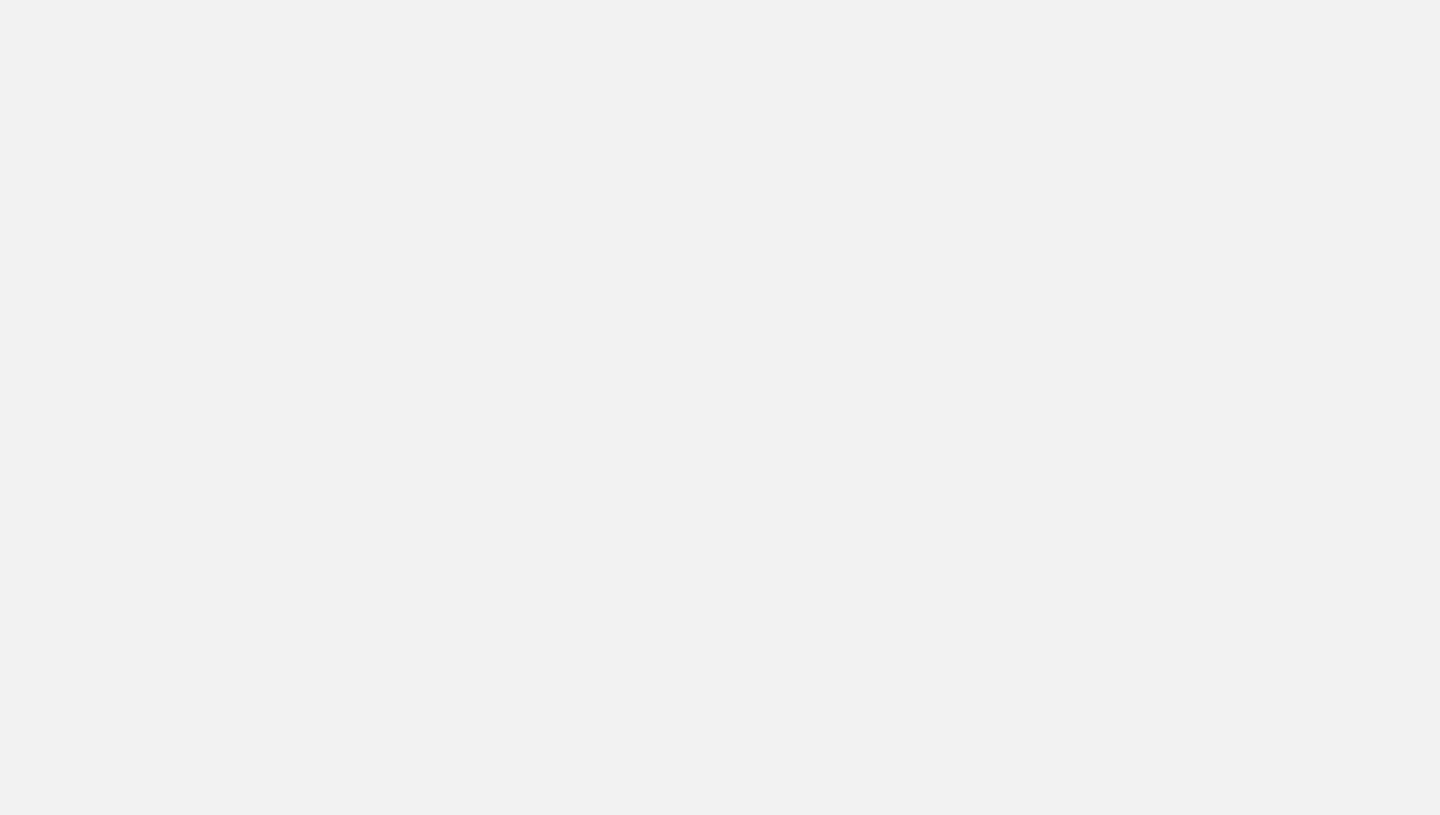 scroll, scrollTop: 0, scrollLeft: 0, axis: both 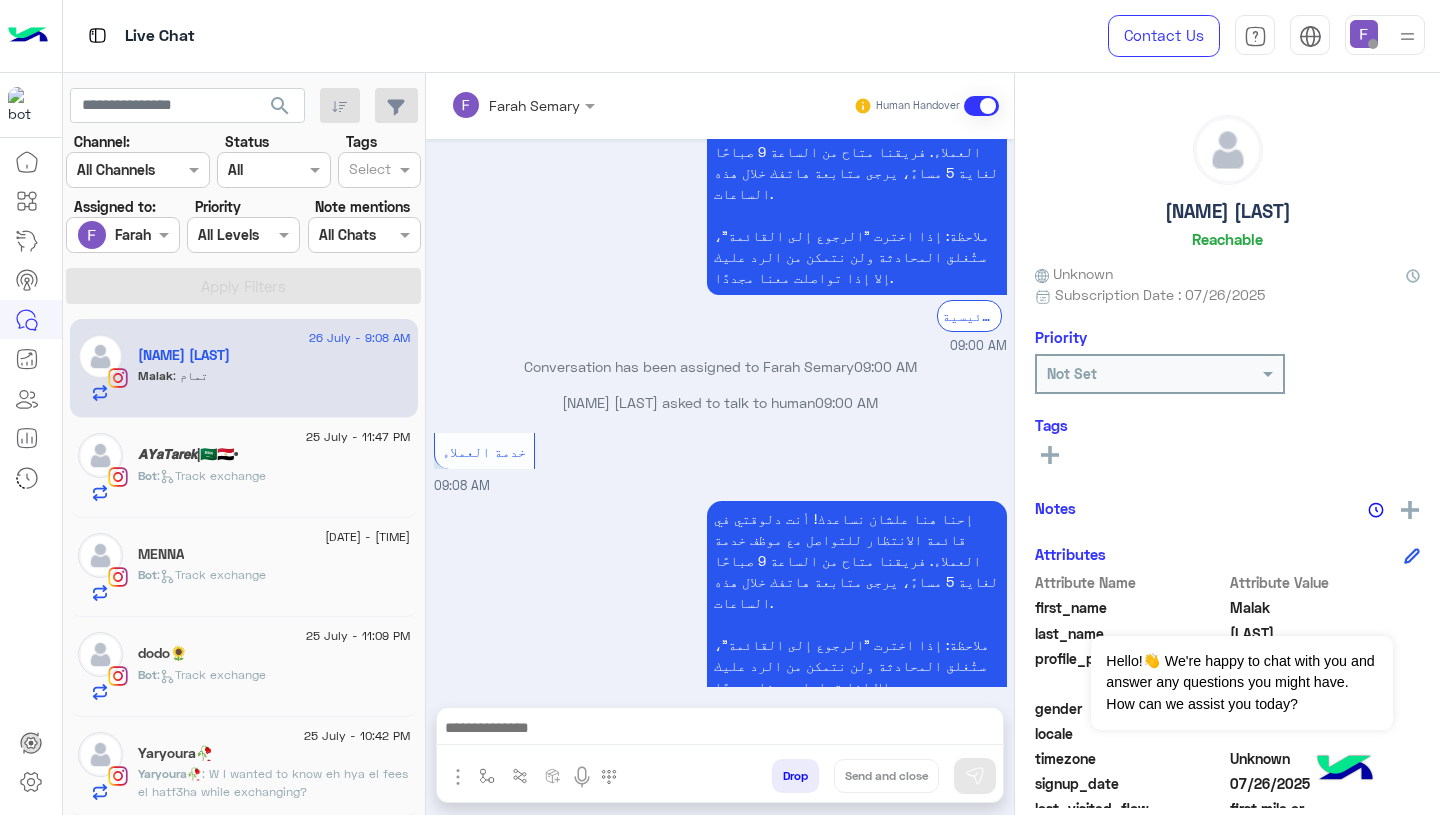 click at bounding box center (1364, 34) 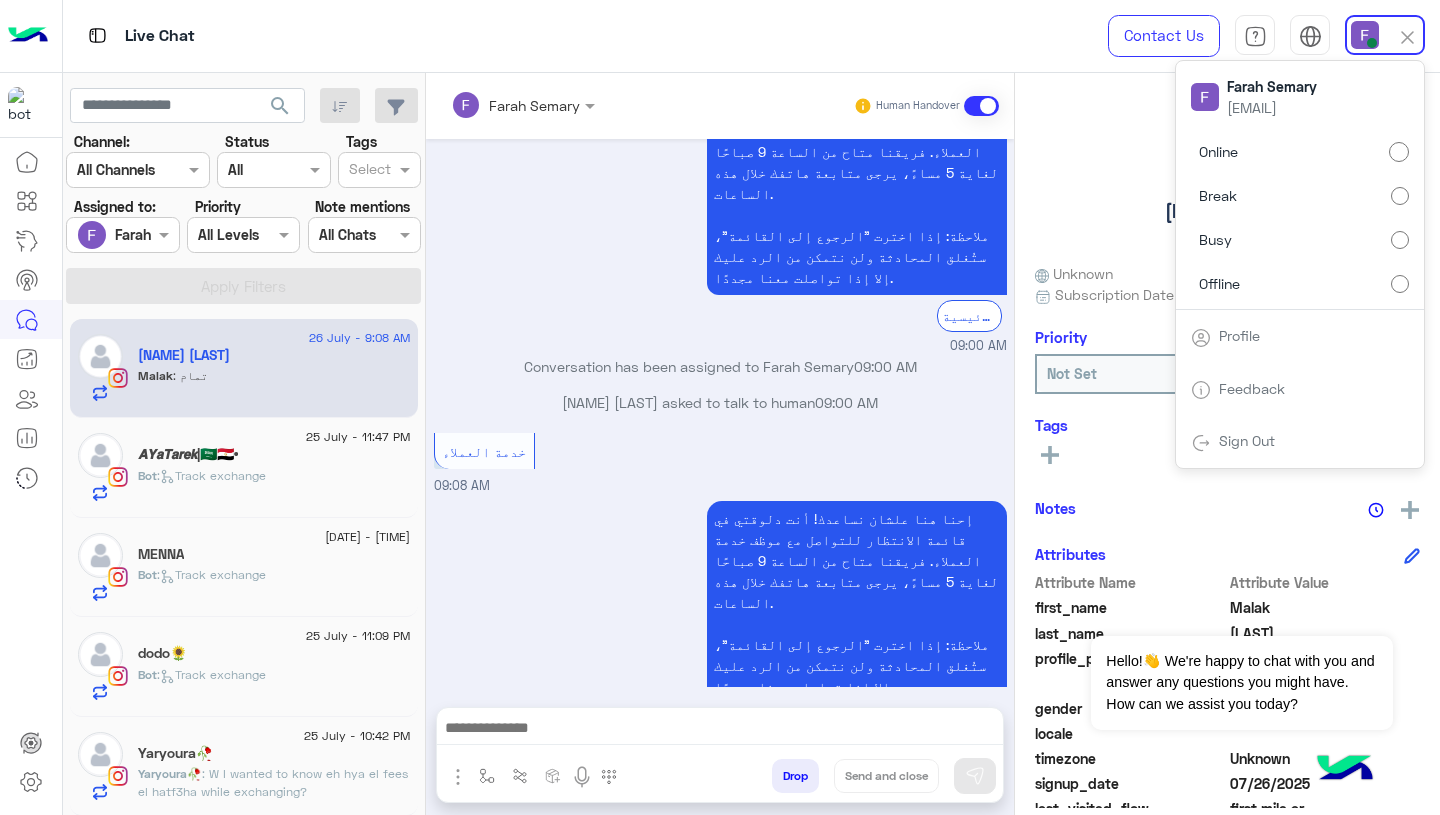 click on "Malak Elgazzar asked to talk to human   09:00 AM" at bounding box center [720, 402] 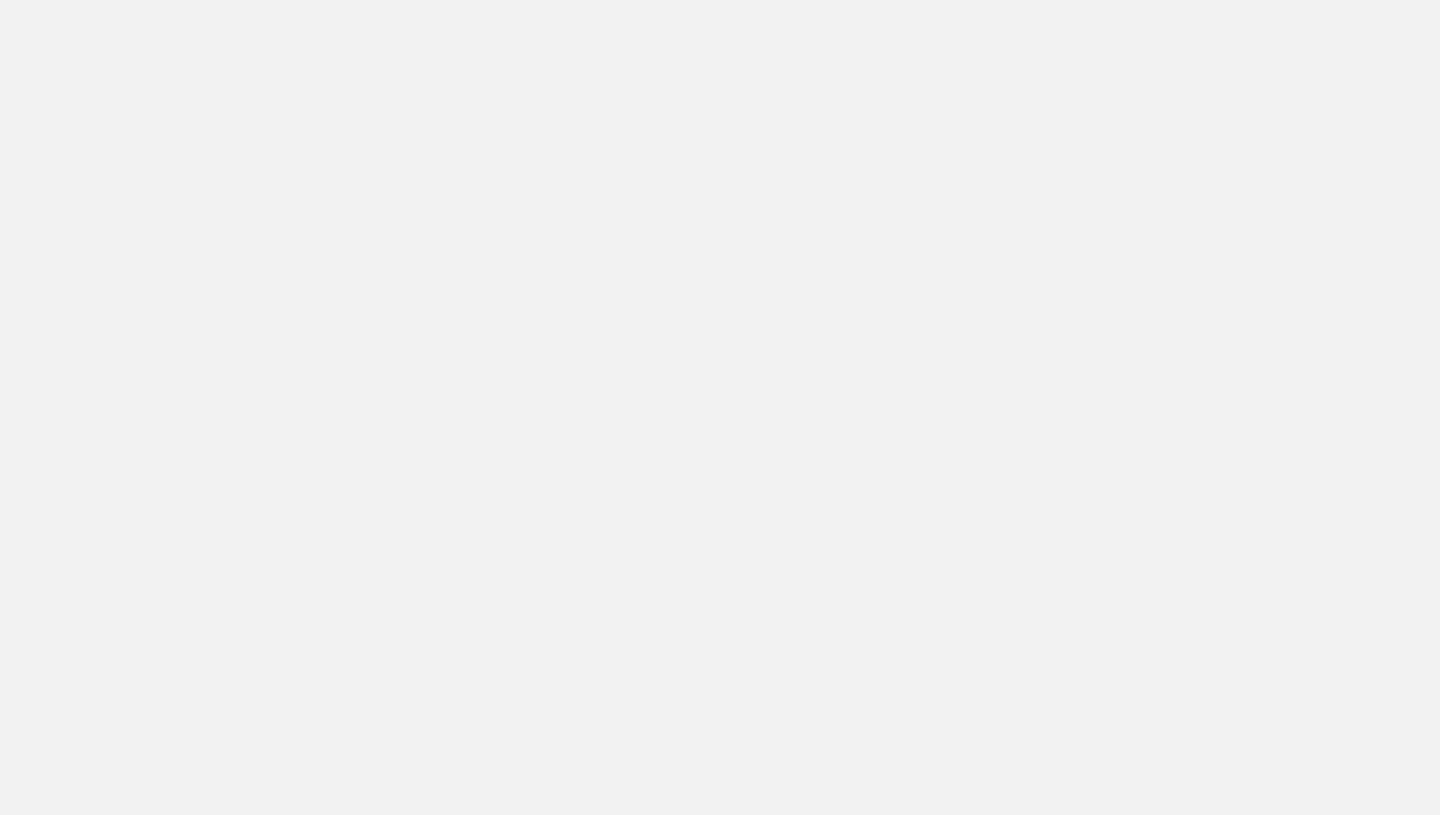 scroll, scrollTop: 0, scrollLeft: 0, axis: both 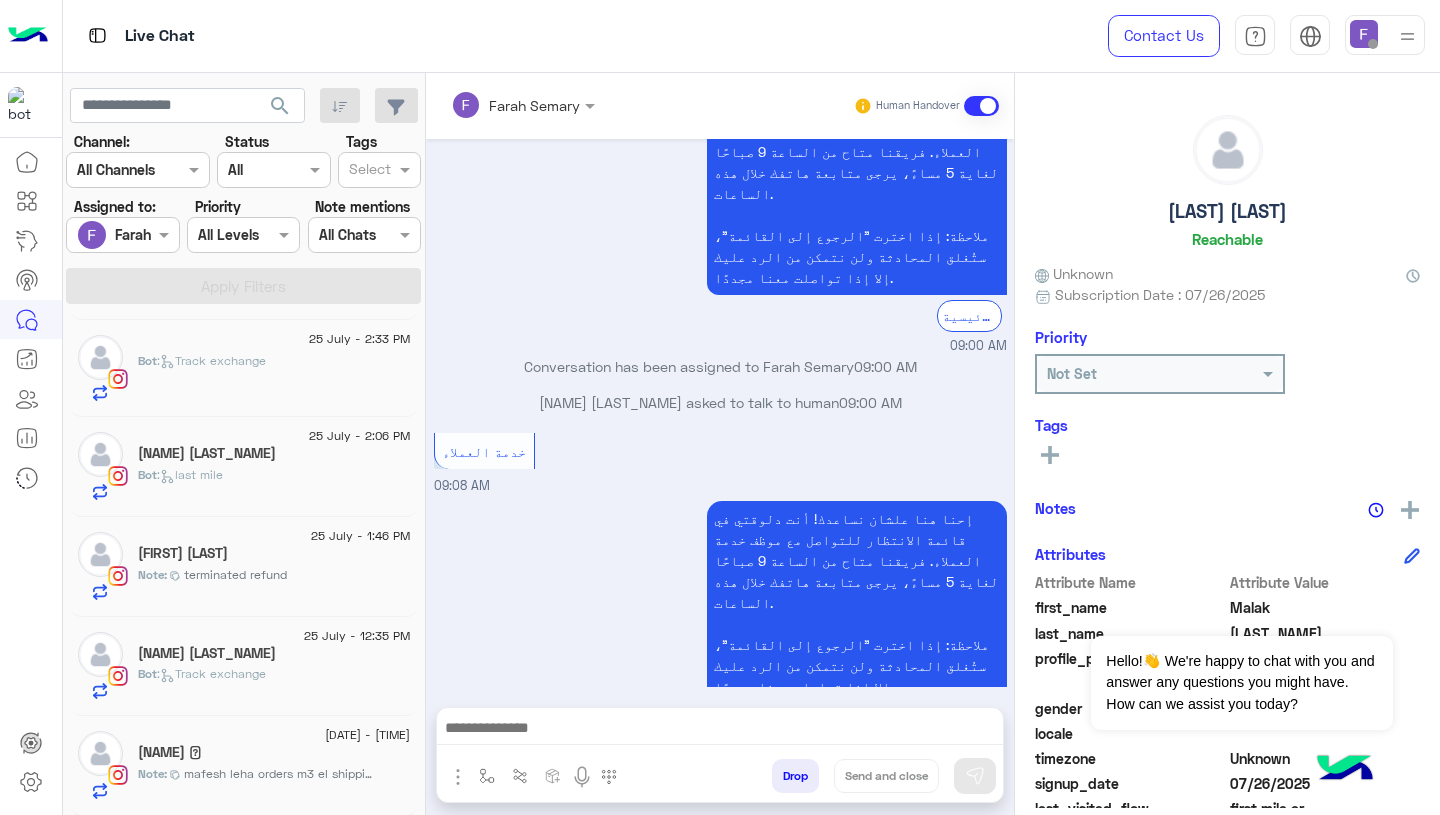 click on "Note :  mafesh leha orders m3 el shipping company kulhum cancelled 3ala shopify fa kalmeha w a3mlelha el refund" 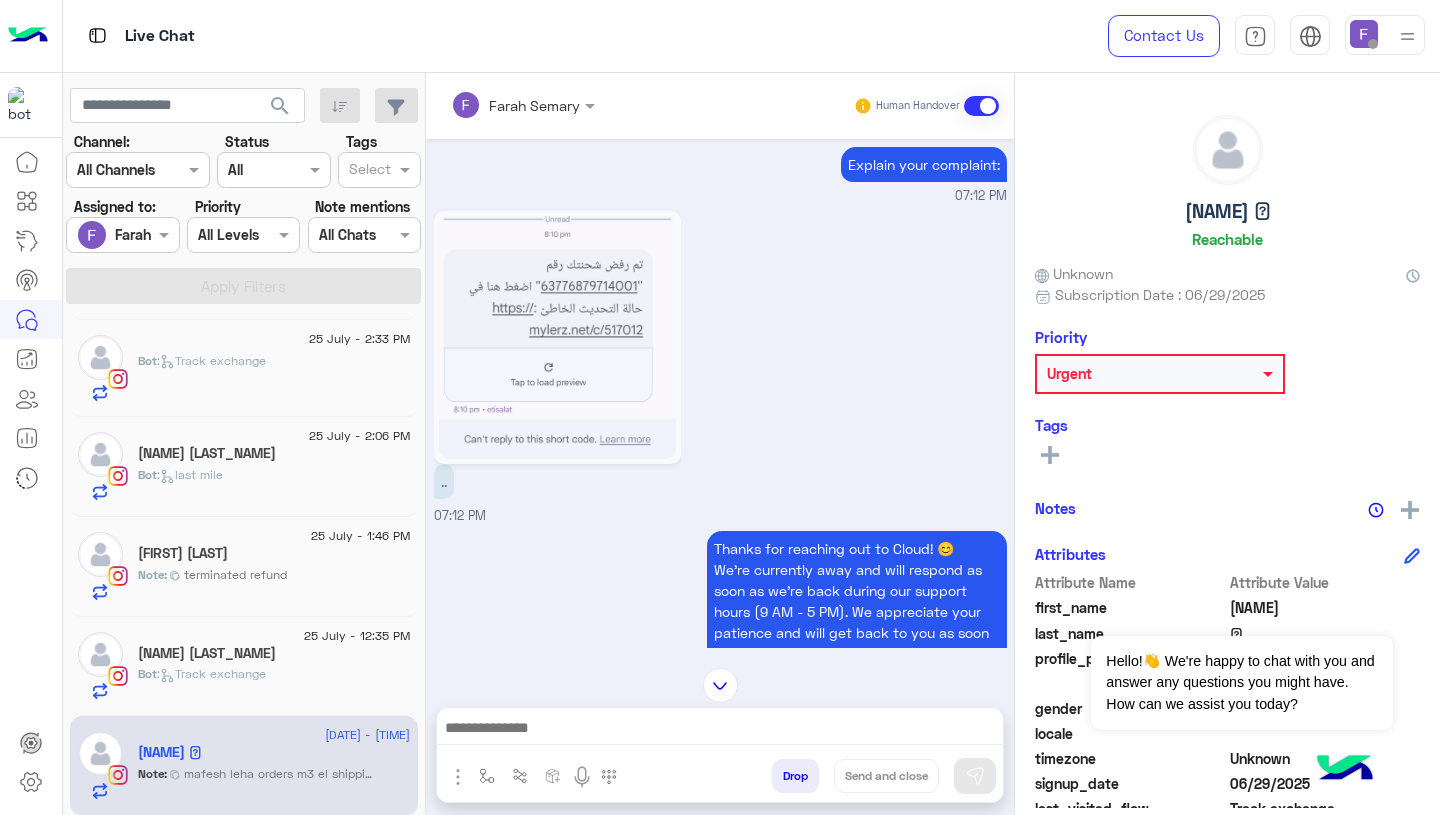 scroll, scrollTop: 1912, scrollLeft: 0, axis: vertical 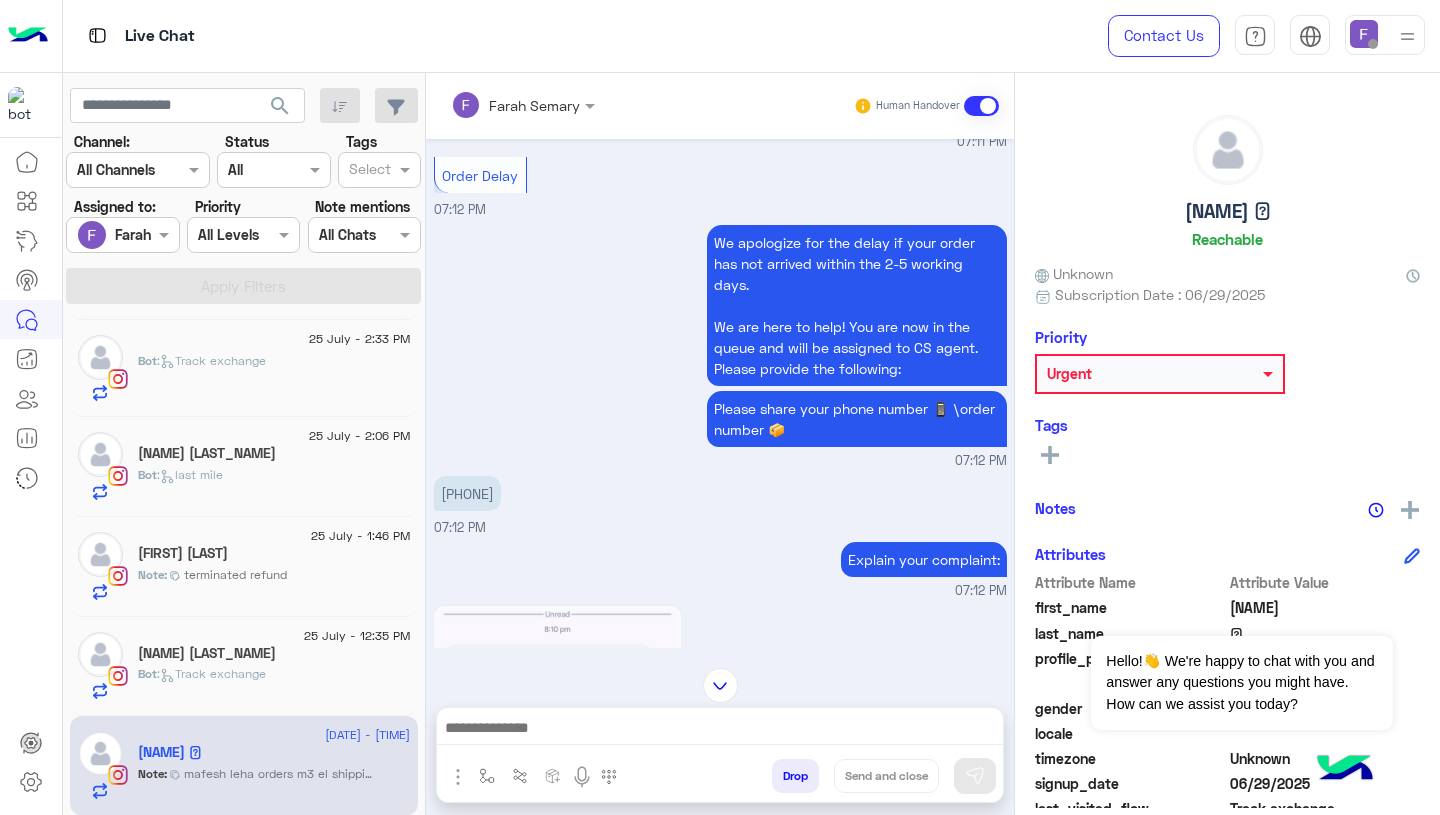 click on "01154467772" at bounding box center (467, 512) 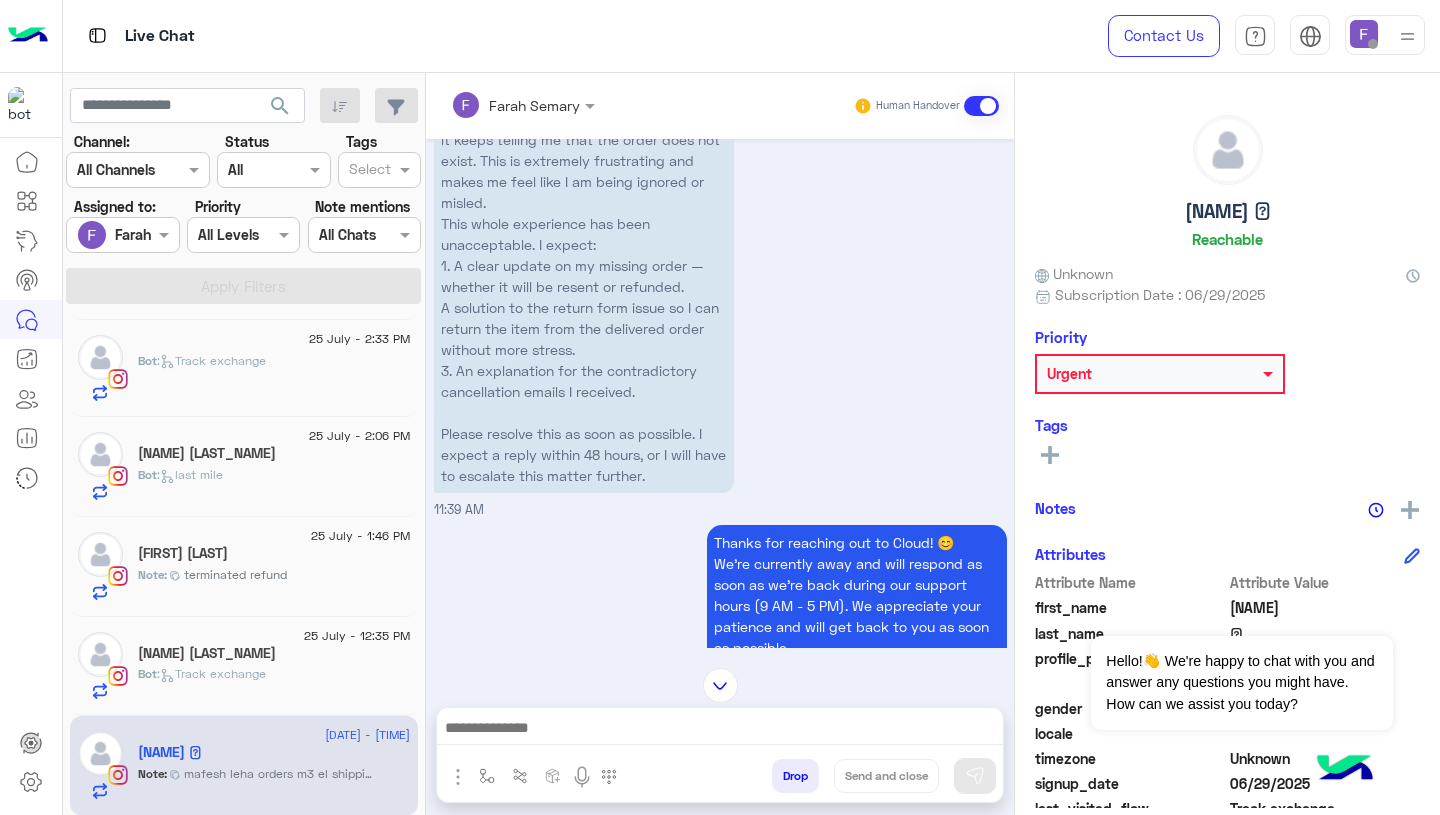 scroll, scrollTop: 10085, scrollLeft: 0, axis: vertical 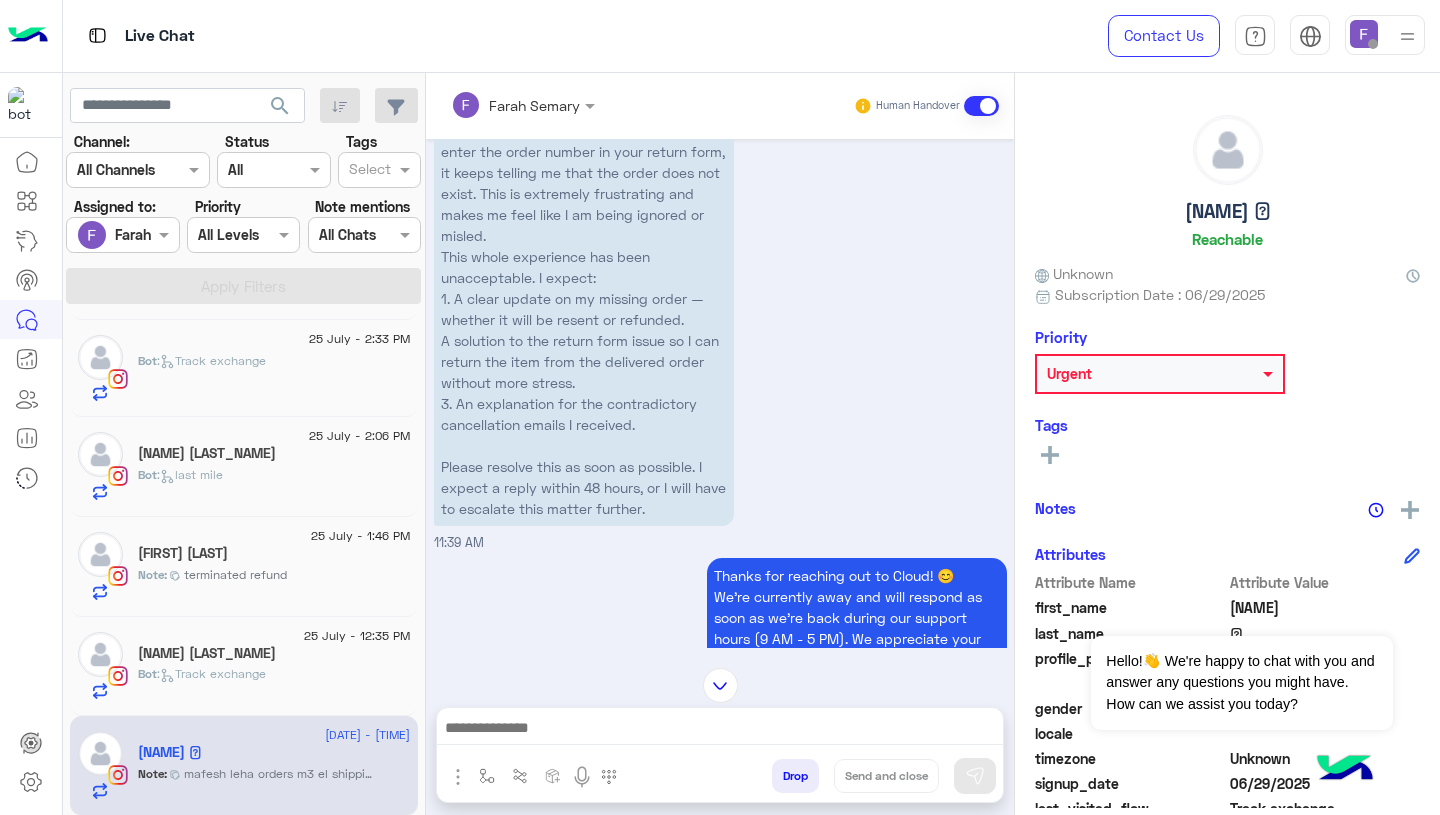 click on "Now, I am trying to return an item from the only order that actually arrived, but when I enter the order number in your return form, it keeps telling me that the order does not exist. This is extremely frustrating and makes me feel like I am being ignored or misled. This whole experience has been unacceptable. I expect: 	1.	A clear update on my missing order — whether it will be resent or refunded. 	2.	A solution to the return form issue so I can return the item from the delivered order without more stress. 	3.	An explanation for the contradictory cancellation emails I received. Please resolve this as soon as possible. I expect a reply within 48 hours, or I will have to escalate this matter further." at bounding box center (584, 329) 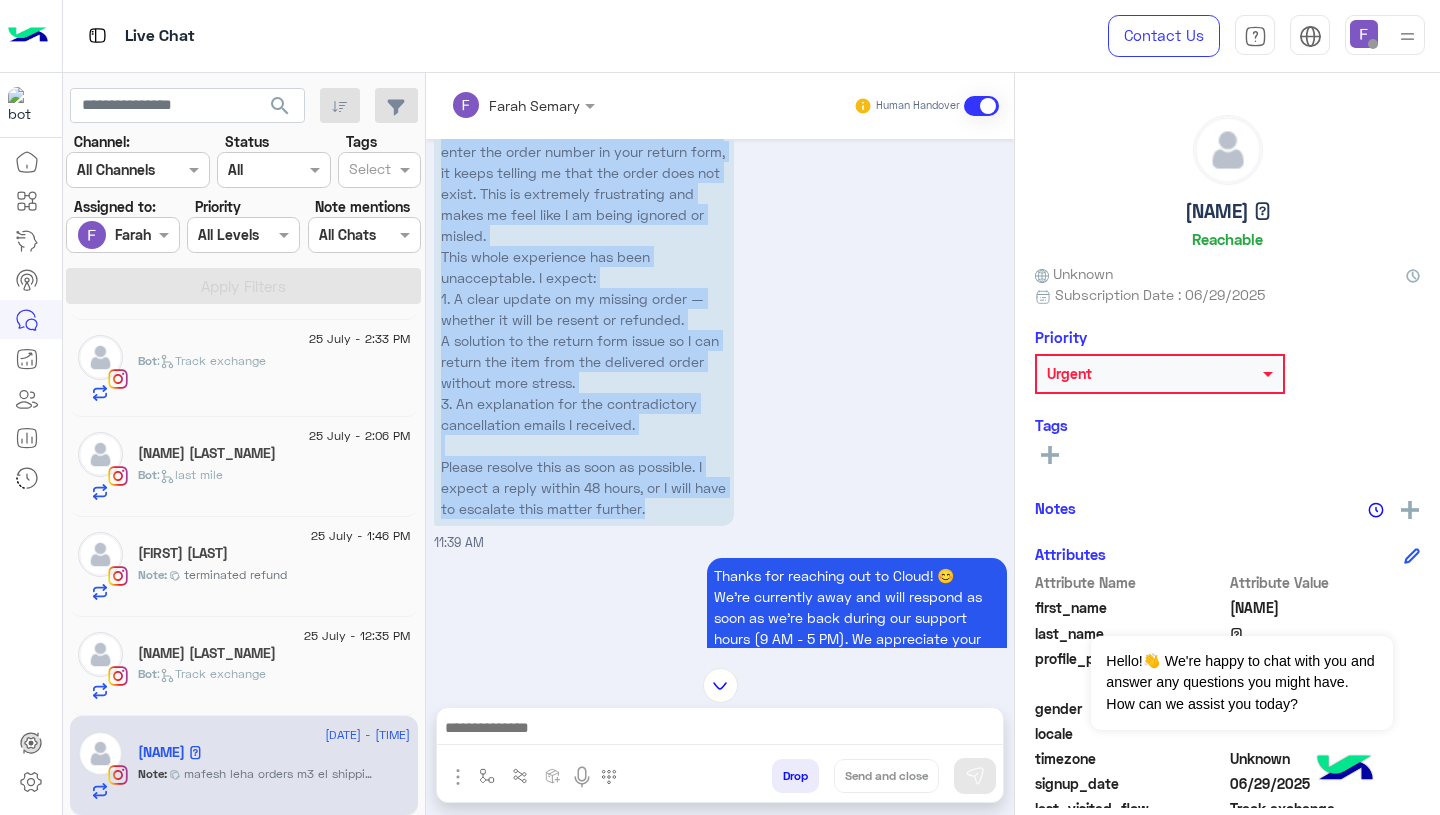 drag, startPoint x: 443, startPoint y: 185, endPoint x: 483, endPoint y: 570, distance: 387.07236 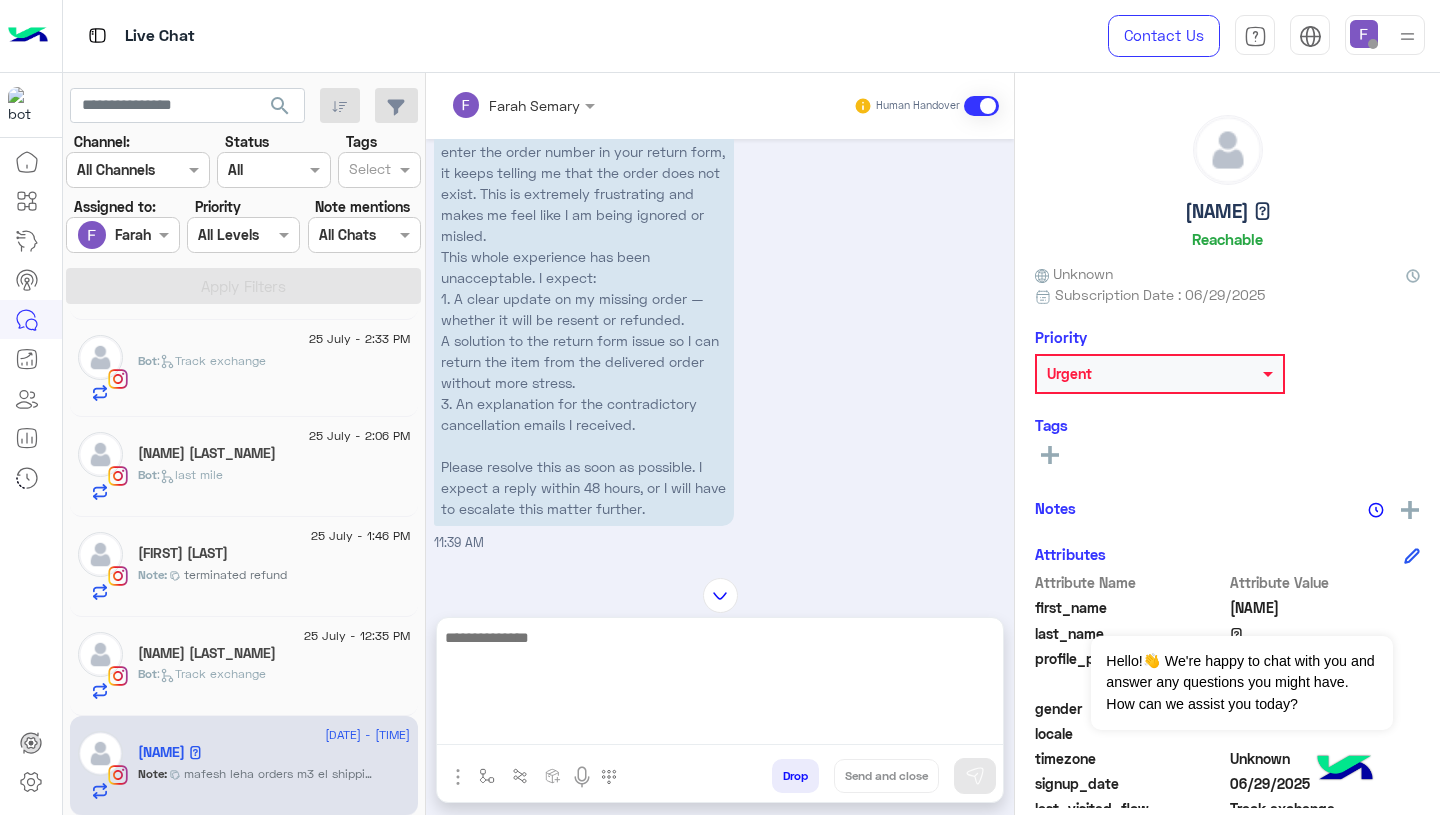 click at bounding box center [720, 685] 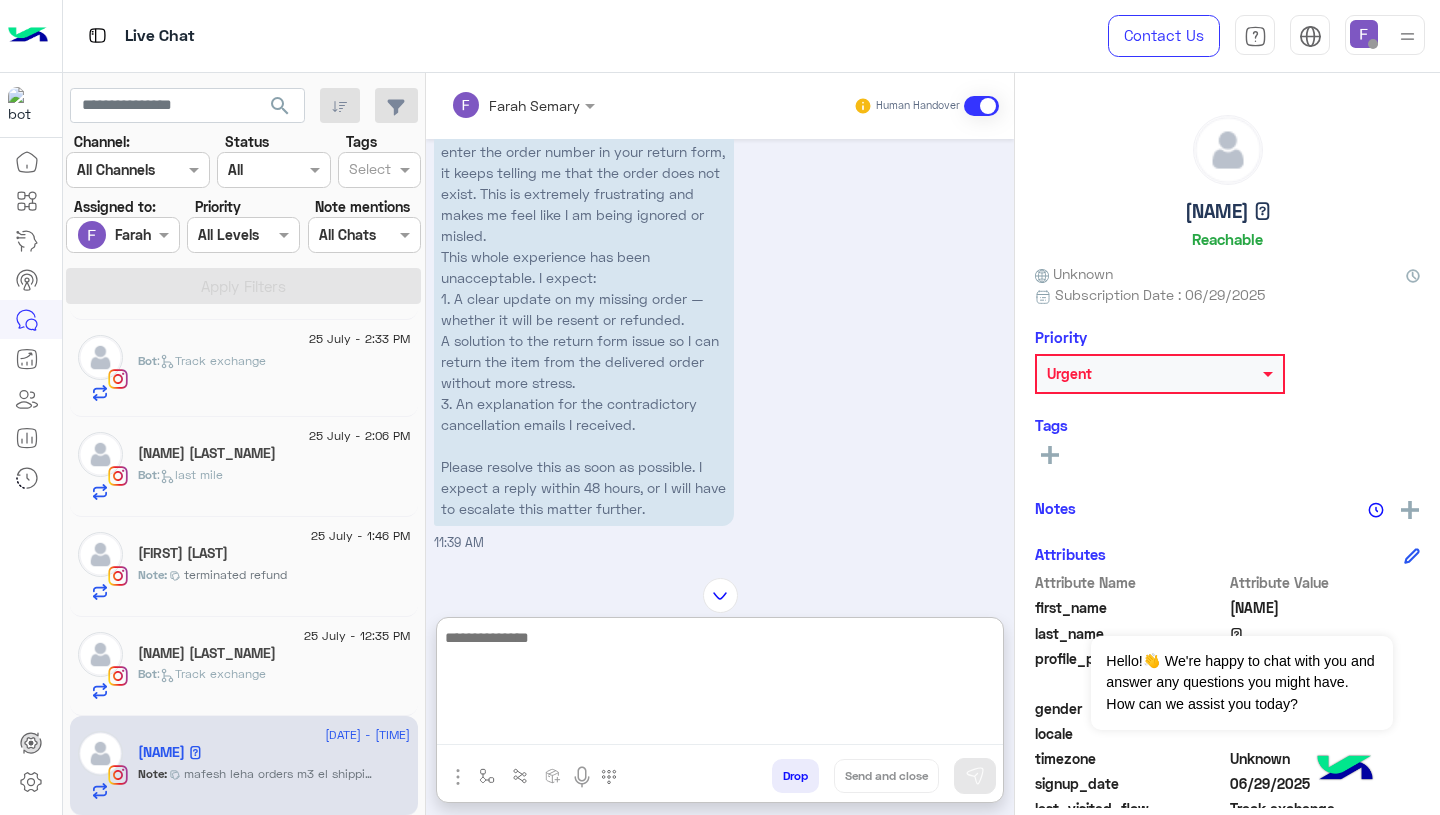paste on "**********" 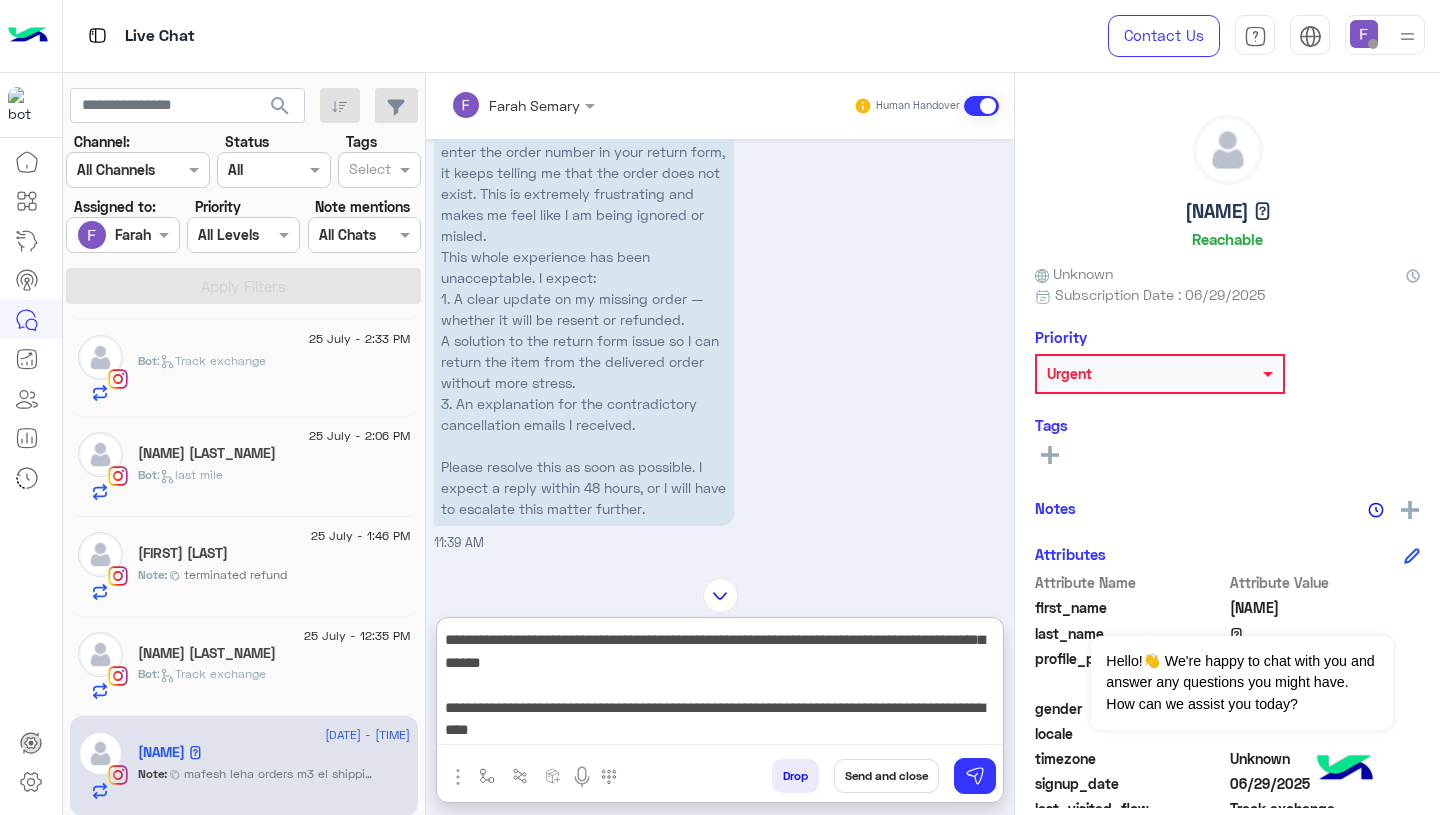 scroll, scrollTop: 0, scrollLeft: 0, axis: both 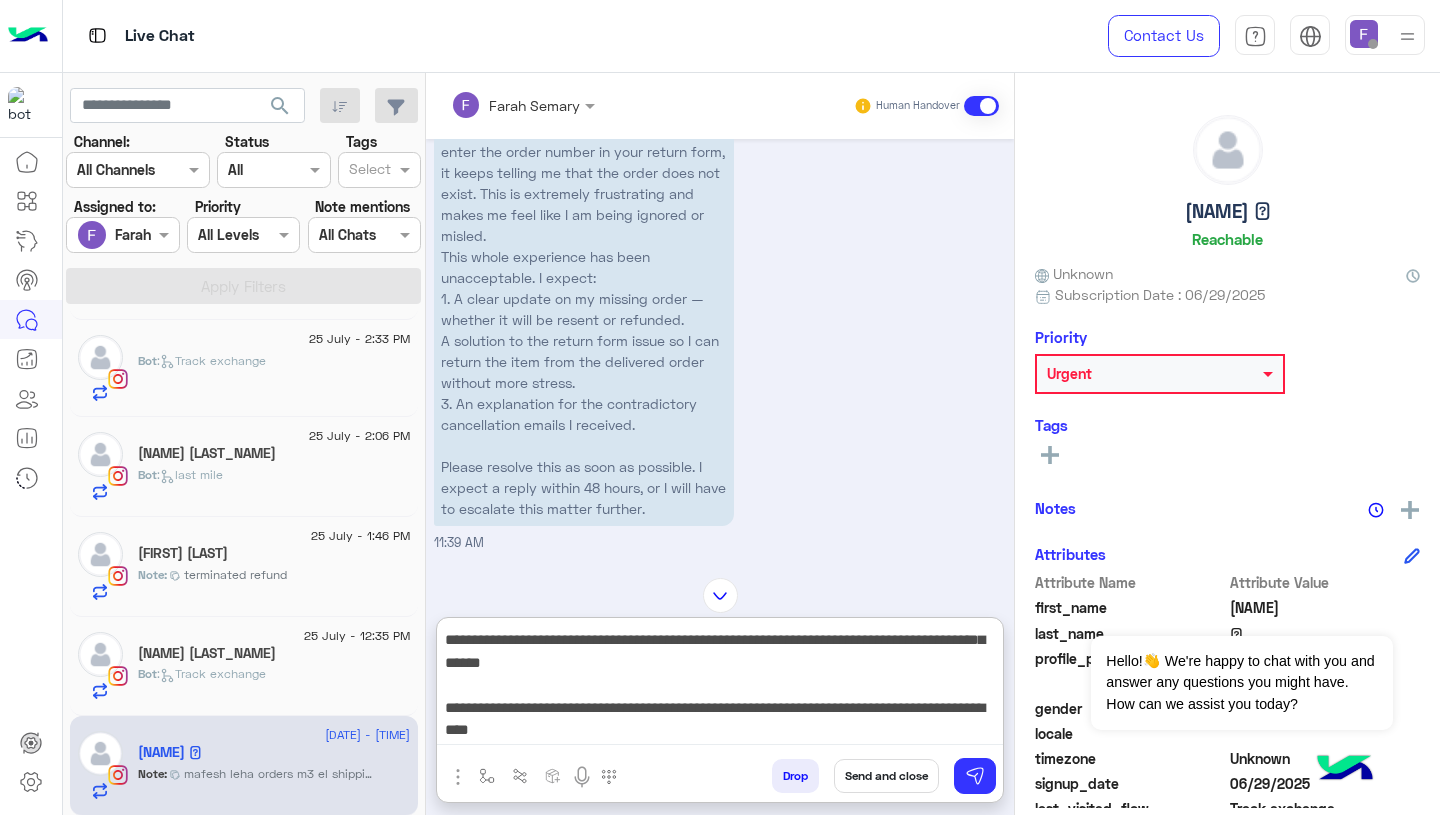 click on "**********" at bounding box center (720, 685) 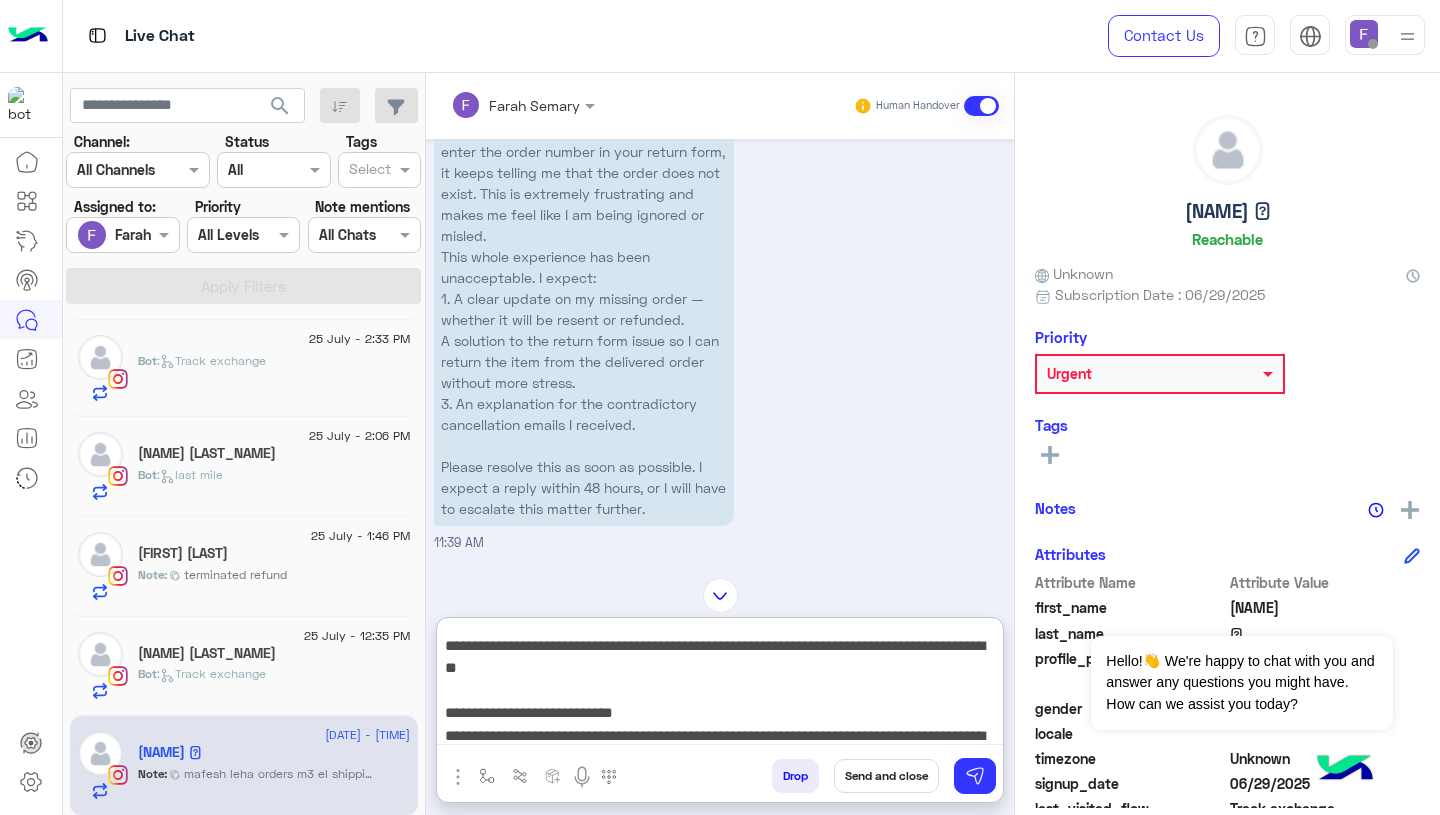 scroll, scrollTop: 85, scrollLeft: 0, axis: vertical 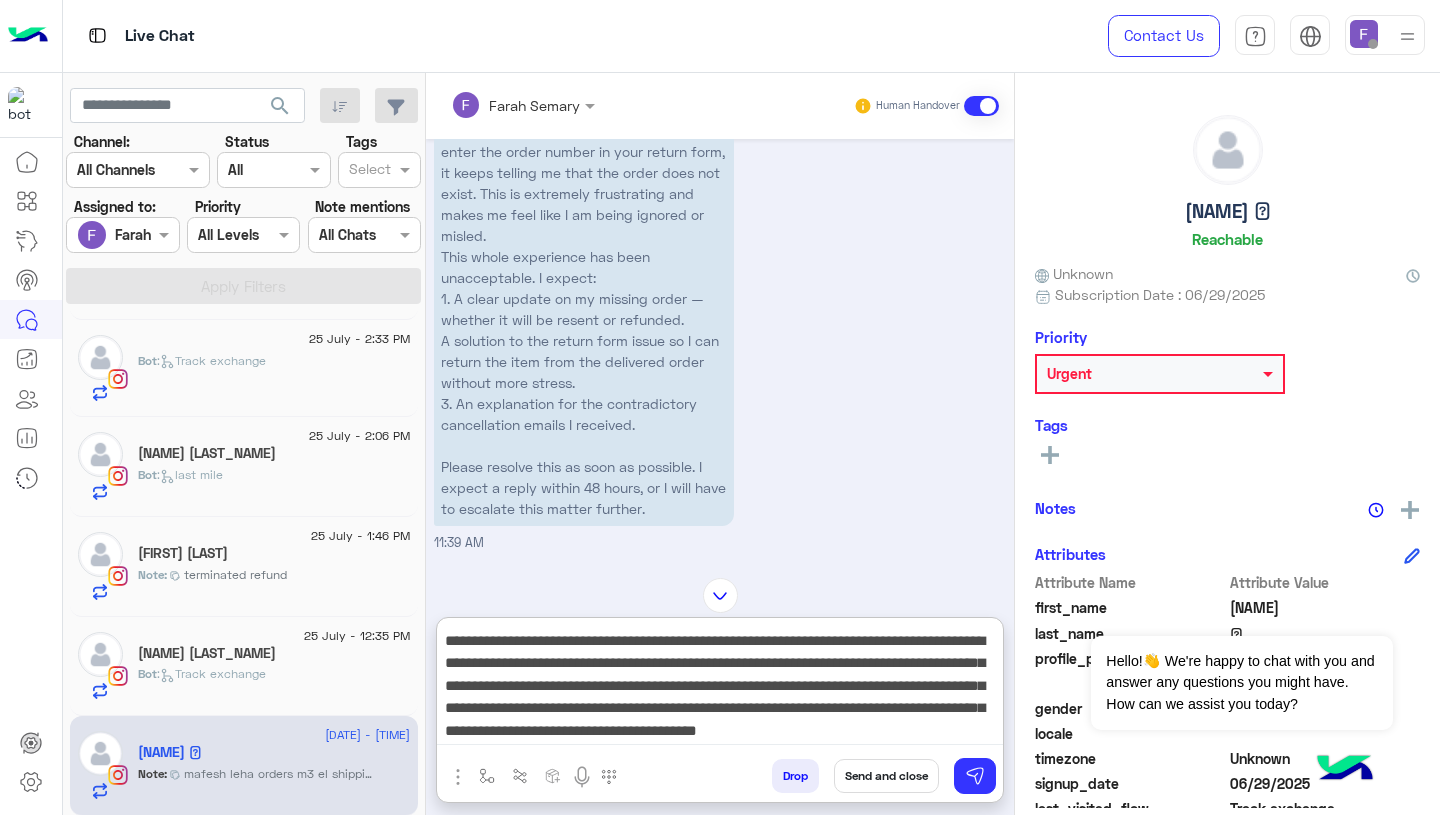 drag, startPoint x: 444, startPoint y: 669, endPoint x: 699, endPoint y: 699, distance: 256.75864 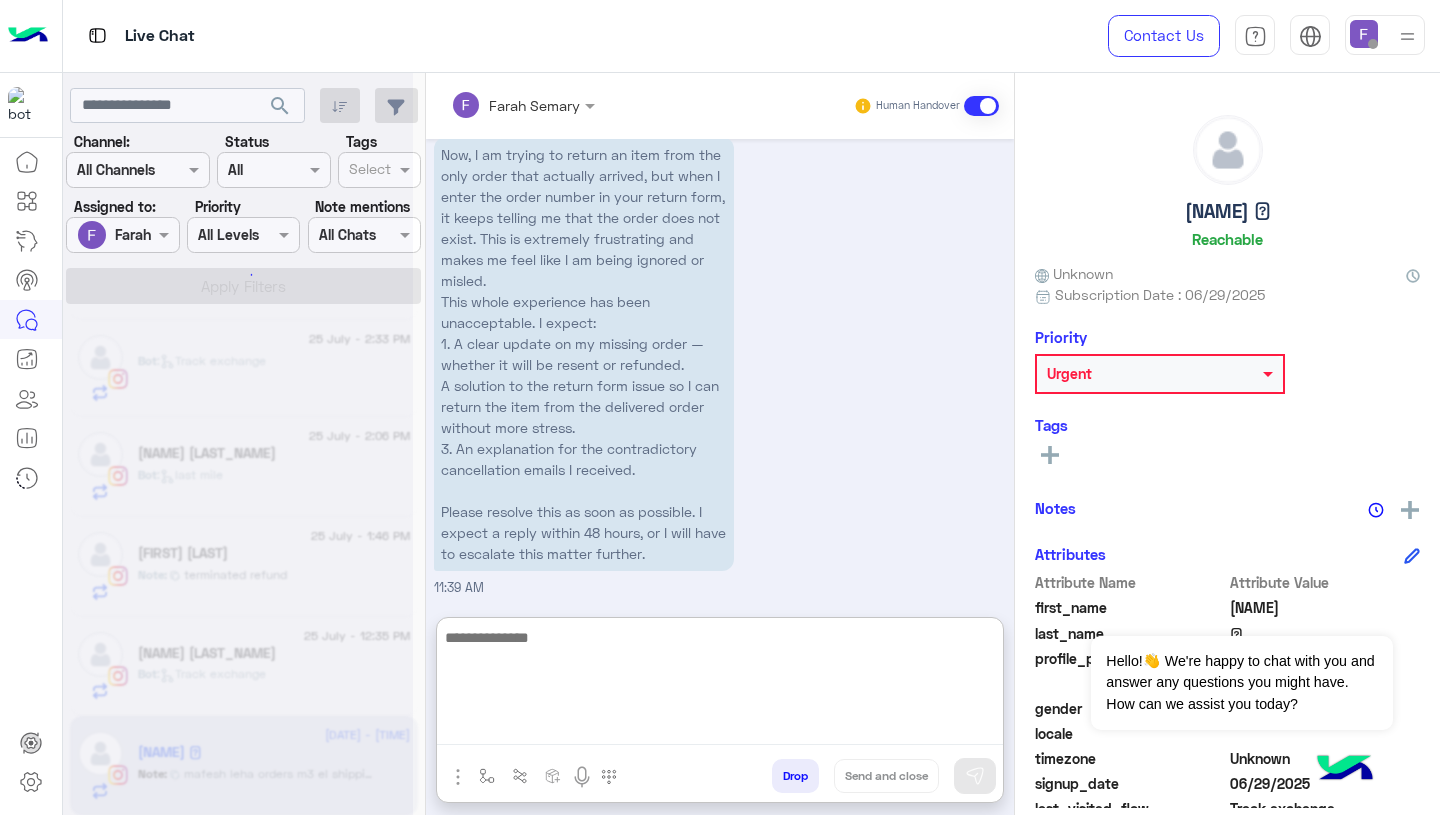scroll, scrollTop: 0, scrollLeft: 0, axis: both 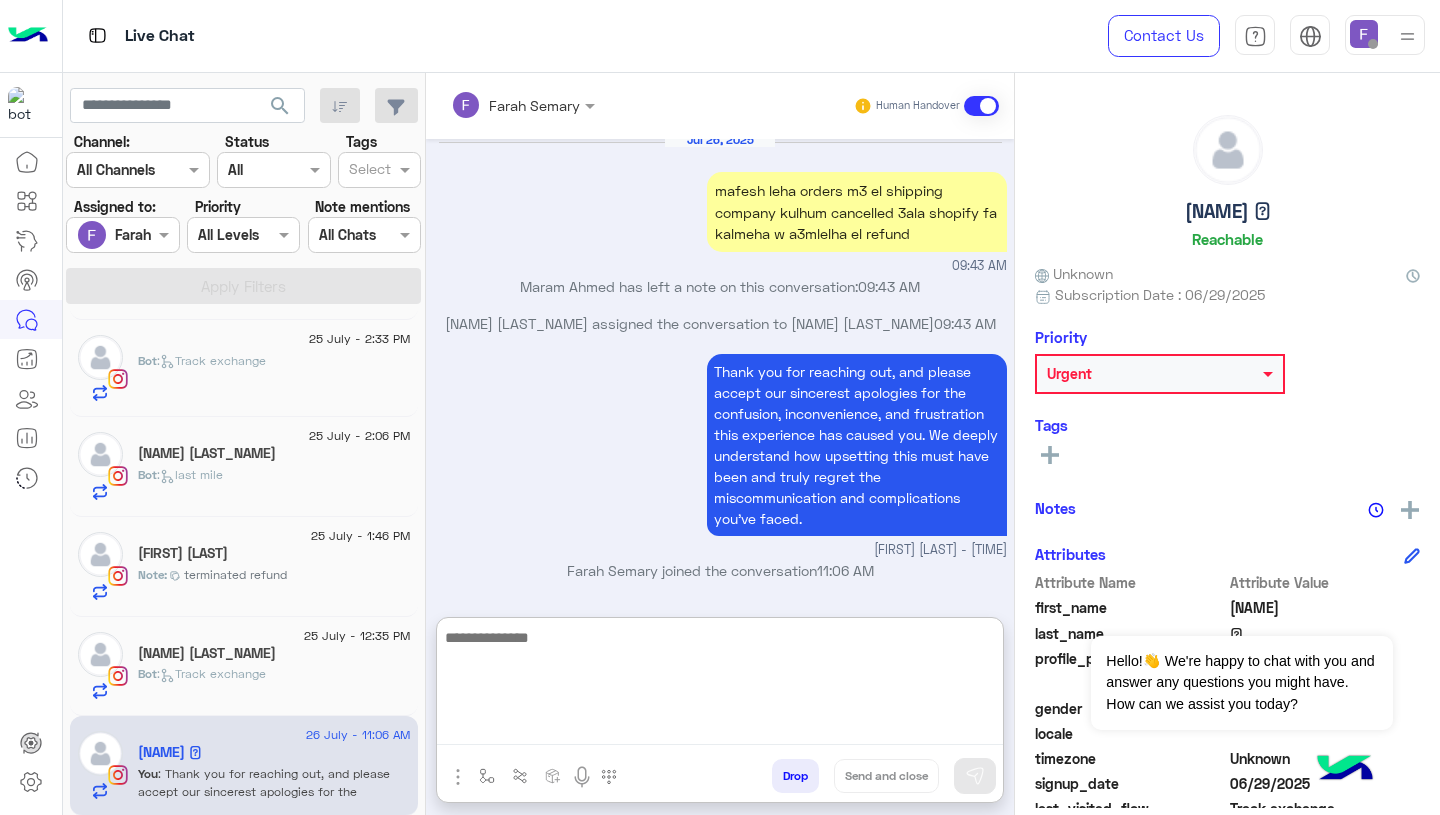 click at bounding box center (720, 685) 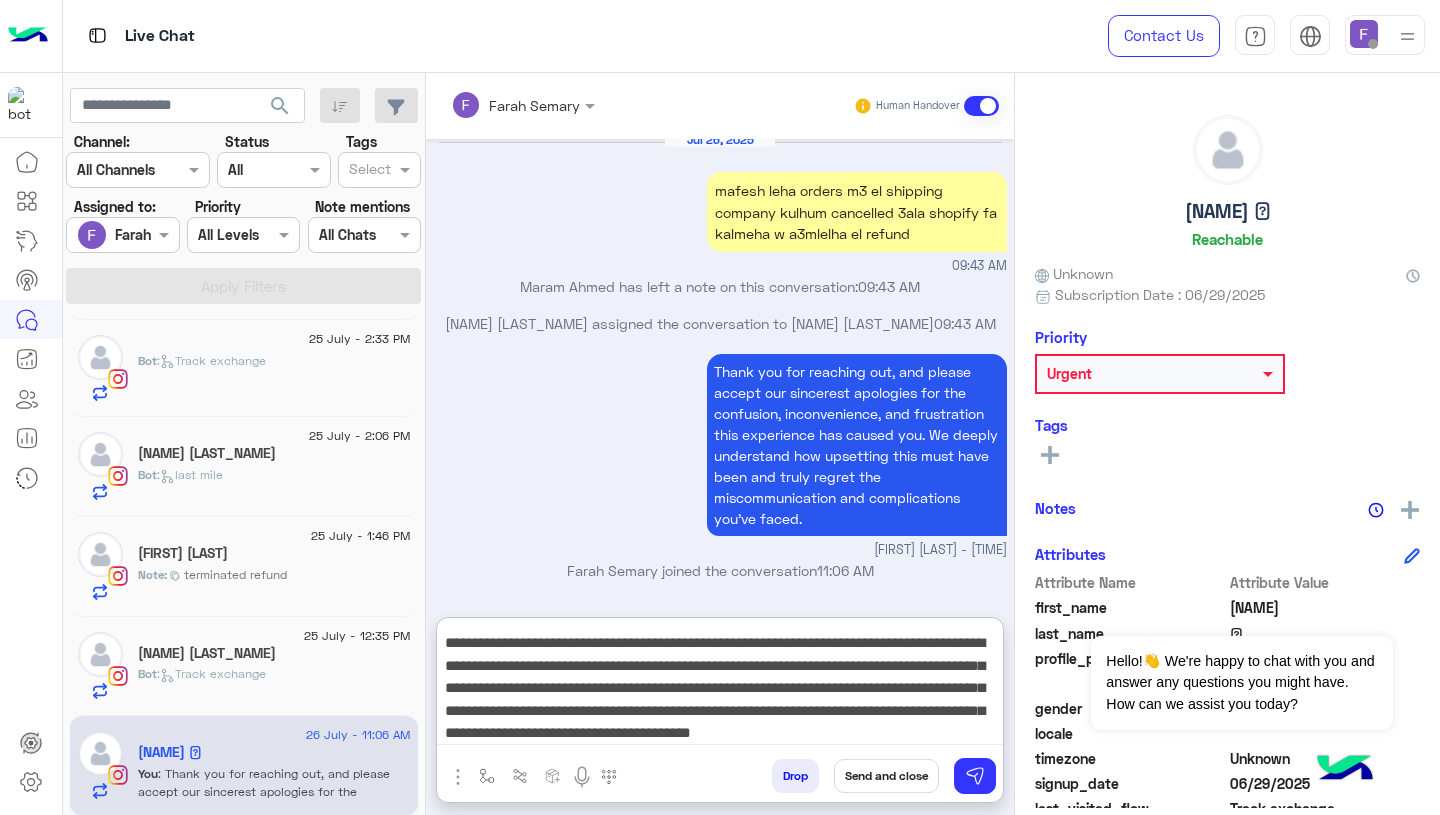 scroll, scrollTop: 96, scrollLeft: 0, axis: vertical 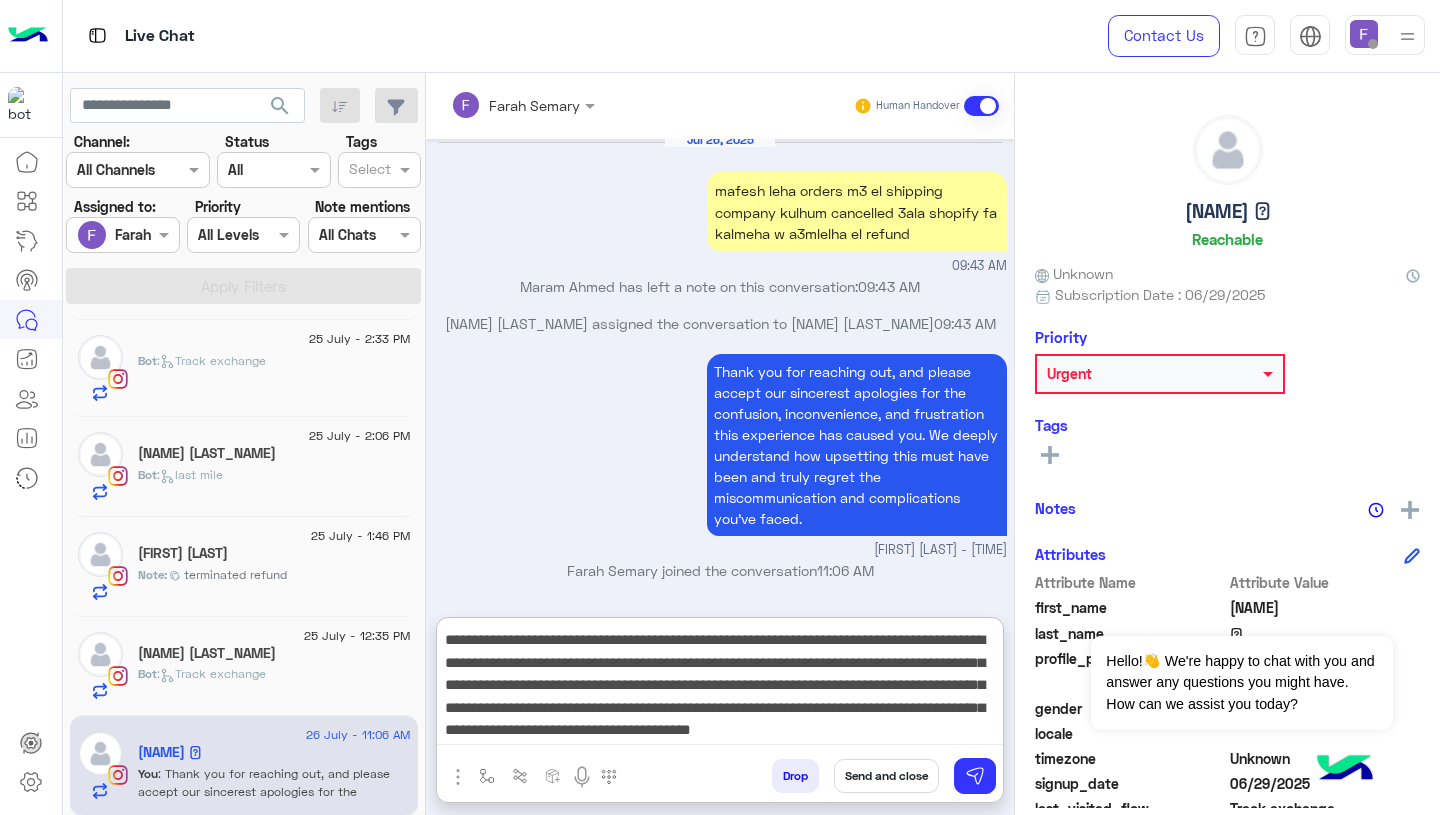 click on "**********" at bounding box center [720, 685] 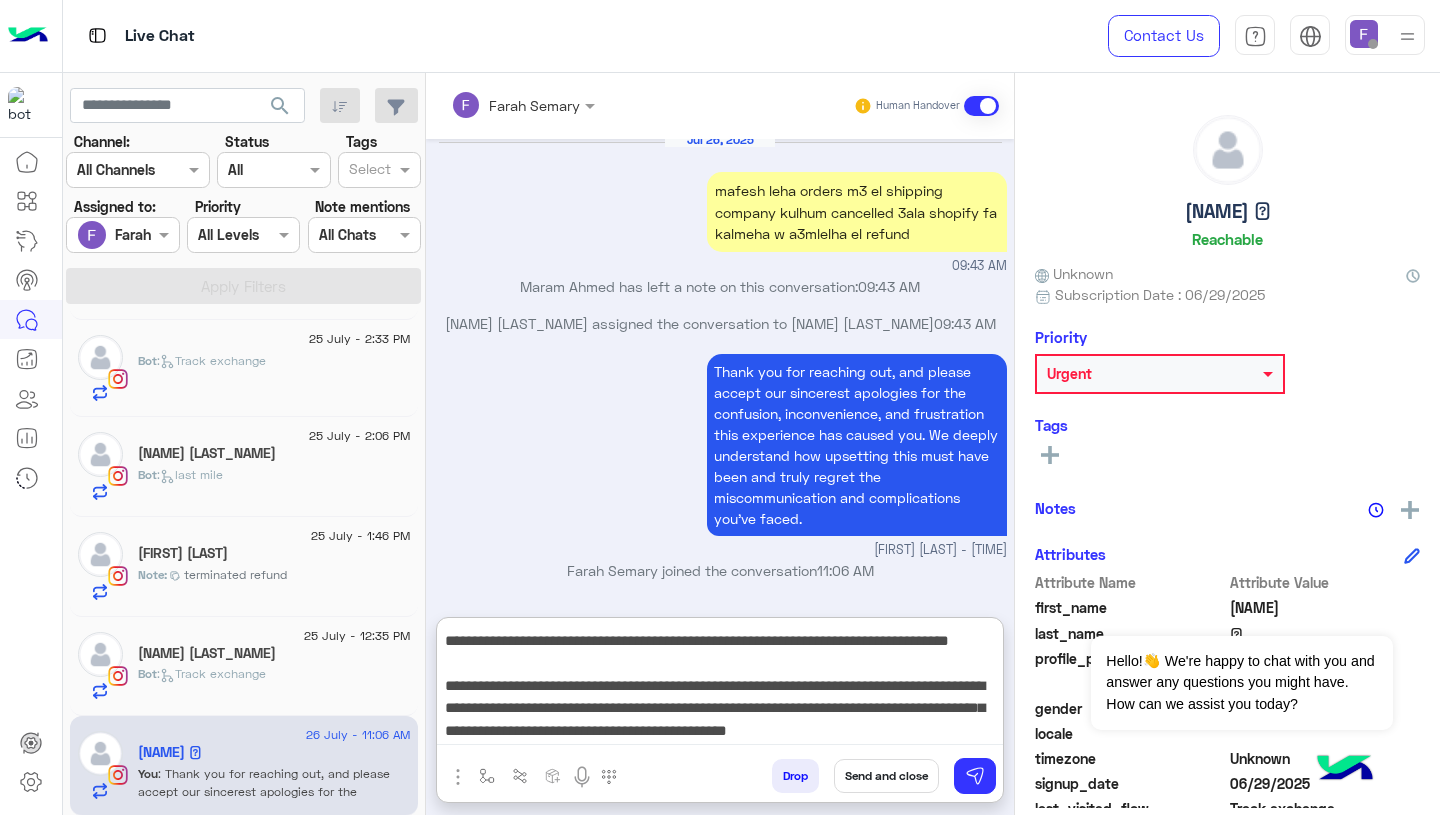 scroll, scrollTop: 176, scrollLeft: 0, axis: vertical 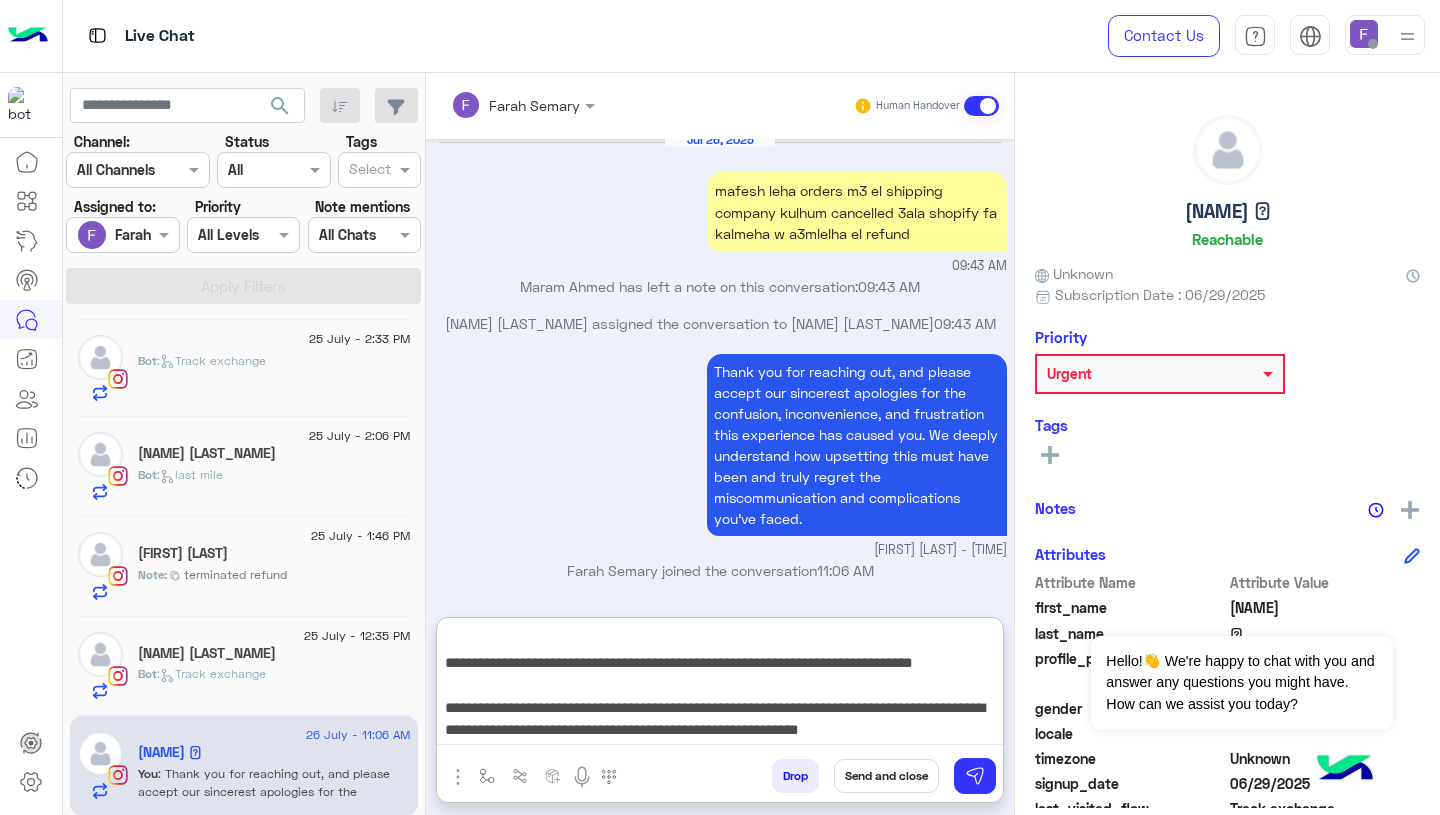 drag, startPoint x: 757, startPoint y: 687, endPoint x: 839, endPoint y: 729, distance: 92.13034 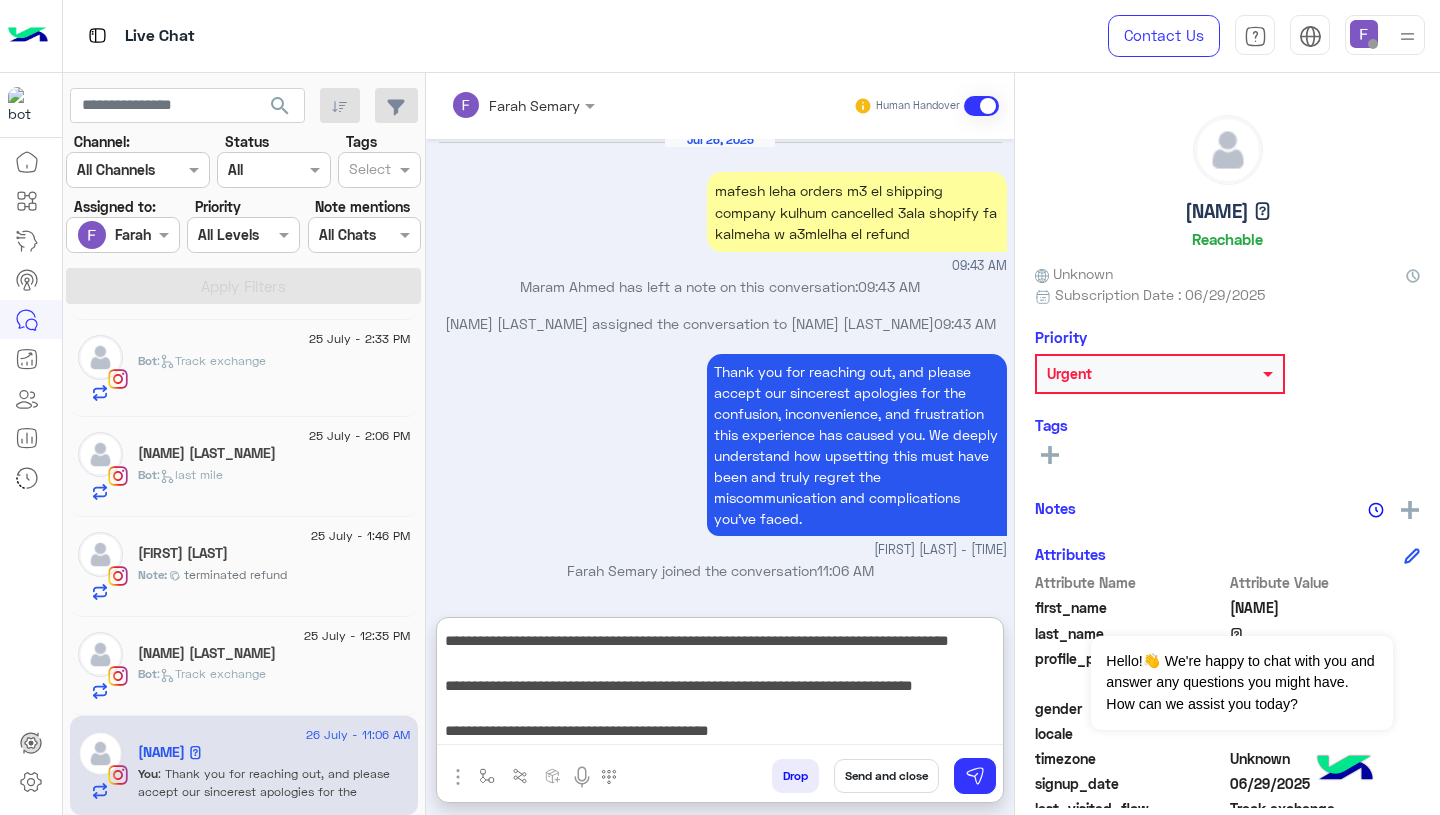 scroll, scrollTop: 155, scrollLeft: 0, axis: vertical 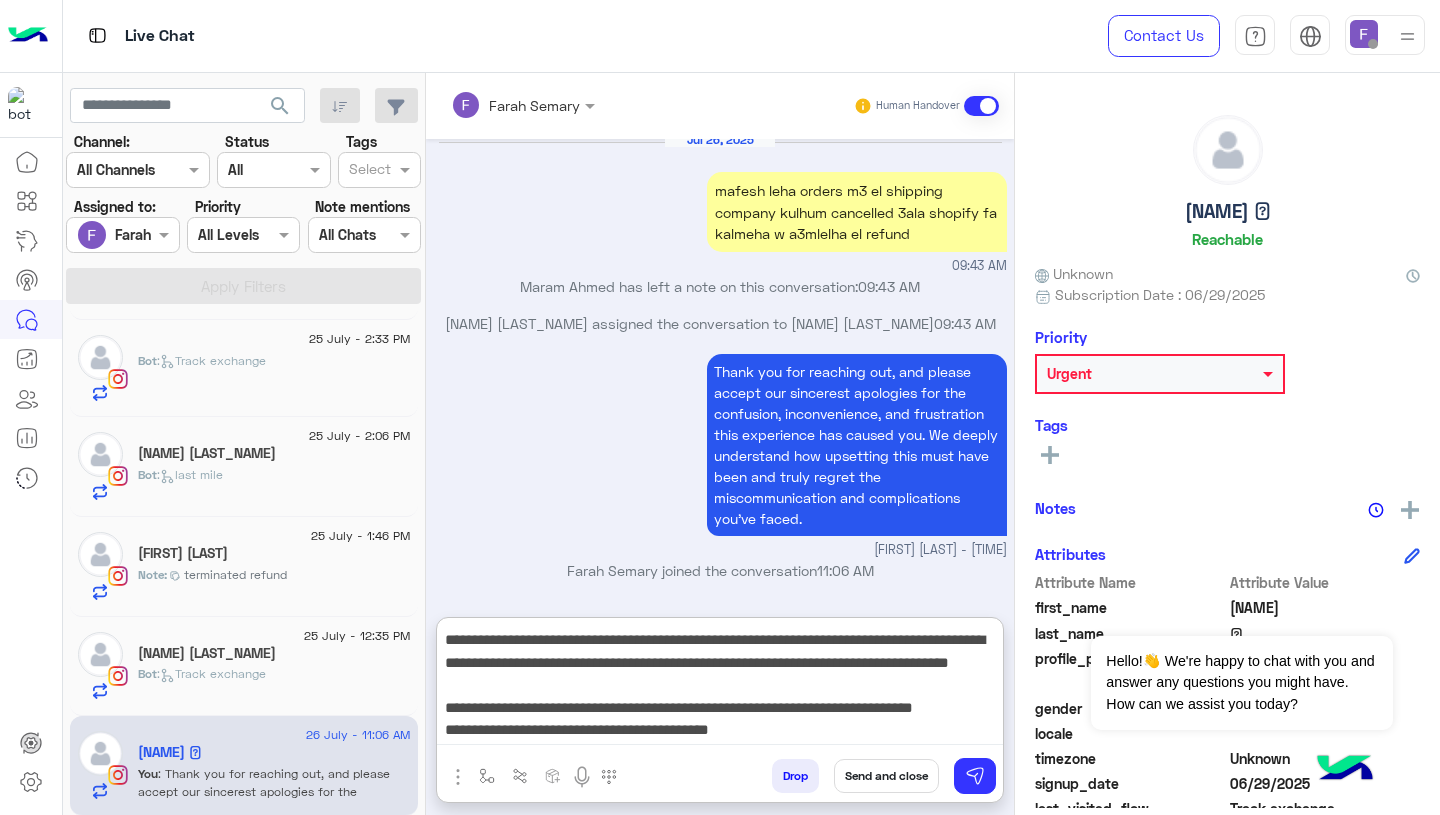 click on "**********" at bounding box center [720, 685] 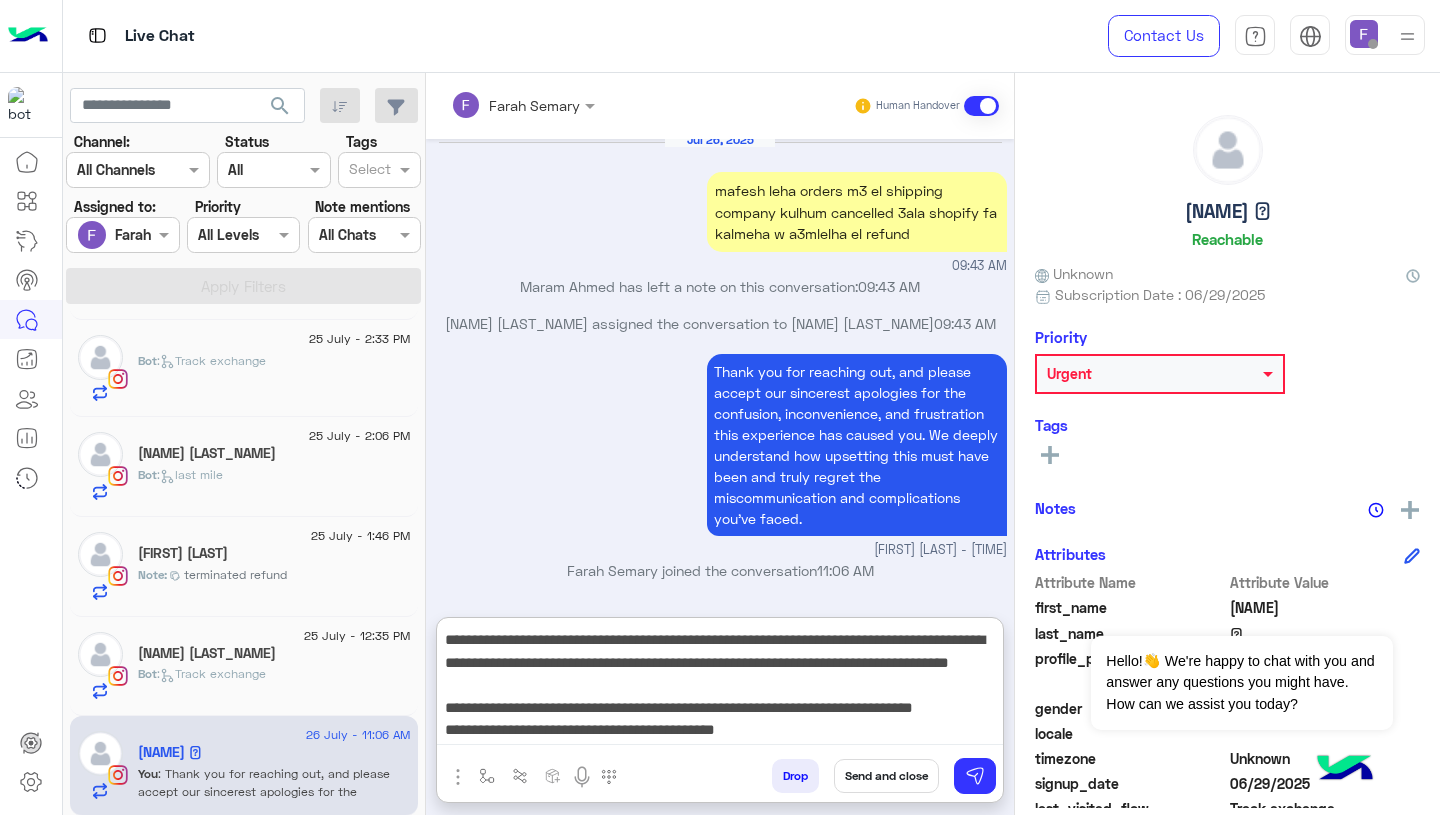 paste on "**********" 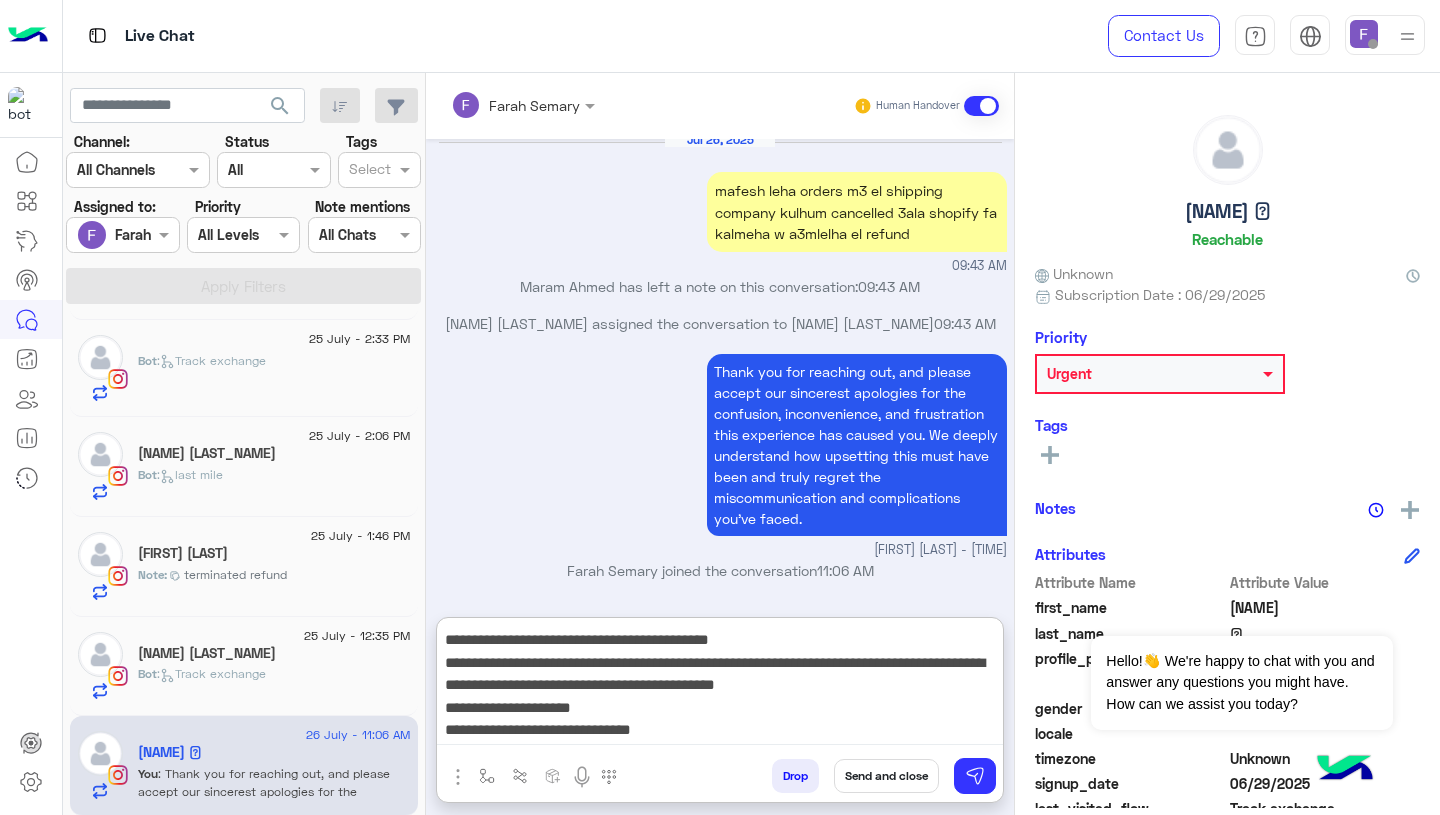 scroll, scrollTop: 195, scrollLeft: 0, axis: vertical 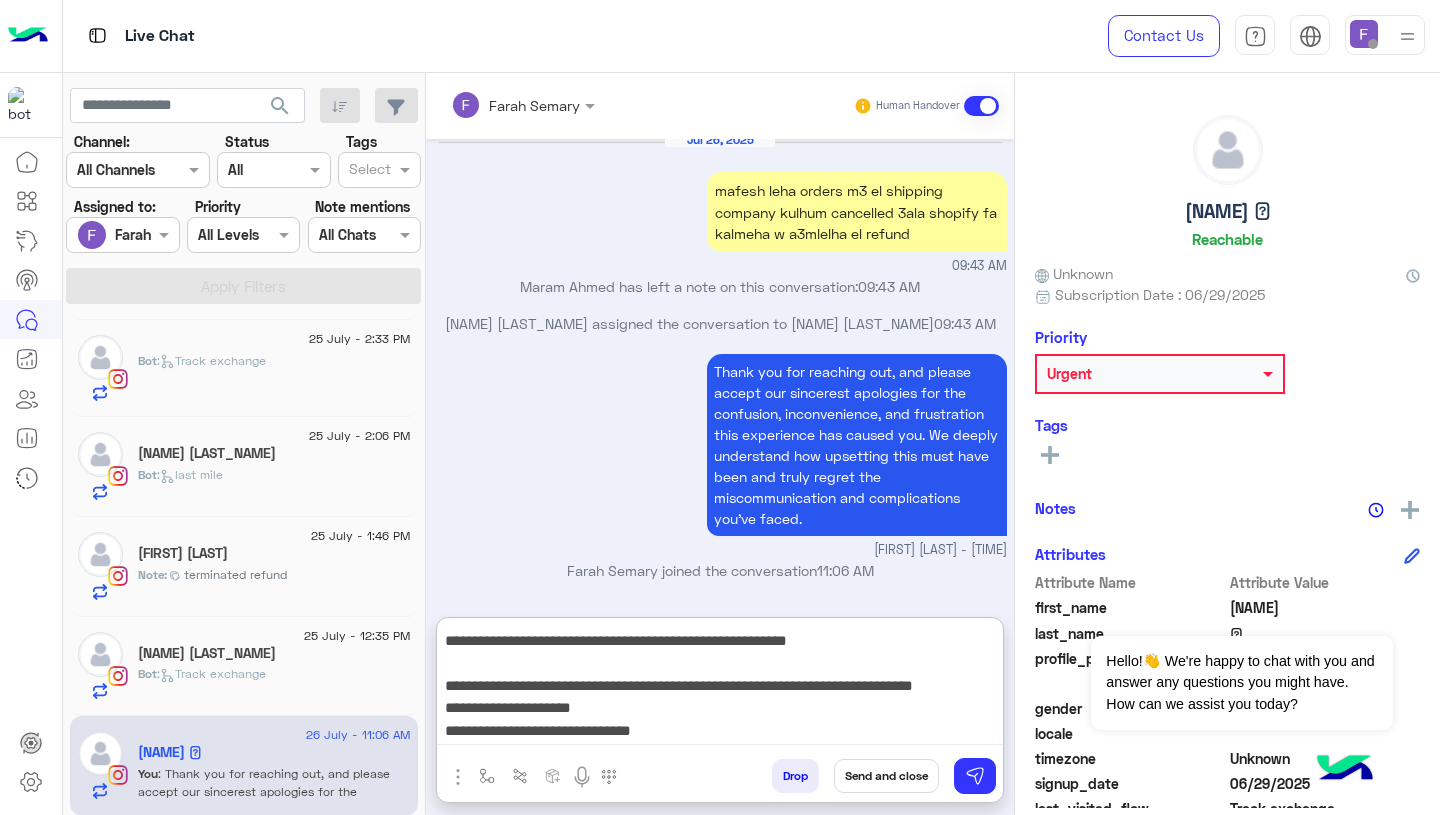 click on "**********" at bounding box center [720, 685] 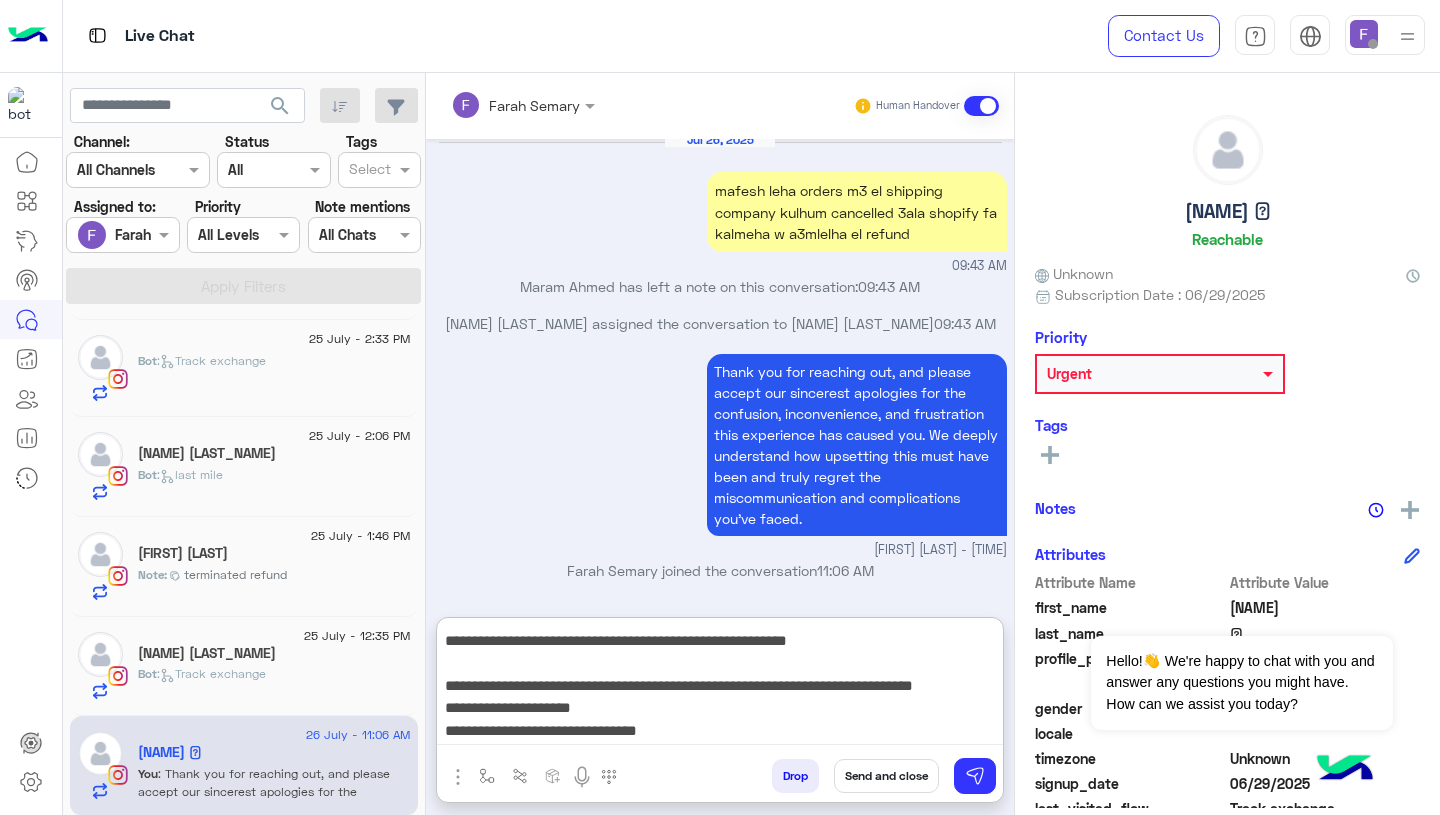 paste on "**********" 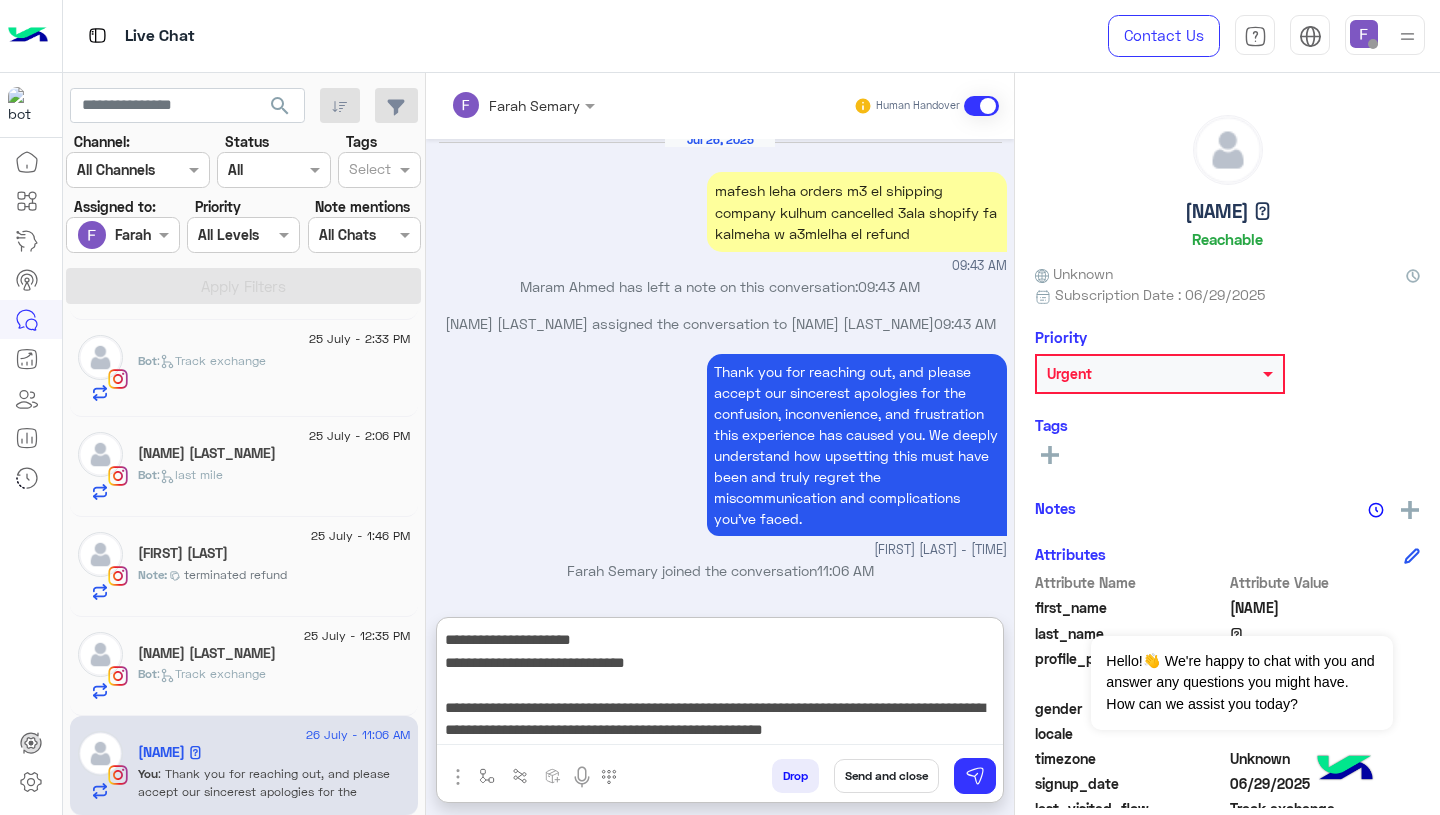 scroll, scrollTop: 335, scrollLeft: 0, axis: vertical 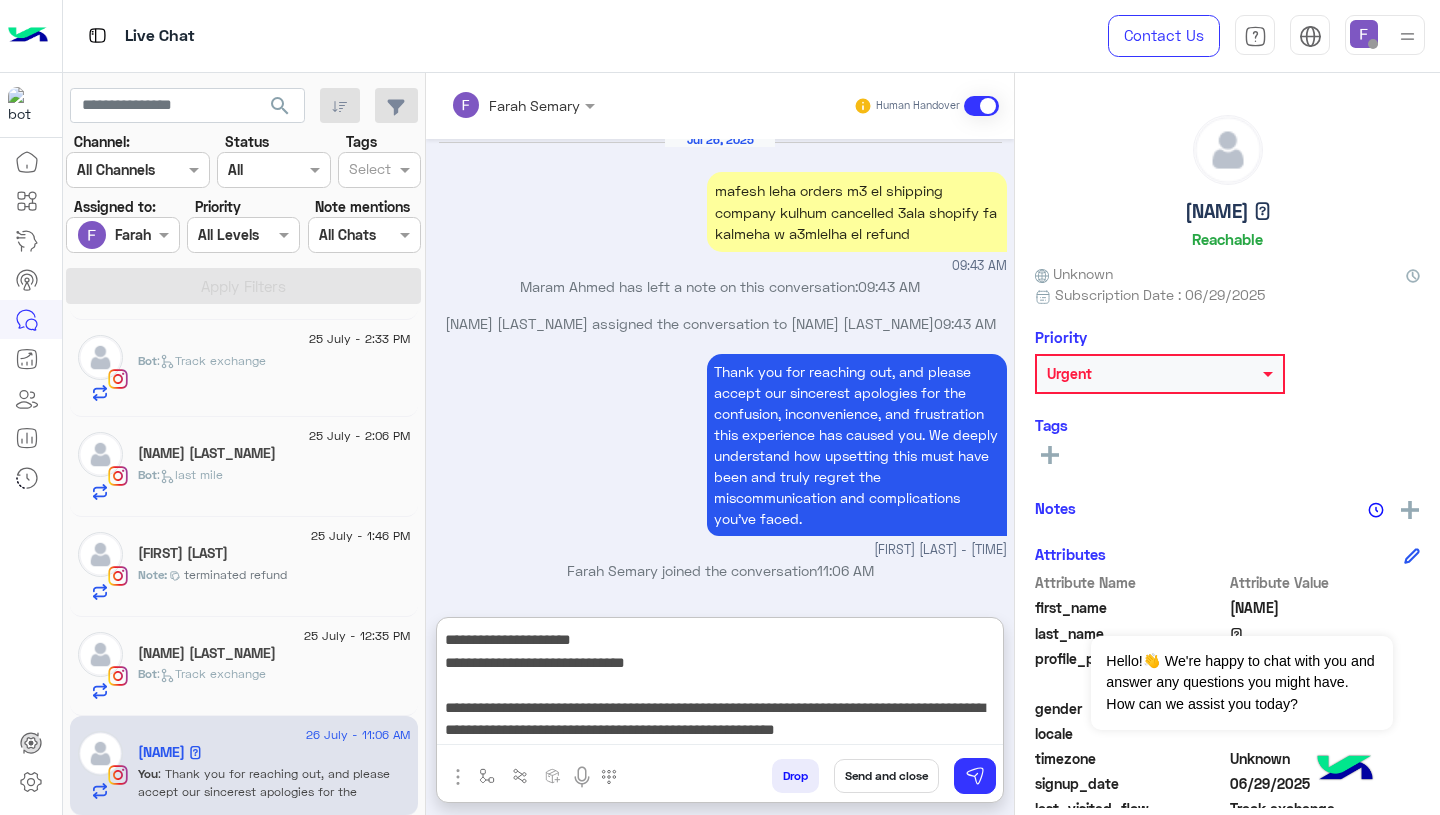 paste on "**********" 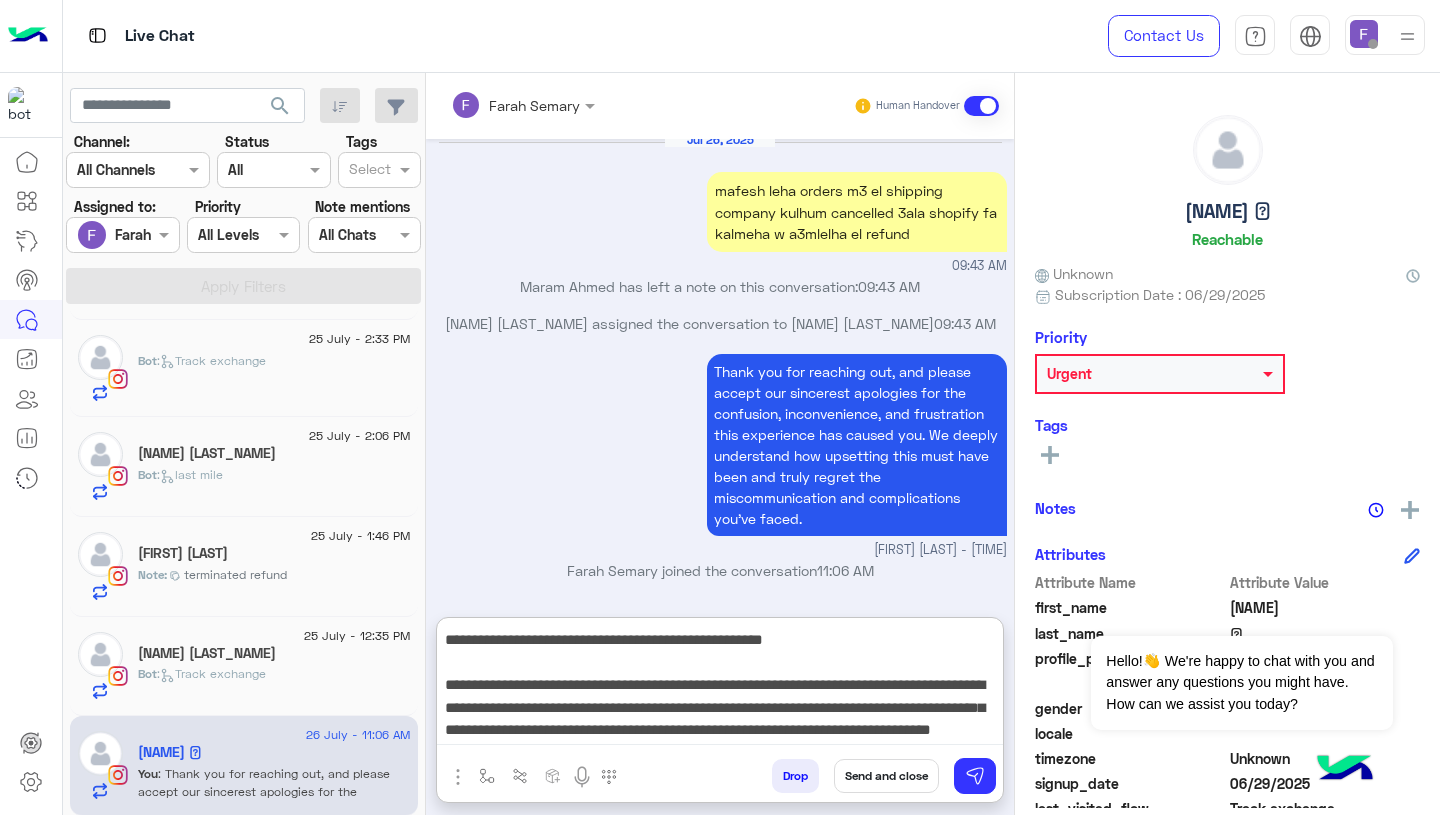 scroll, scrollTop: 473, scrollLeft: 0, axis: vertical 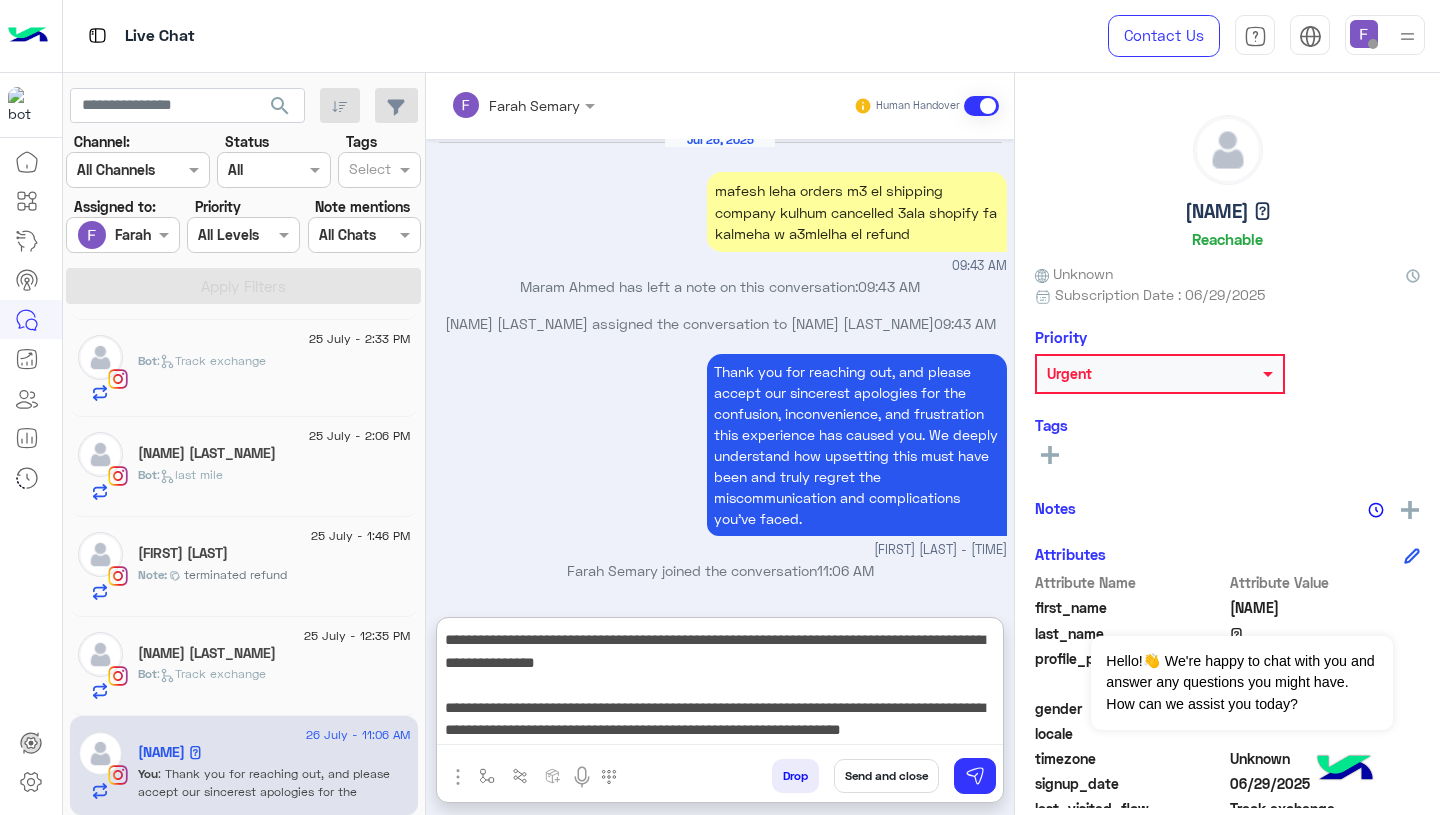 click on "**********" at bounding box center [720, 685] 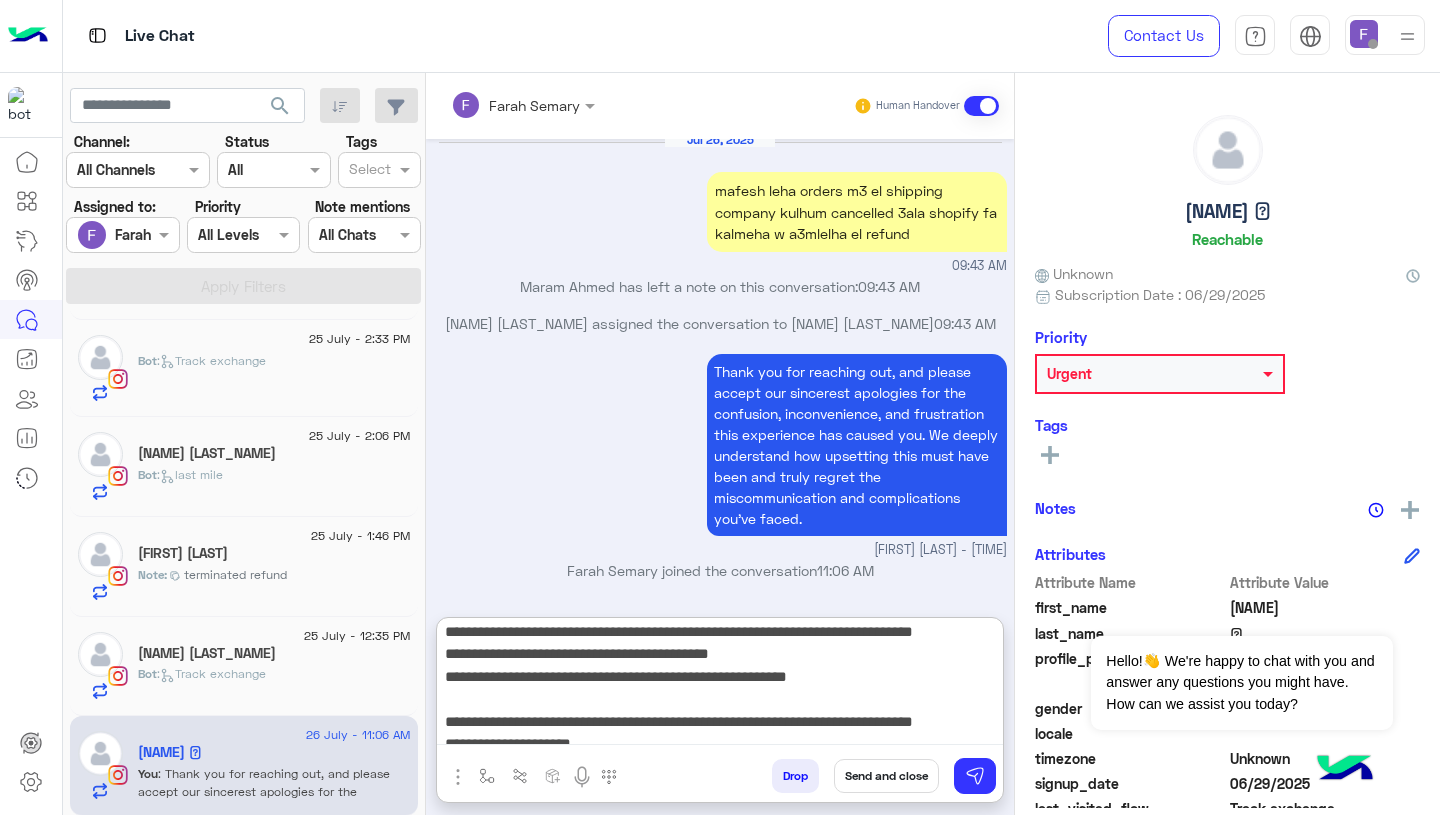 scroll, scrollTop: 157, scrollLeft: 0, axis: vertical 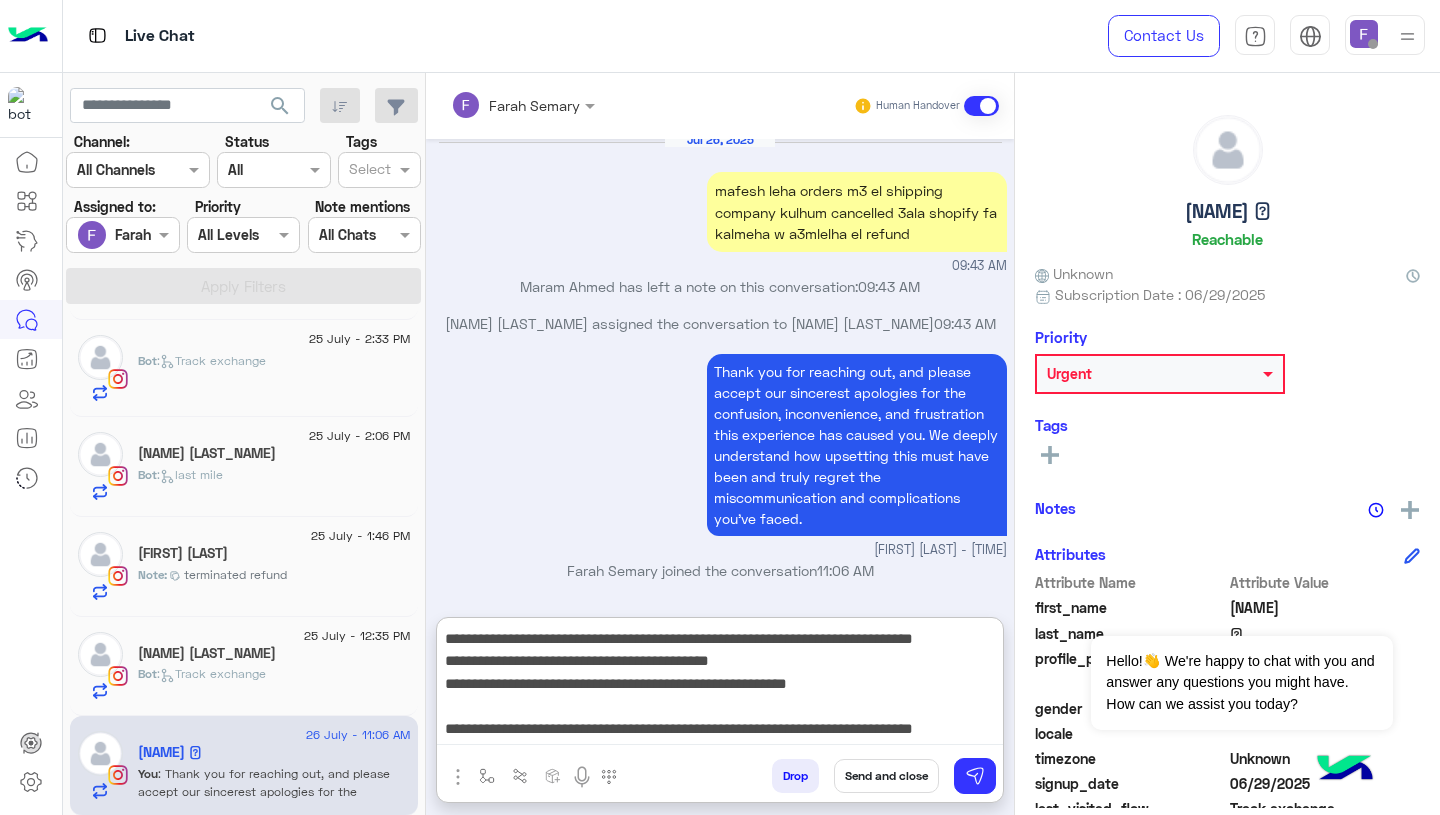 drag, startPoint x: 442, startPoint y: 648, endPoint x: 980, endPoint y: 670, distance: 538.44965 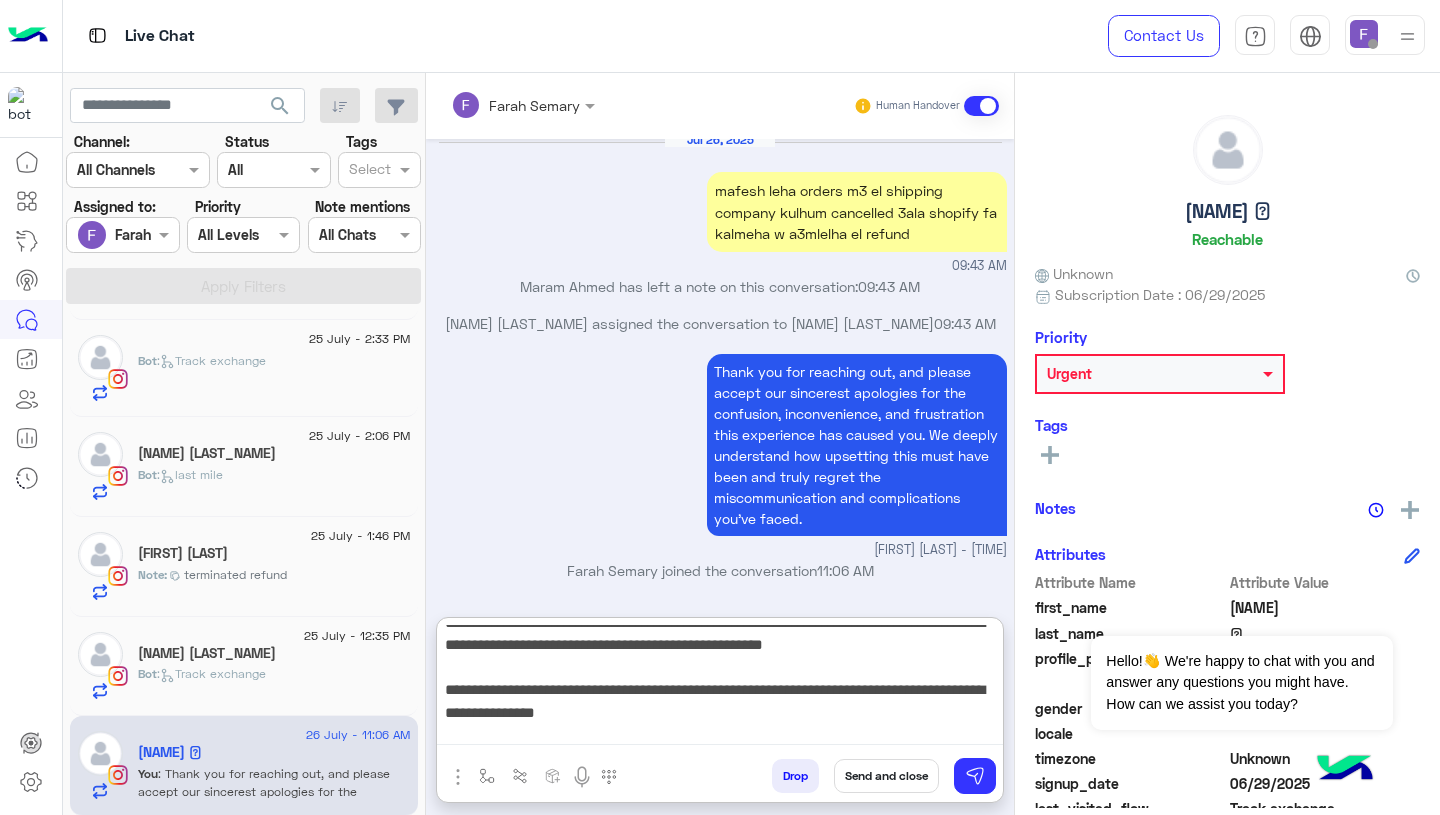 scroll, scrollTop: 537, scrollLeft: 0, axis: vertical 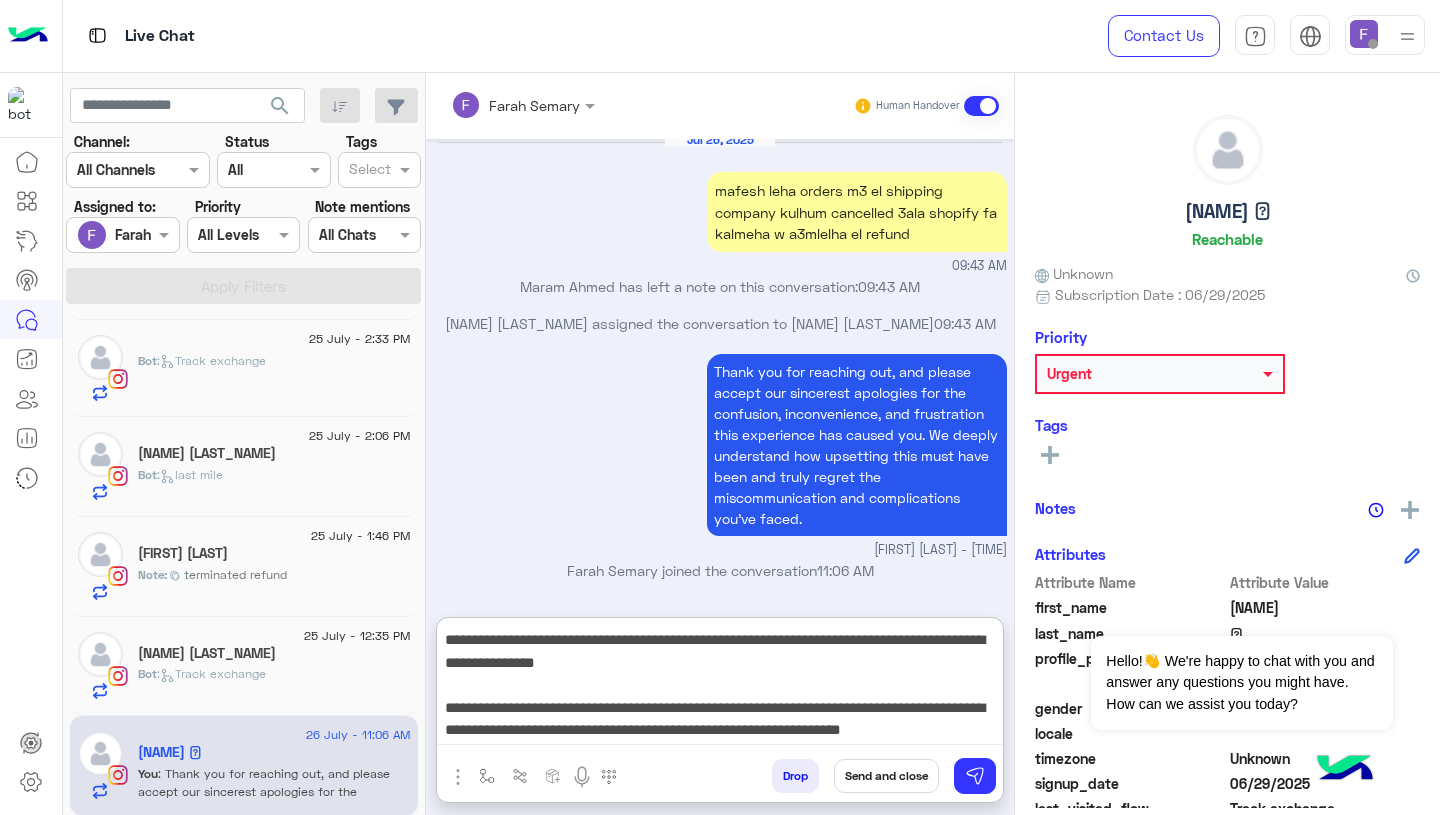 drag, startPoint x: 440, startPoint y: 635, endPoint x: 968, endPoint y: 668, distance: 529.0303 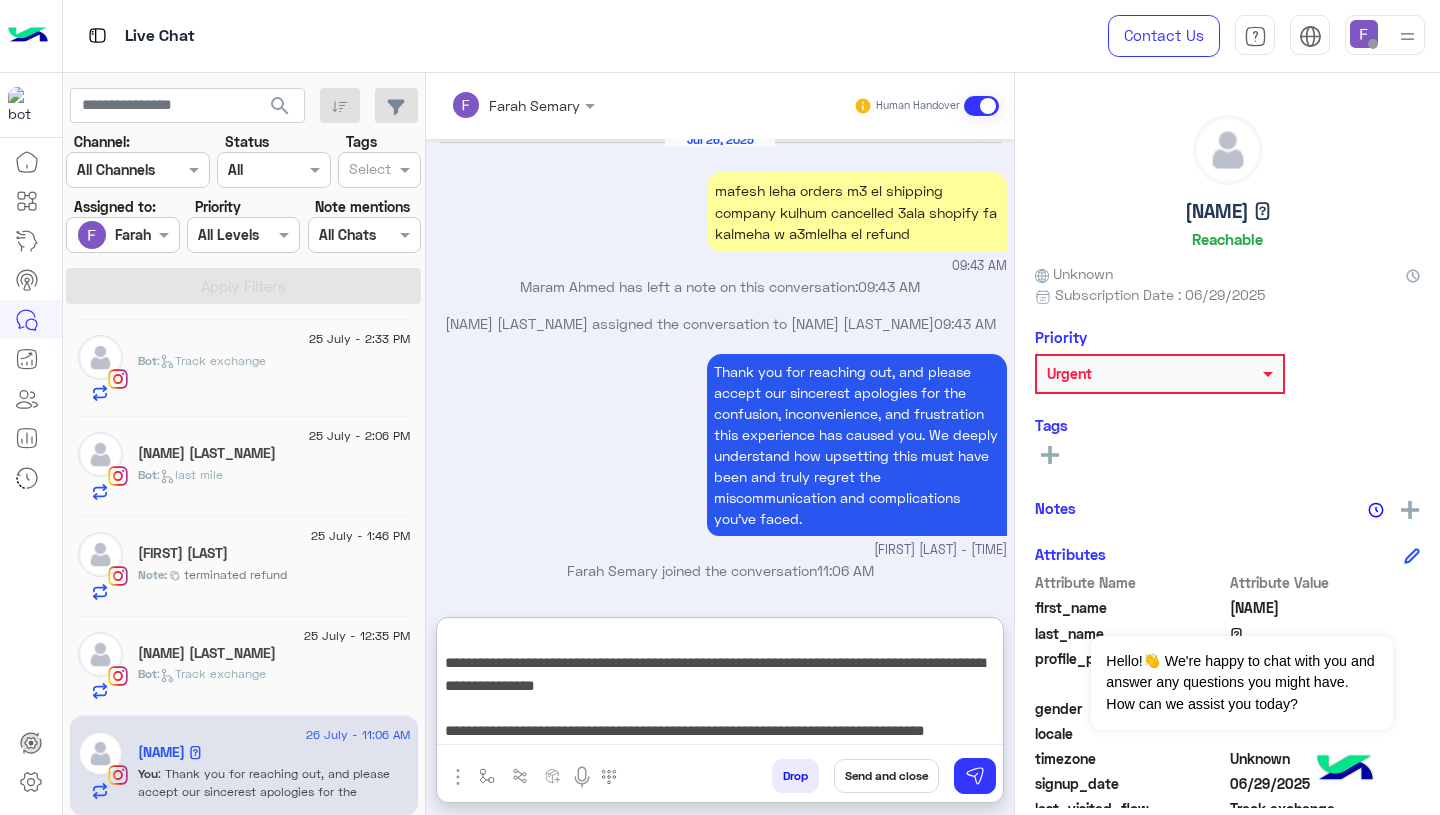 scroll, scrollTop: 515, scrollLeft: 0, axis: vertical 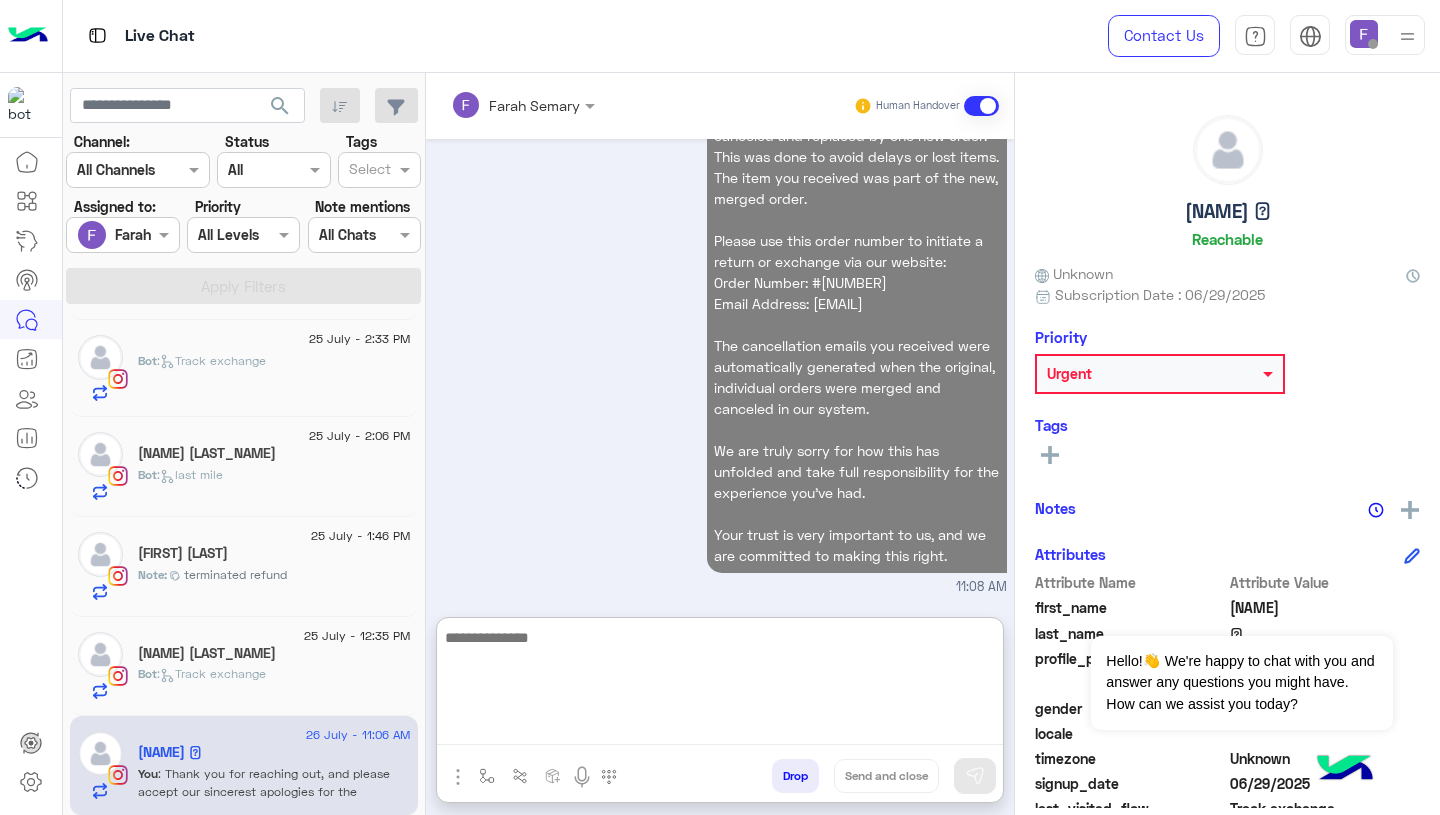click on "We want to clarify and resolve each of your concerns as thoroughly and promptly as possible: Regarding the Missing Order: To ensure you received all your items together — instead of in multiple, separate shipments — we proactively merged your separate orders into a single consolidated shipment.  In doing so, the original orders were canceled and replaced by one new order.  This was done to avoid delays or lost items. The item you received was part of the new, merged order.  Please use this order number to initiate a return or exchange via our website: Order Number: #103677 Email Address: s09131@lvng.net The cancellation emails you received were automatically generated when the original, individual orders were merged and canceled in our system.  We are truly sorry for how this has unfolded and take full responsibility for the experience you've had.  Your trust is very important to us, and we are committed to making this right.   11:08 AM" at bounding box center (720, 229) 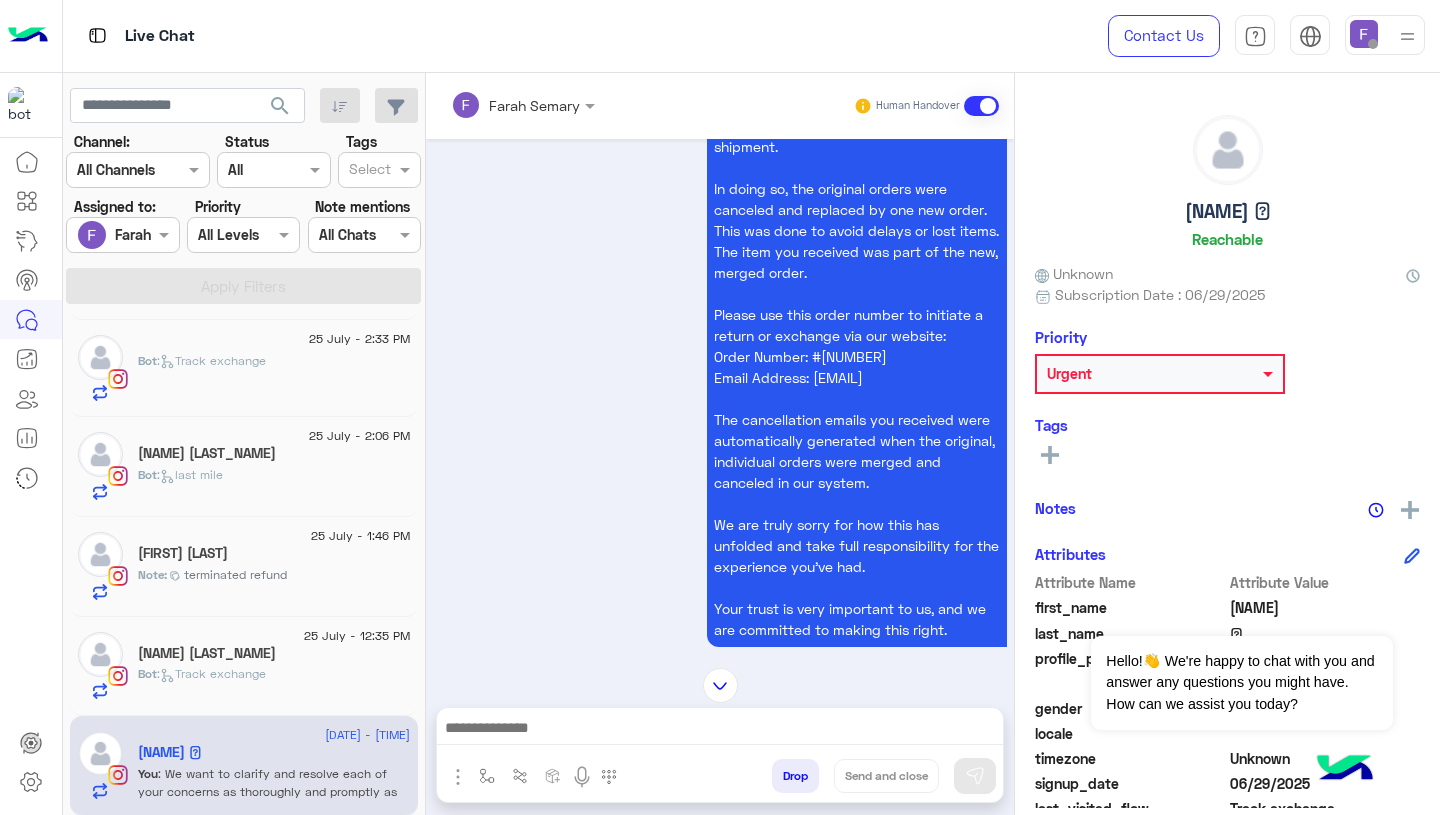 scroll, scrollTop: 11609, scrollLeft: 0, axis: vertical 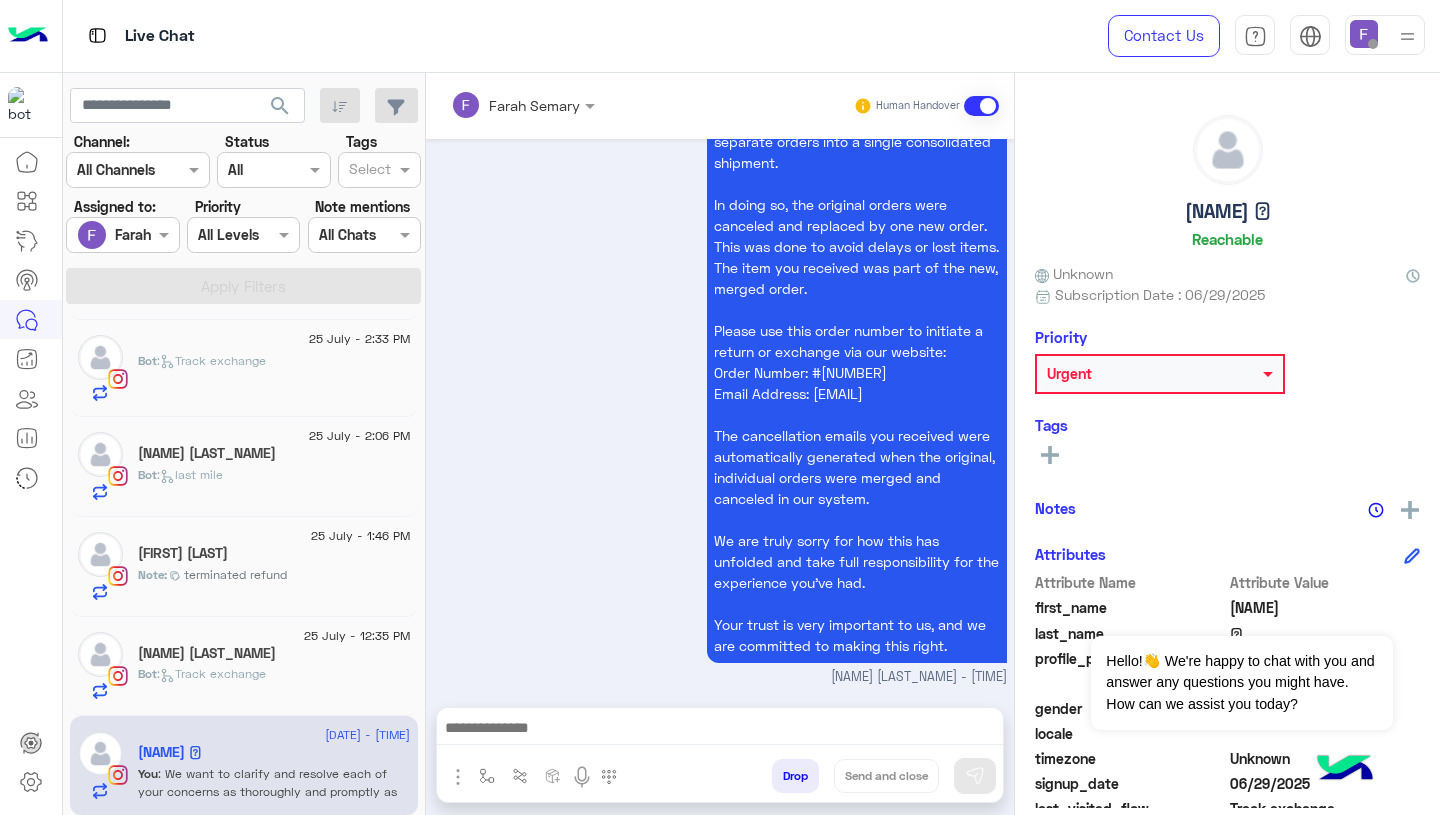 click 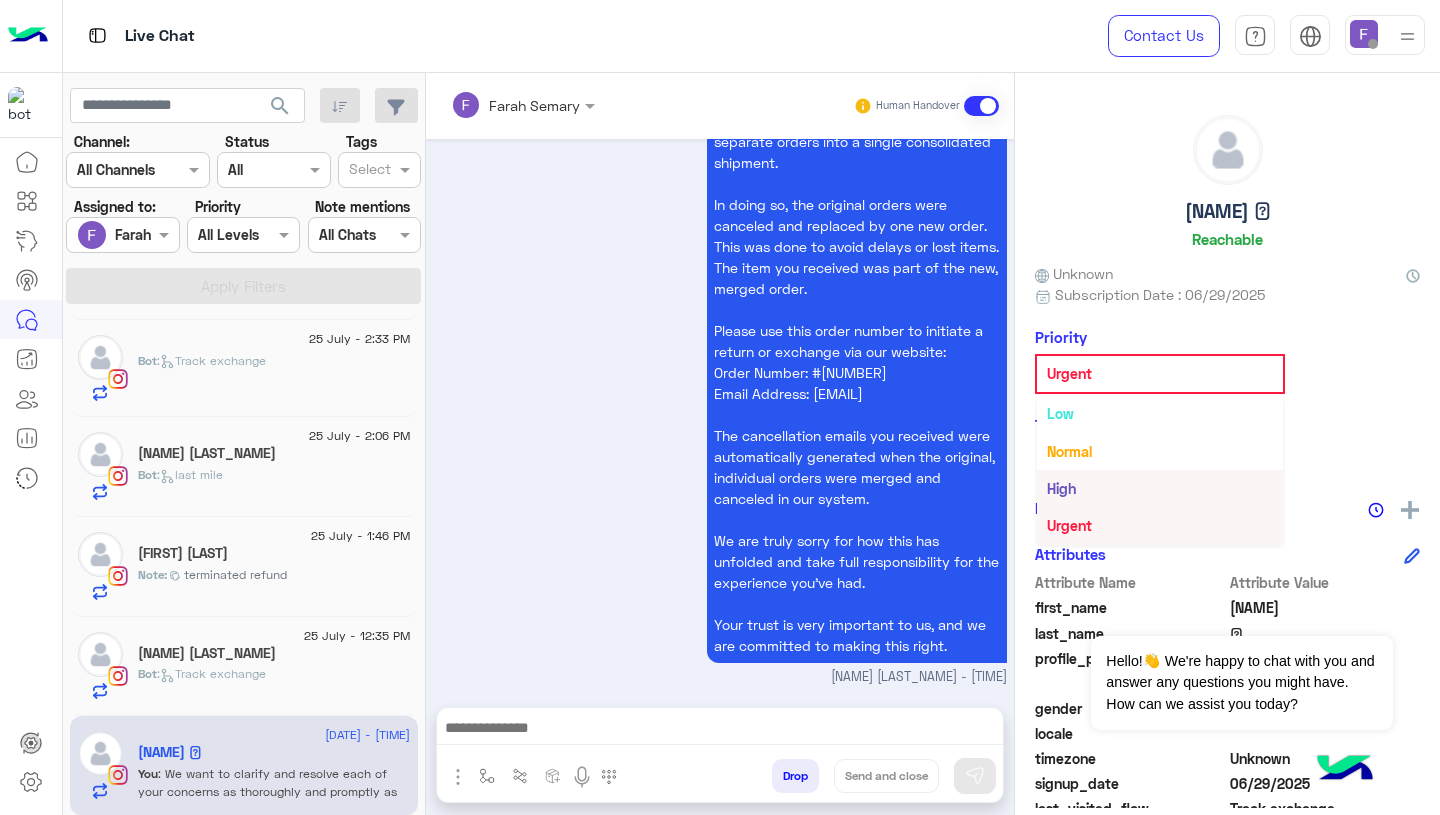 scroll, scrollTop: 0, scrollLeft: 0, axis: both 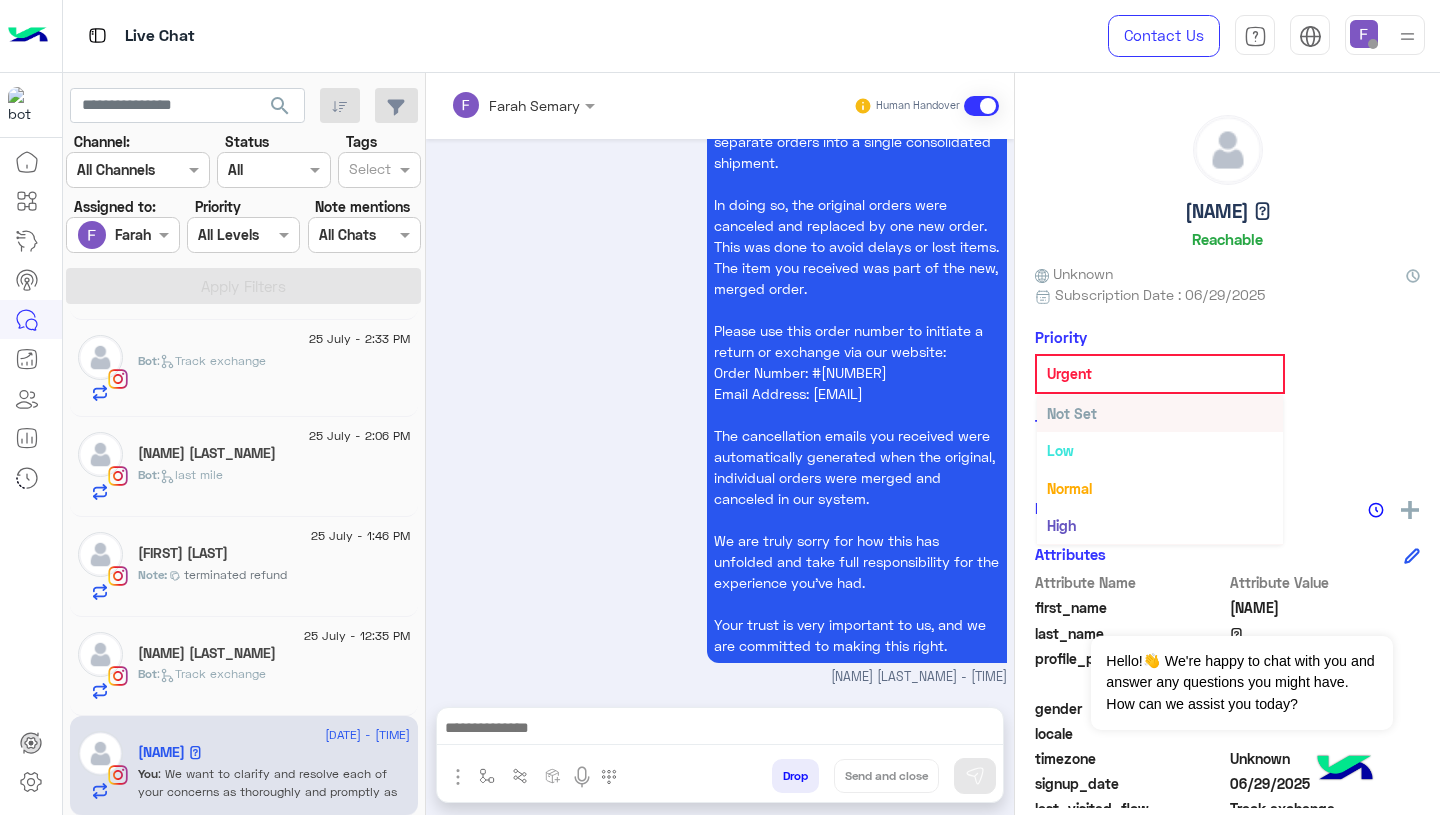 click on "Not Set" at bounding box center (1072, 413) 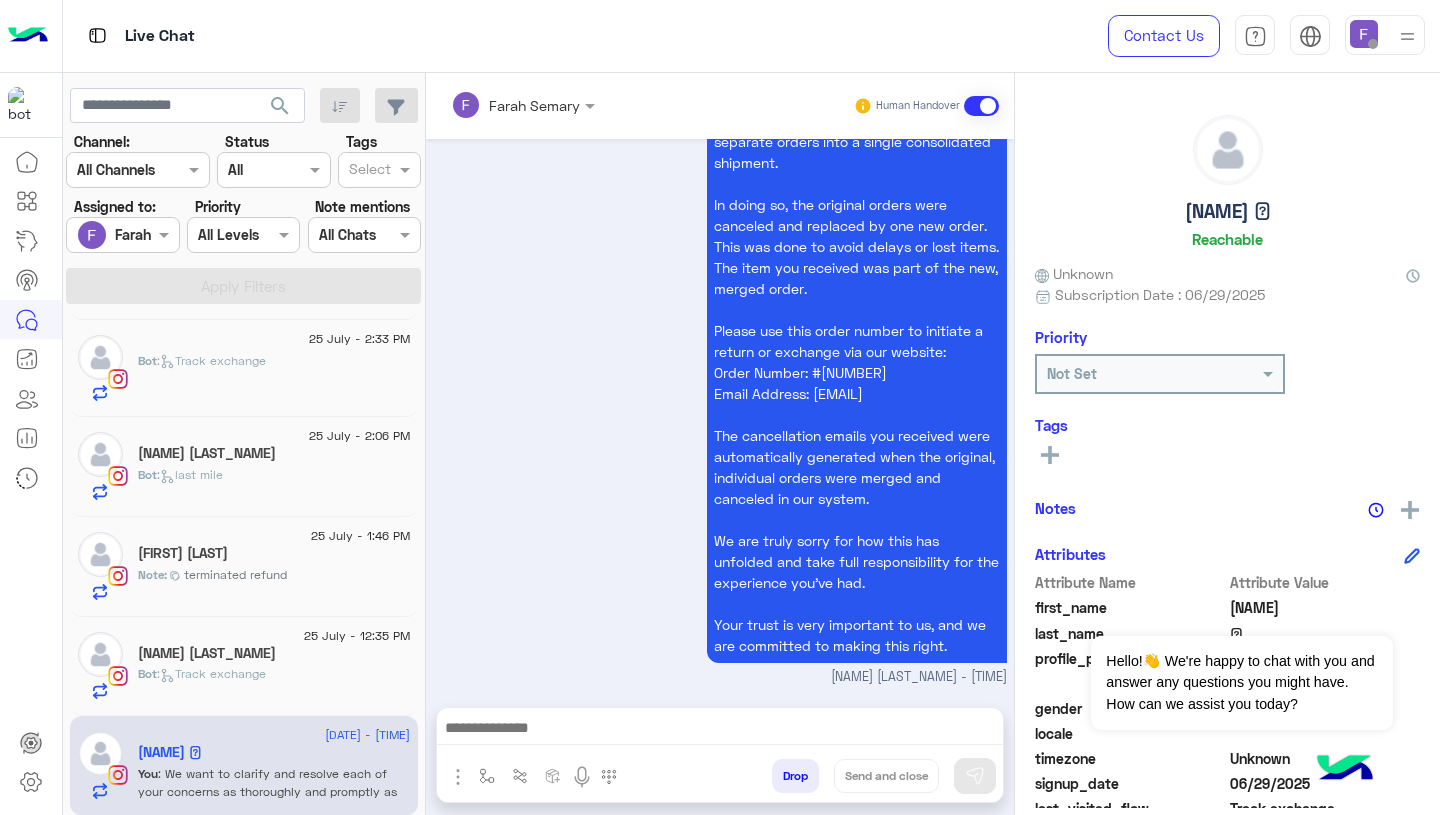 click on "Bot :   Track exchange" 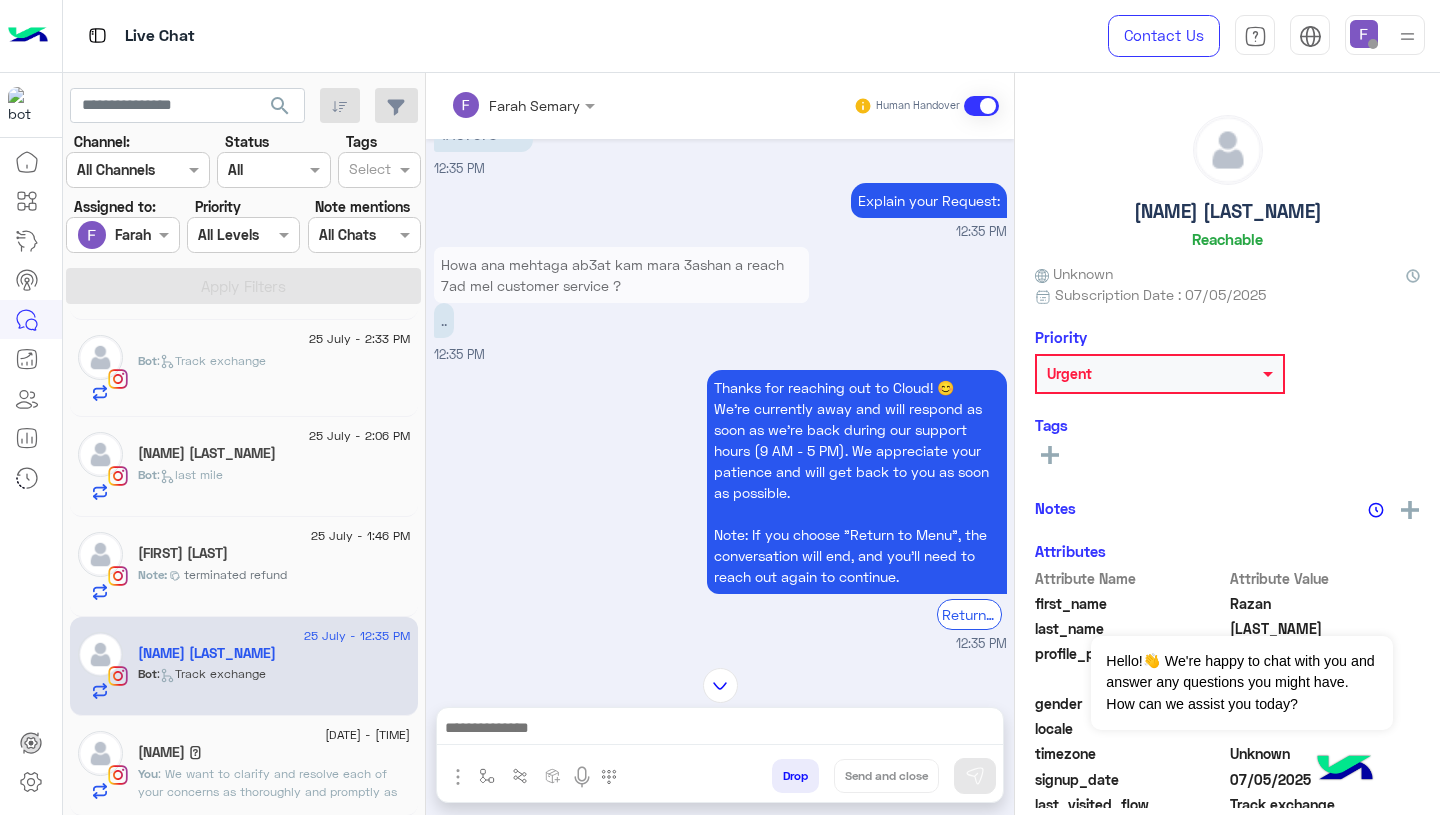 scroll, scrollTop: 1639, scrollLeft: 0, axis: vertical 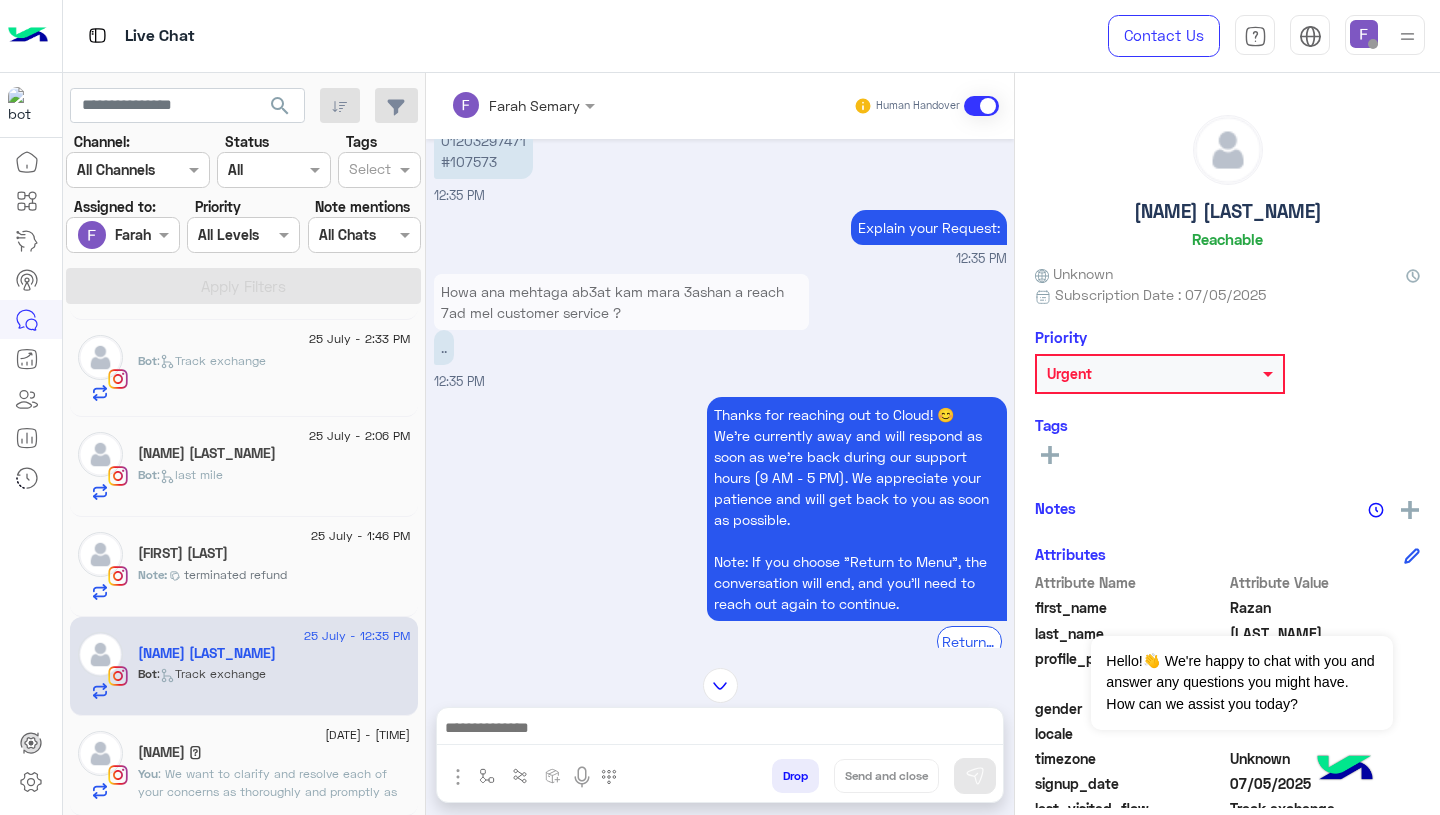 click on "terminated refund" 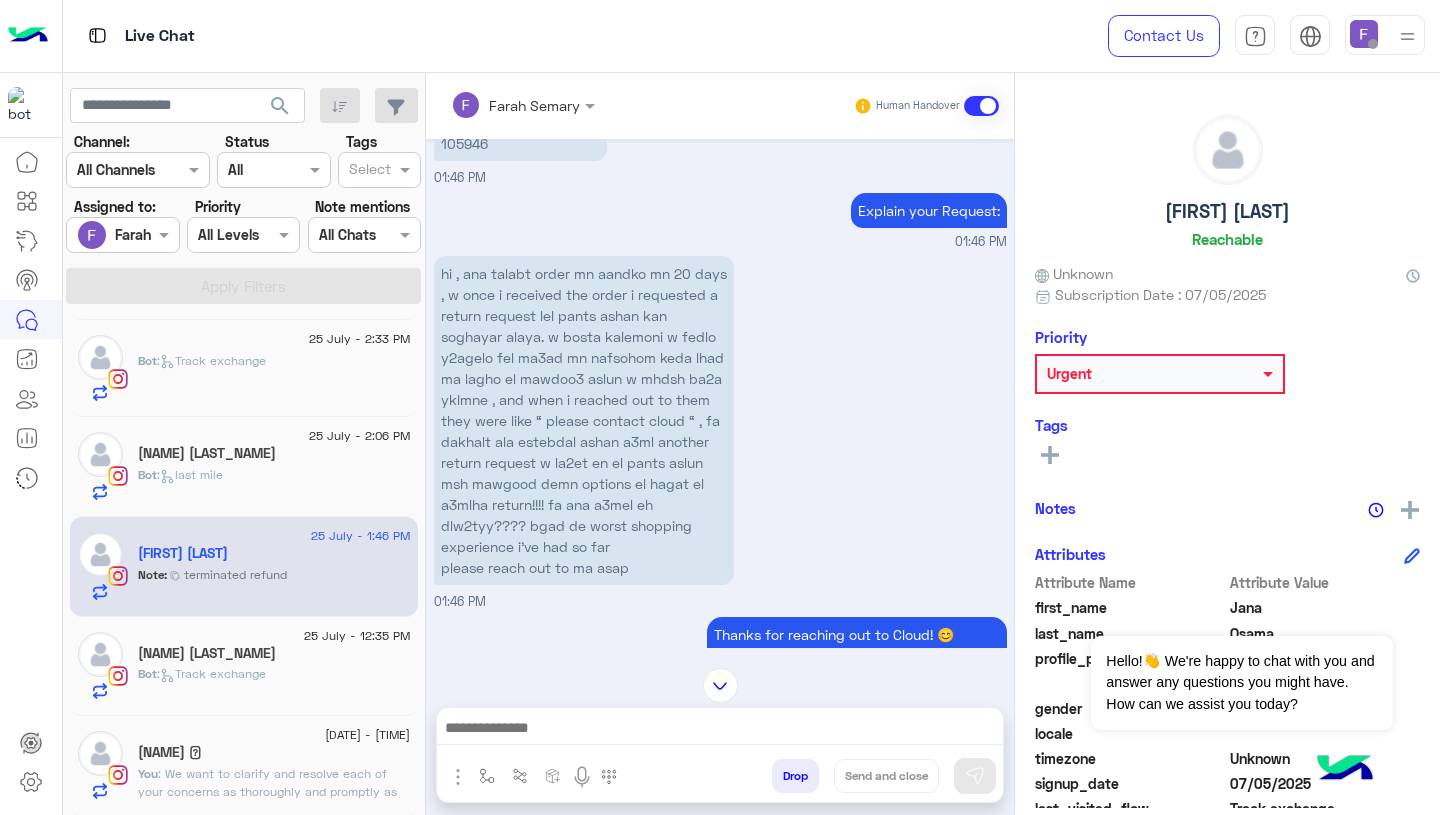 scroll, scrollTop: 1865, scrollLeft: 0, axis: vertical 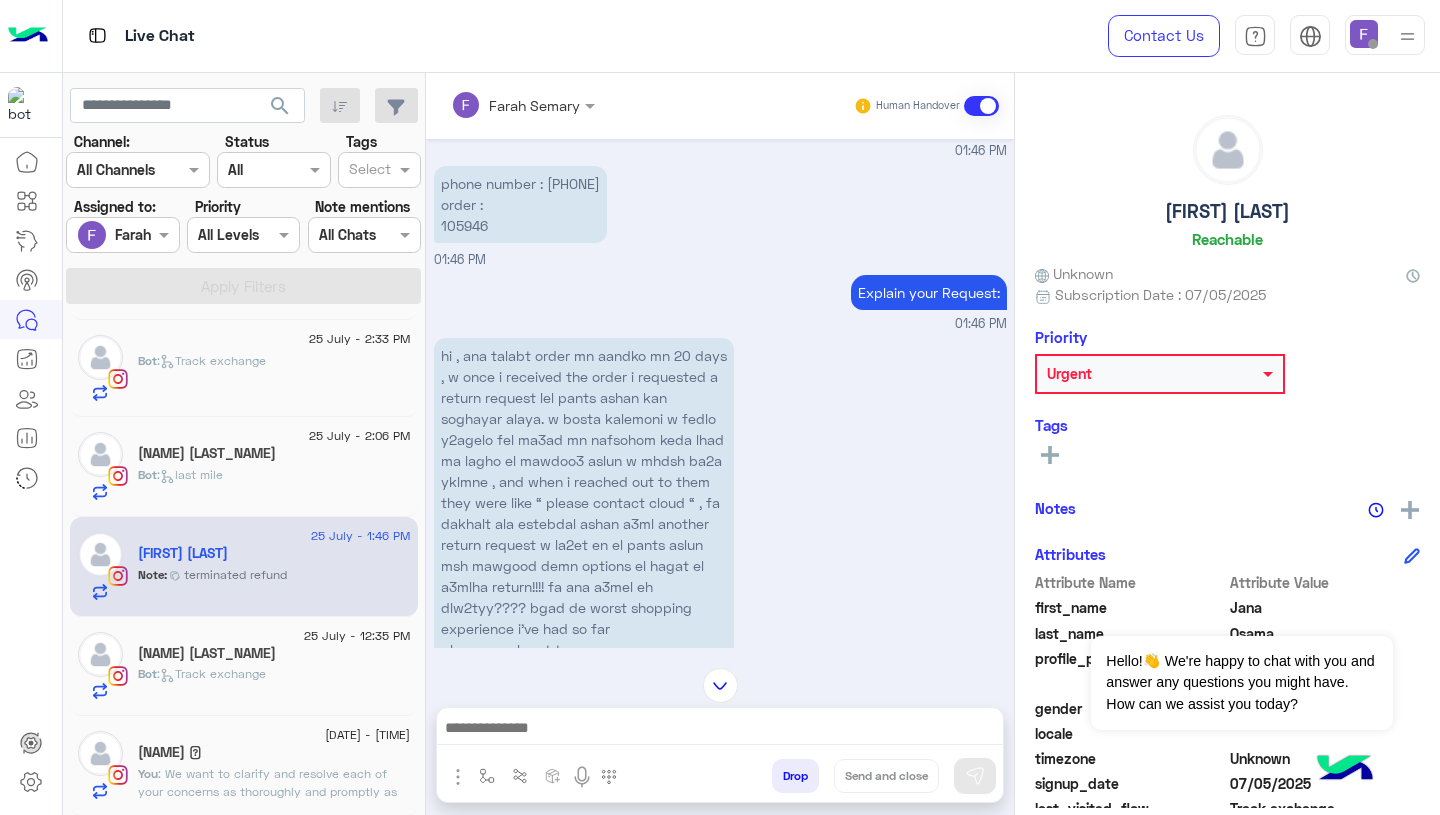 click on "phone number : 01200048640  order :  105946" at bounding box center [520, 225] 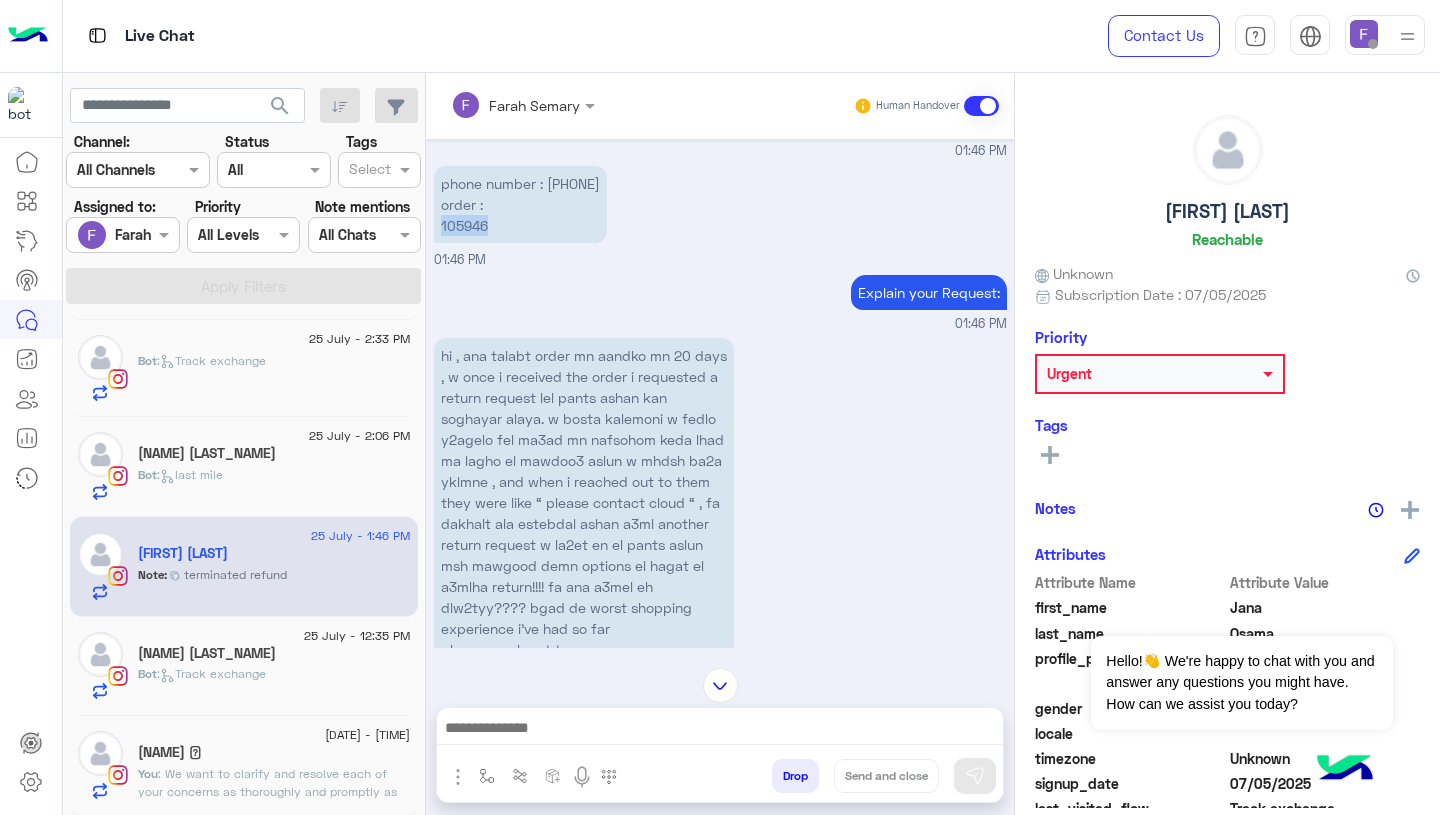 click on "phone number : 01200048640  order :  105946" at bounding box center (520, 225) 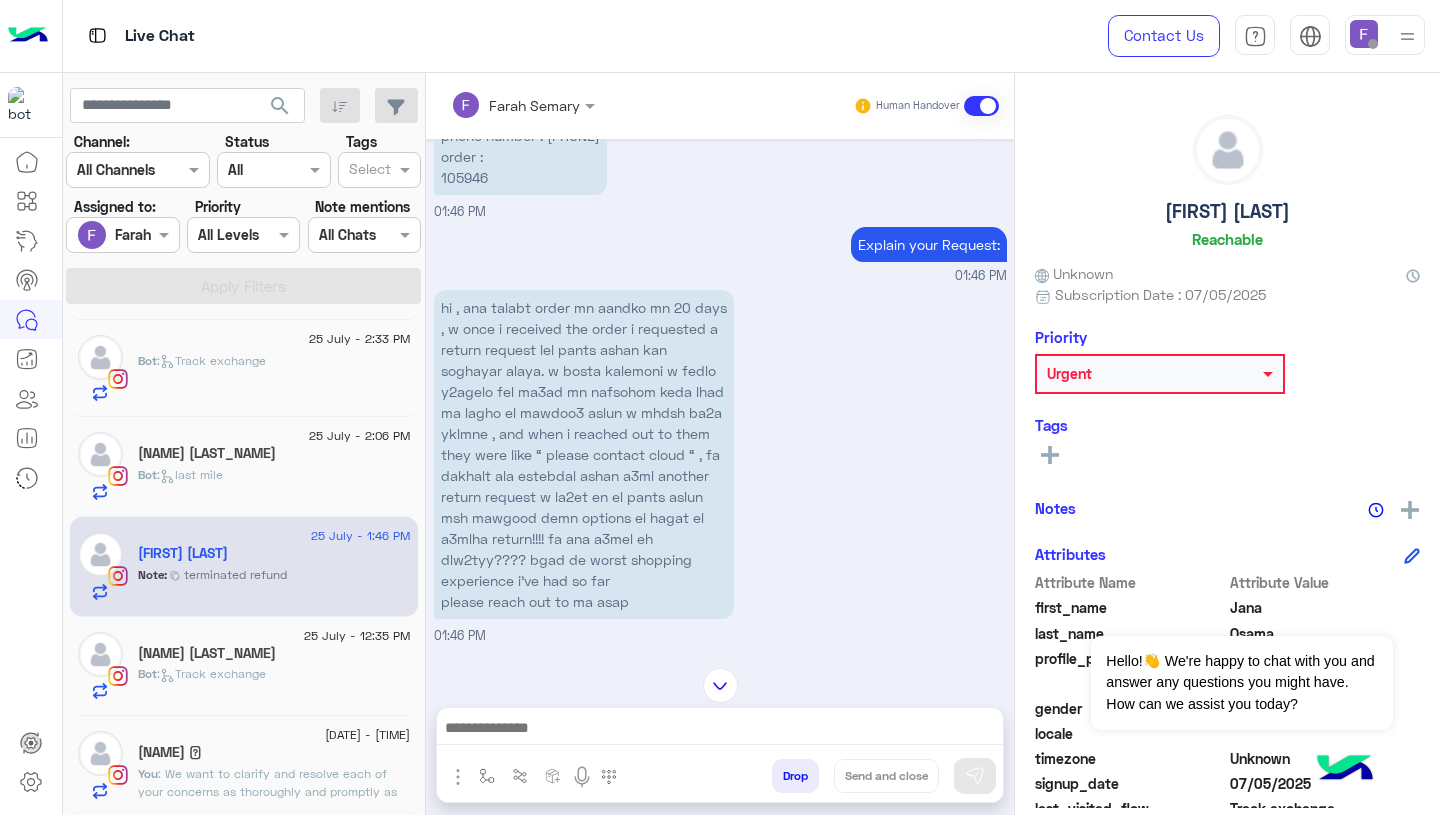 scroll, scrollTop: 1918, scrollLeft: 0, axis: vertical 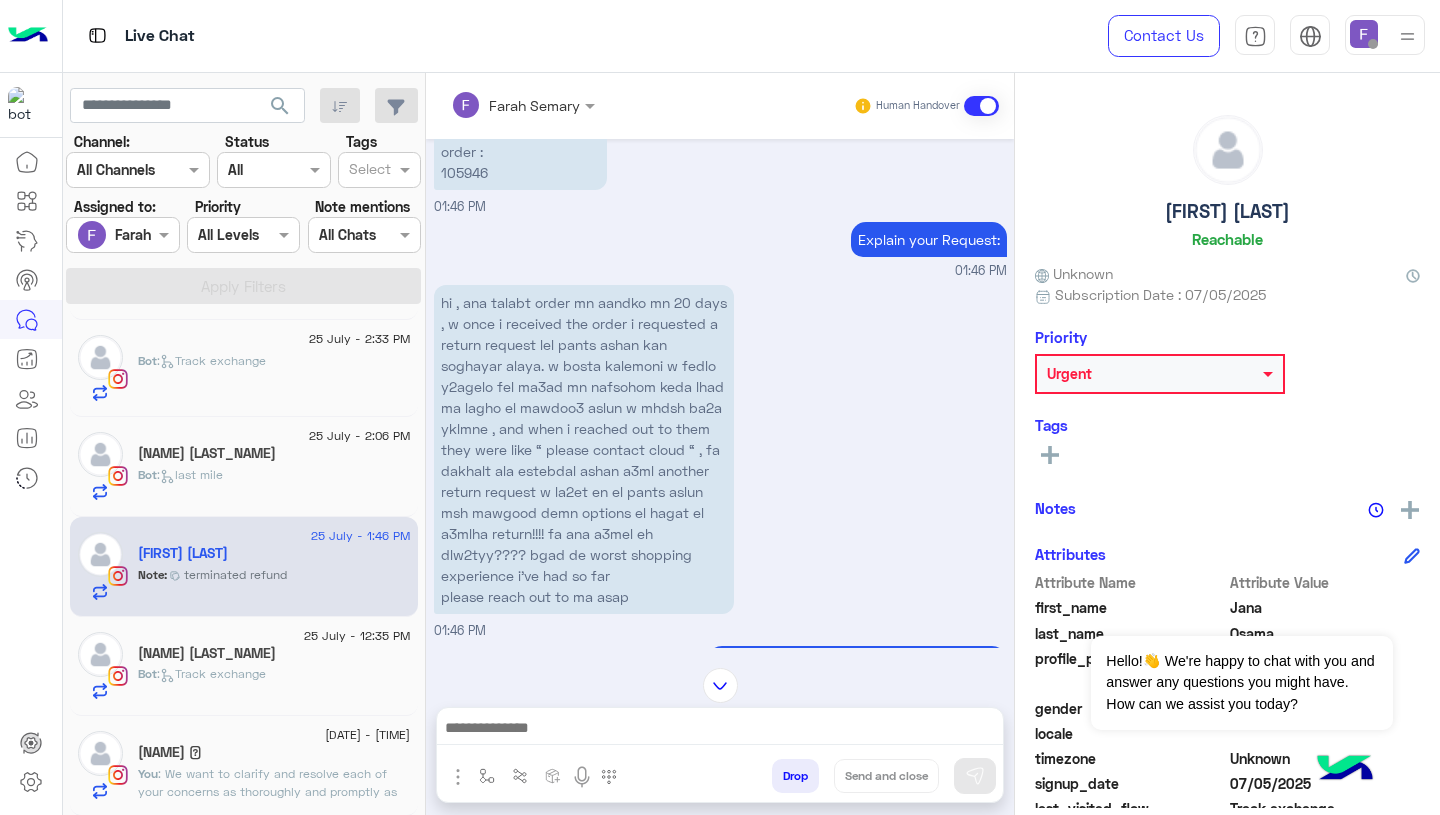 click on "hi , ana talabt order mn aandko mn 20 days , w once i received the order i requested a return request lel pants ashan kan soghayar alaya. w bosta kalemoni w fedlo y2agelo fel ma3ad mn nafsohom keda lhad ma lagho el mawdoo3 aslun w mhdsh ba2a yklmne , and when i reached out to them they were like “ please contact cloud “ , fa dakhalt ala estebdal ashan a3ml another return request w la2et en el pants aslun msh mawgood demn options el hagat el a3mlha return!!!! fa ana a3mel eh dlw2tyy???? bgad de worst shopping experience i’ve had so far  please reach out to ma asap   01:46 PM" at bounding box center (720, 481) 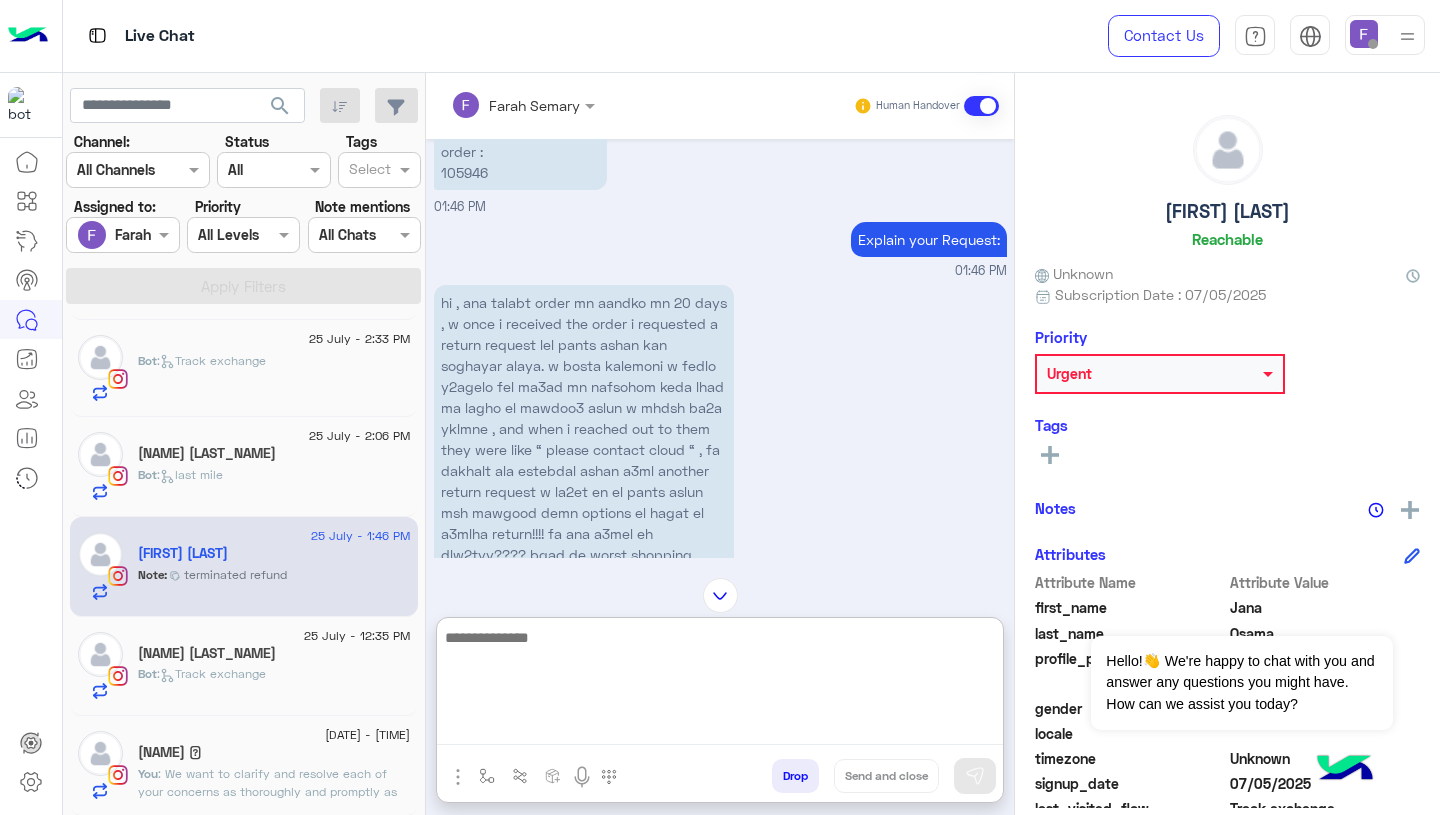 paste on "**********" 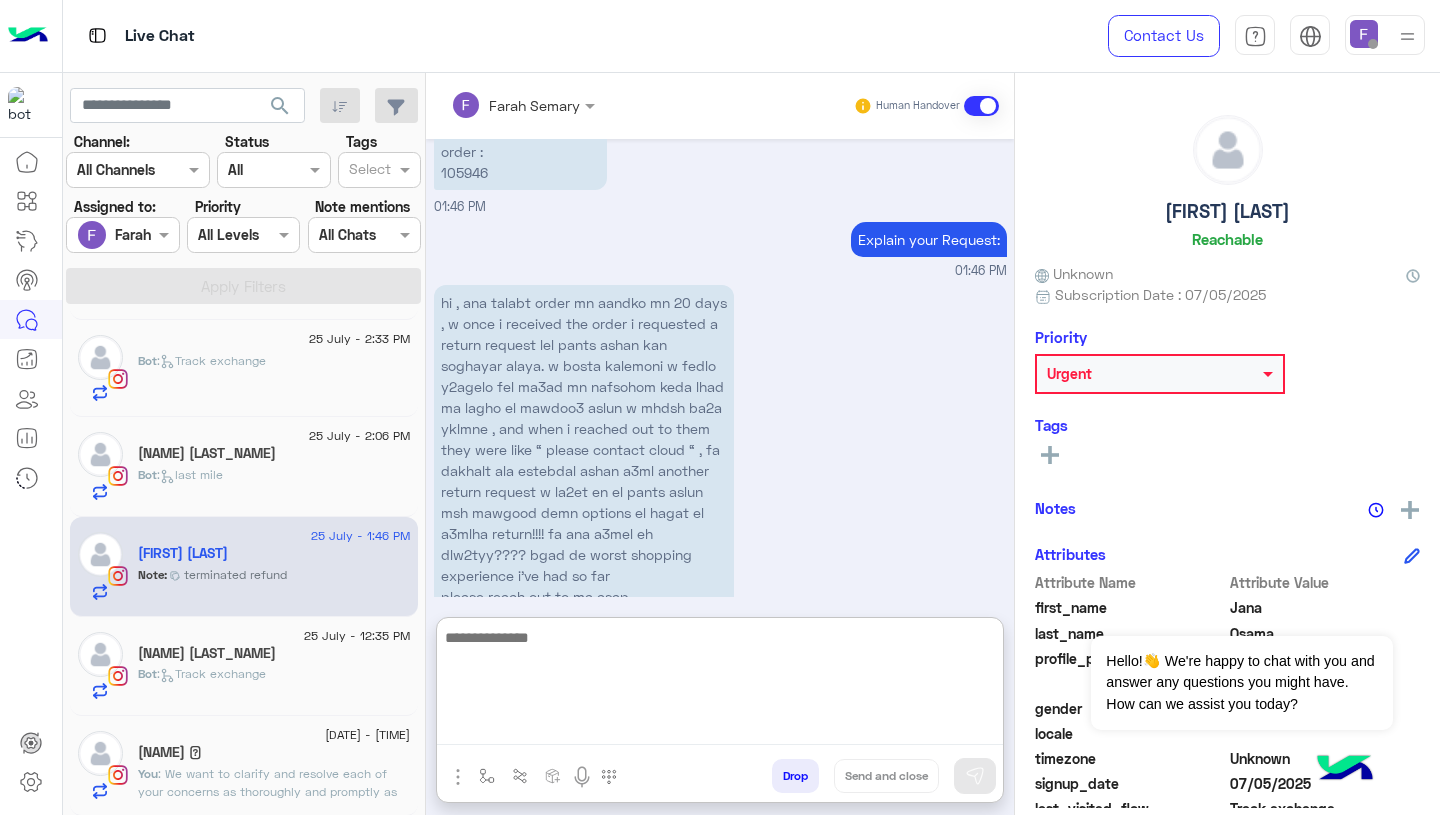 scroll, scrollTop: 0, scrollLeft: 0, axis: both 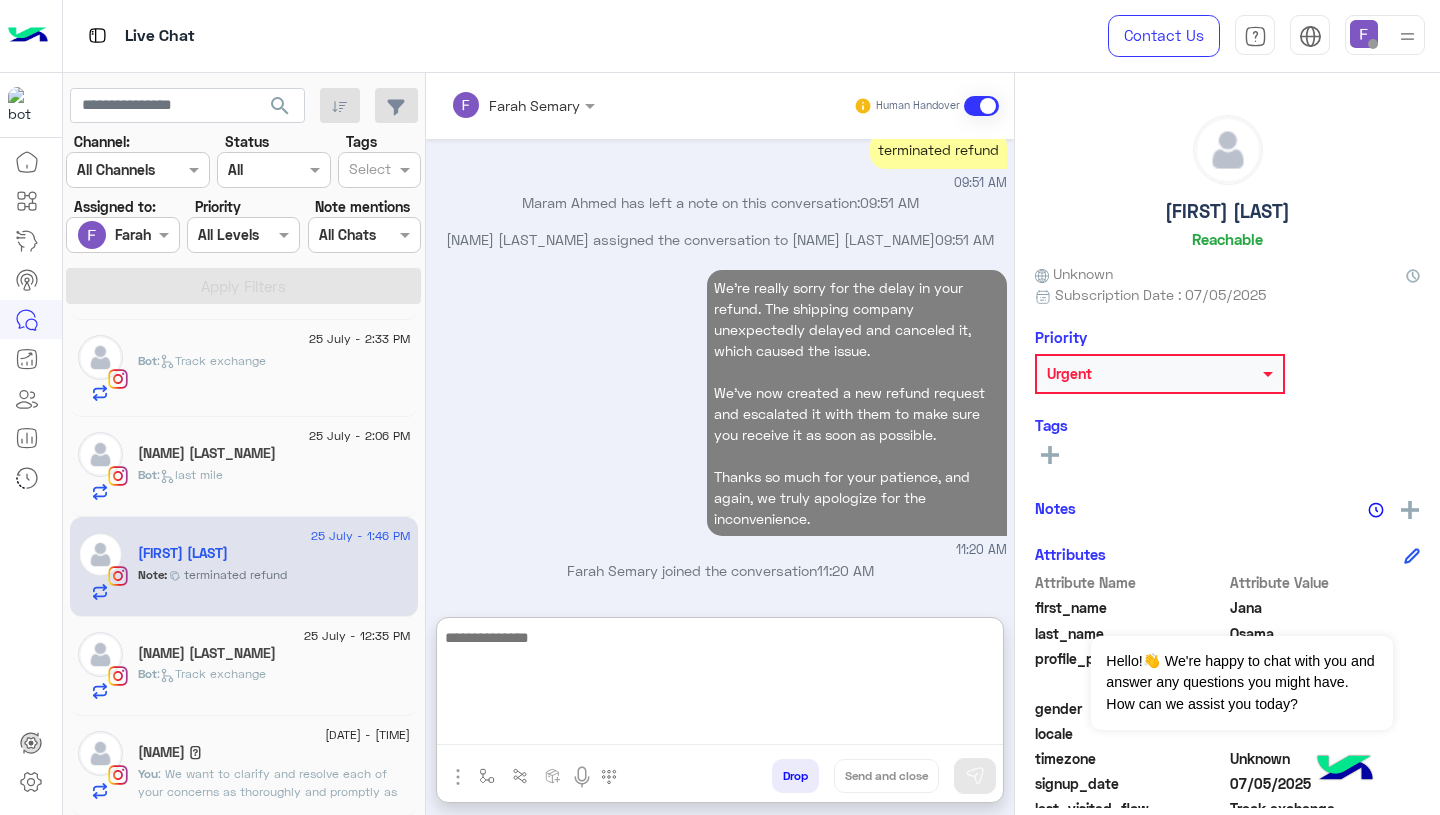 click 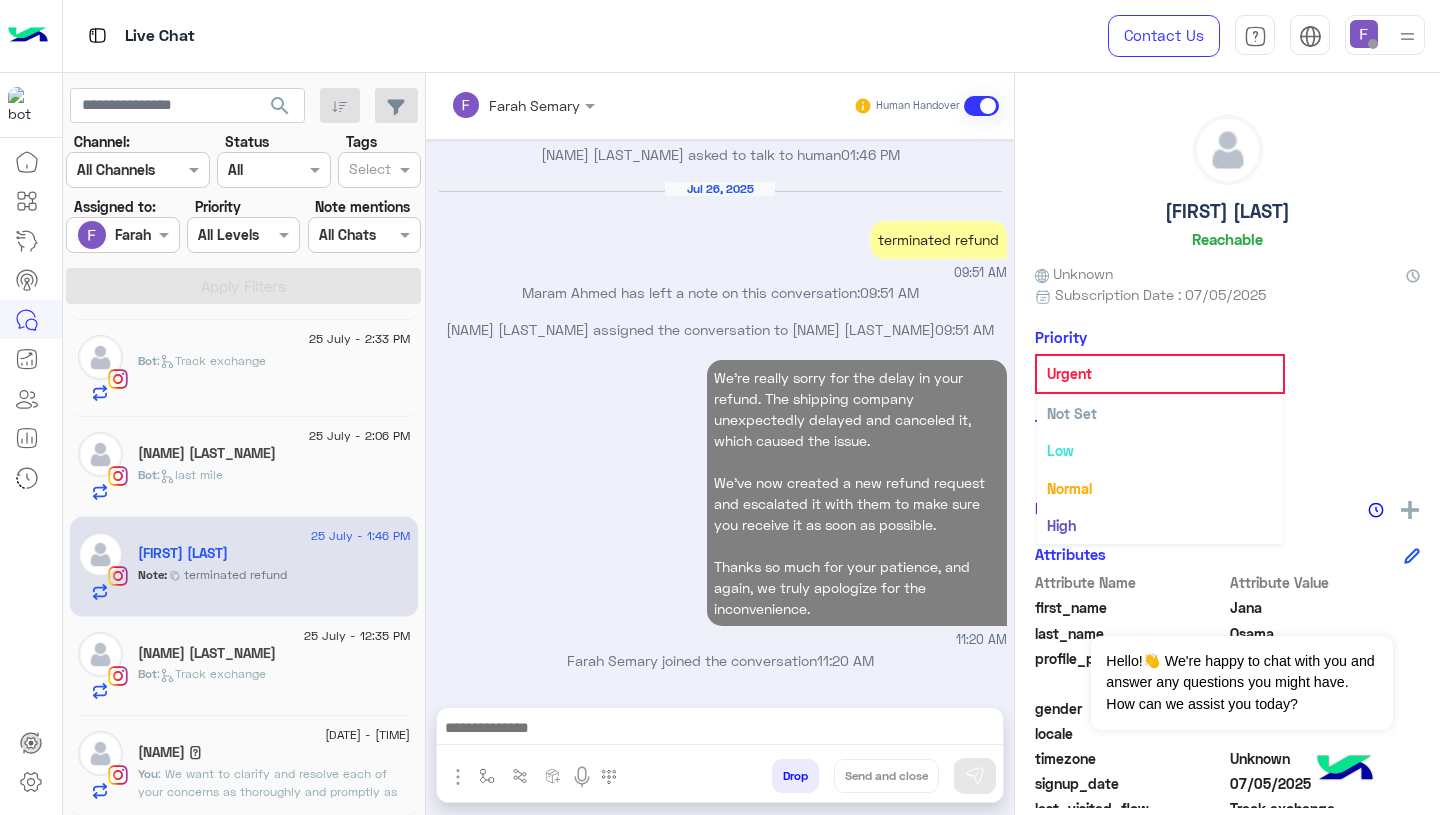 scroll, scrollTop: 2759, scrollLeft: 0, axis: vertical 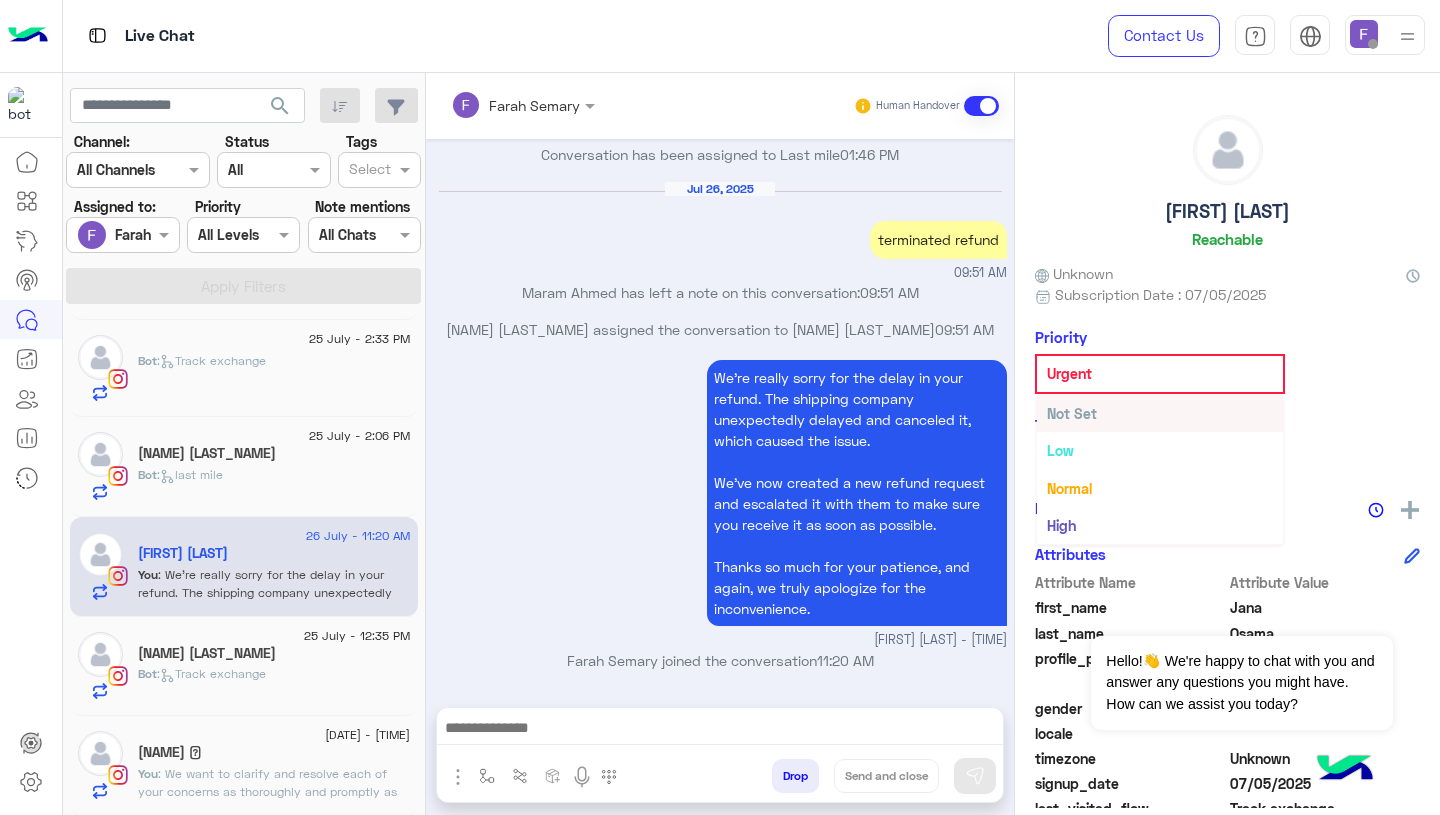 click on "Not Set" at bounding box center [1072, 413] 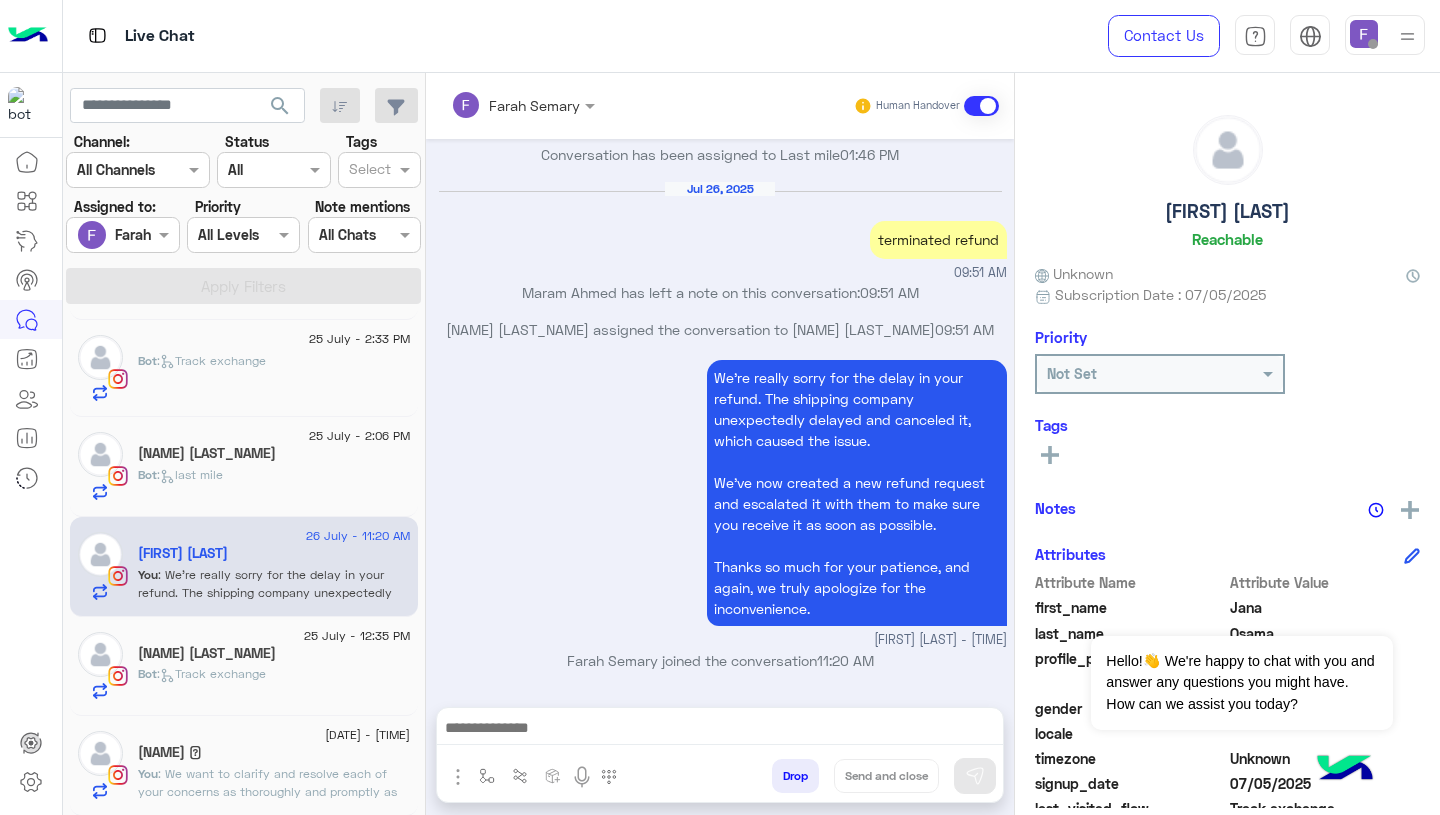 click on "We’re really sorry for the delay in your refund. The shipping company unexpectedly delayed and canceled it, which caused the issue. We’ve now created a new refund request and escalated it with them to make sure you receive it as soon as possible. Thanks so much for your patience, and again, we truly apologize for the inconvenience.  Farah Semary -  11:20 AM" at bounding box center (720, 504) 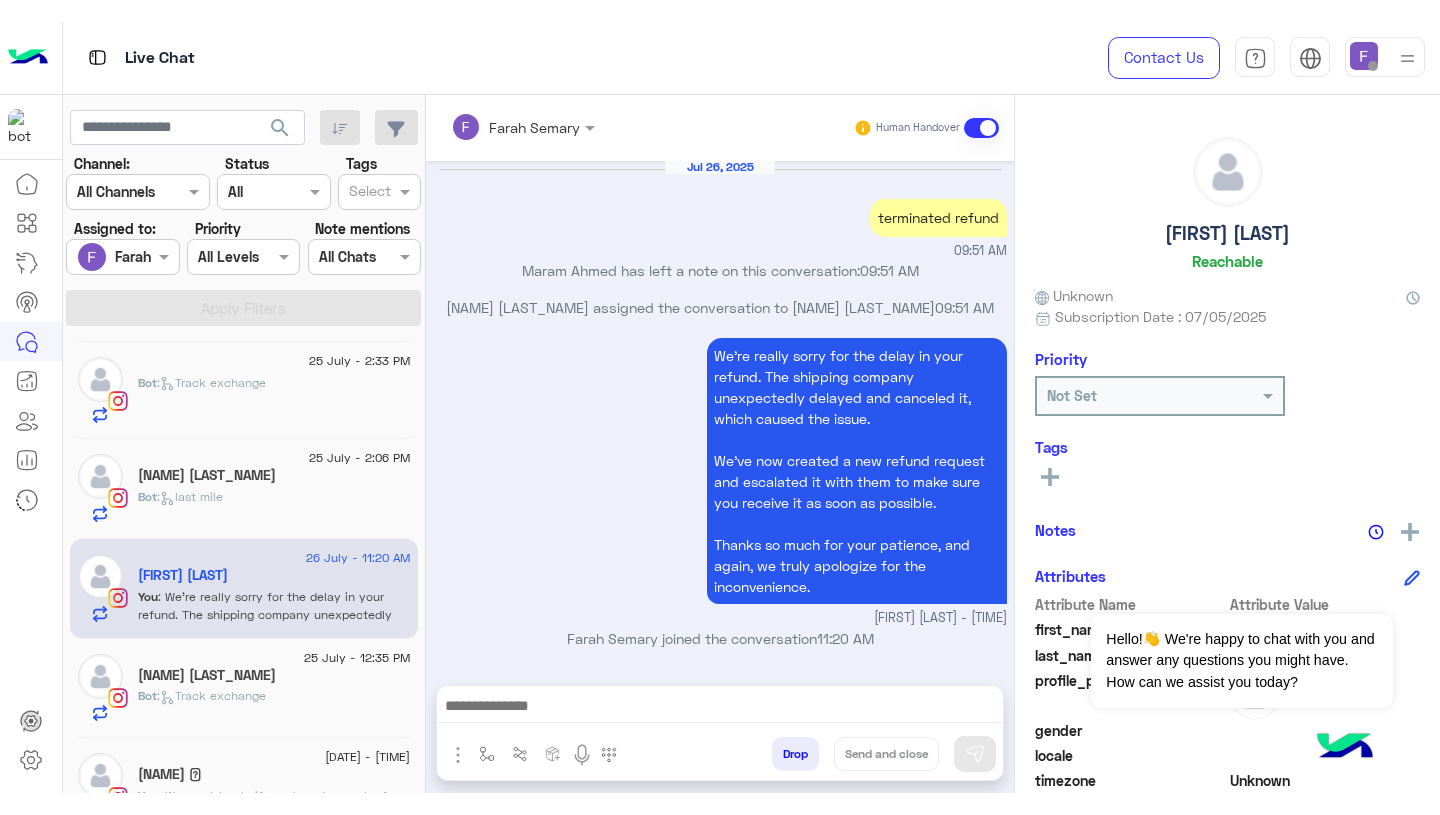 scroll, scrollTop: 2759, scrollLeft: 0, axis: vertical 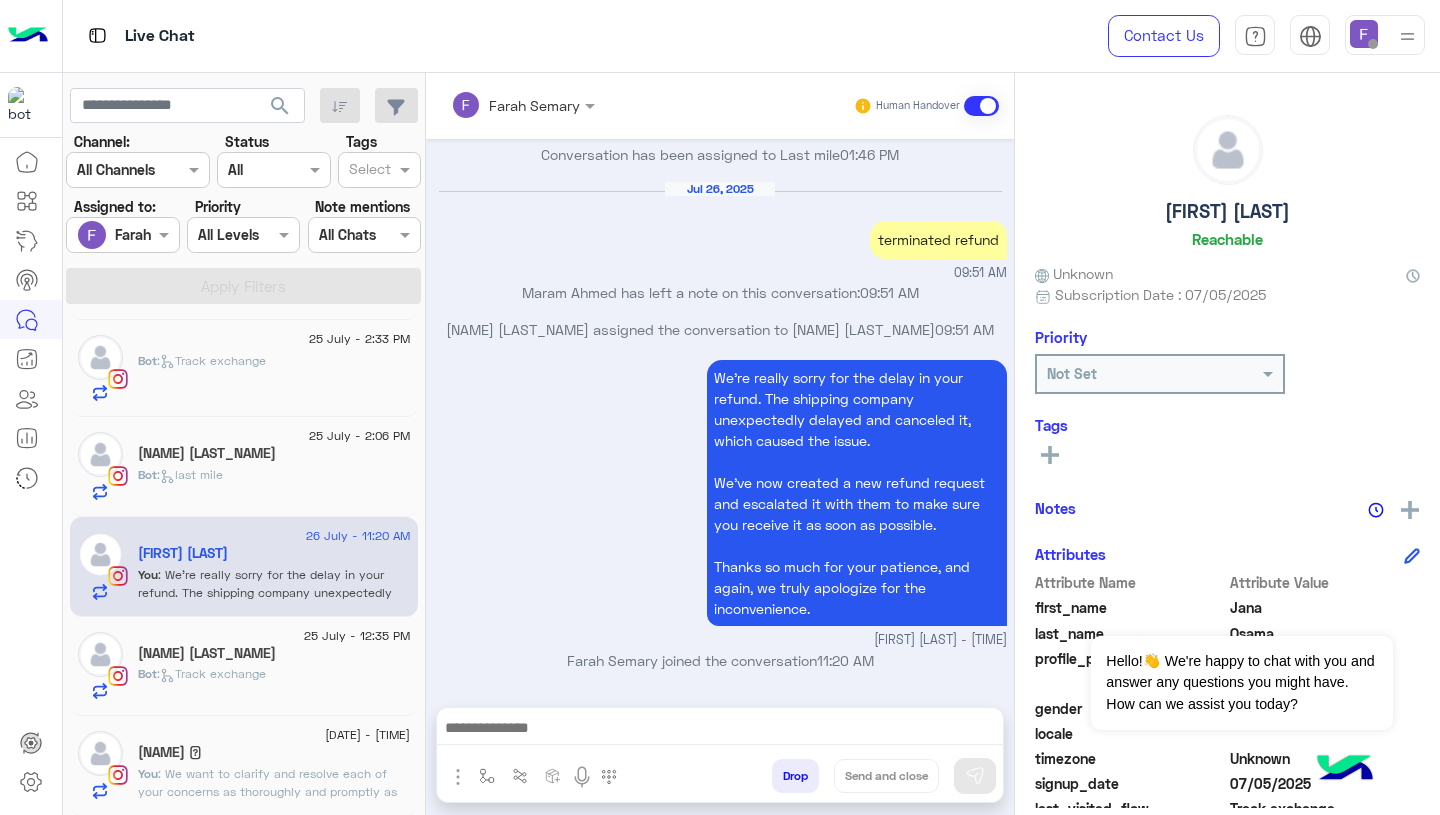 click on "[NAME]" 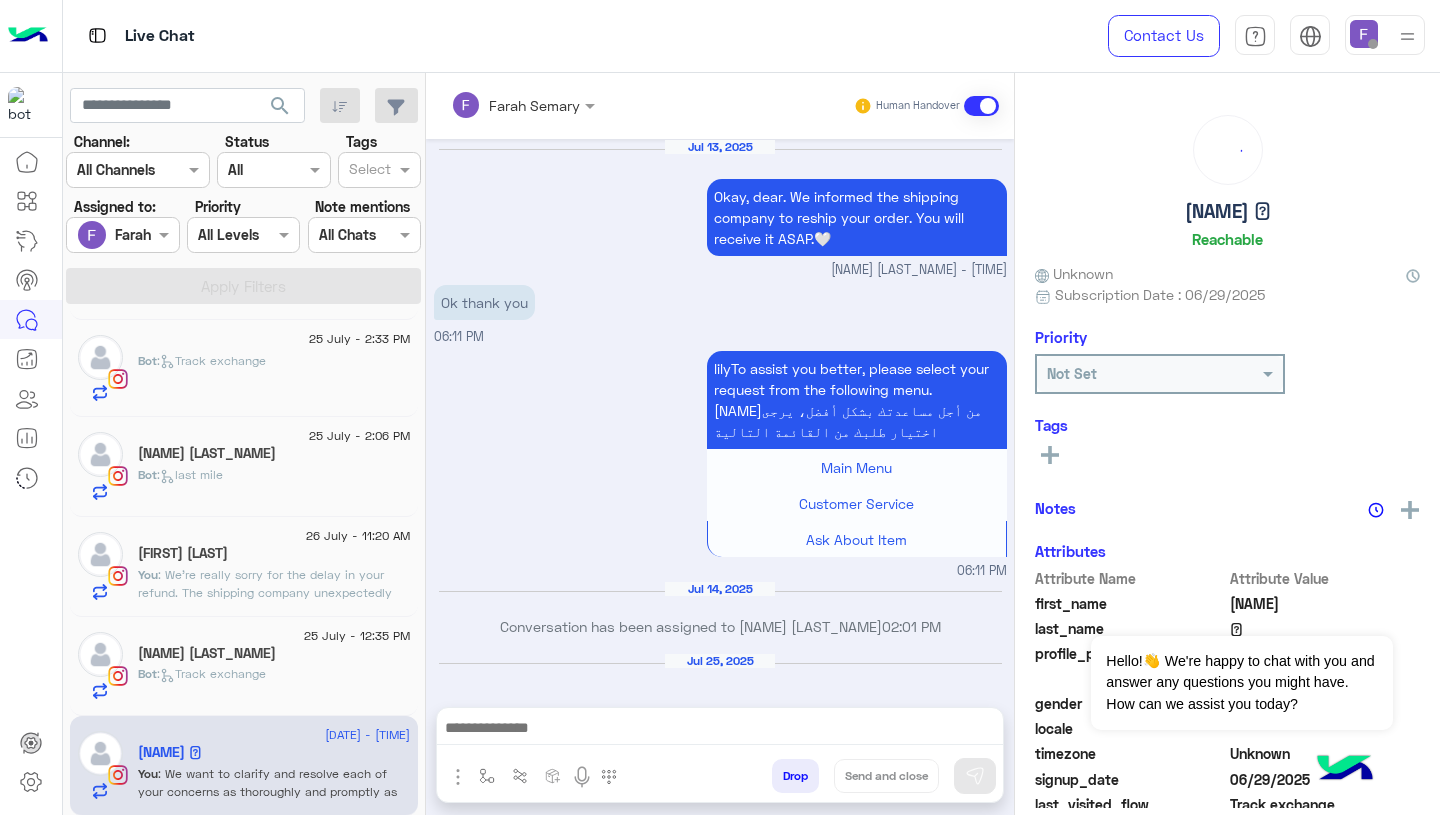scroll, scrollTop: 3106, scrollLeft: 0, axis: vertical 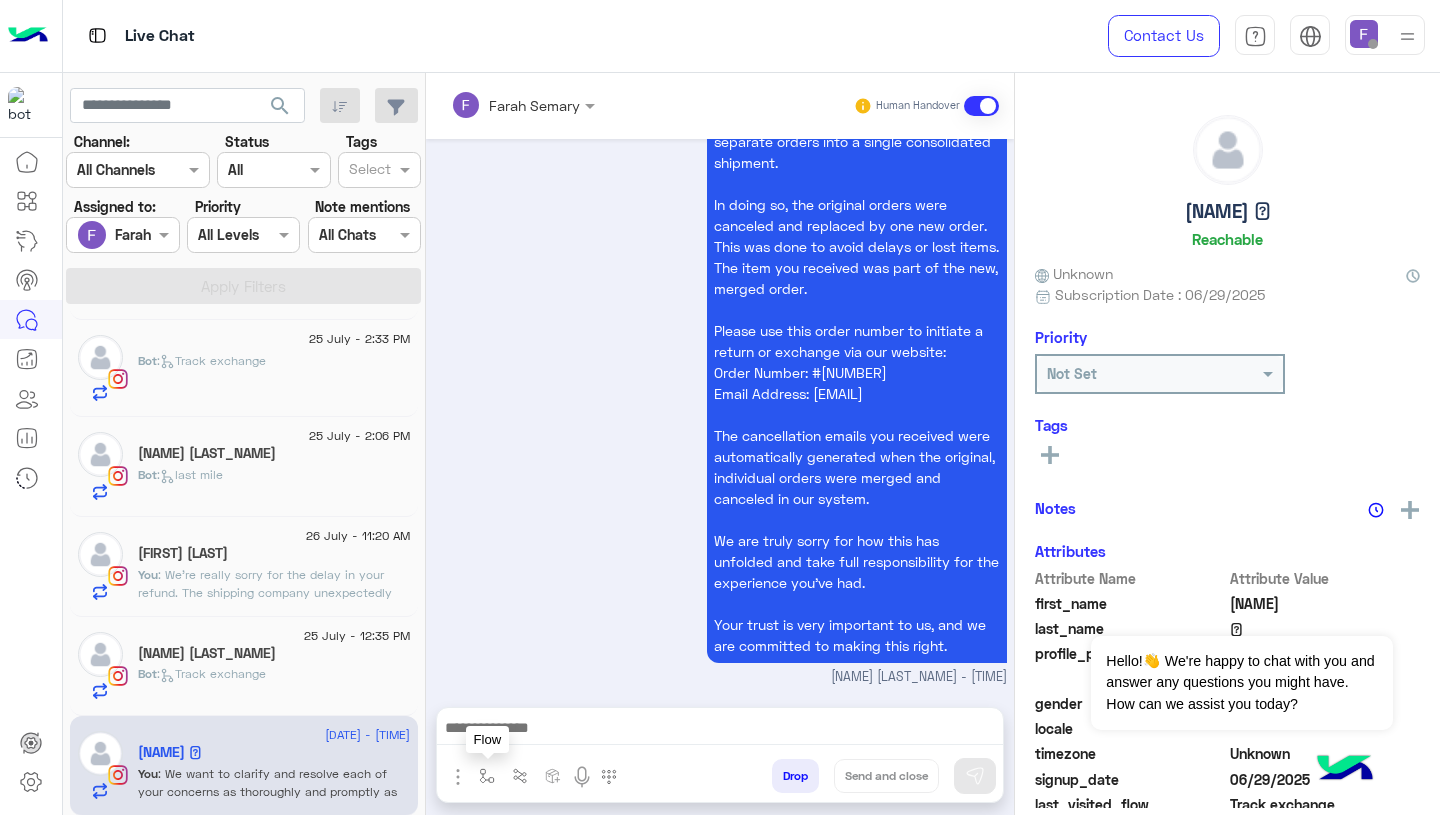 click at bounding box center [487, 776] 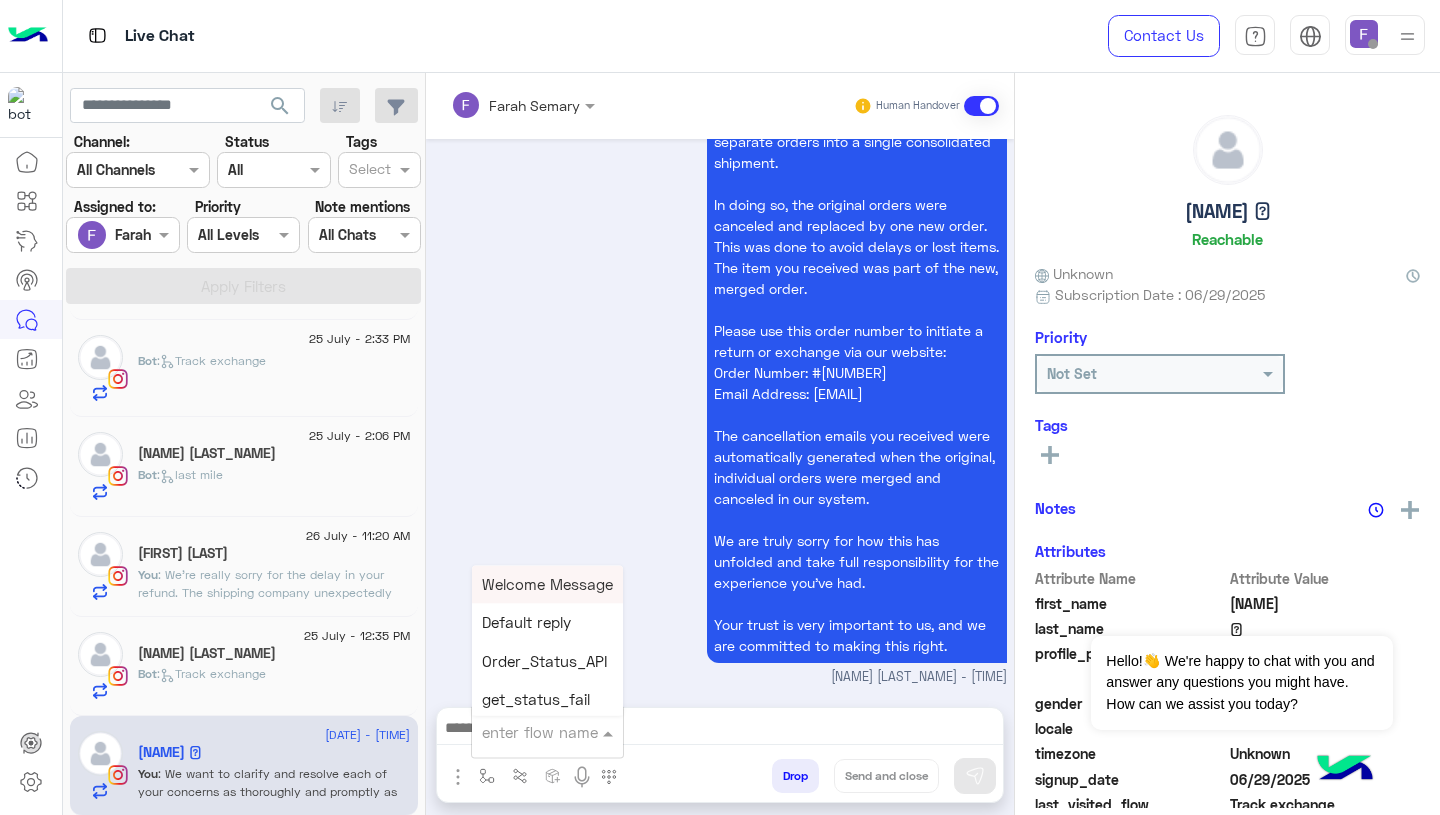 click at bounding box center [523, 732] 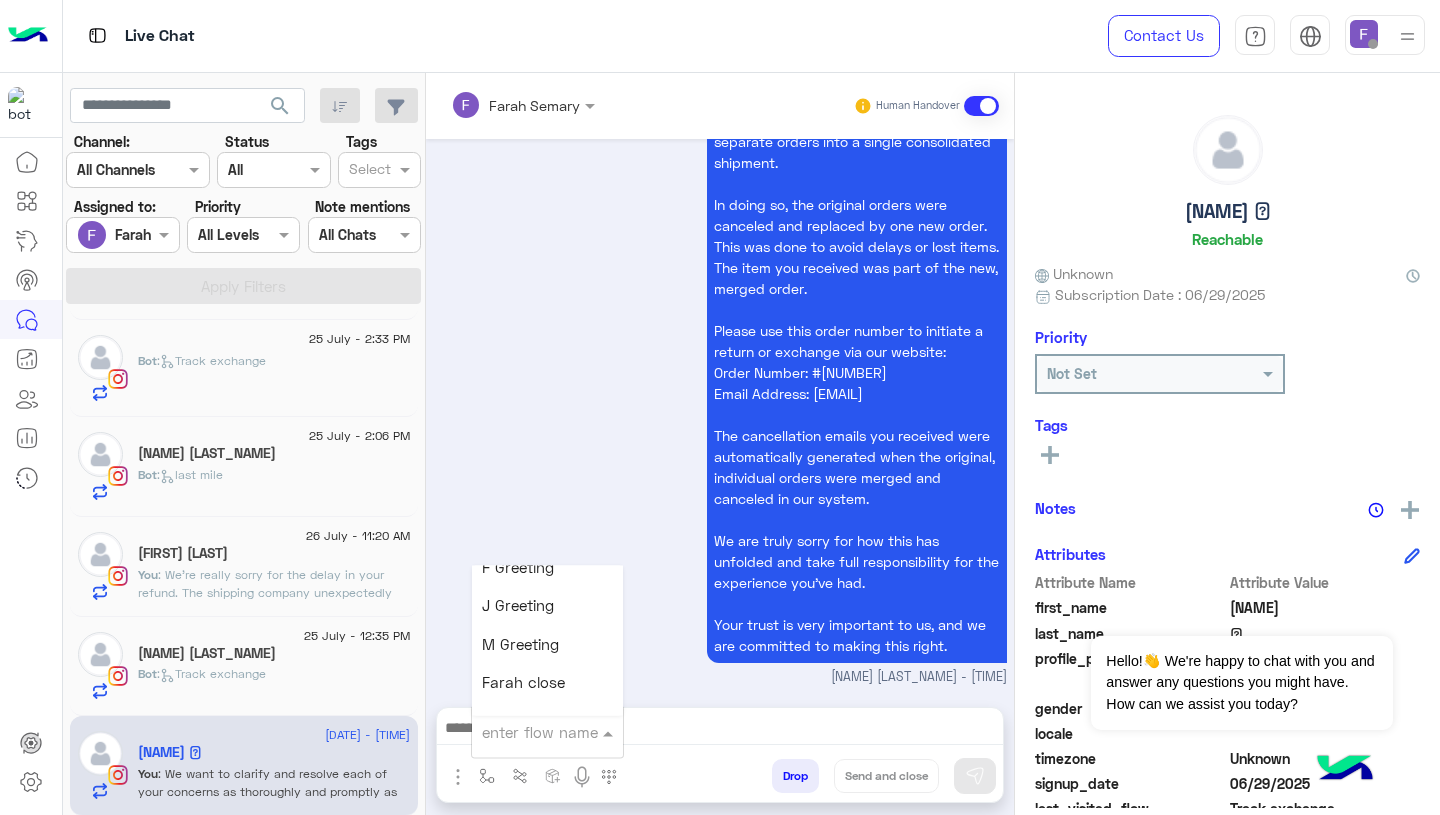 scroll, scrollTop: 2496, scrollLeft: 0, axis: vertical 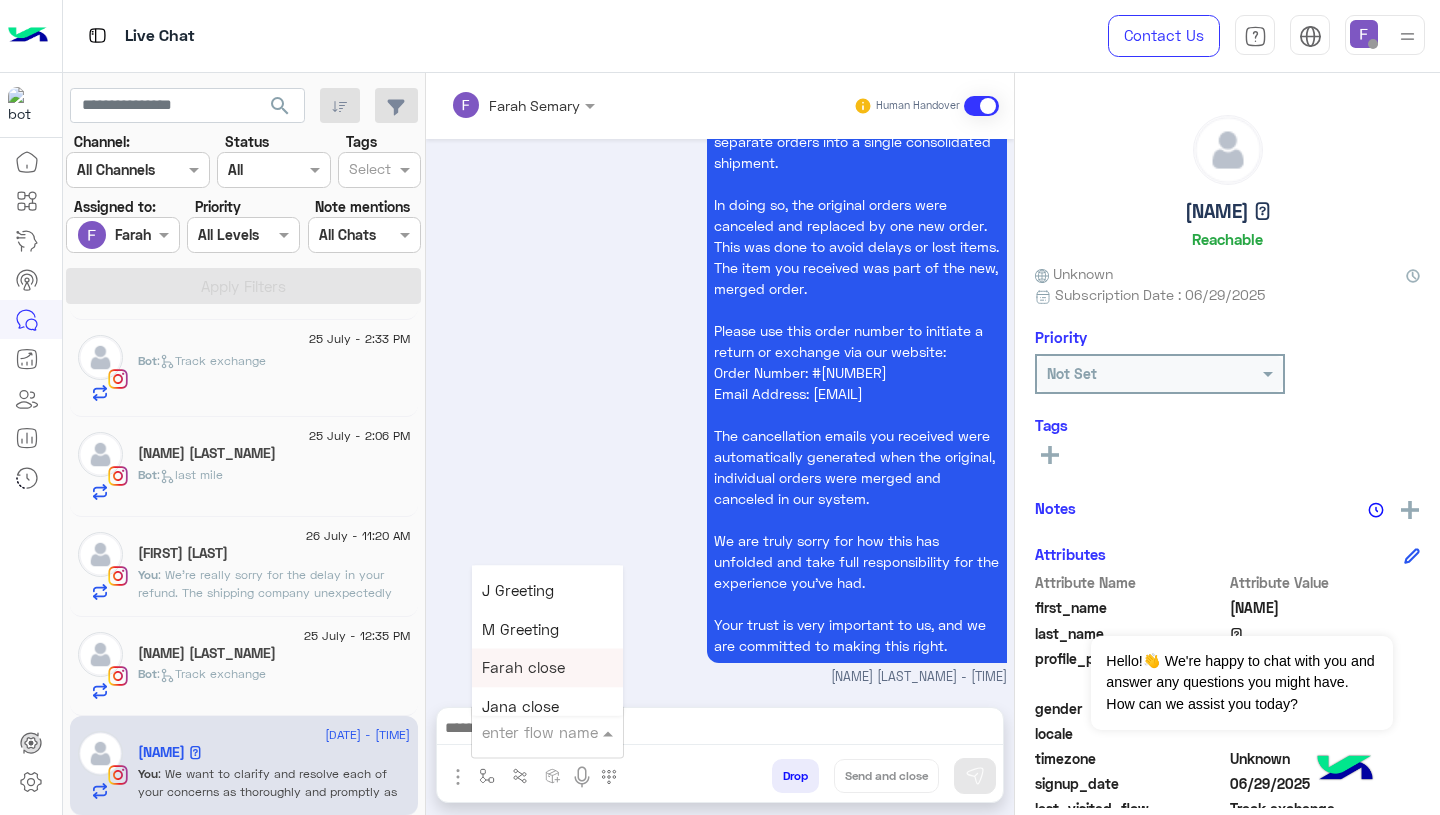 click on "Farah close" at bounding box center [523, 668] 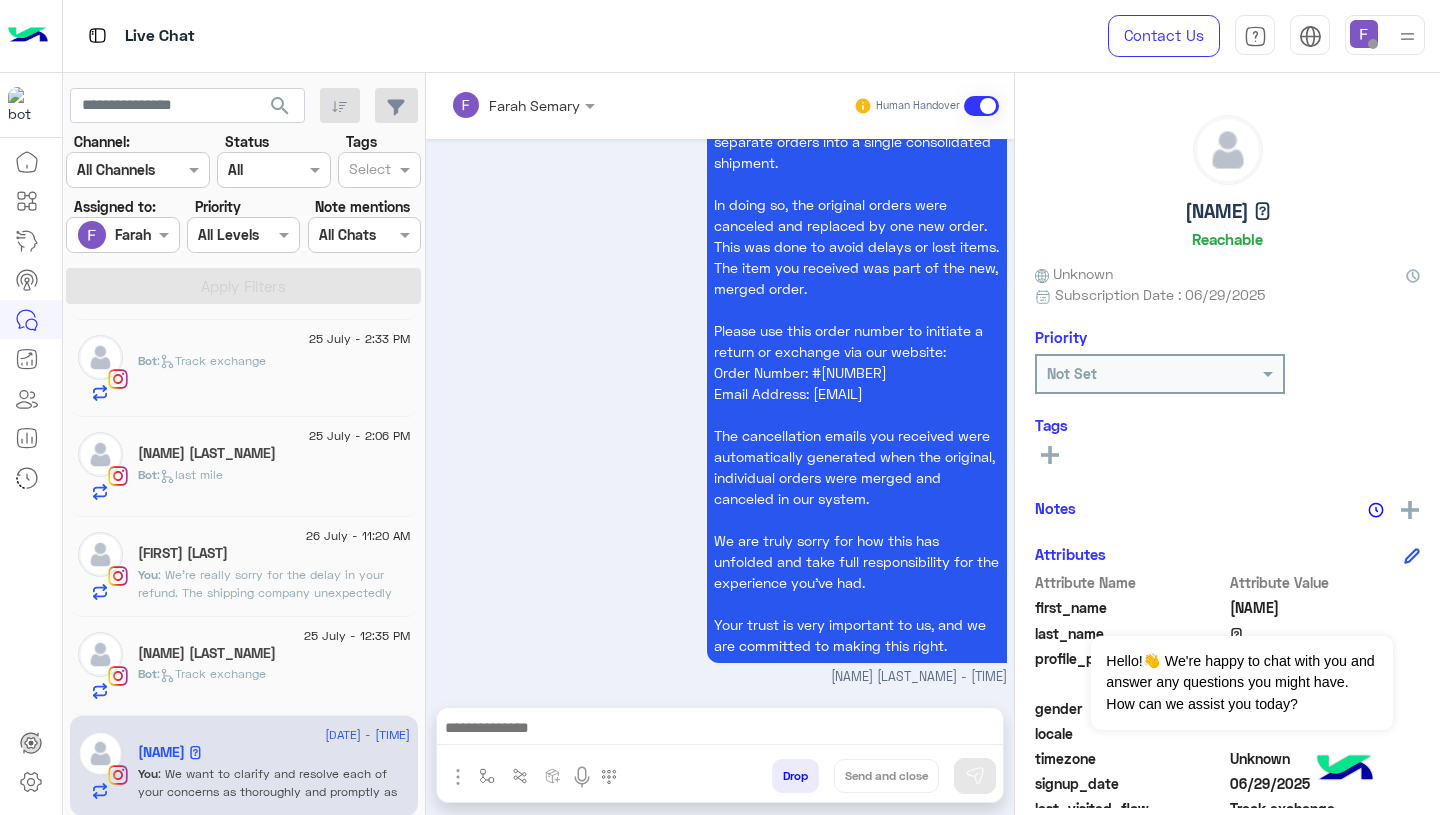 type on "**********" 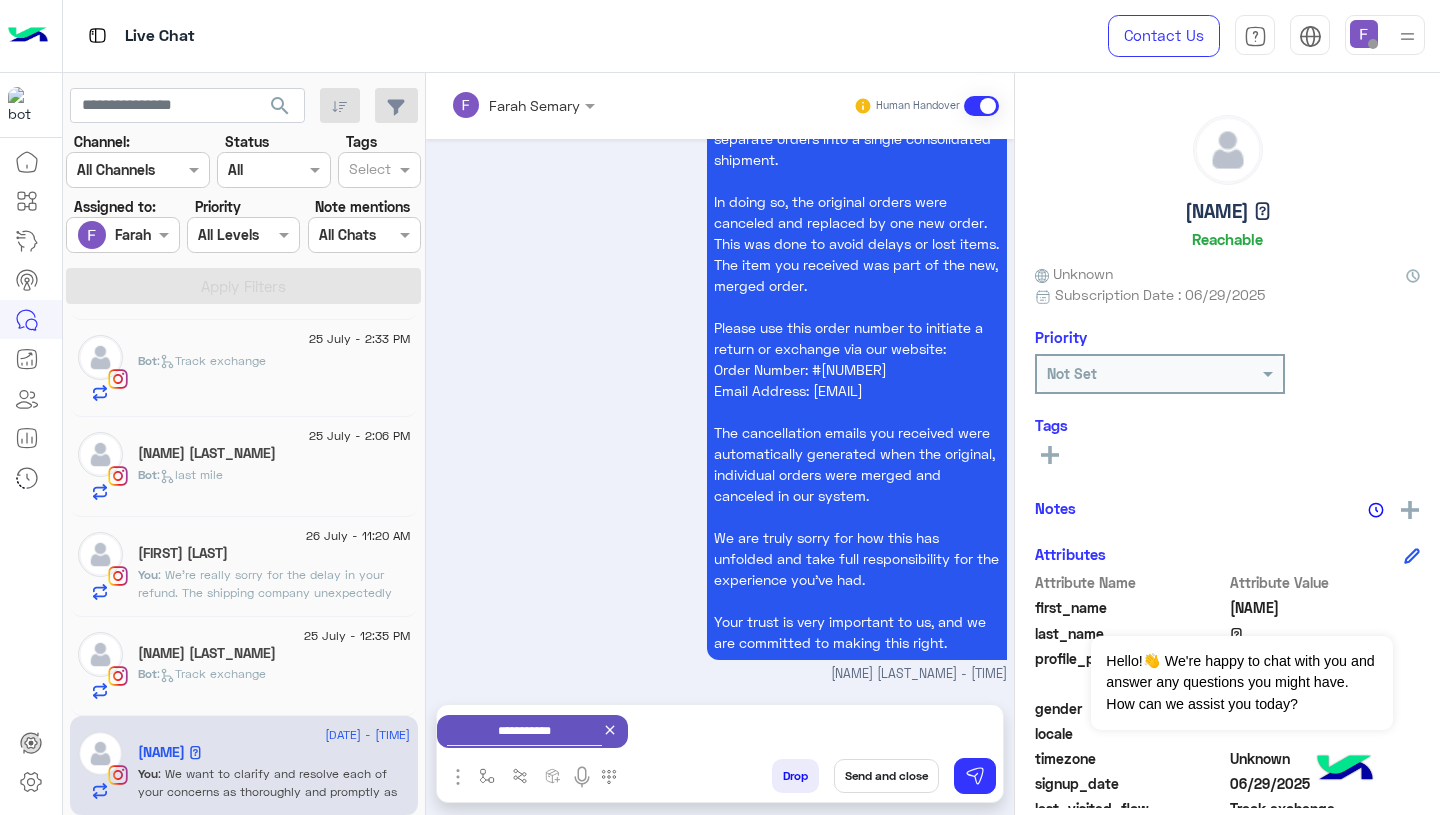 click on "Send and close" at bounding box center (886, 776) 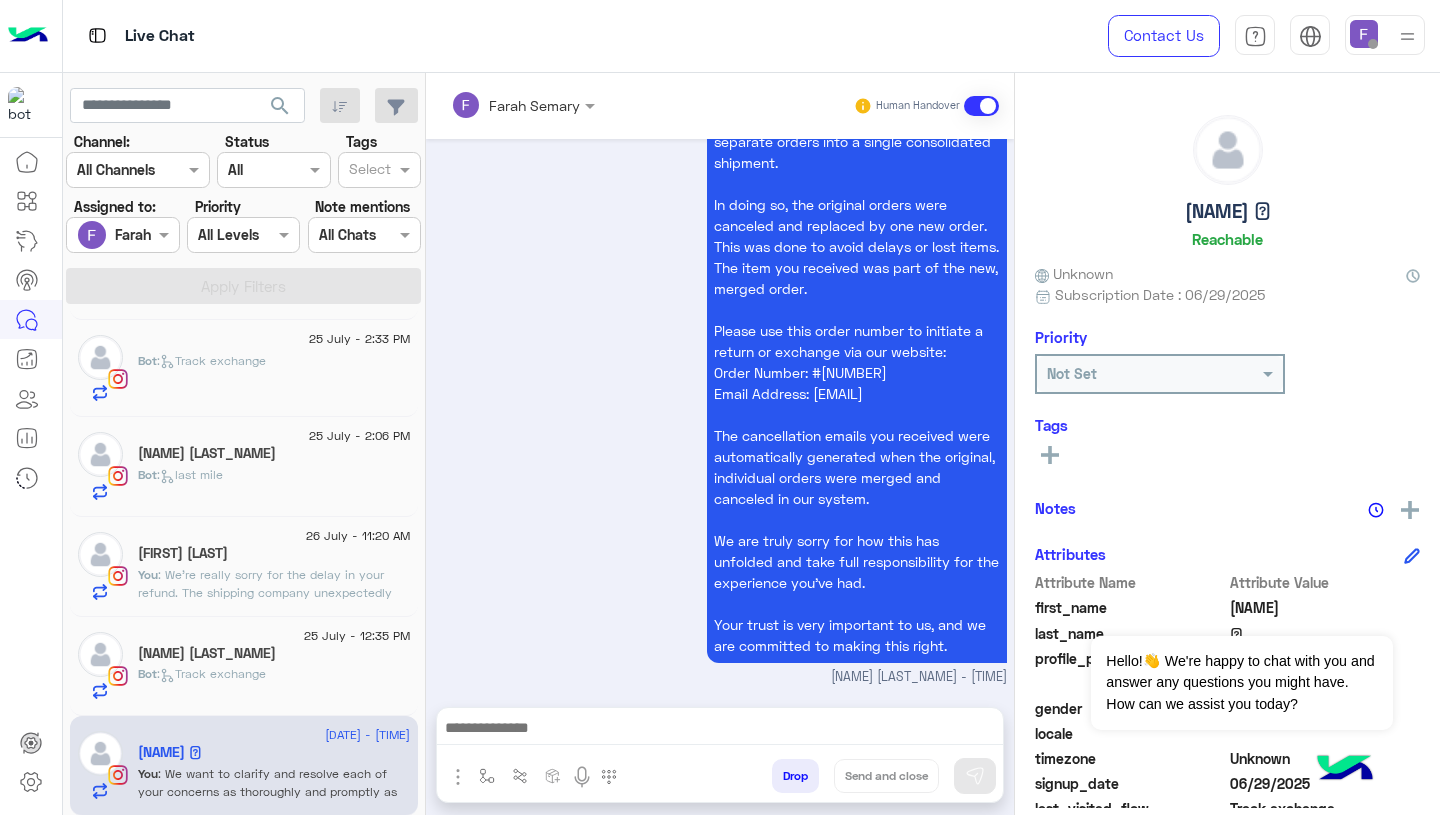 scroll, scrollTop: 3142, scrollLeft: 0, axis: vertical 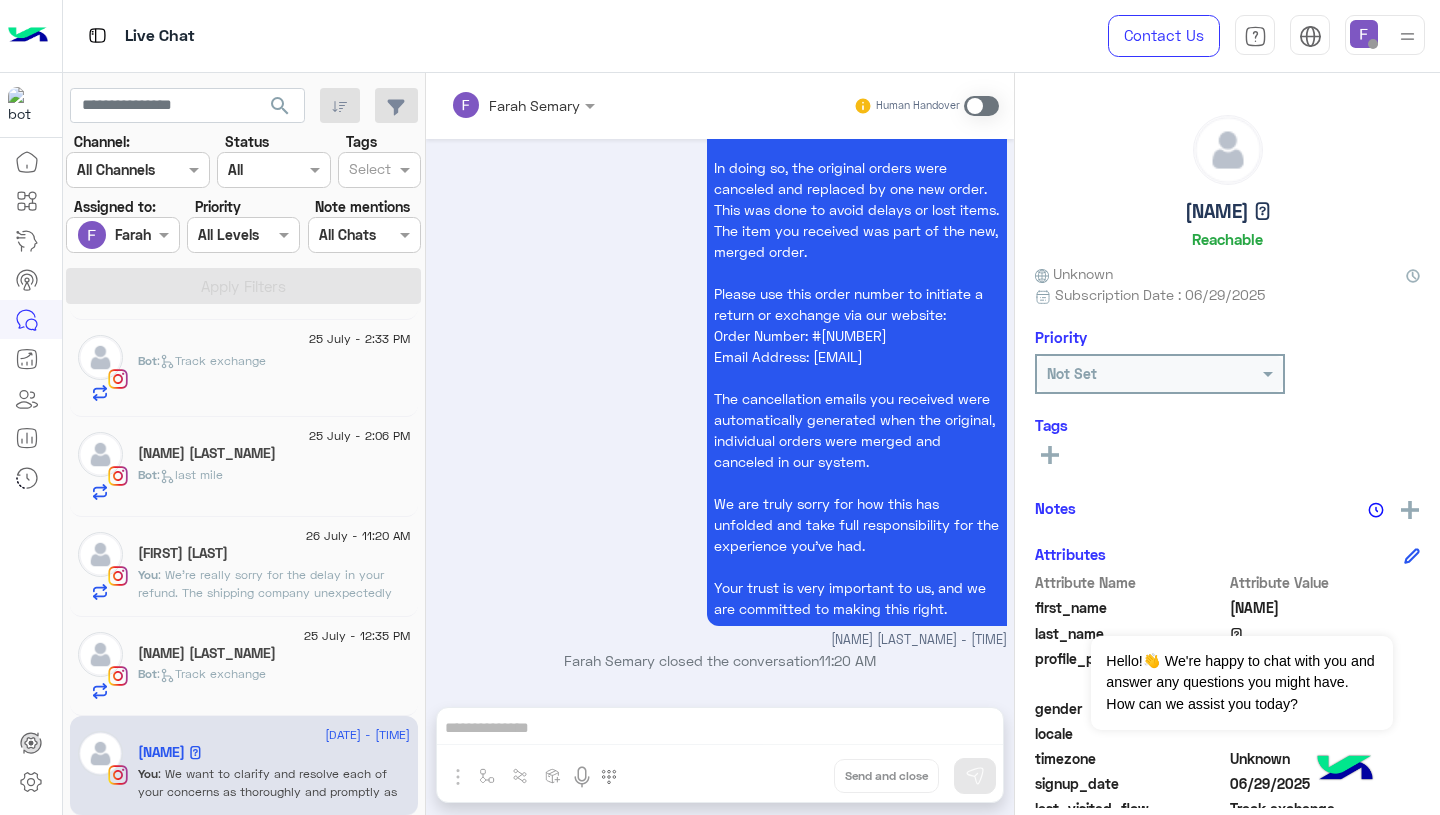 click on "[FIRST] [LAST]" 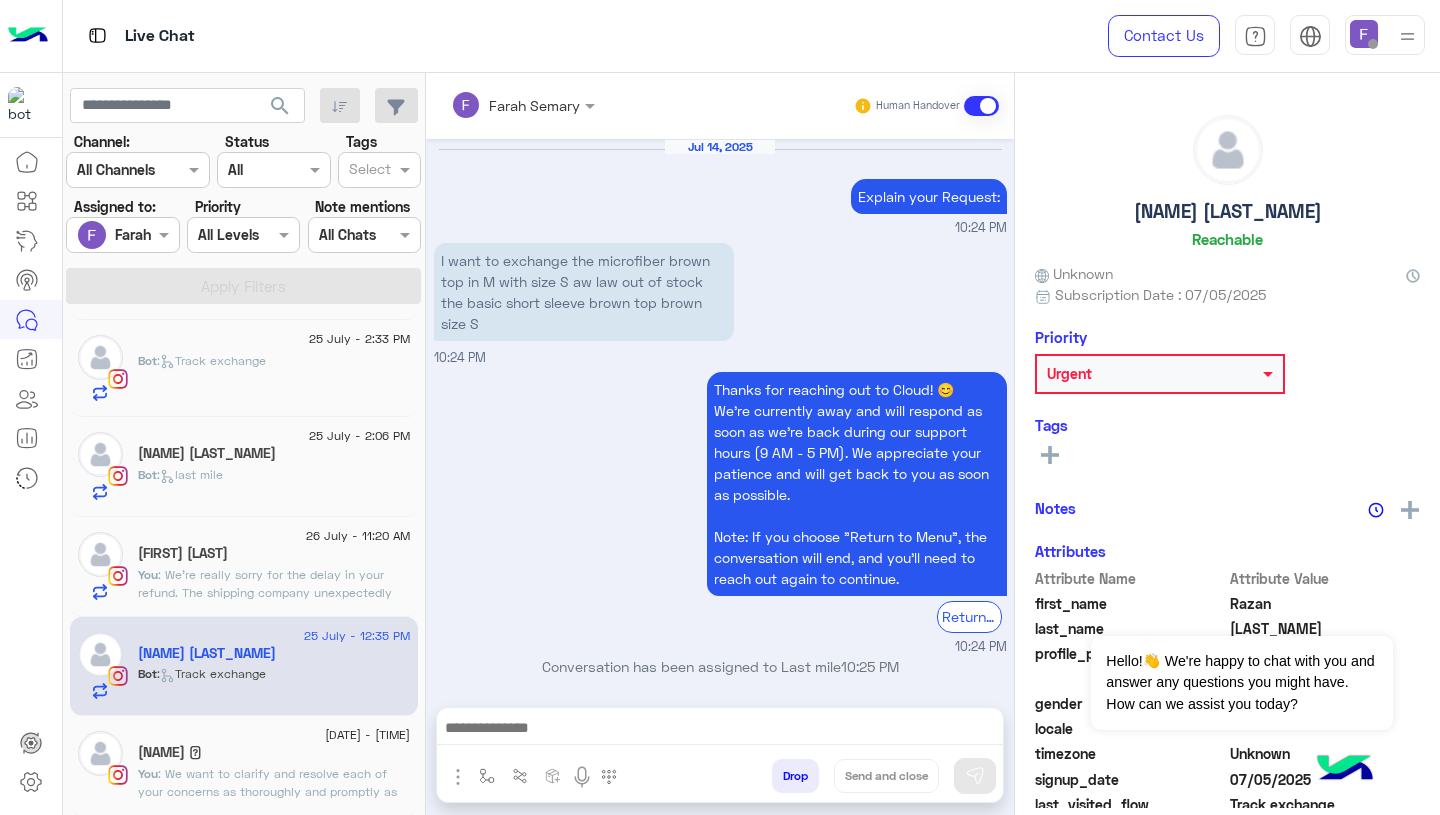 scroll, scrollTop: 1797, scrollLeft: 0, axis: vertical 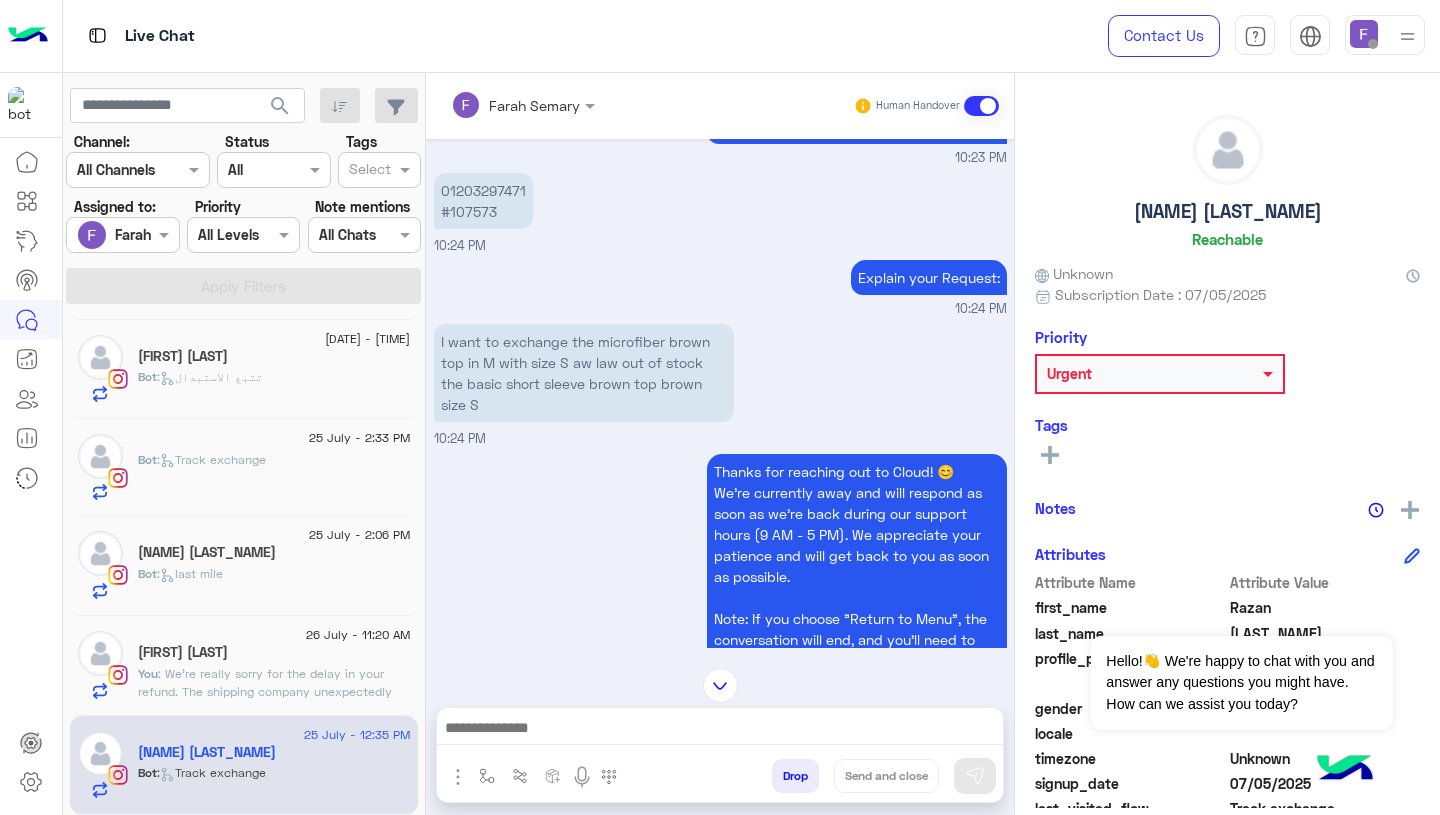 click on "Thanks for reaching out to Cloud! 😊 We're currently away and will respond as soon as we’re back during our support hours (9 AM - 5 PM). We appreciate your patience and will get back to you as soon as possible. Note: If you choose "Return to Menu", the conversation will end, and you’ll need to reach out again to continue.  Return to main menu     10:24 PM" at bounding box center [720, 614] 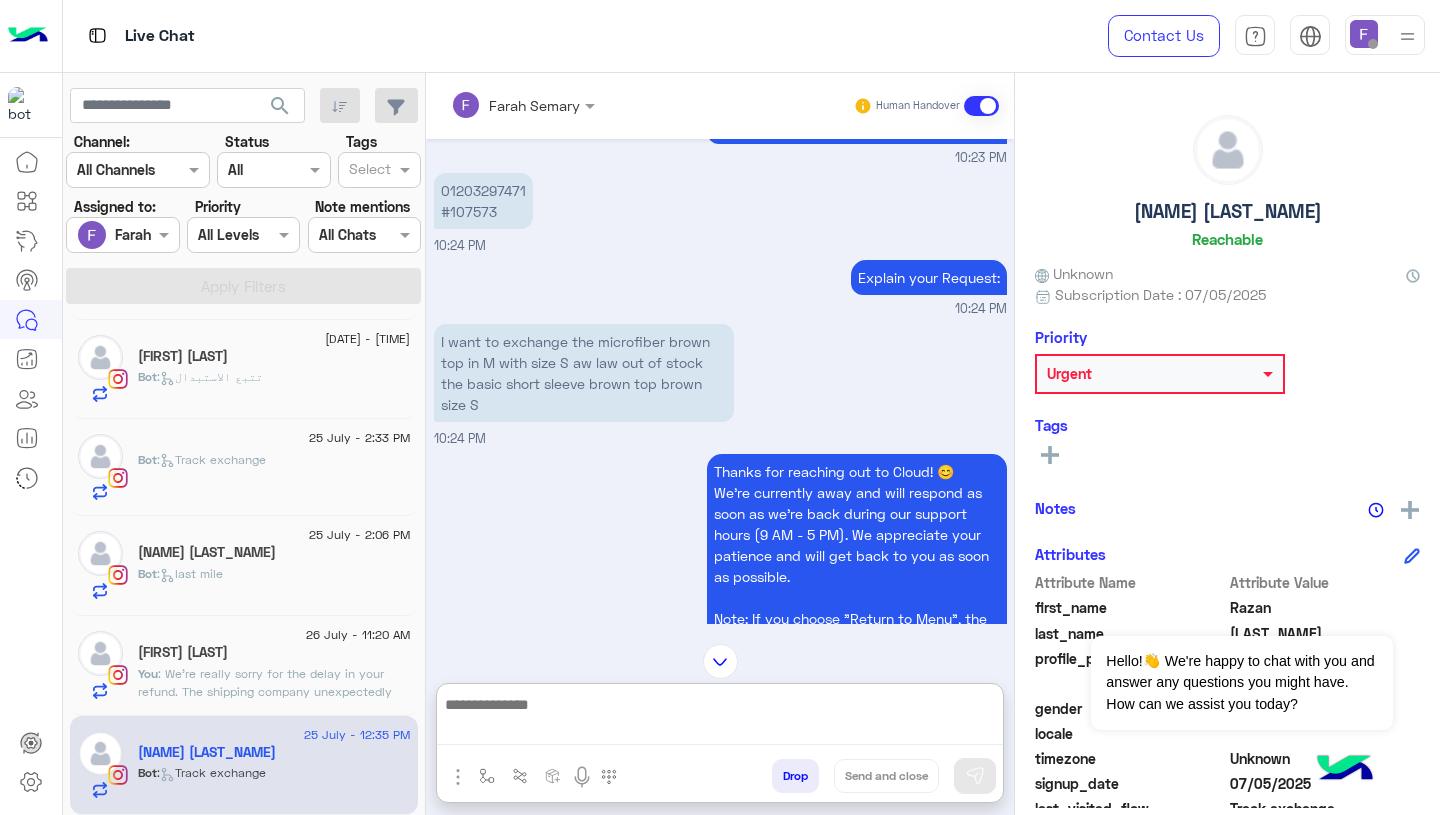 click at bounding box center (720, 718) 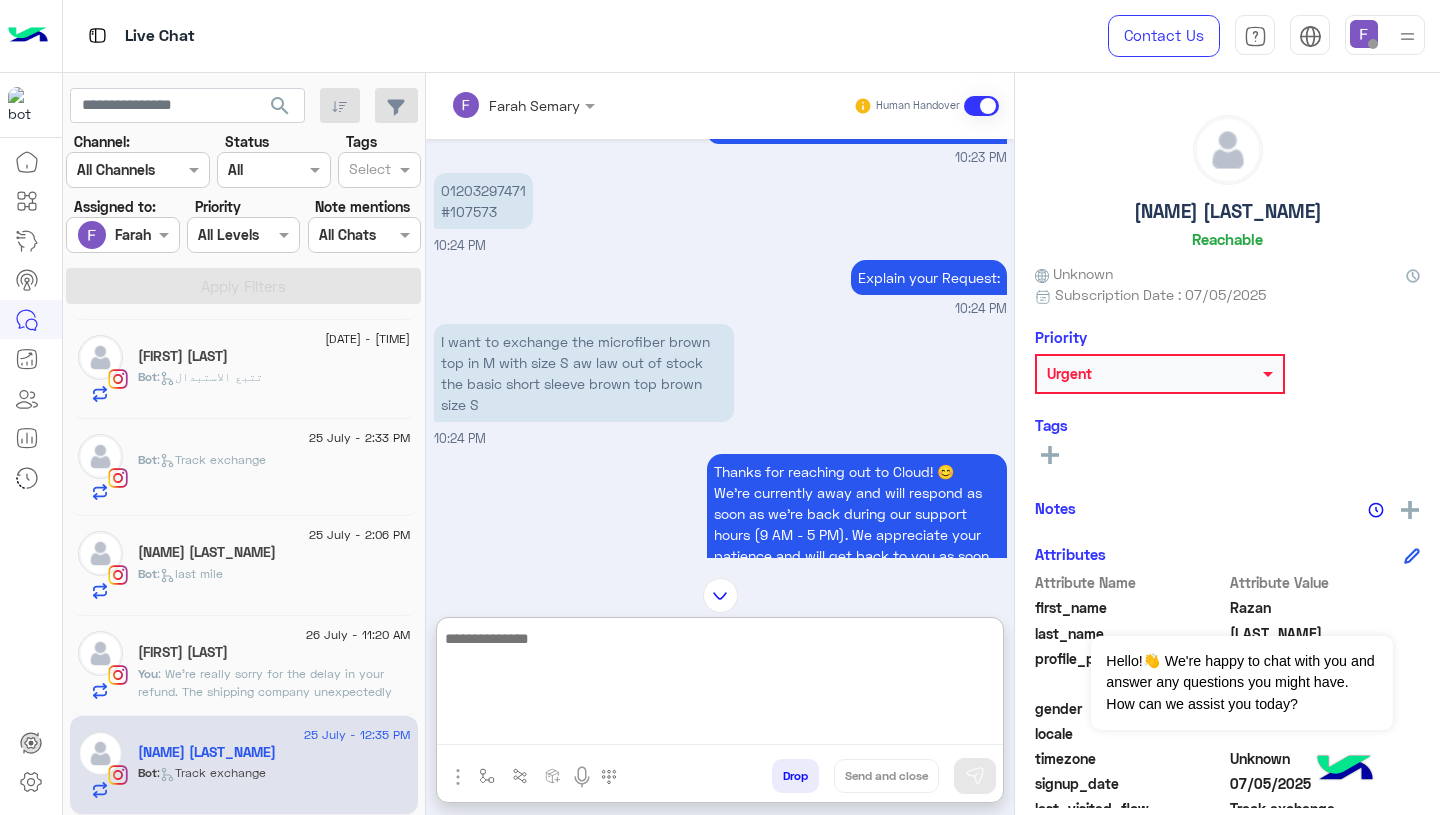 paste on "**********" 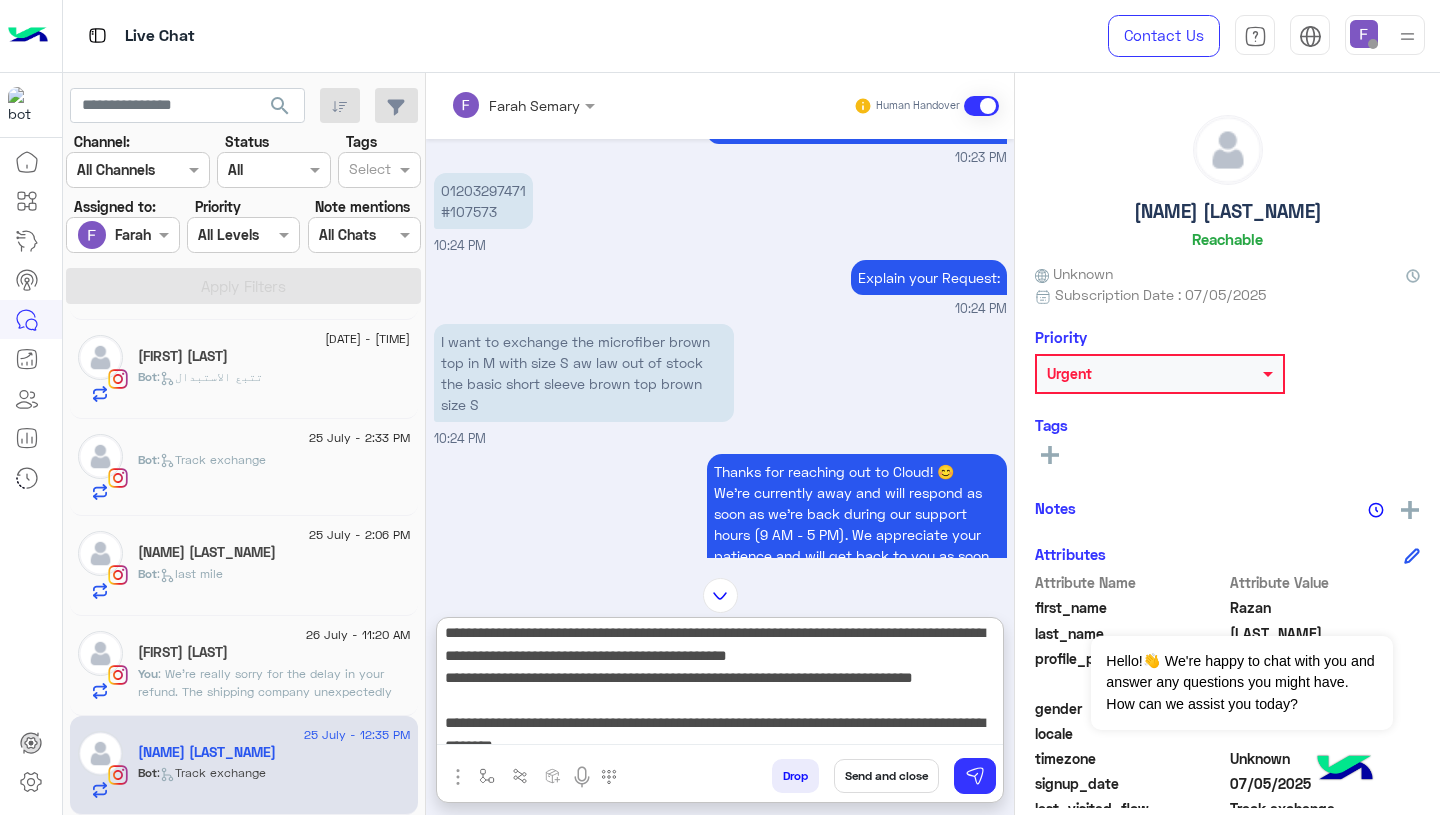scroll, scrollTop: 0, scrollLeft: 0, axis: both 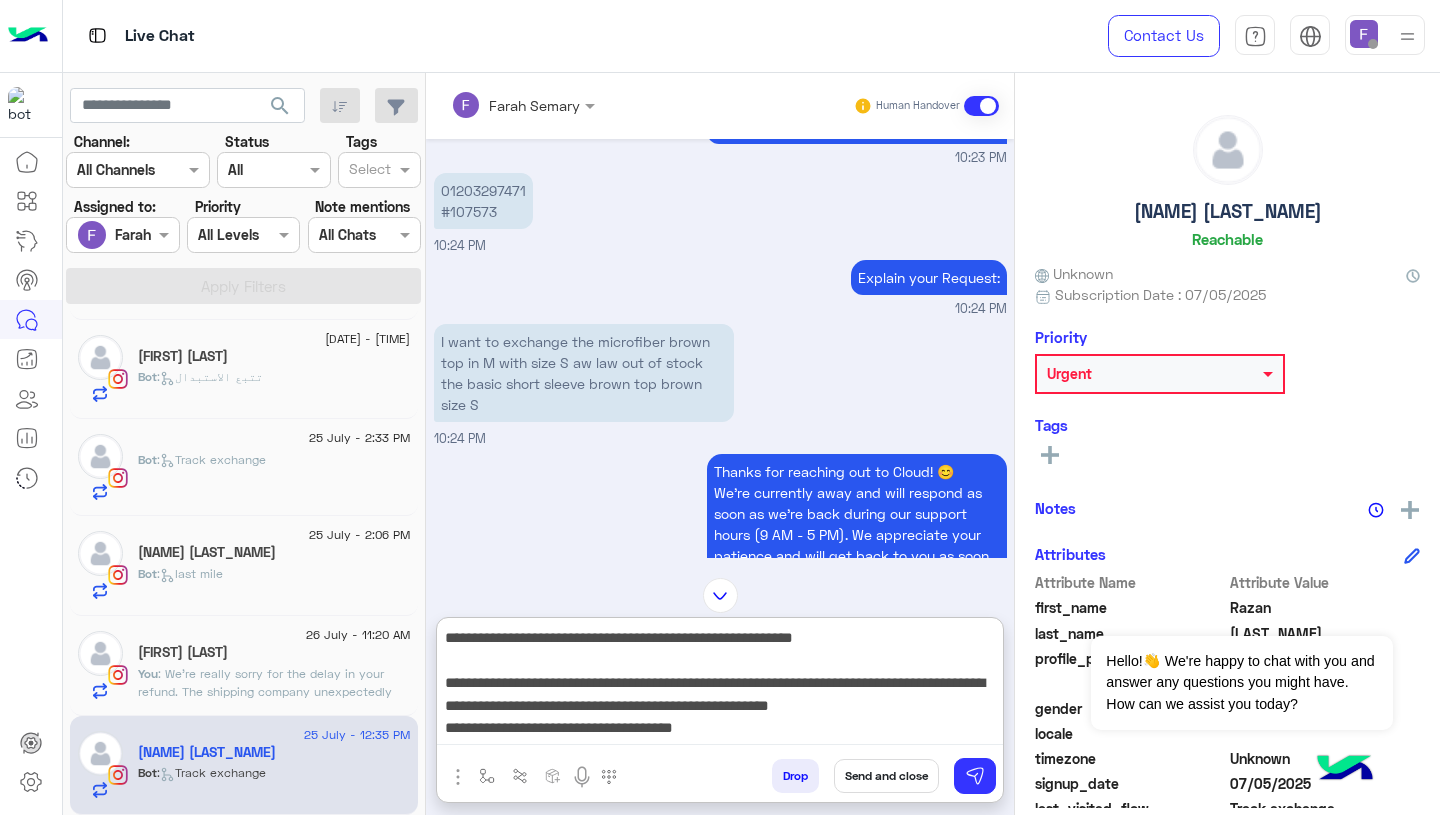 type on "**********" 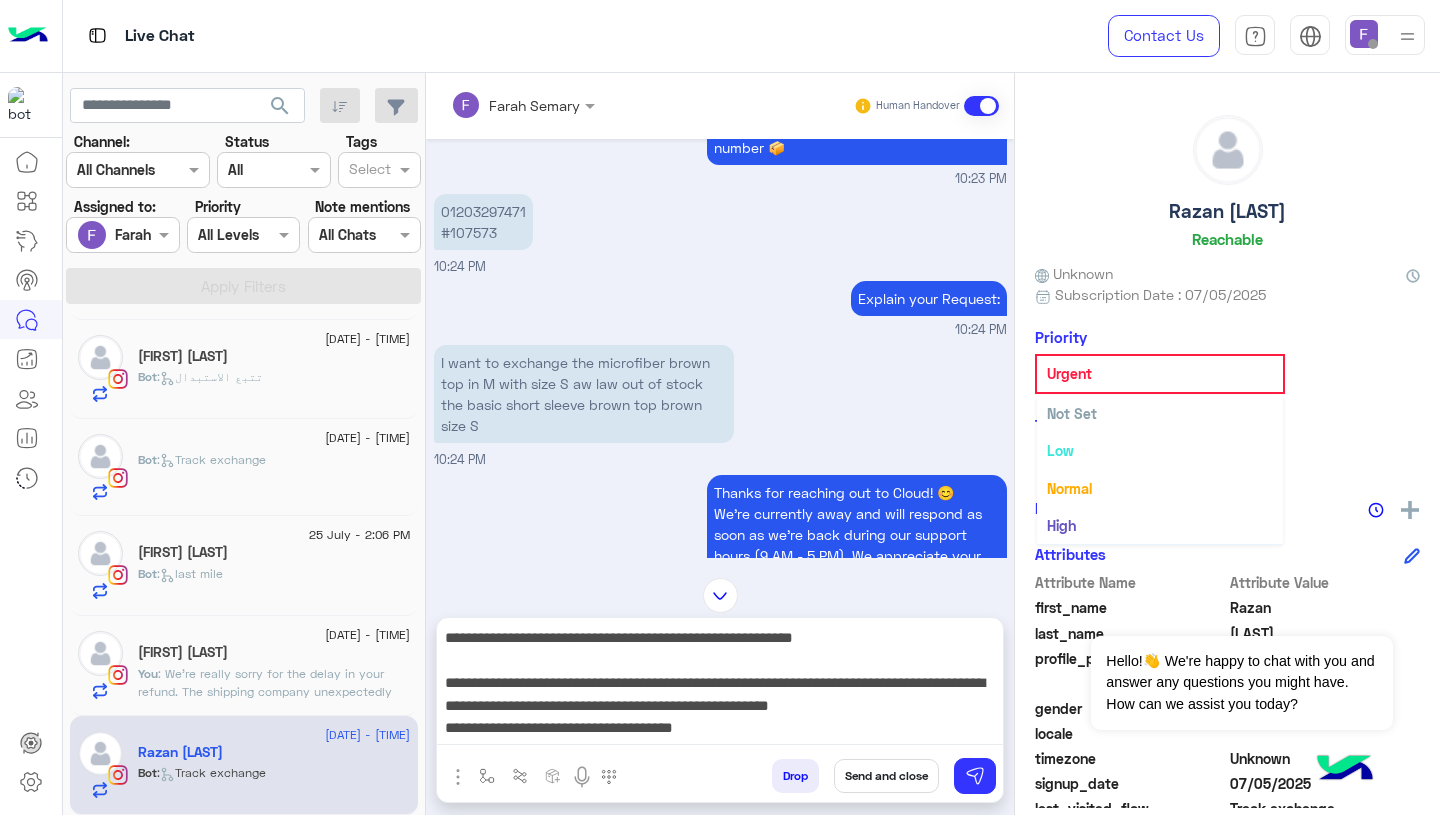 click 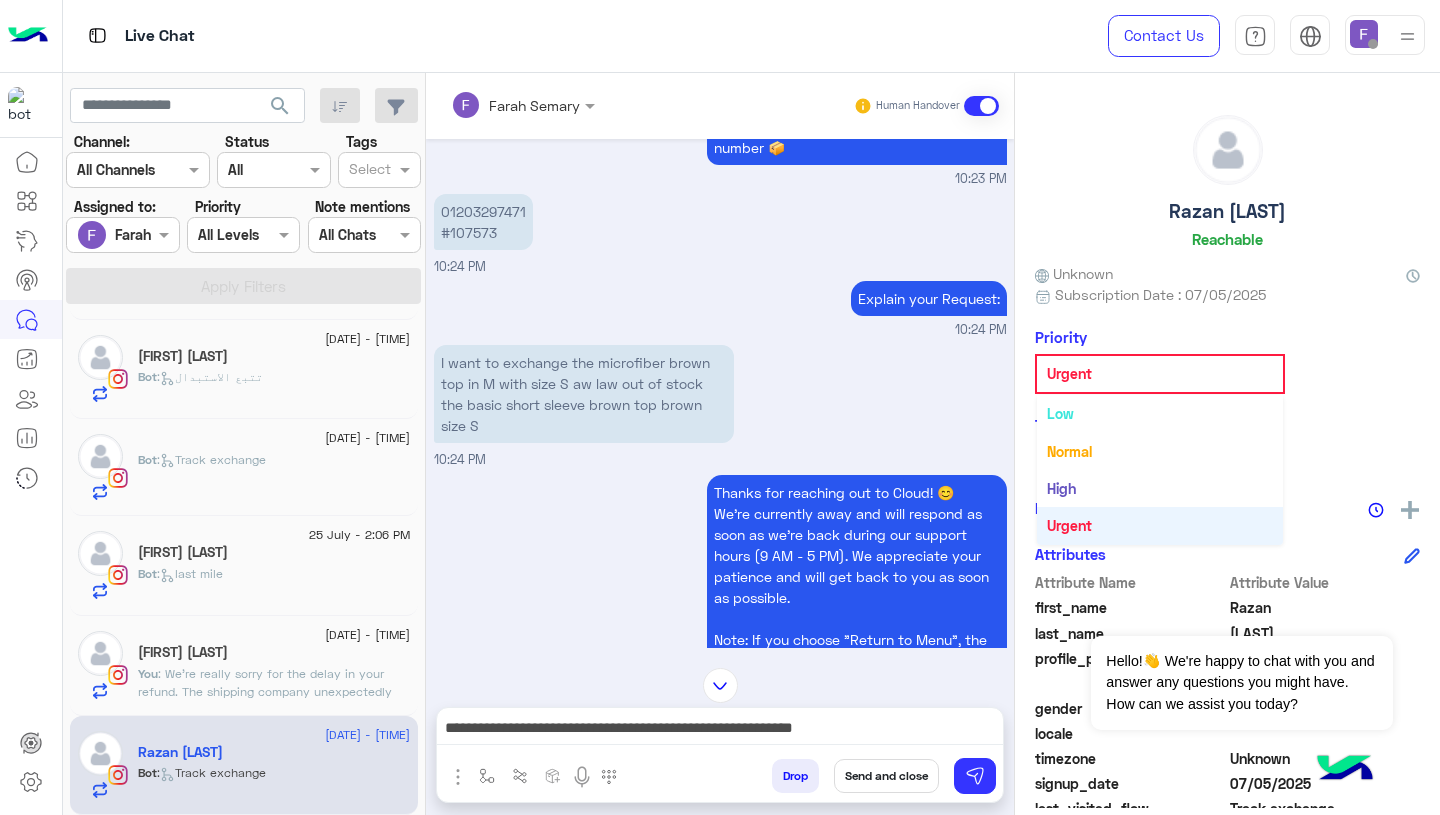 scroll, scrollTop: 0, scrollLeft: 0, axis: both 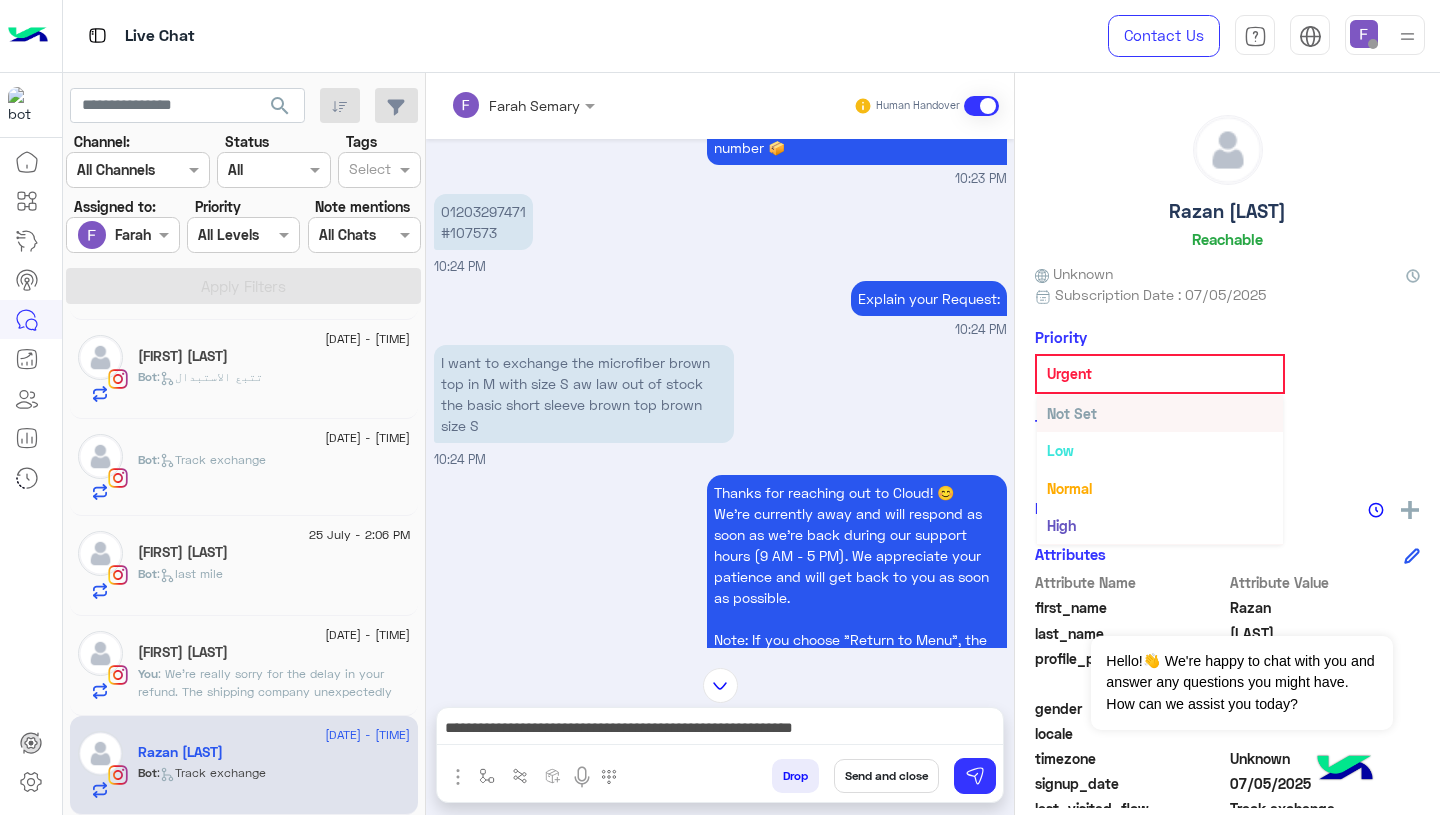 click on "Not Set" at bounding box center (1072, 413) 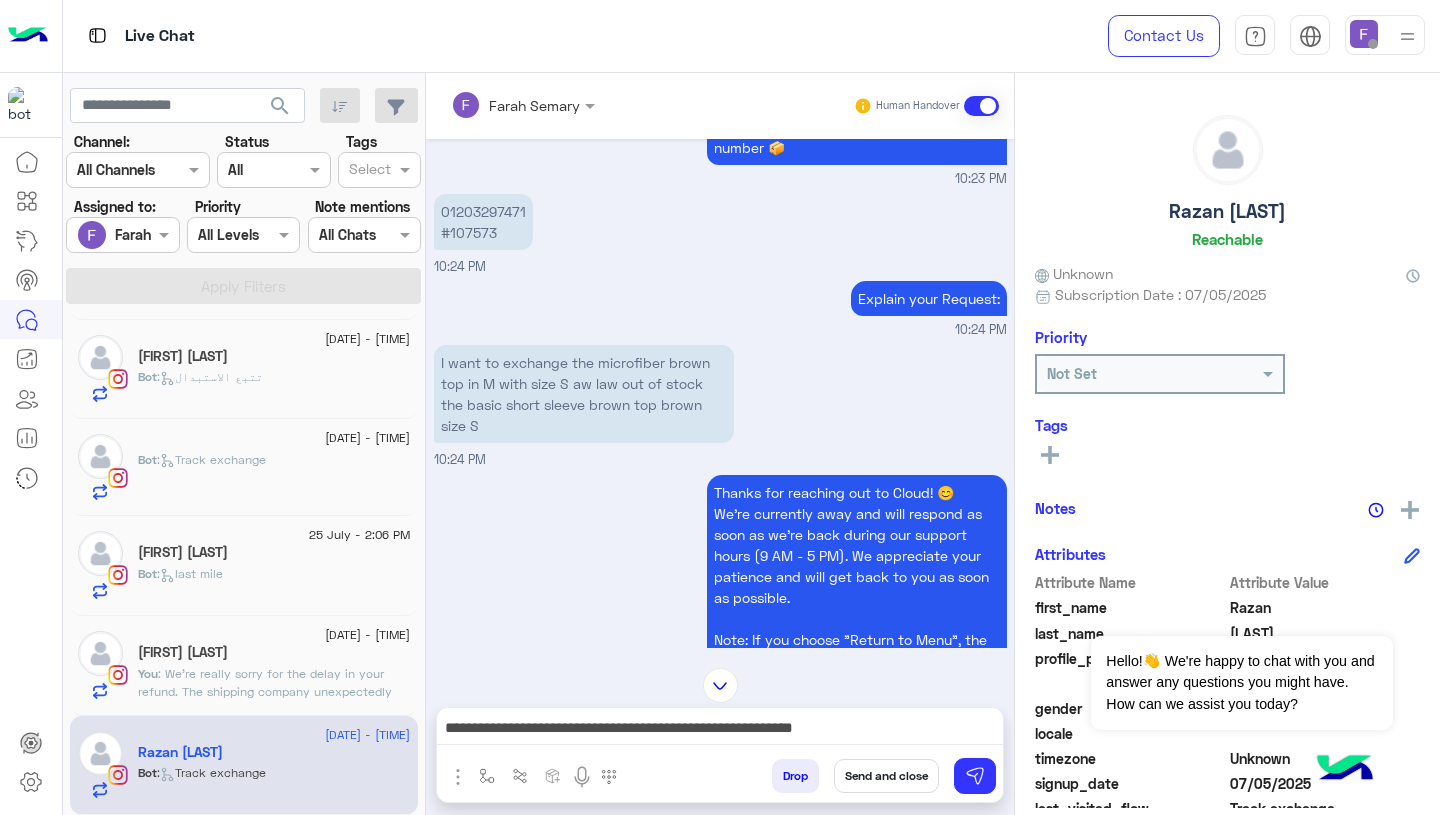 click on "**********" at bounding box center [720, 730] 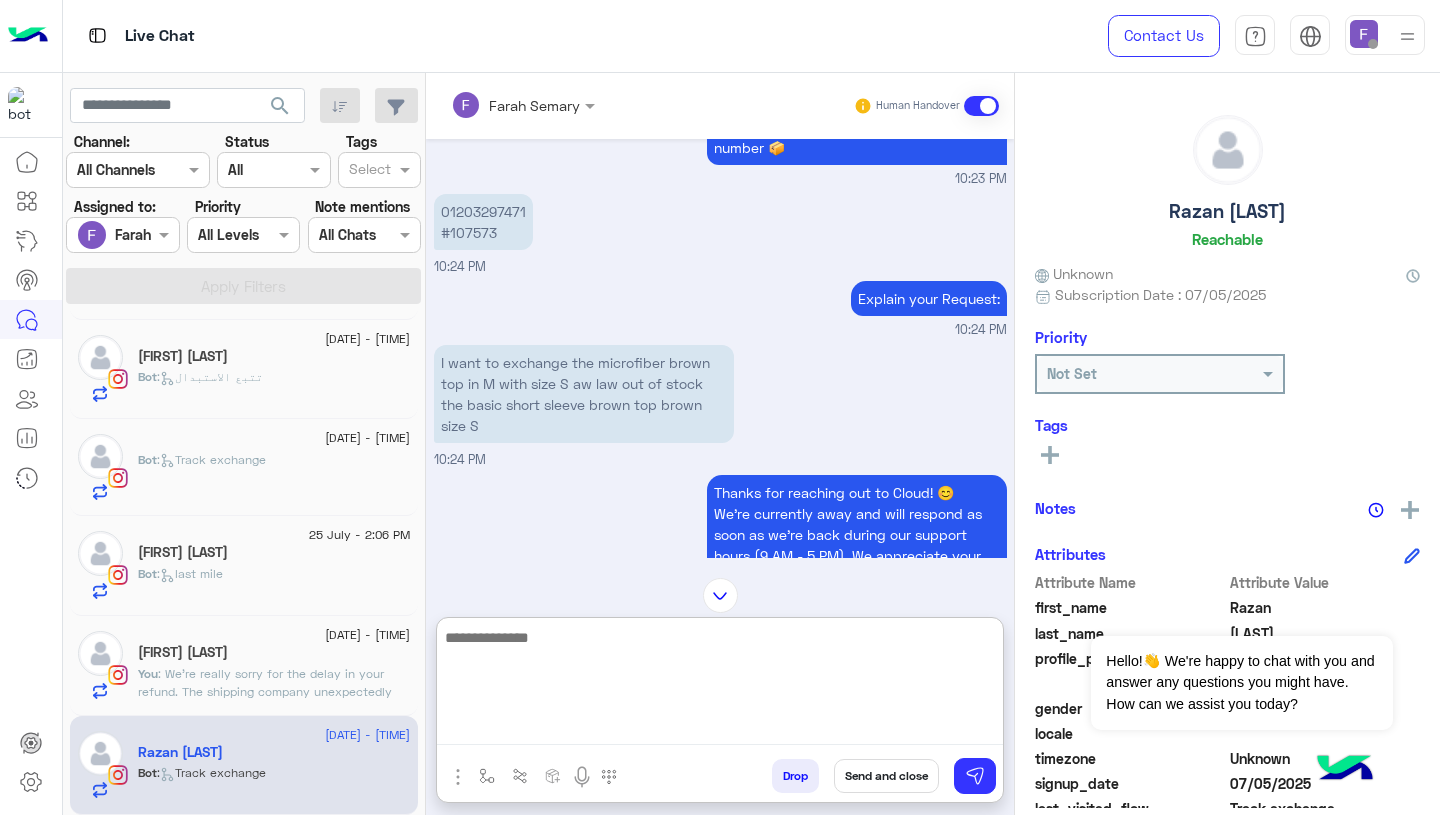scroll, scrollTop: 0, scrollLeft: 0, axis: both 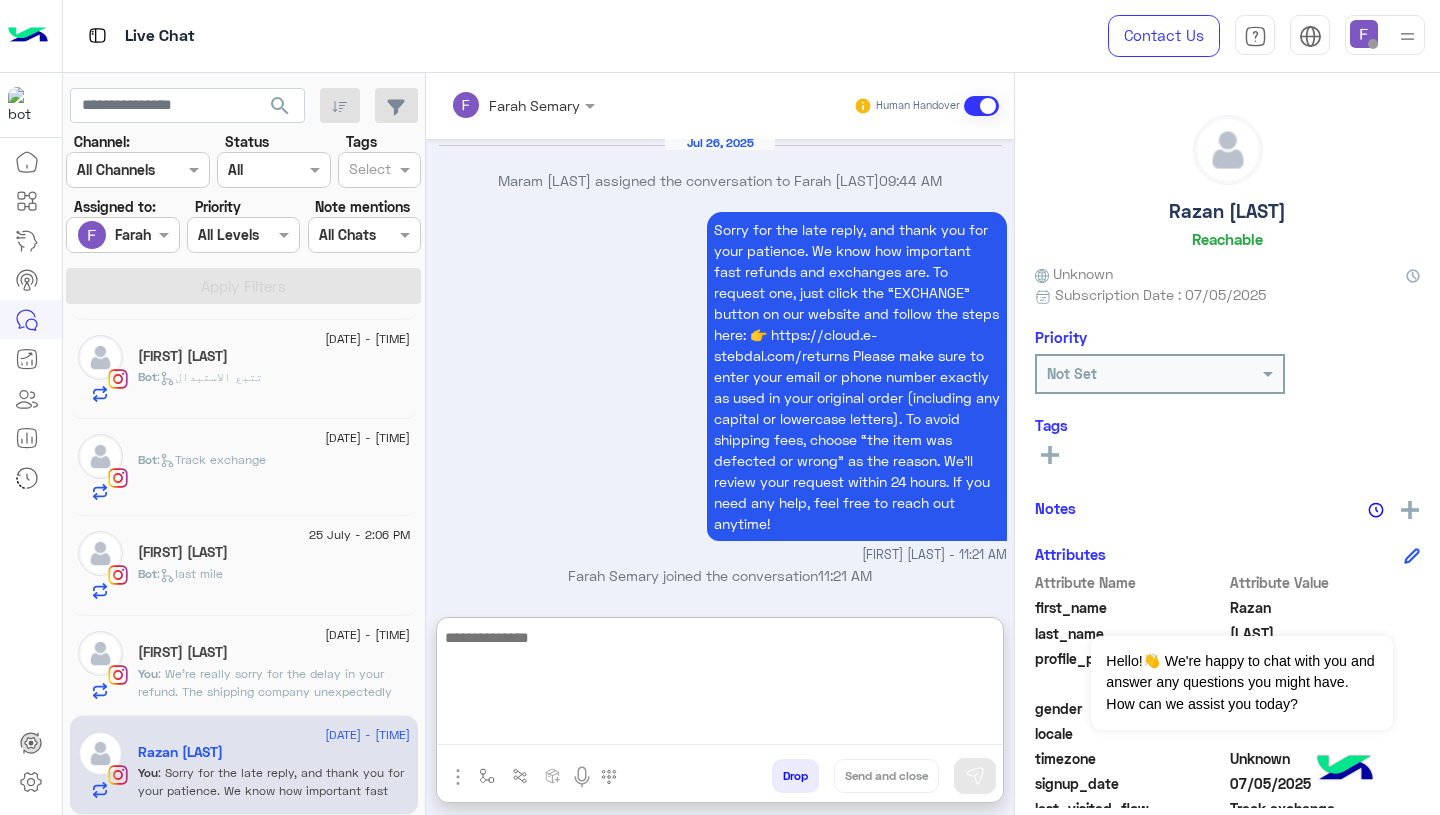 click on "Bot :   last mile" 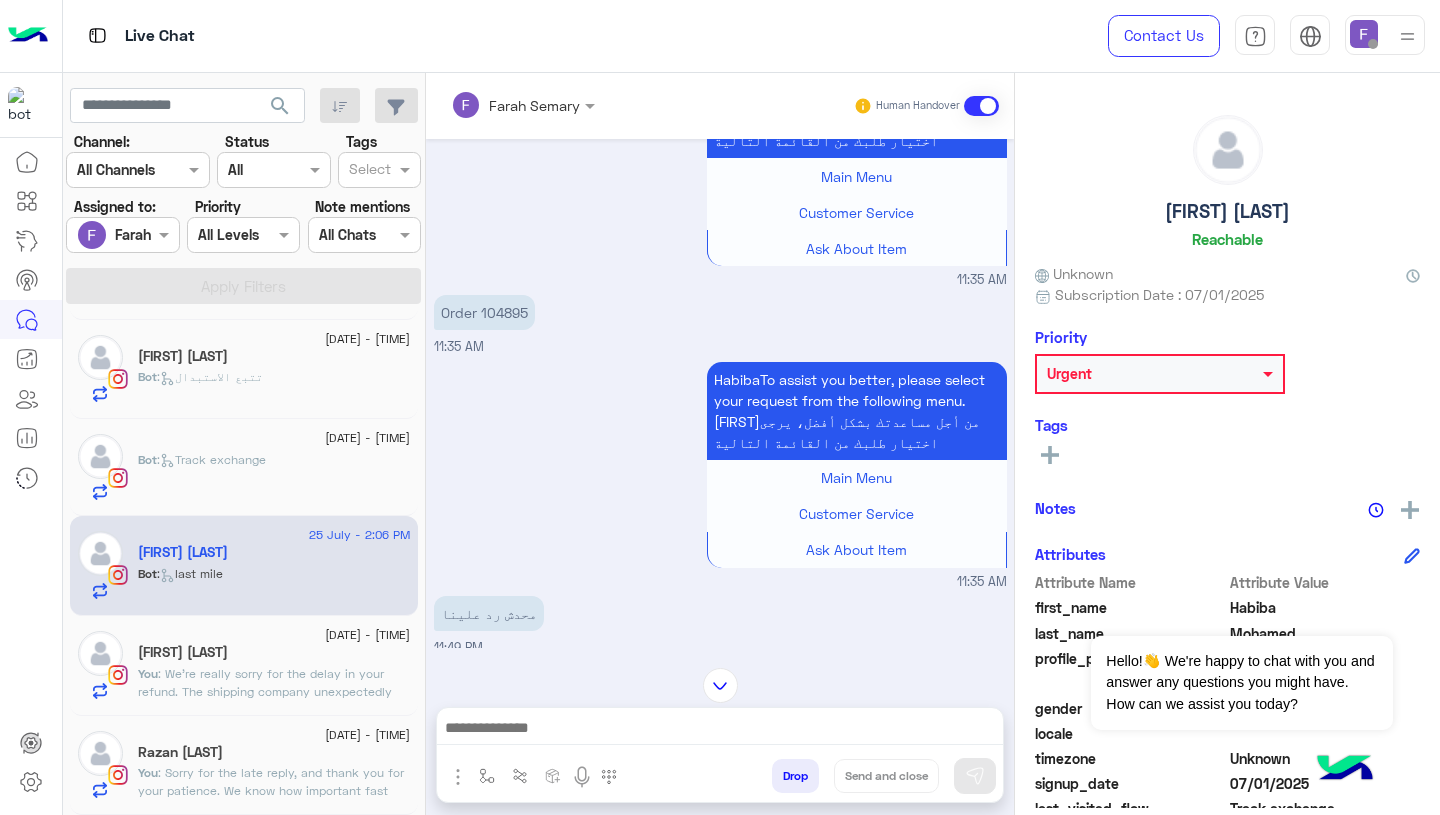 scroll, scrollTop: 909, scrollLeft: 0, axis: vertical 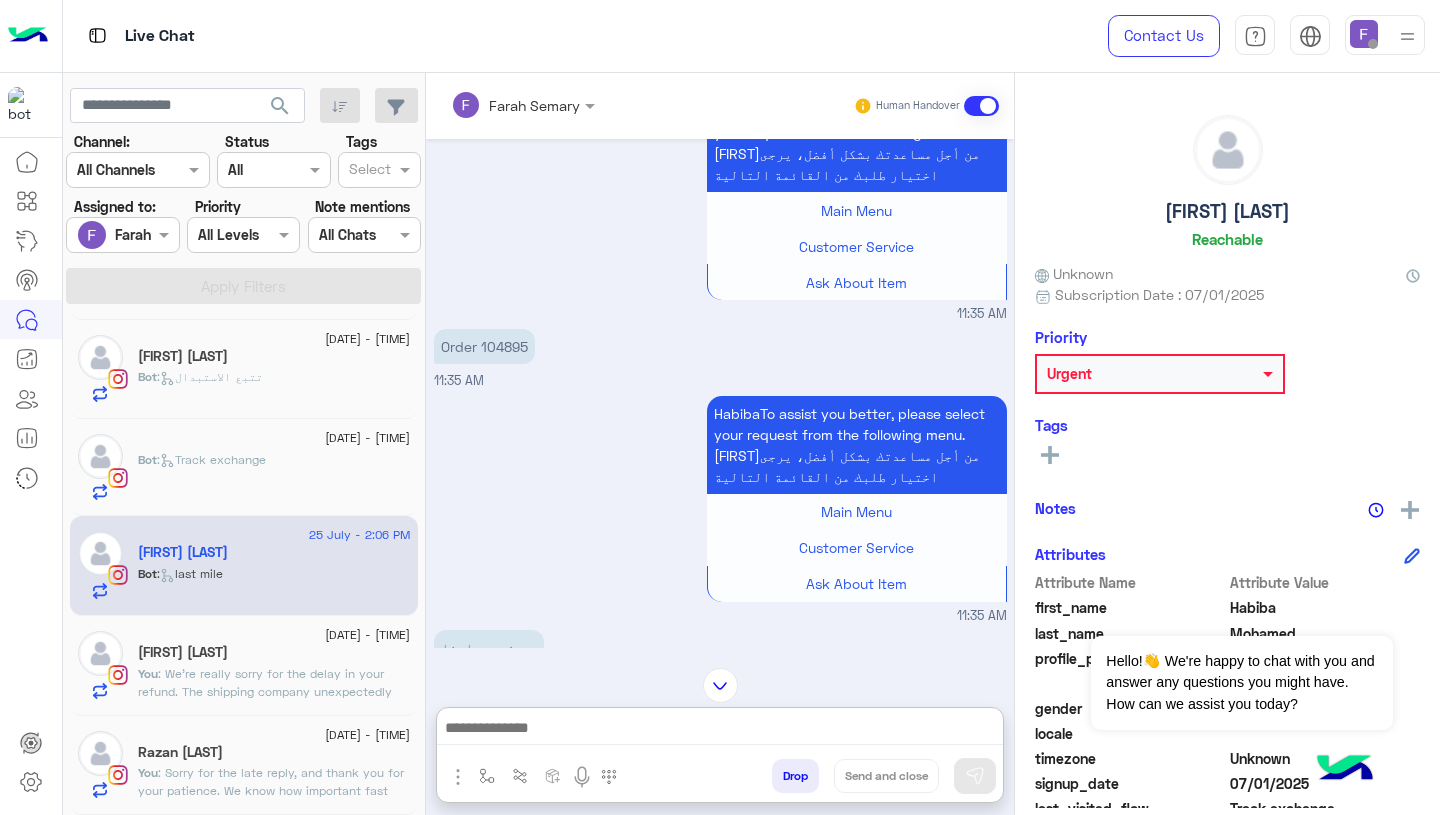 click at bounding box center (720, 730) 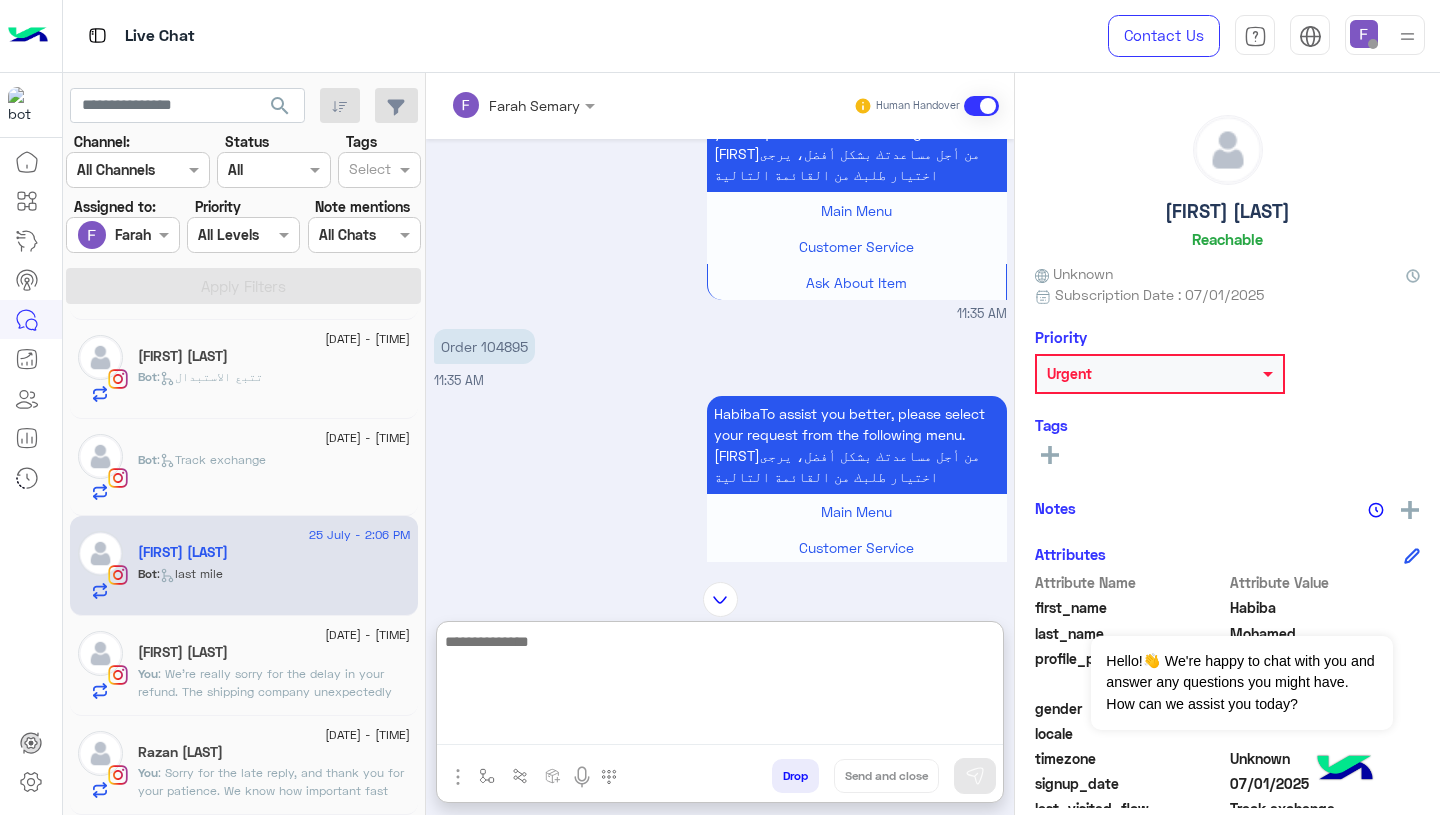 paste on "**********" 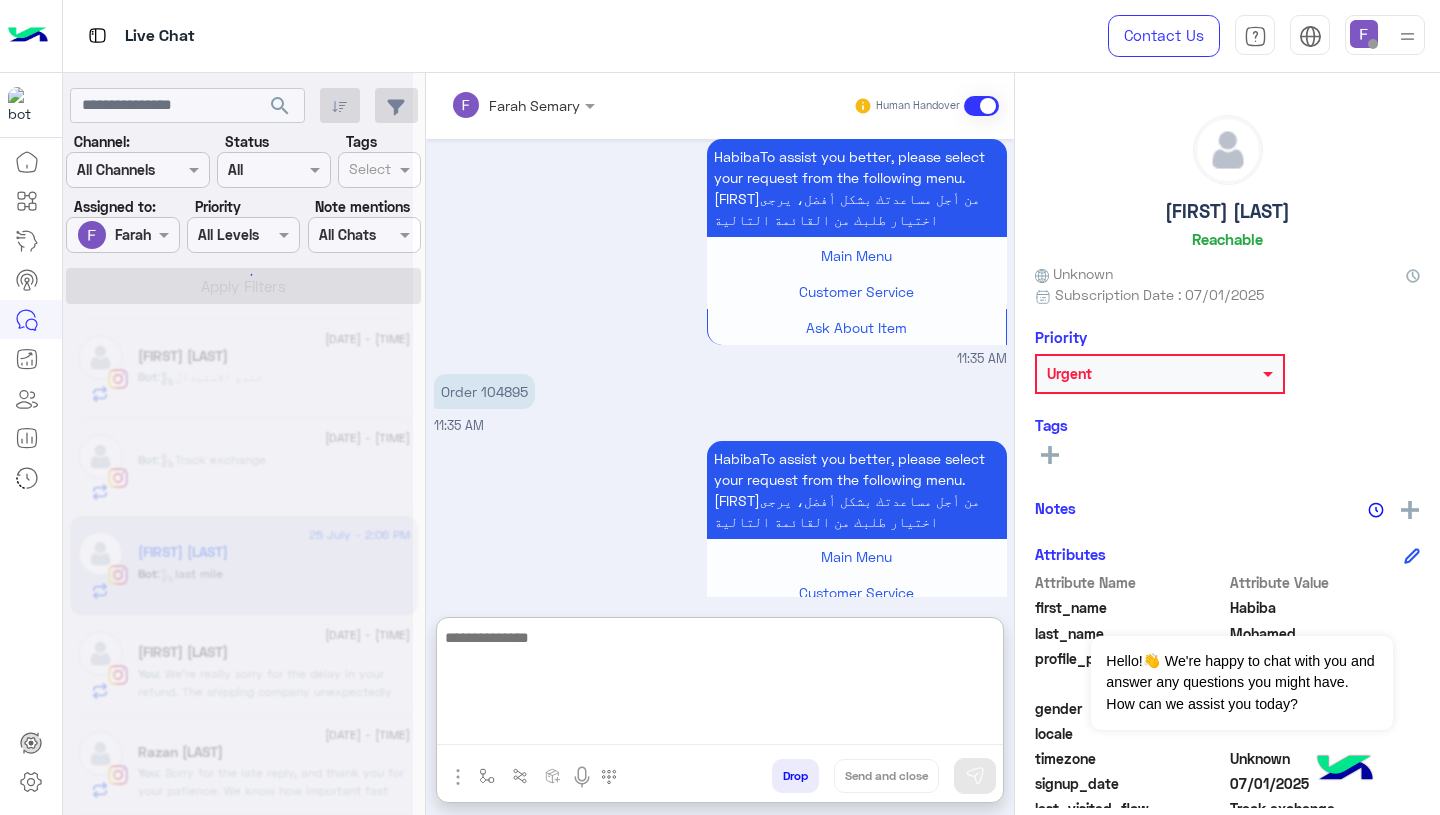 scroll, scrollTop: 0, scrollLeft: 0, axis: both 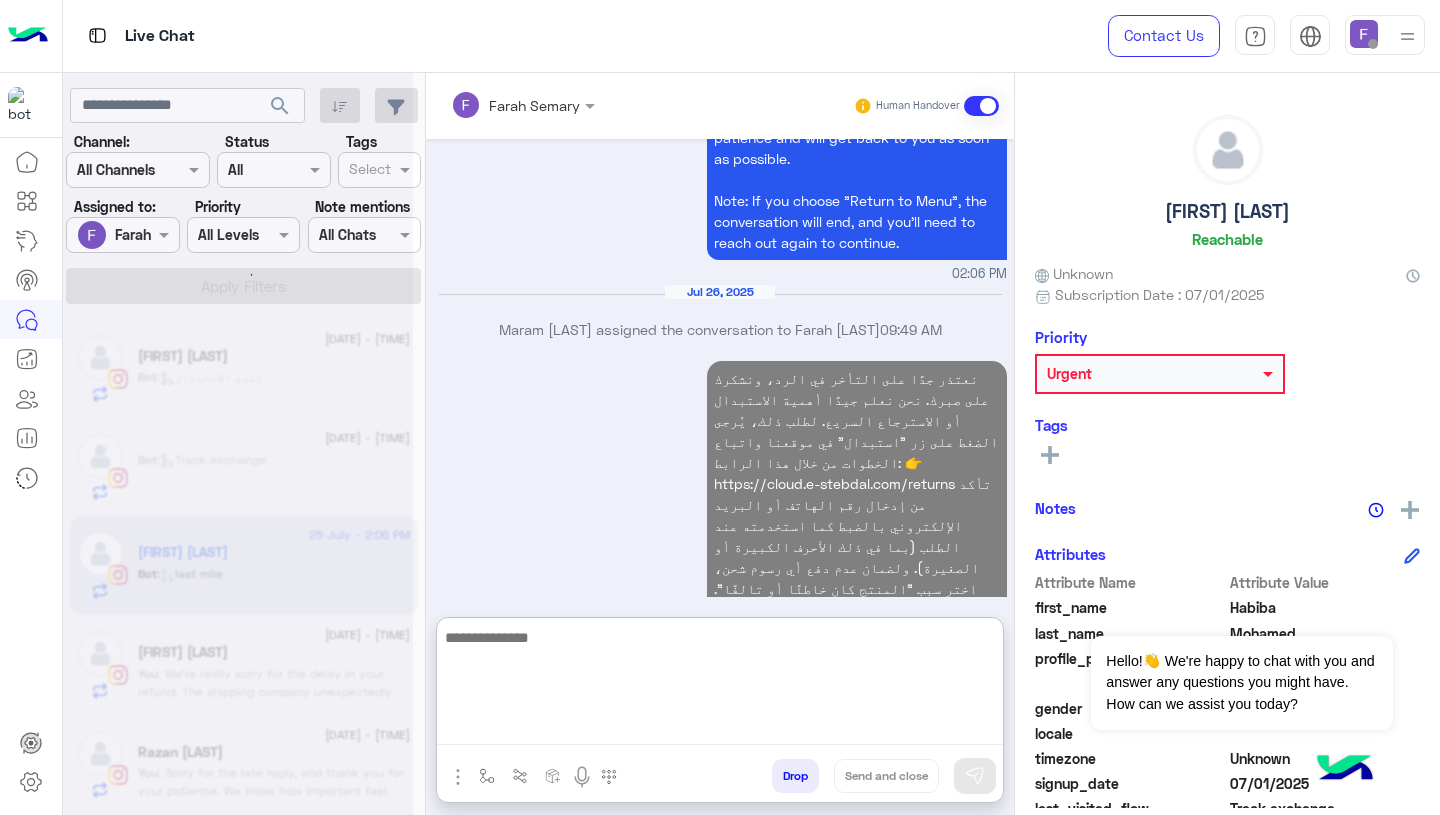 click 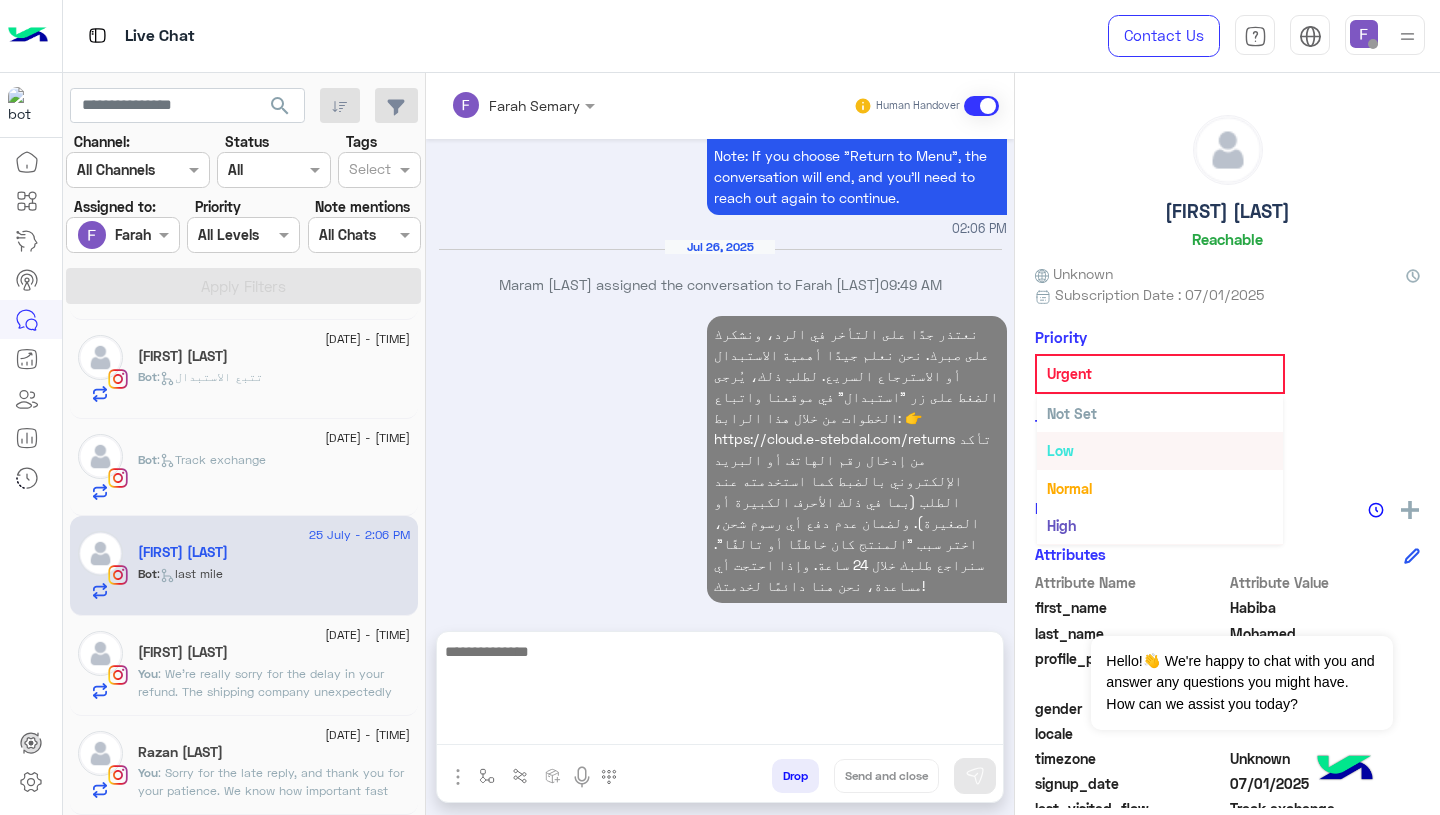 scroll, scrollTop: 10061, scrollLeft: 0, axis: vertical 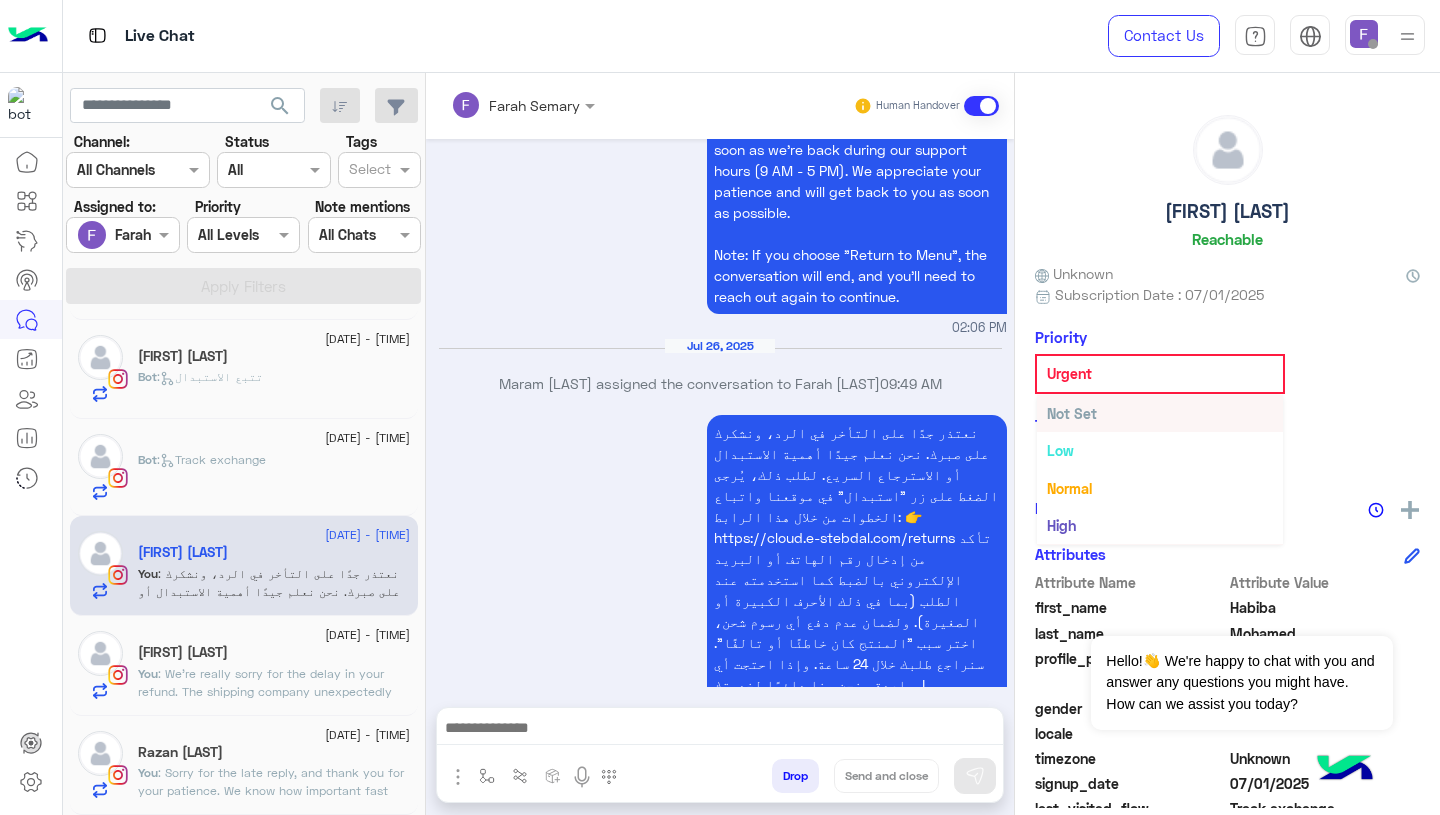 click on "Not Set" at bounding box center [1072, 413] 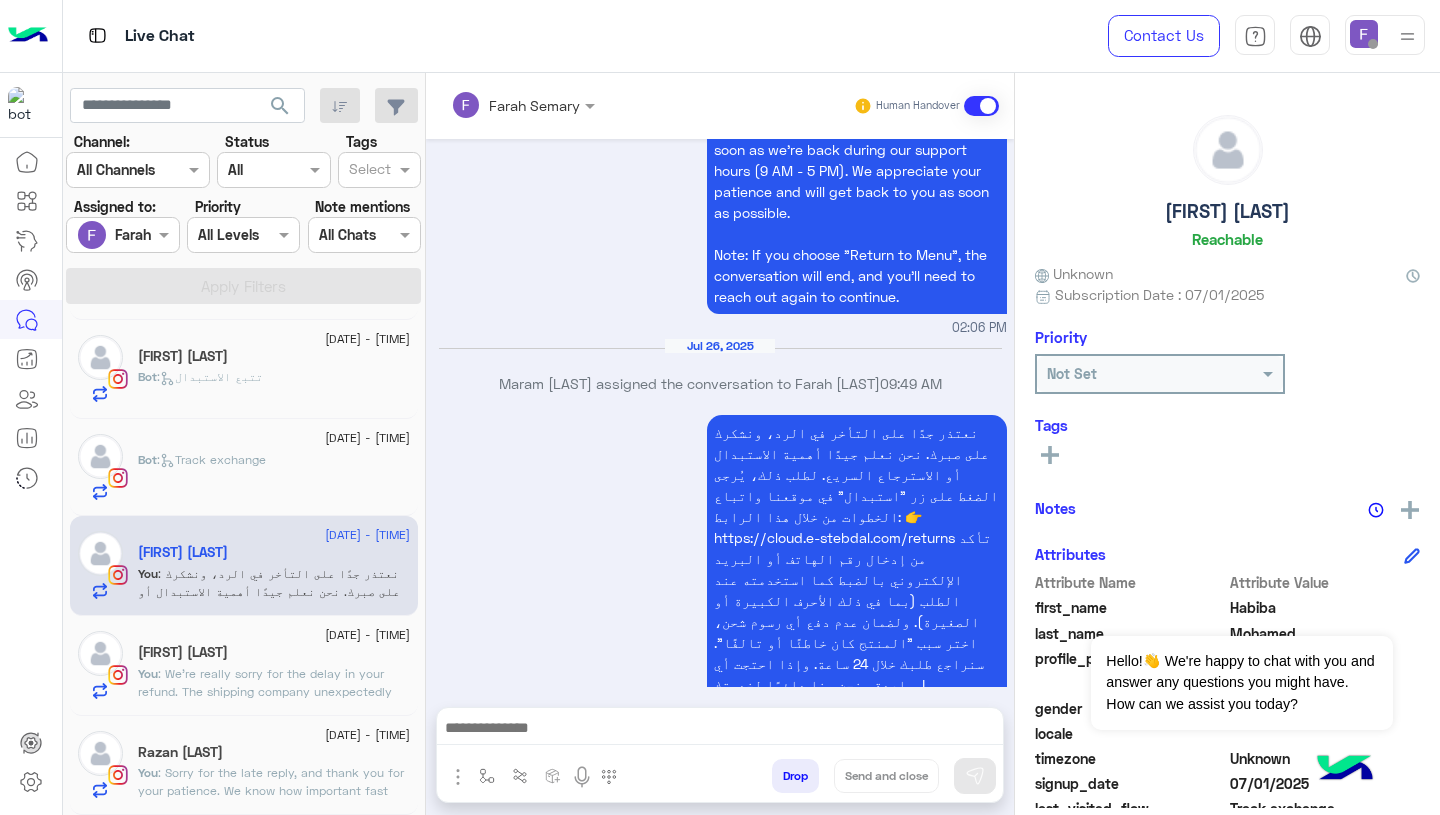 click on "نعتذر جدًا على التأخر في الرد، ونشكرك على صبرك.
نحن نعلم جيدًا أهمية الاستبدال أو الاسترجاع السريع.
لطلب ذلك، يُرجى الضغط على زر "استبدال" في موقعنا واتباع الخطوات من خلال هذا الرابط:
👉 https://cloud.e-stebdal.com/returns
تأكد من إدخال رقم الهاتف أو البريد الإلكتروني بالضبط كما استخدمته عند الطلب (بما في ذلك الأحرف الكبيرة أو الصغيرة).
ولضمان عدم دفع أي رسوم شحن، اختر سبب "المنتج كان خاطئًا أو تالفًا".
سنراجع طلبك خلال 24 ساعة. وإذا احتجت أي مساعدة، نحن هنا دائمًا لخدمتك!     Farah Semary -  11:24 AM" at bounding box center (720, 568) 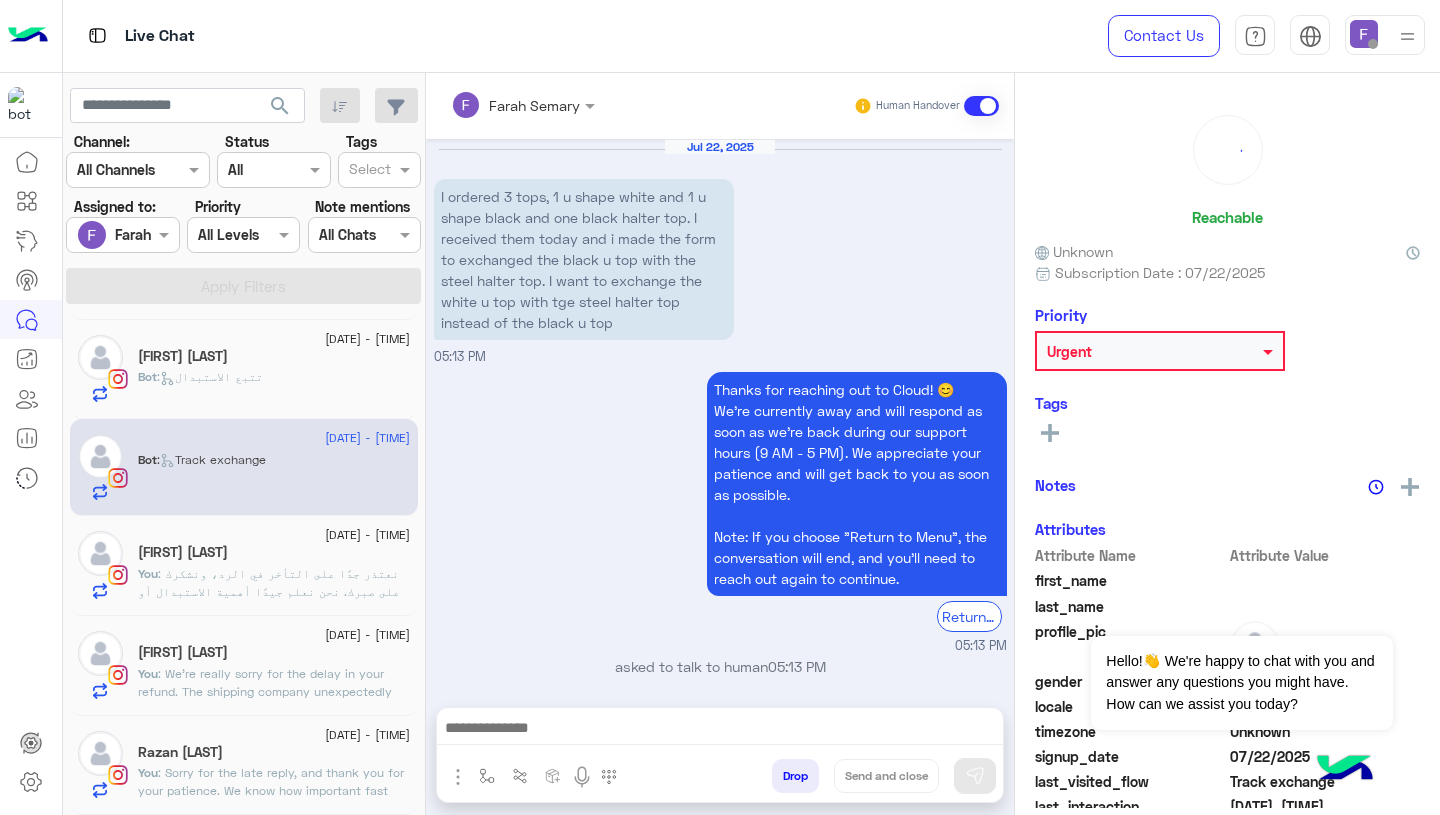 scroll, scrollTop: 1857, scrollLeft: 0, axis: vertical 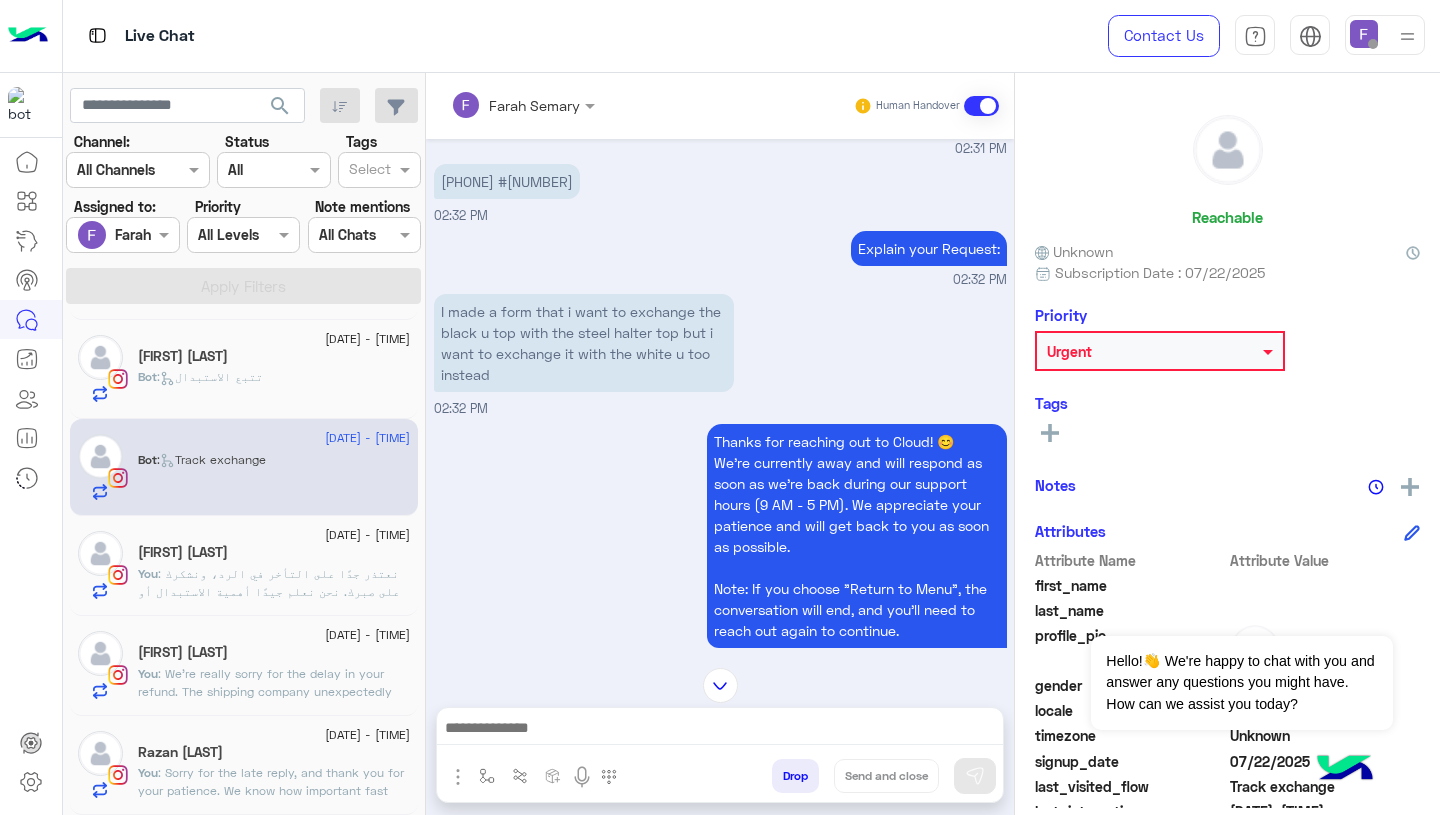 click on "01019720689 #113914" at bounding box center (507, 181) 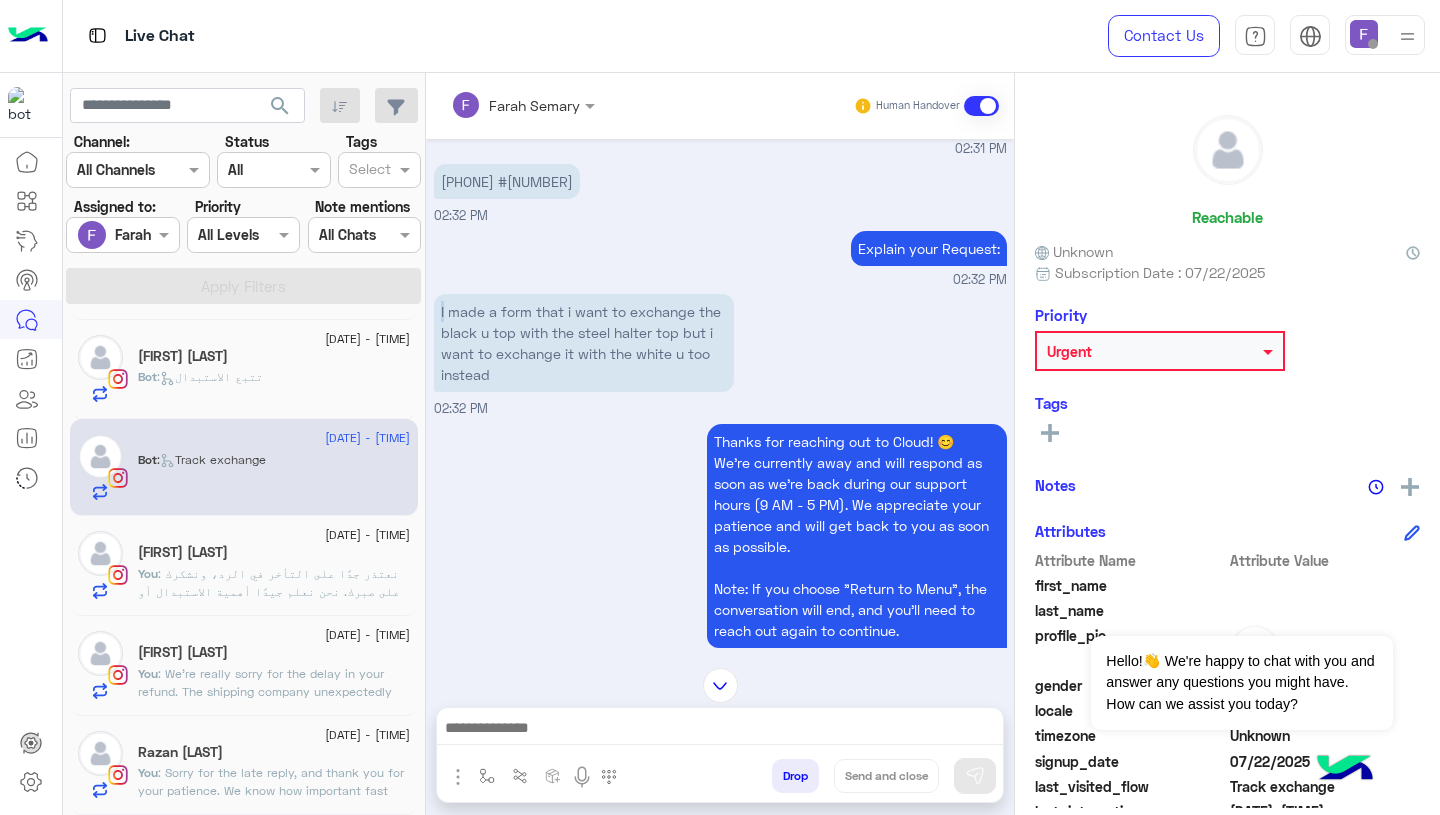click on "I made a form that i want to exchange the black u top with the steel halter top but i want to exchange it with the white u too instead" at bounding box center [584, 343] 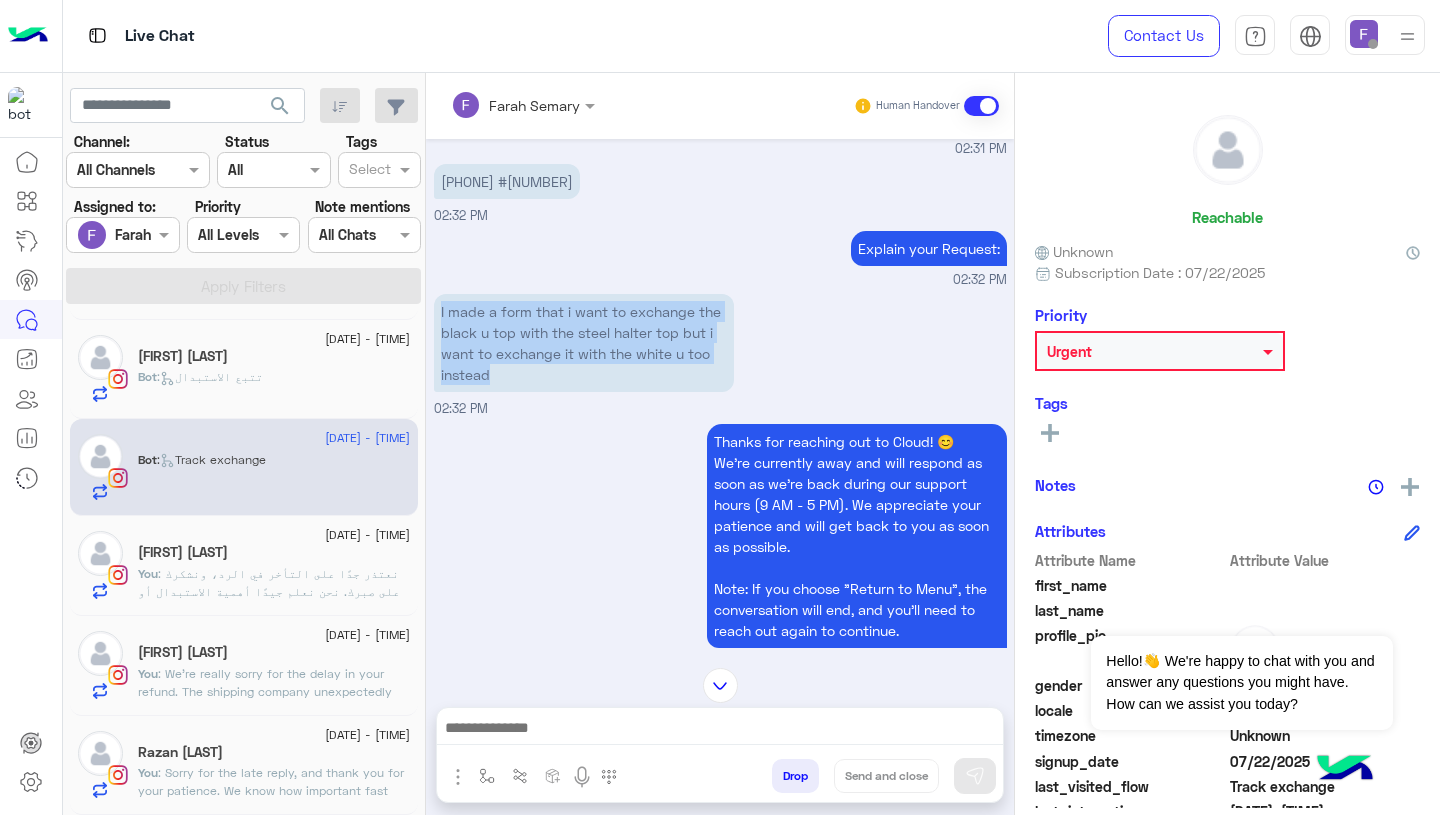 click on "I made a form that i want to exchange the black u top with the steel halter top but i want to exchange it with the white u too instead" at bounding box center (584, 343) 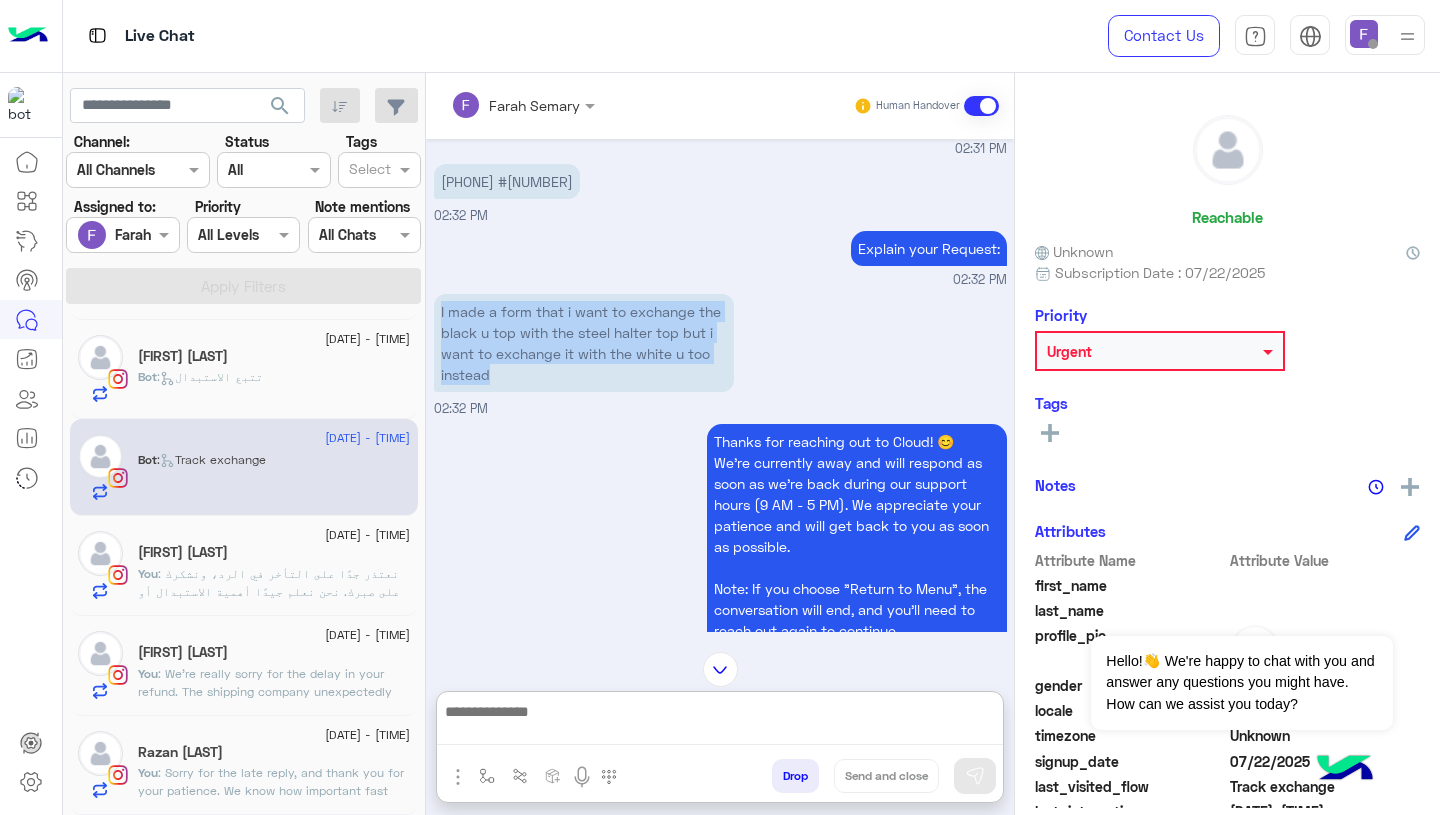 click at bounding box center (720, 722) 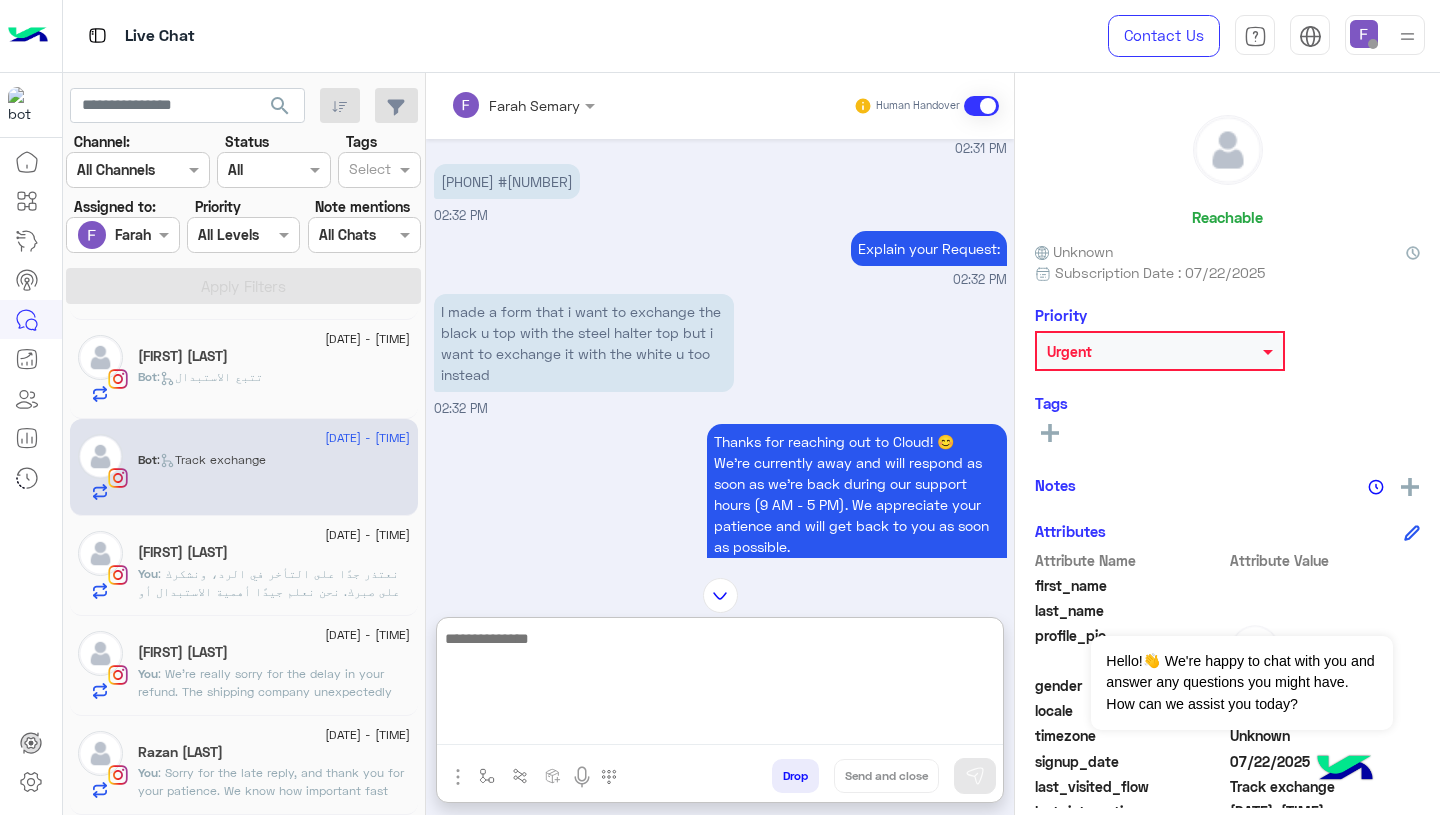paste on "**********" 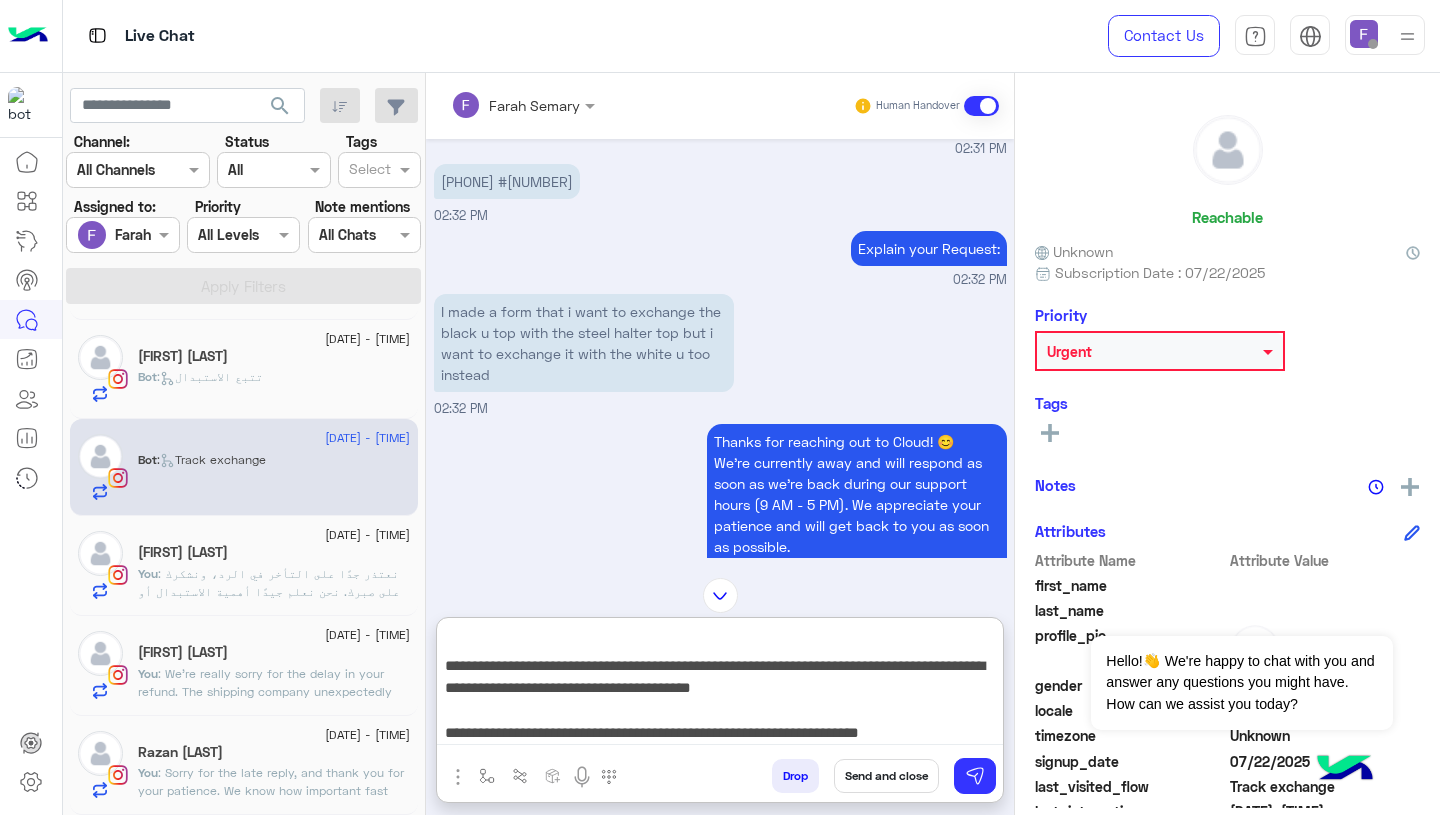 scroll, scrollTop: 87, scrollLeft: 0, axis: vertical 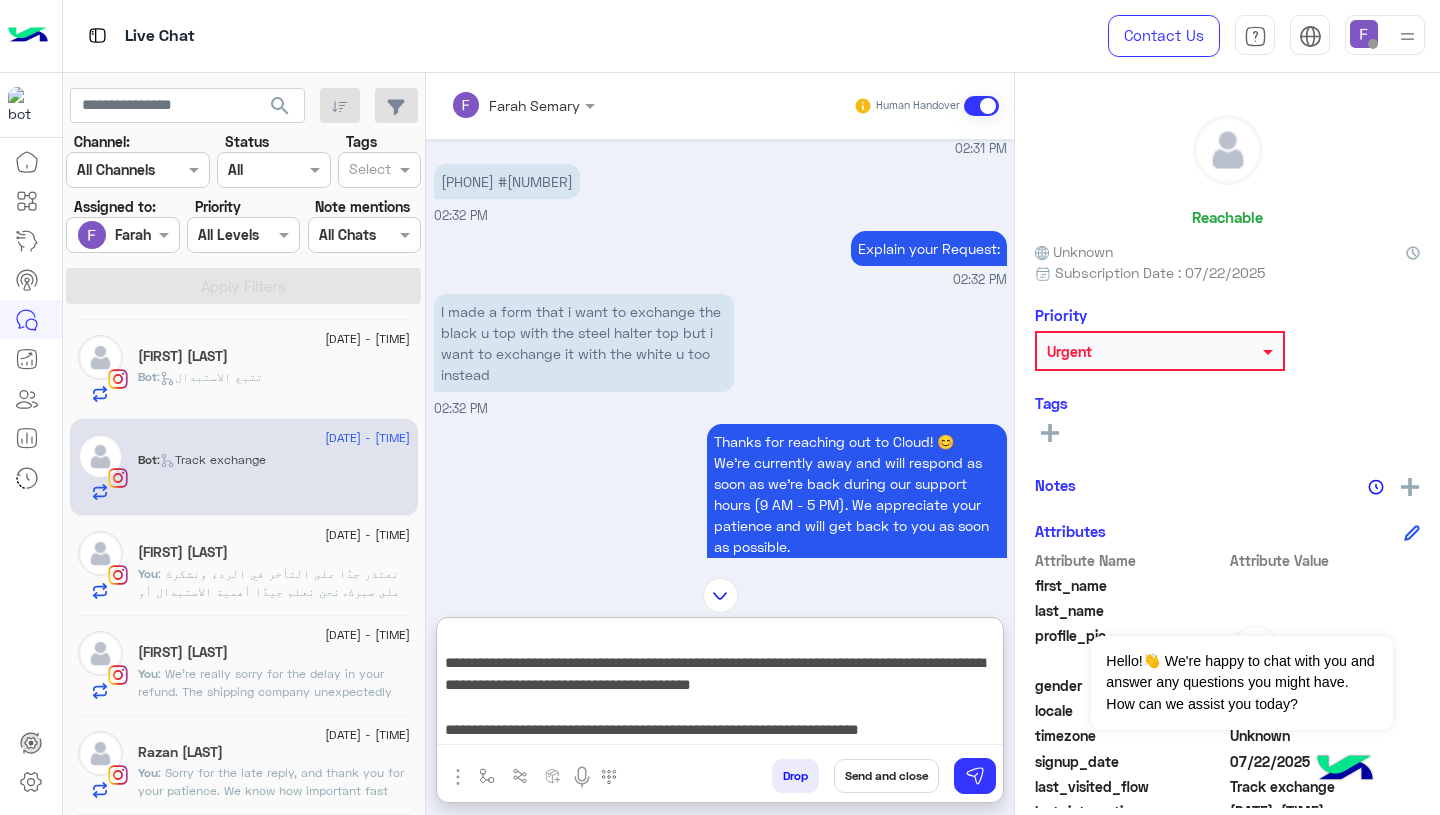 type on "**********" 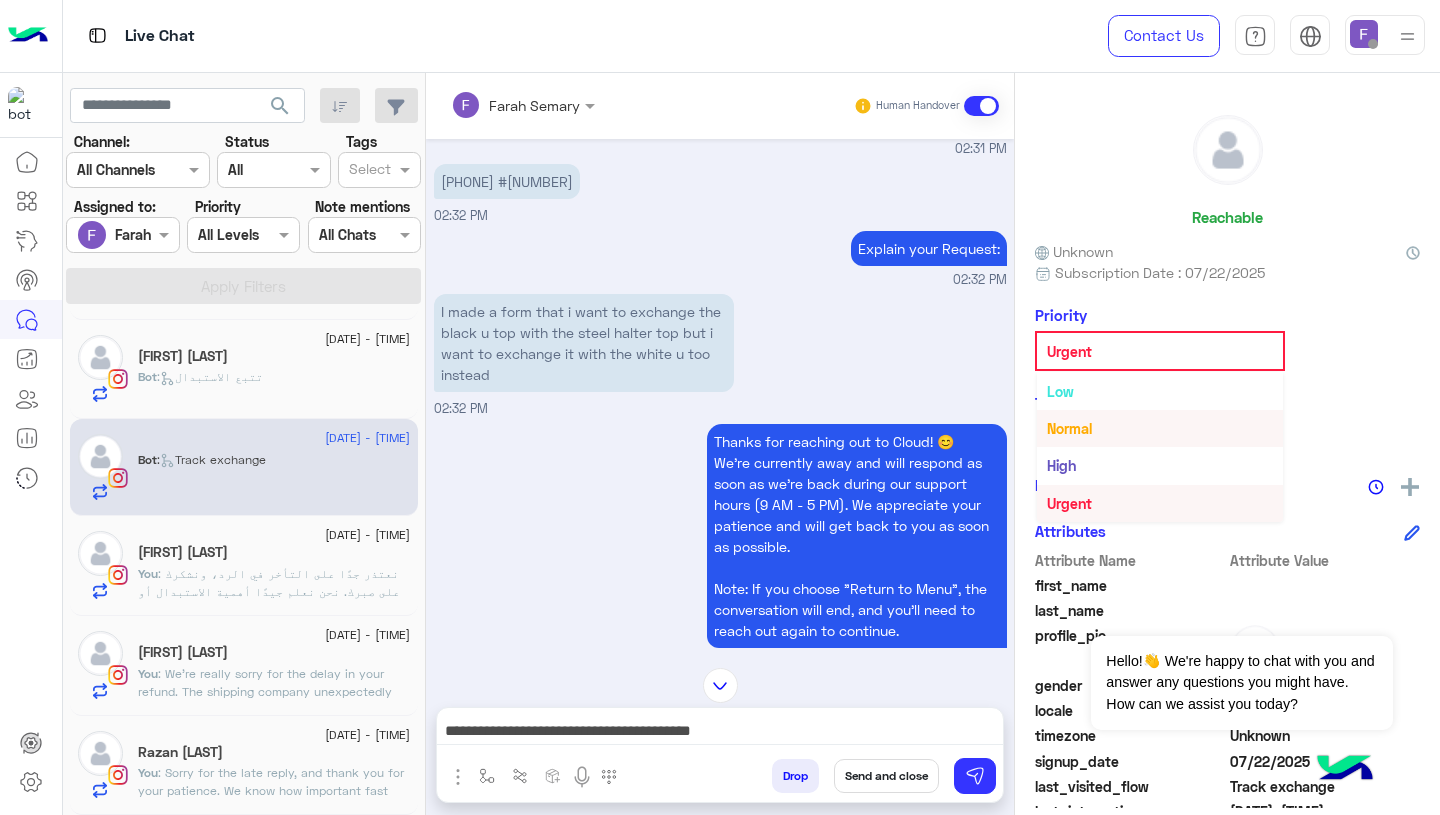 scroll, scrollTop: 0, scrollLeft: 0, axis: both 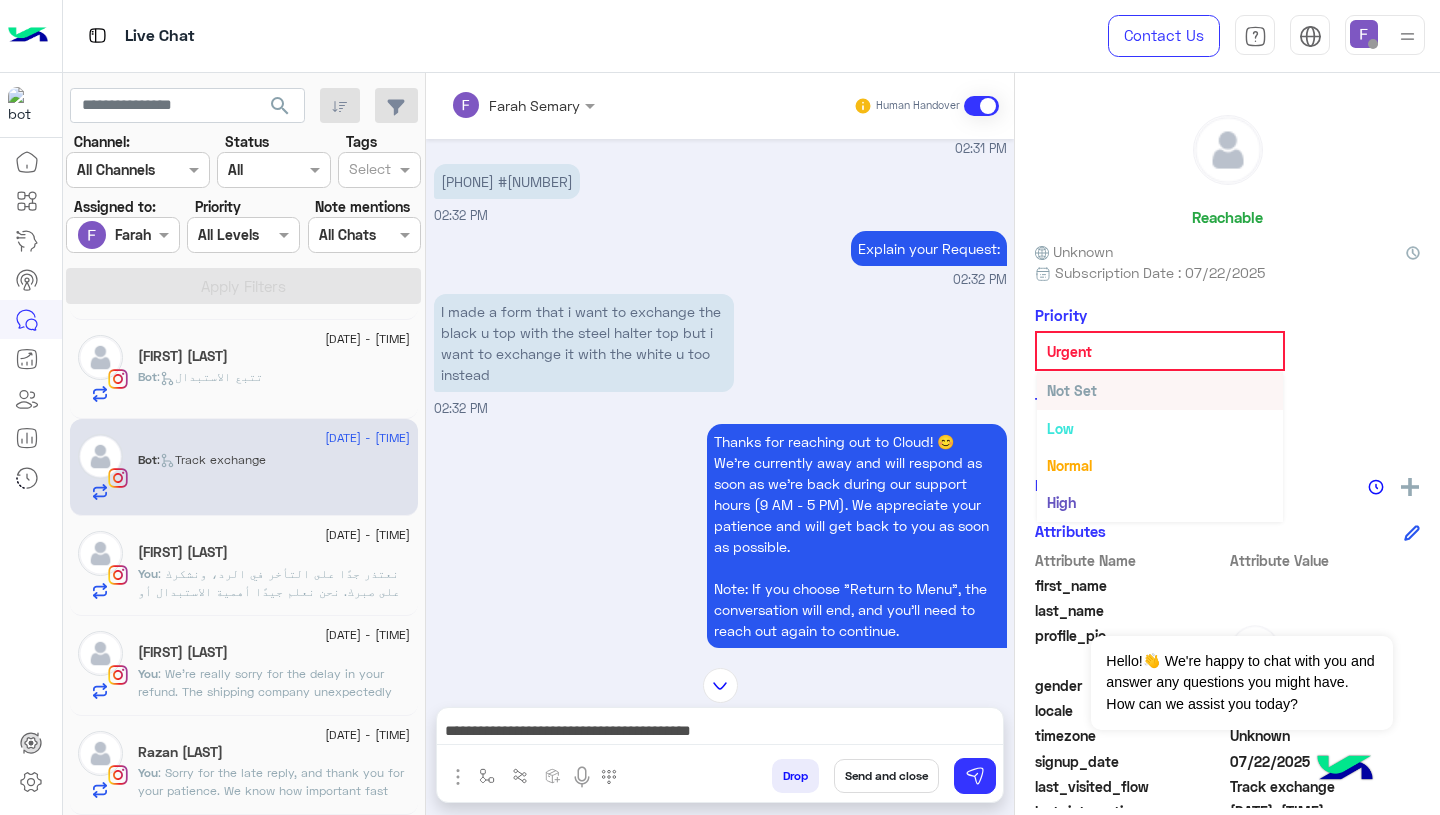 click on "Not Set" at bounding box center (1072, 390) 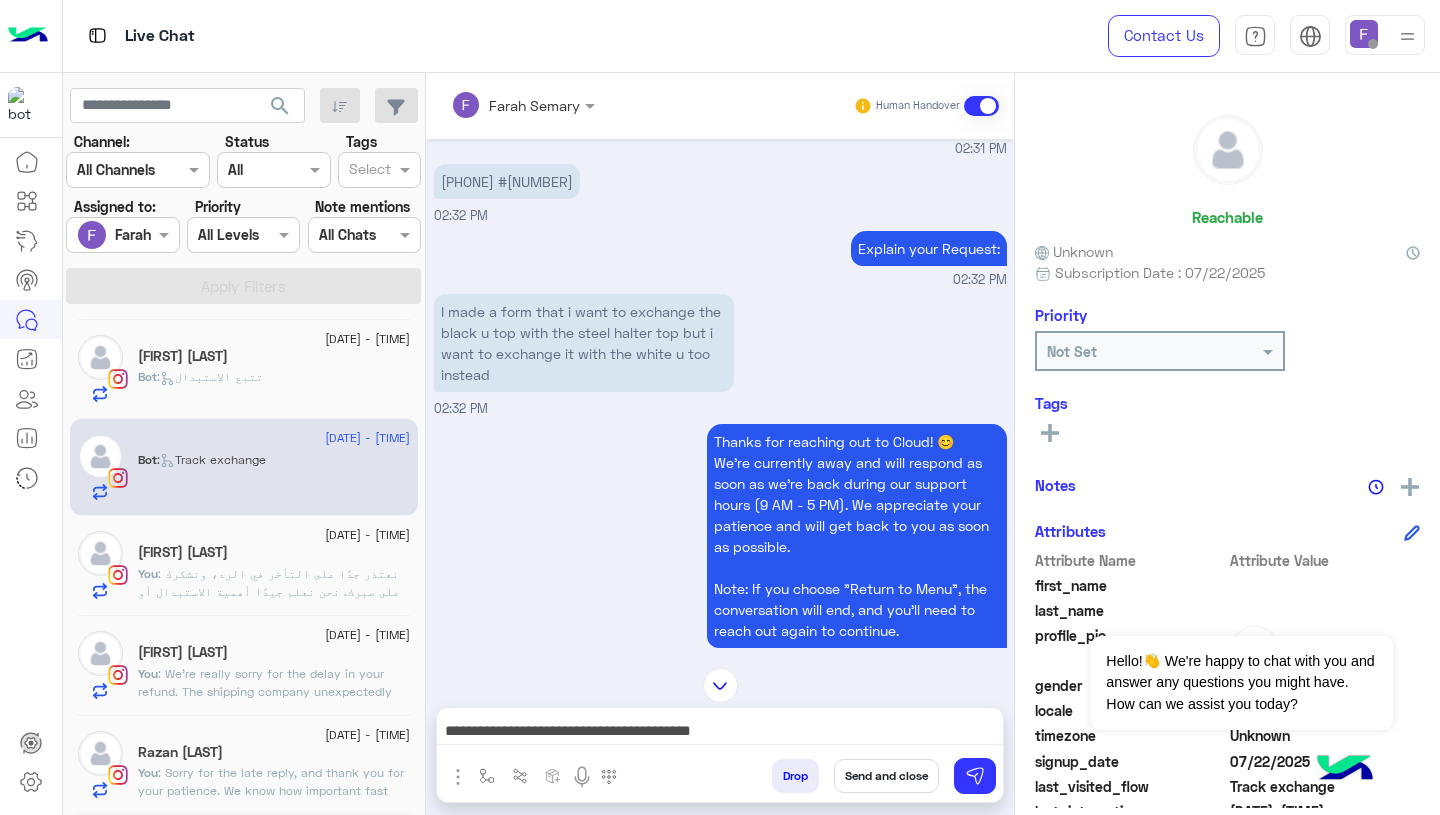 click on "**********" at bounding box center [720, 730] 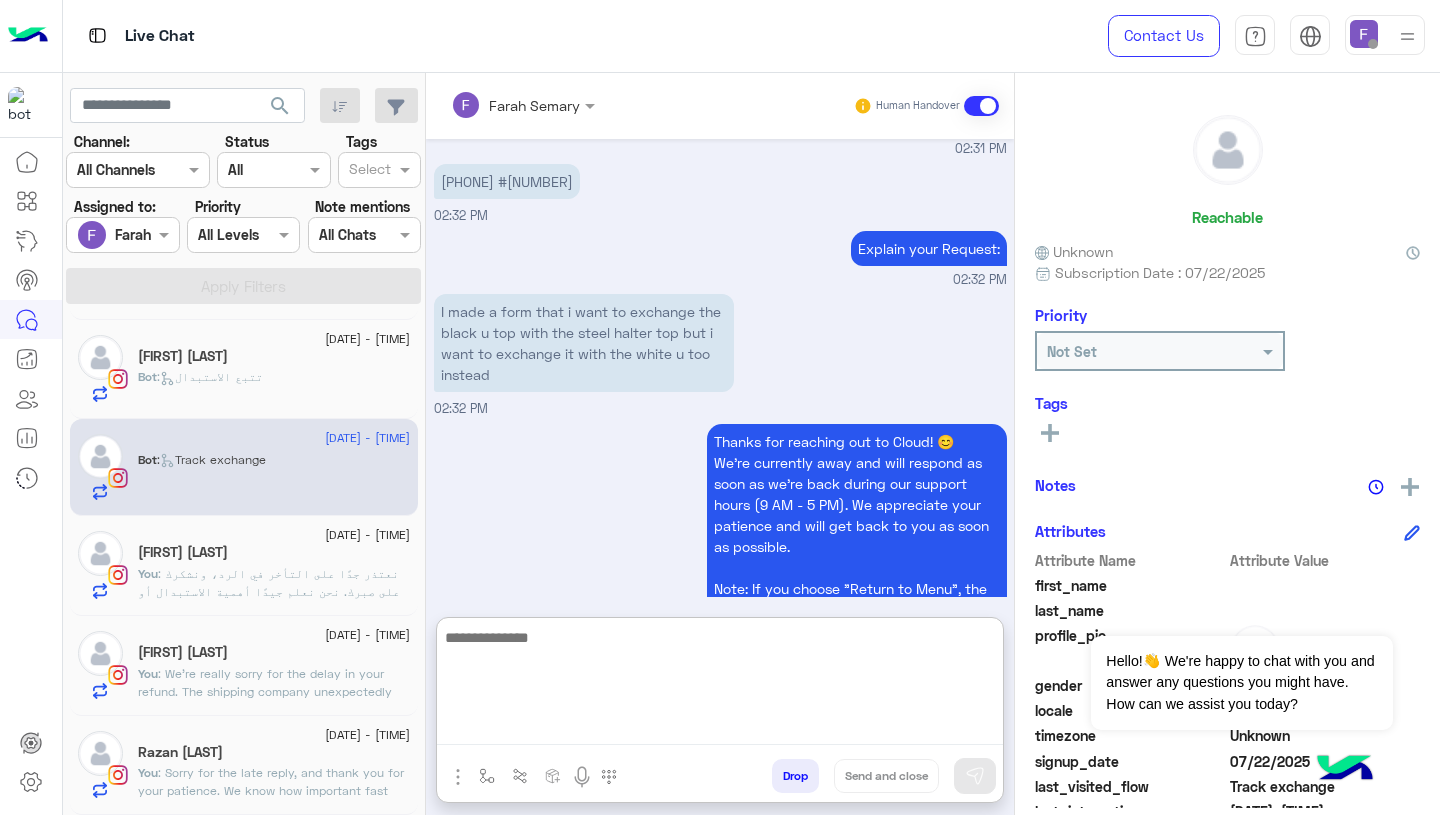 scroll, scrollTop: 0, scrollLeft: 0, axis: both 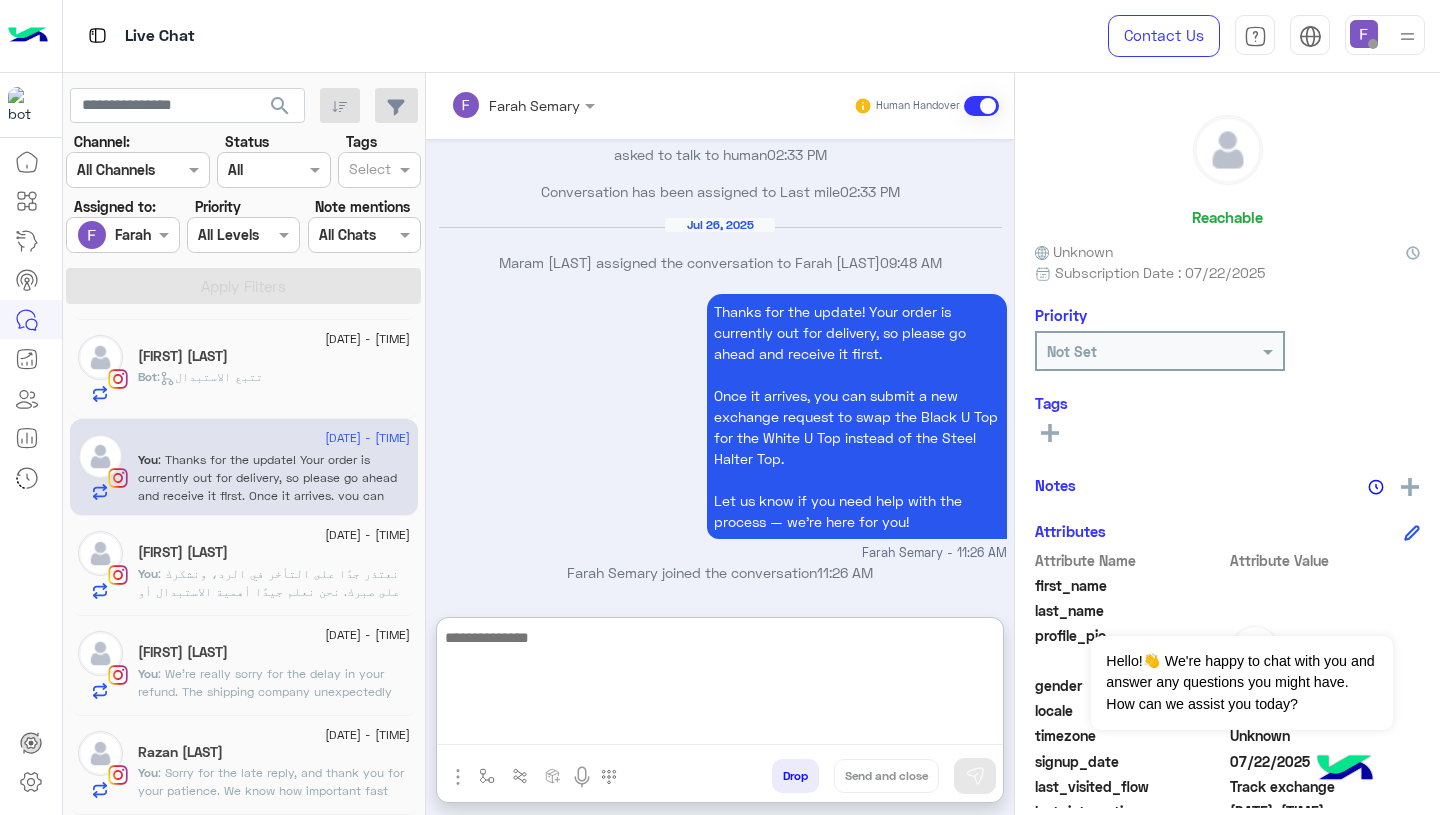 click on ": Sorry for the late reply, and thank you for your patience.
We know how important fast refunds and exchanges are. To request one, just click the “EXCHANGE” button on our website and follow the steps here:
👉 https://cloud.e-stebdal.com/returns
Please make sure to enter your email or phone number exactly as used in your original order (including any capital or lowercase letters).
To avoid shipping fees, choose “the item was defected or wrong” as the reason.
We’ll review your request within 24 hours. If you need any help, feel free to reach out anytime!" 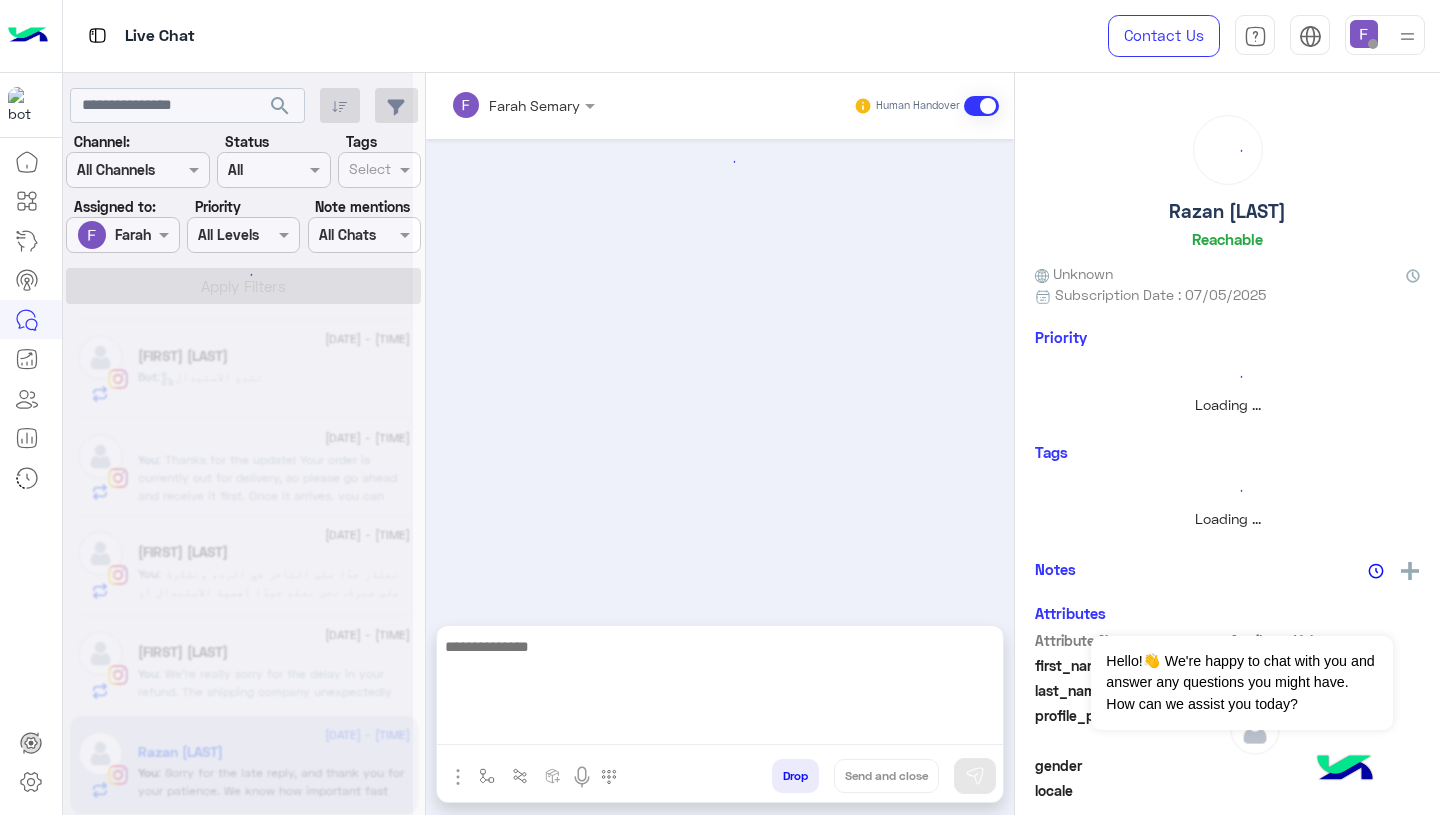 scroll, scrollTop: 0, scrollLeft: 0, axis: both 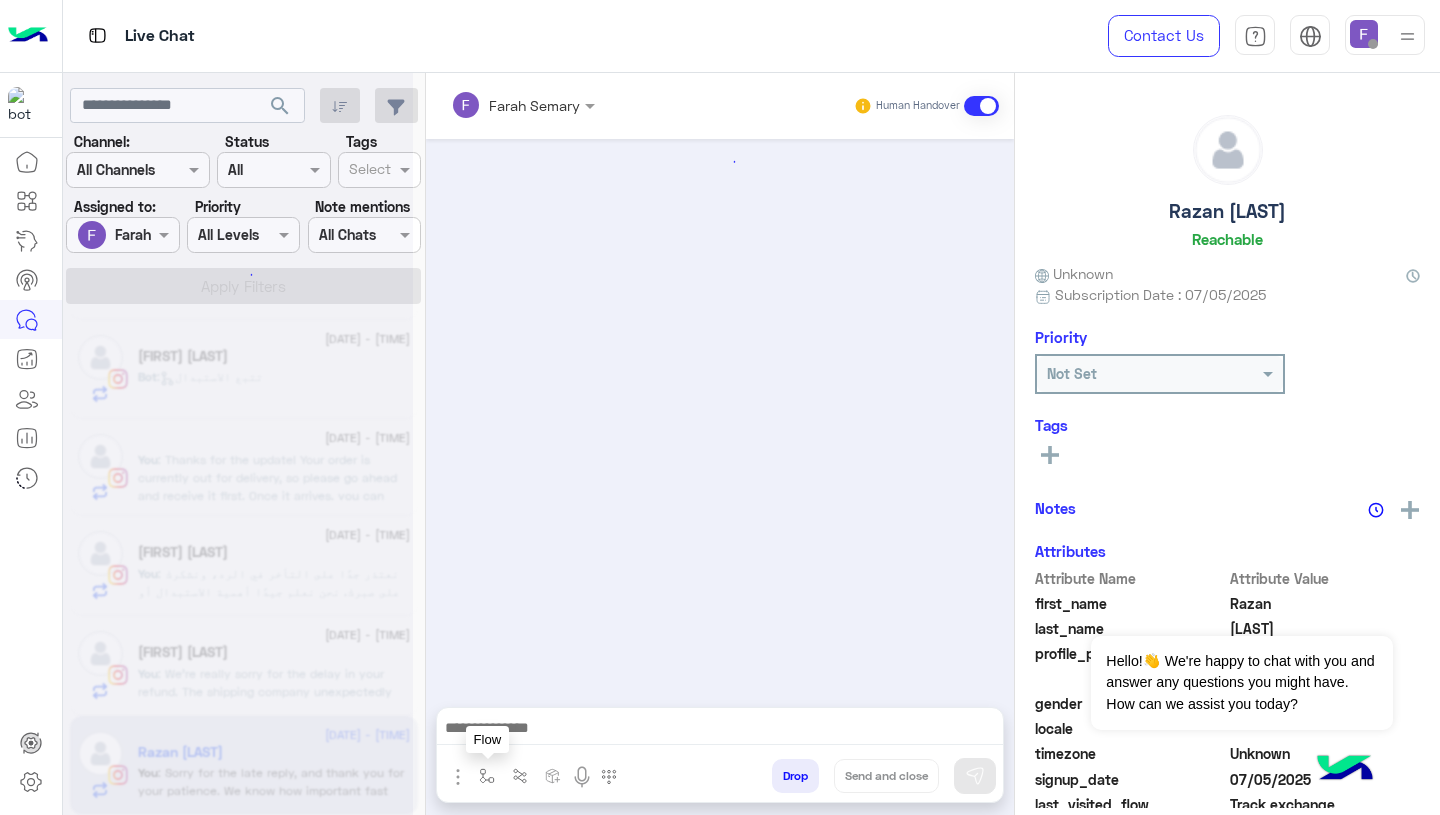 click at bounding box center [487, 776] 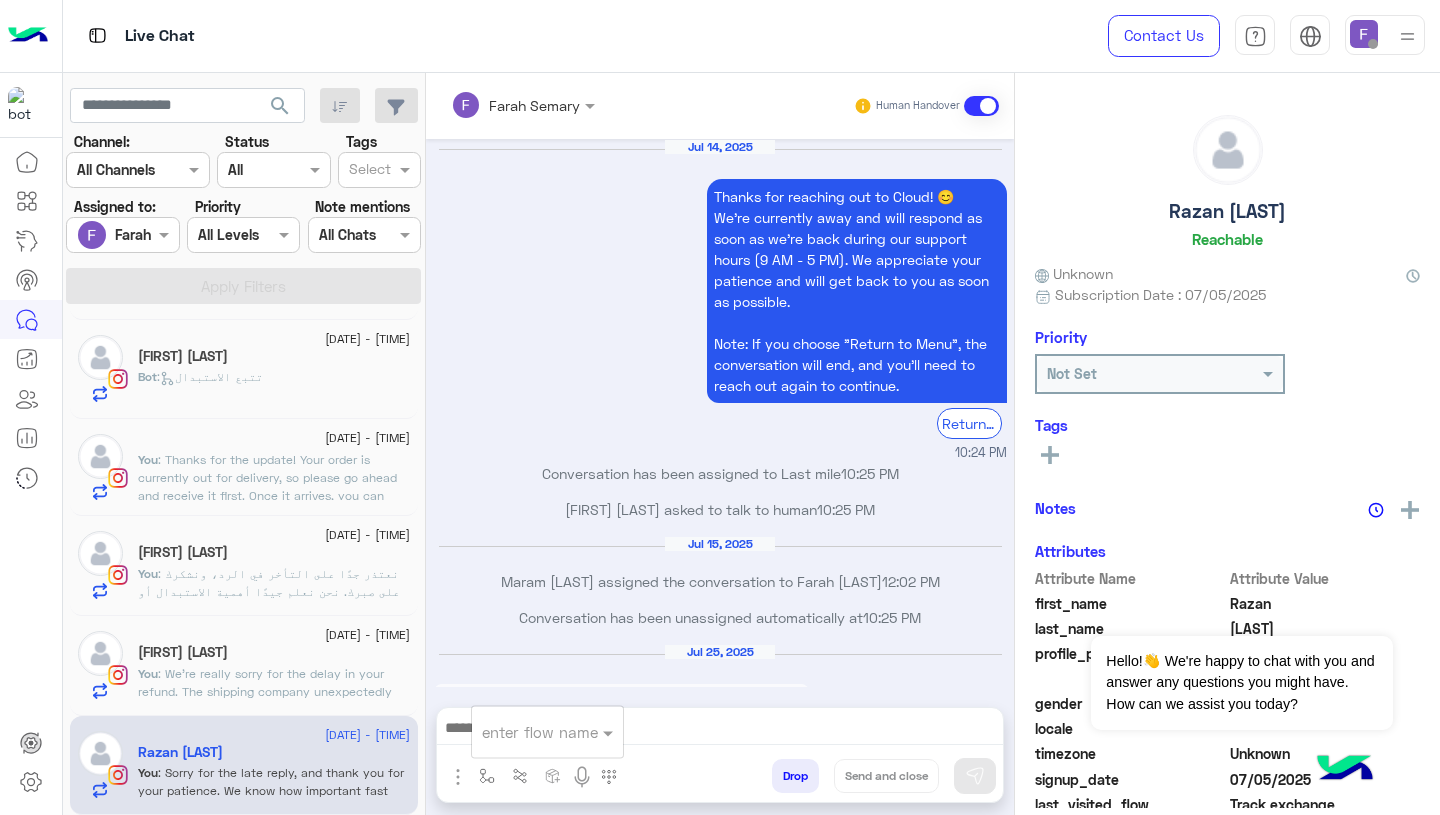 scroll, scrollTop: 1998, scrollLeft: 0, axis: vertical 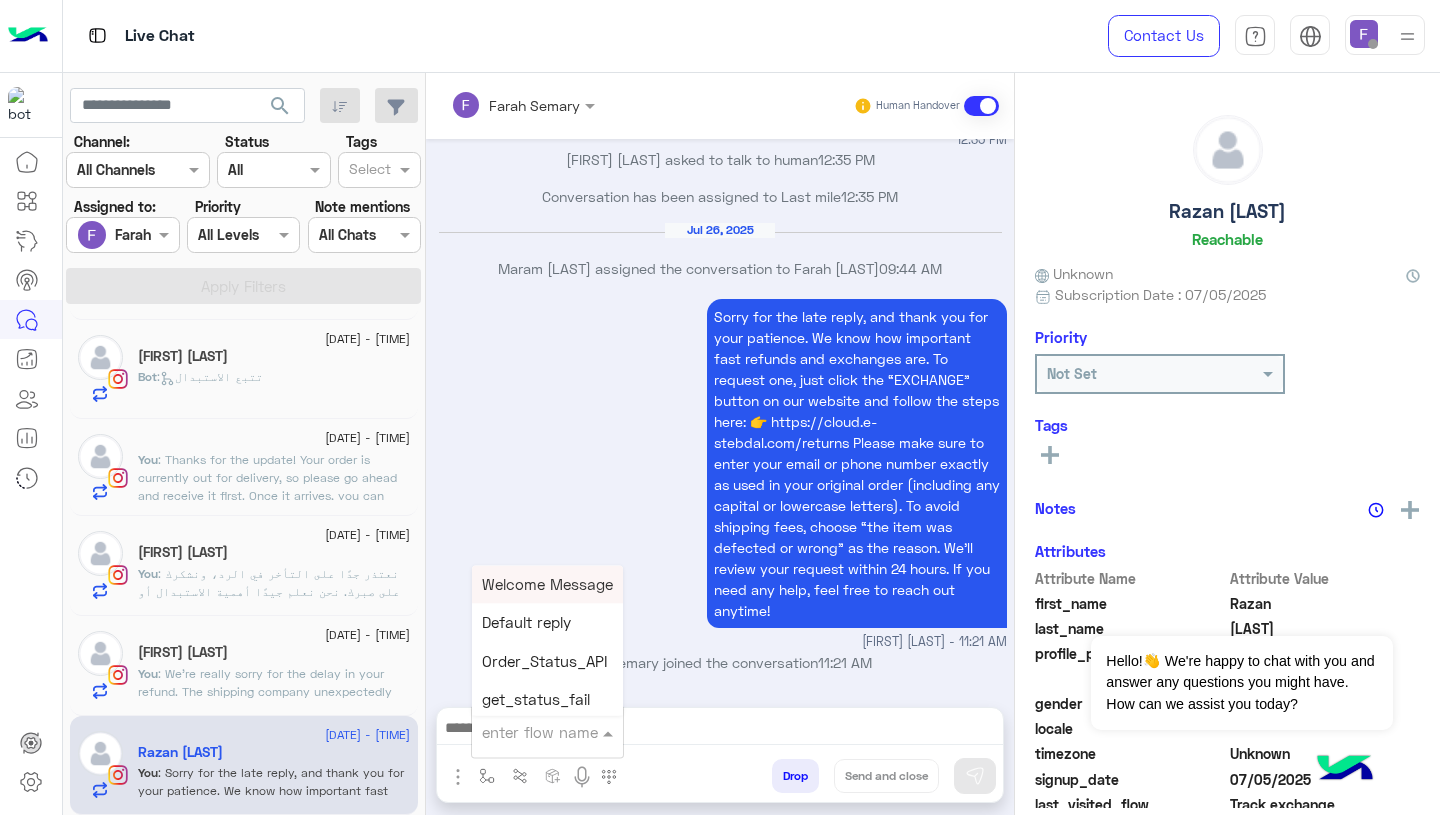 click at bounding box center [523, 732] 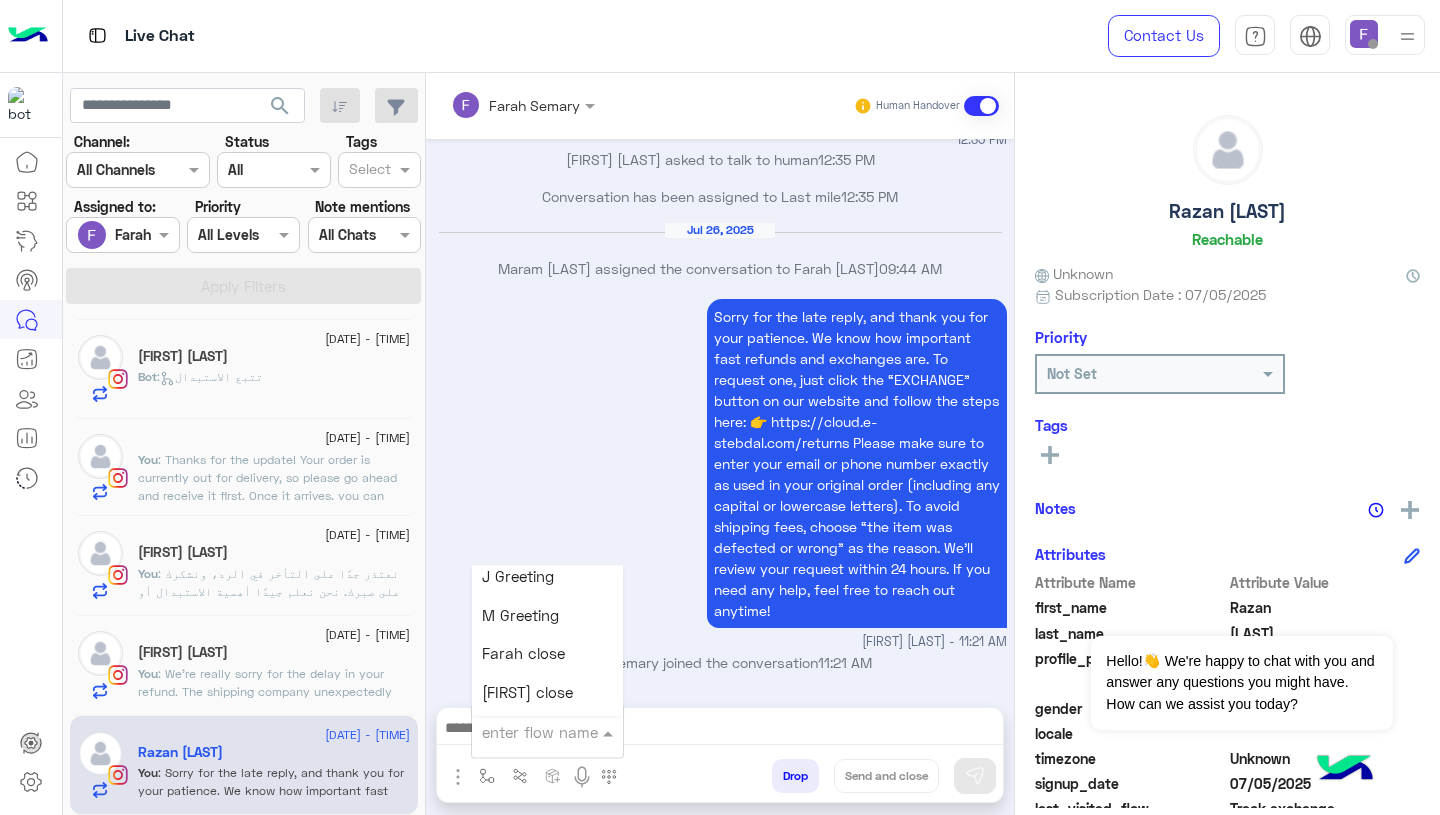 scroll, scrollTop: 2494, scrollLeft: 0, axis: vertical 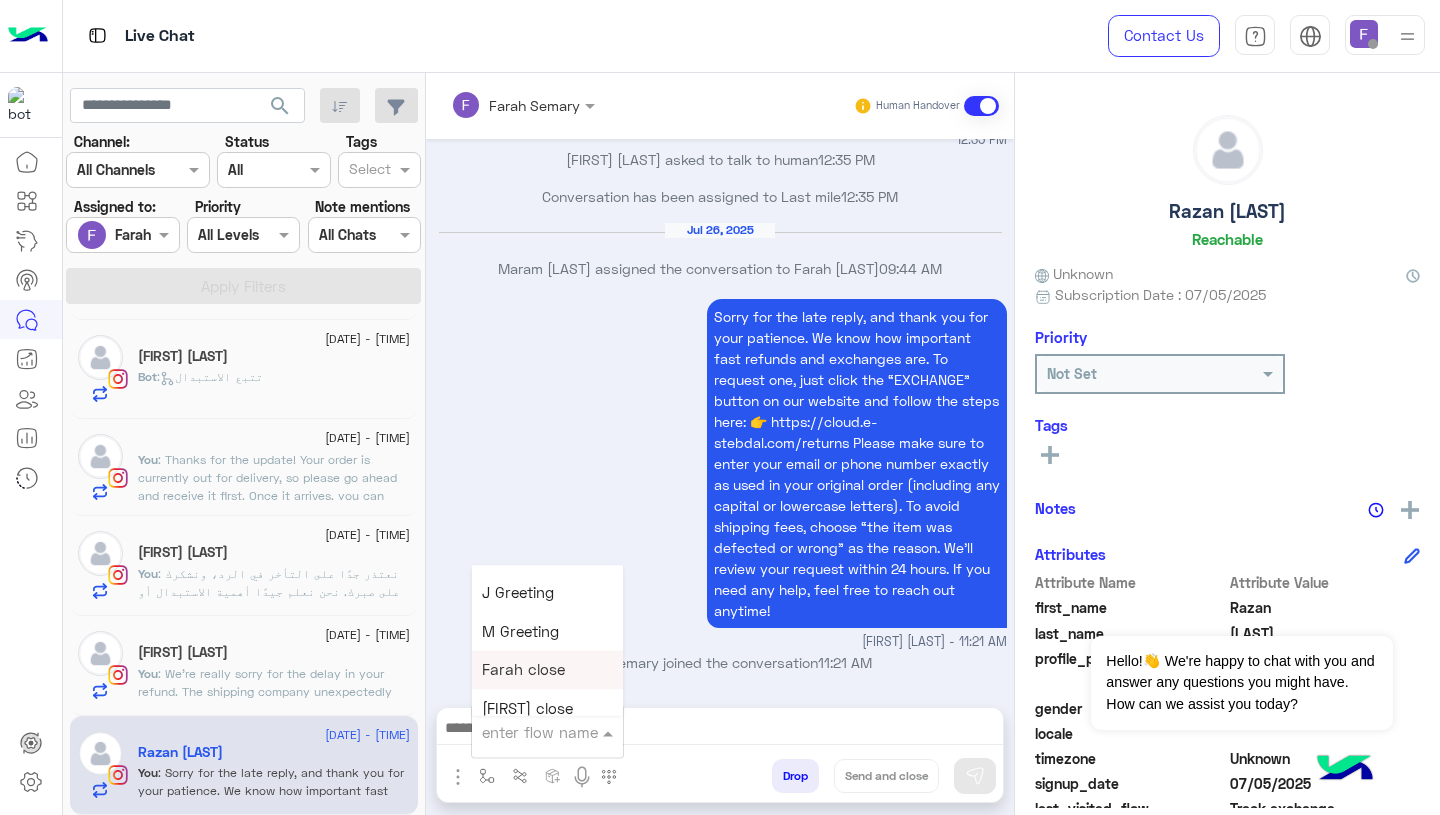 click on "Farah close" at bounding box center (547, 670) 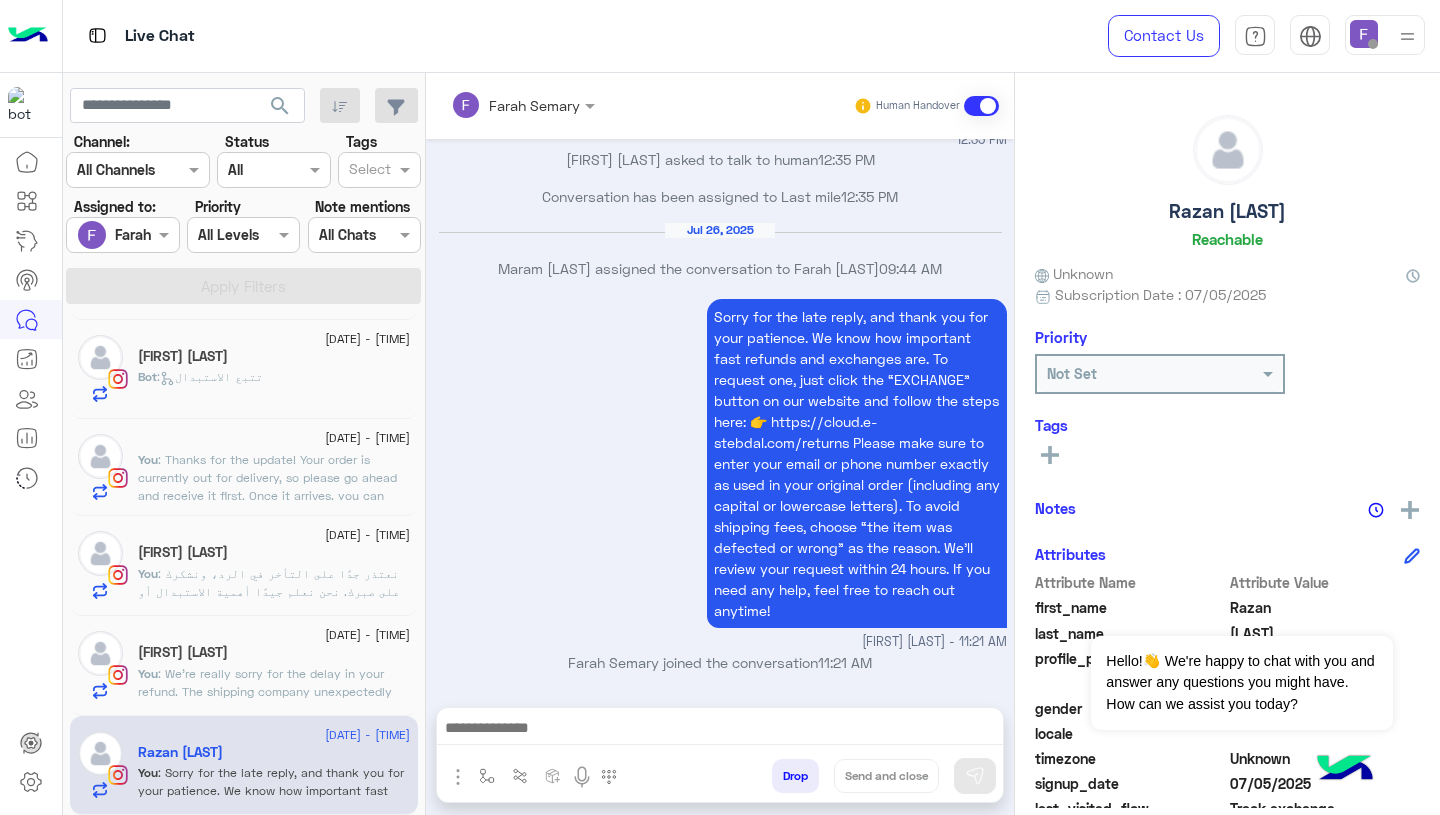 type on "**********" 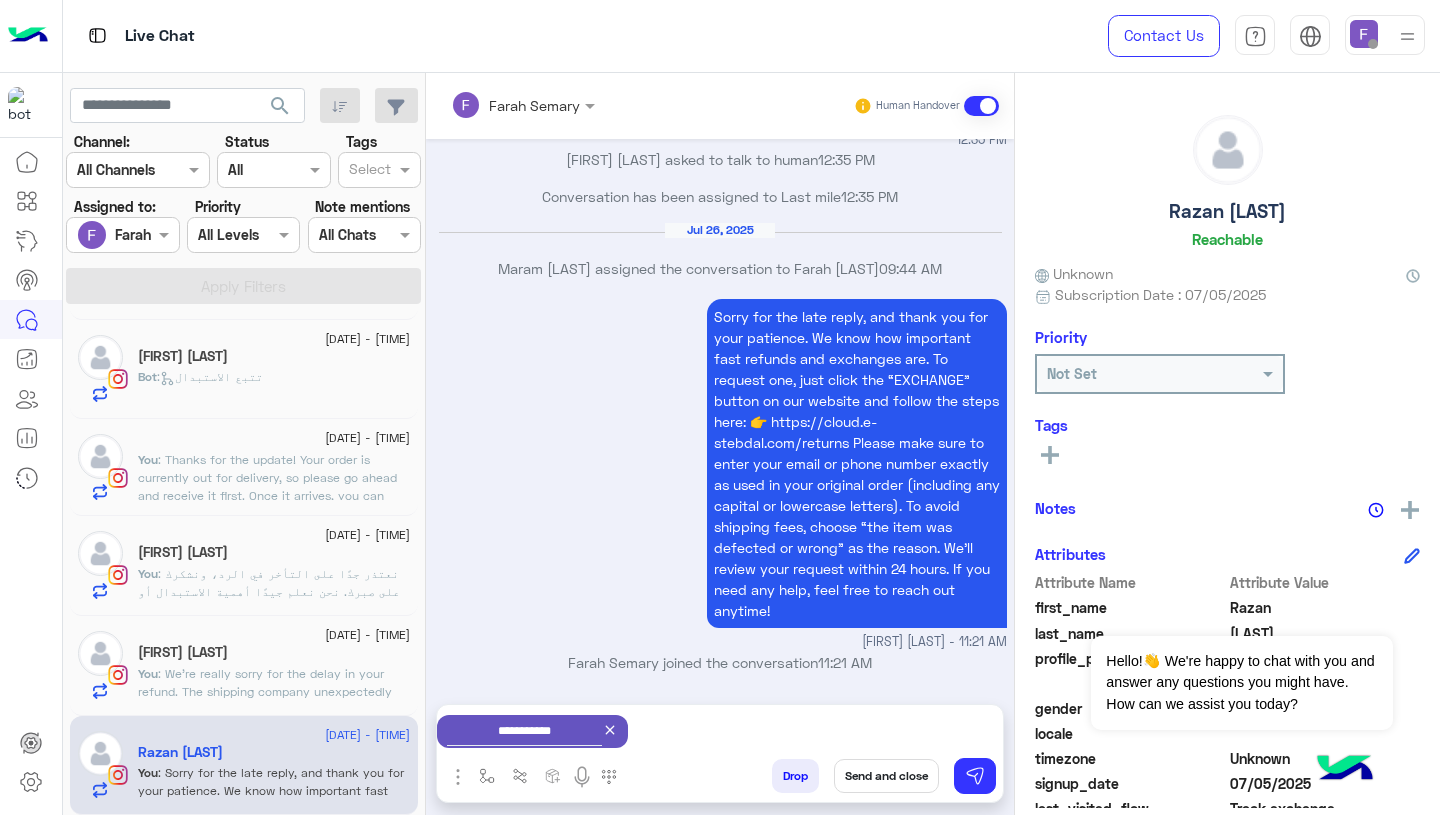 click on "Send and close" at bounding box center (886, 776) 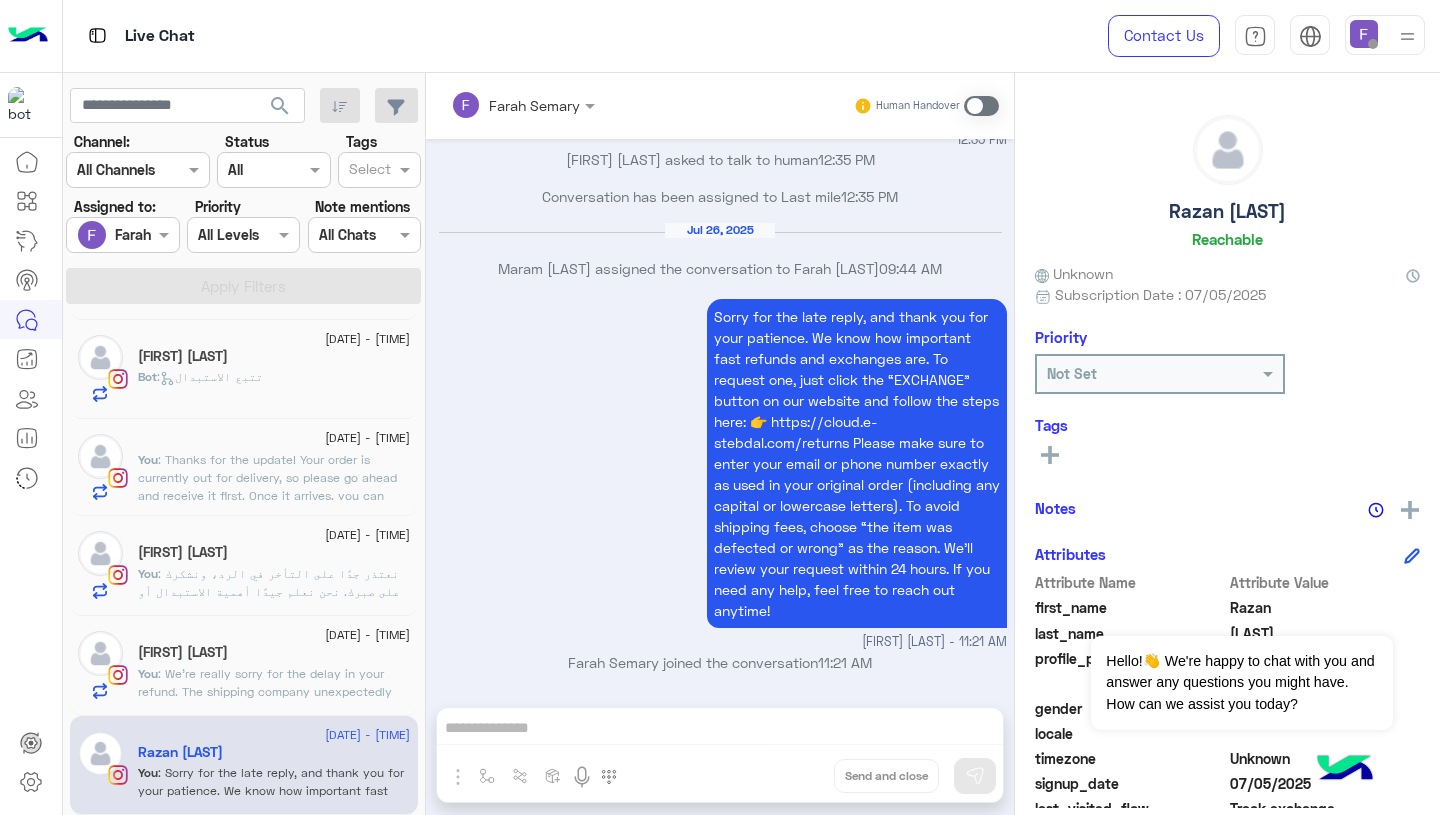 scroll, scrollTop: 2034, scrollLeft: 0, axis: vertical 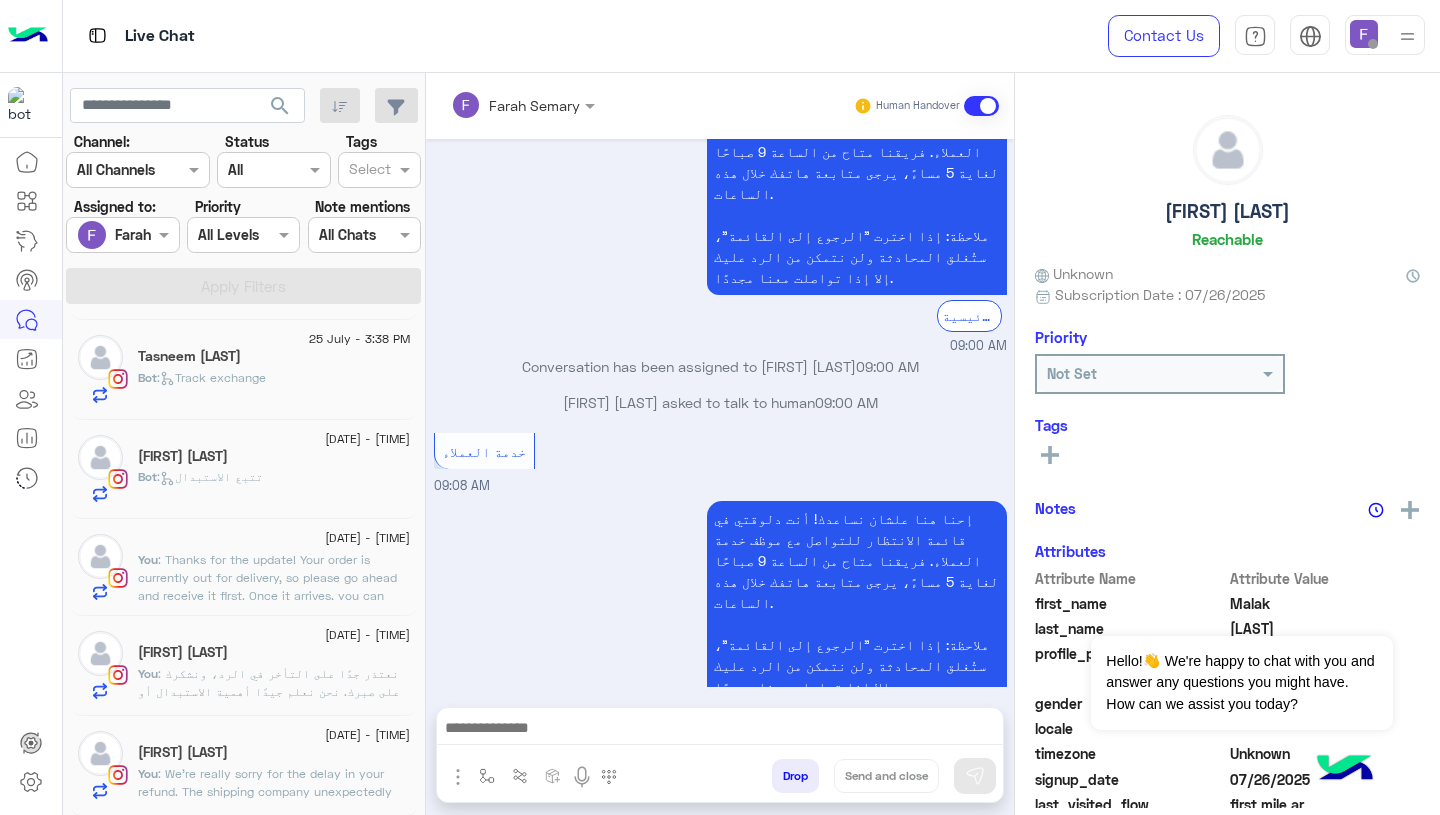 click on ": نعتذر جدًا على التأخر في الرد، ونشكرك على صبرك.
نحن نعلم جيدًا أهمية الاستبدال أو الاسترجاع السريع.
لطلب ذلك، يُرجى الضغط على زر "استبدال" في موقعنا واتباع الخطوات من خلال هذا الرابط:
👉 https://cloud.e-stebdal.com/returns
تأكد من إدخال رقم الهاتف أو البريد الإلكتروني بالضبط كما استخدمته عند الطلب (بما في ذلك الأحرف الكبيرة أو الصغيرة).
ولضمان عدم دفع أي رسوم شحن، اختر سبب "المنتج كان خاطئًا أو تالفًا".
سنراجع طلبك خلال 24 ساعة. وإذا احتجت أي مساعدة، نحن هنا دائمًا لخدمتك!" 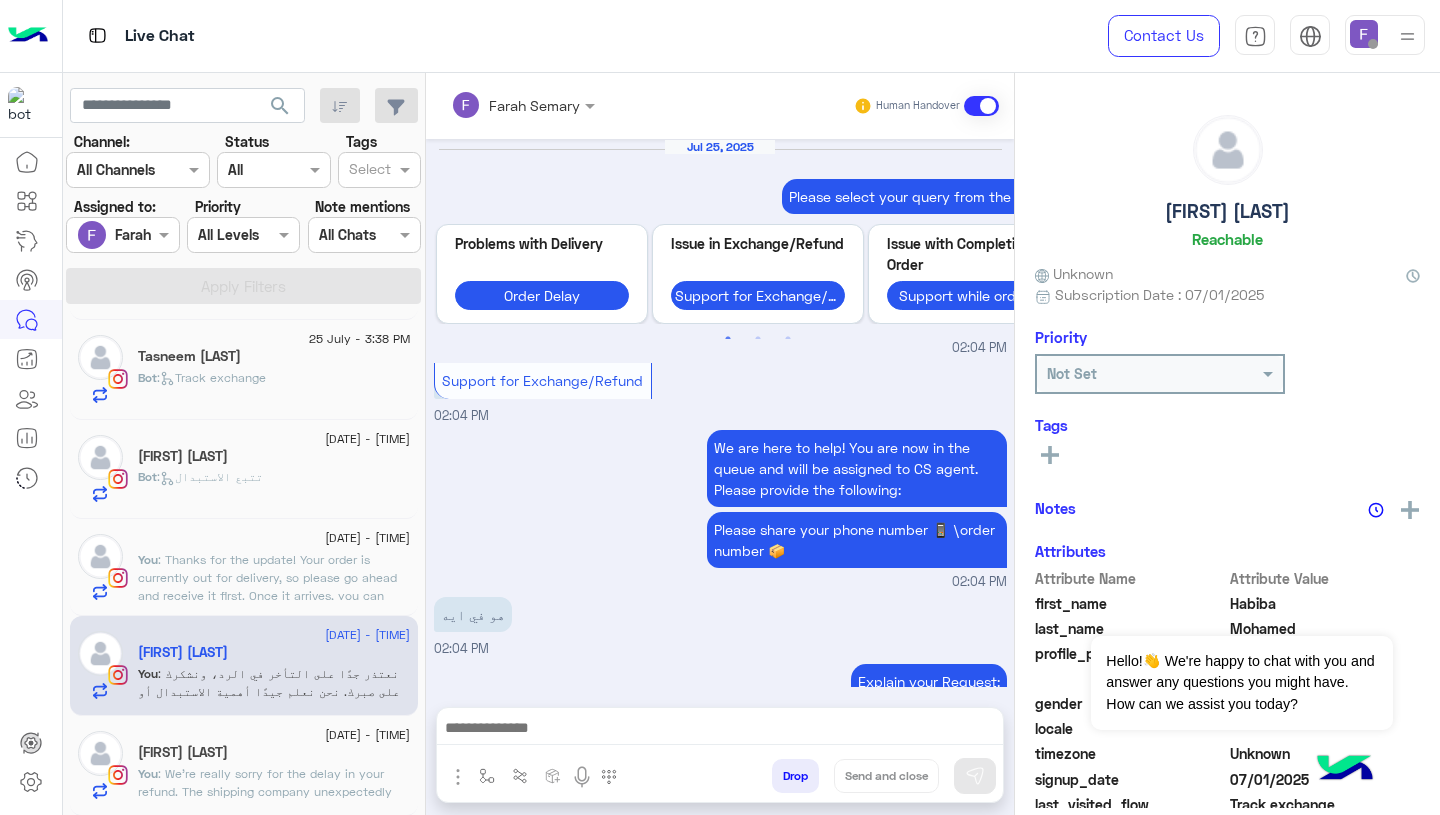 scroll, scrollTop: 2126, scrollLeft: 0, axis: vertical 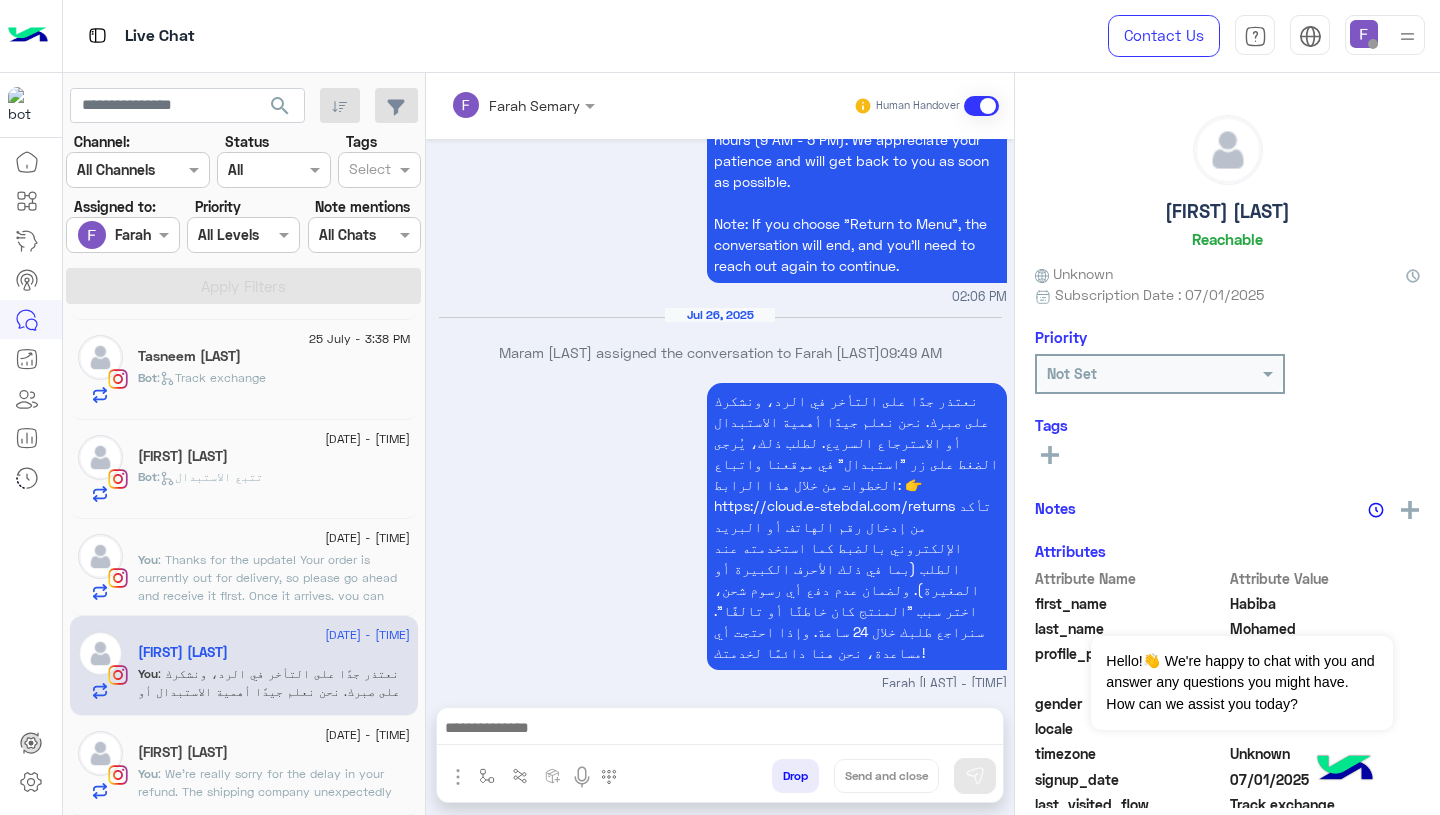 click on ": We’re really sorry for the delay in your refund. The shipping company unexpectedly delayed and canceled it, which caused the issue.
We’ve now created a new refund request and escalated it with them to make sure you receive it as soon as possible.
Thanks so much for your patience, and again, we truly apologize for the inconvenience." 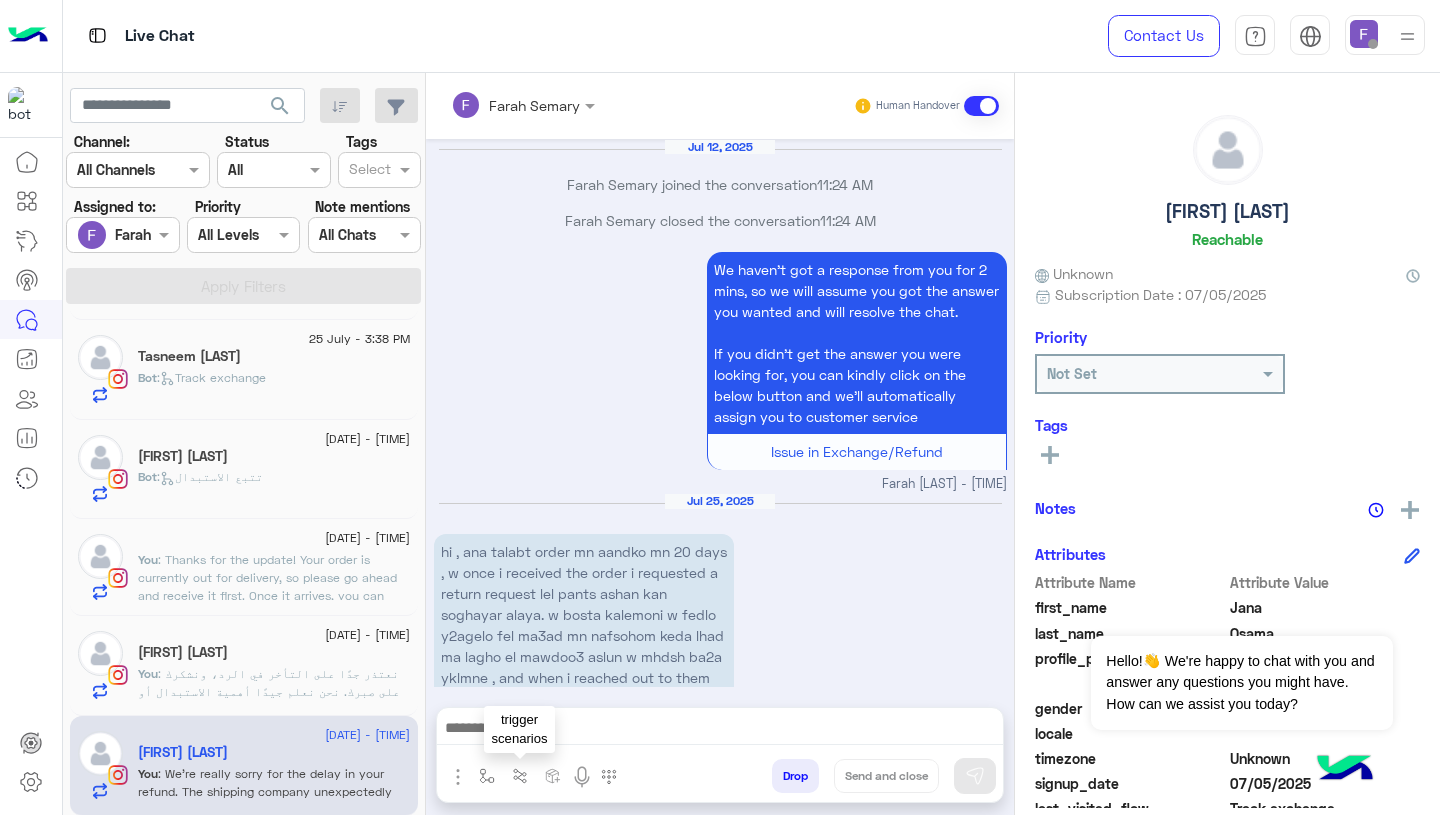 scroll, scrollTop: 2343, scrollLeft: 0, axis: vertical 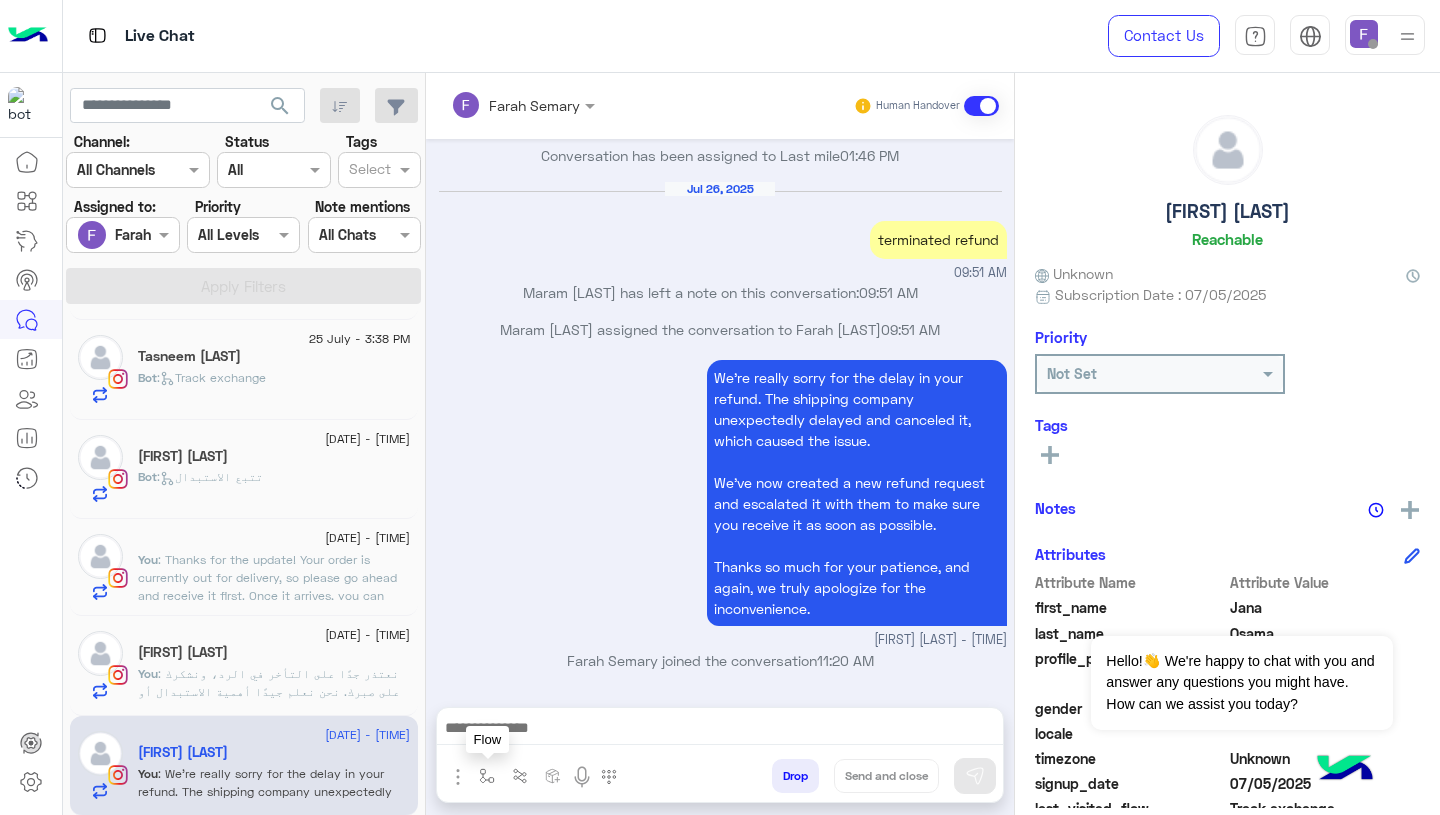 click at bounding box center [487, 776] 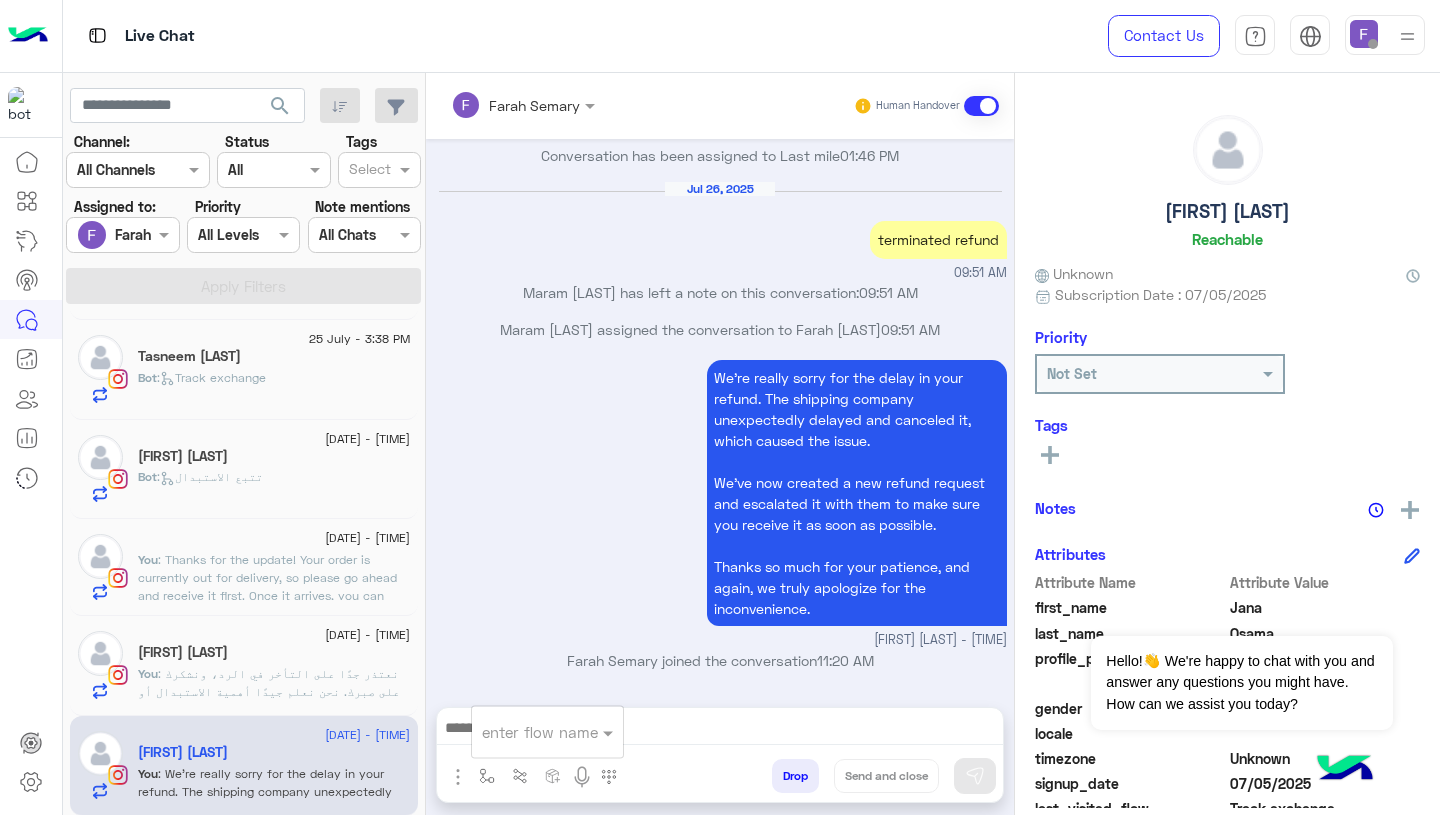 click at bounding box center (523, 732) 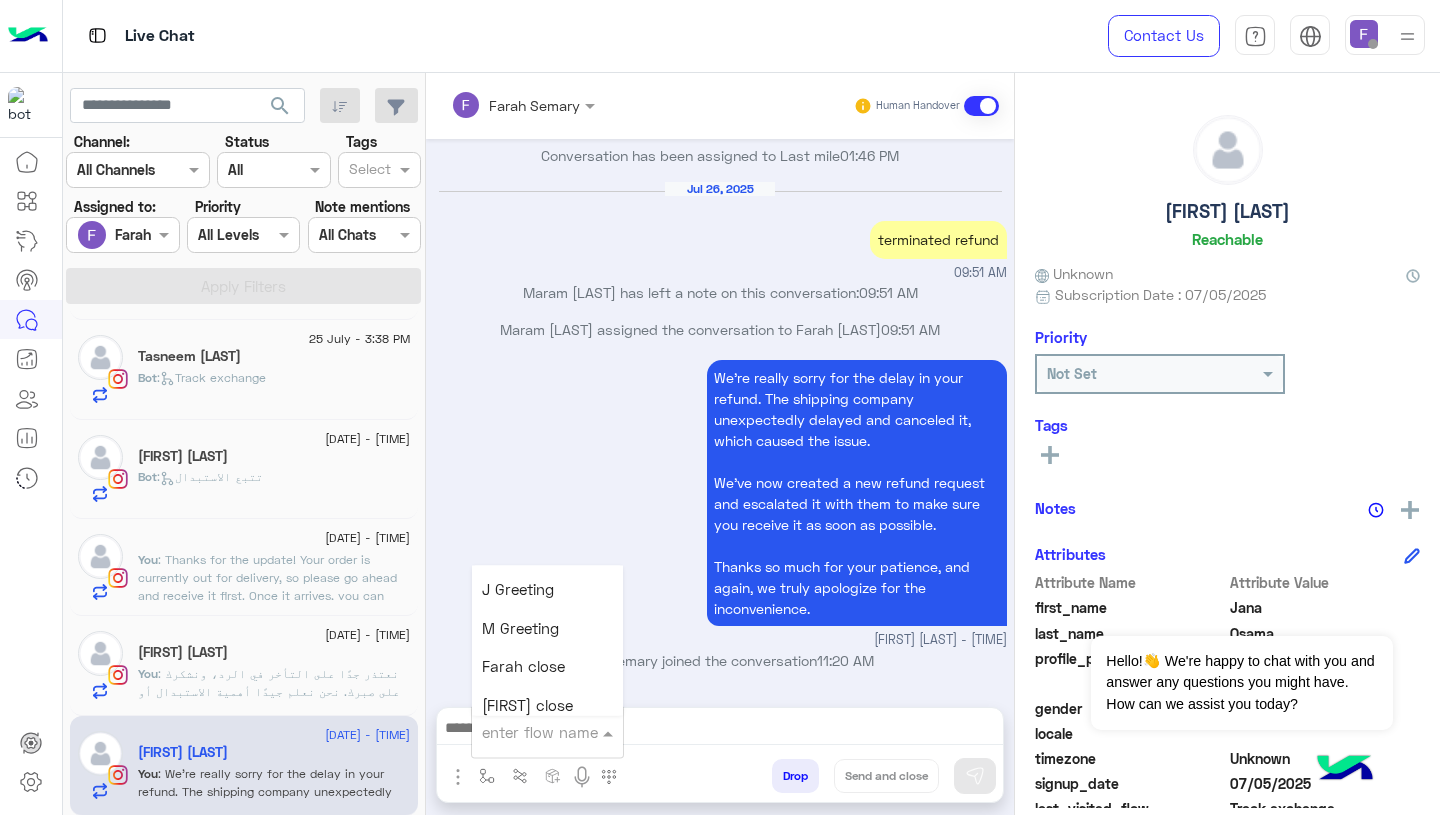 scroll, scrollTop: 2483, scrollLeft: 0, axis: vertical 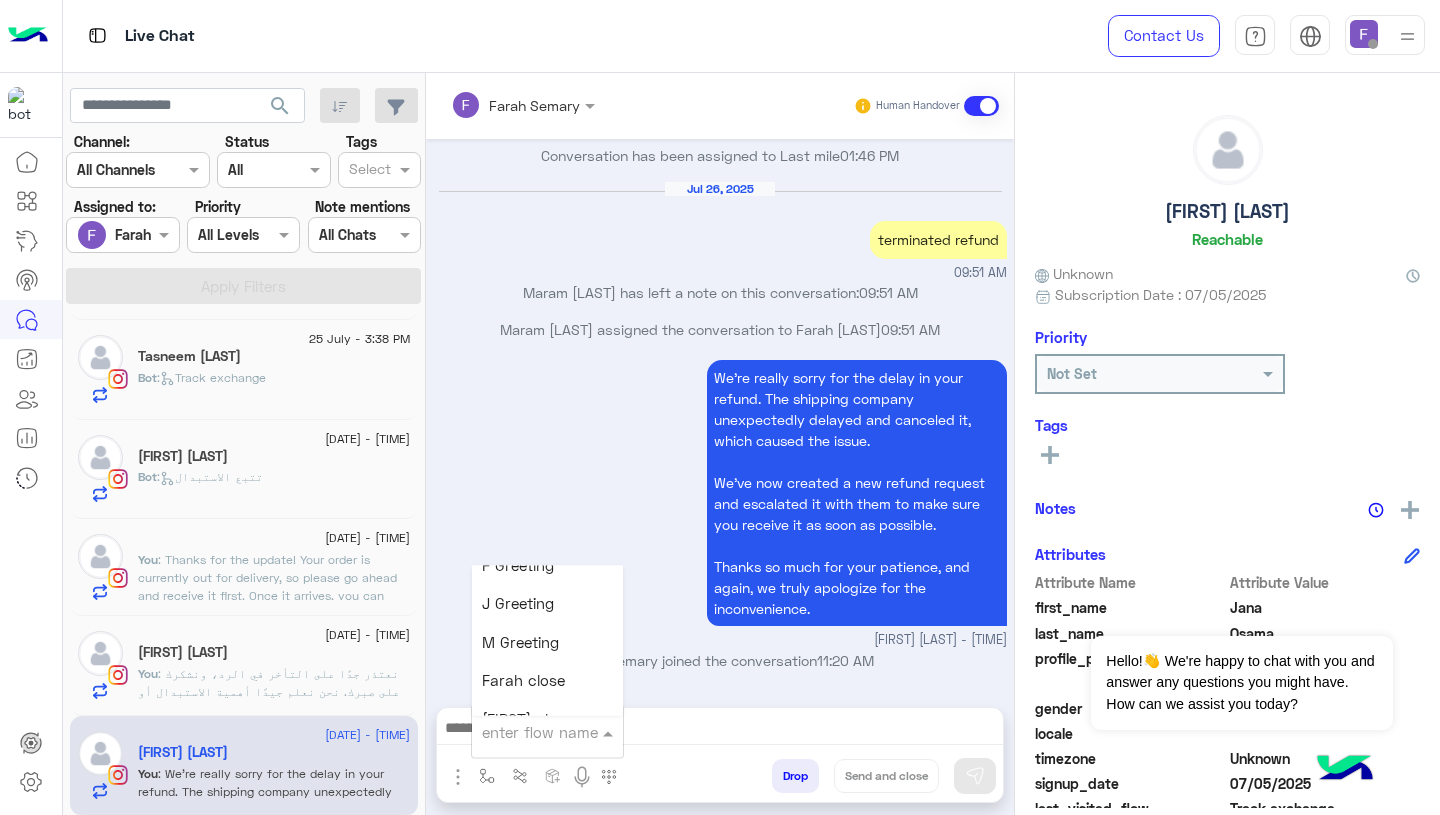 click on "Farah close" at bounding box center (523, 681) 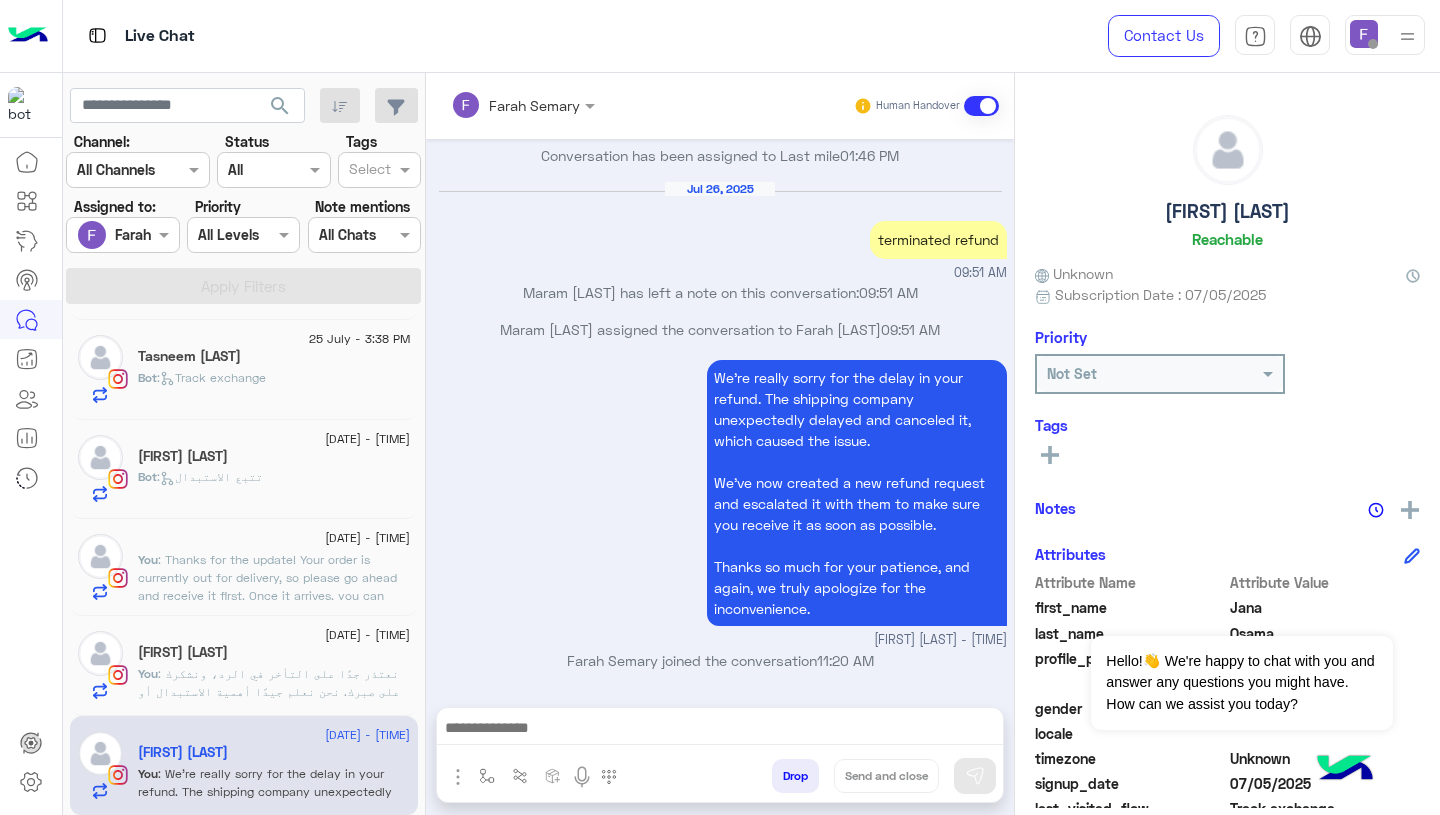 type on "**********" 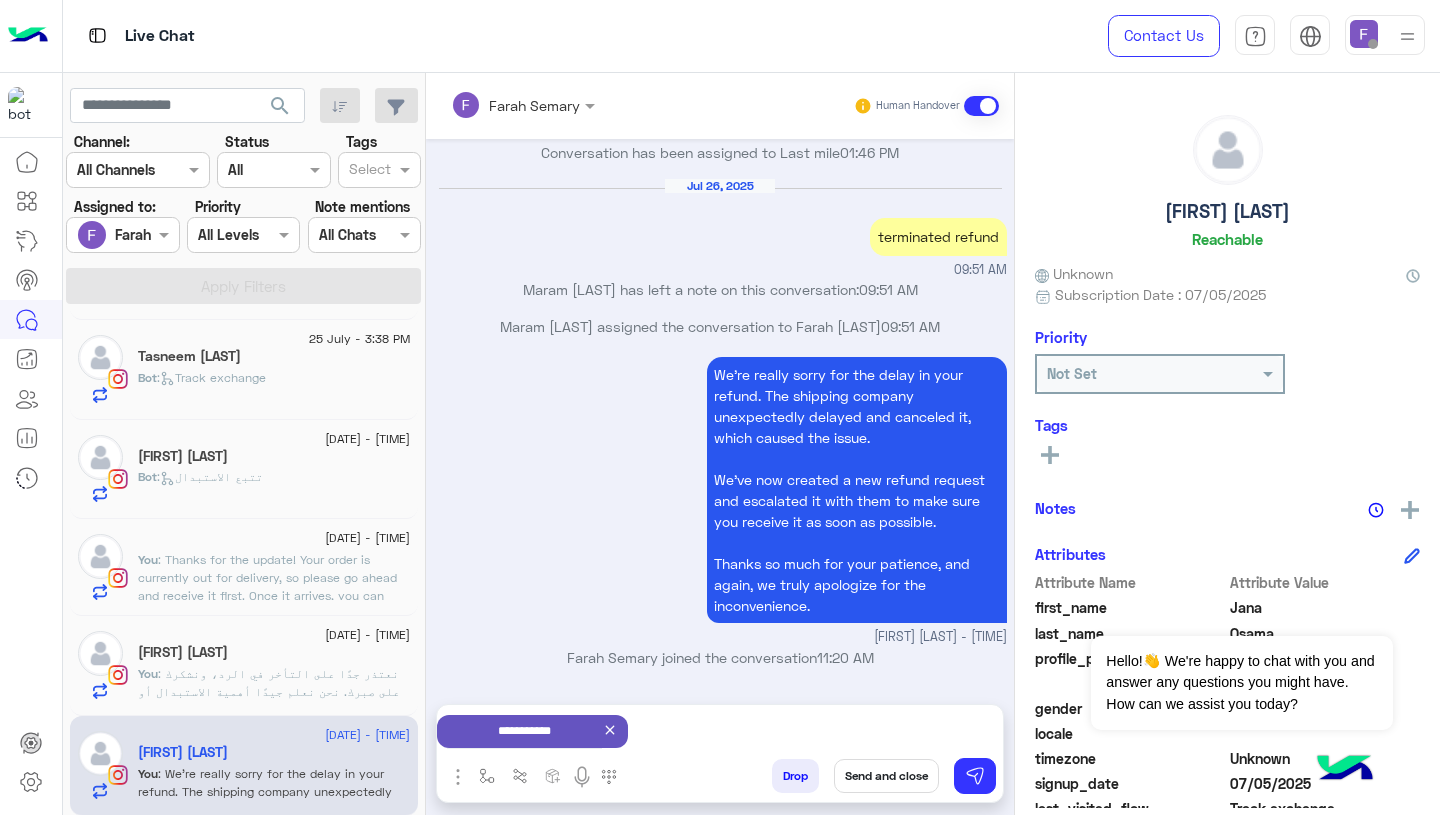 click on "Send and close" at bounding box center (886, 776) 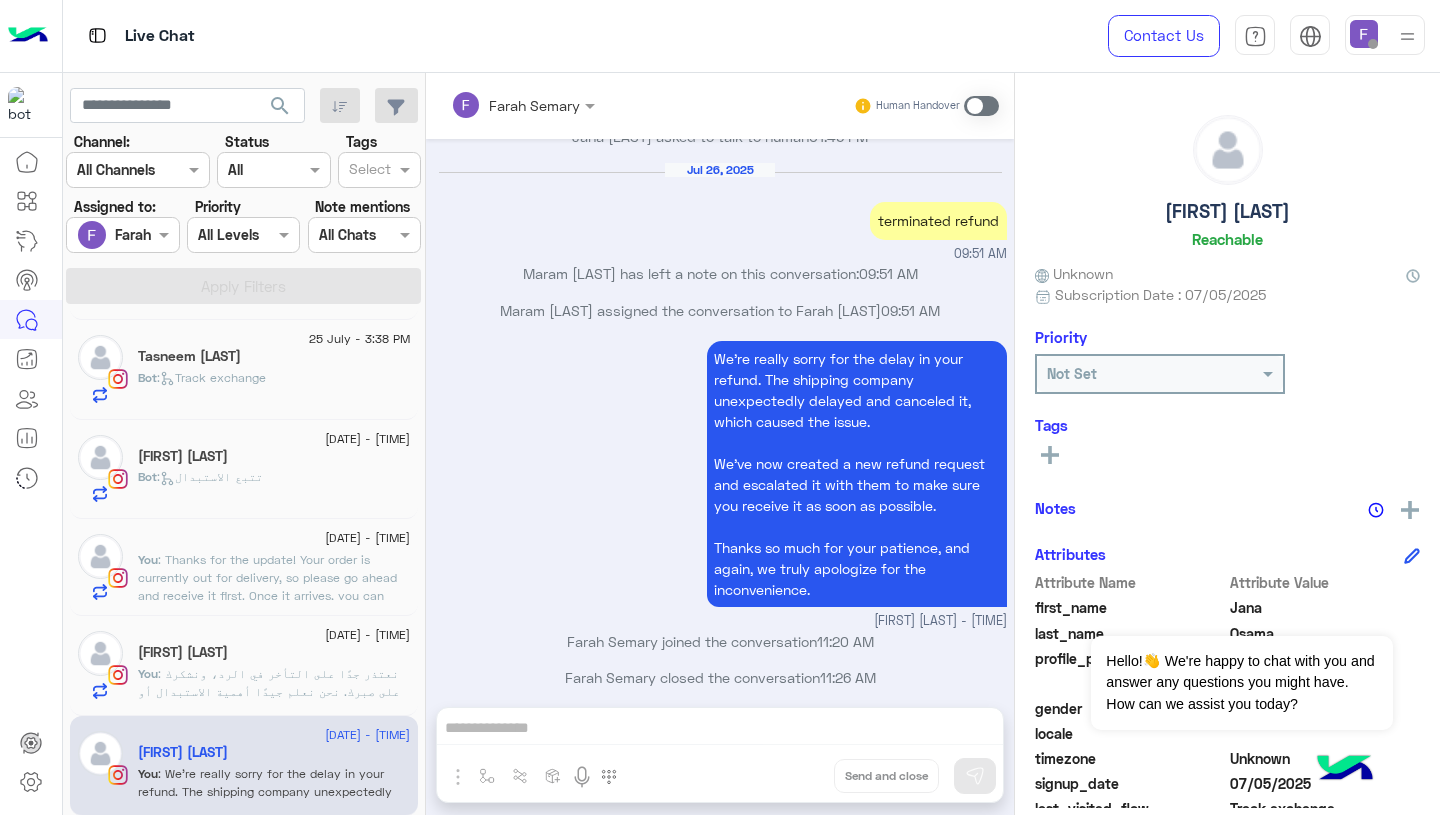 scroll, scrollTop: 2380, scrollLeft: 0, axis: vertical 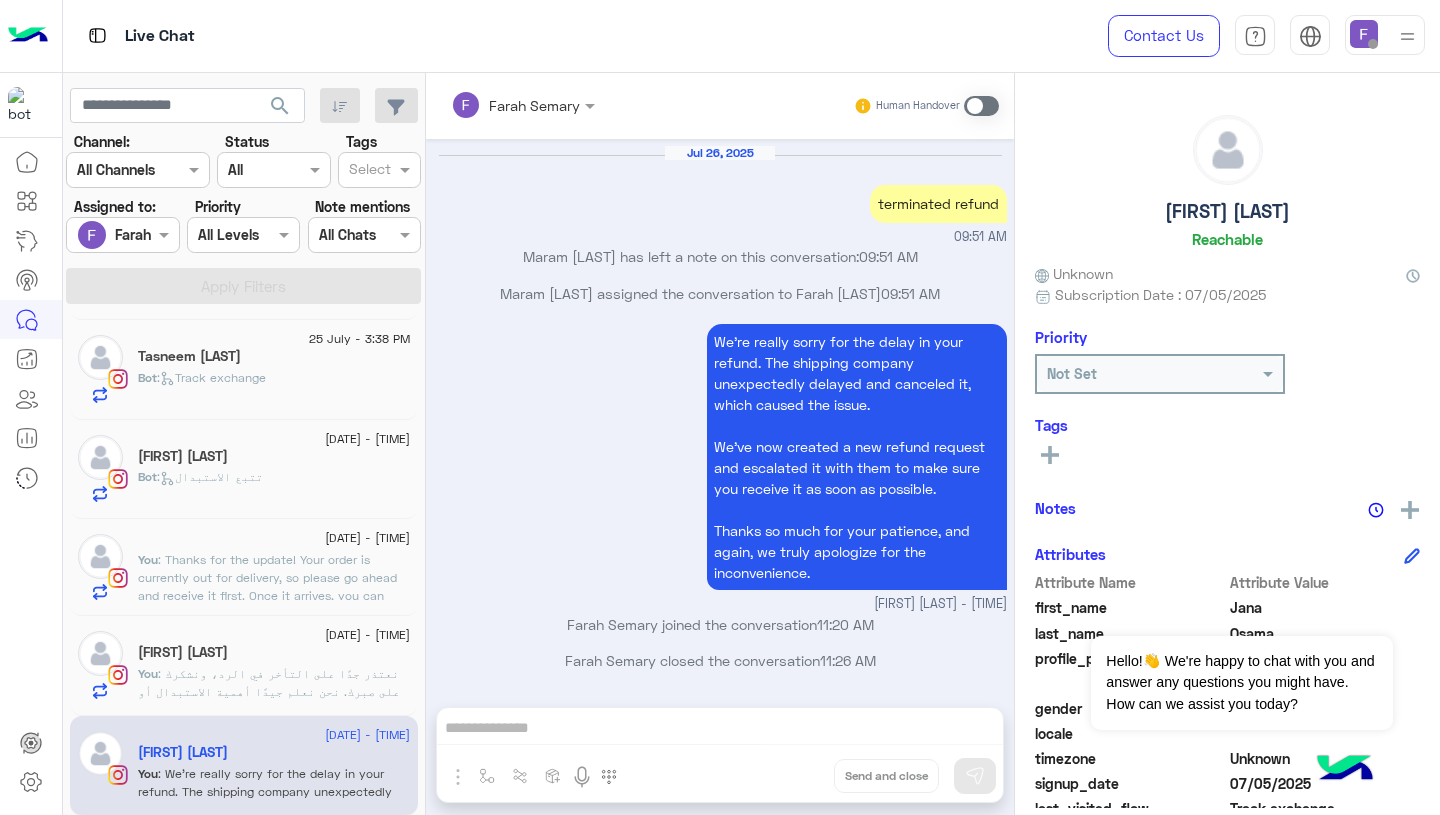 click on "You  : نعتذر جدًا على التأخر في الرد، ونشكرك على صبرك.
نحن نعلم جيدًا أهمية الاستبدال أو الاسترجاع السريع.
لطلب ذلك، يُرجى الضغط على زر "استبدال" في موقعنا واتباع الخطوات من خلال هذا الرابط:
👉 https://cloud.e-stebdal.com/returns
تأكد من إدخال رقم الهاتف أو البريد الإلكتروني بالضبط كما استخدمته عند الطلب (بما في ذلك الأحرف الكبيرة أو الصغيرة).
ولضمان عدم دفع أي رسوم شحن، اختر سبب "المنتج كان خاطئًا أو تالفًا".
سنراجع طلبك خلال 24 ساعة. وإذا احتجت أي مساعدة، نحن هنا دائمًا لخدمتك!" 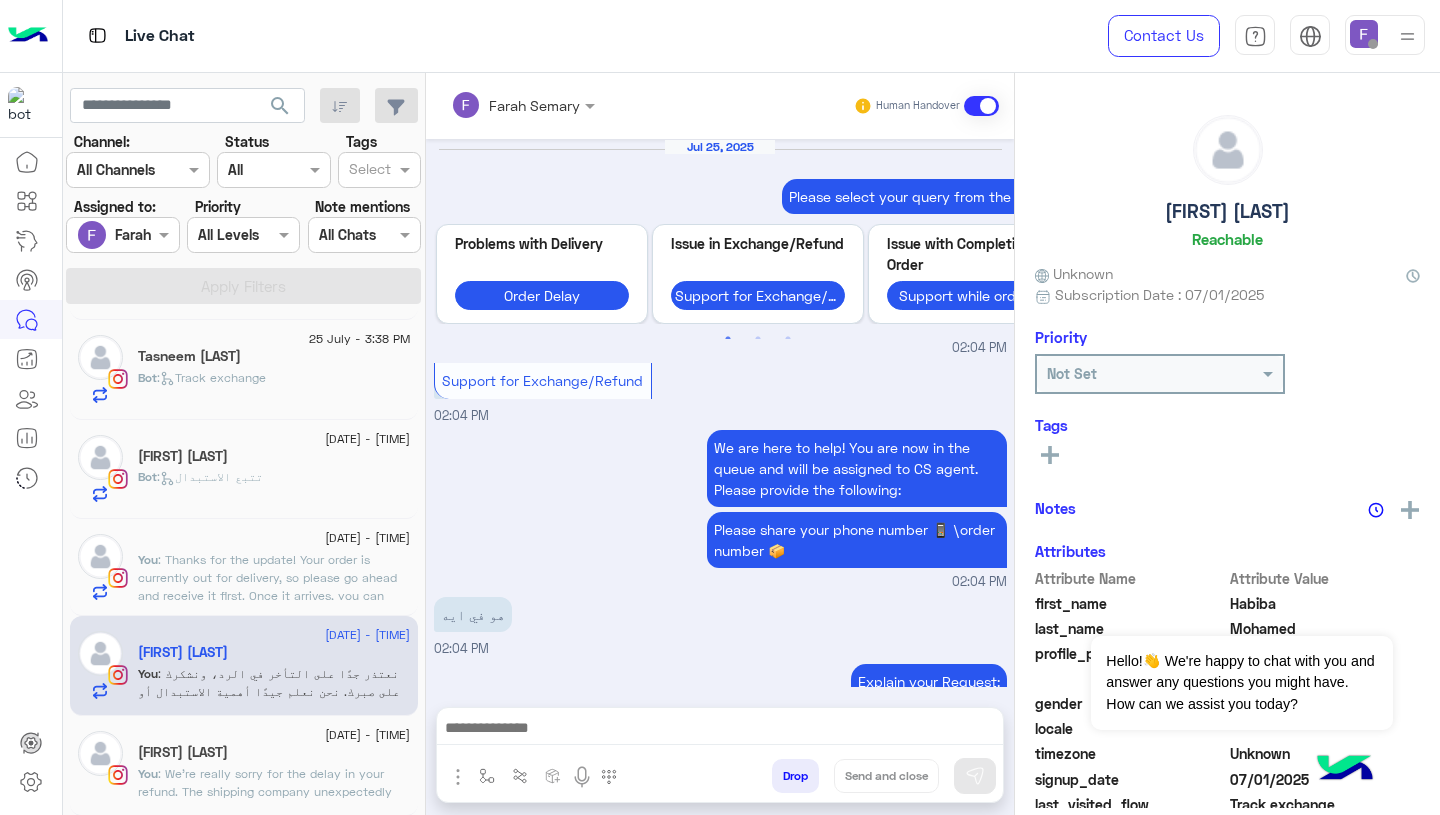 scroll, scrollTop: 2126, scrollLeft: 0, axis: vertical 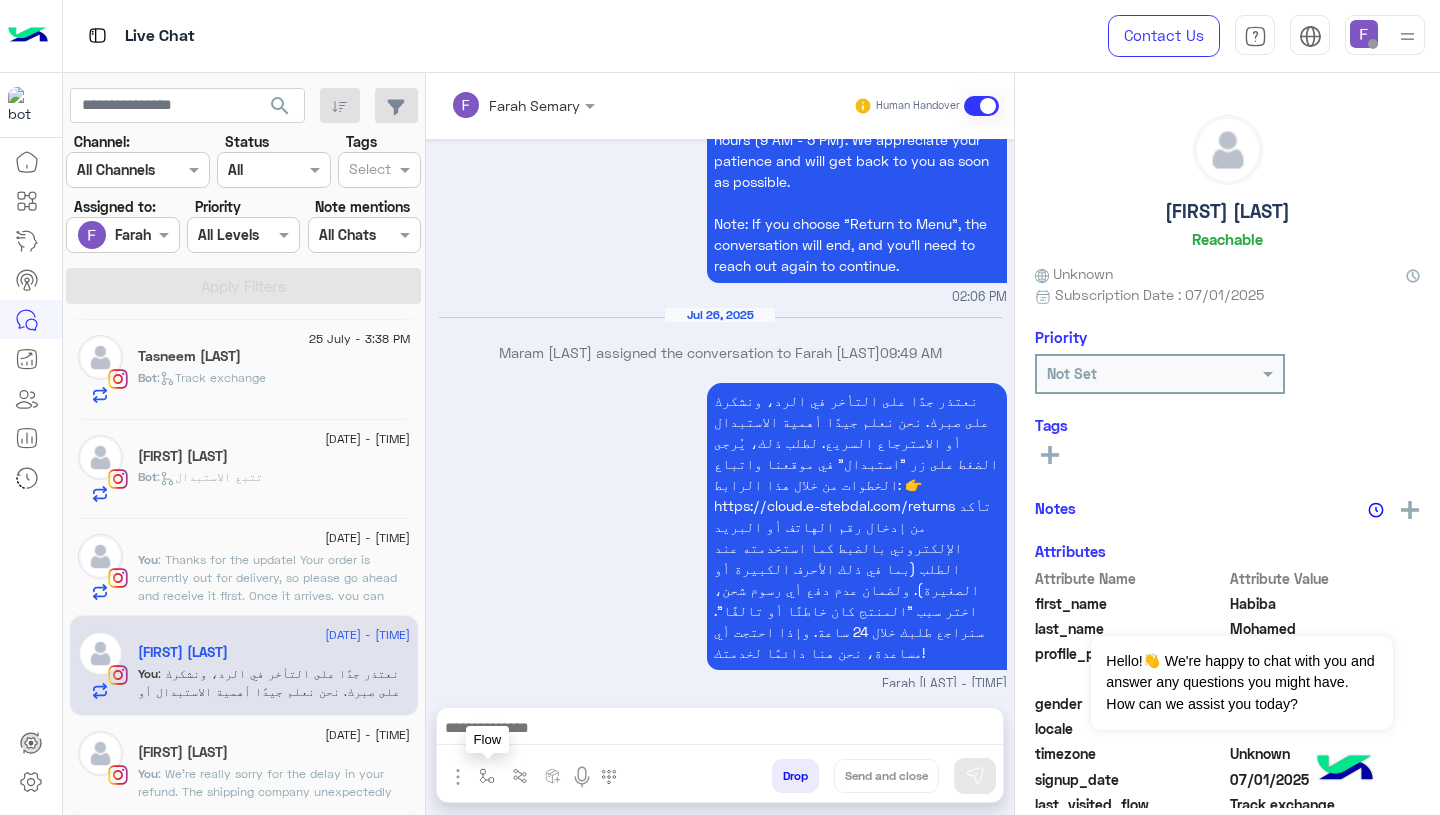 click at bounding box center (487, 776) 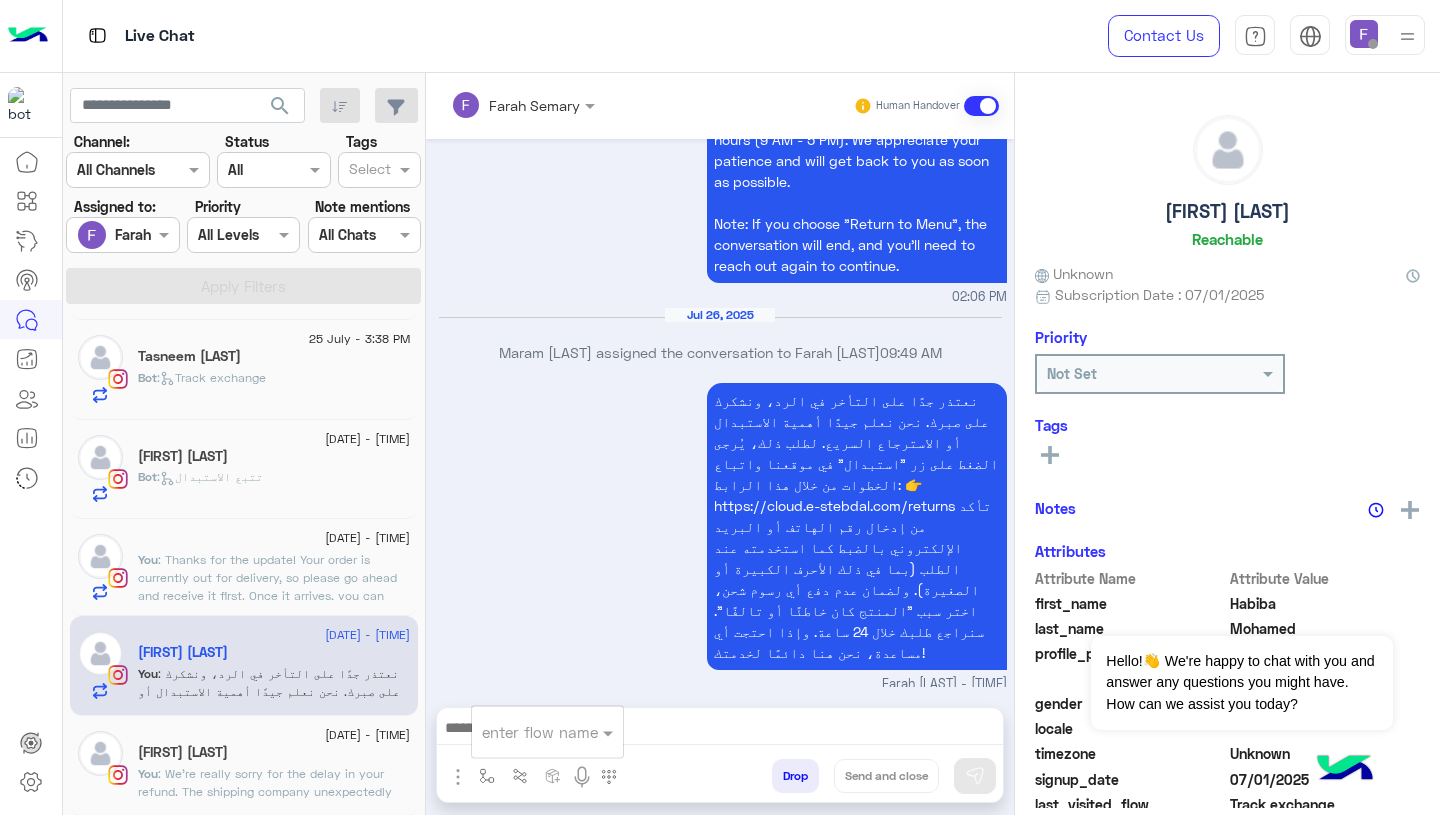 click on "enter flow name" at bounding box center [547, 732] 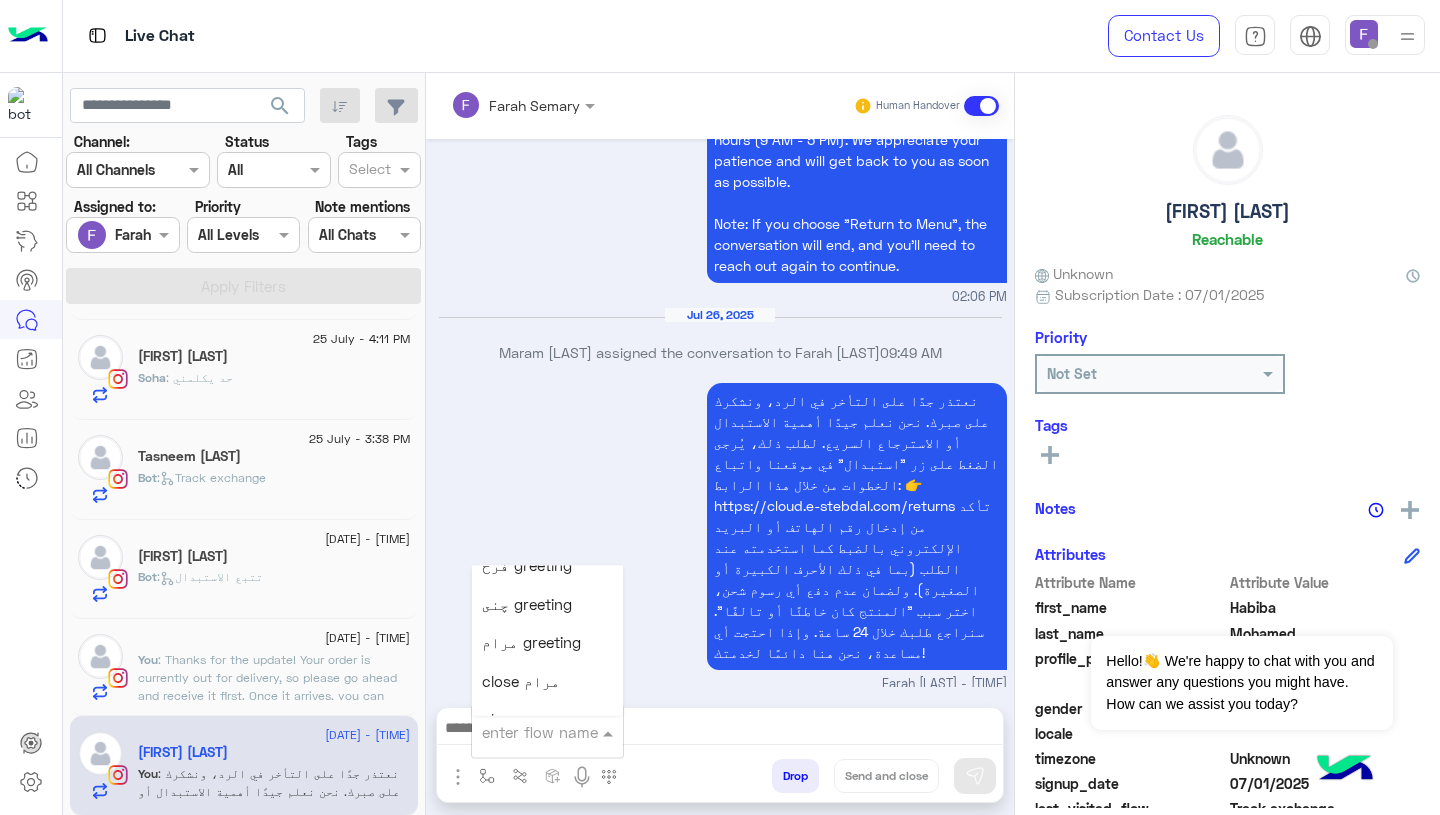 scroll, scrollTop: 2814, scrollLeft: 0, axis: vertical 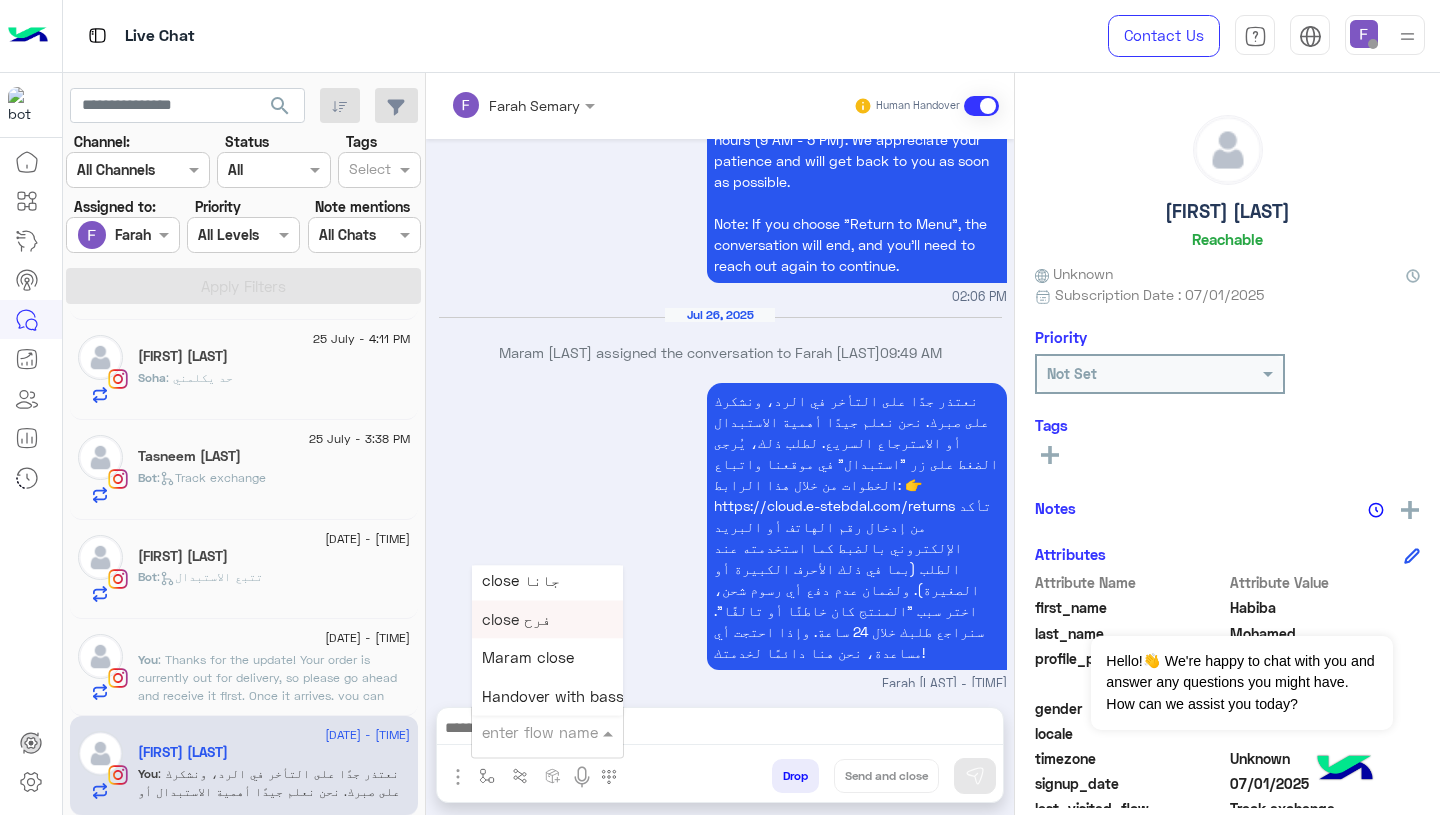 click on "close فرح" at bounding box center [547, 619] 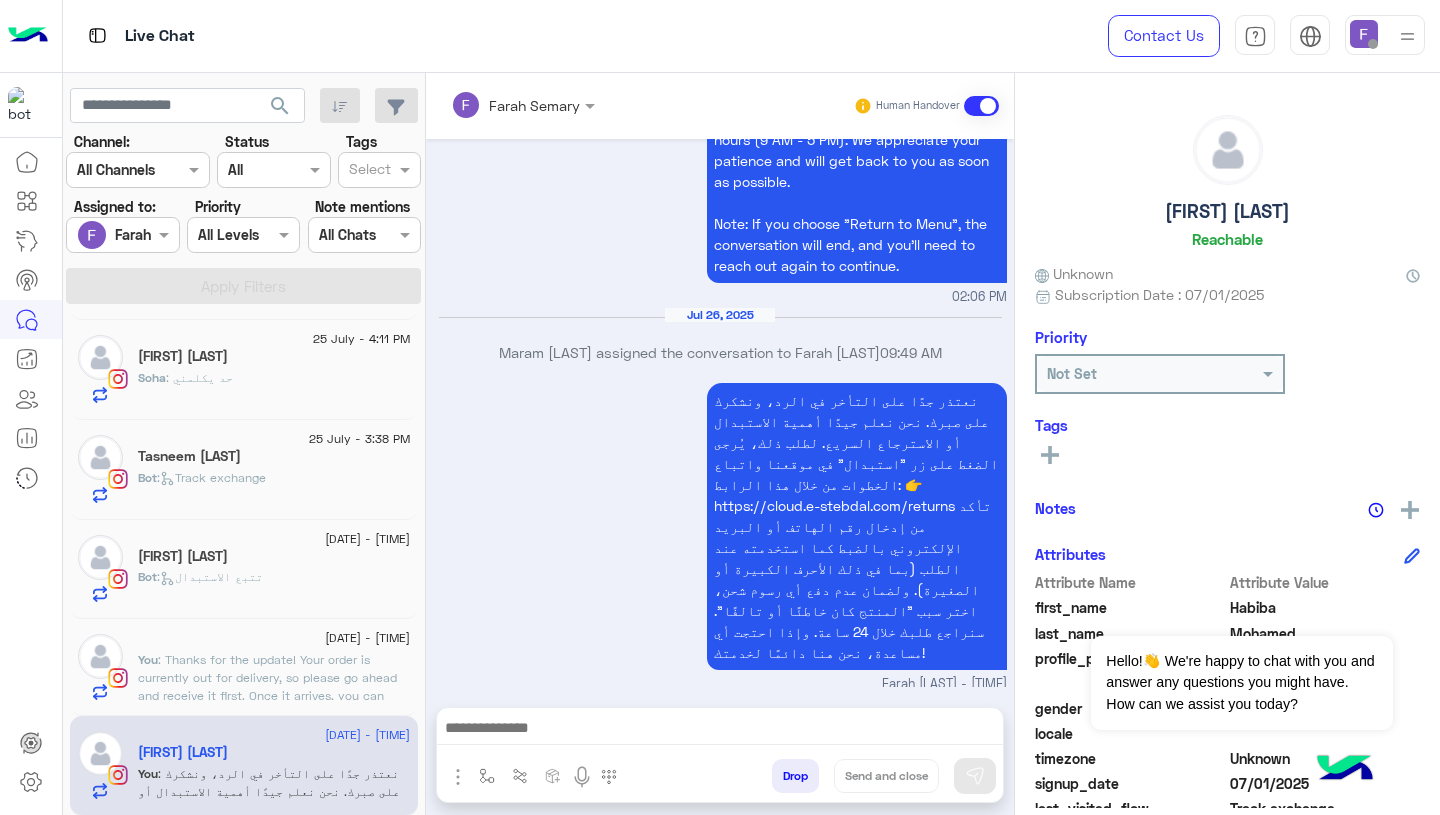 type on "*********" 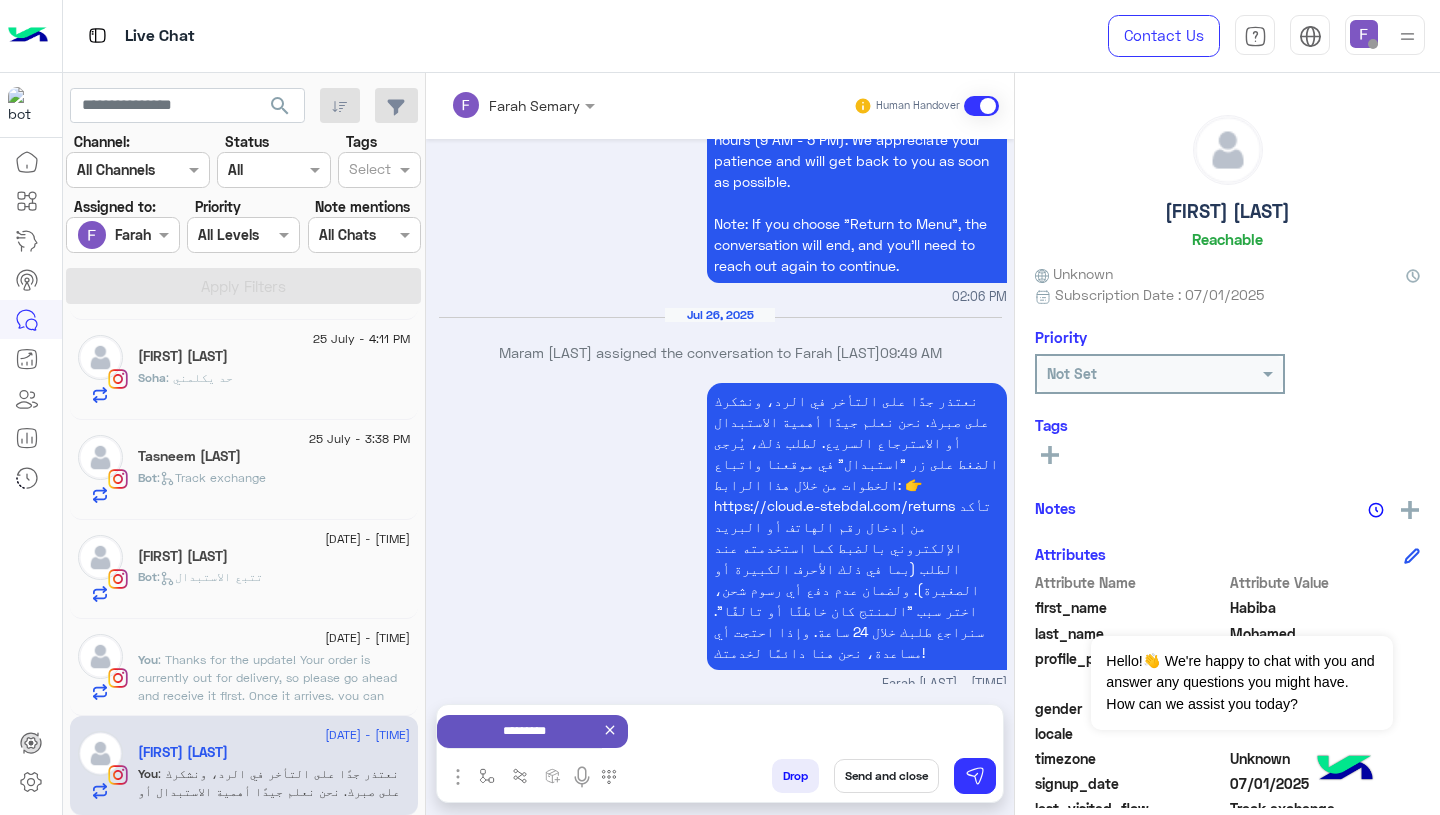 click on "Send and close" at bounding box center (886, 776) 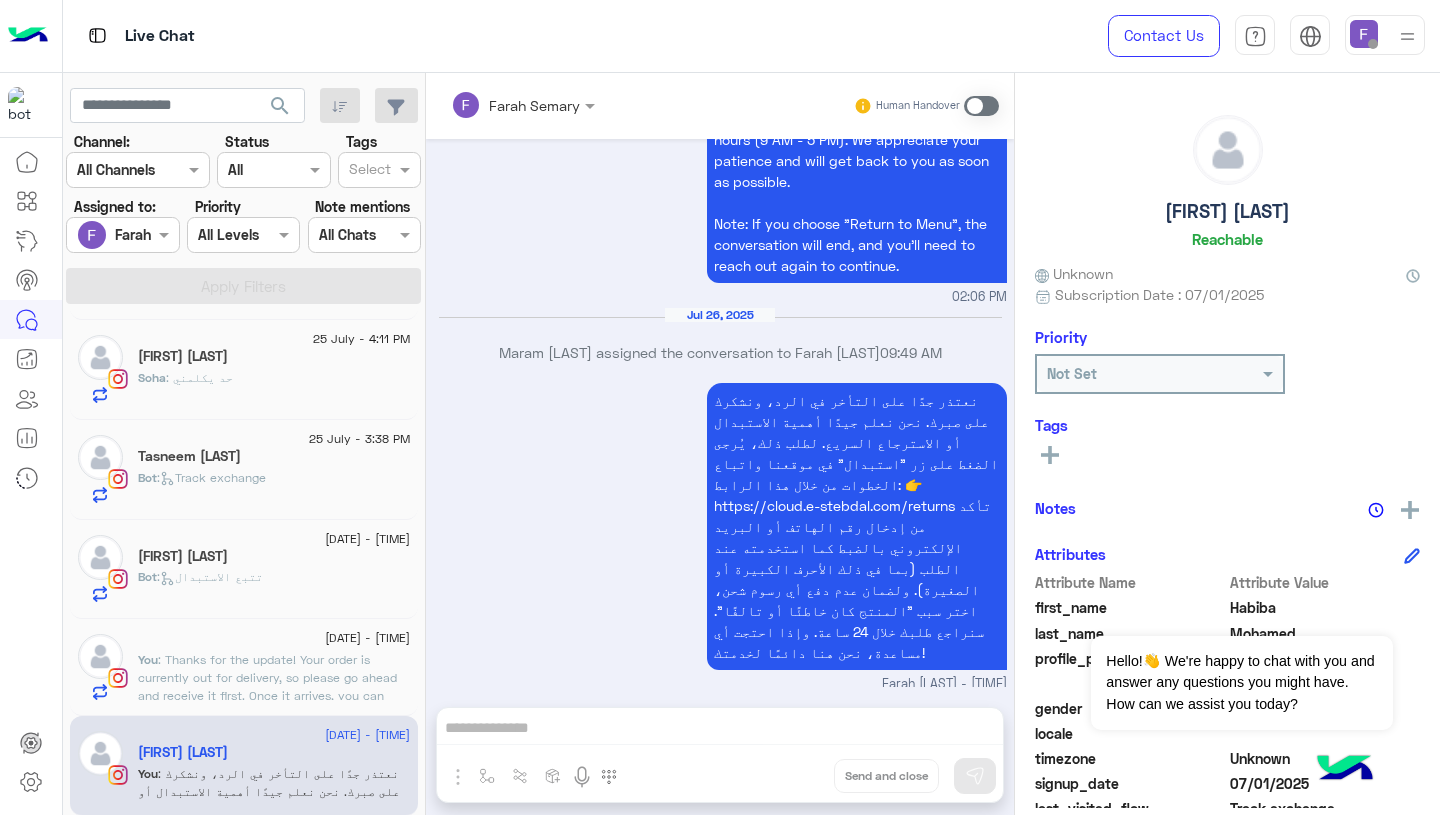 scroll, scrollTop: 2162, scrollLeft: 0, axis: vertical 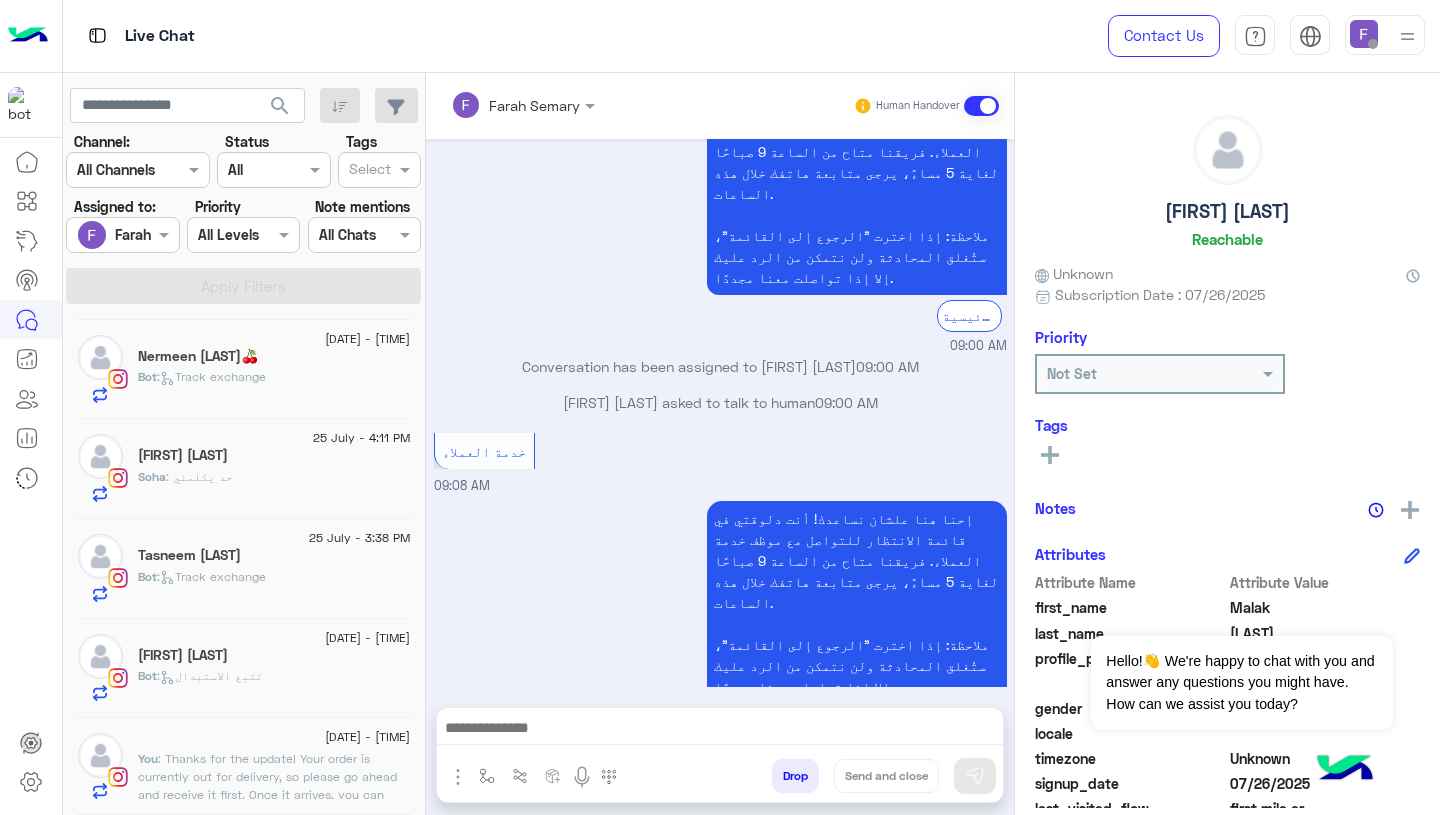 click on "Bot :   تتبع الاستبدال" 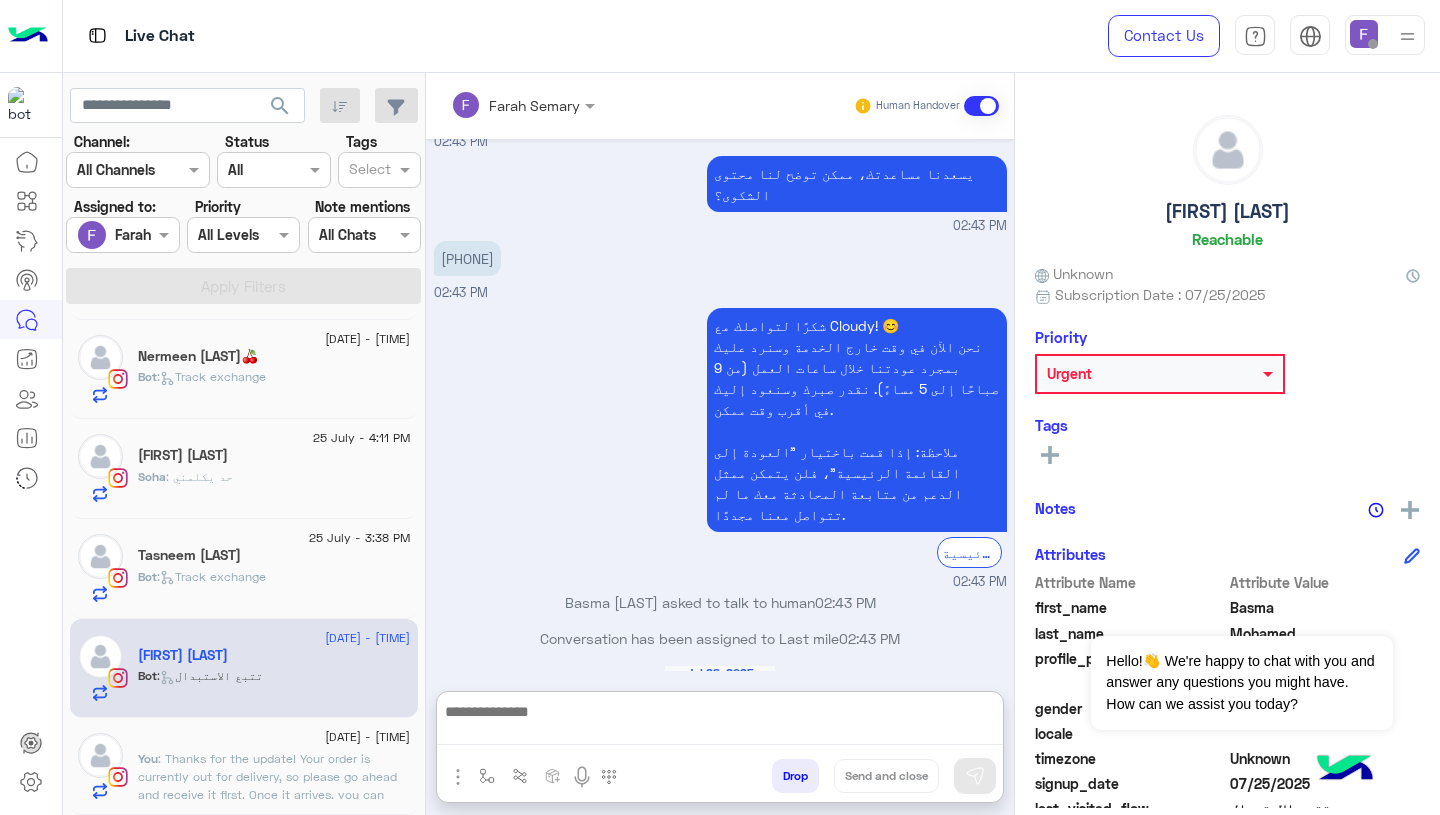 click at bounding box center (720, 722) 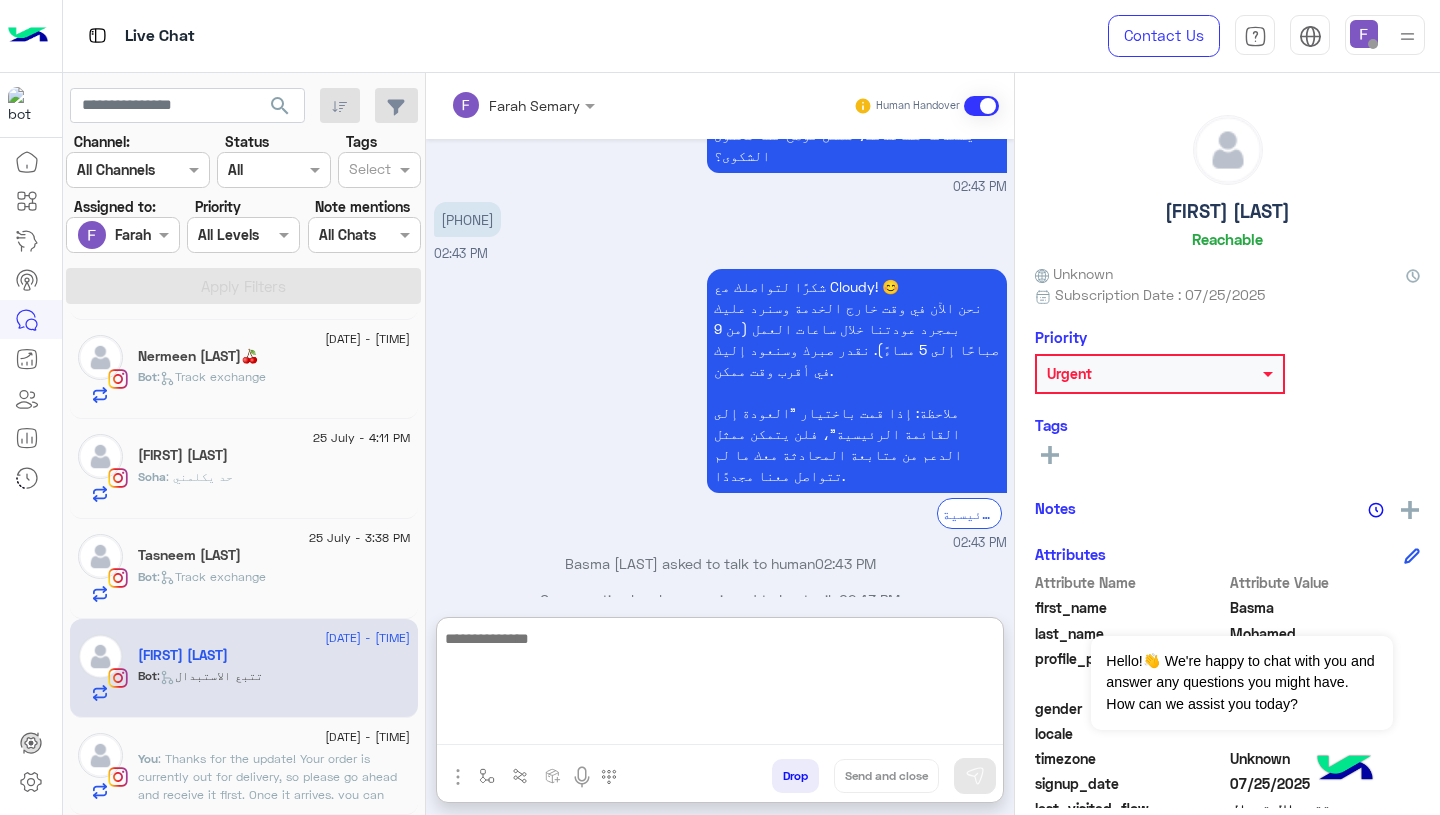 paste on "**********" 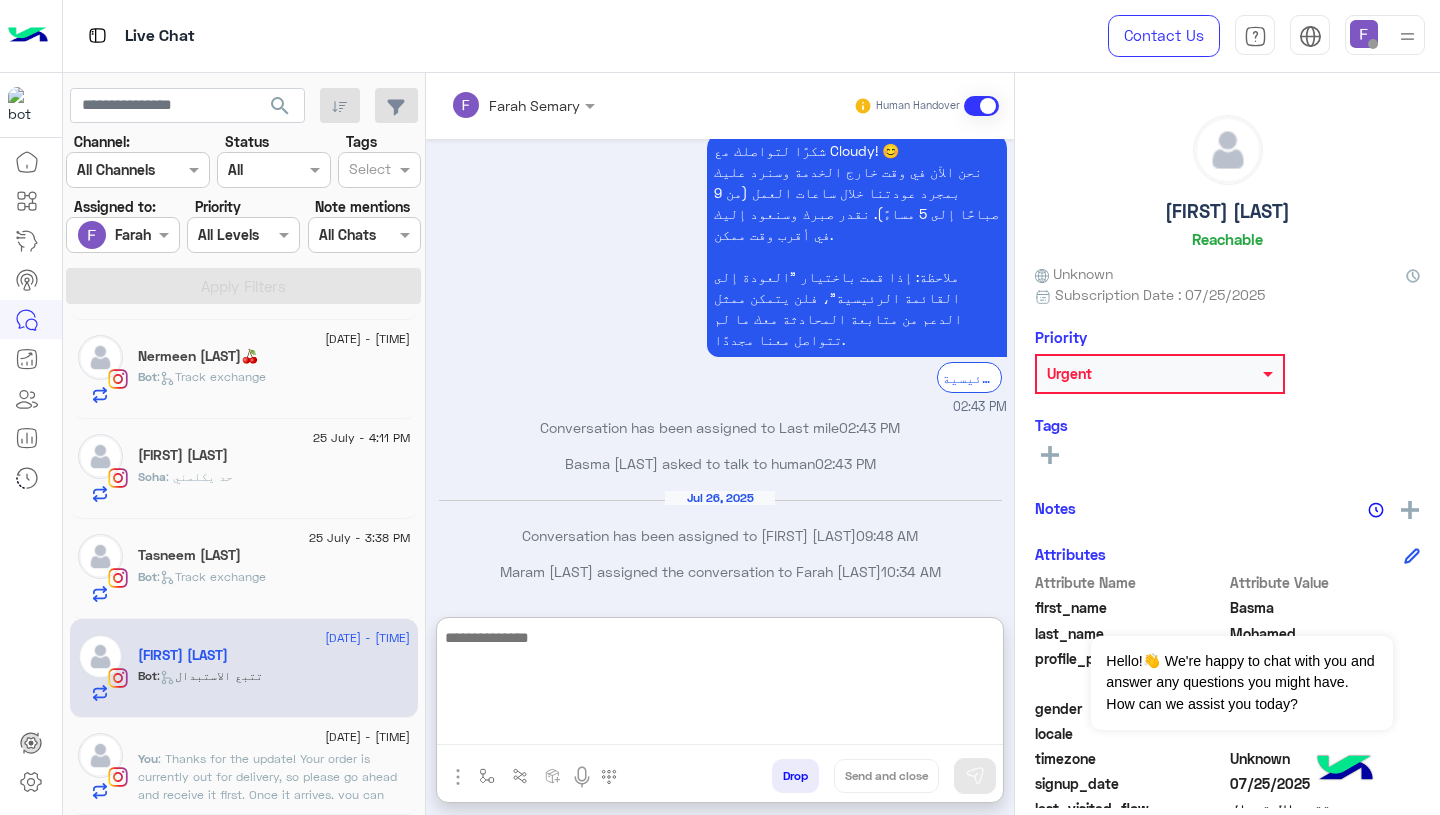 click 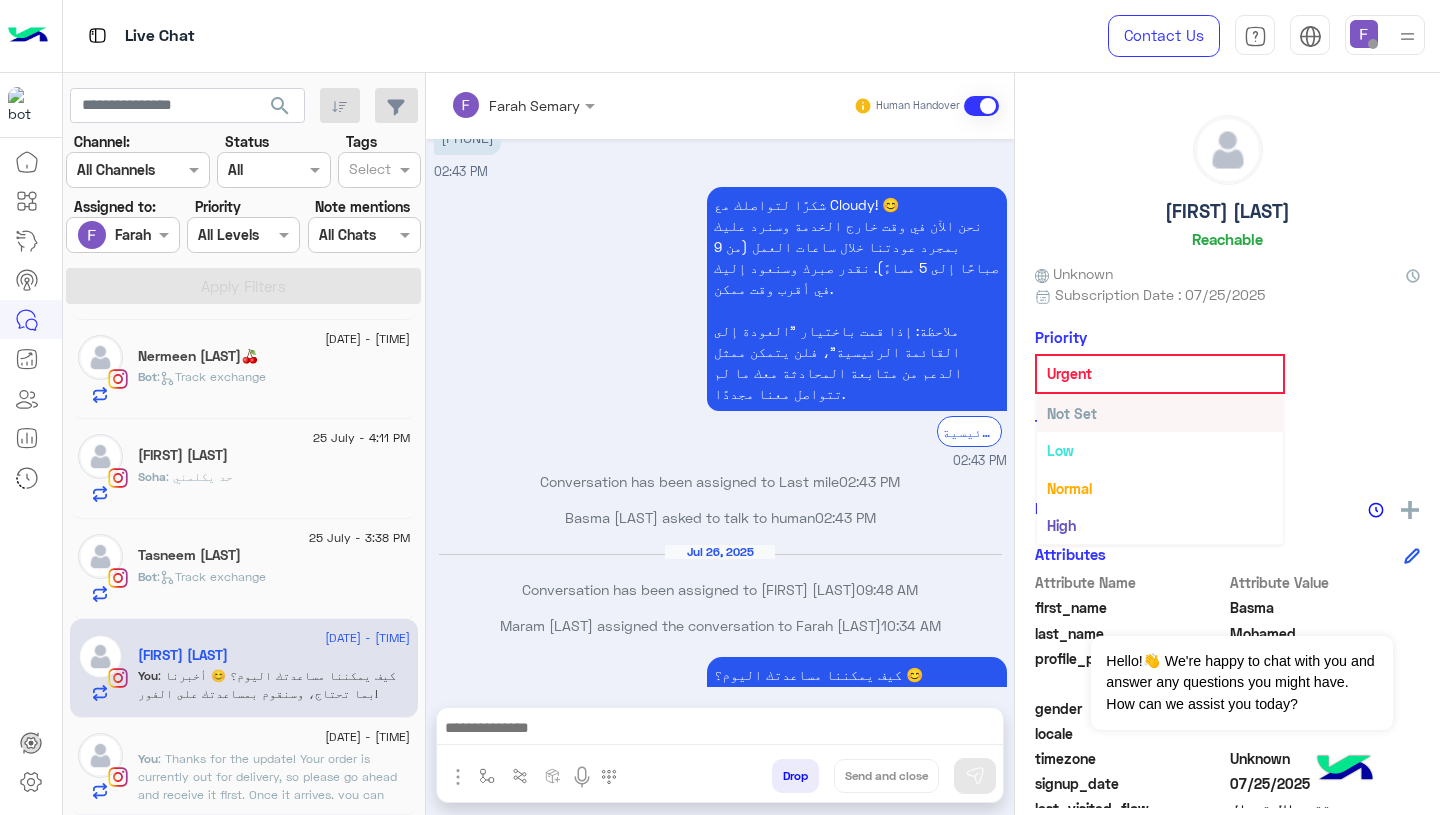click on "Not Set" at bounding box center [1072, 413] 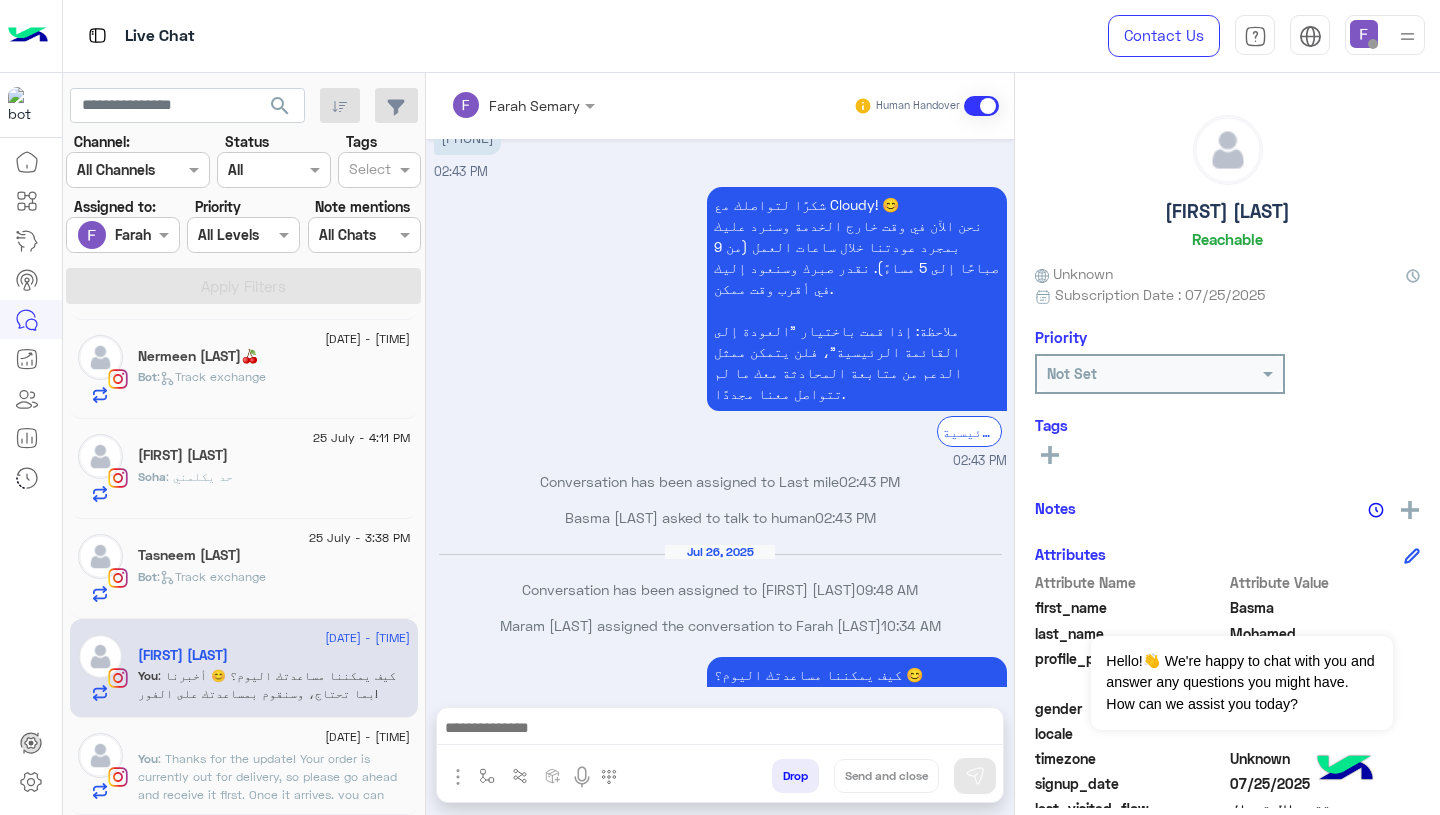 click on "Bot :   Track exchange" 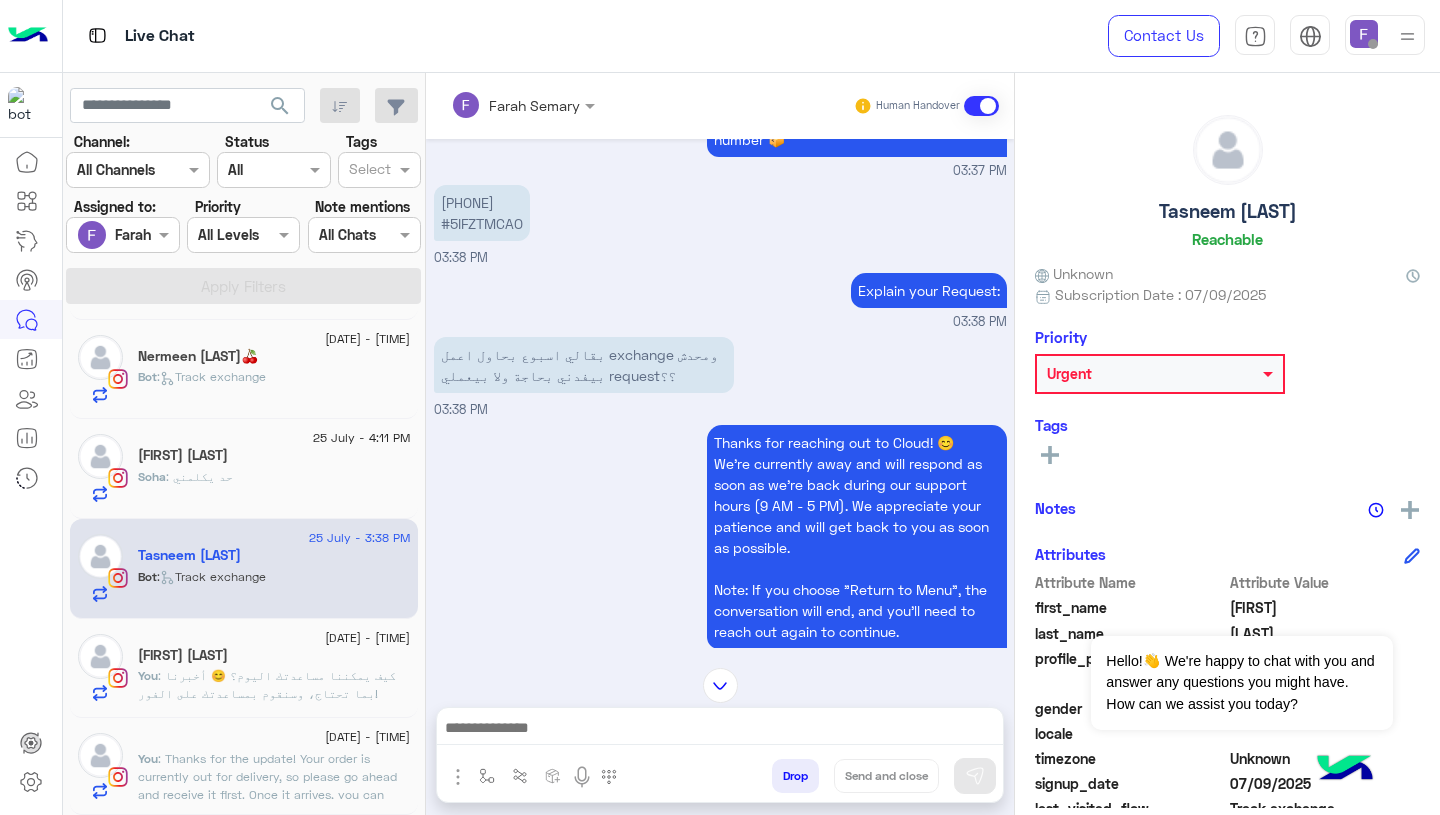 click on "01147439179 #5IFZTMCAO" at bounding box center (482, 213) 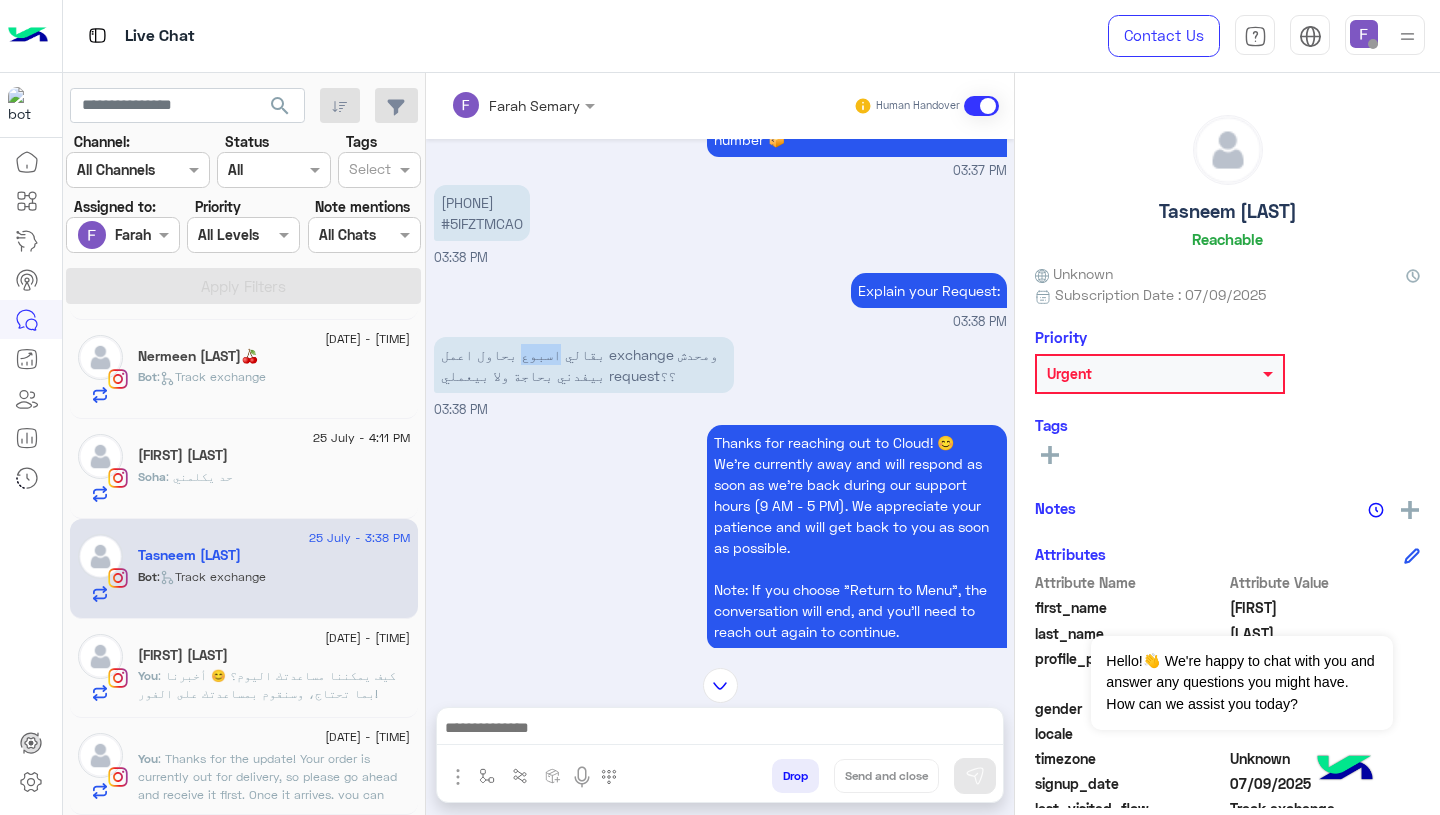 click on "بقالي اسبوع بحاول اعمل exchange ومحدش بيفدني بحاجة ولا بيعملي request؟؟" at bounding box center (584, 365) 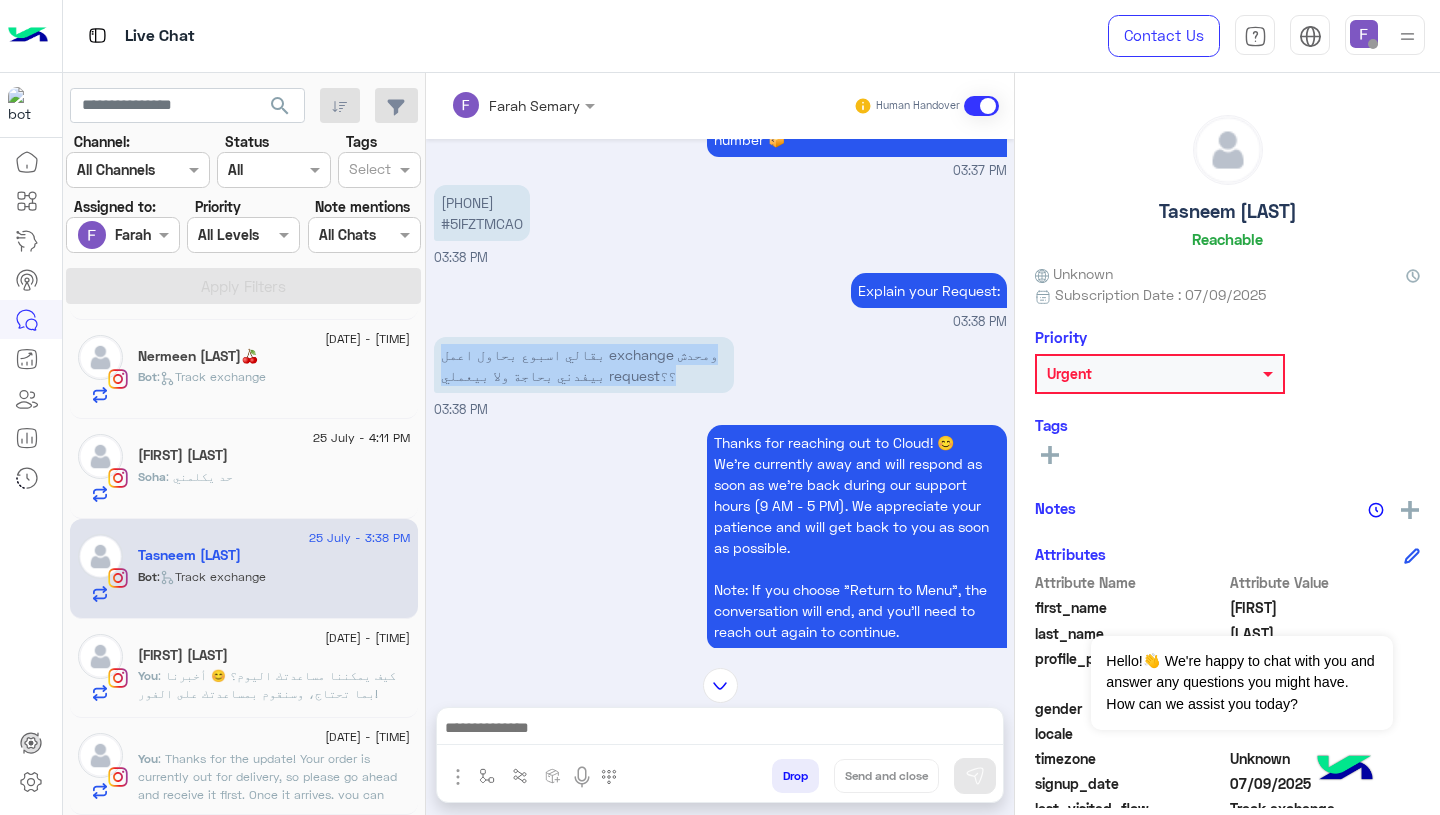 click on "بقالي اسبوع بحاول اعمل exchange ومحدش بيفدني بحاجة ولا بيعملي request؟؟" at bounding box center (584, 365) 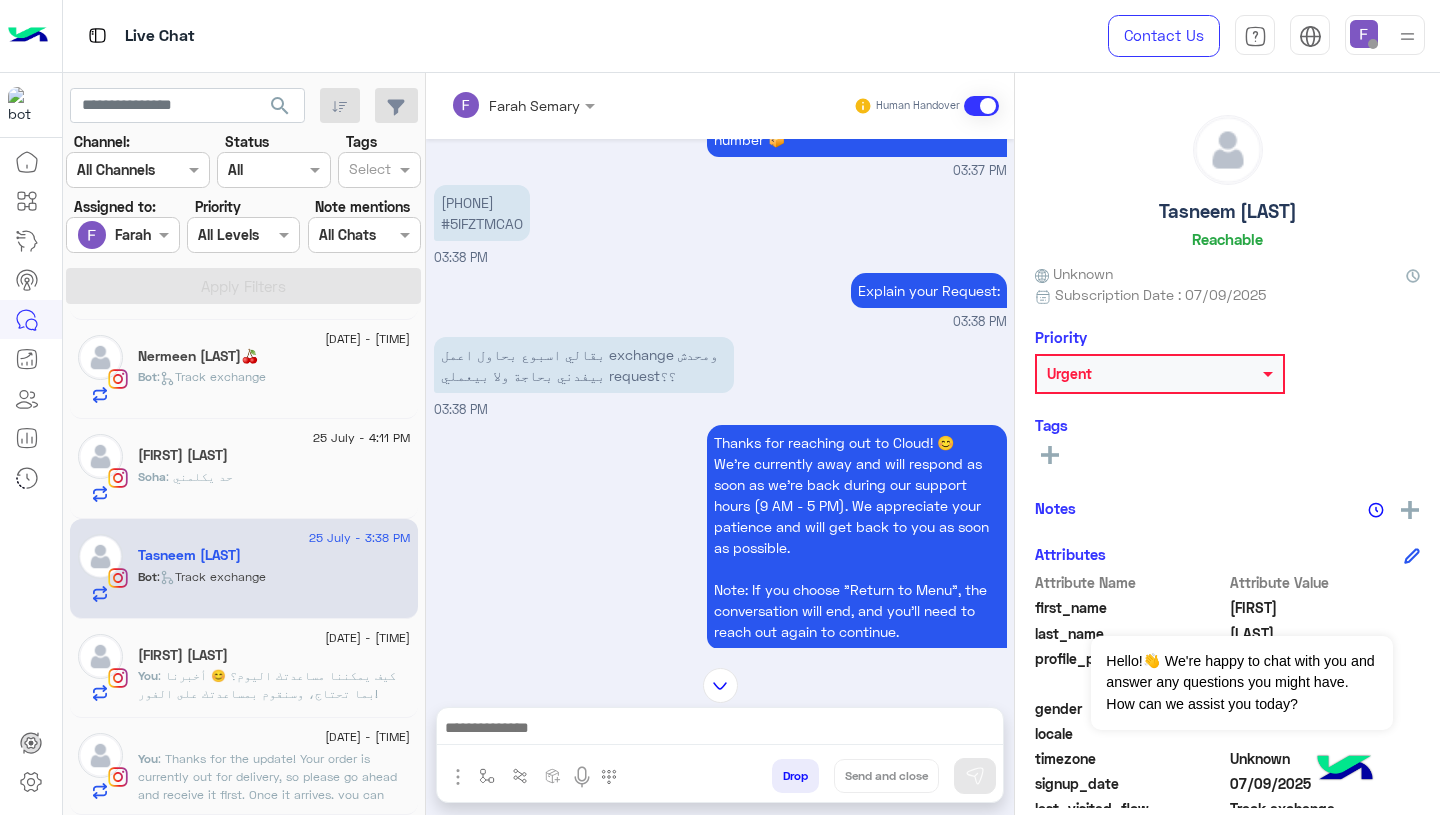 click on "01147439179 #5IFZTMCAO" at bounding box center [482, 213] 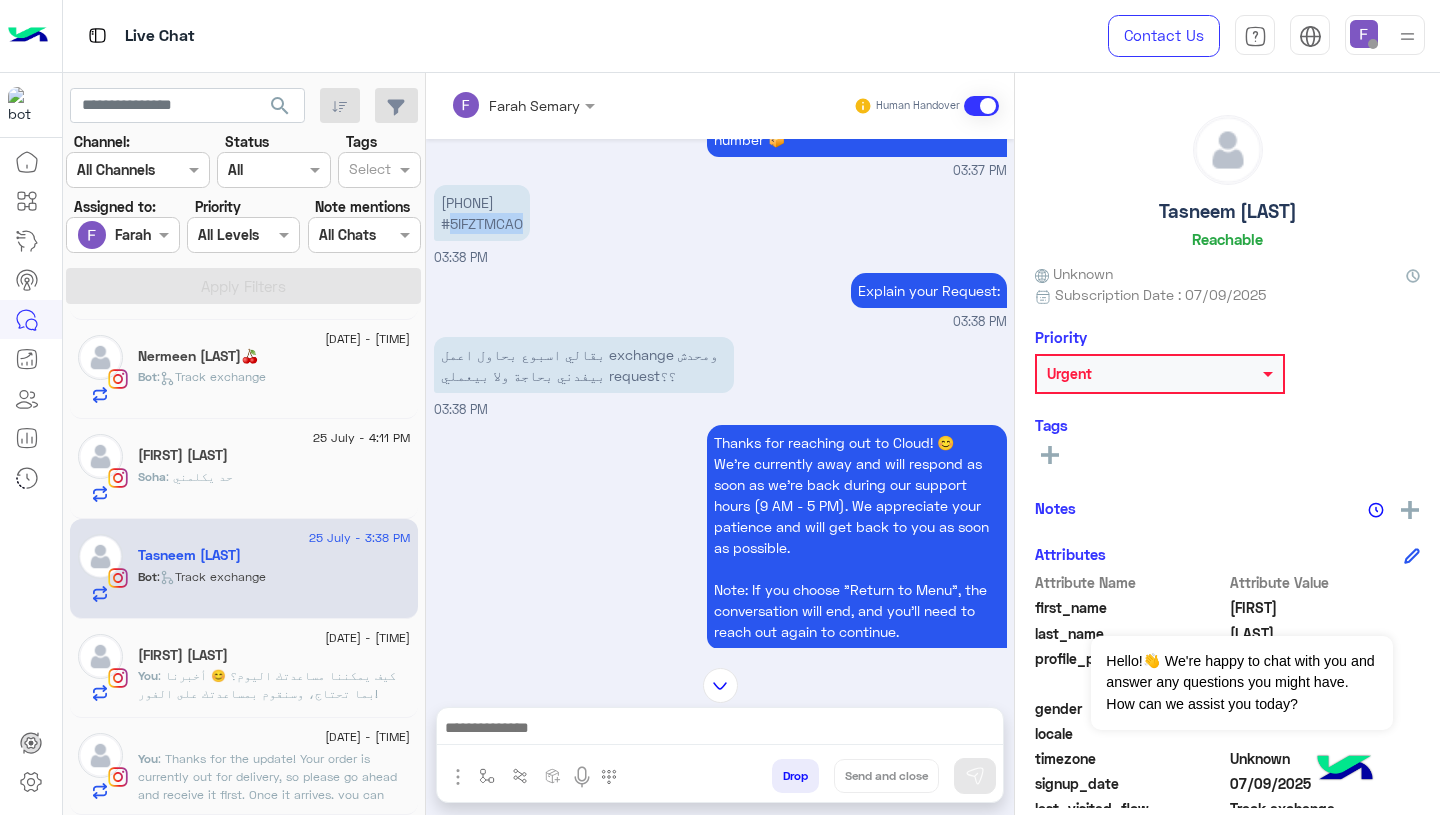 click on "01147439179 #5IFZTMCAO" at bounding box center [482, 213] 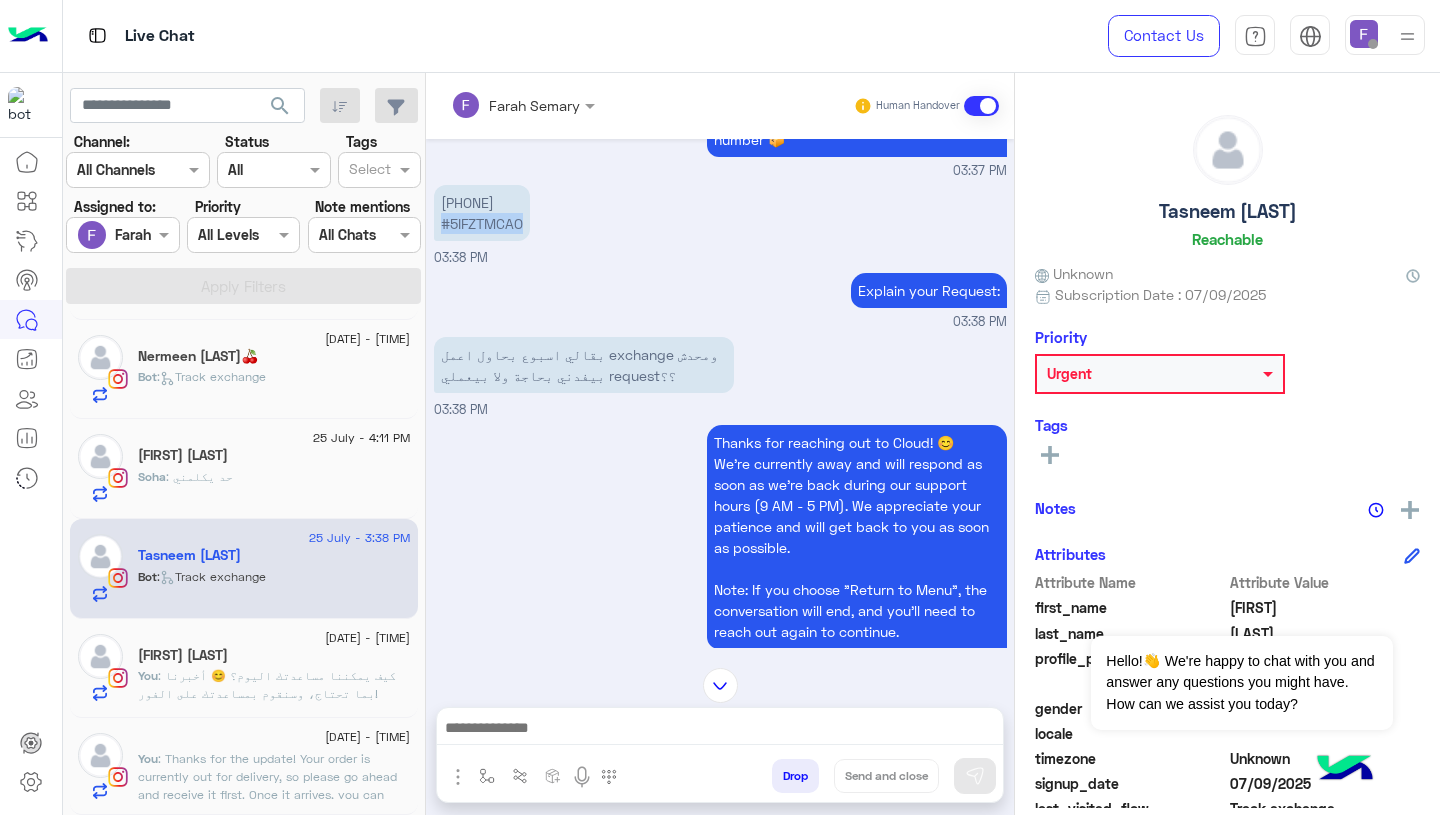 click on "01147439179 #5IFZTMCAO" at bounding box center (482, 213) 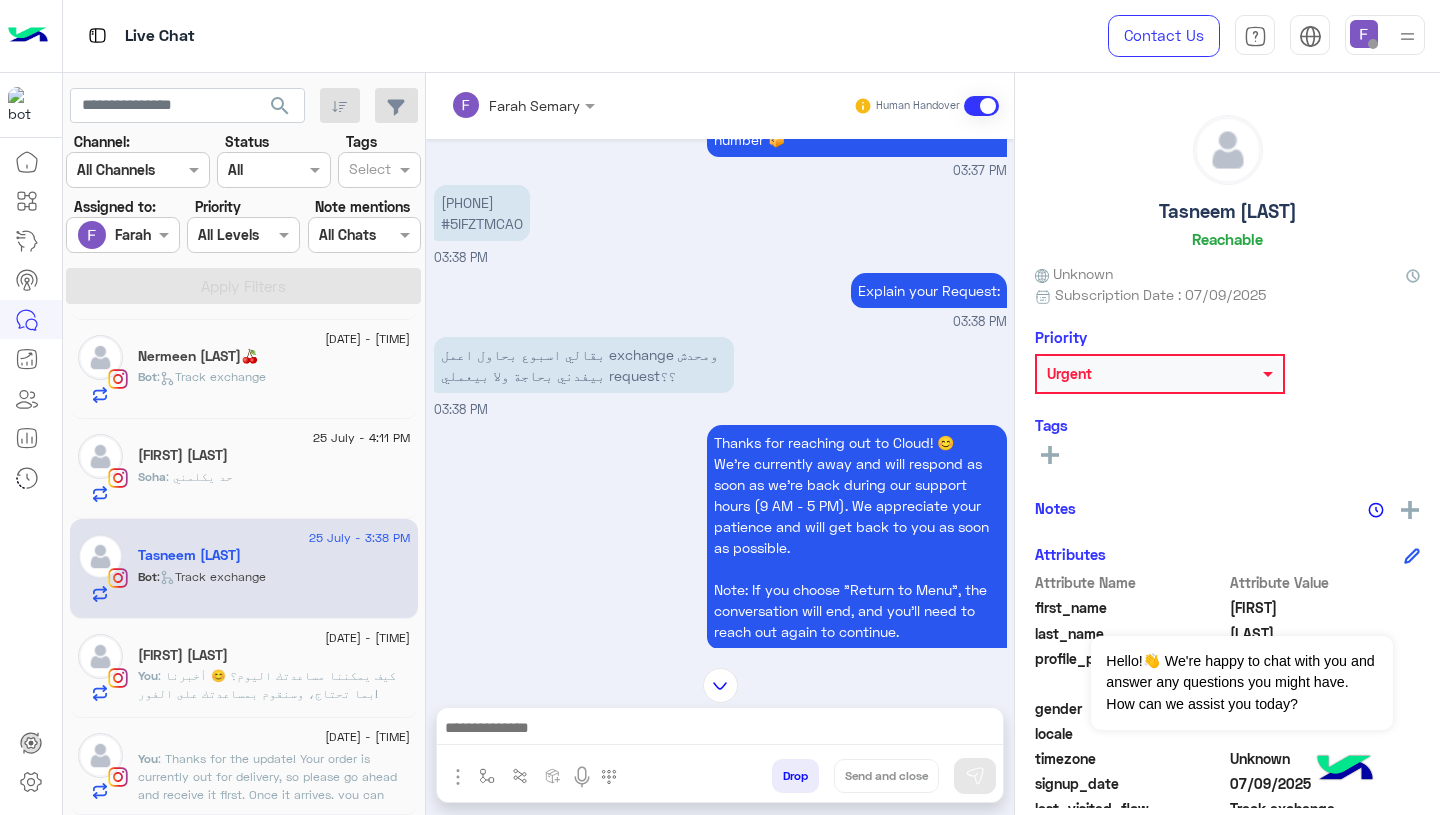 click on "01147439179 #5IFZTMCAO" at bounding box center (482, 213) 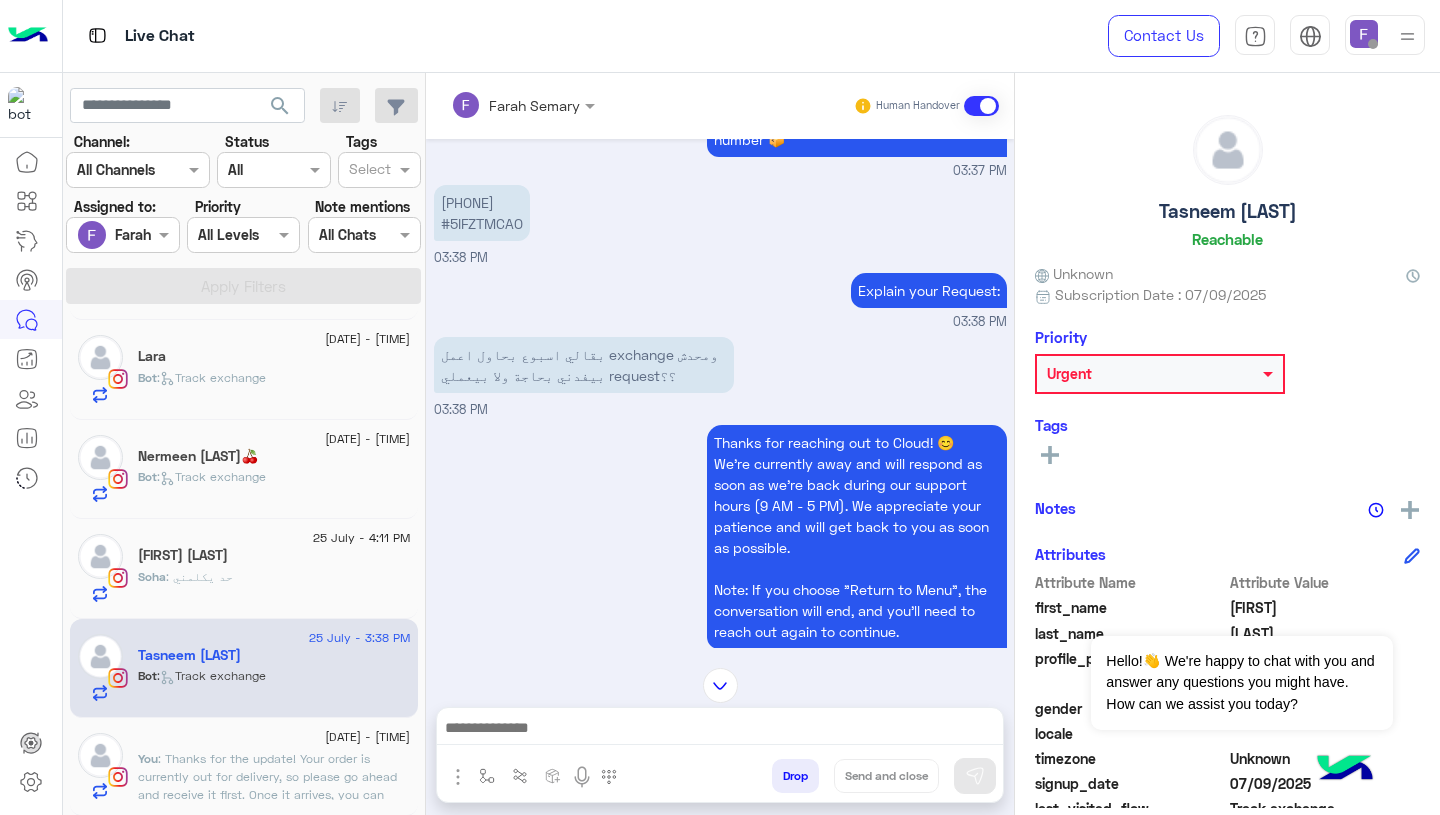 scroll, scrollTop: 1294, scrollLeft: 0, axis: vertical 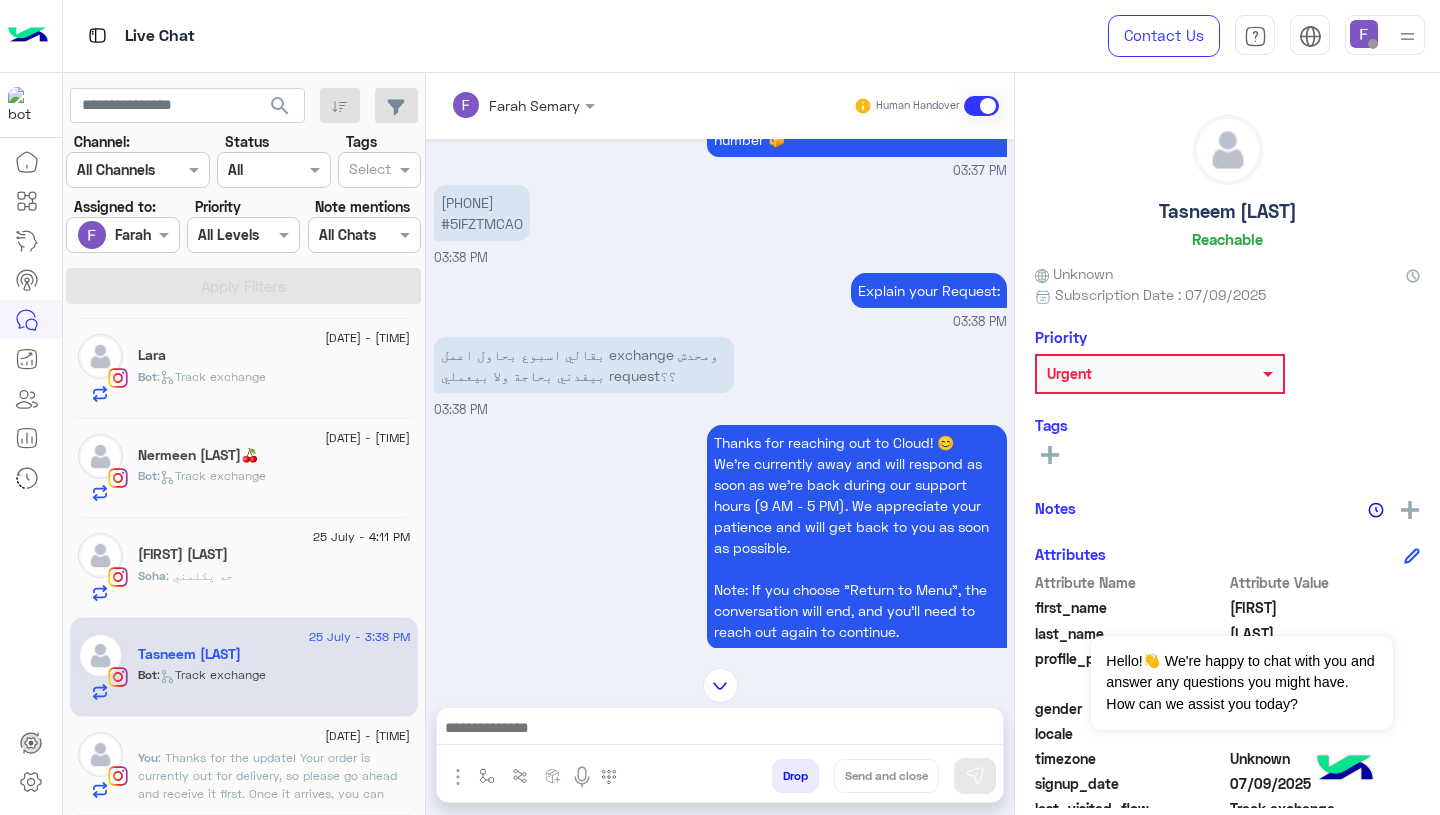 click at bounding box center [720, 730] 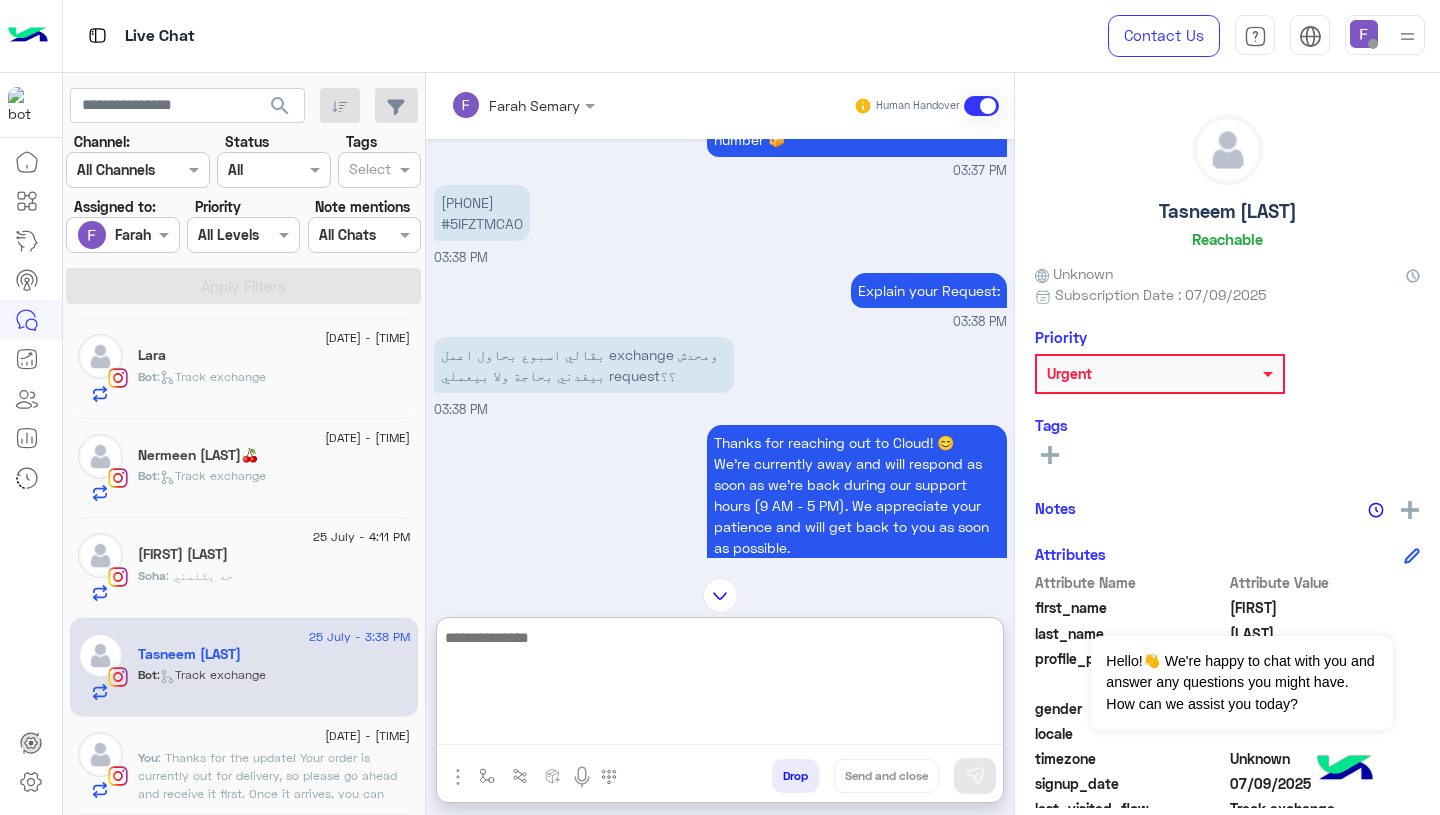 paste on "**********" 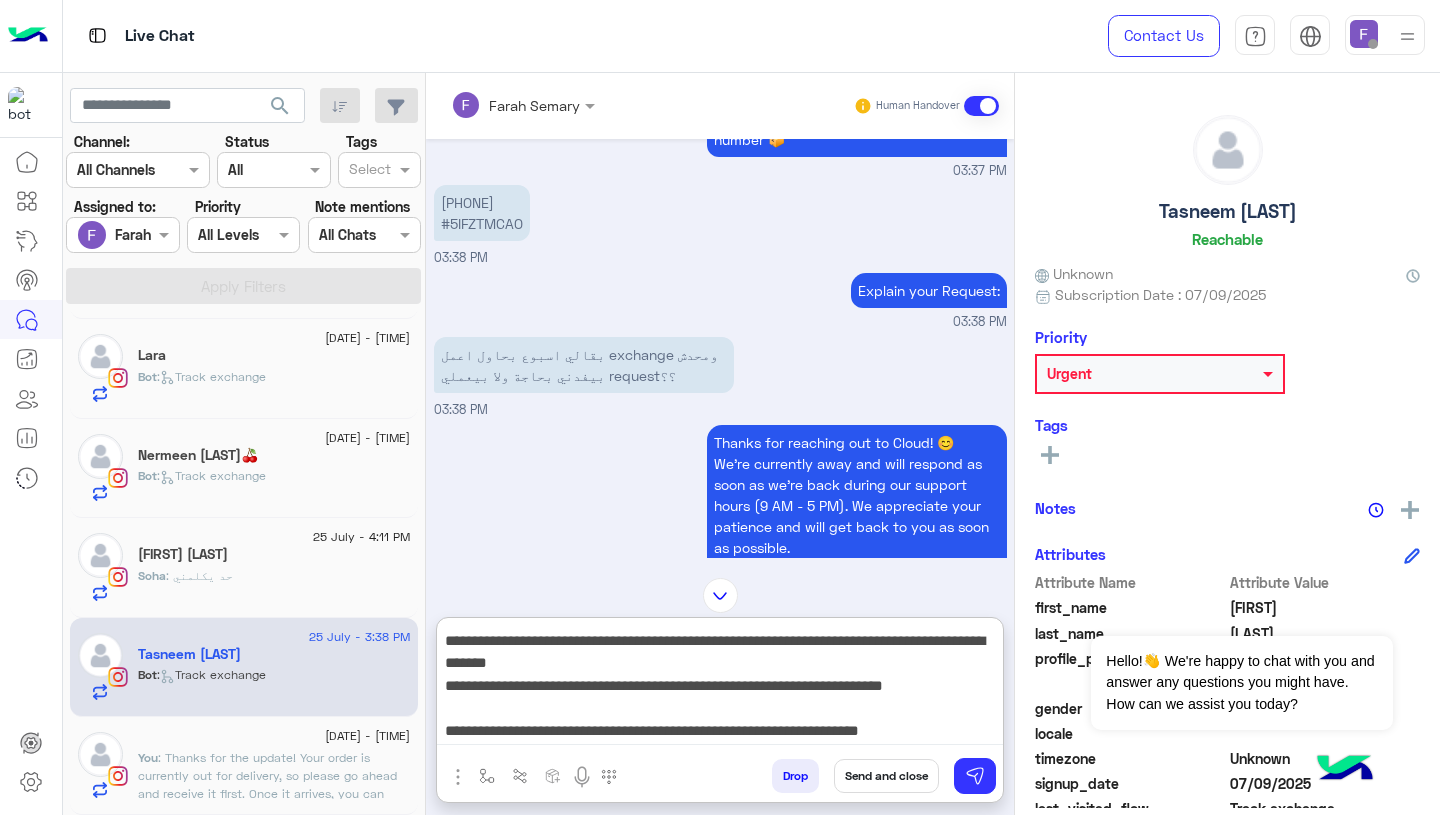 scroll, scrollTop: 0, scrollLeft: 0, axis: both 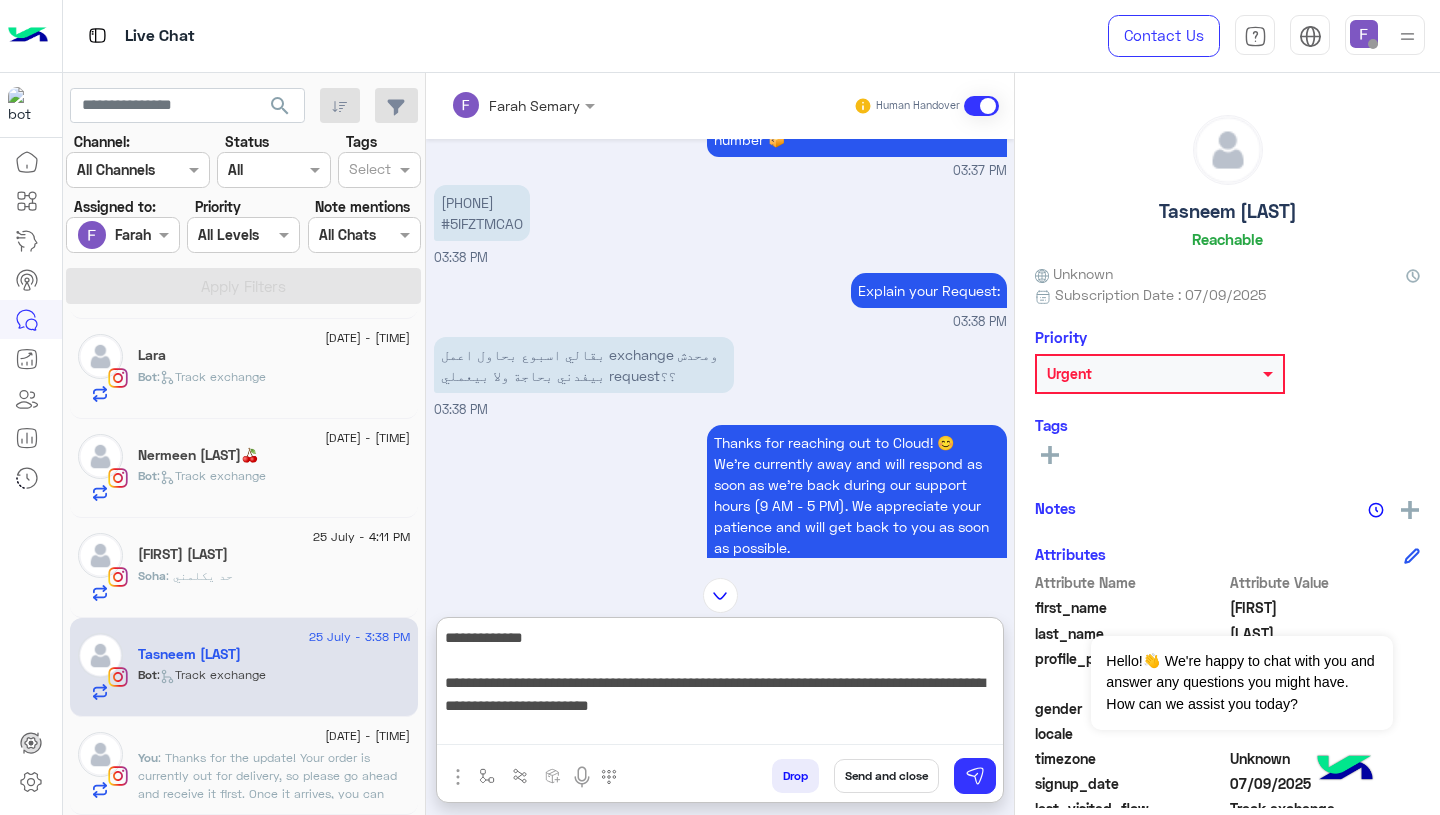 type on "**********" 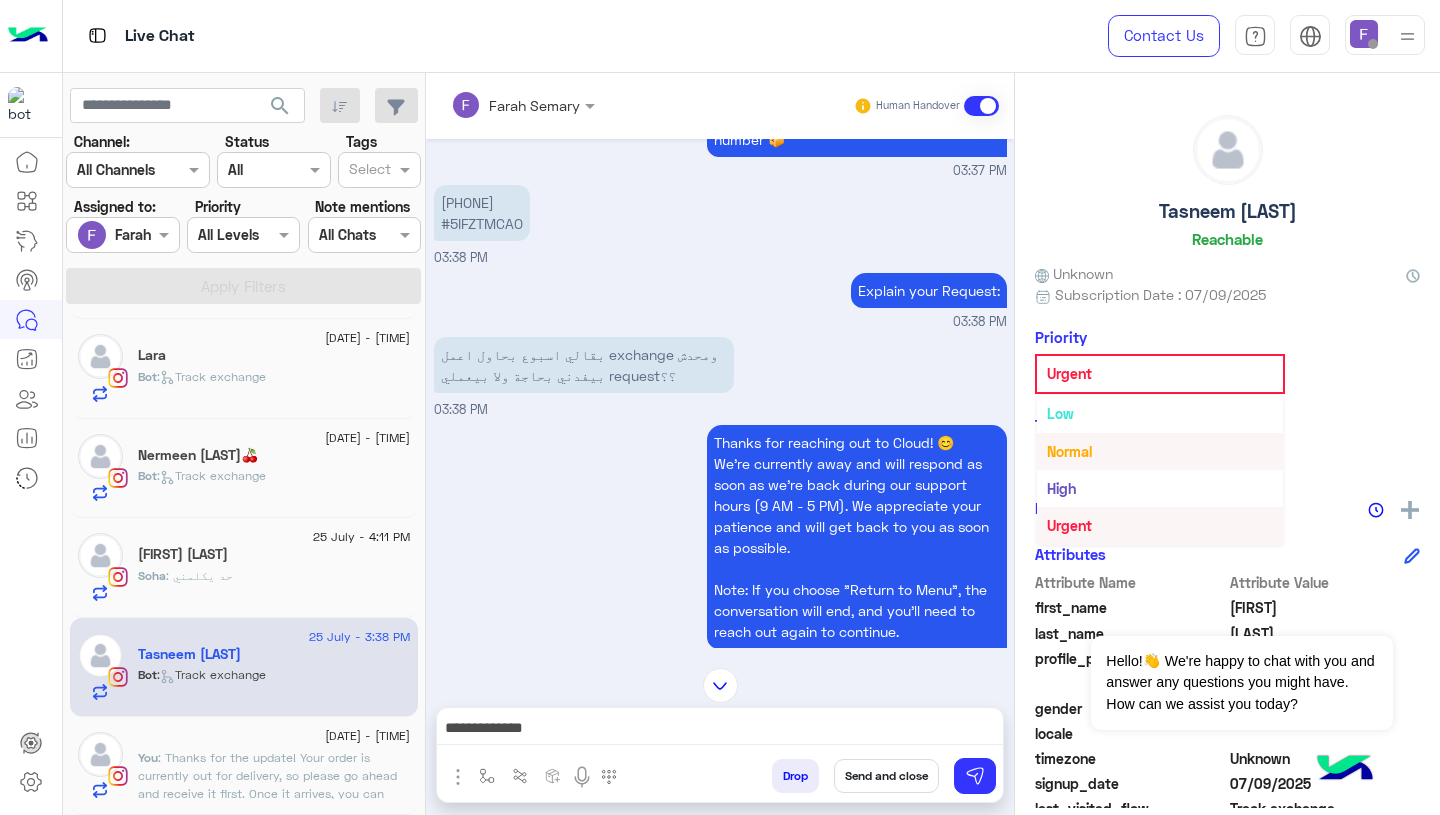 scroll, scrollTop: 0, scrollLeft: 0, axis: both 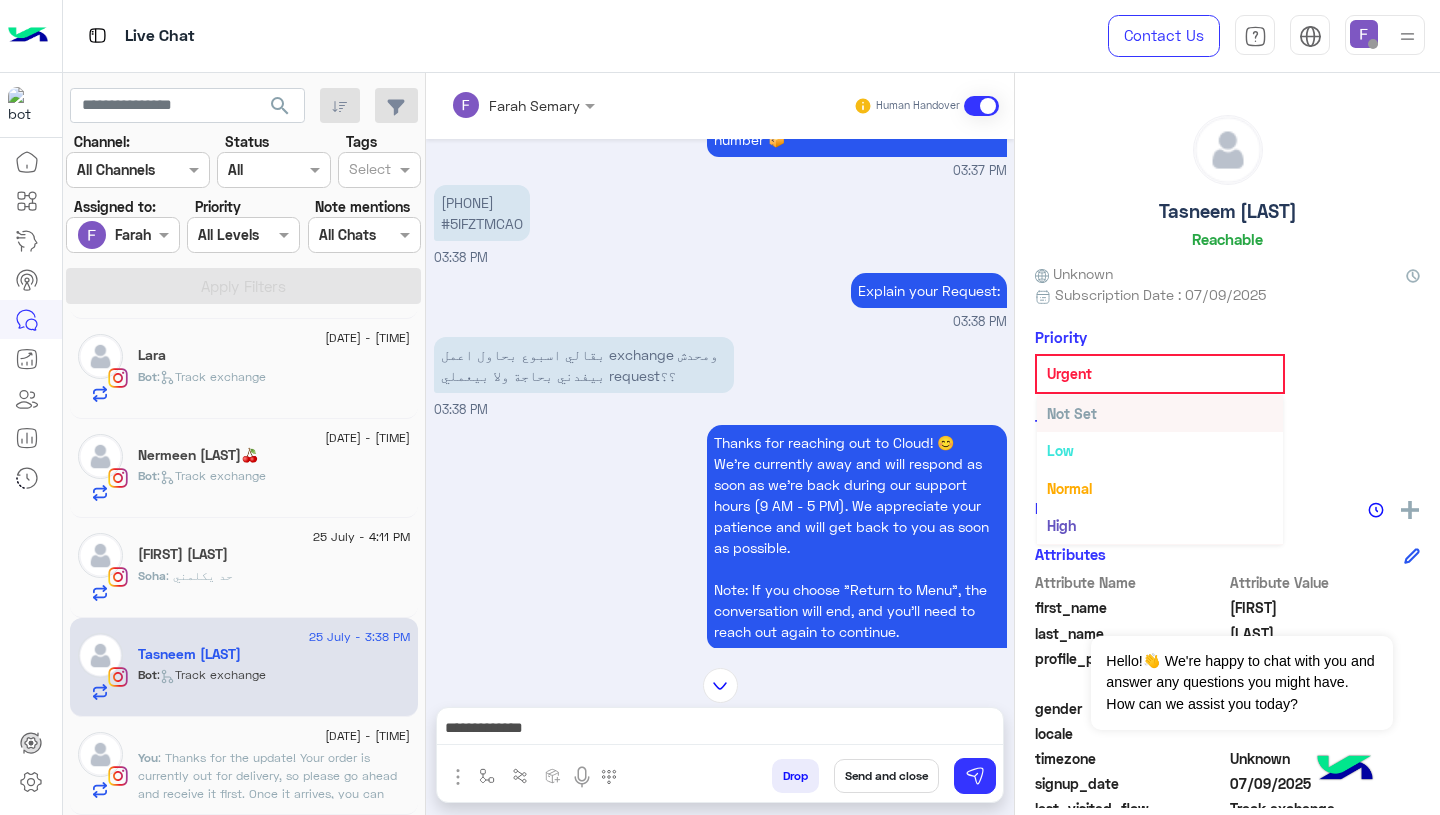 click on "Not Set" at bounding box center [1160, 413] 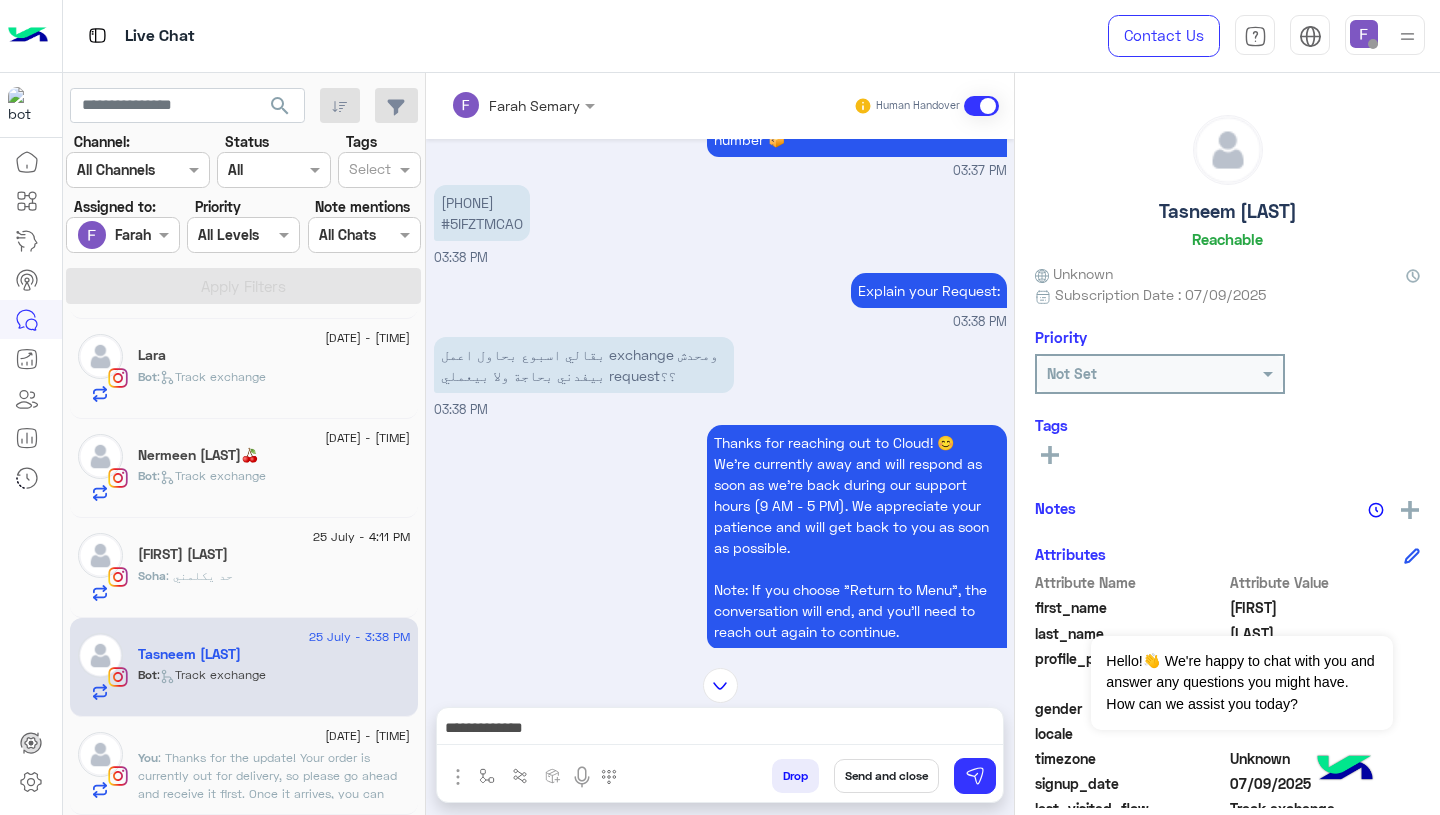 click on "**********" at bounding box center [720, 730] 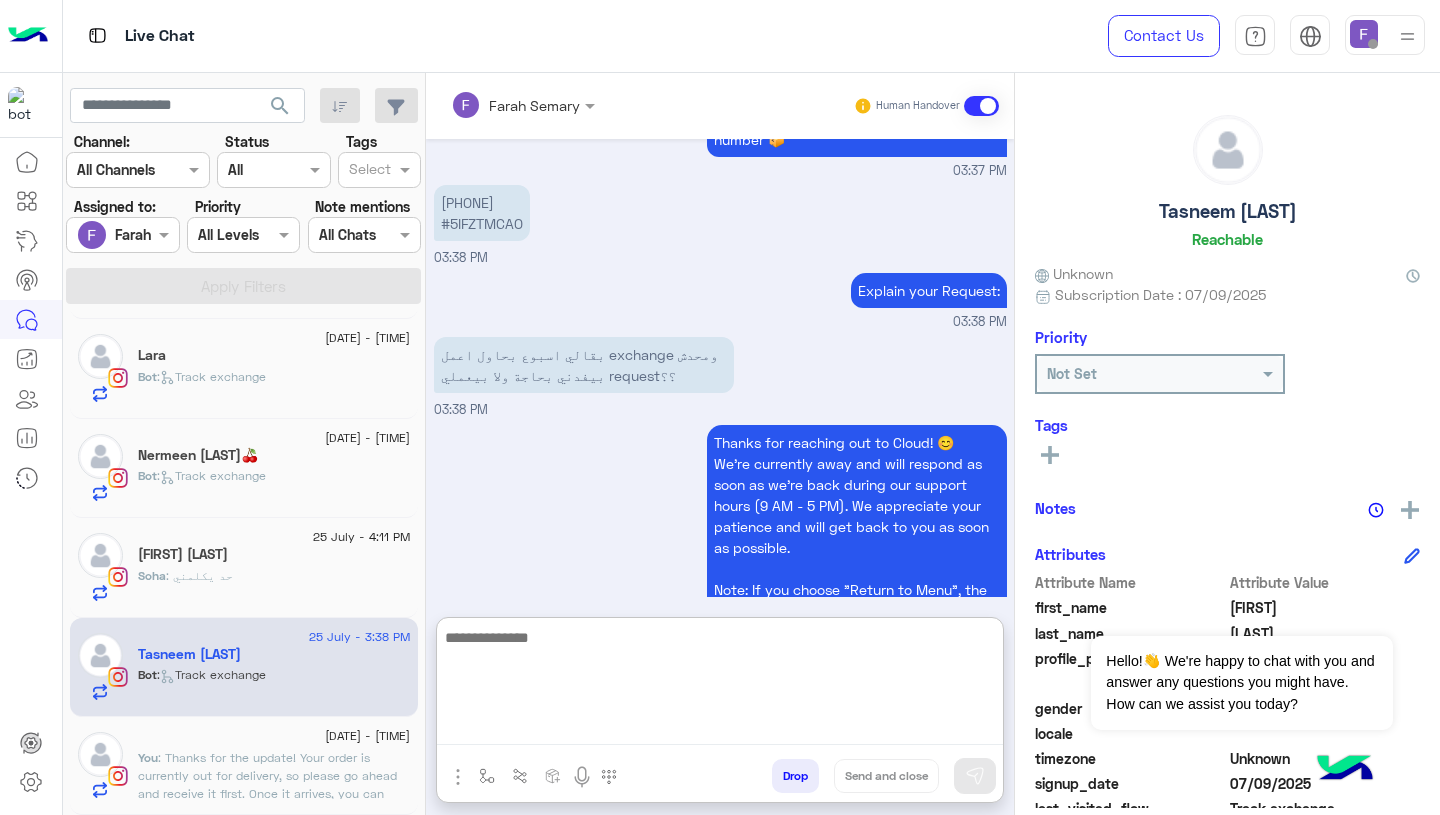scroll, scrollTop: 0, scrollLeft: 0, axis: both 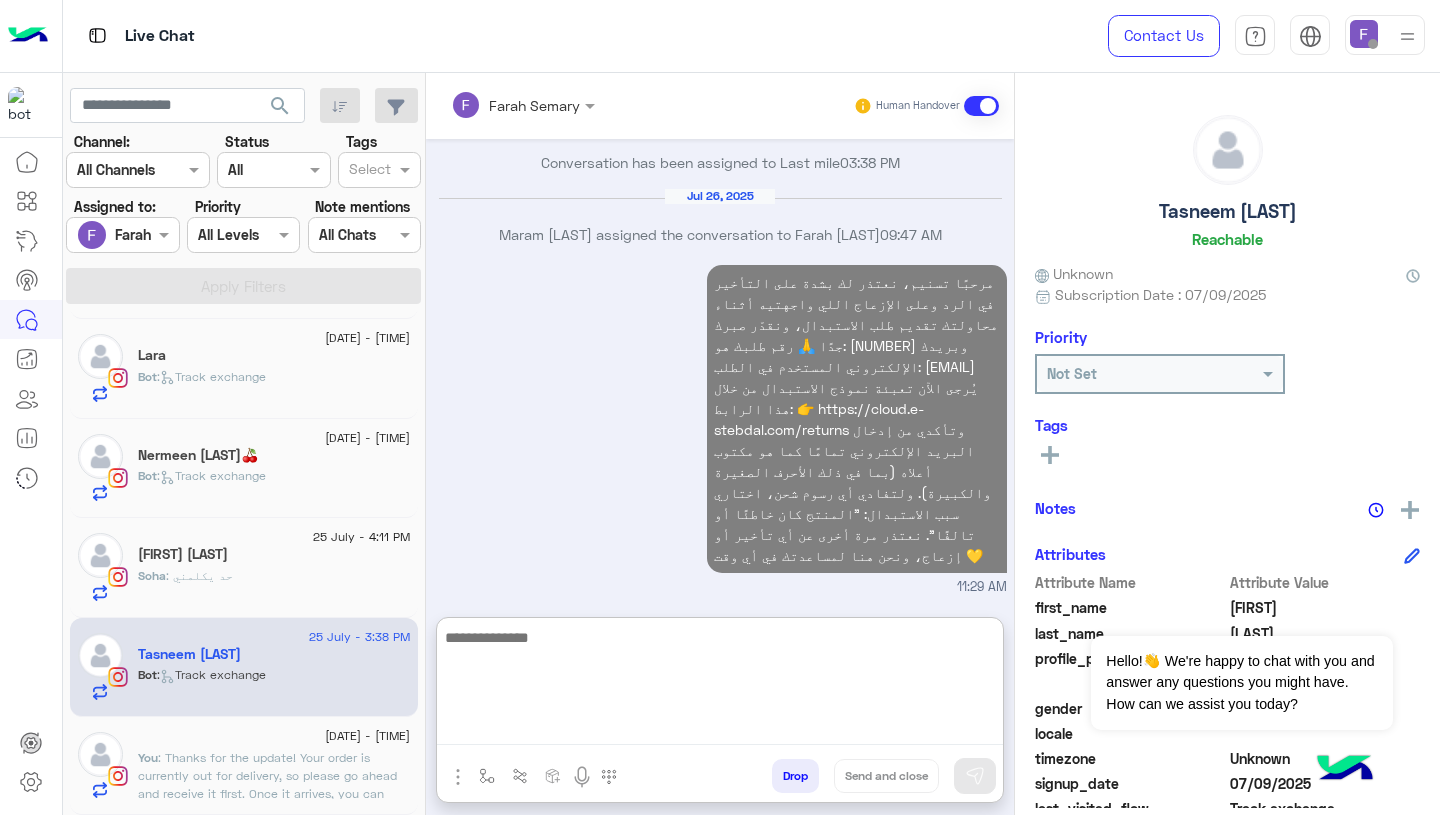 click on "مرحبًا تسنيم،
نعتذر لك بشدة على التأخير في الرد وعلى الإزعاج اللي واجهتيه أثناء محاولتك تقديم طلب الاستبدال، ونقدّر صبرك جدًا 🙏
رقم طلبك هو: 114246
وبريدك الإلكتروني المستخدم في الطلب: tasneemhany74@icloud.com
يُرجى الآن تعبئة نموذج الاستبدال من خلال هذا الرابط:
👉 https://cloud.e-stebdal.com/returns
وتأكدي من إدخال البريد الإلكتروني تمامًا كما هو مكتوب أعلاه (بما في ذلك الأحرف الصغيرة والكبيرة).
ولتفادي أي رسوم شحن، اختاري سبب الاستبدال: "المنتج كان خاطئًا أو تالفًا".
نعتذر مرة أخرى عن أي تأخير أو إزعاج، ونحن هنا لمساعدتك في أي وقت 💛      11:29 AM" at bounding box center [720, 428] 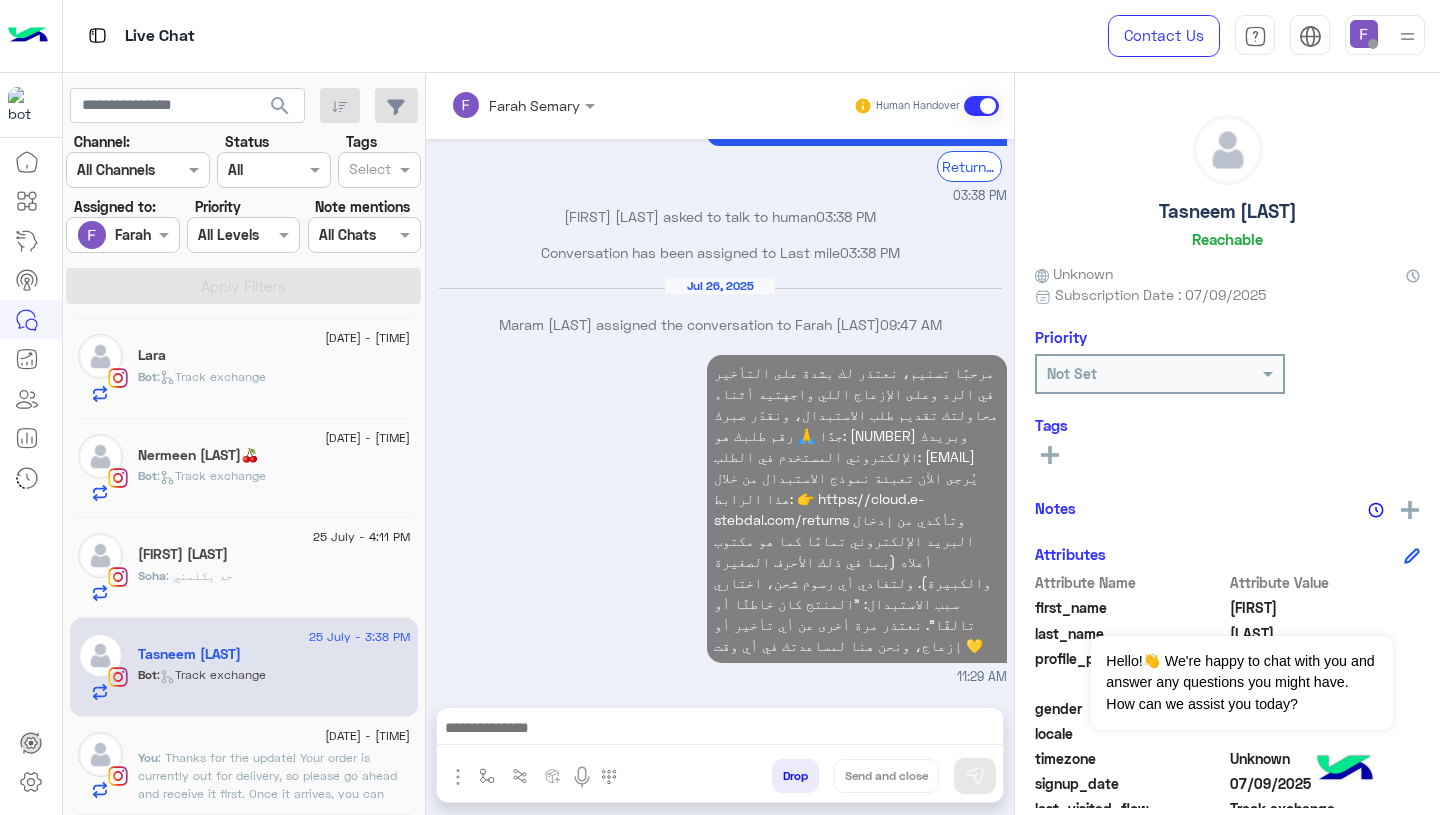 scroll, scrollTop: 2363, scrollLeft: 0, axis: vertical 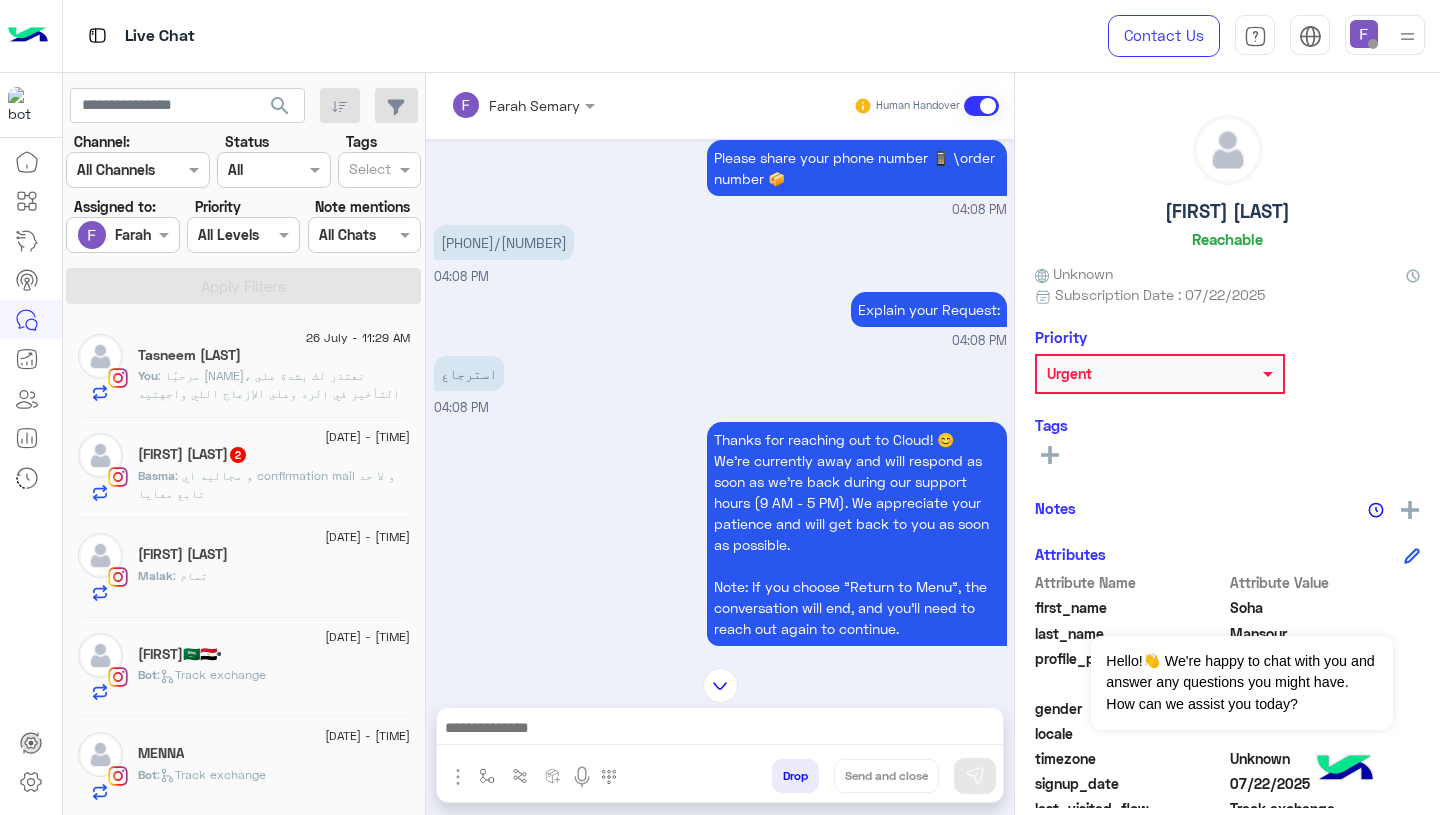 click on "01227000079/2307" at bounding box center (504, 242) 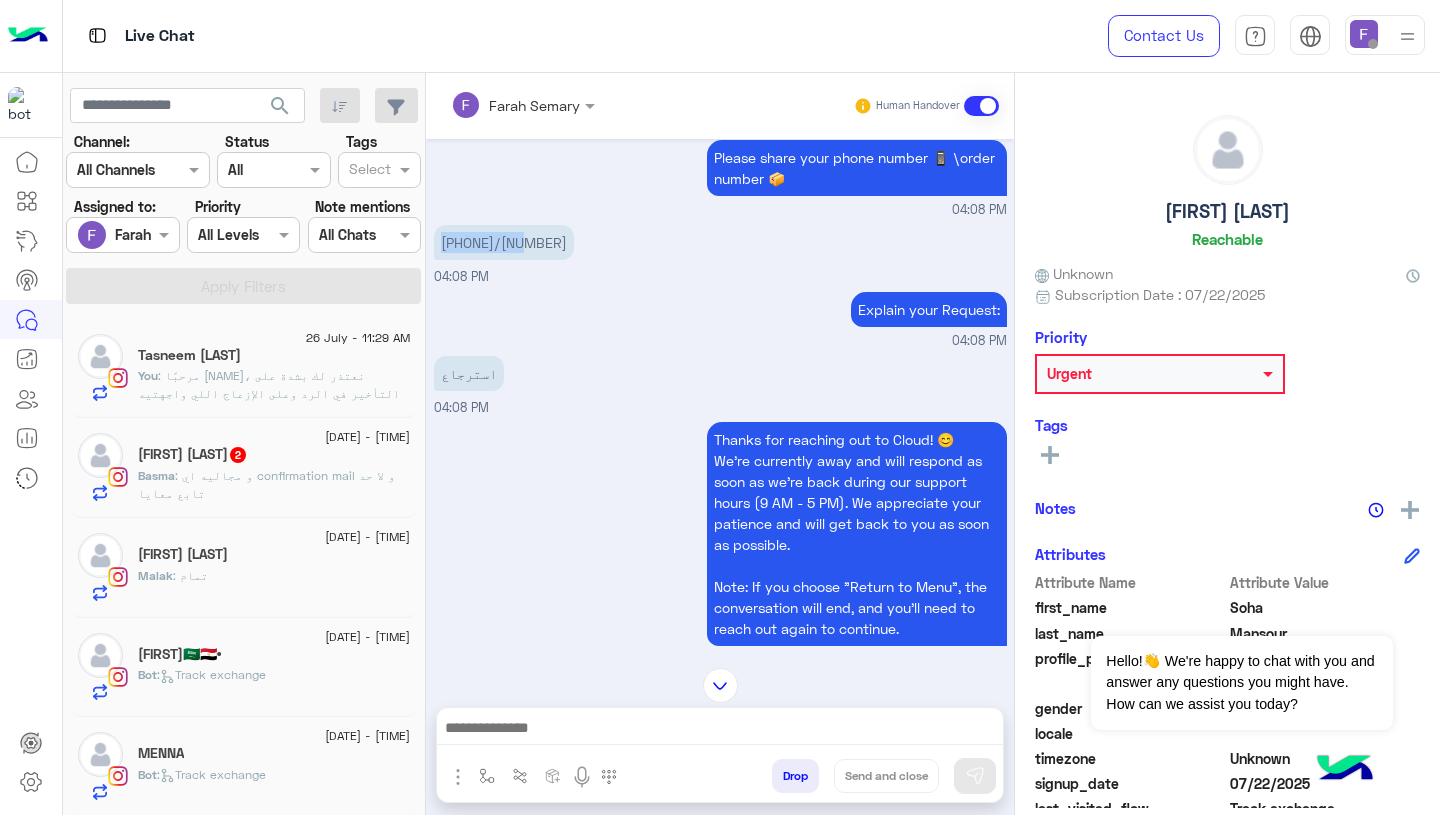 click on "01227000079/2307" at bounding box center [504, 242] 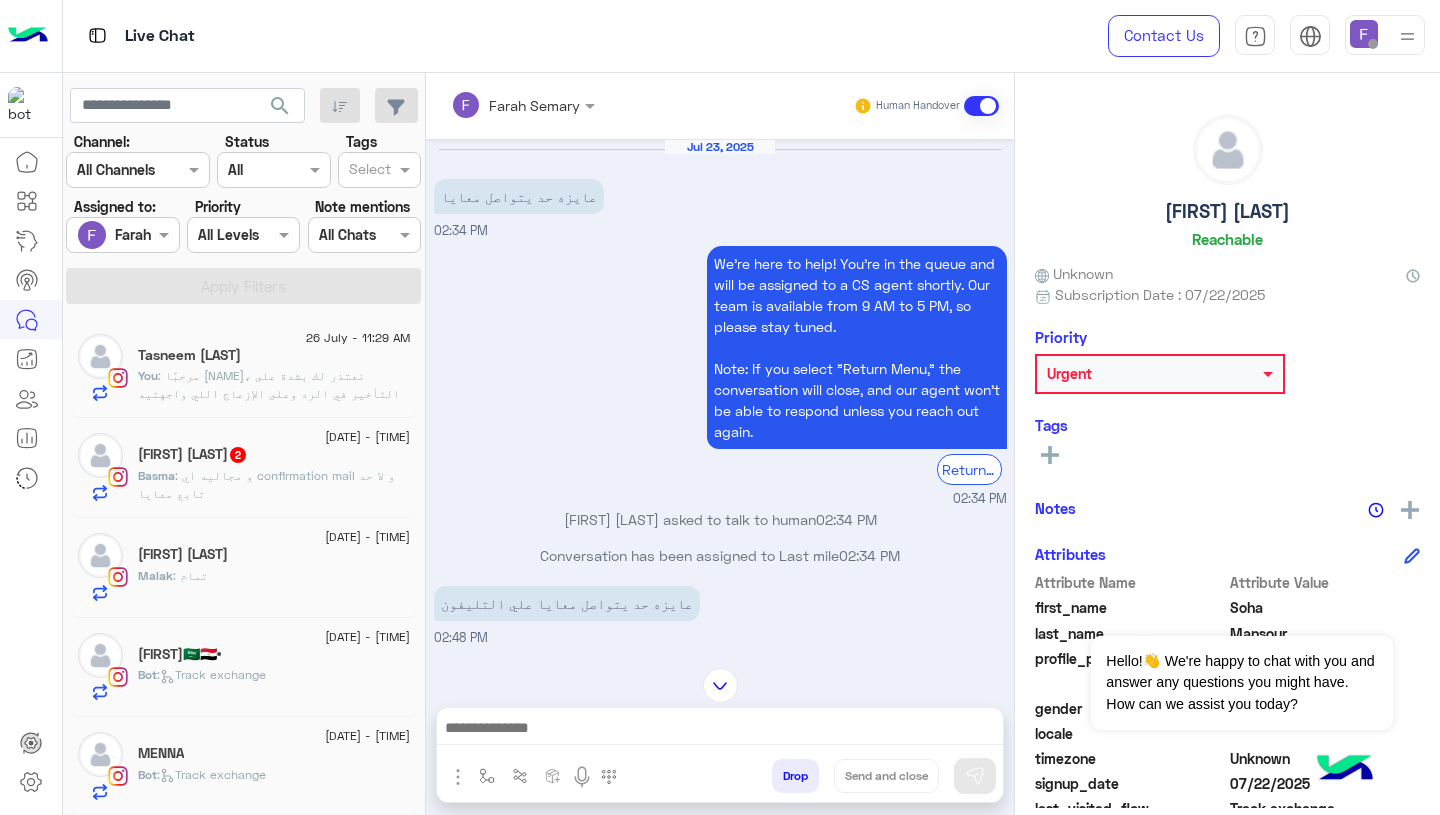 scroll, scrollTop: 2159, scrollLeft: 0, axis: vertical 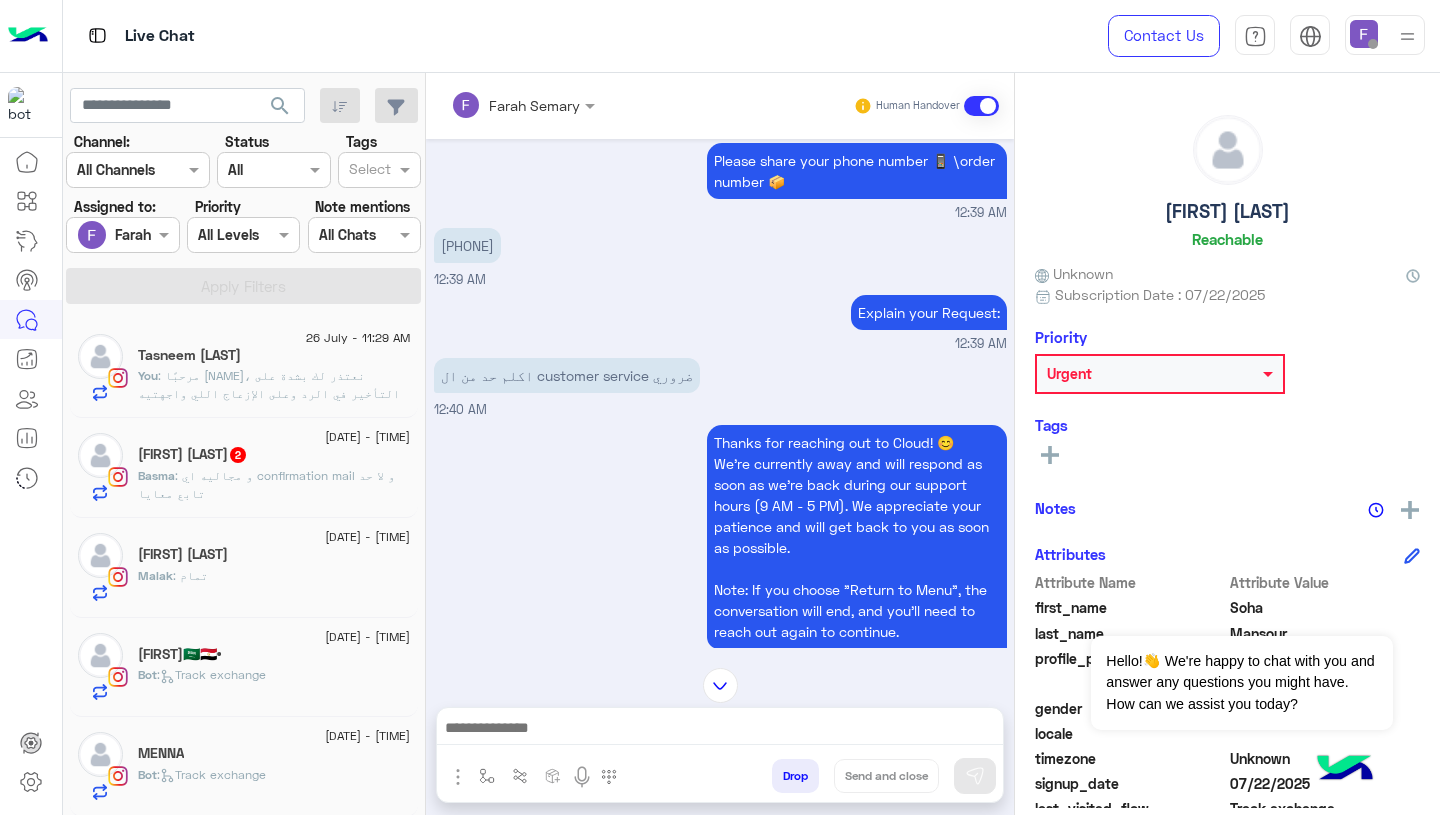 click on "01227000079" at bounding box center [467, 245] 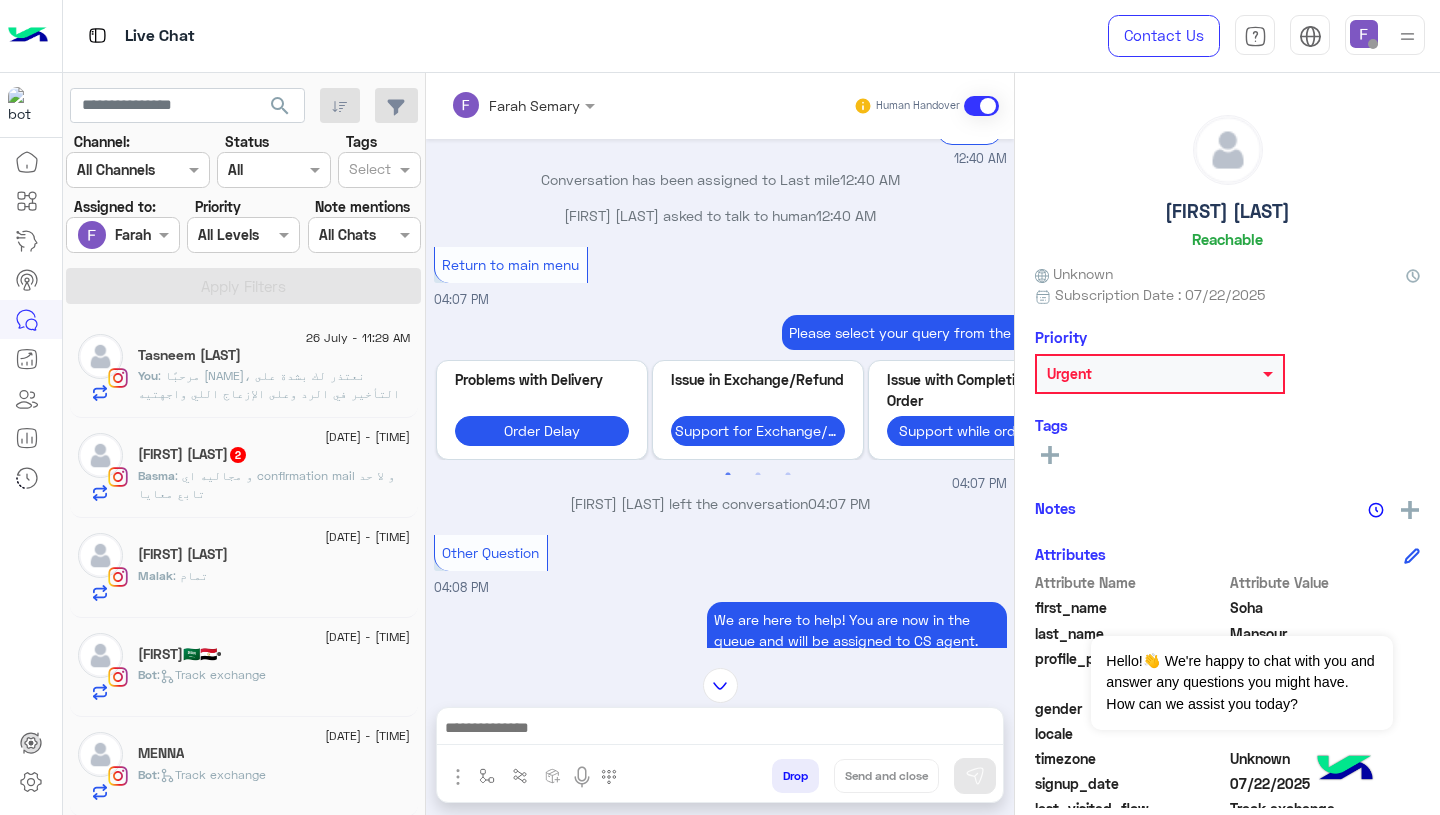 scroll, scrollTop: 2717, scrollLeft: 0, axis: vertical 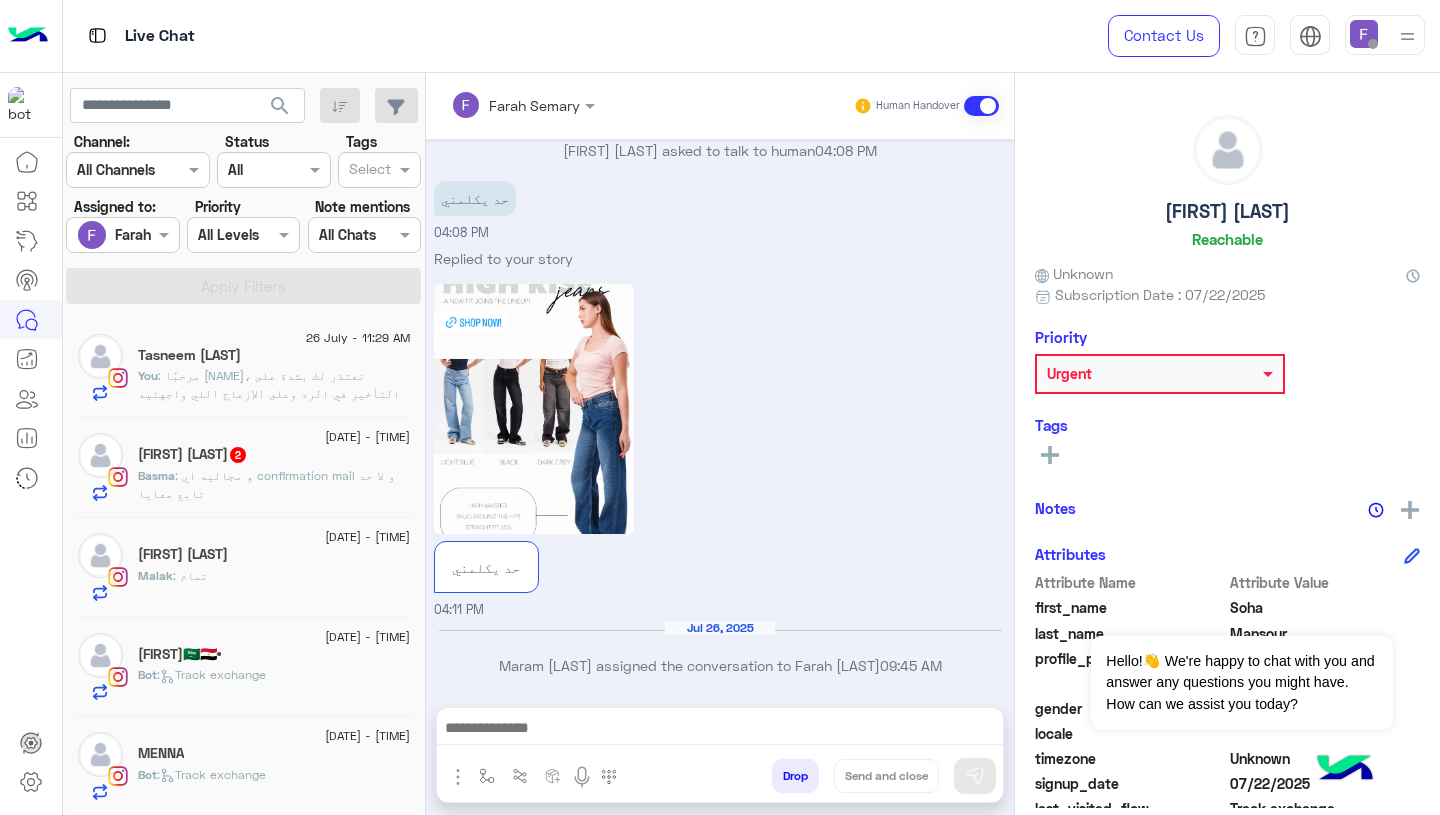 click at bounding box center [720, 730] 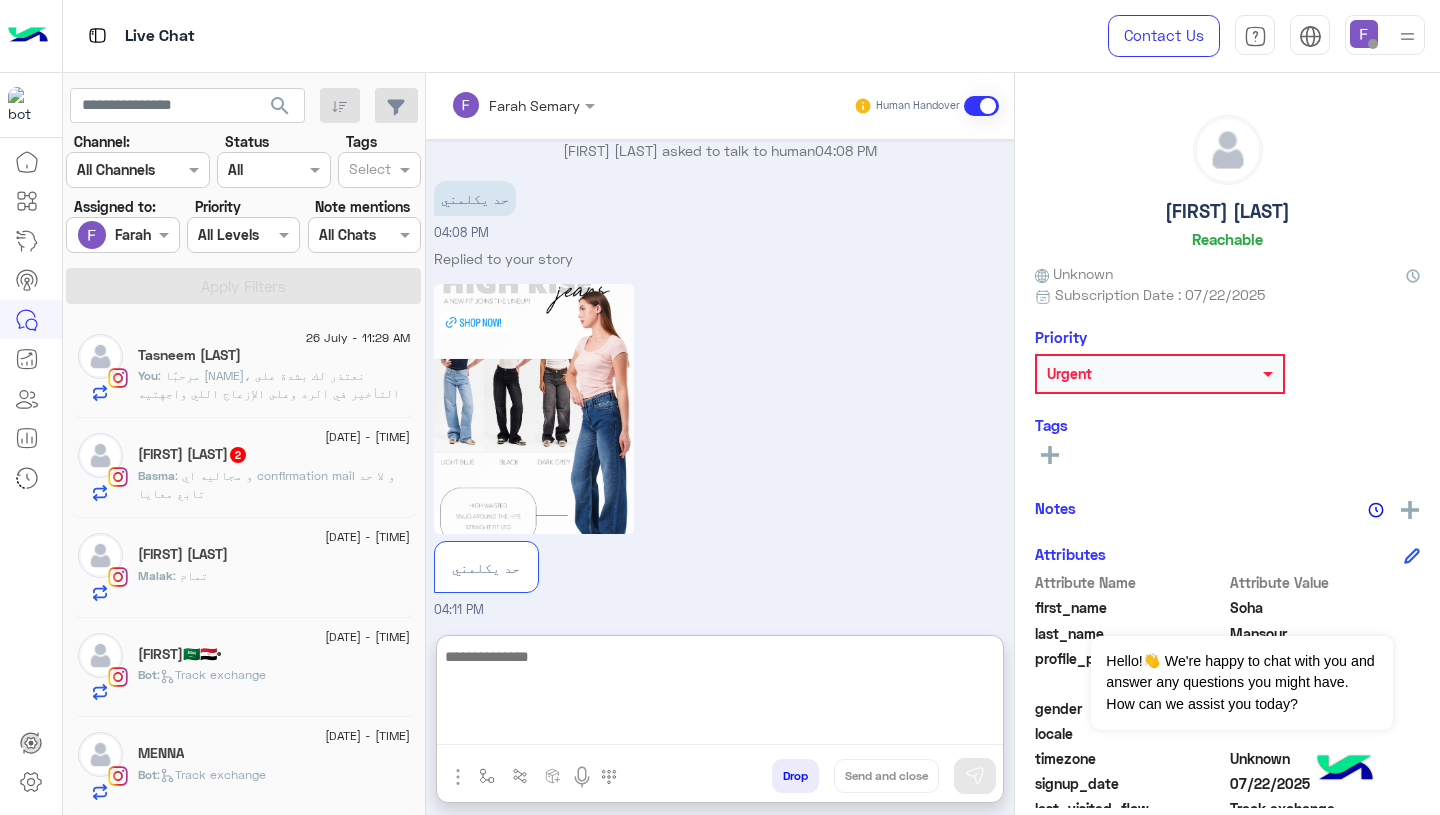 paste on "**********" 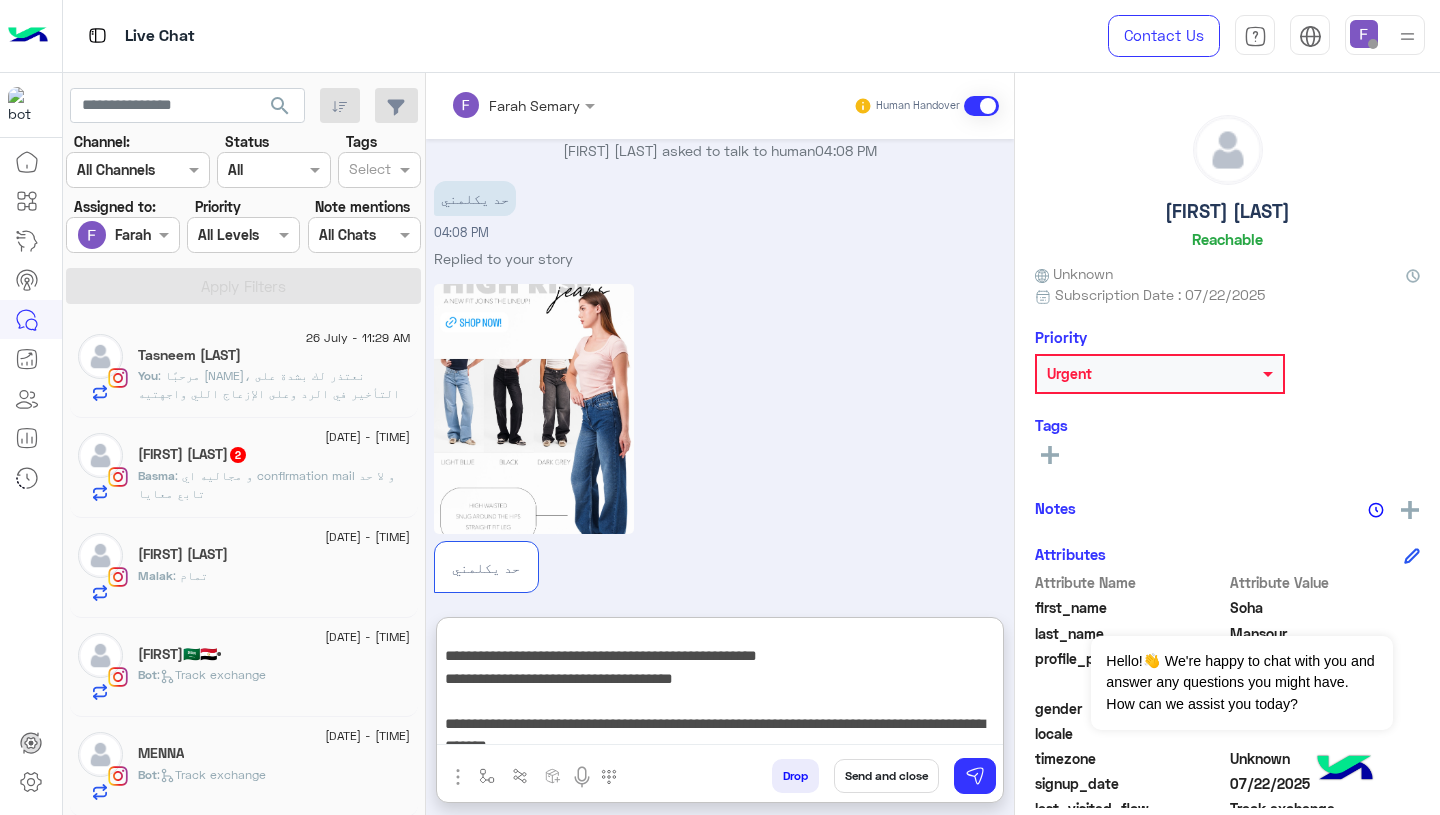 scroll, scrollTop: 0, scrollLeft: 0, axis: both 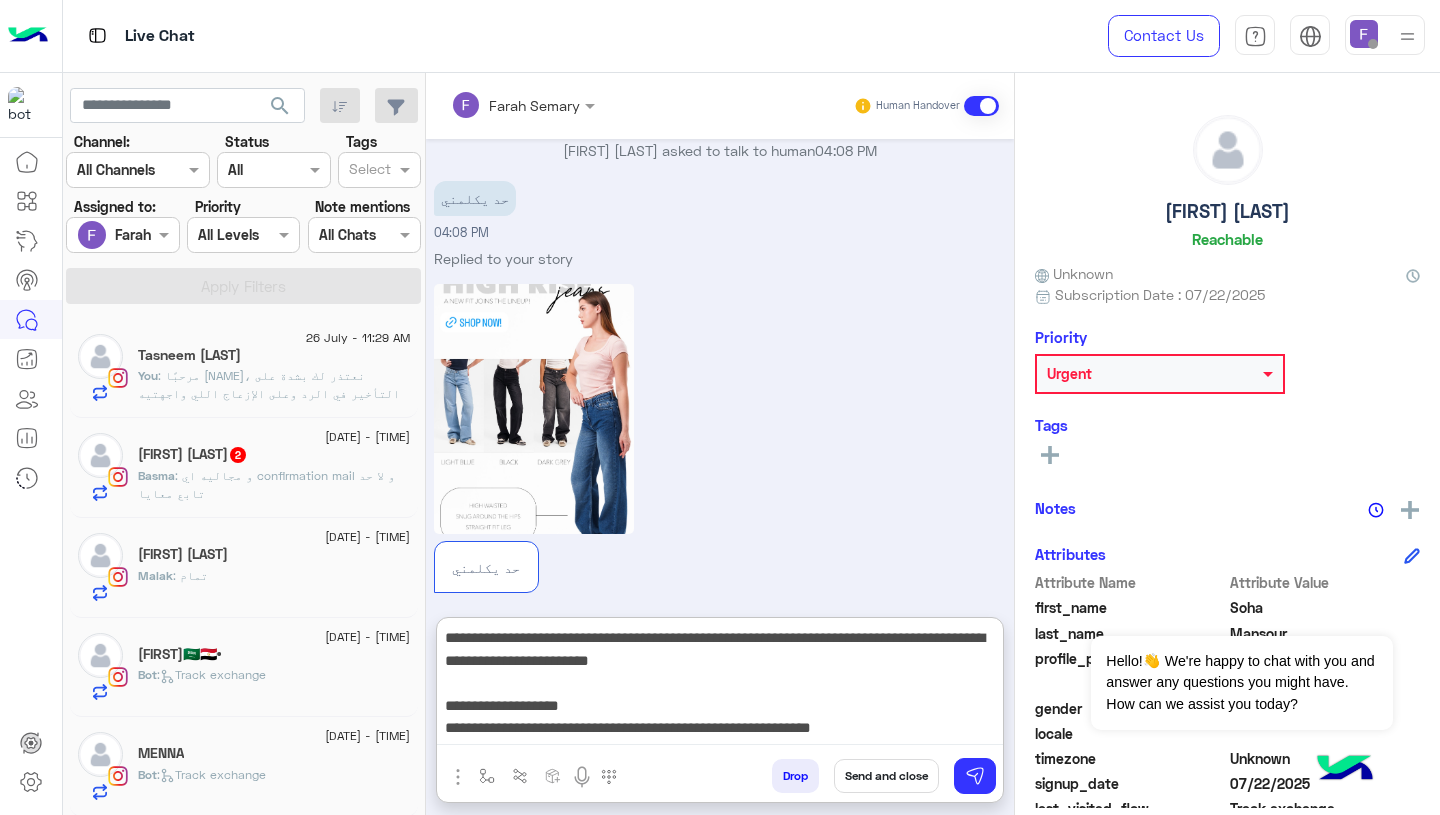 click on "**********" at bounding box center (720, 685) 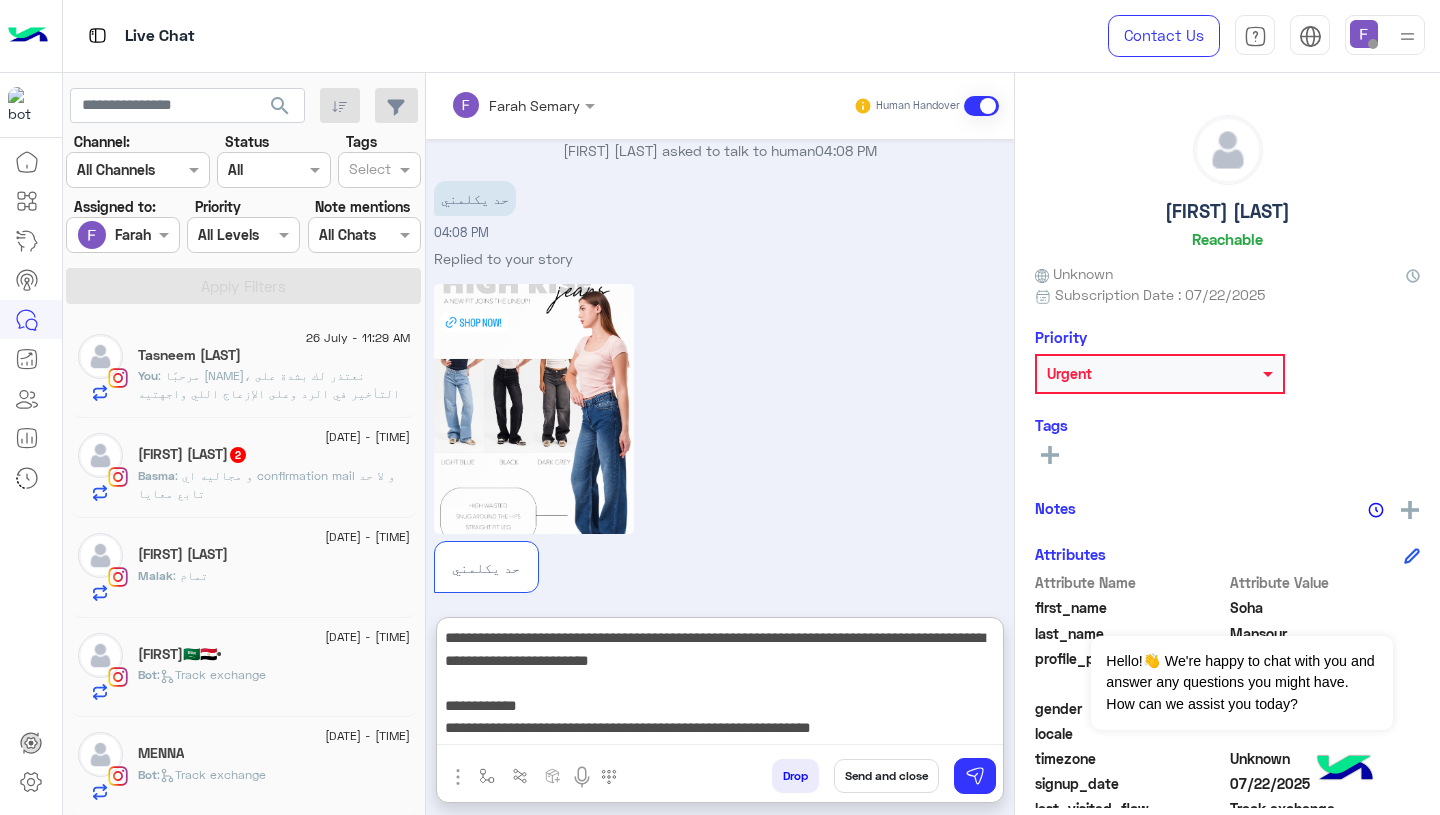 paste on "*******" 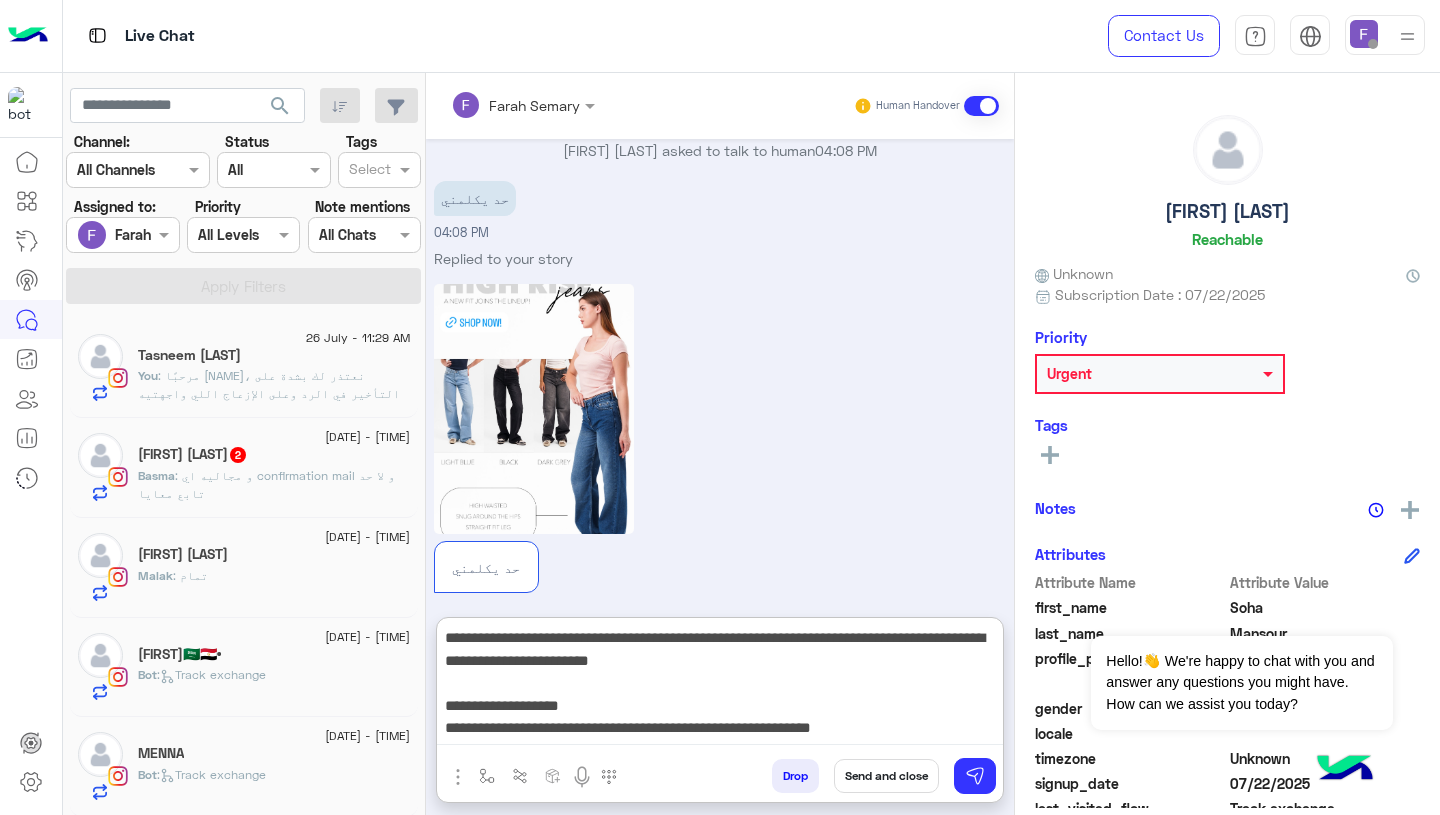 drag, startPoint x: 537, startPoint y: 726, endPoint x: 736, endPoint y: 725, distance: 199.00252 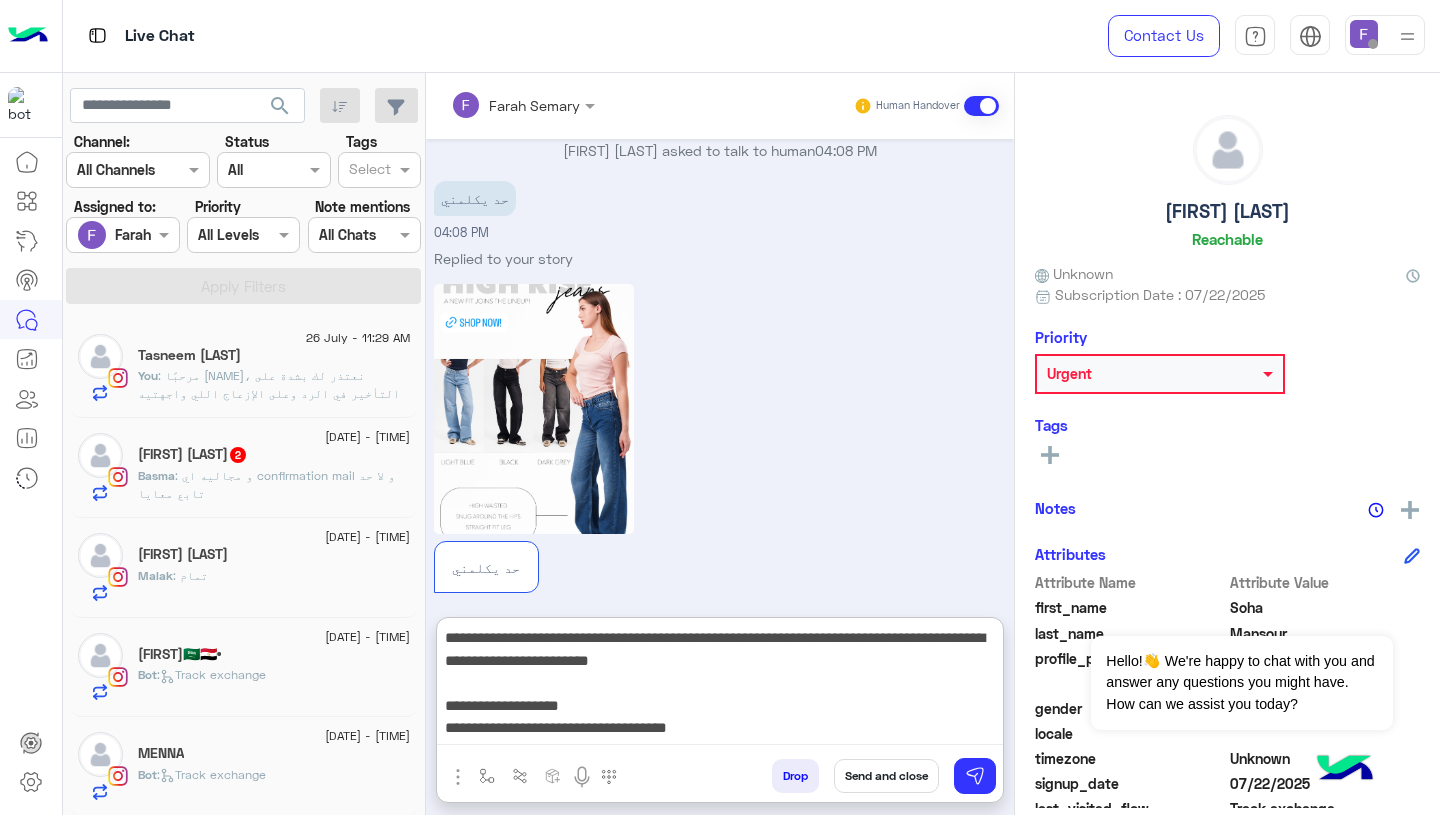 paste on "**********" 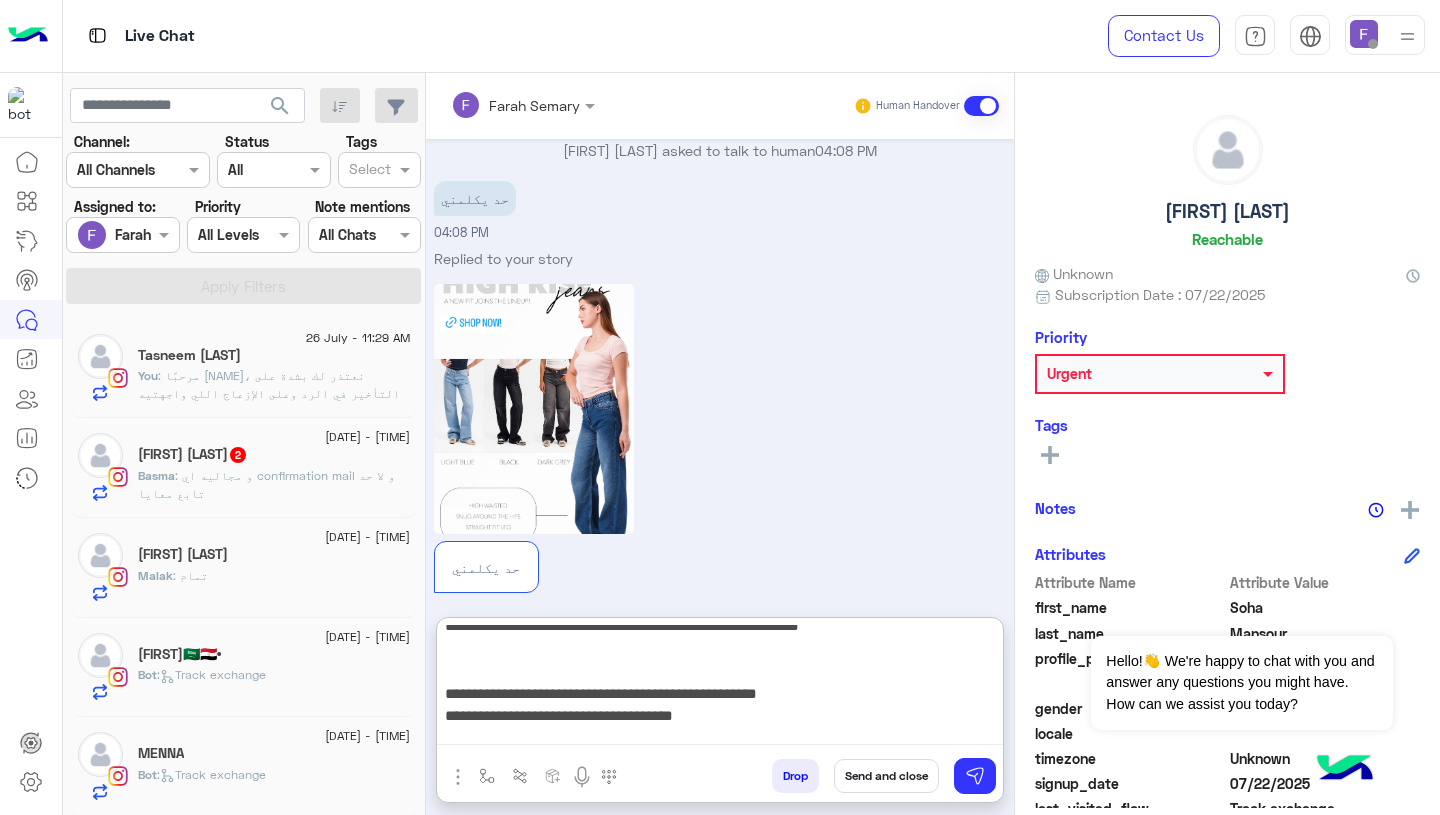 scroll, scrollTop: 54, scrollLeft: 0, axis: vertical 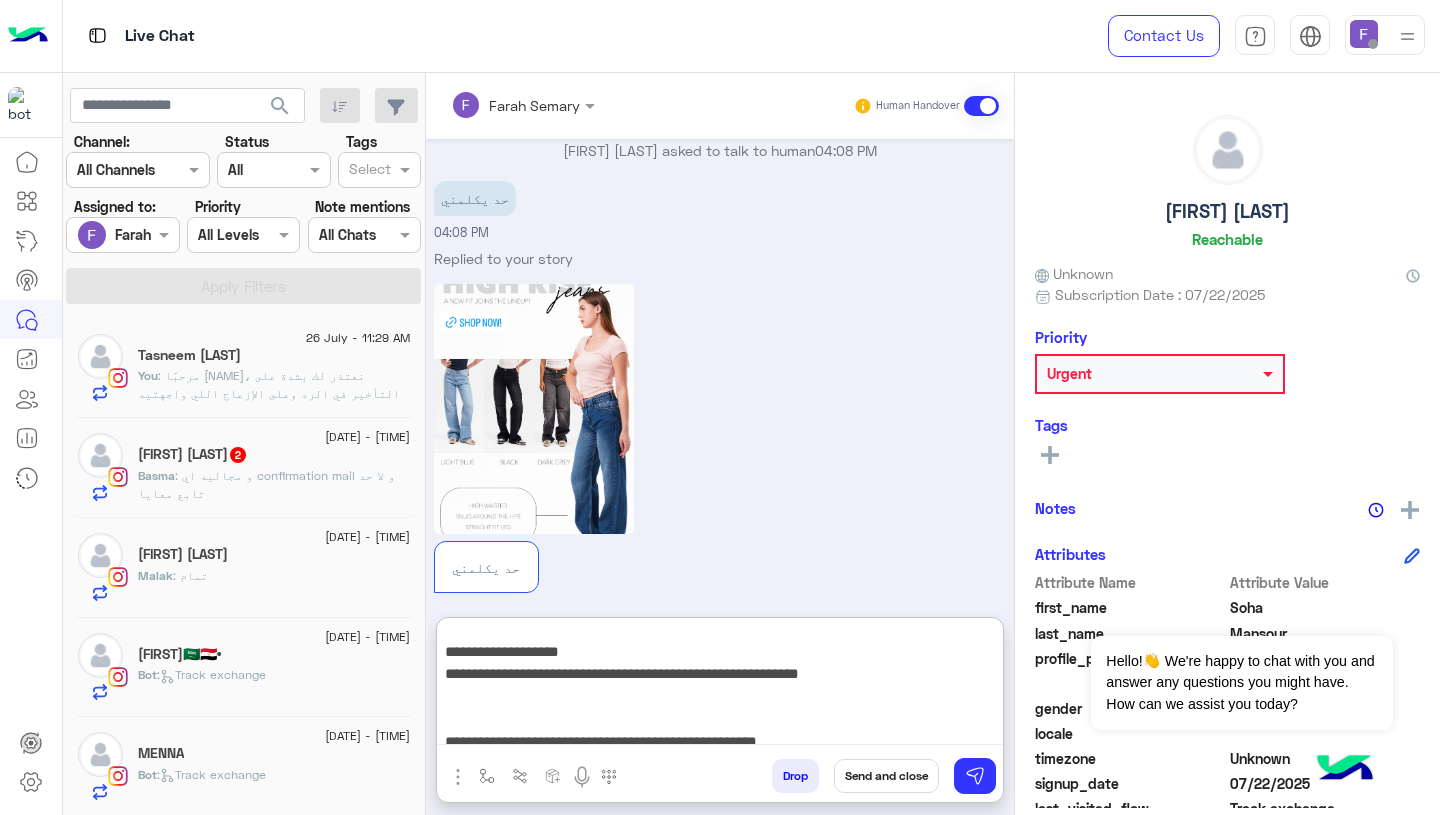 click on "**********" at bounding box center (720, 685) 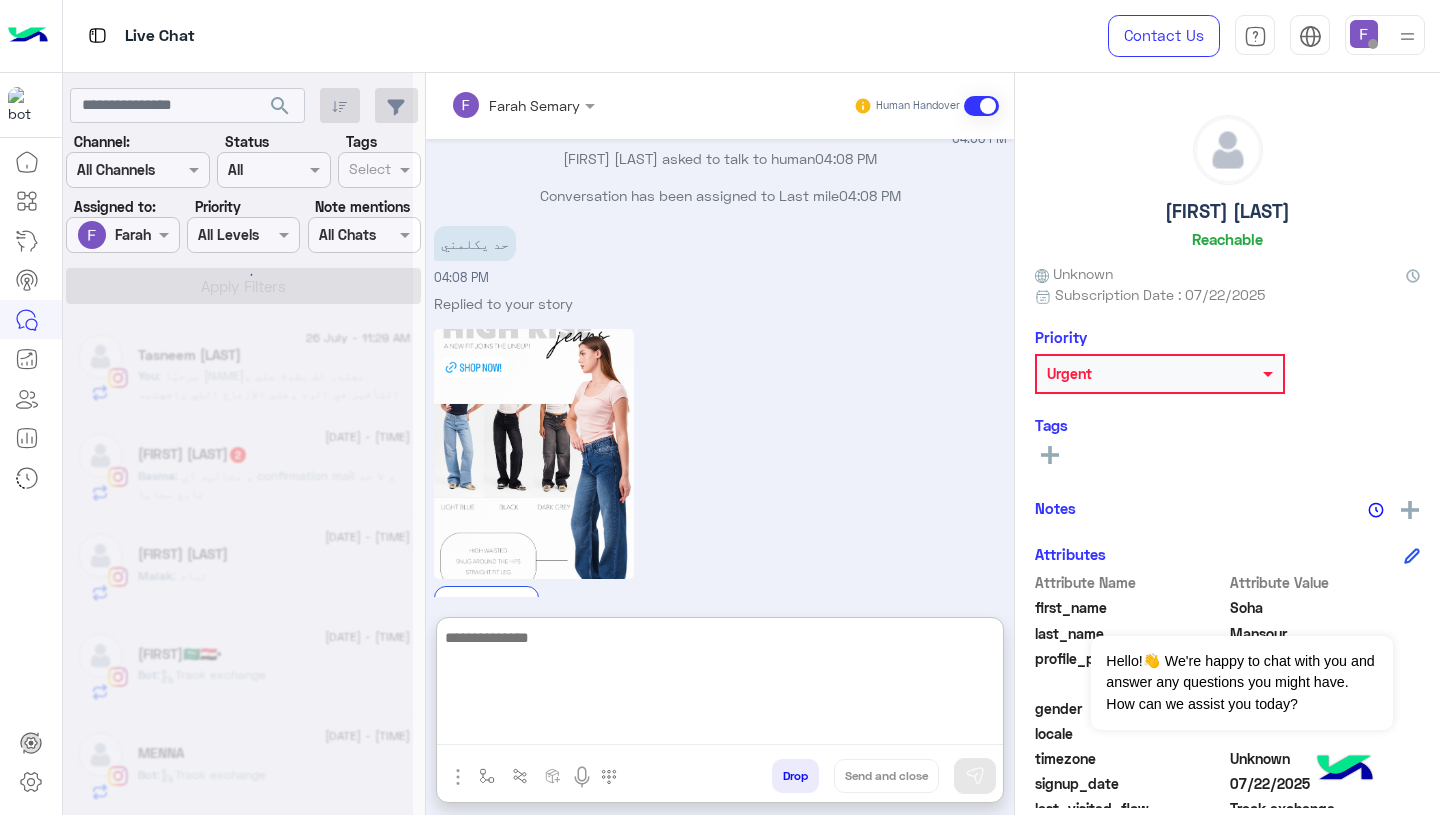 scroll, scrollTop: 0, scrollLeft: 0, axis: both 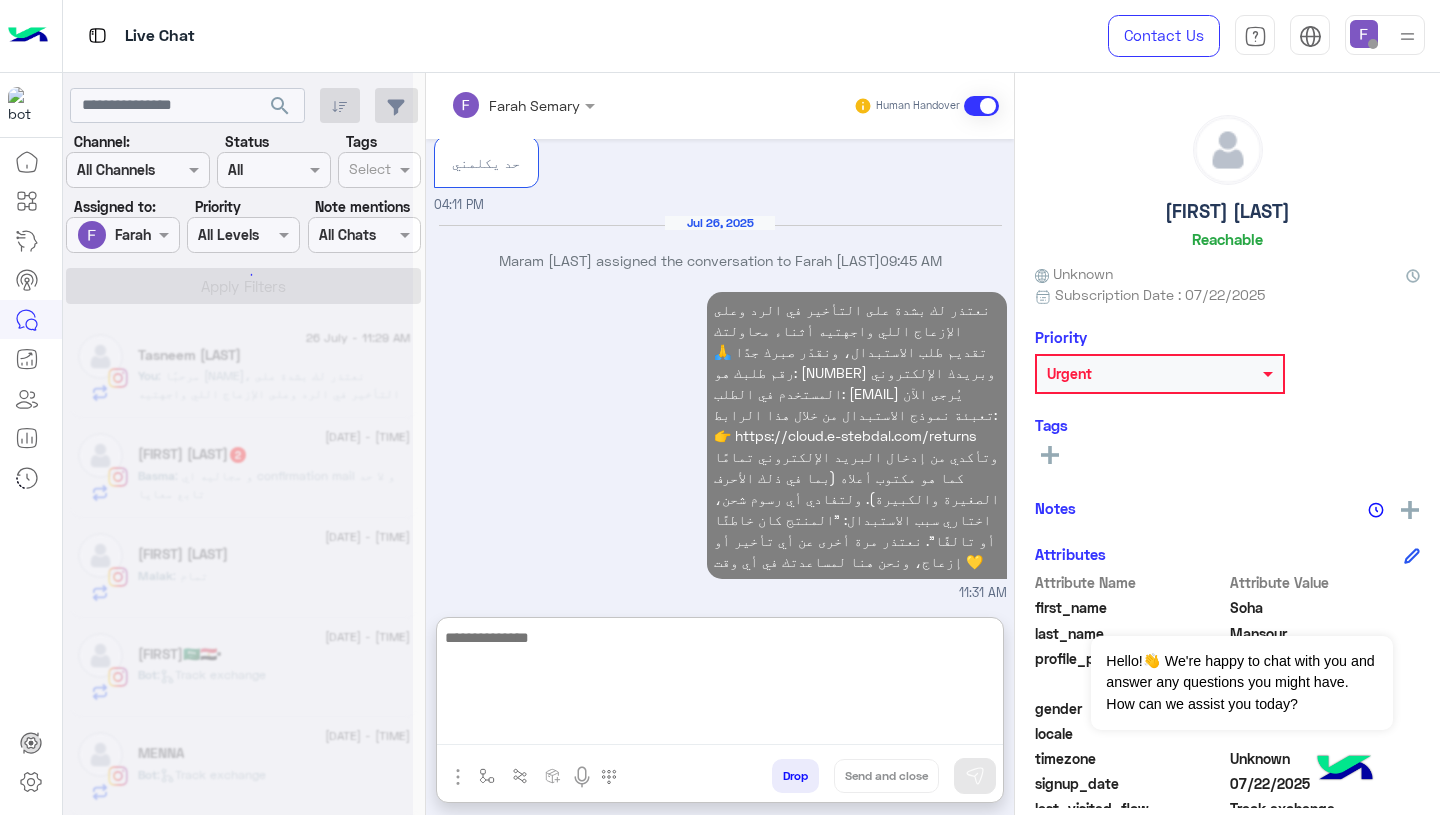 click on "نعتذر لك بشدة على التأخير في الرد وعلى الإزعاج اللي واجهتيه أثناء محاولتك تقديم طلب الاستبدال، ونقدّر صبرك جدًا 🙏
رقم طلبك هو: 111515
وبريدك الإلكتروني المستخدم في الطلب: omar.7000084@gmail.com
يُرجى الآن تعبئة نموذج الاستبدال من خلال هذا الرابط:
👉 https://cloud.e-stebdal.com/returns
وتأكدي من إدخال البريد الإلكتروني تمامًا كما هو مكتوب أعلاه (بما في ذلك الأحرف الصغيرة والكبيرة).
ولتفادي أي رسوم شحن، اختاري سبب الاستبدال: "المنتج كان خاطئًا أو تالفًا".
نعتذر مرة أخرى عن أي تأخير أو إزعاج، ونحن هنا لمساعدتك في أي وقت 💛      11:31 AM" at bounding box center (720, 445) 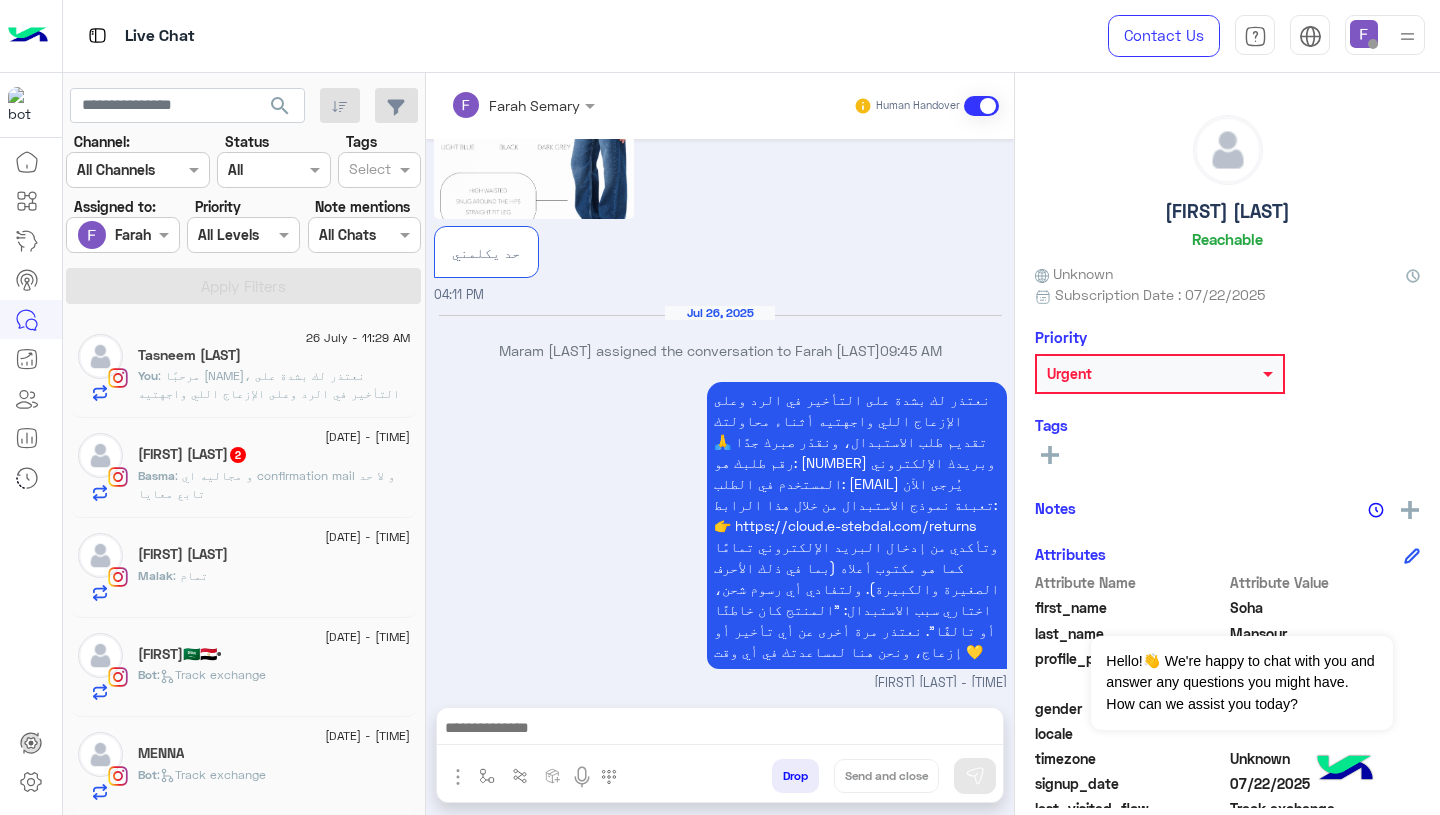 scroll, scrollTop: 4198, scrollLeft: 0, axis: vertical 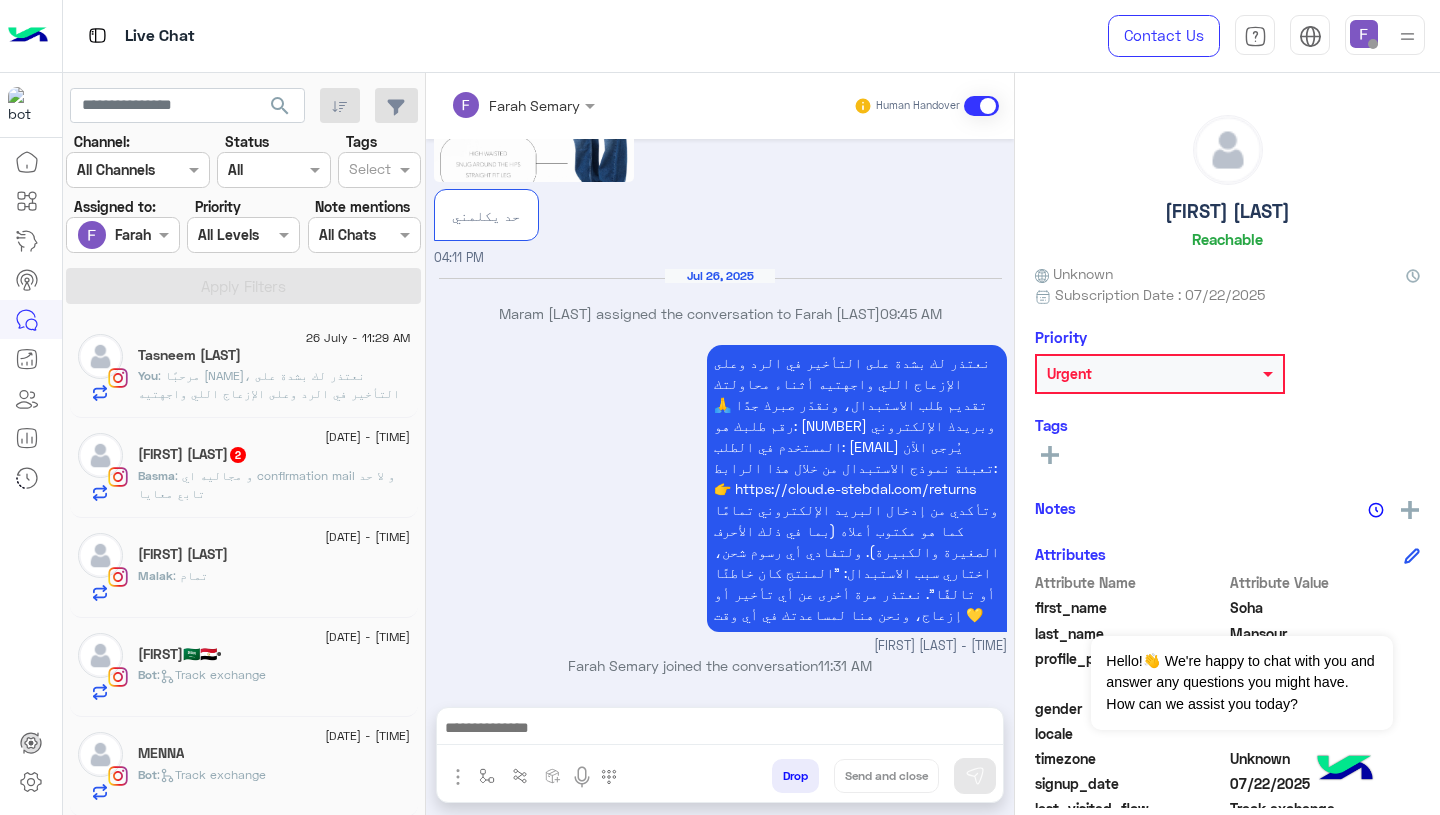 click 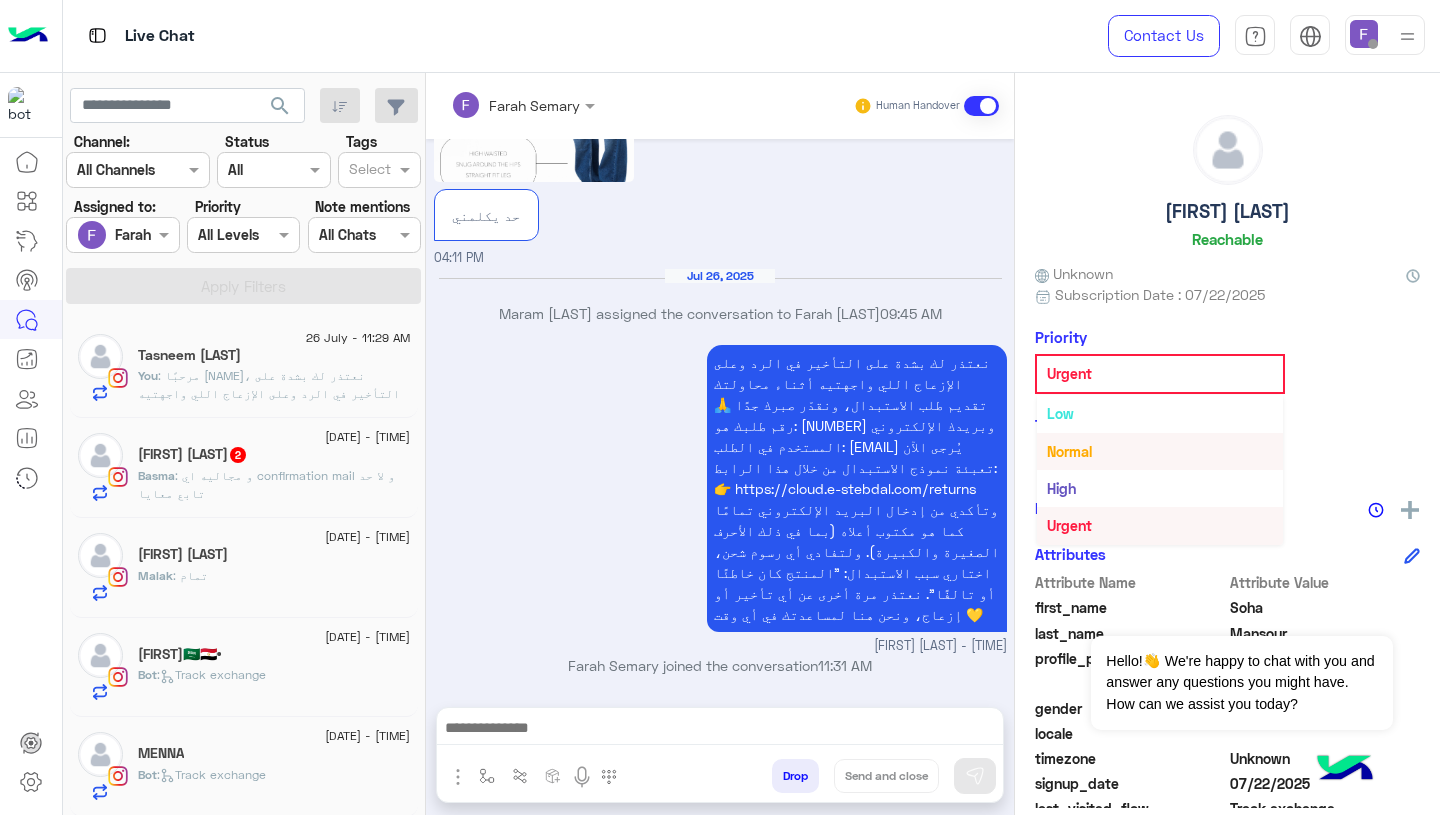 scroll, scrollTop: 0, scrollLeft: 0, axis: both 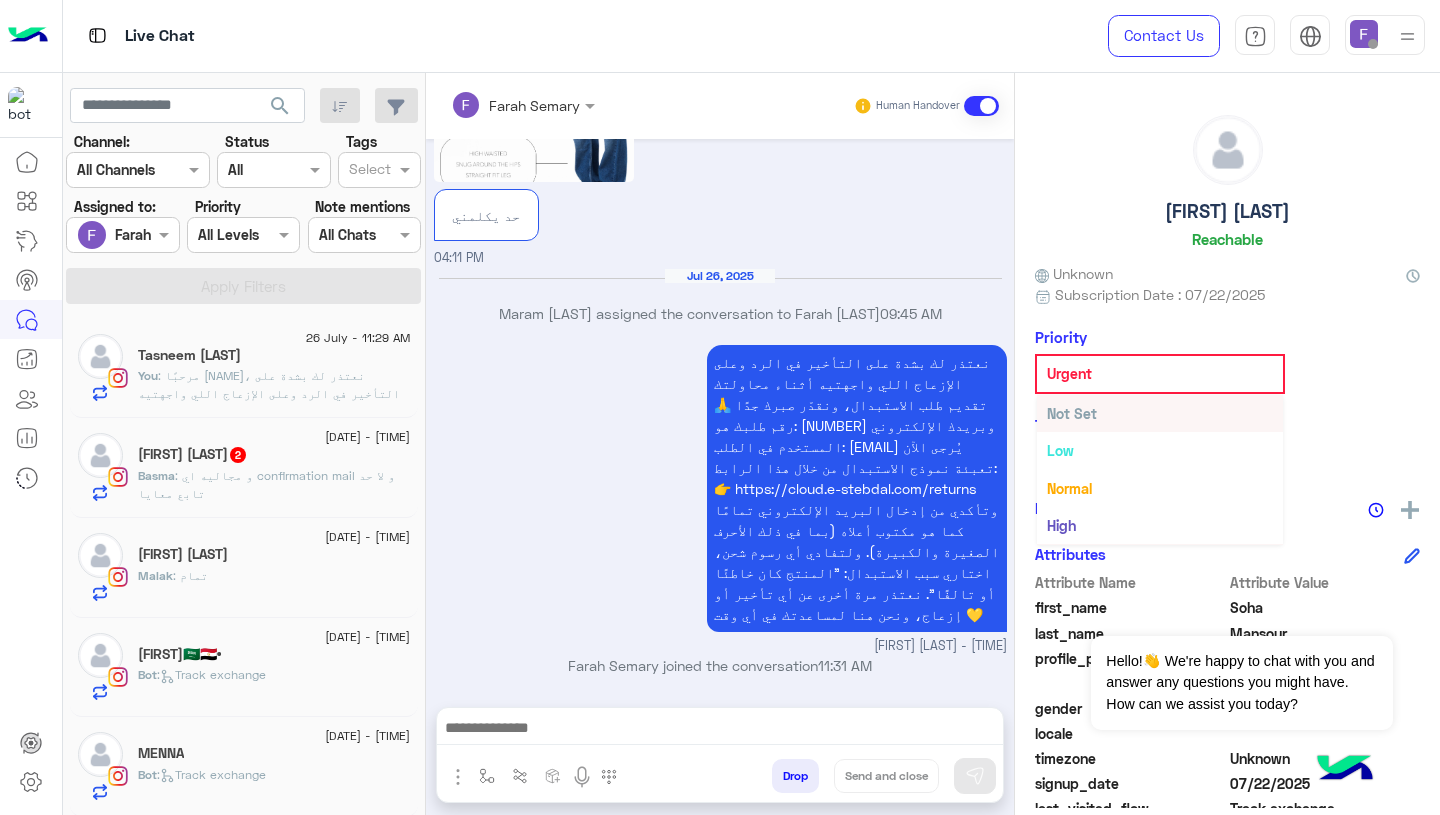 click on "Not Set" at bounding box center (1160, 413) 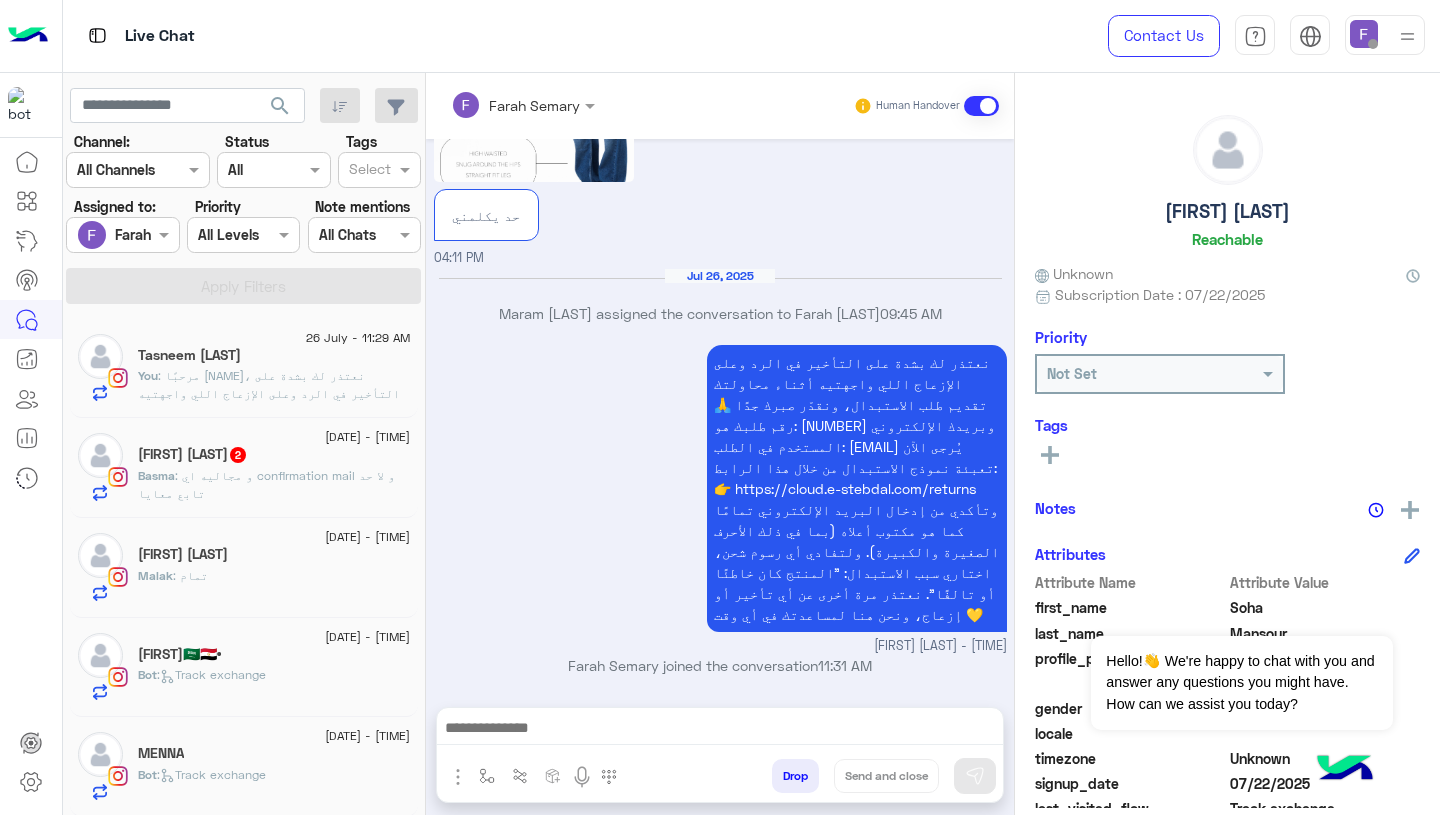 click on "نعتذر لك بشدة على التأخير في الرد وعلى الإزعاج اللي واجهتيه أثناء محاولتك تقديم طلب الاستبدال، ونقدّر صبرك جدًا 🙏
رقم طلبك هو: 111515
وبريدك الإلكتروني المستخدم في الطلب: omar.7000084@gmail.com
يُرجى الآن تعبئة نموذج الاستبدال من خلال هذا الرابط:
👉 https://cloud.e-stebdal.com/returns
وتأكدي من إدخال البريد الإلكتروني تمامًا كما هو مكتوب أعلاه (بما في ذلك الأحرف الصغيرة والكبيرة).
ولتفادي أي رسوم شحن، اختاري سبب الاستبدال: "المنتج كان خاطئًا أو تالفًا".
نعتذر مرة أخرى عن أي تأخير أو إزعاج، ونحن هنا لمساعدتك في أي وقت 💛     Farah Semary -  11:31 AM" at bounding box center (720, 498) 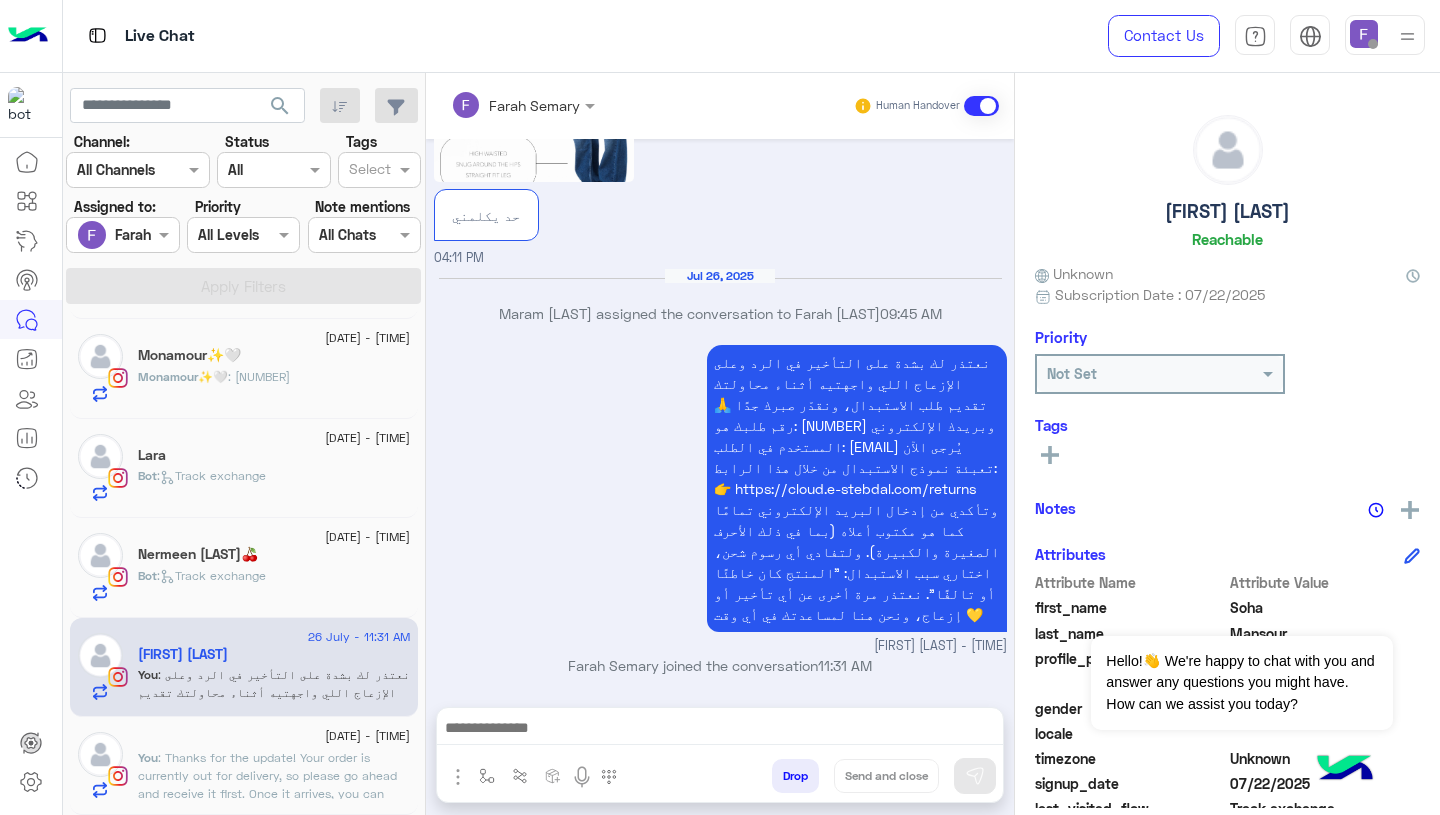 click on ":   Track exchange" 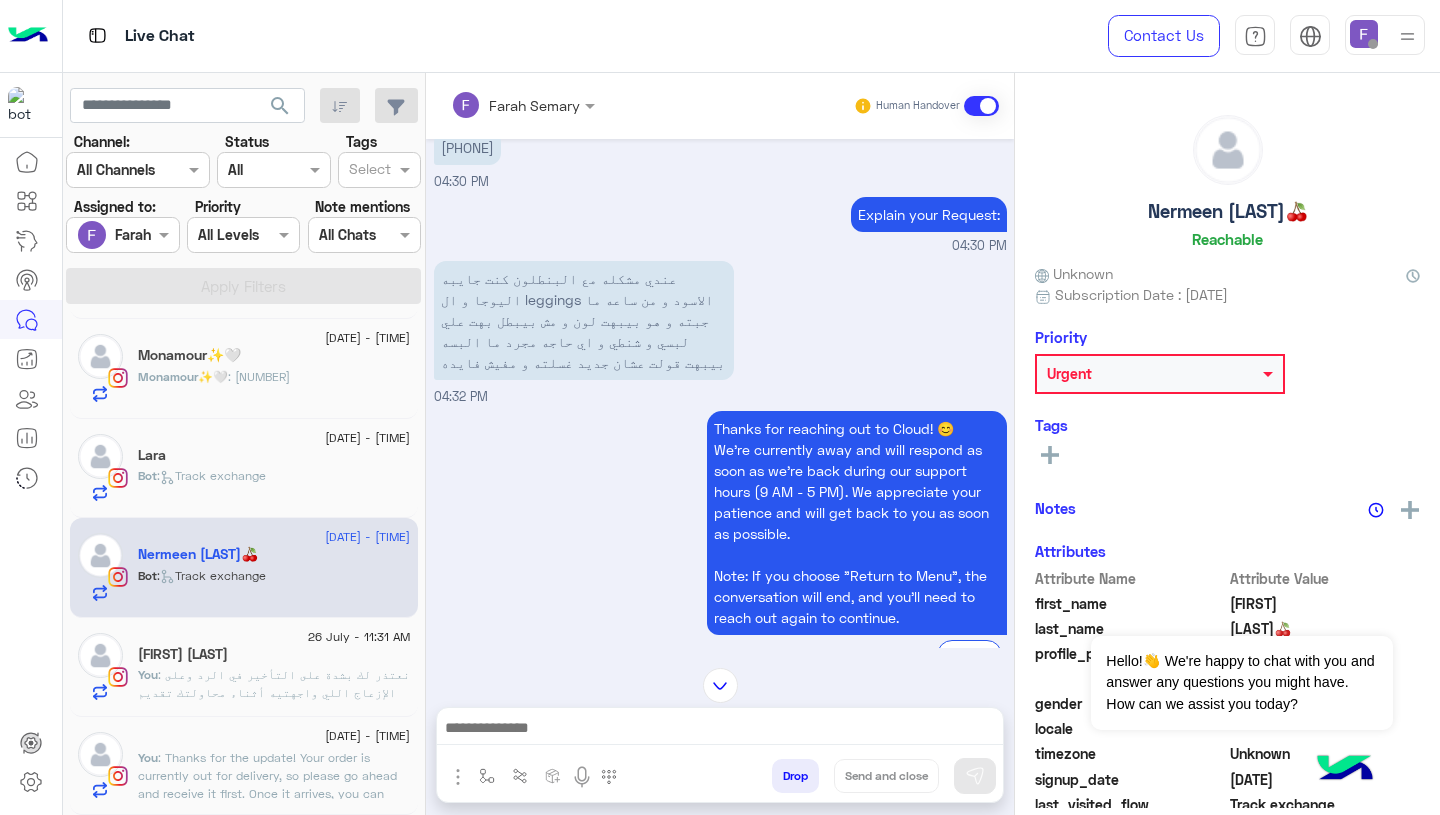 scroll, scrollTop: 1484, scrollLeft: 0, axis: vertical 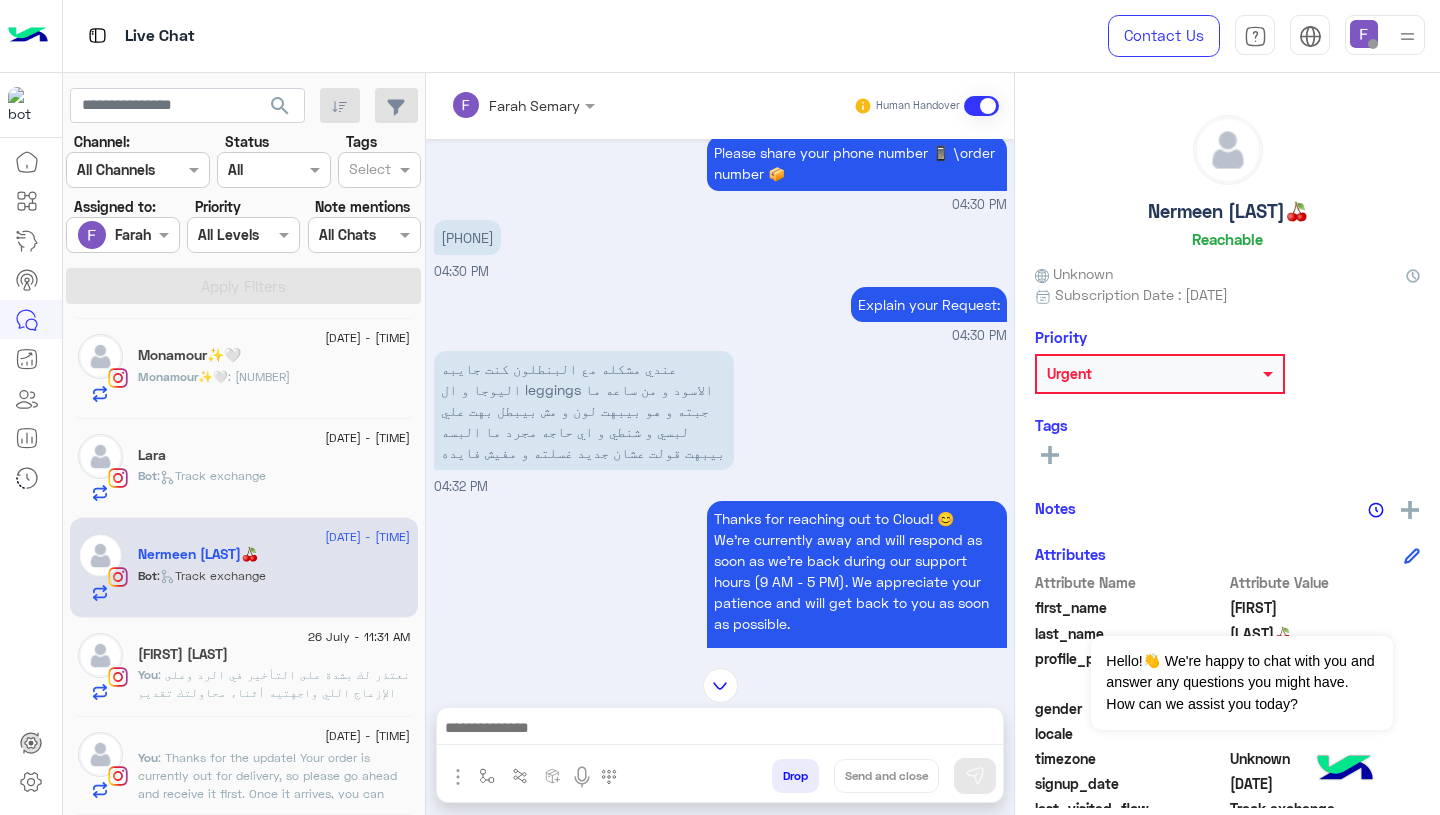 click on "عندي مشكله مع البنطلون كنت جايبه اليوجا و ال leggings  الاسود و من ساعه ما جبته و هو بيبهت لون و مش بيبطل بهت علي لبسي و شنطي و اي حاجه مجرد ما البسه بيبهت قولت عشان جديد غسلته و مفيش فايده" at bounding box center (584, 410) 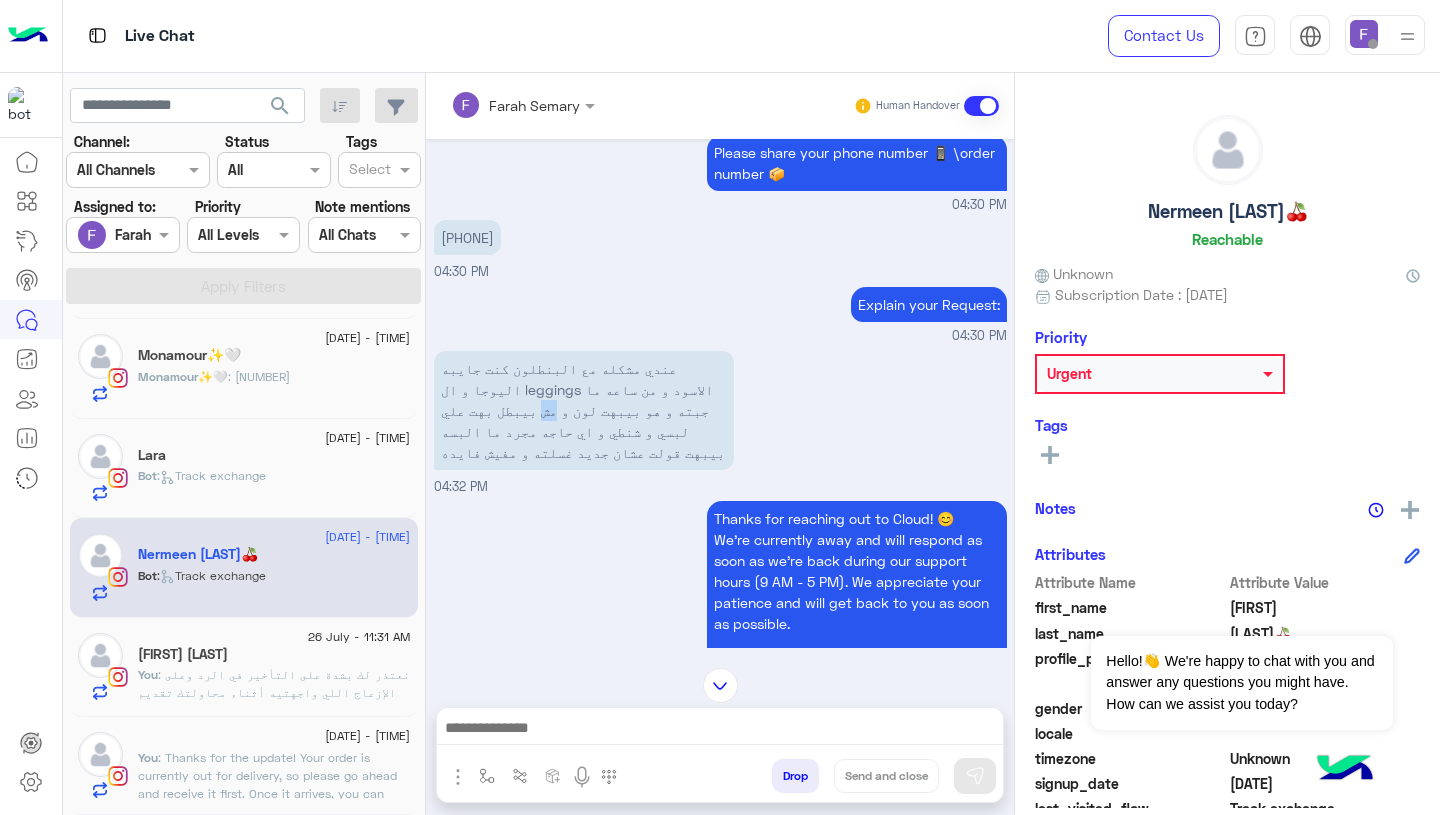 click on "عندي مشكله مع البنطلون كنت جايبه اليوجا و ال leggings  الاسود و من ساعه ما جبته و هو بيبهت لون و مش بيبطل بهت علي لبسي و شنطي و اي حاجه مجرد ما البسه بيبهت قولت عشان جديد غسلته و مفيش فايده" at bounding box center [584, 410] 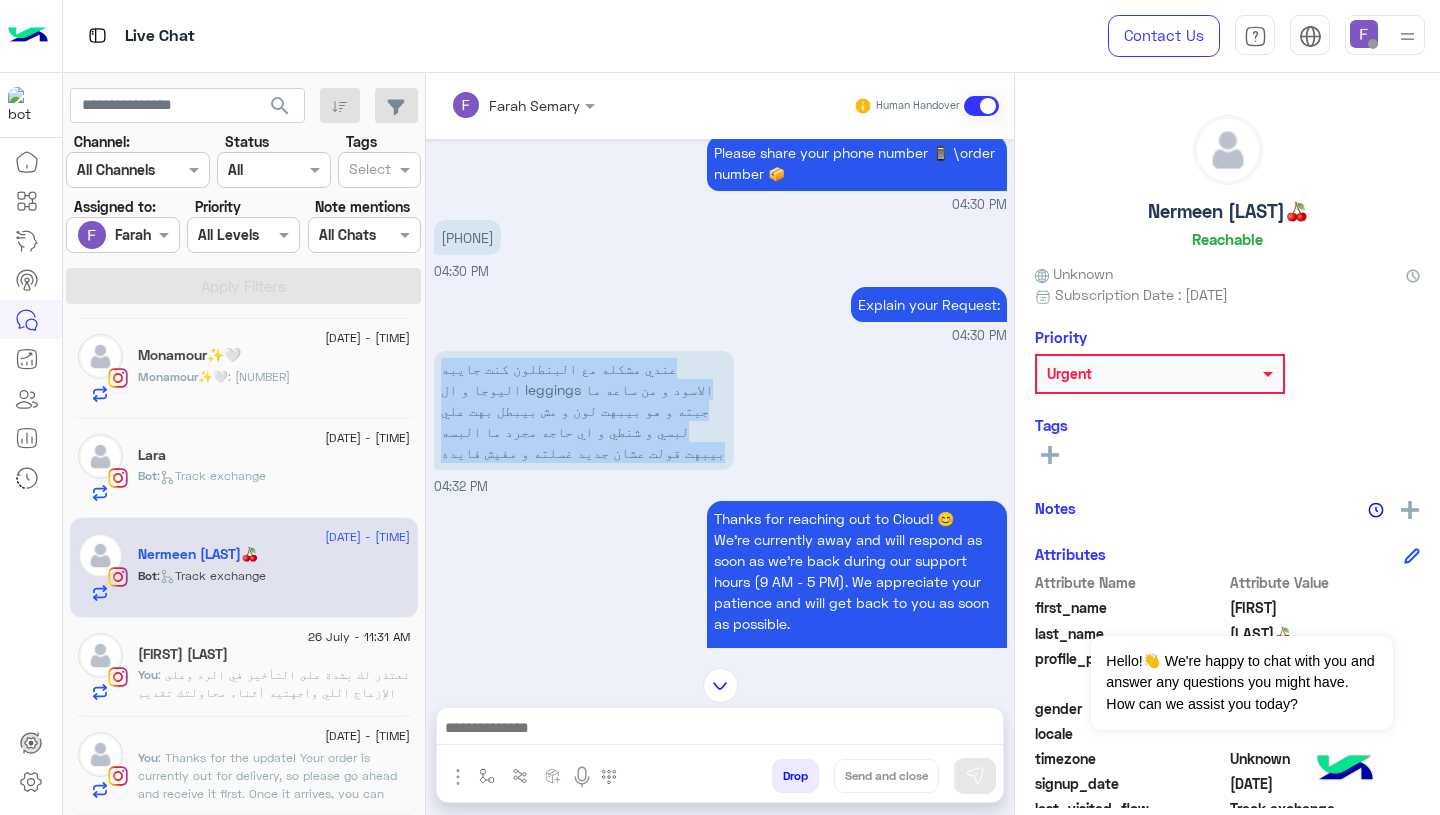 click on "عندي مشكله مع البنطلون كنت جايبه اليوجا و ال leggings  الاسود و من ساعه ما جبته و هو بيبهت لون و مش بيبطل بهت علي لبسي و شنطي و اي حاجه مجرد ما البسه بيبهت قولت عشان جديد غسلته و مفيش فايده" at bounding box center (584, 410) 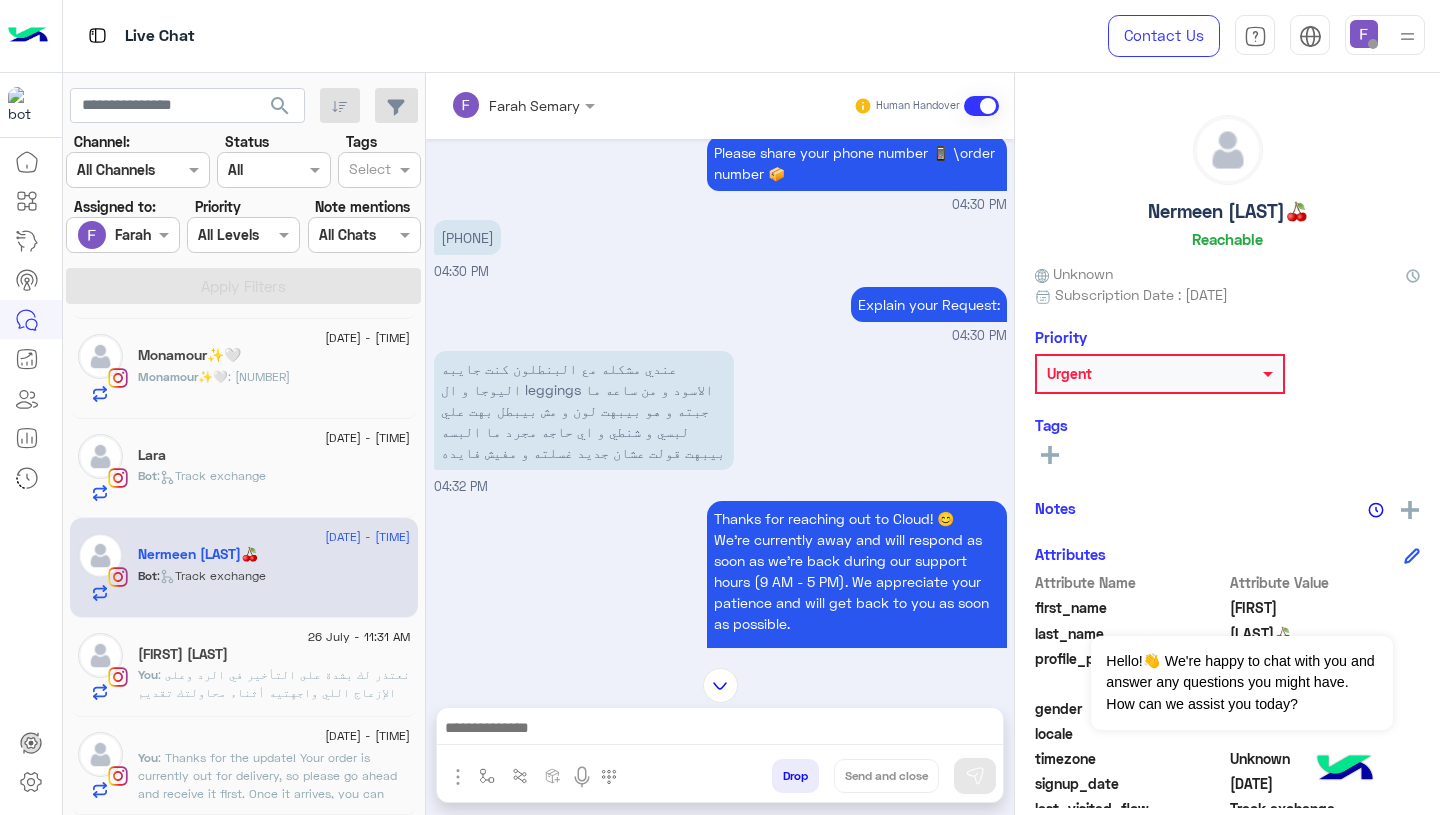 click at bounding box center (720, 730) 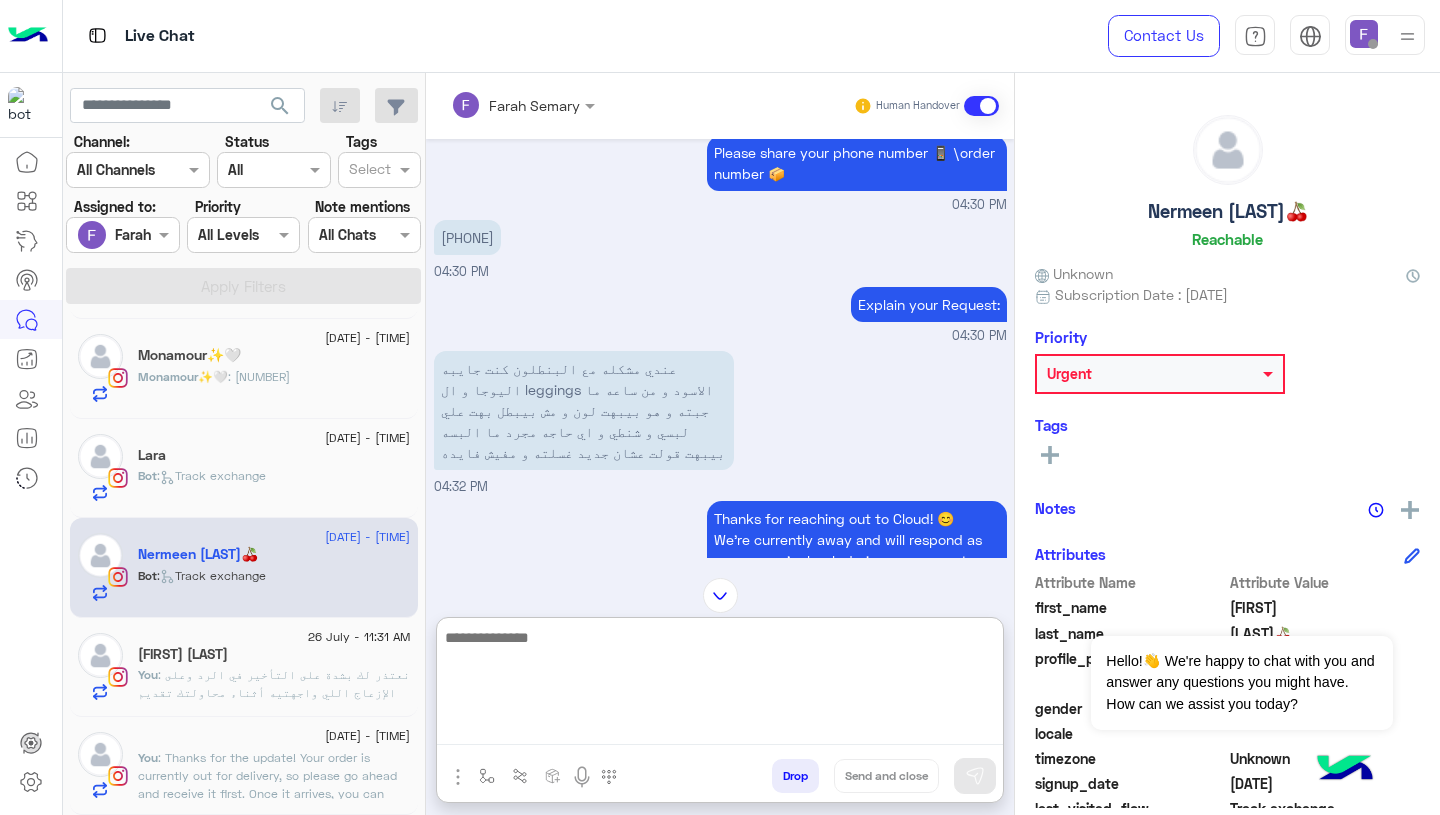 type on "*" 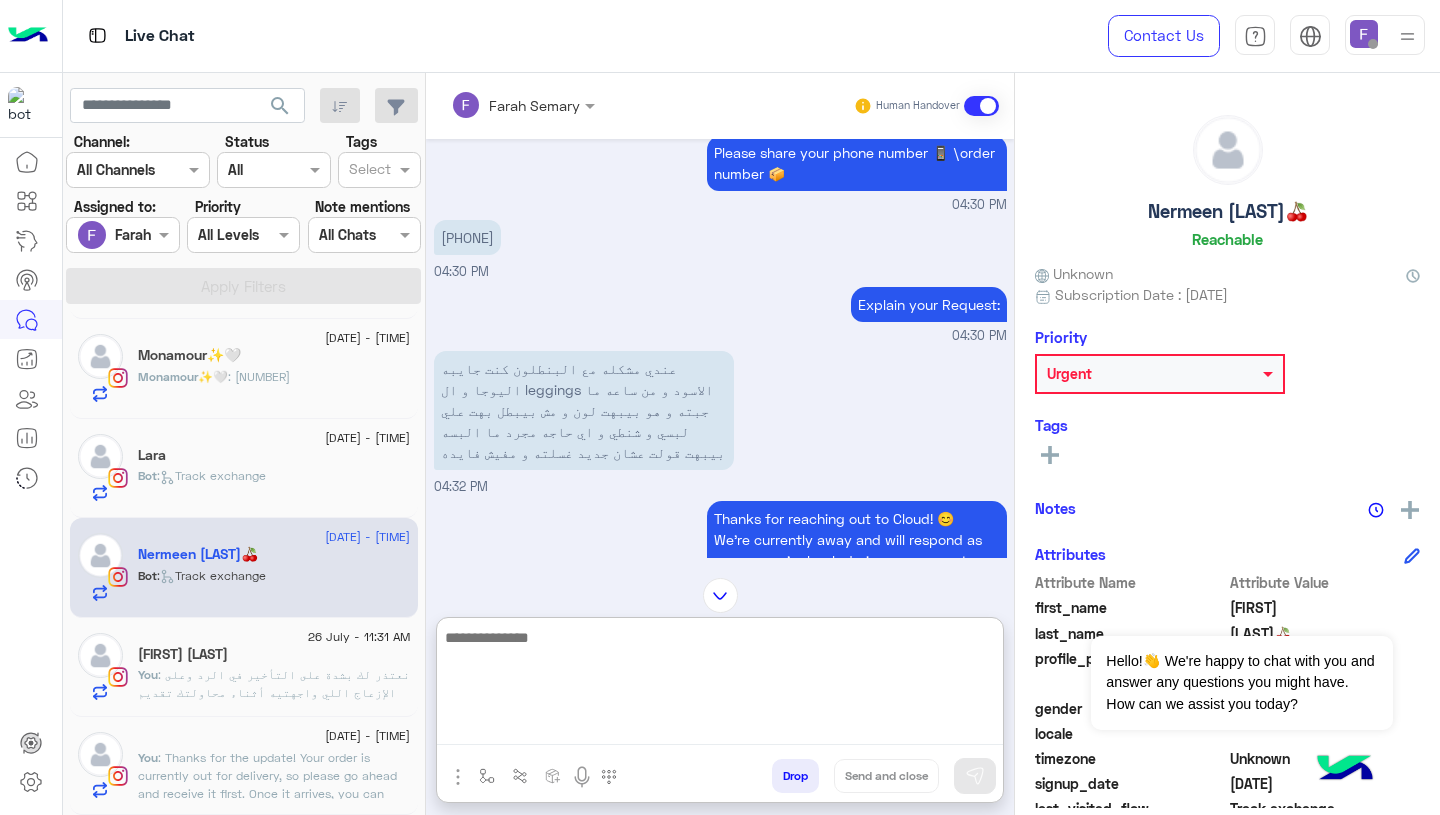 paste on "**********" 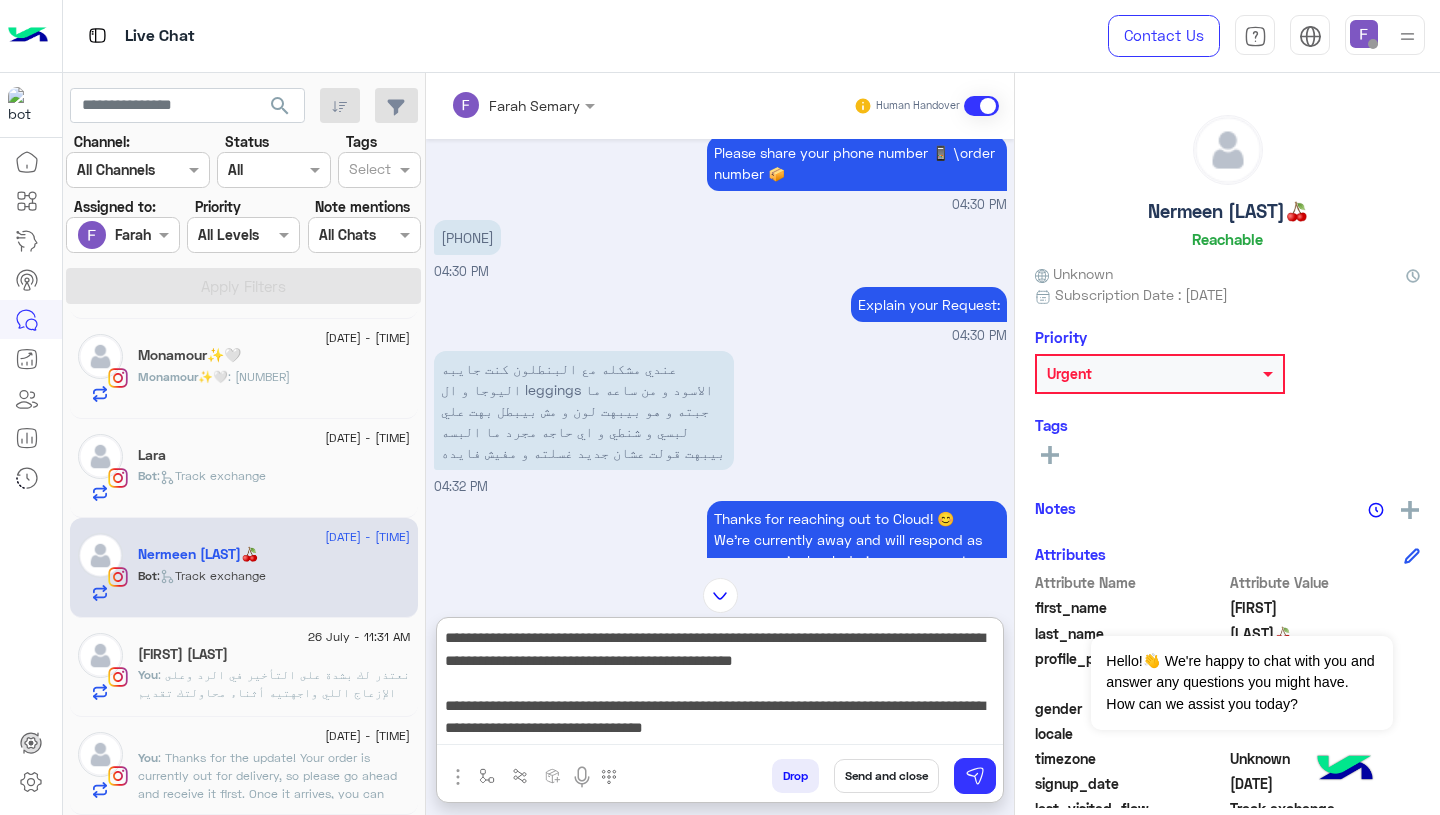 scroll, scrollTop: 110, scrollLeft: 0, axis: vertical 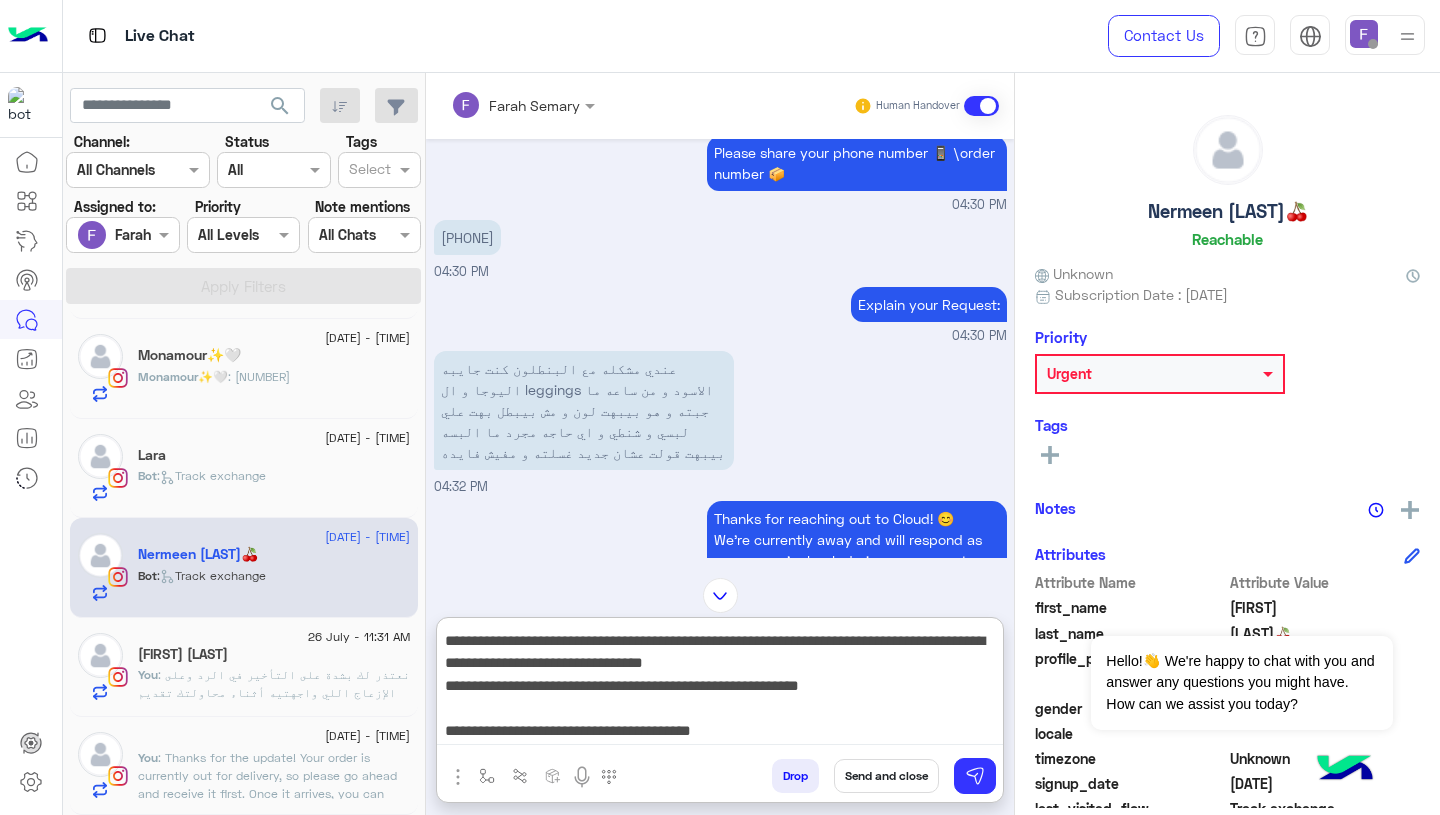 click on "**********" at bounding box center [720, 685] 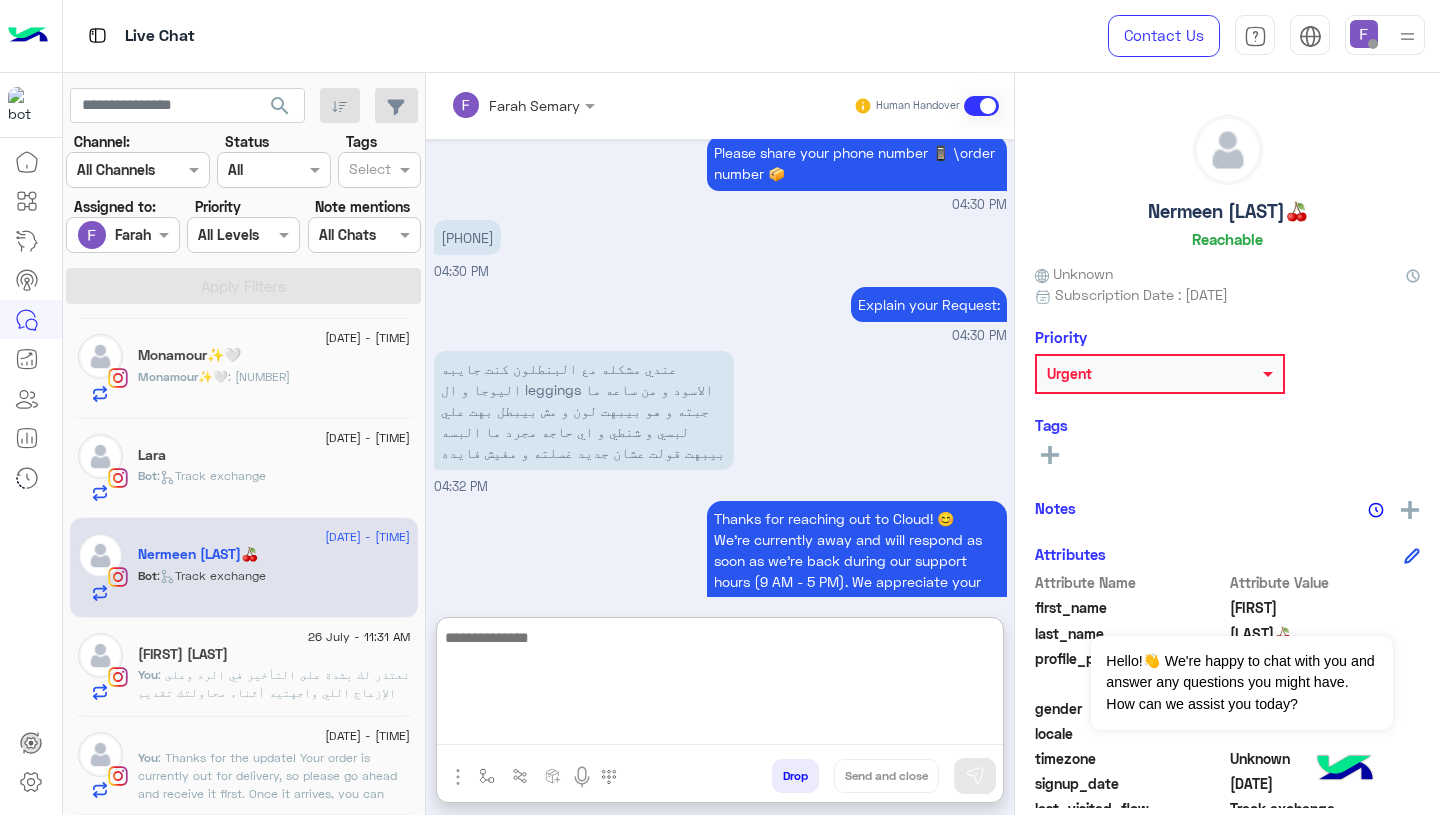 scroll, scrollTop: 0, scrollLeft: 0, axis: both 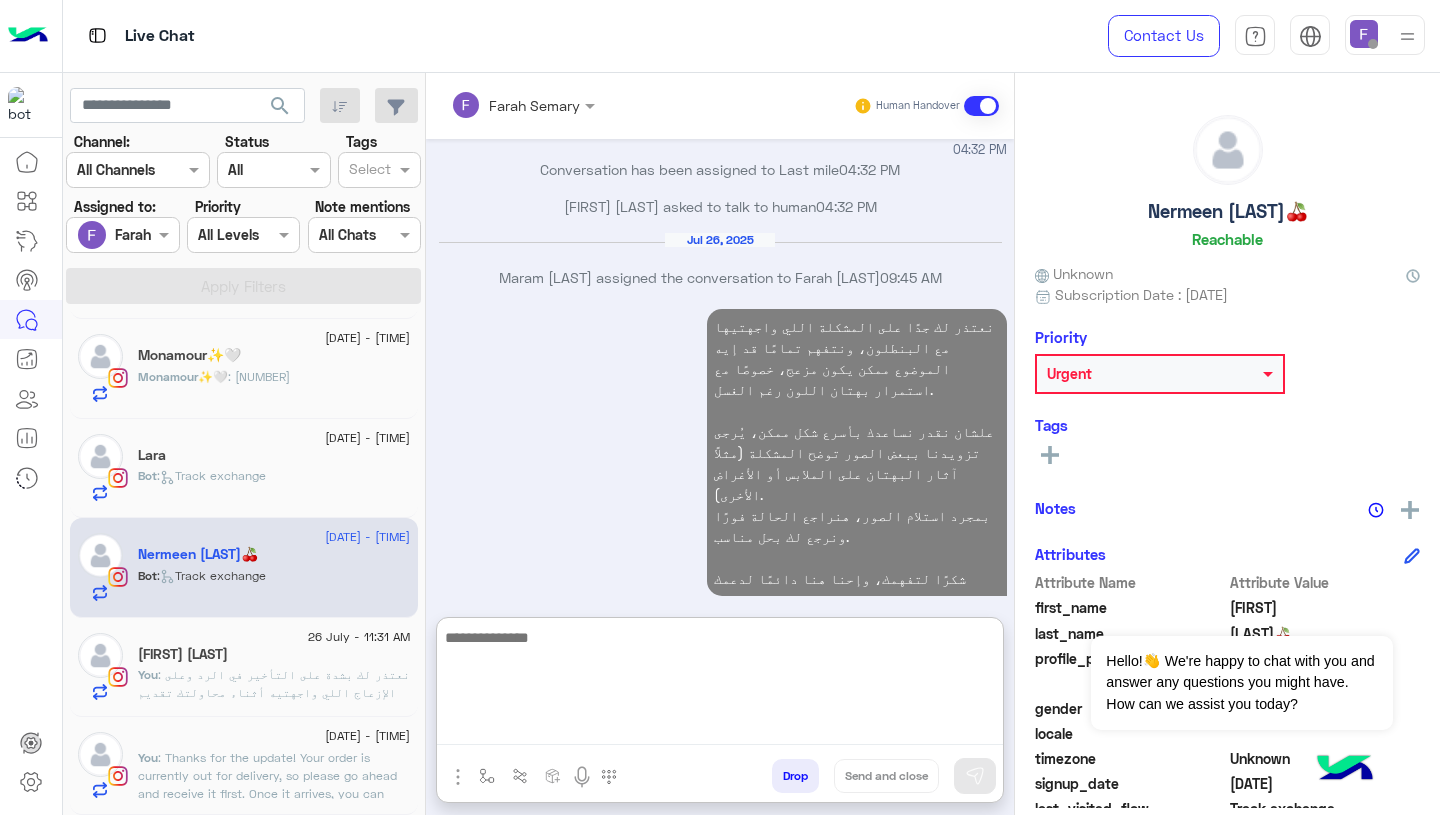 click 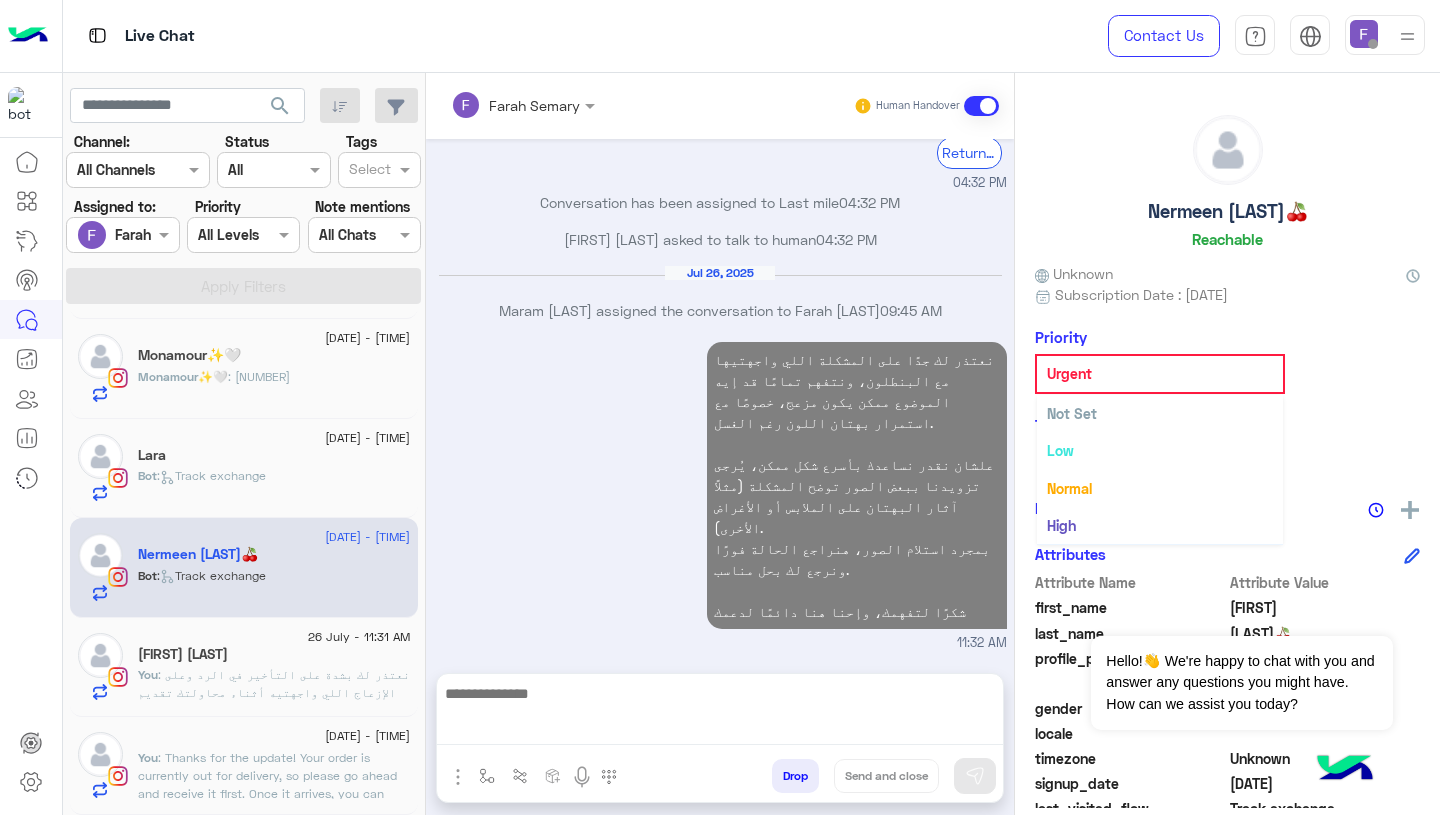 scroll, scrollTop: 2020, scrollLeft: 0, axis: vertical 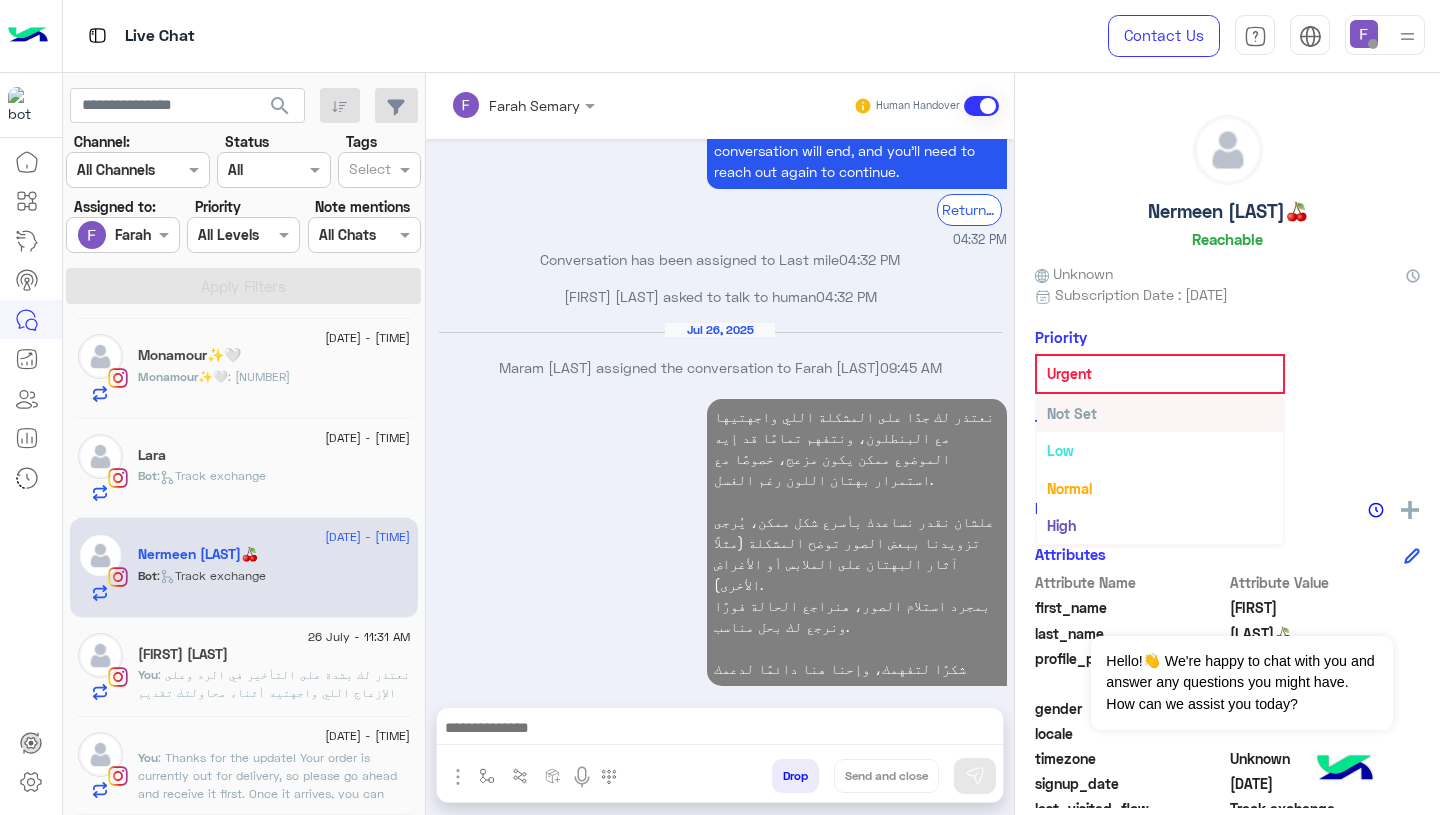 click on "Not Set" at bounding box center (1160, 413) 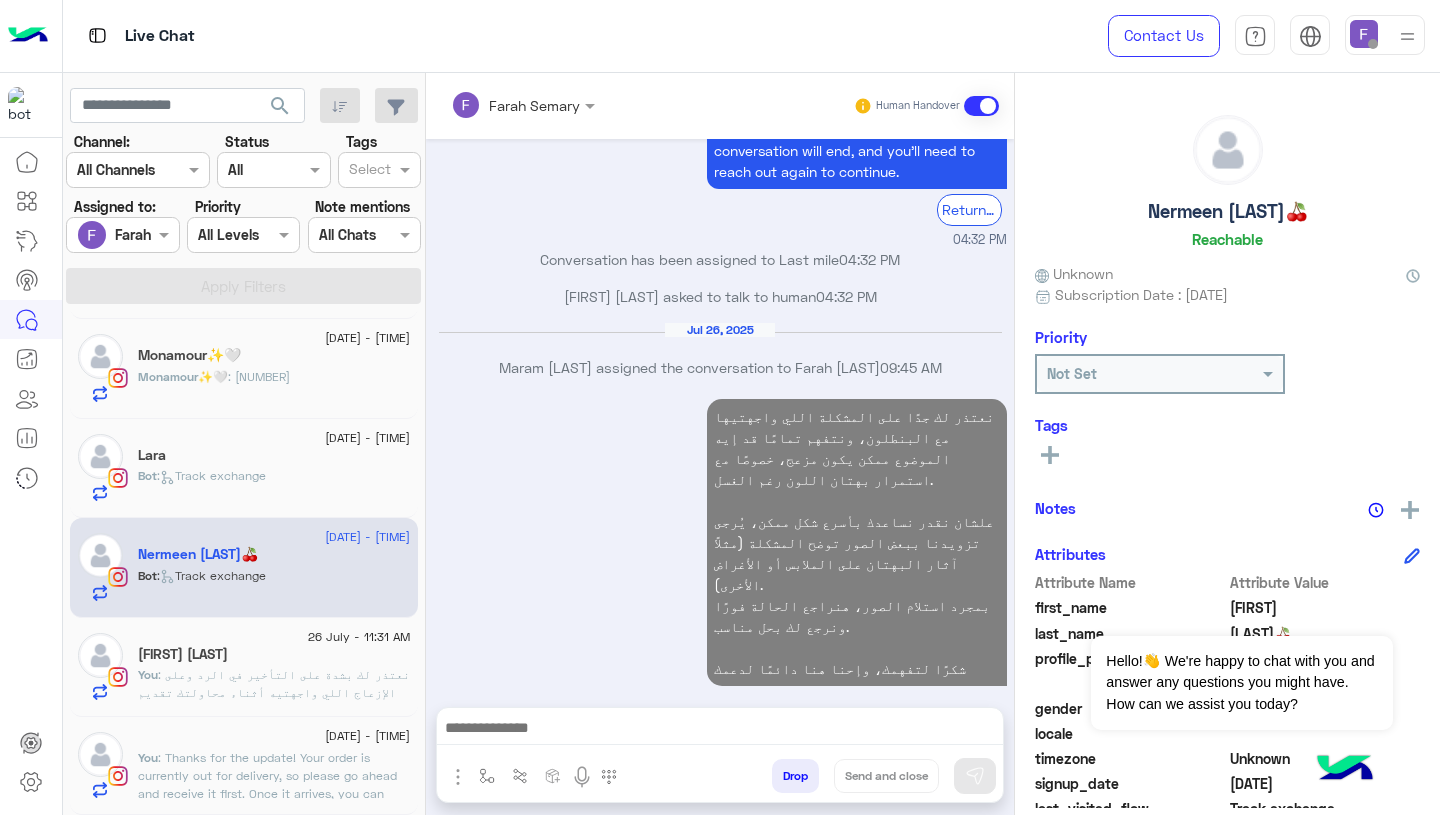 scroll, scrollTop: 2057, scrollLeft: 0, axis: vertical 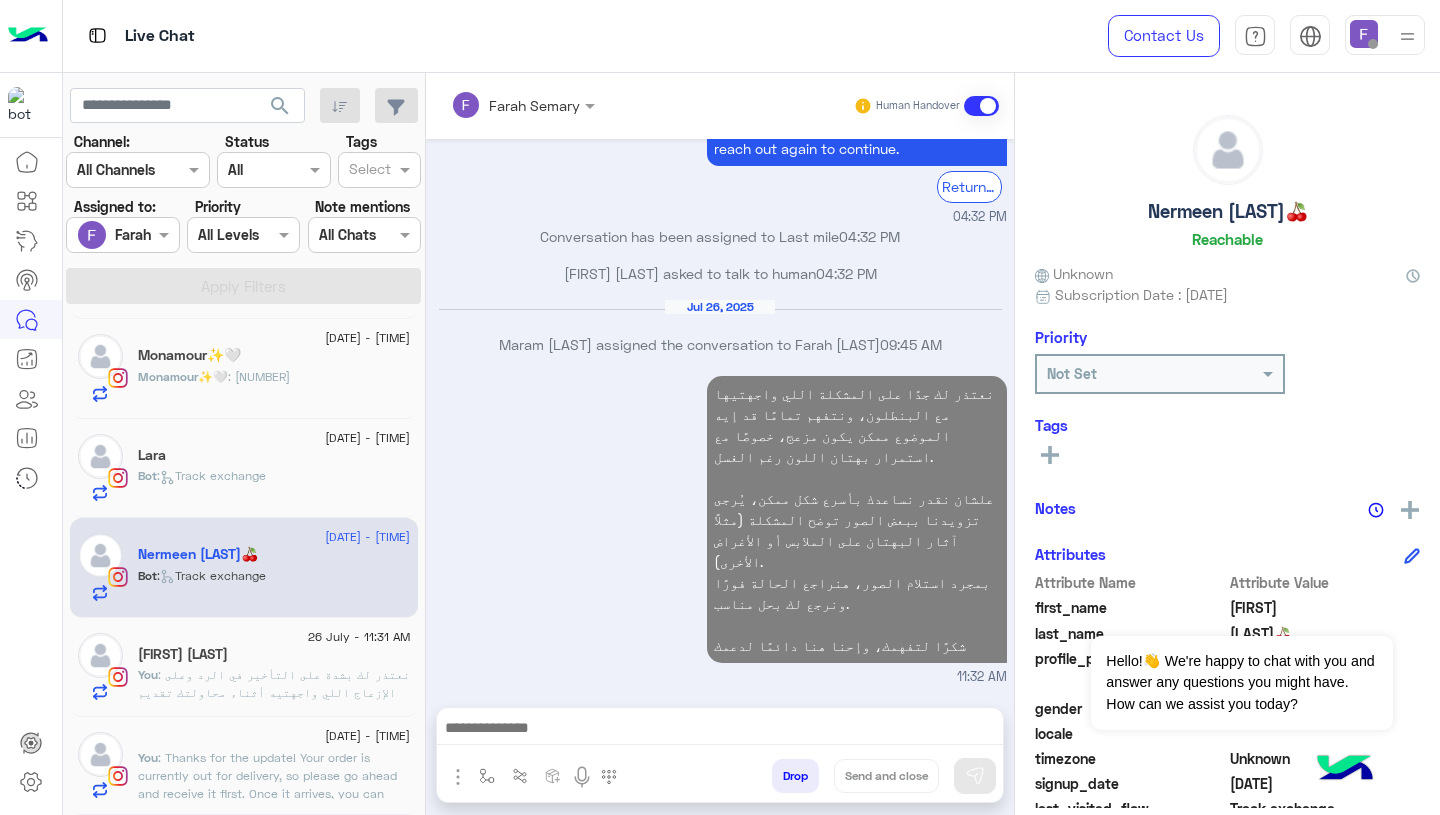 click on "نعتذر لك جدًا على المشكلة اللي واجهتيها مع البنطلون، ونتفهم تمامًا قد إيه الموضوع ممكن يكون مزعج، خصوصًا مع استمرار بهتان اللون رغم الغسل. علشان نقدر نساعدك بأسرع شكل ممكن، يُرجى تزويدنا ببعض الصور توضح المشكلة (مثلاً آثار البهتان على الملابس أو الأغراض الأخرى). بمجرد استلام الصور، هنراجع الحالة فورًا ونرجع لك بحل مناسب. شكرًا لتفهمك، وإحنا هنا دائمًا لدعمك   11:32 AM" at bounding box center [720, 529] 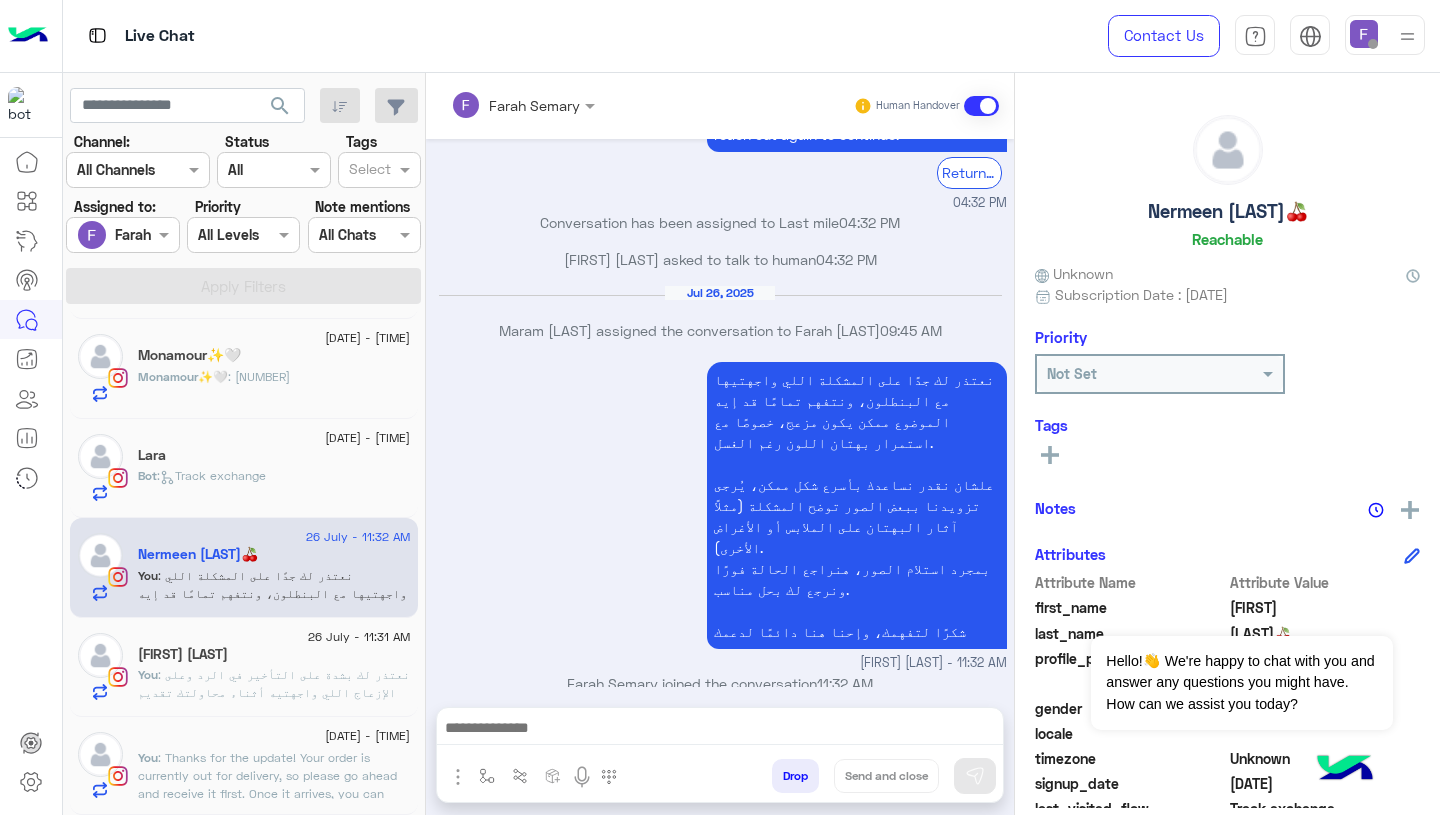 click on ": Thanks for the update! Your order is currently out for delivery, so please go ahead and receive it first.
Once it arrives, you can submit a new exchange request to swap the Black U Top for the White U Top instead of the Steel Halter Top.
Let us know if you need help with the process — we’re here for you!" 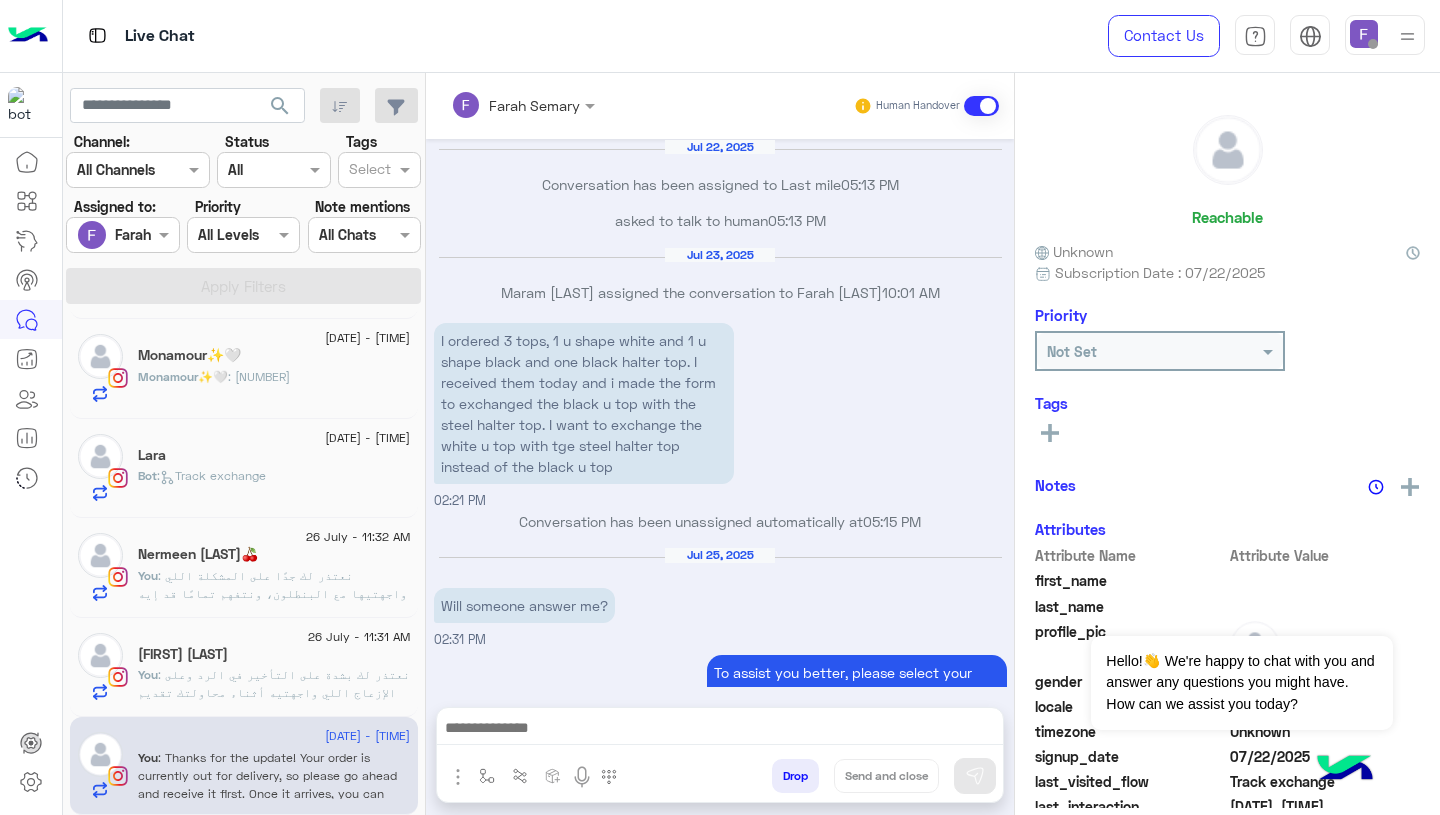 scroll, scrollTop: 1686, scrollLeft: 0, axis: vertical 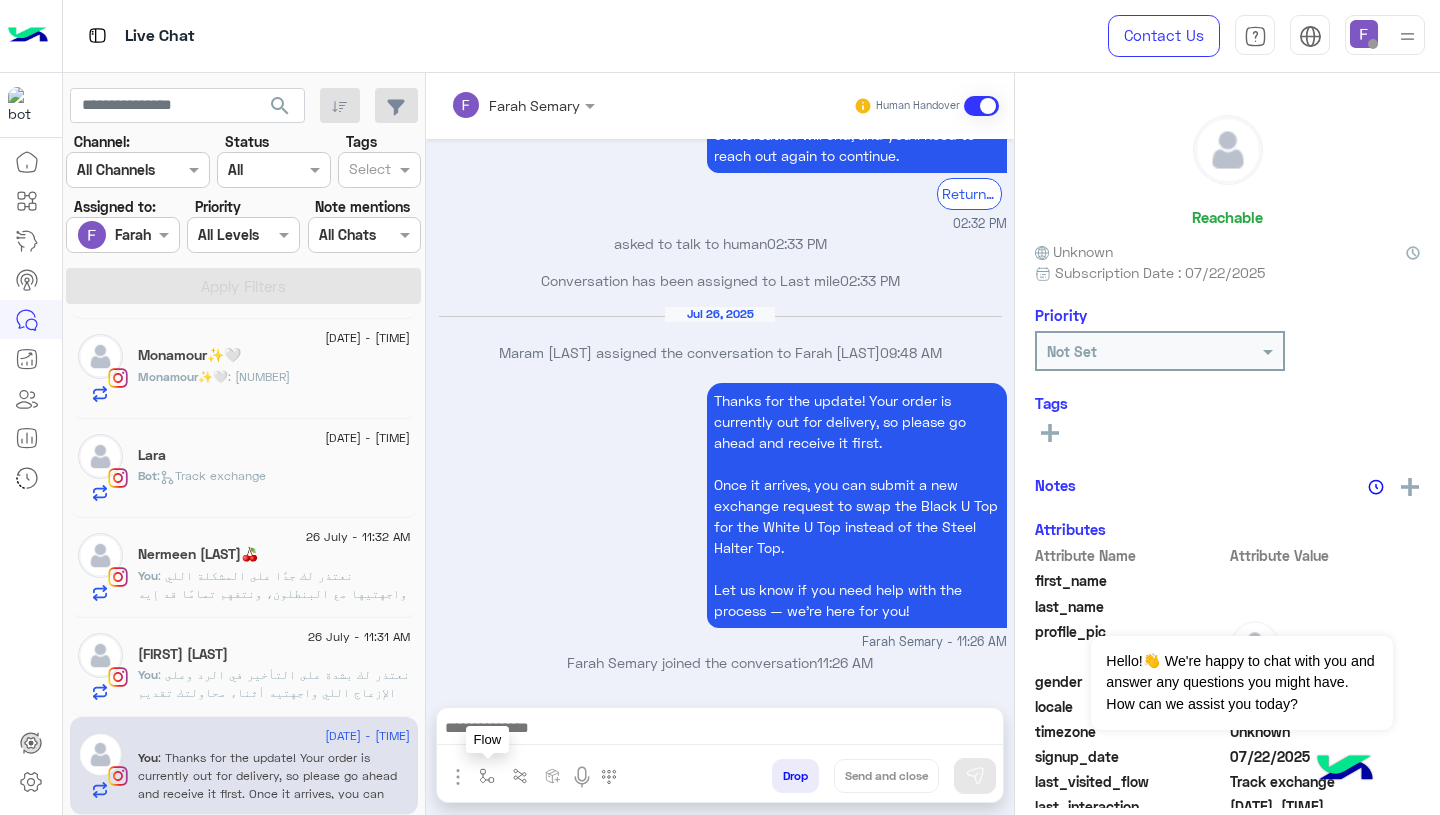 click at bounding box center [487, 776] 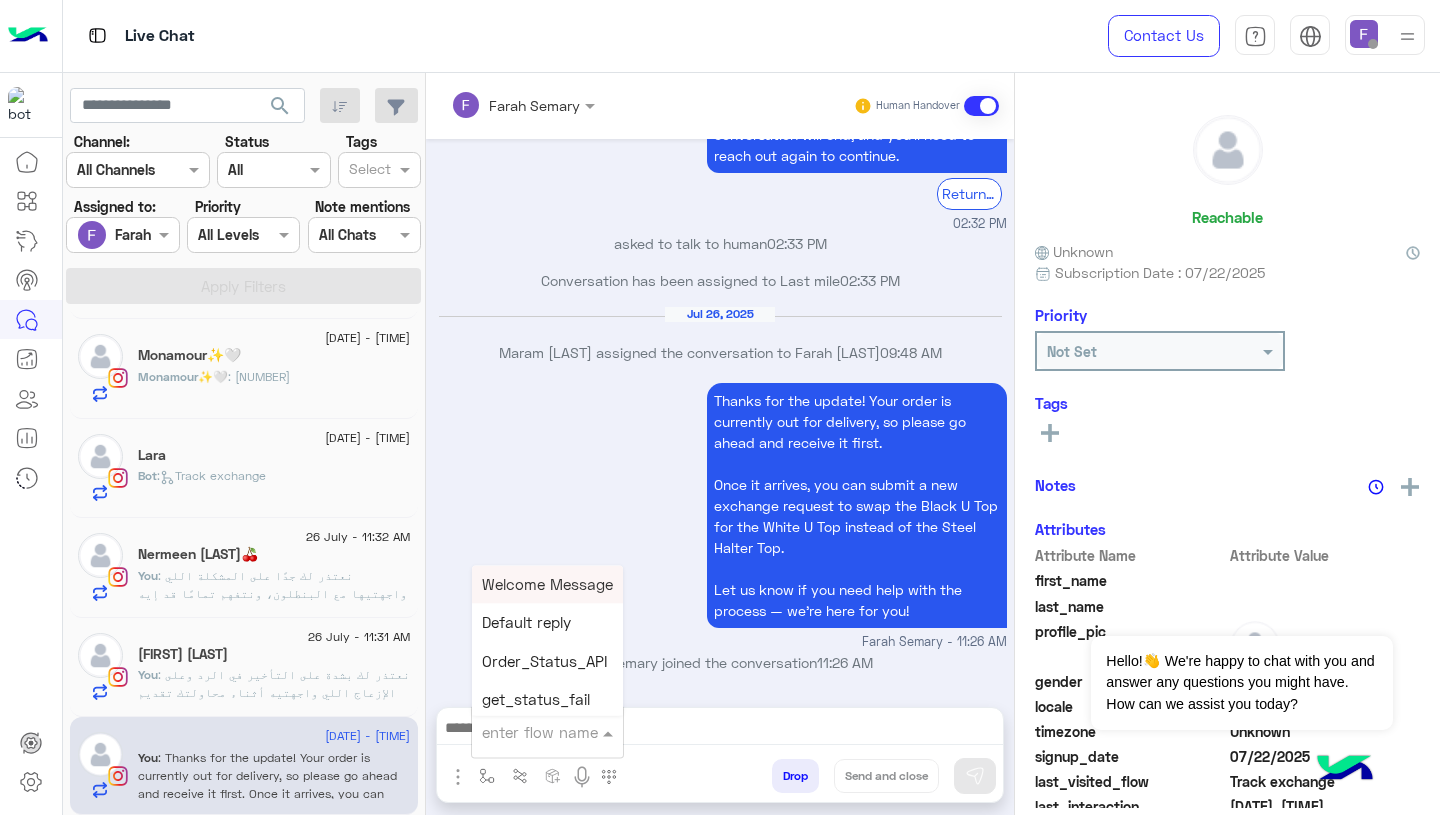 click at bounding box center (523, 732) 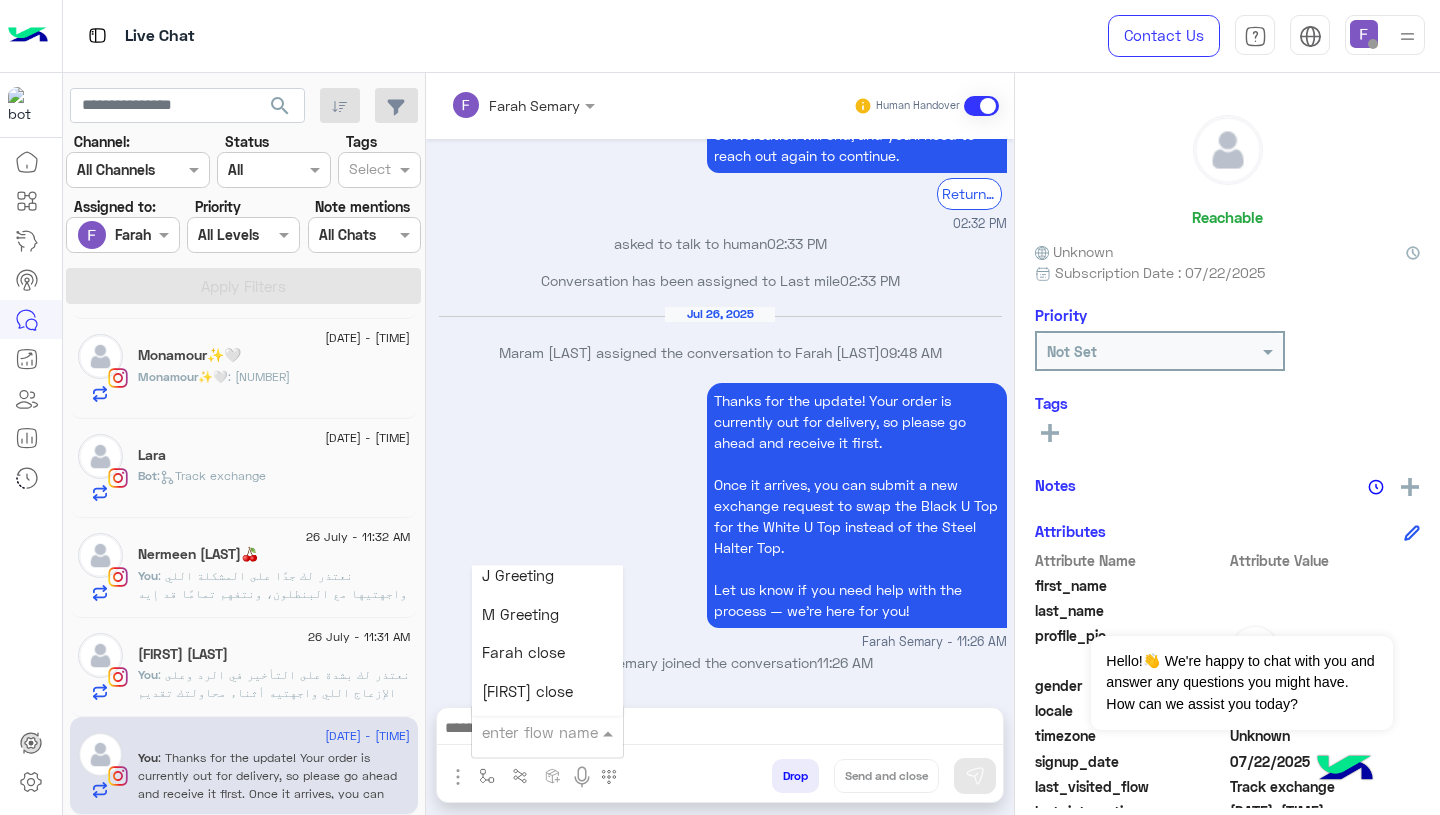 scroll, scrollTop: 2498, scrollLeft: 0, axis: vertical 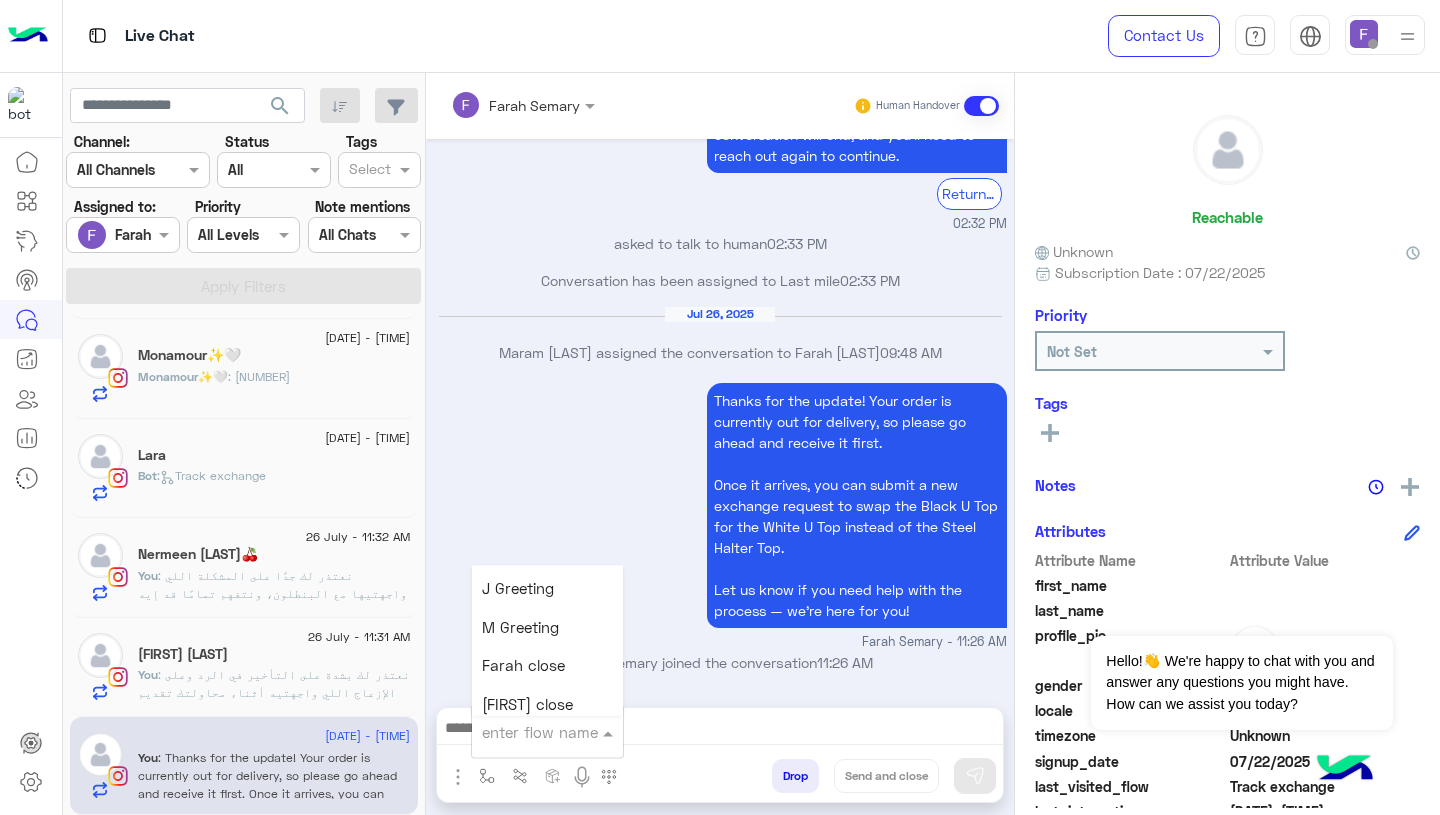 click on "Farah close" at bounding box center (523, 666) 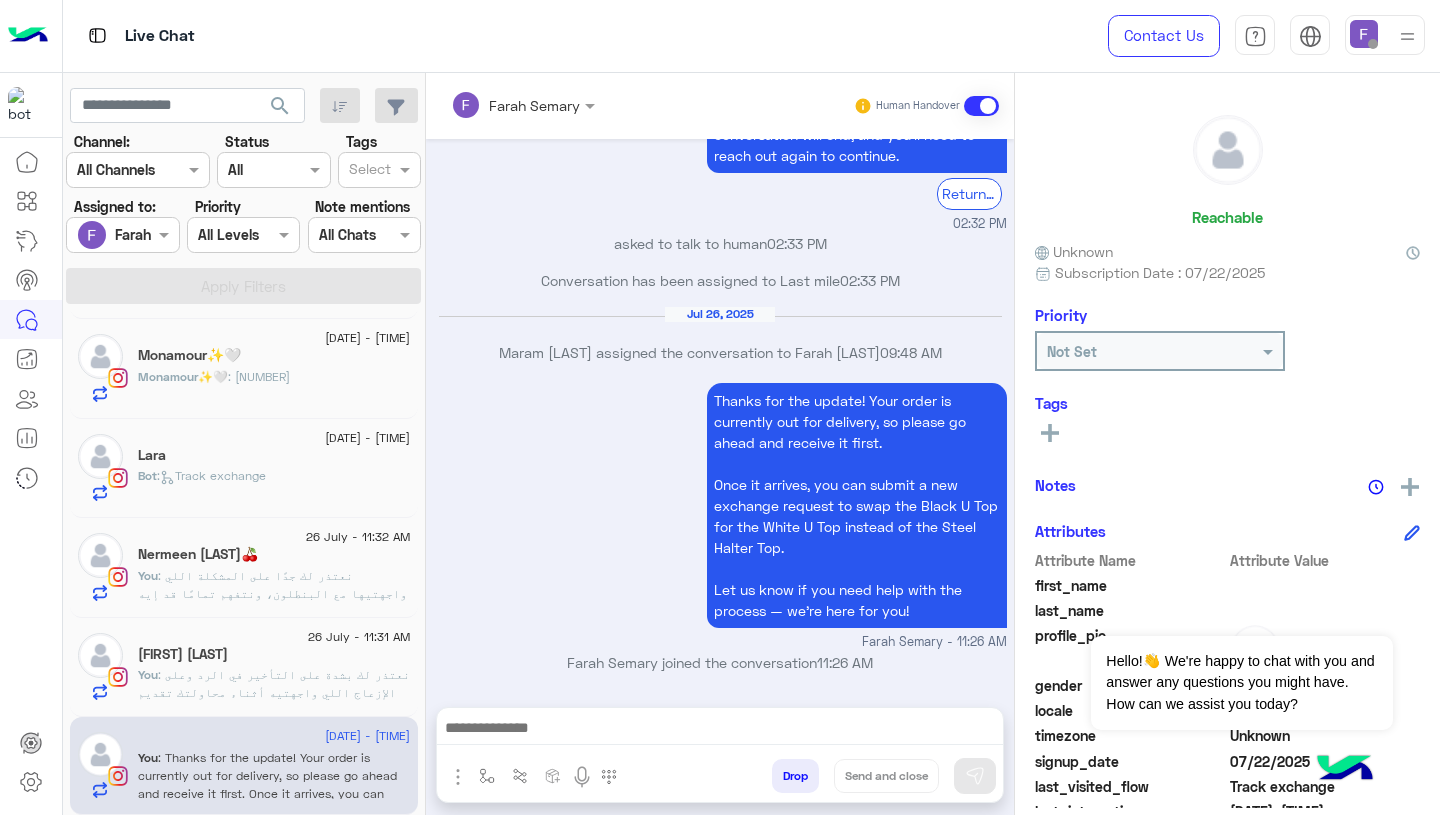 type on "**********" 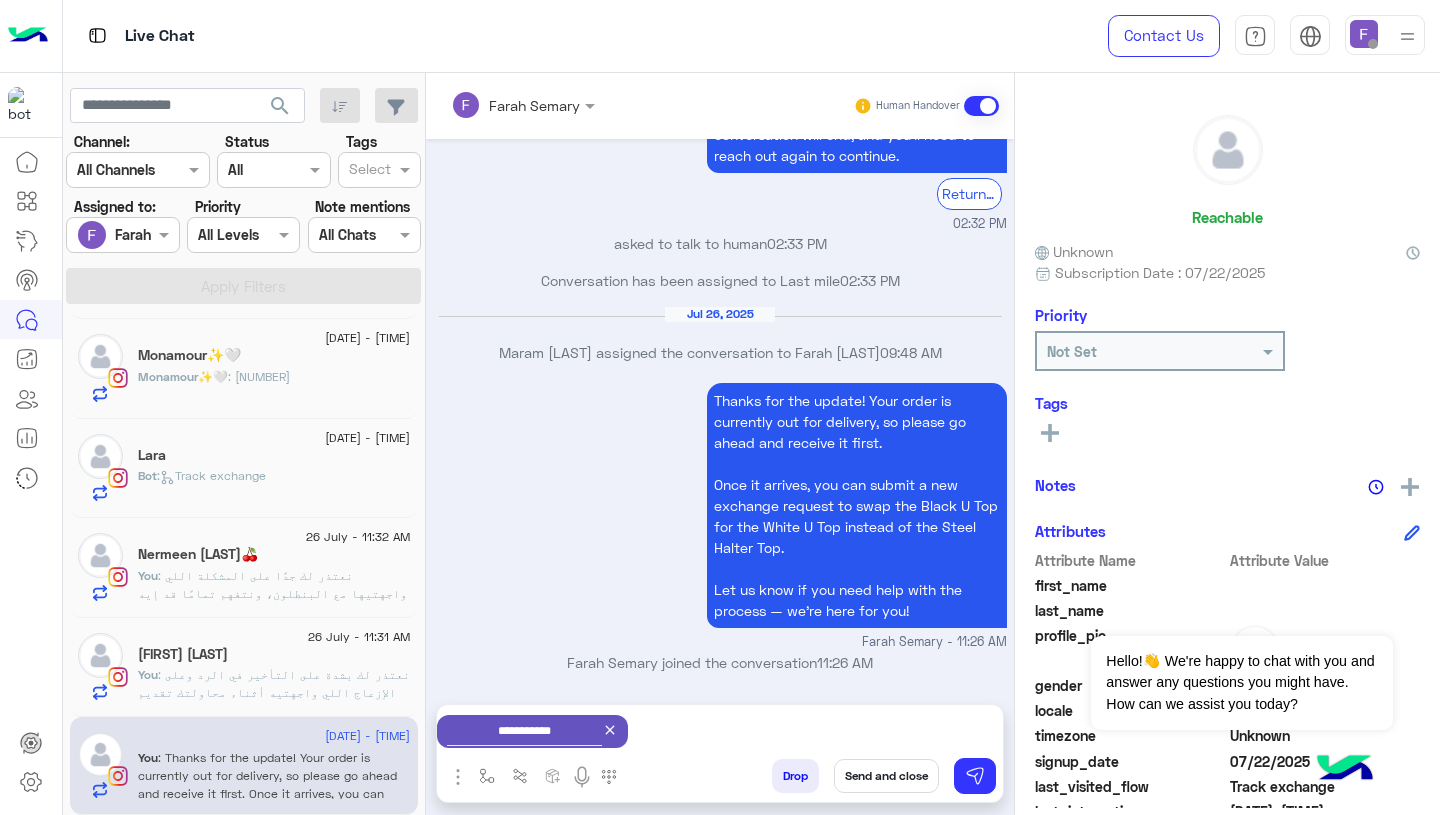 click on "Send and close" at bounding box center (886, 776) 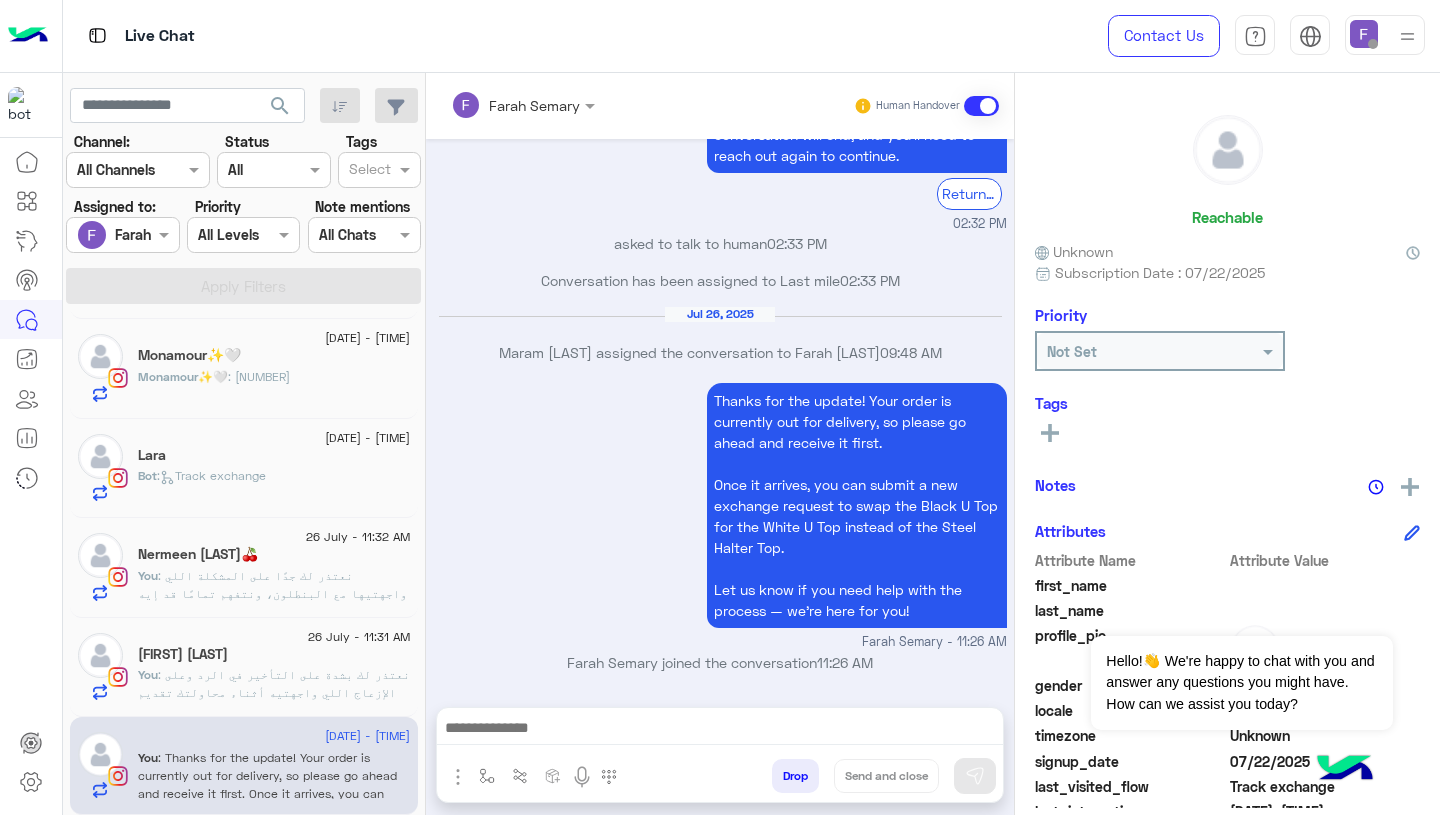 scroll, scrollTop: 1722, scrollLeft: 0, axis: vertical 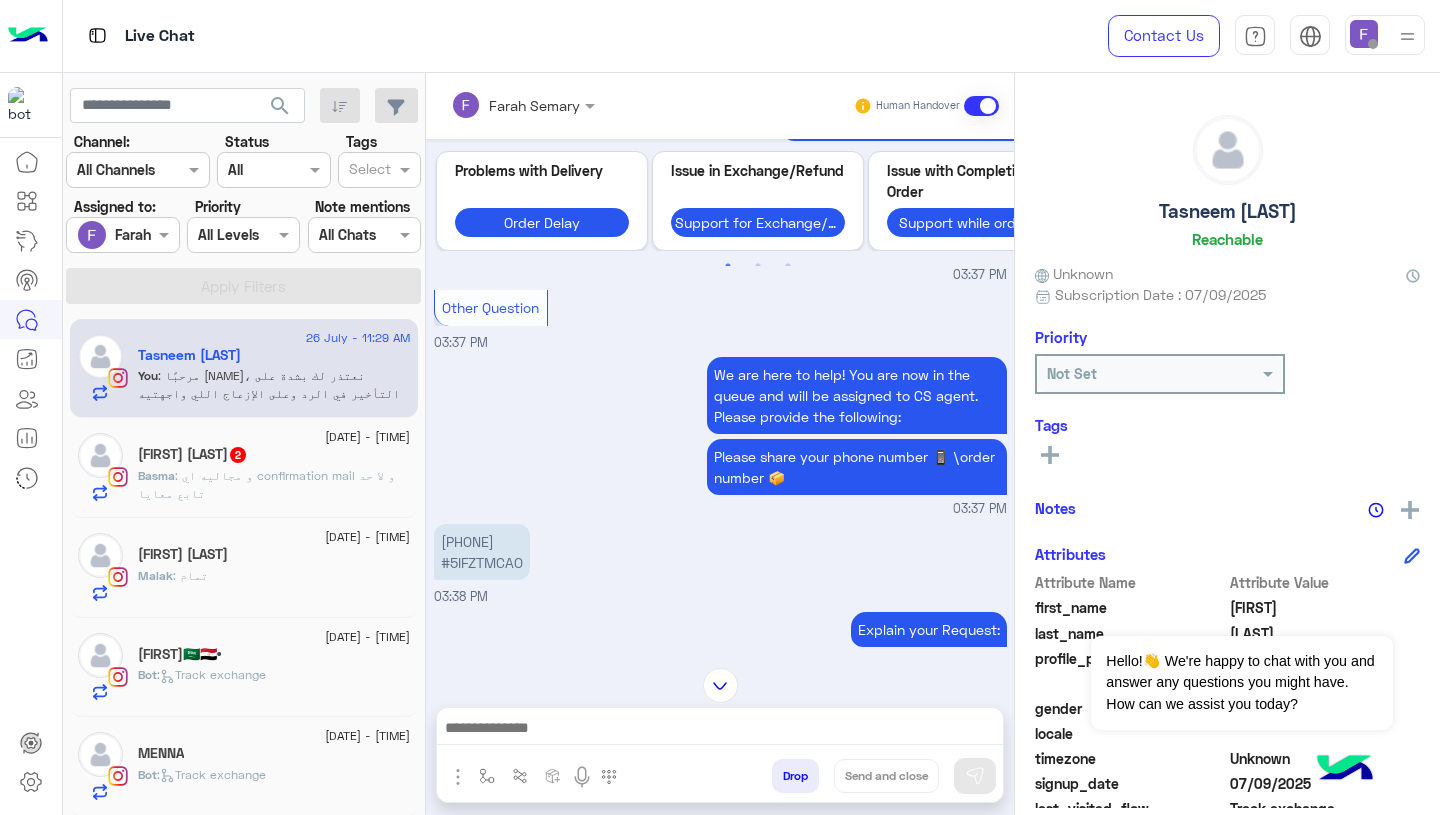 click on ": مرحبًا تسنيم،
نعتذر لك بشدة على التأخير في الرد وعلى الإزعاج اللي واجهتيه أثناء محاولتك تقديم طلب الاستبدال، ونقدّر صبرك جدًا 🙏
رقم طلبك هو: 114246
وبريدك الإلكتروني المستخدم في الطلب: tasneemhany74@icloud.com
يُرجى الآن تعبئة نموذج الاستبدال من خلال هذا الرابط:
👉 https://cloud.e-stebdal.com/returns
وتأكدي من إدخال البريد الإلكتروني تمامًا كما هو مكتوب أعلاه (بما في ذلك الأحرف الصغيرة والكبيرة).
ولتفادي أي رسوم شحن، اختاري سبب الاستبدال: "المنتج كان خاطئًا أو تالفًا".
نعتذر مرة أخرى عن أي تأخير أو إزعاج، ونحن هنا لمساعدتك في أي وقت 💛" 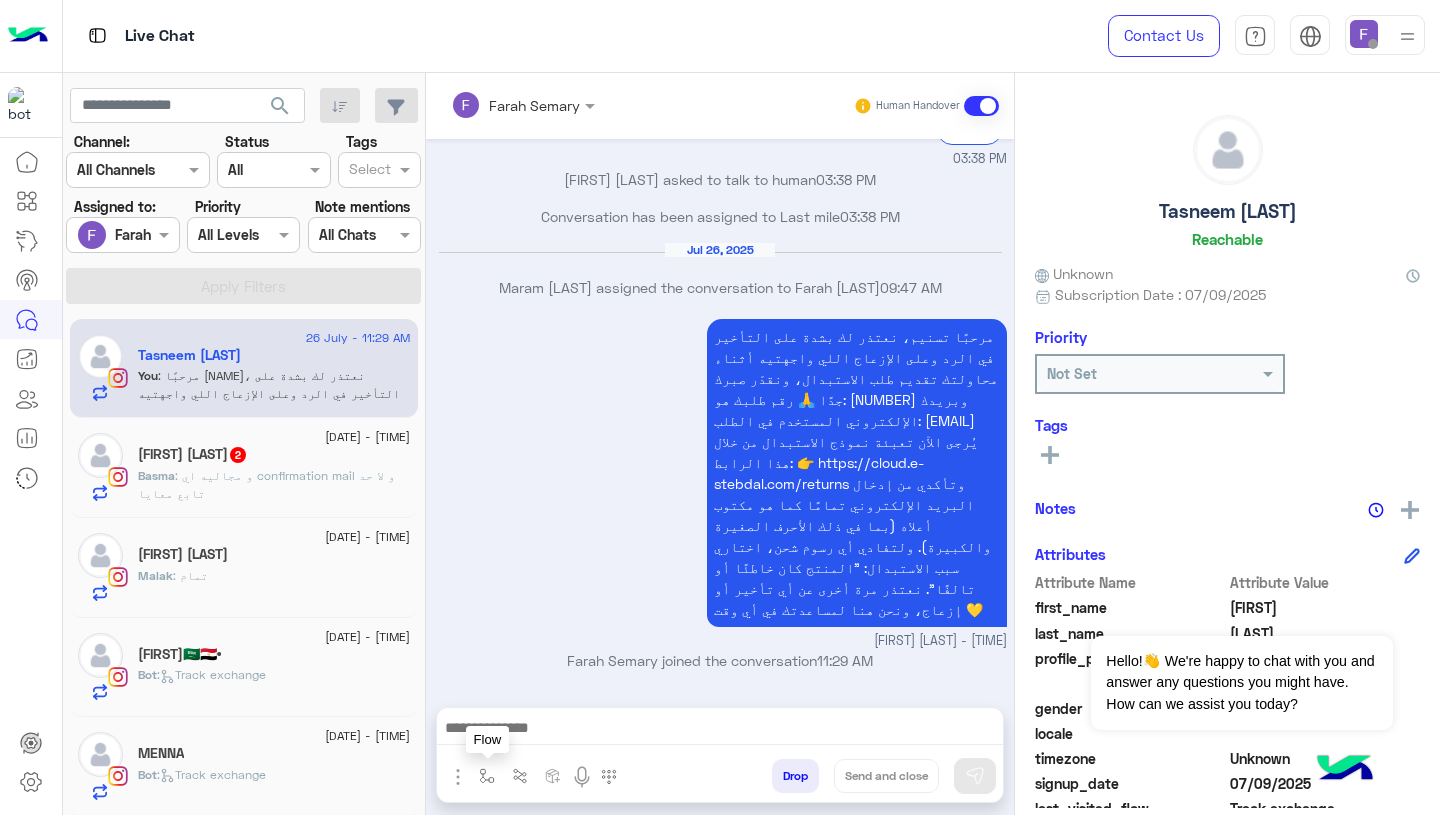 click at bounding box center [487, 776] 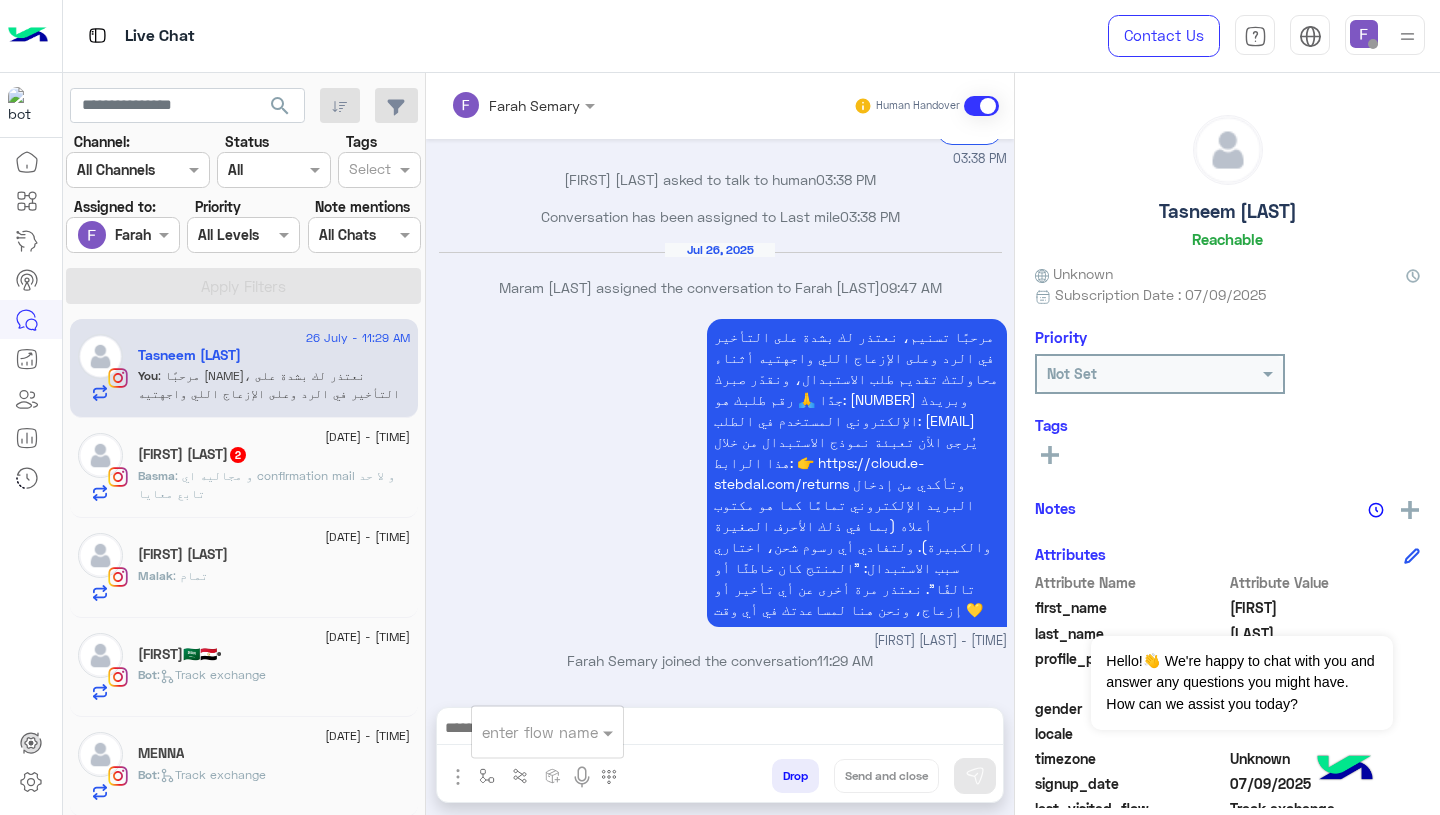 click at bounding box center [523, 732] 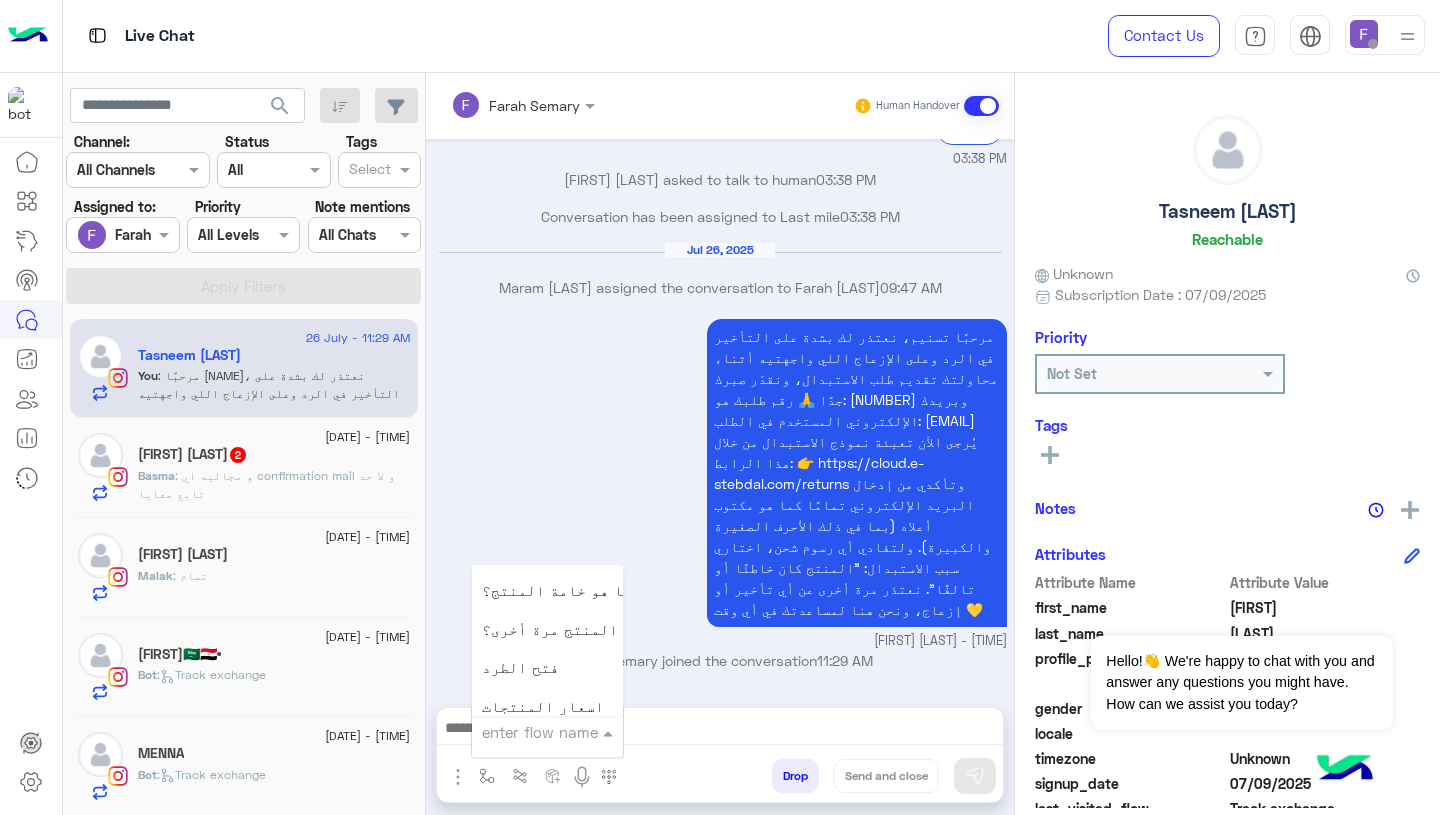 scroll, scrollTop: 2814, scrollLeft: 0, axis: vertical 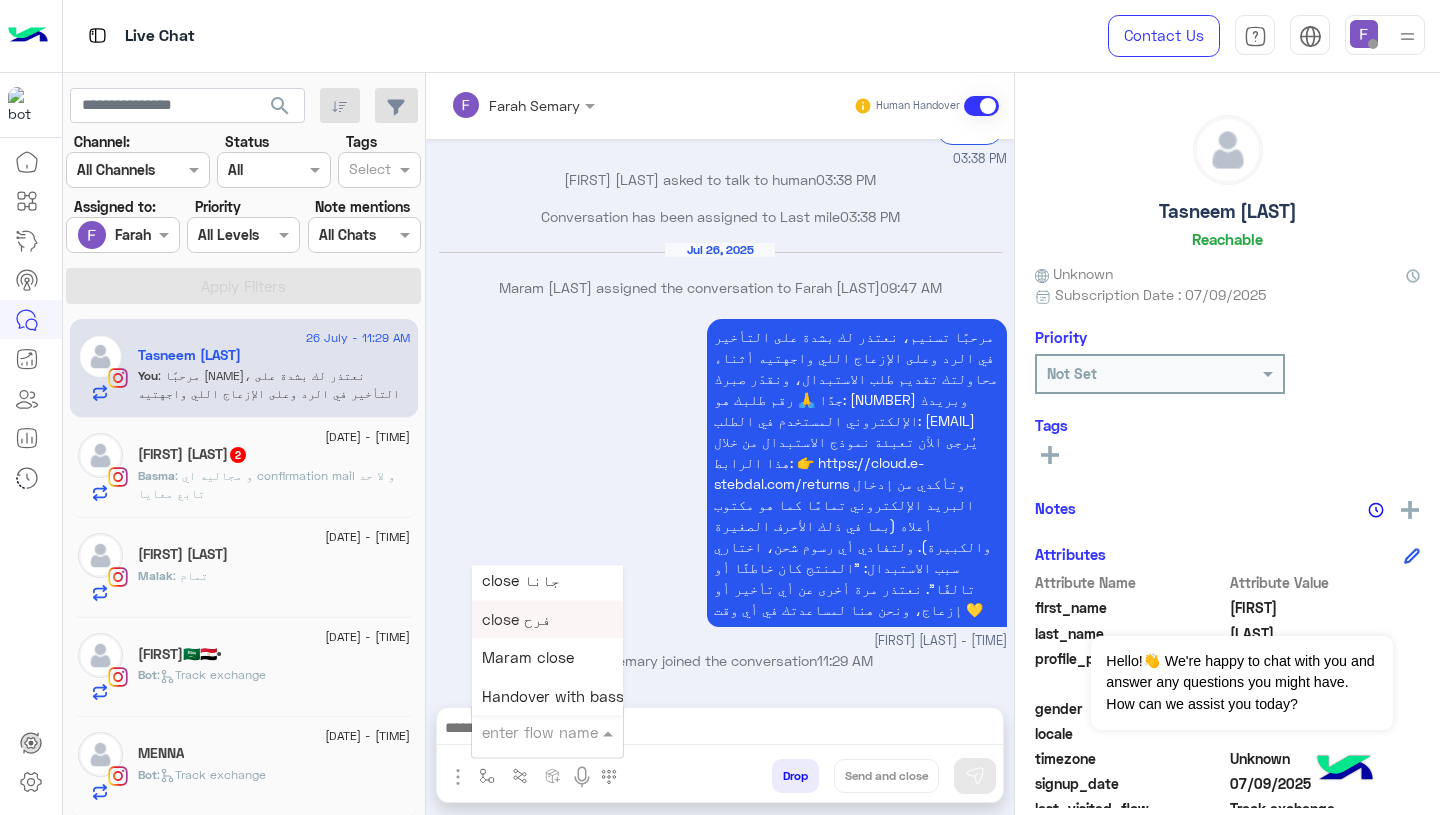 click on "close فرح" at bounding box center (547, 619) 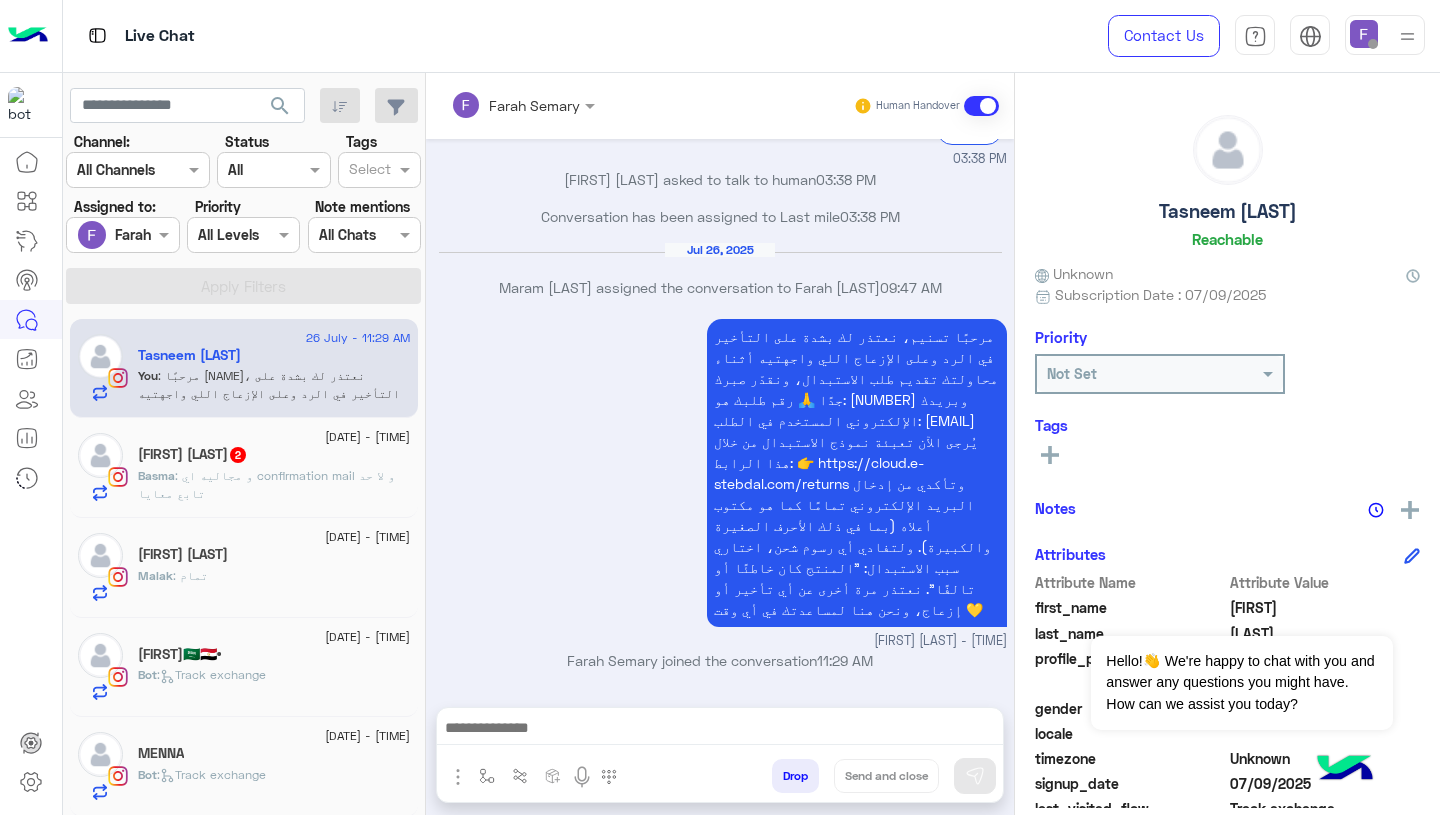 type on "*********" 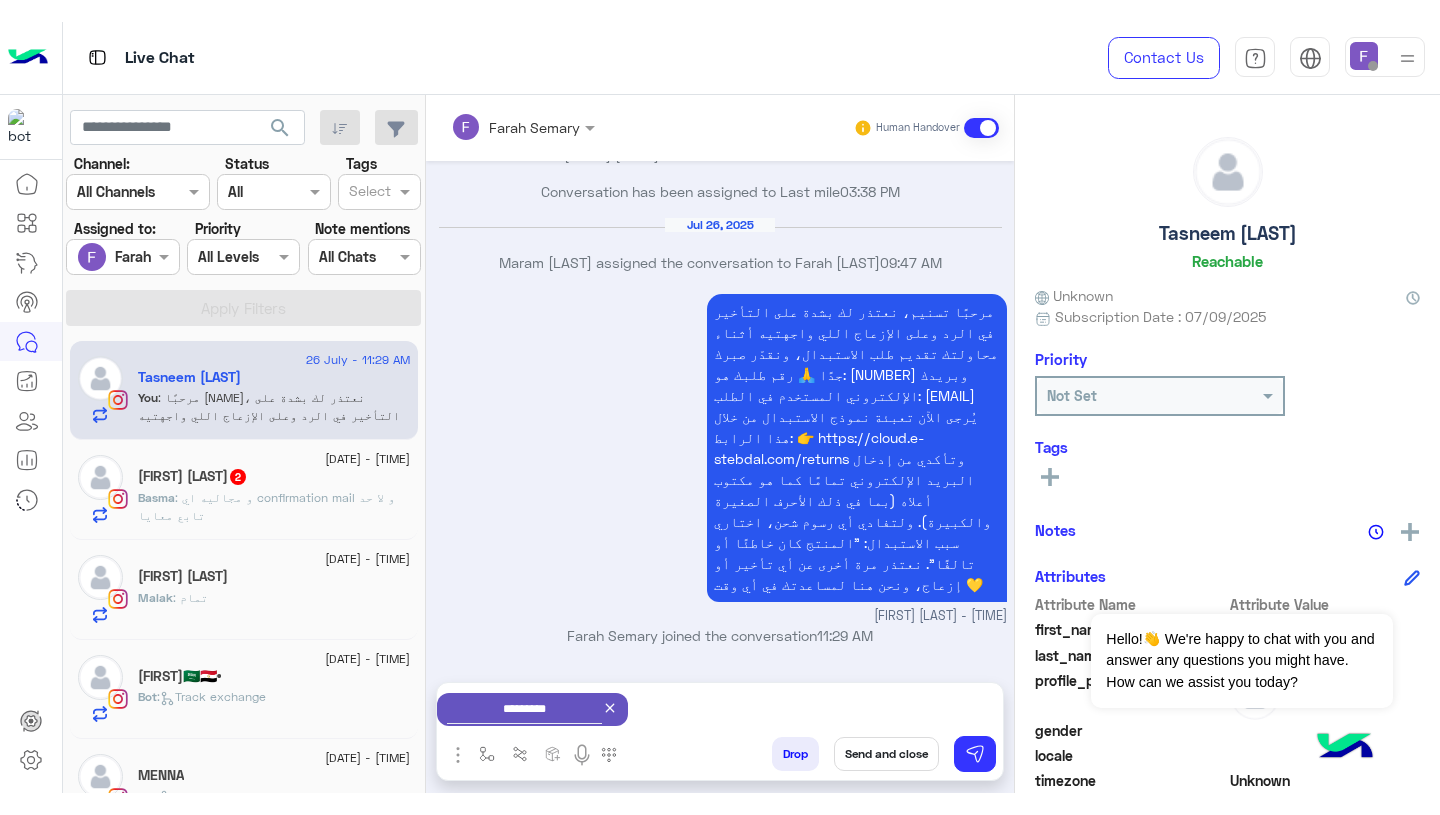 scroll, scrollTop: 2080, scrollLeft: 0, axis: vertical 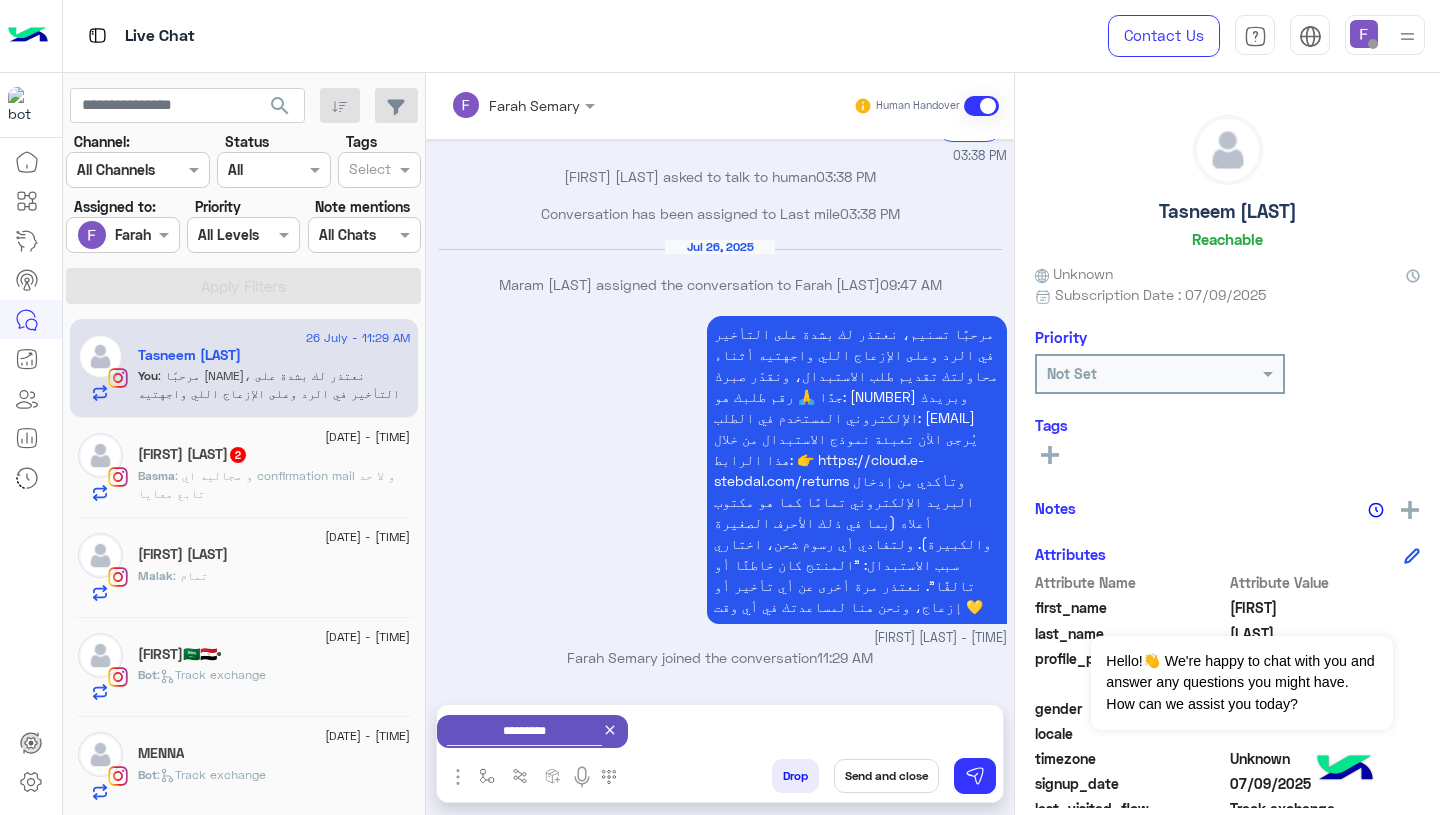click on "Send and close" at bounding box center (886, 776) 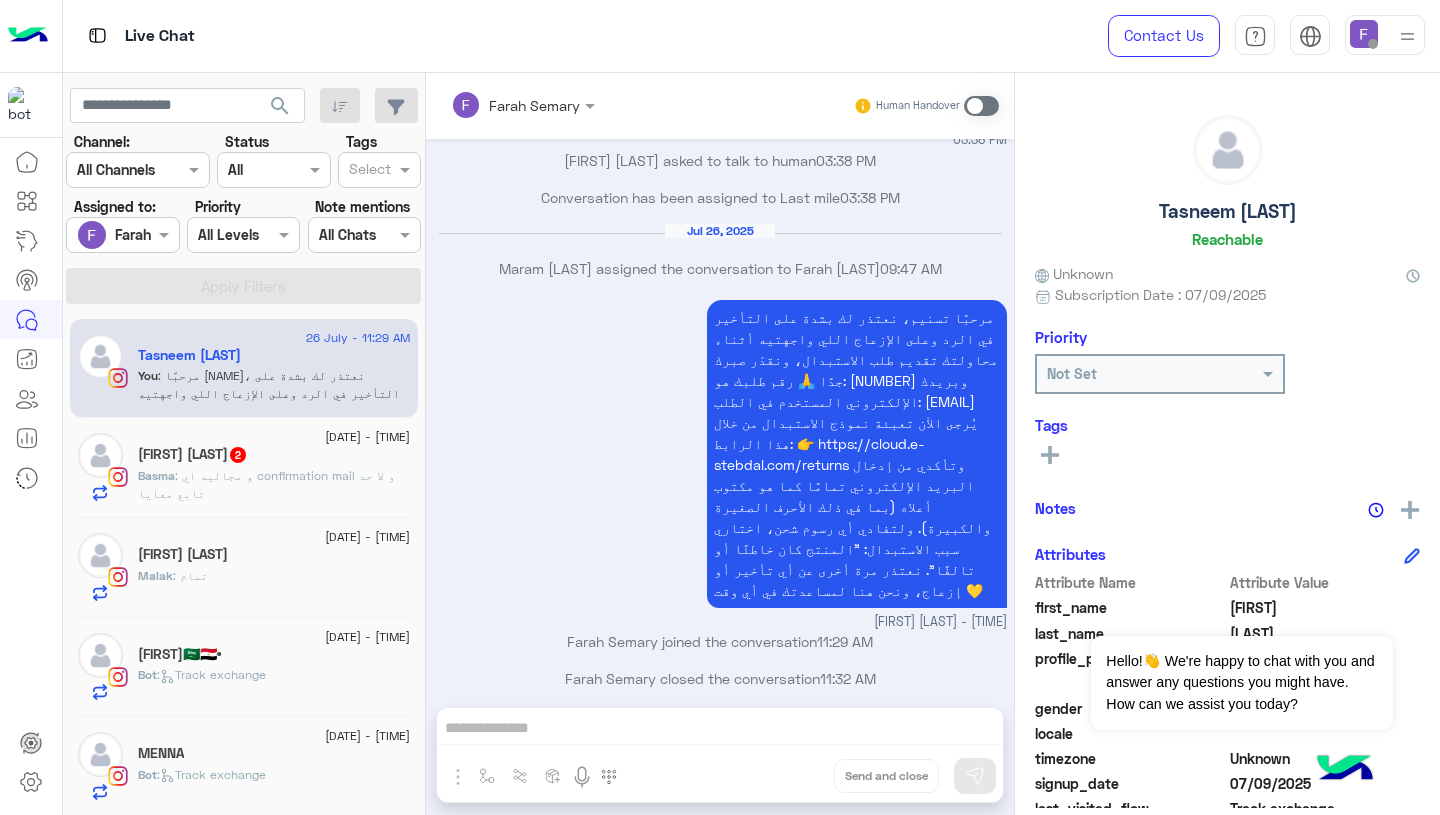 scroll, scrollTop: 2114, scrollLeft: 0, axis: vertical 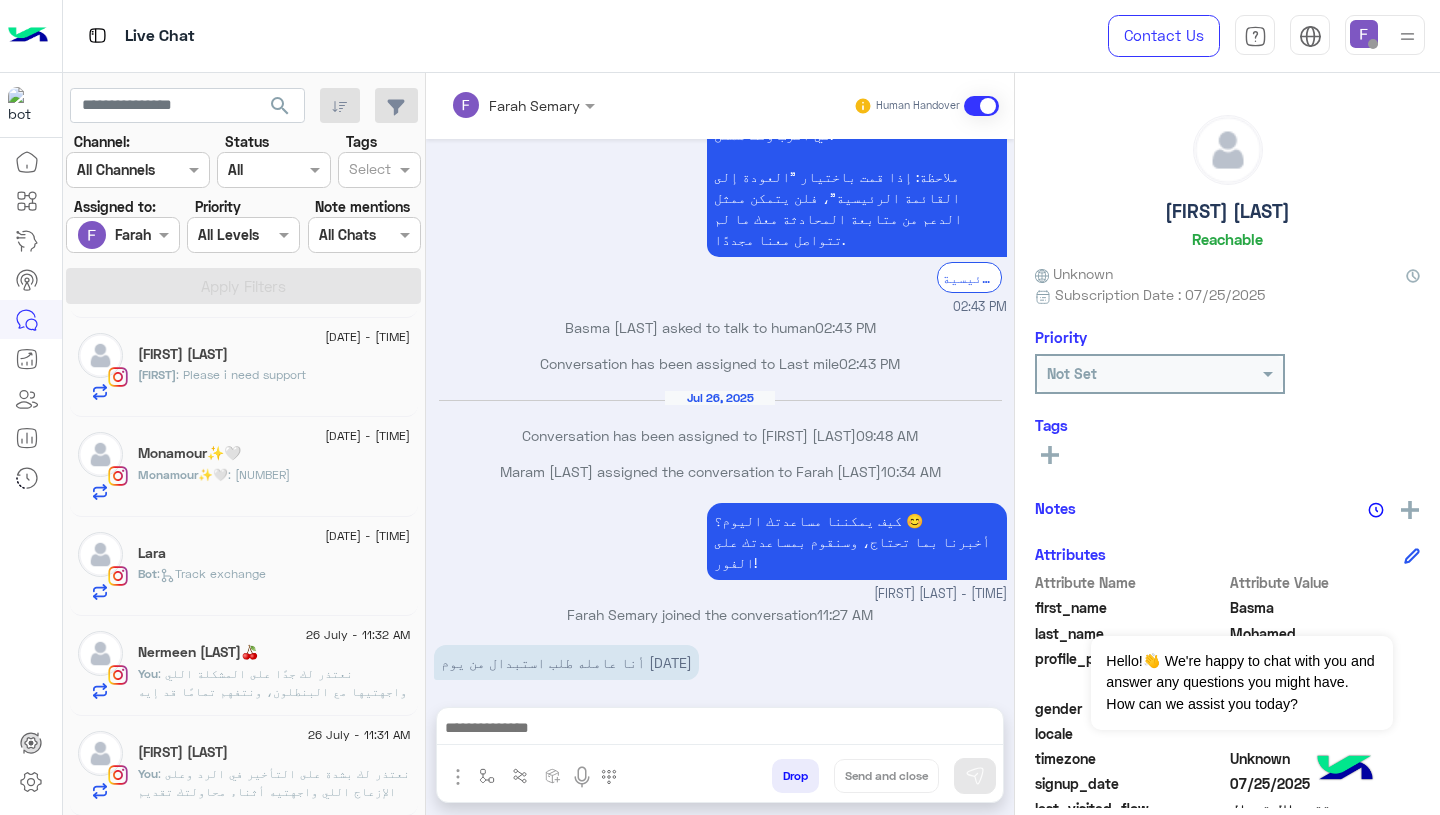 click on "25 July - 5:04 PM  Lara   Bot :   Track exchange" 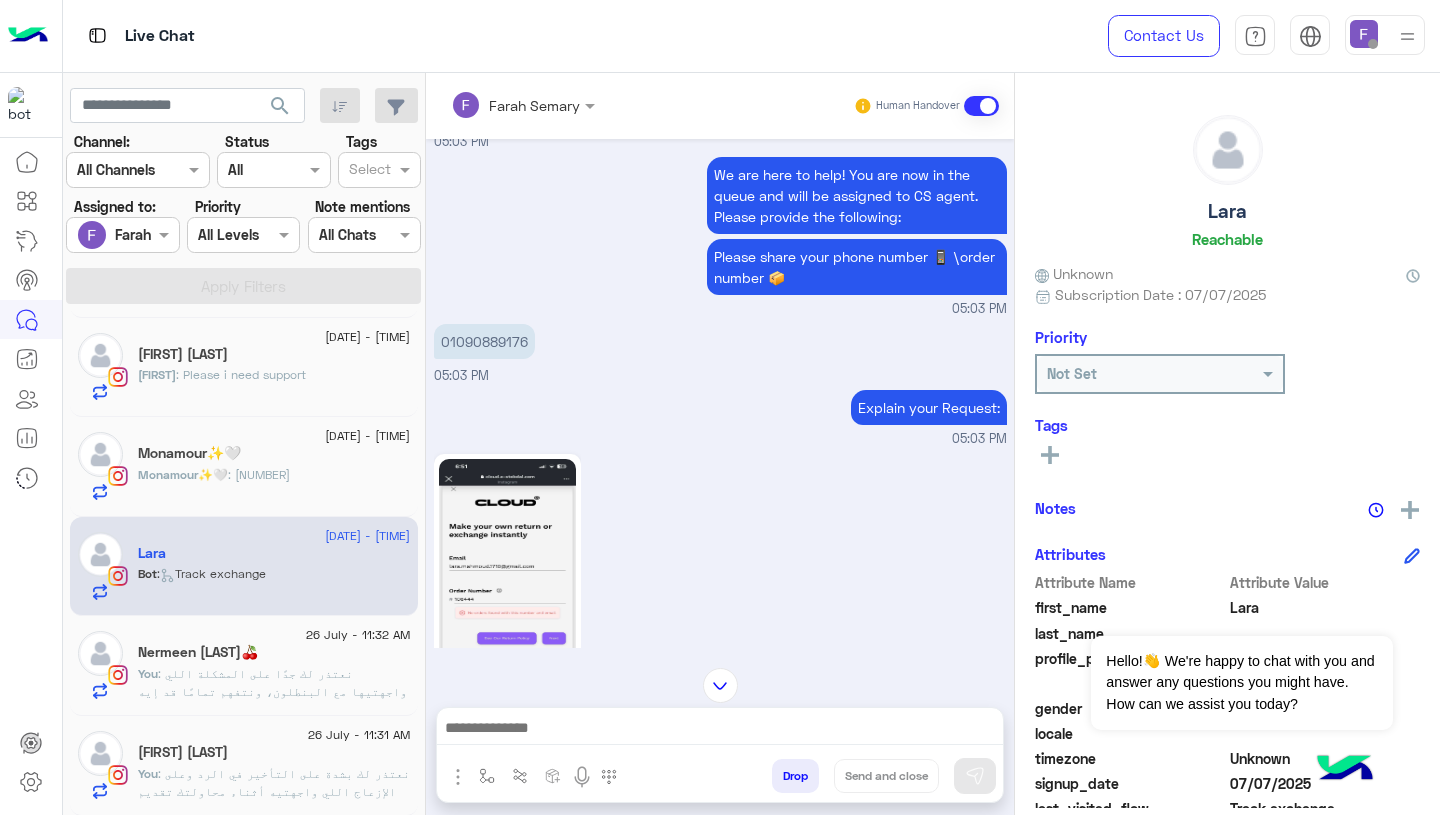 click at bounding box center [720, 730] 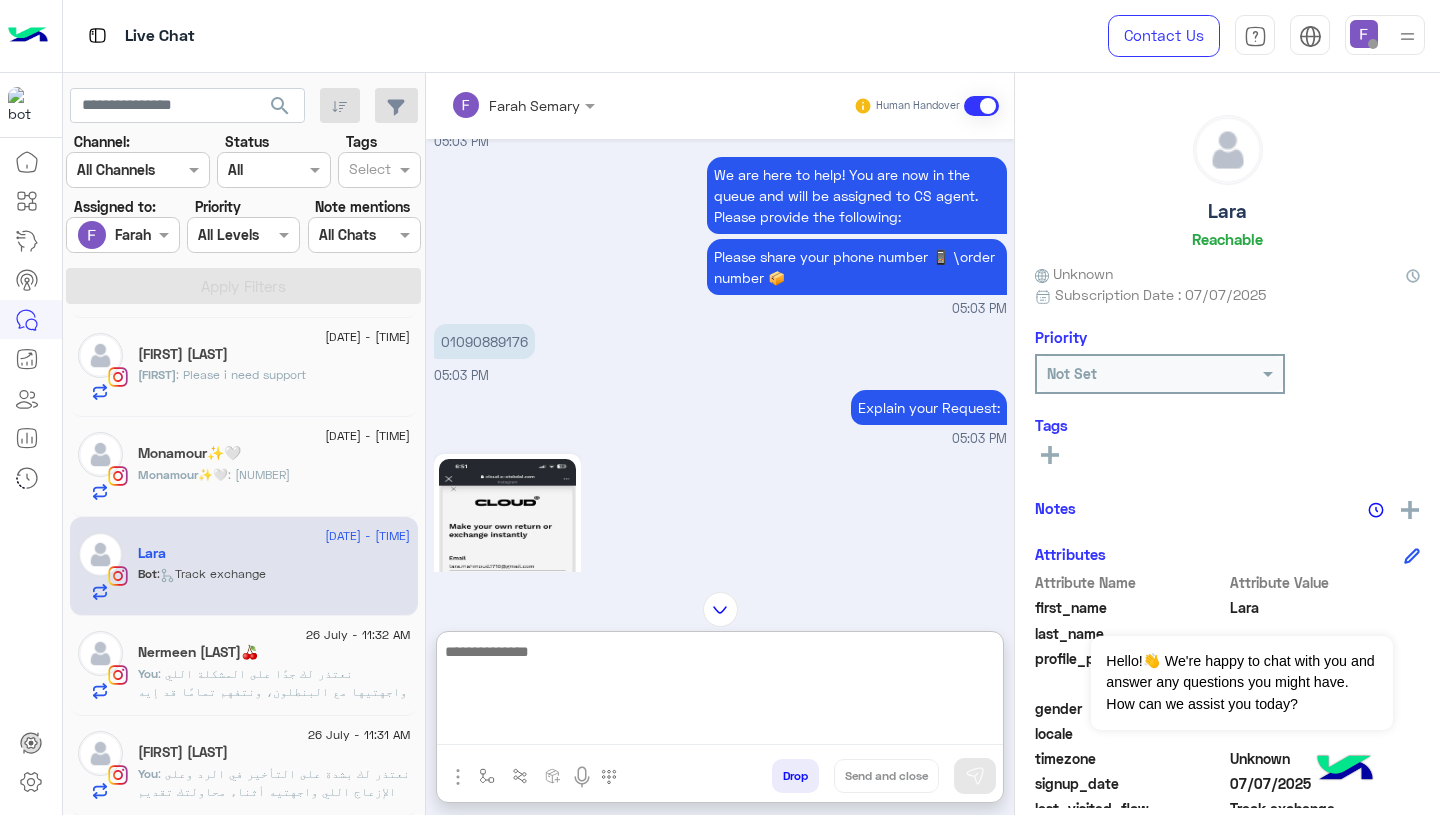 paste on "**********" 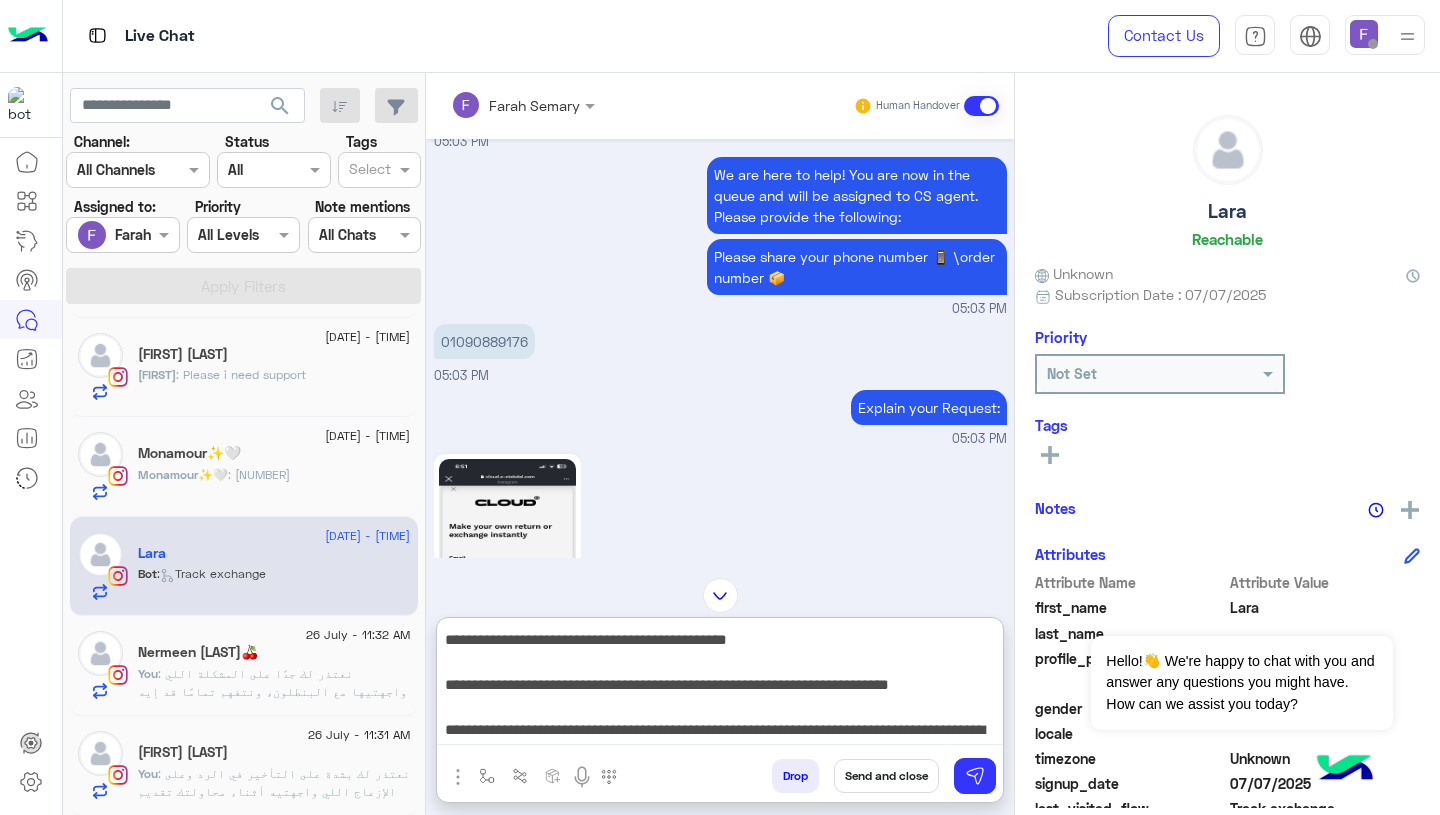 scroll, scrollTop: 87, scrollLeft: 0, axis: vertical 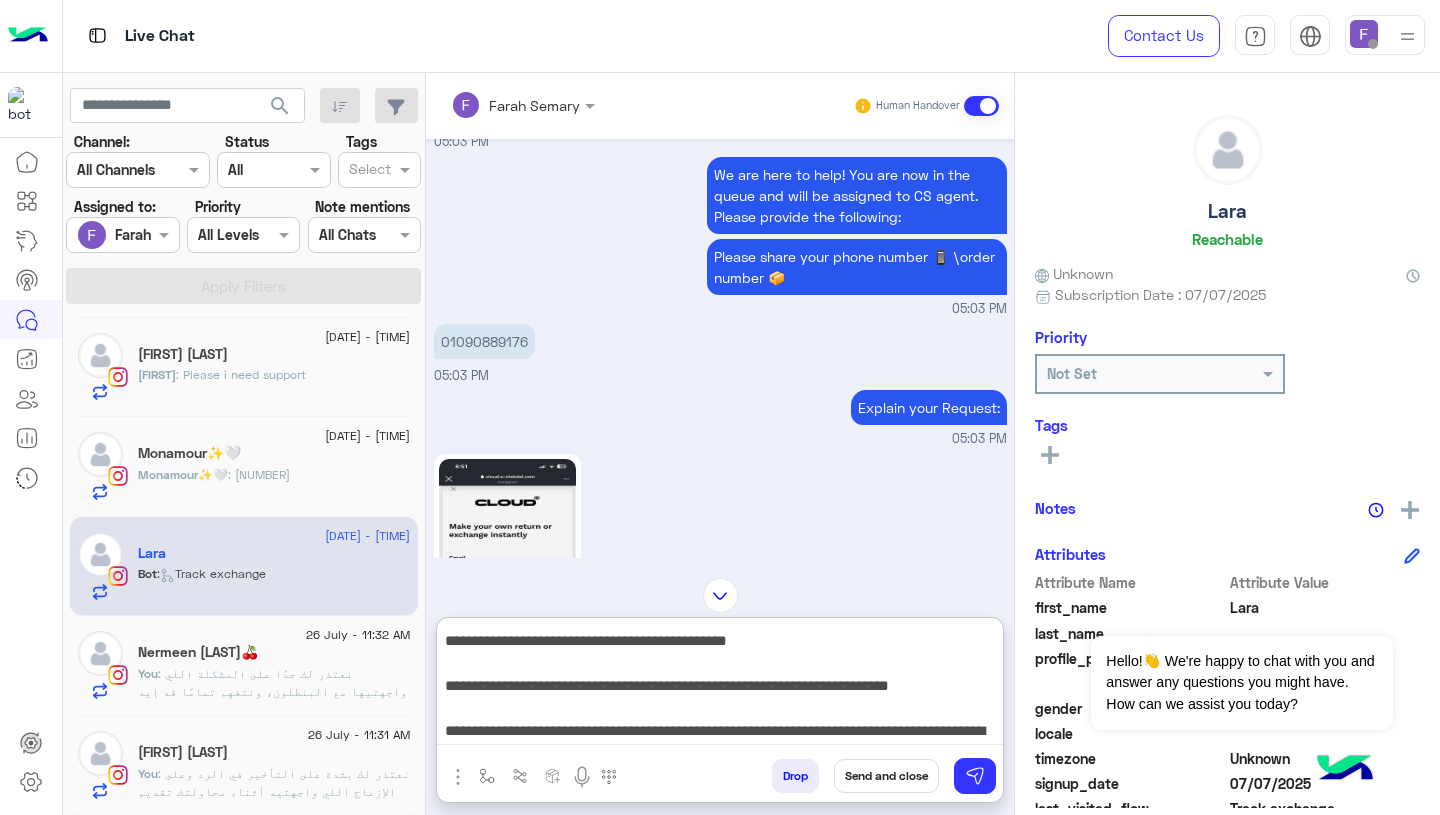 click on "**********" at bounding box center [720, 685] 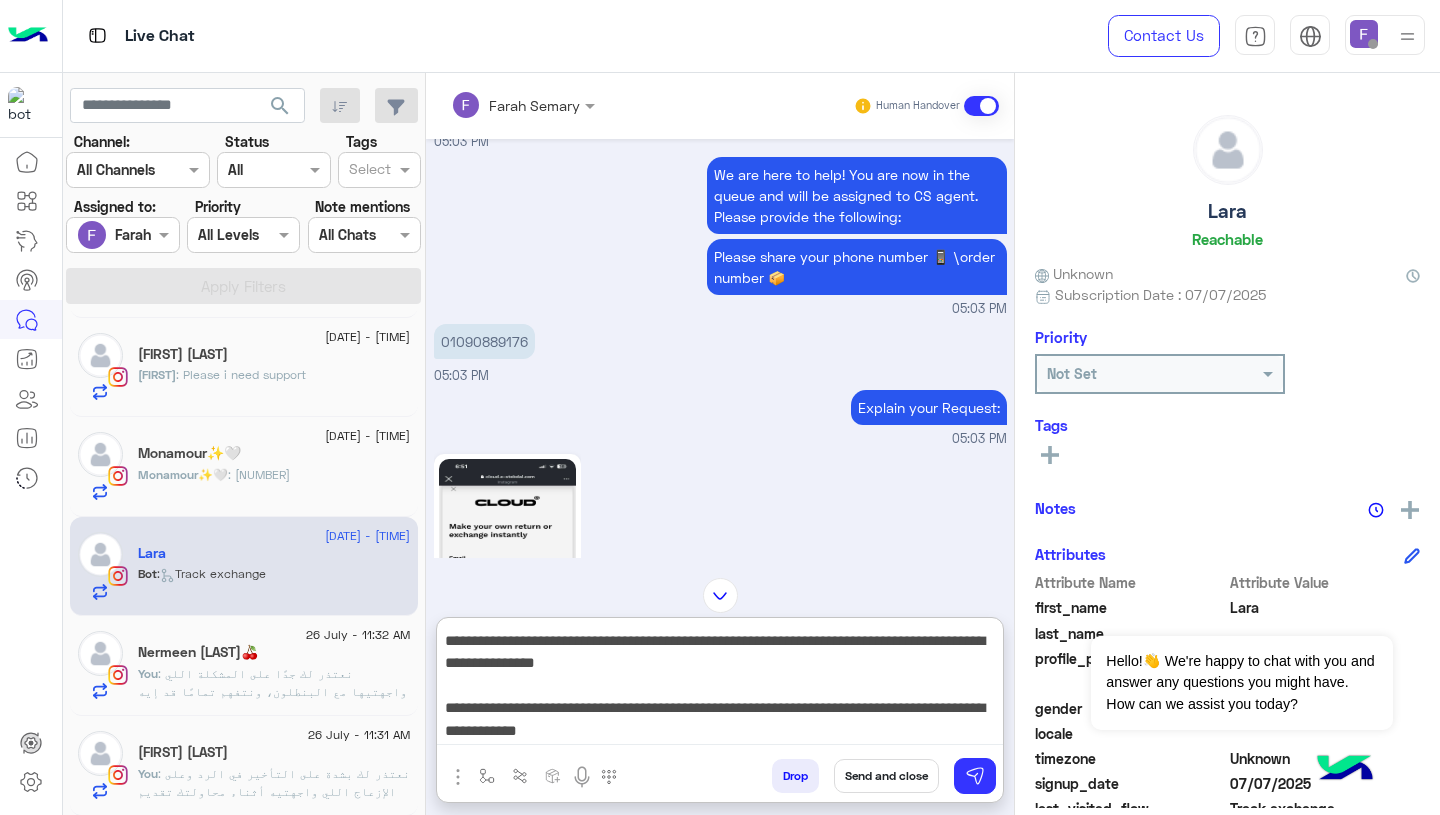 scroll, scrollTop: 222, scrollLeft: 0, axis: vertical 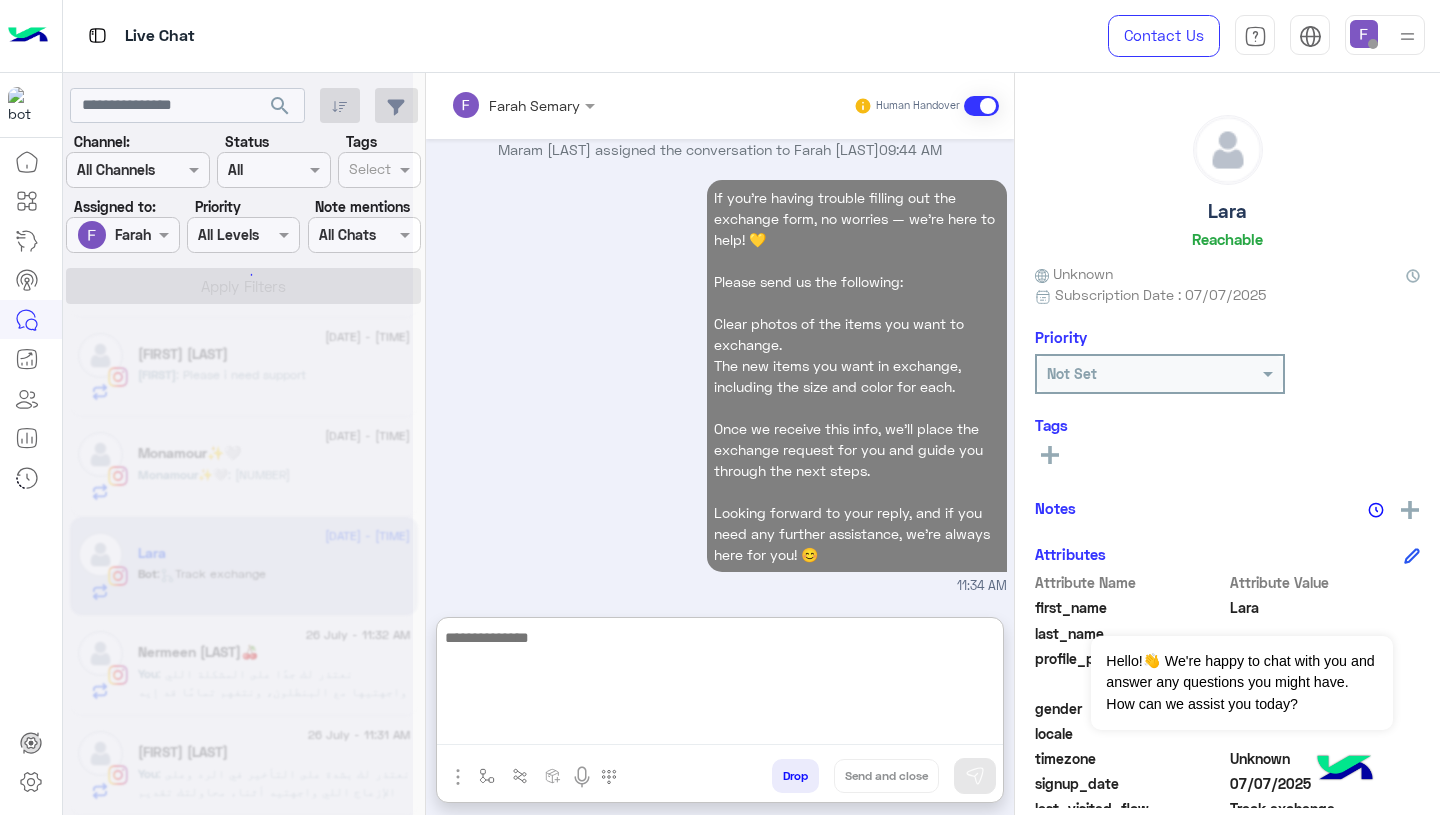 click on "If you’re having trouble filling out the exchange form, no worries — we’re here to help! 💛 Please send us the following: Clear photos of the items you want to exchange. The new items you want in exchange, including the size and color for each. Once we receive this info, we’ll place the exchange request for you and guide you through the next steps. Looking forward to your reply, and if you need any further assistance, we’re always here for you! 😊   11:34 AM" at bounding box center [720, 385] 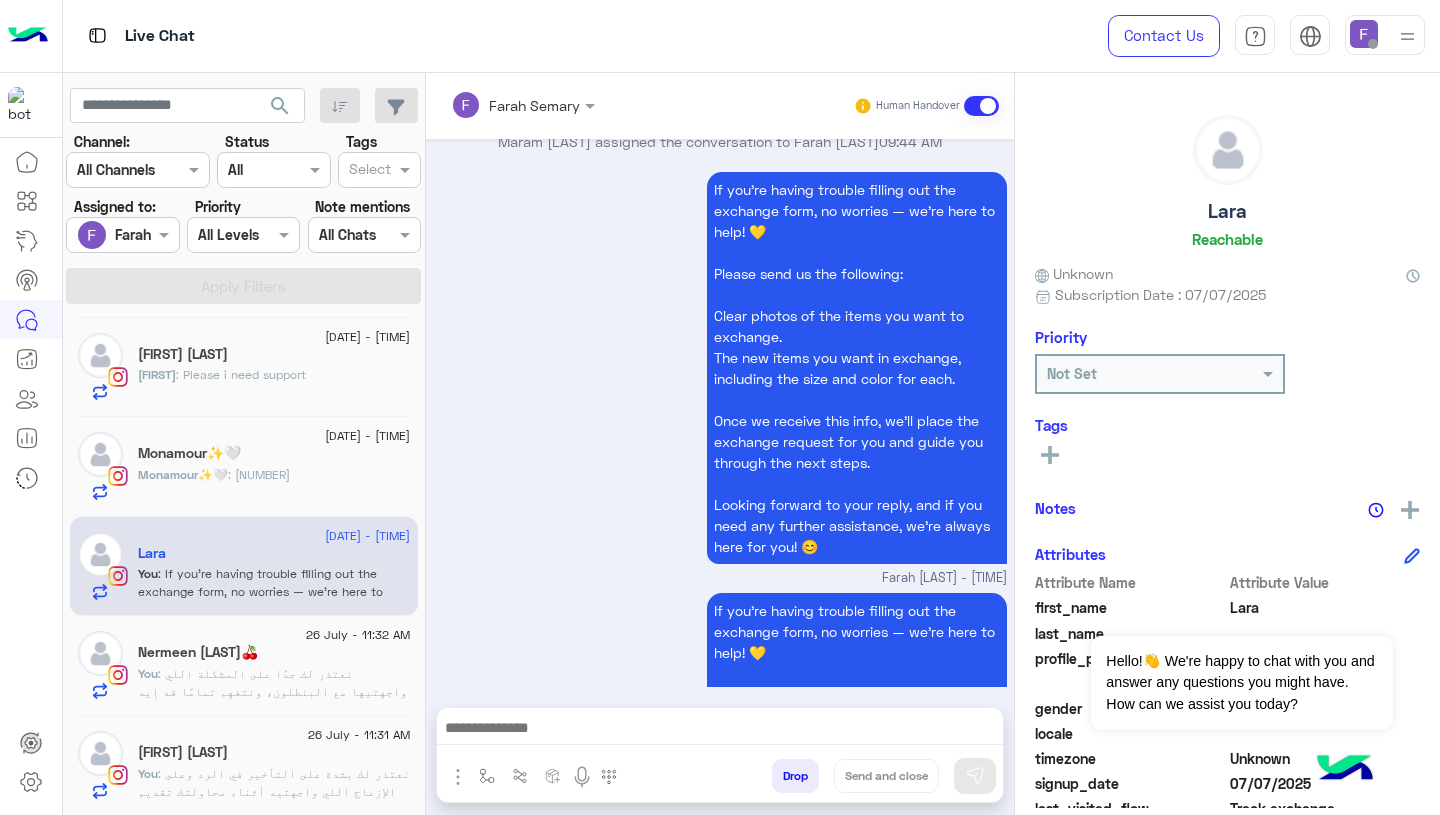 scroll, scrollTop: 5641, scrollLeft: 0, axis: vertical 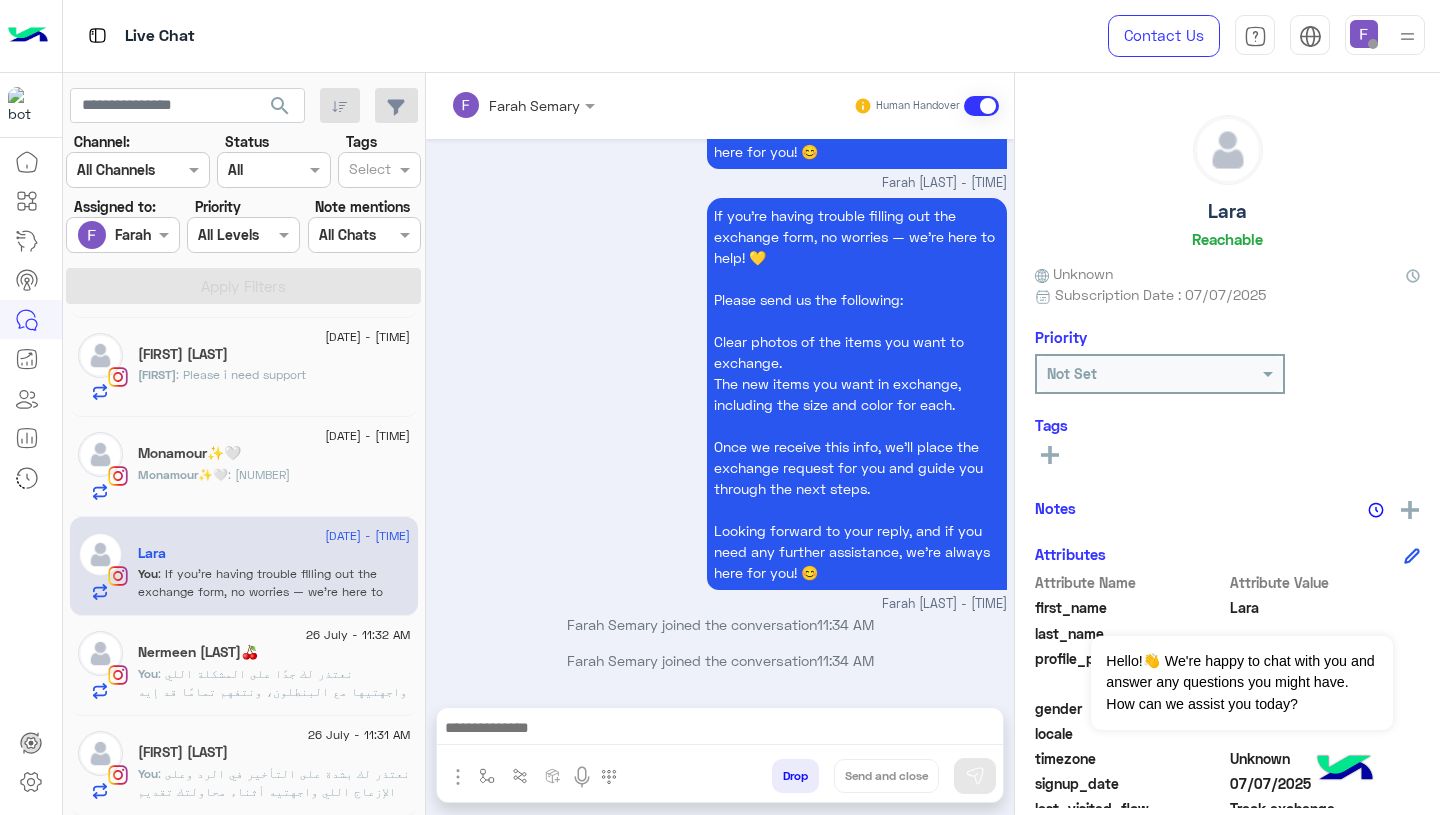click on "Monamour✨🤍 : 44" 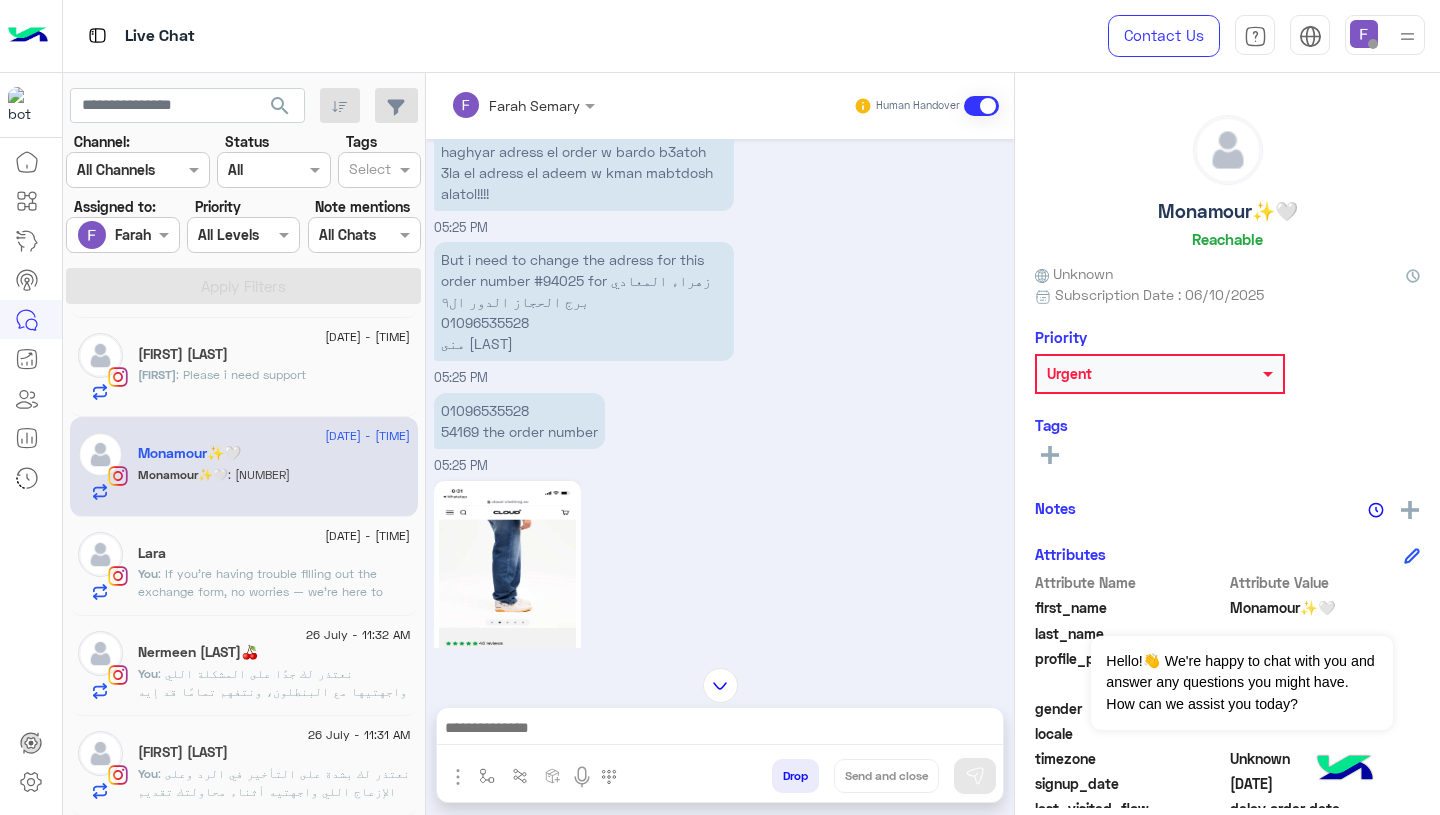 scroll, scrollTop: 2010, scrollLeft: 0, axis: vertical 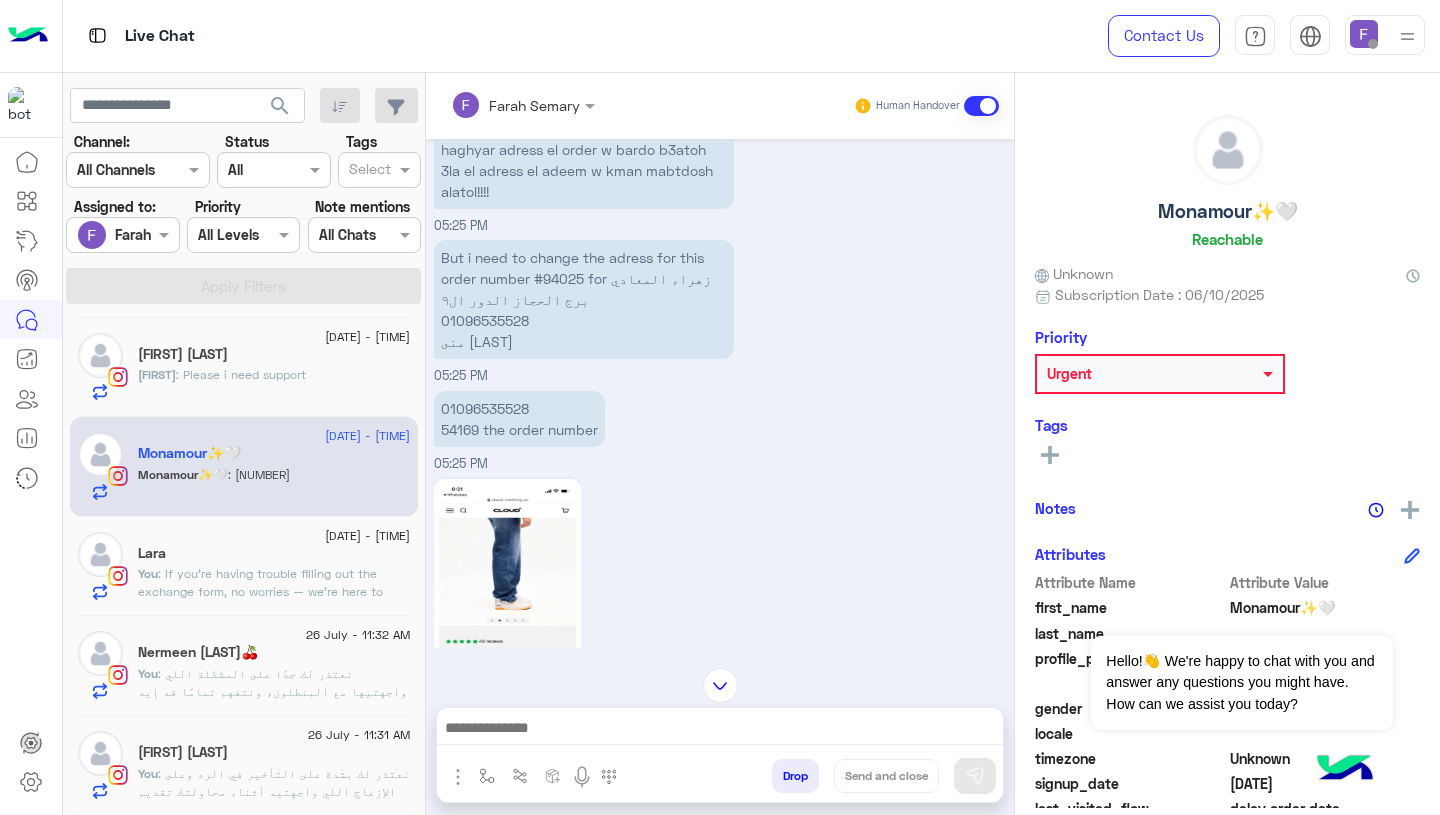 click on "But i need to change the adress for this order number #94025 for زهراء المعادي برج الحجاز الدور ال٩ 01096535528 منى رفاعي" at bounding box center (584, 299) 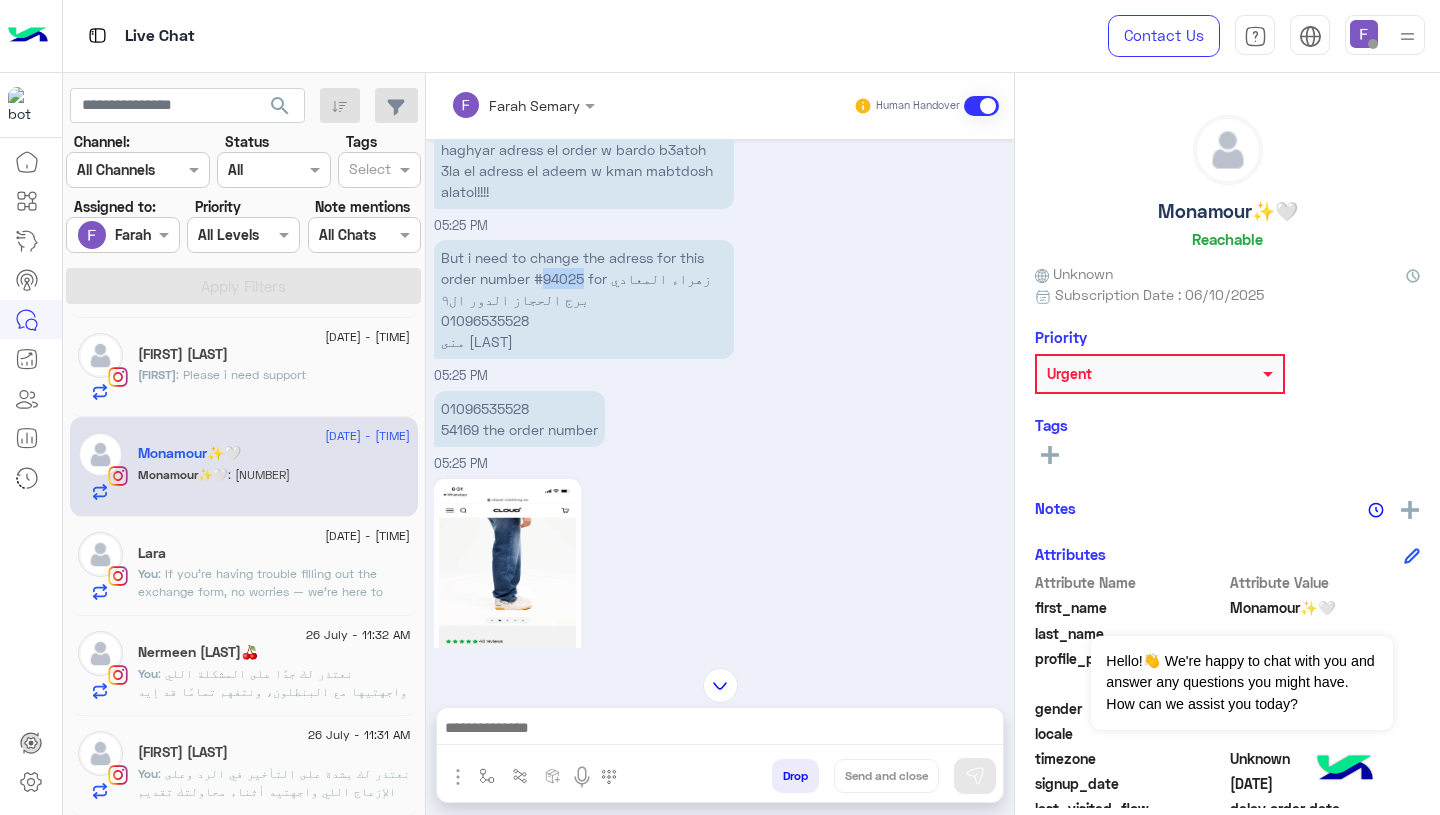 click on "But i need to change the adress for this order number #94025 for زهراء المعادي برج الحجاز الدور ال٩ 01096535528 منى رفاعي" at bounding box center [584, 299] 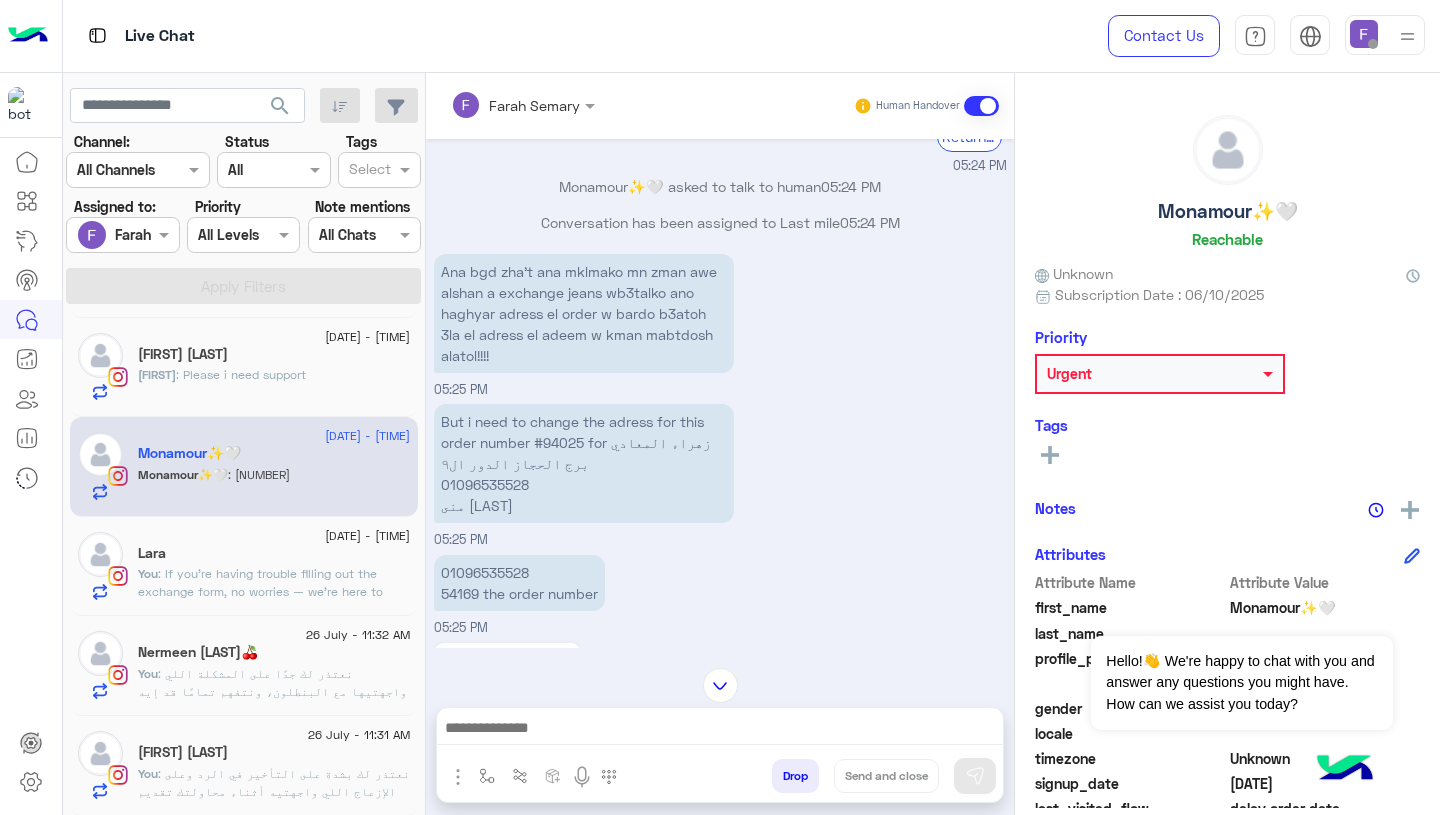 scroll, scrollTop: 1847, scrollLeft: 0, axis: vertical 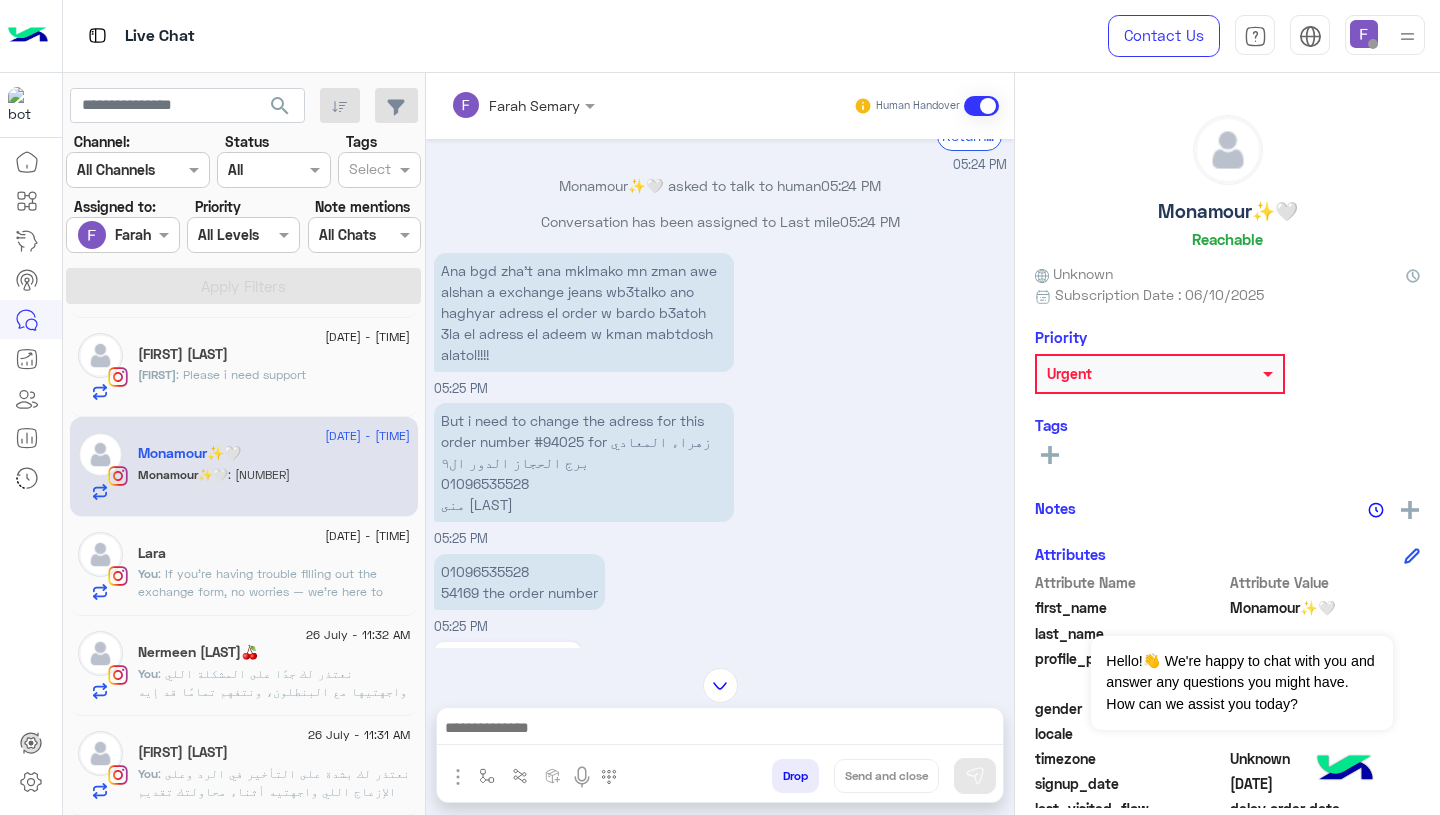 click on "But i need to change the adress for this order number #94025 for زهراء المعادي برج الحجاز الدور ال٩ 01096535528 منى رفاعي" at bounding box center (584, 462) 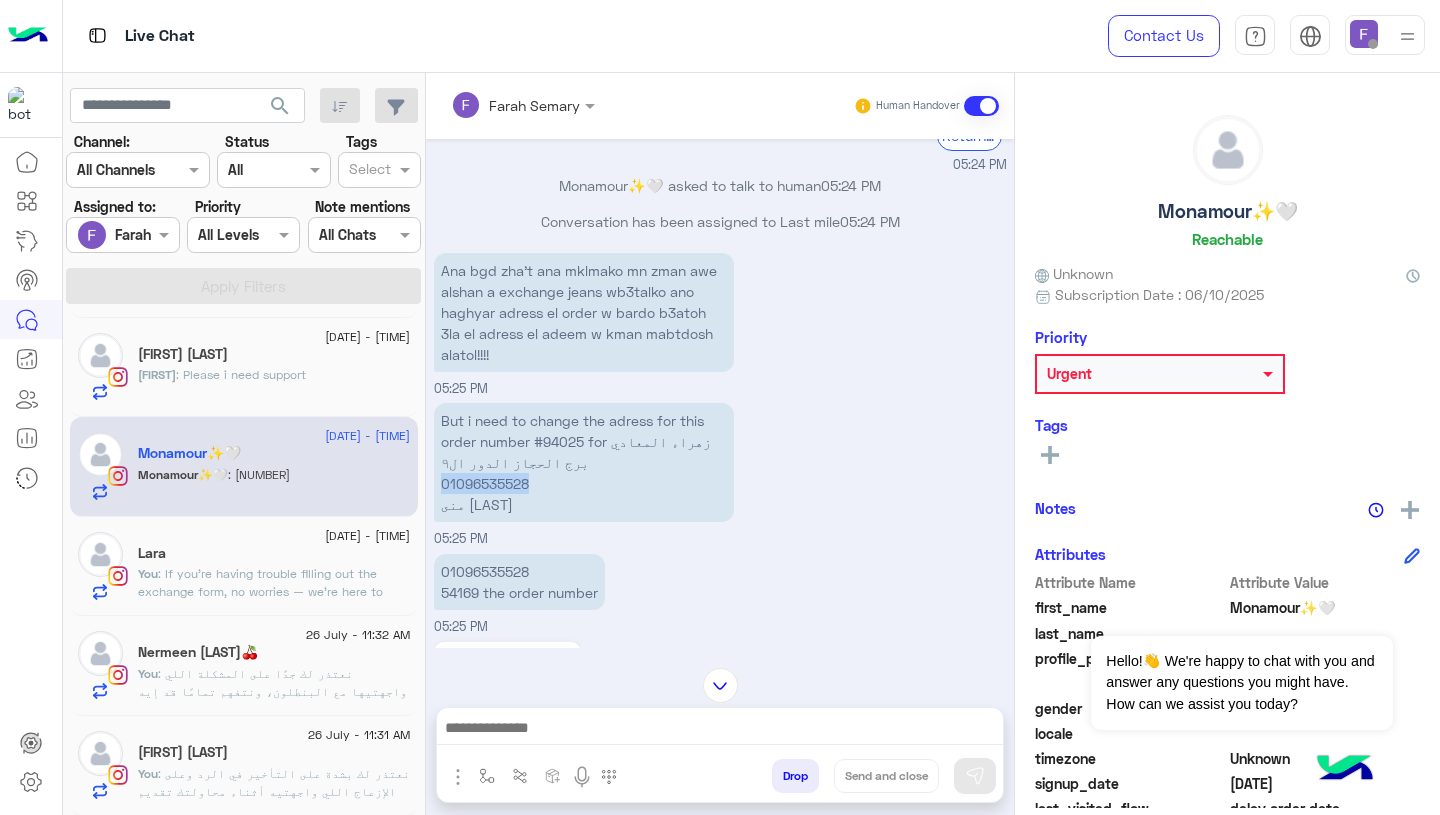 click on "But i need to change the adress for this order number #94025 for زهراء المعادي برج الحجاز الدور ال٩ 01096535528 منى رفاعي" at bounding box center [584, 462] 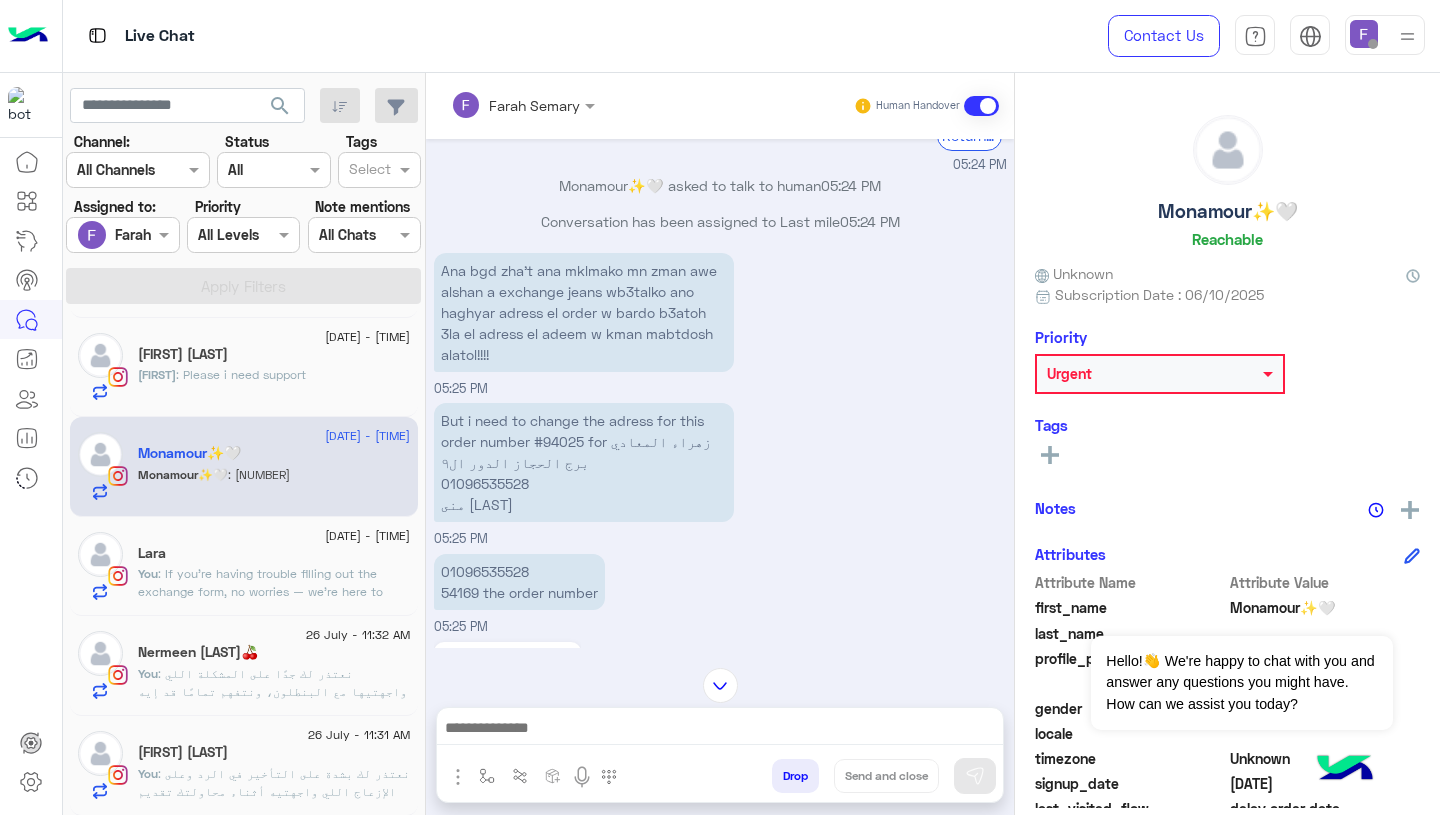 click on "01096535528 54169 the order number" at bounding box center (519, 582) 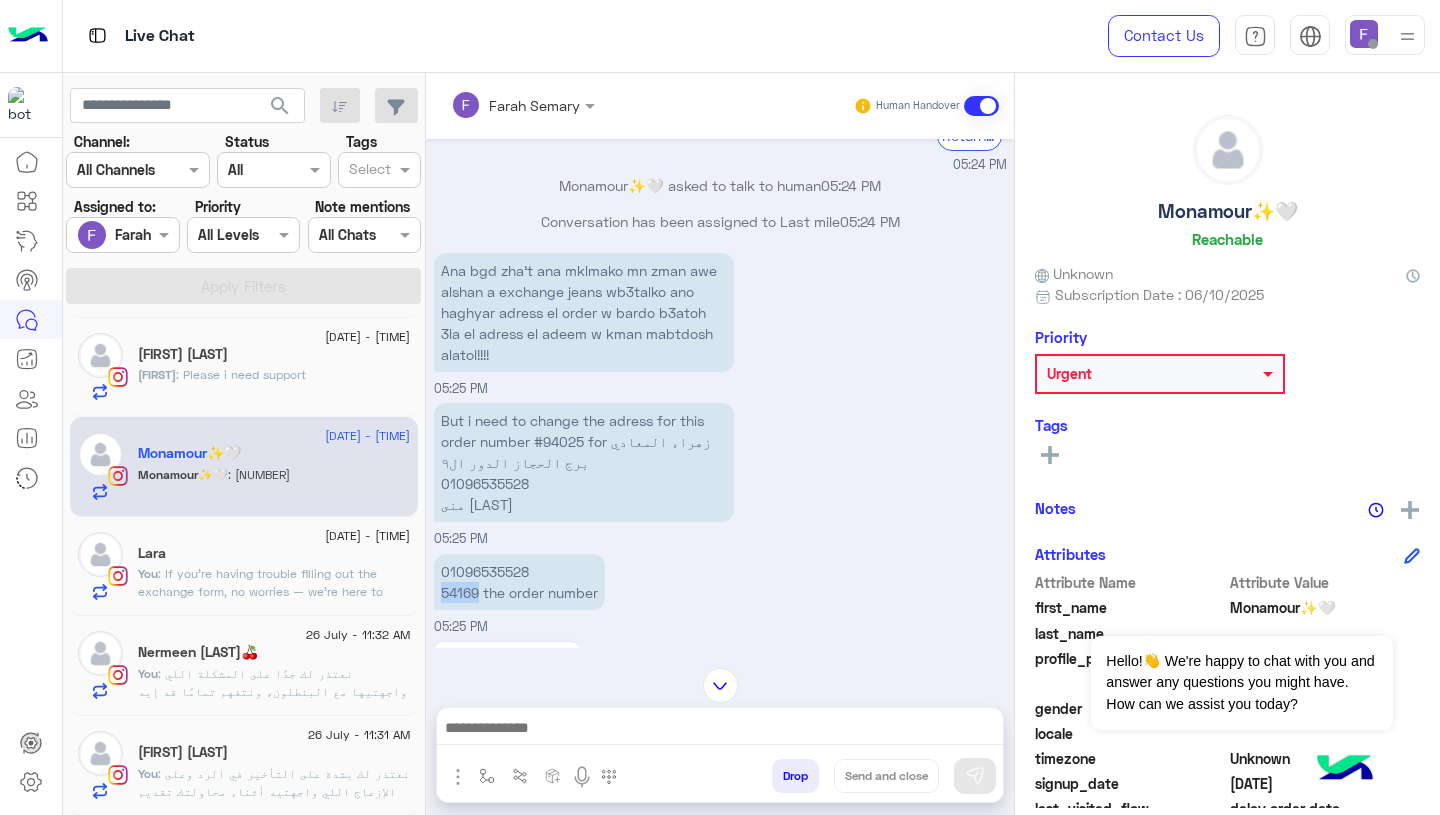 click on "01096535528 54169 the order number" at bounding box center [519, 582] 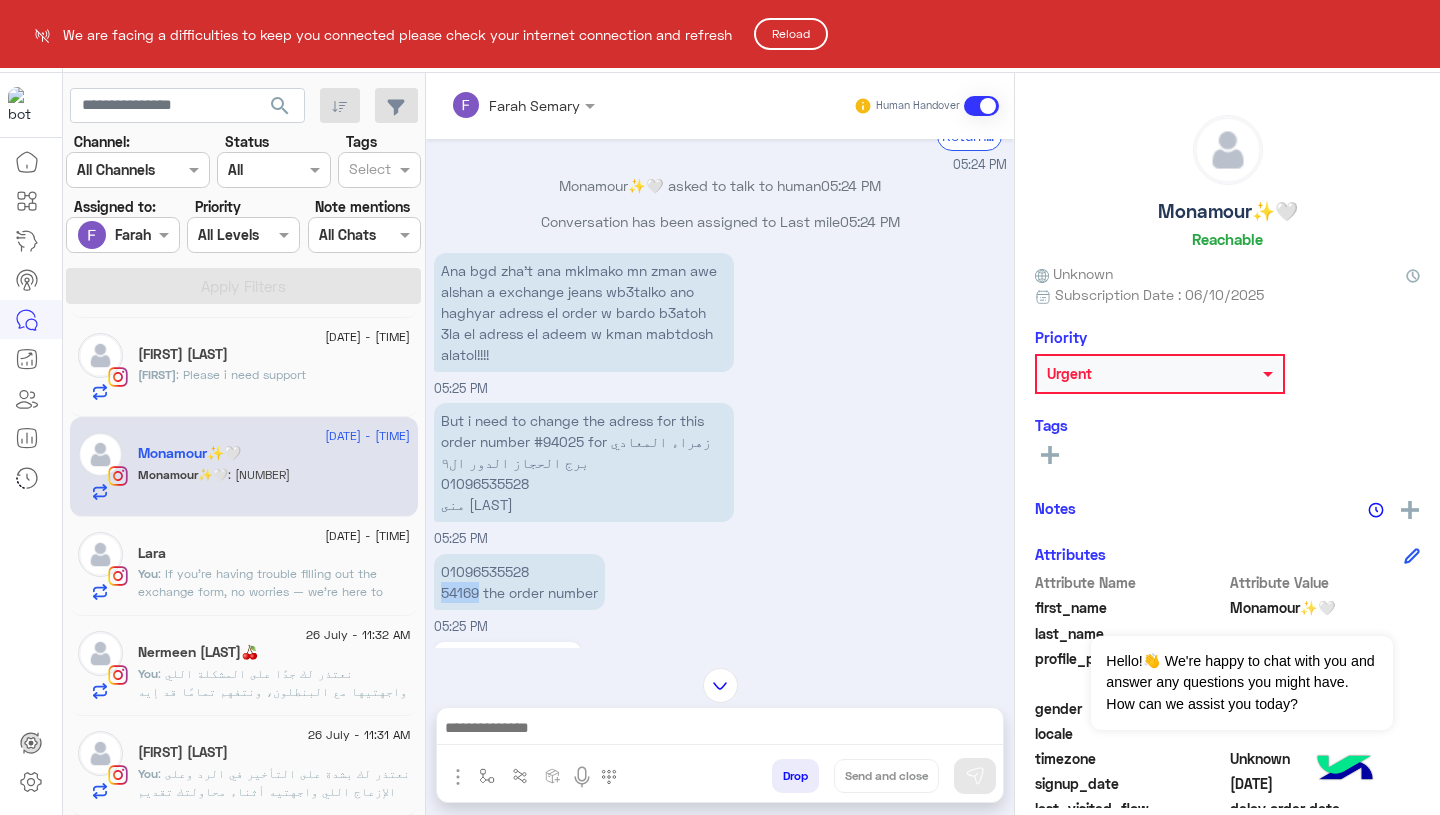 click on "Reload" 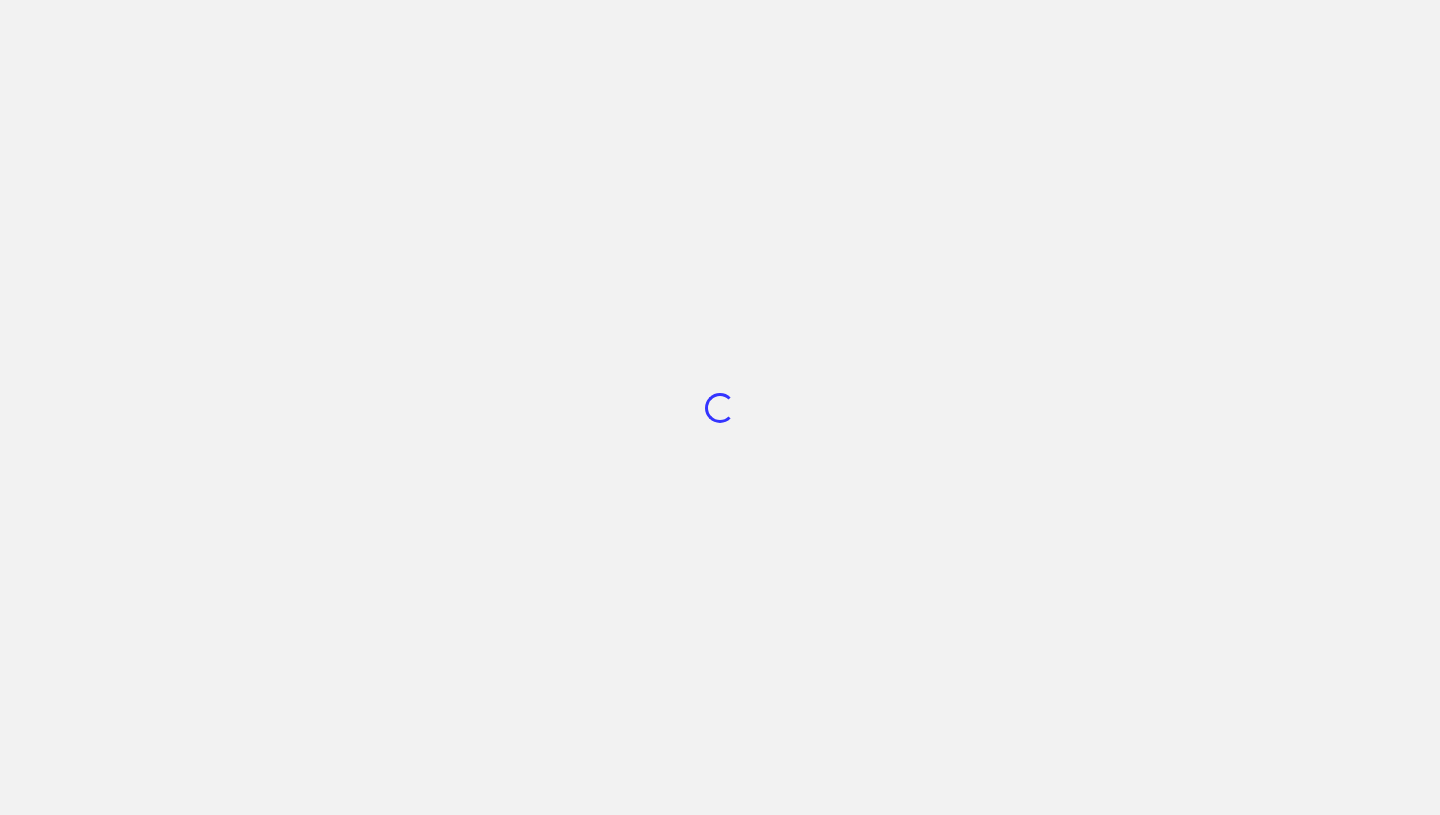 scroll, scrollTop: 0, scrollLeft: 0, axis: both 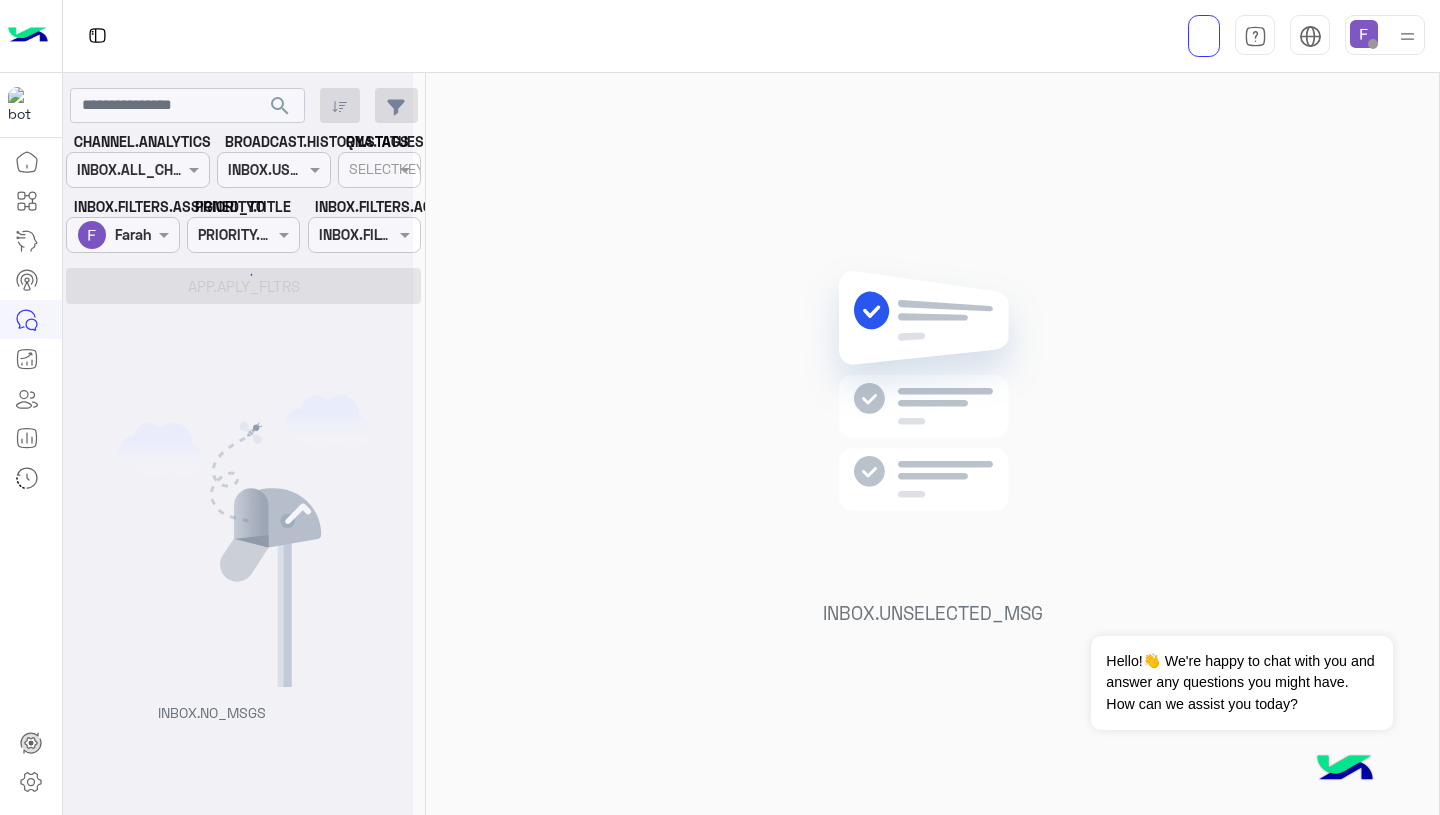 click at bounding box center (1364, 34) 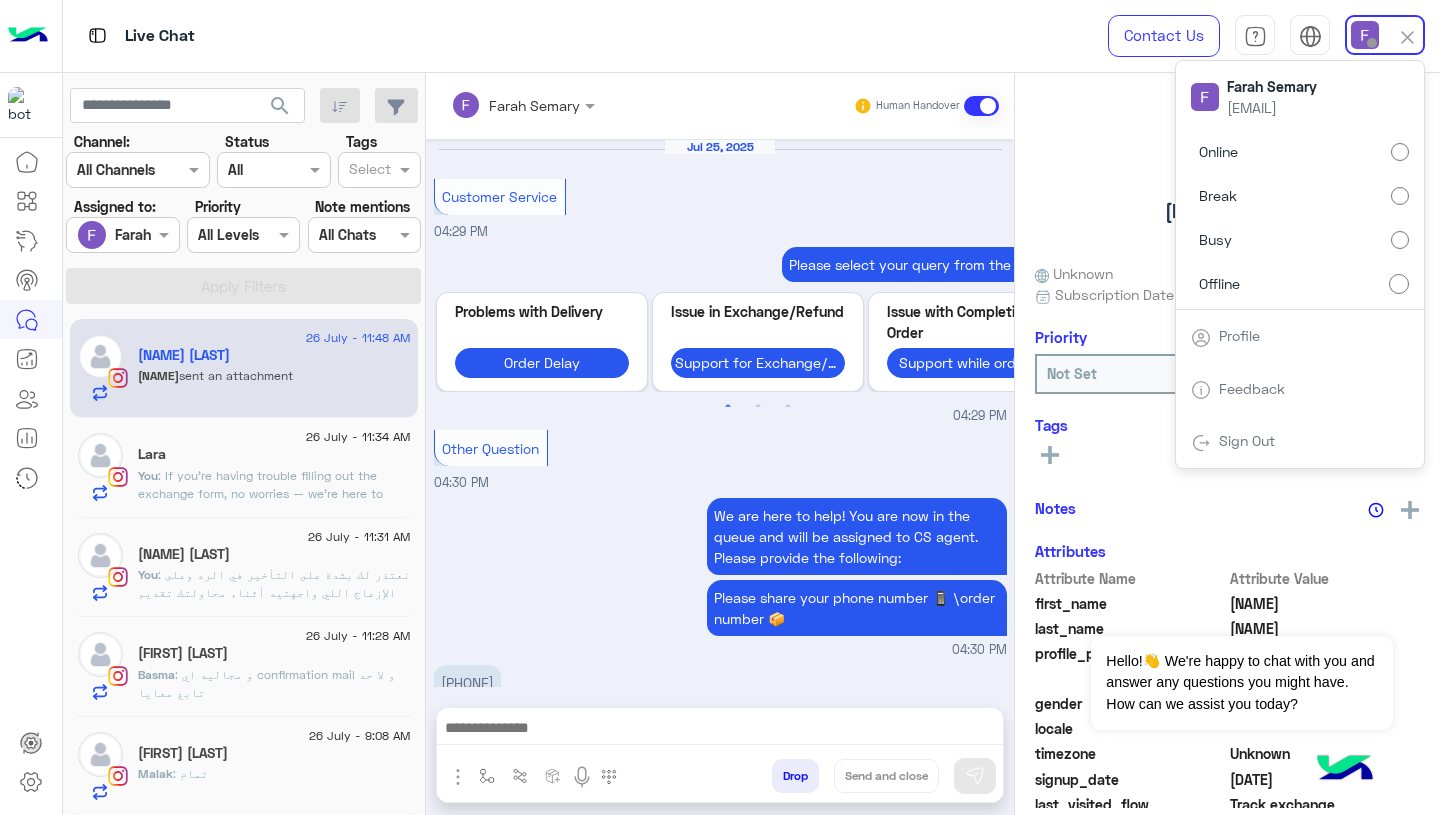 scroll, scrollTop: 1663, scrollLeft: 0, axis: vertical 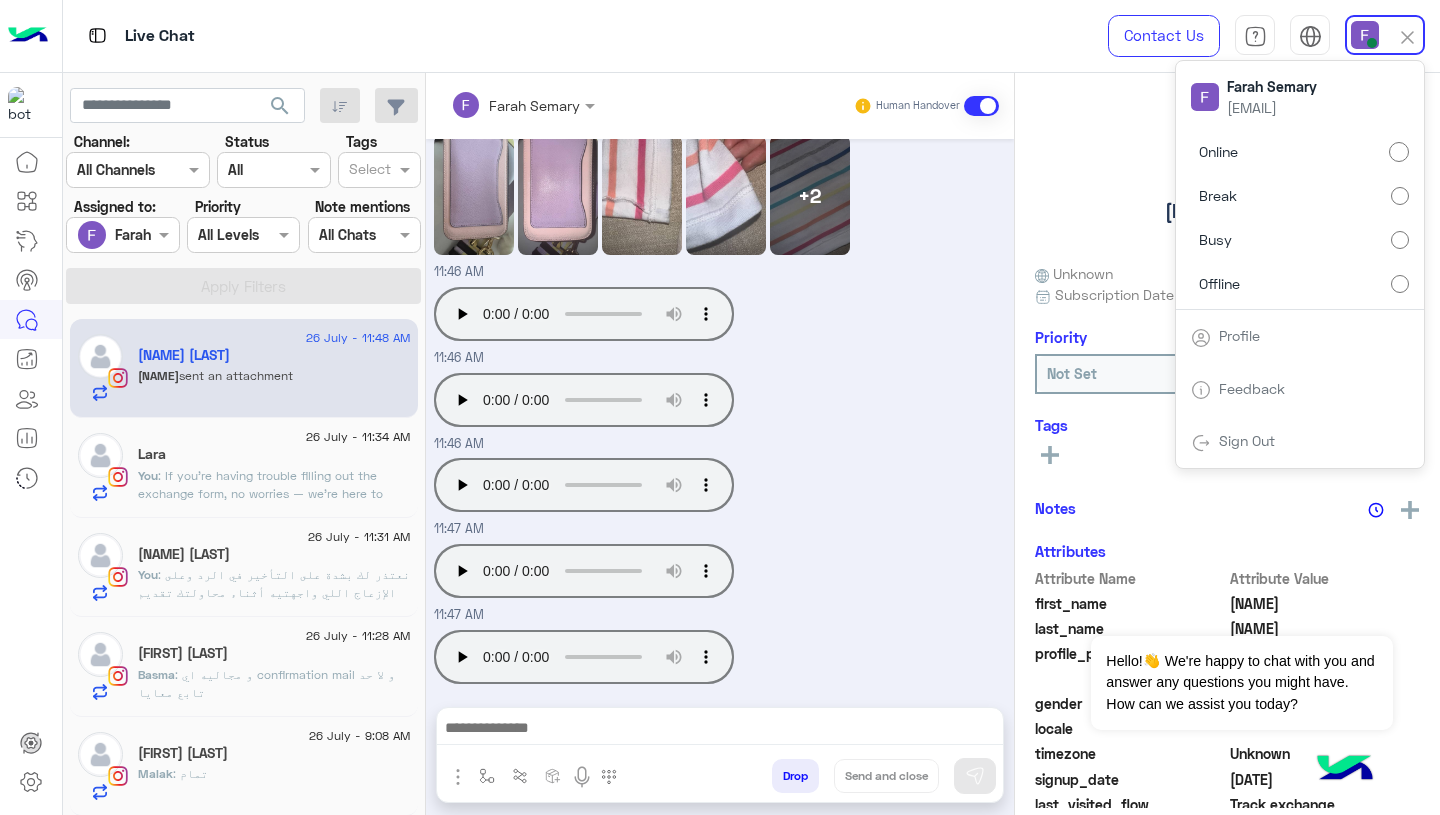 click on "Your browser does not support the audio tag.
11:46 AM" at bounding box center [720, 411] 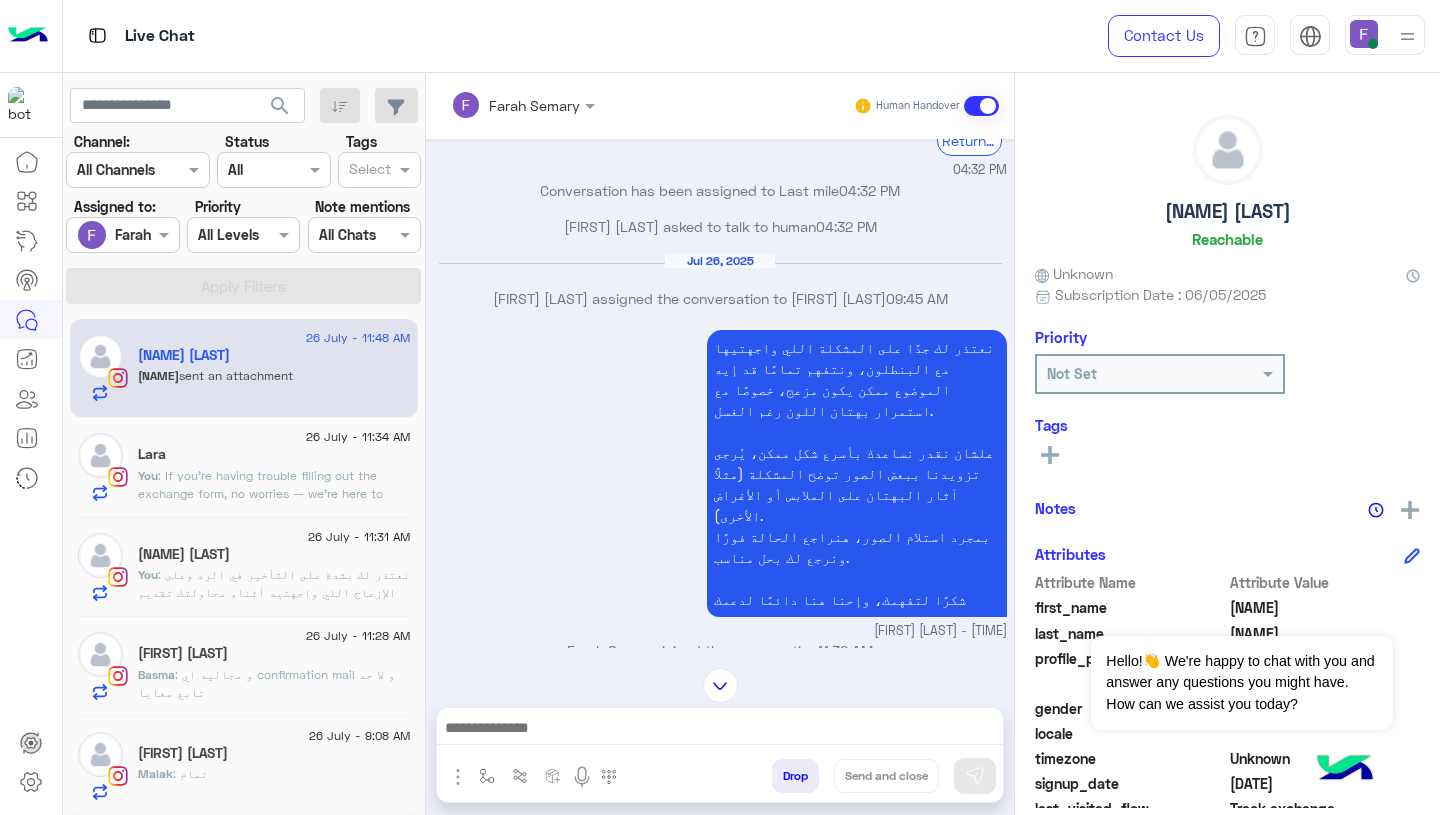 scroll, scrollTop: 1663, scrollLeft: 0, axis: vertical 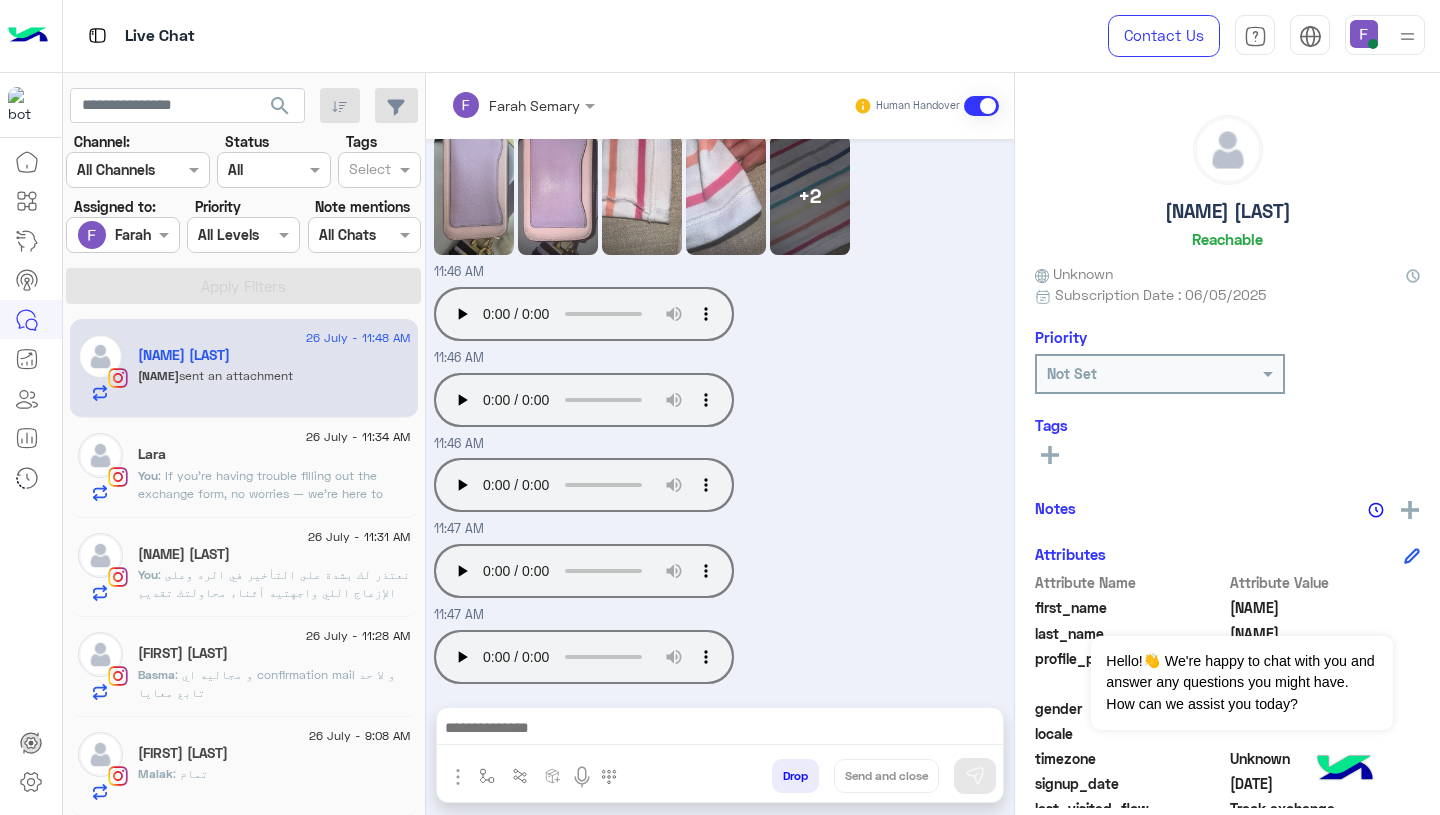 click on ": If you’re having trouble filling out the exchange form, no worries — we’re here to help! 💛
Please send us the following:
Clear photos of the items you want to exchange.
The new items you want in exchange, including the size and color for each.
Once we receive this info, we’ll place the exchange request for you and guide you through the next steps.
Looking forward to your reply, and if you need any further assistance, we’re always here for you! 😊" 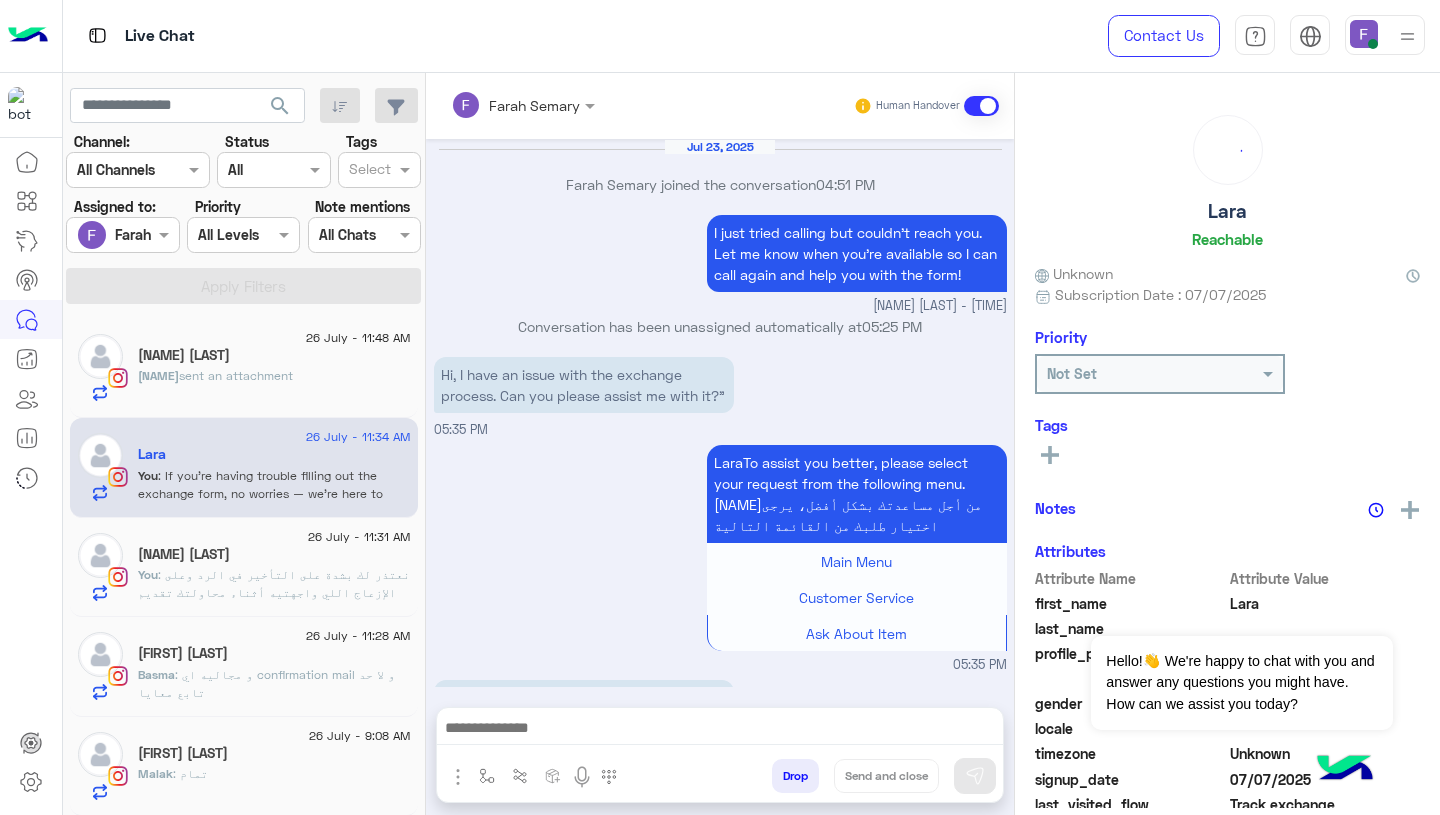 scroll, scrollTop: 2157, scrollLeft: 0, axis: vertical 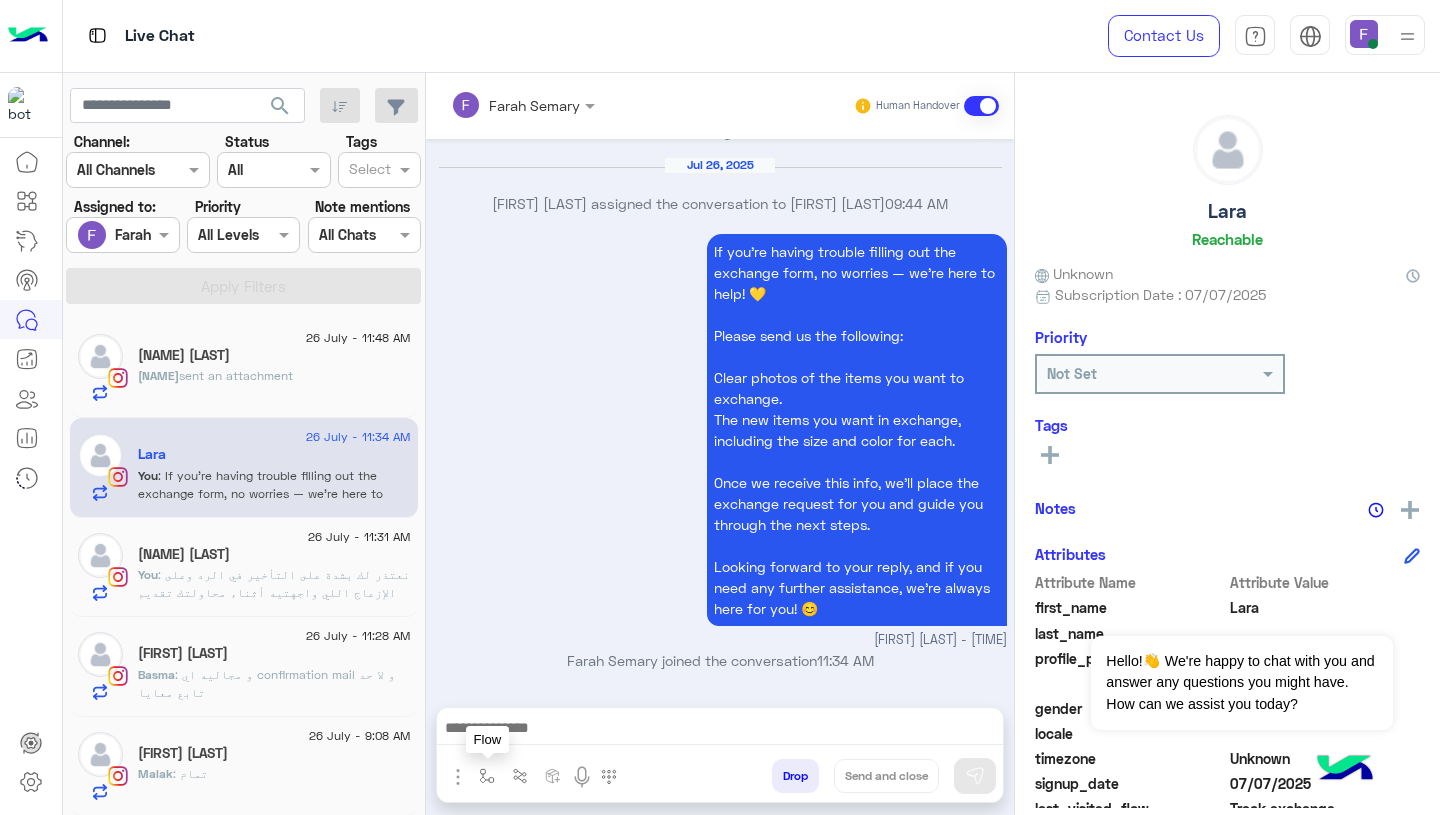 click at bounding box center (487, 776) 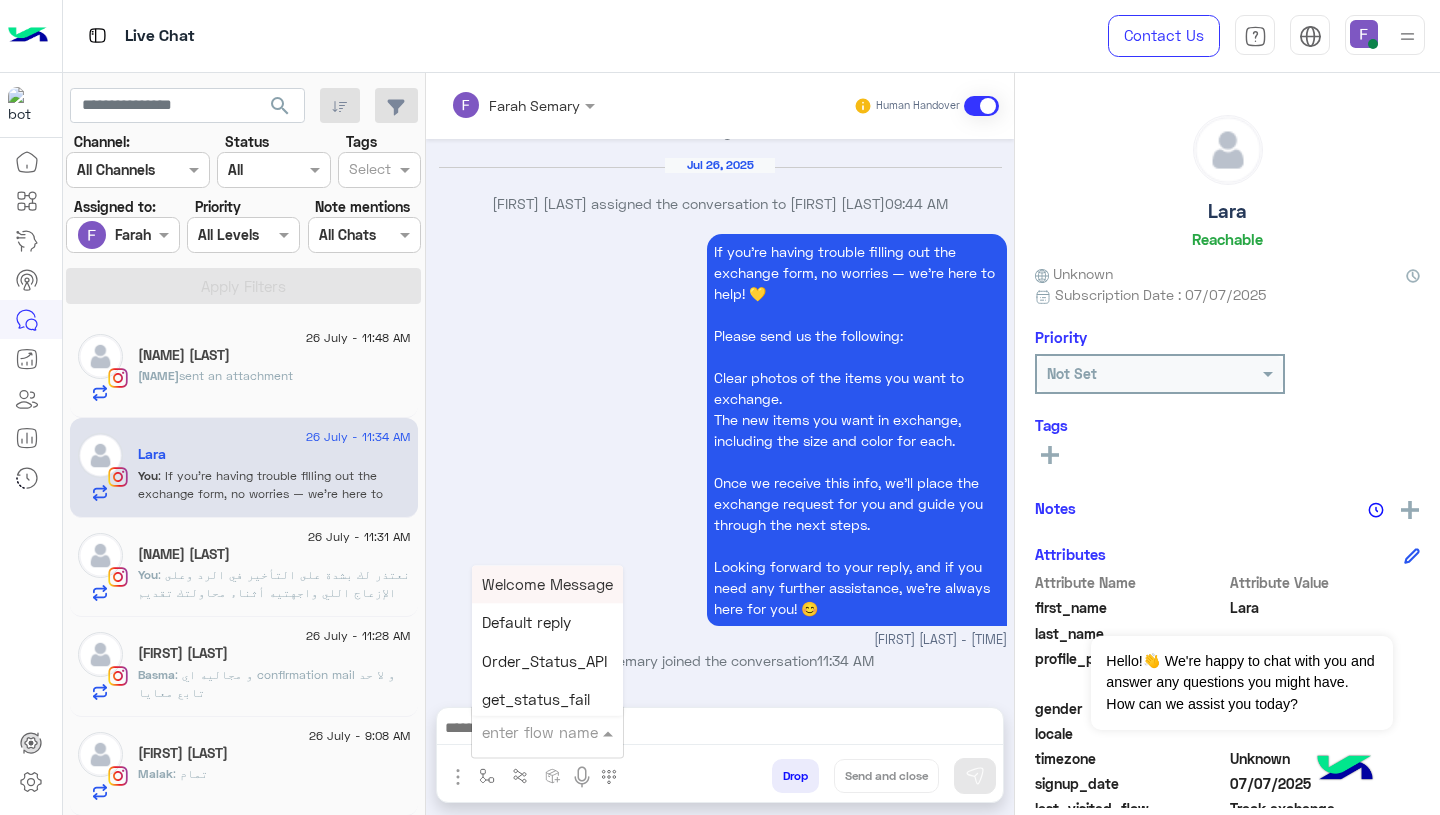 click at bounding box center (523, 732) 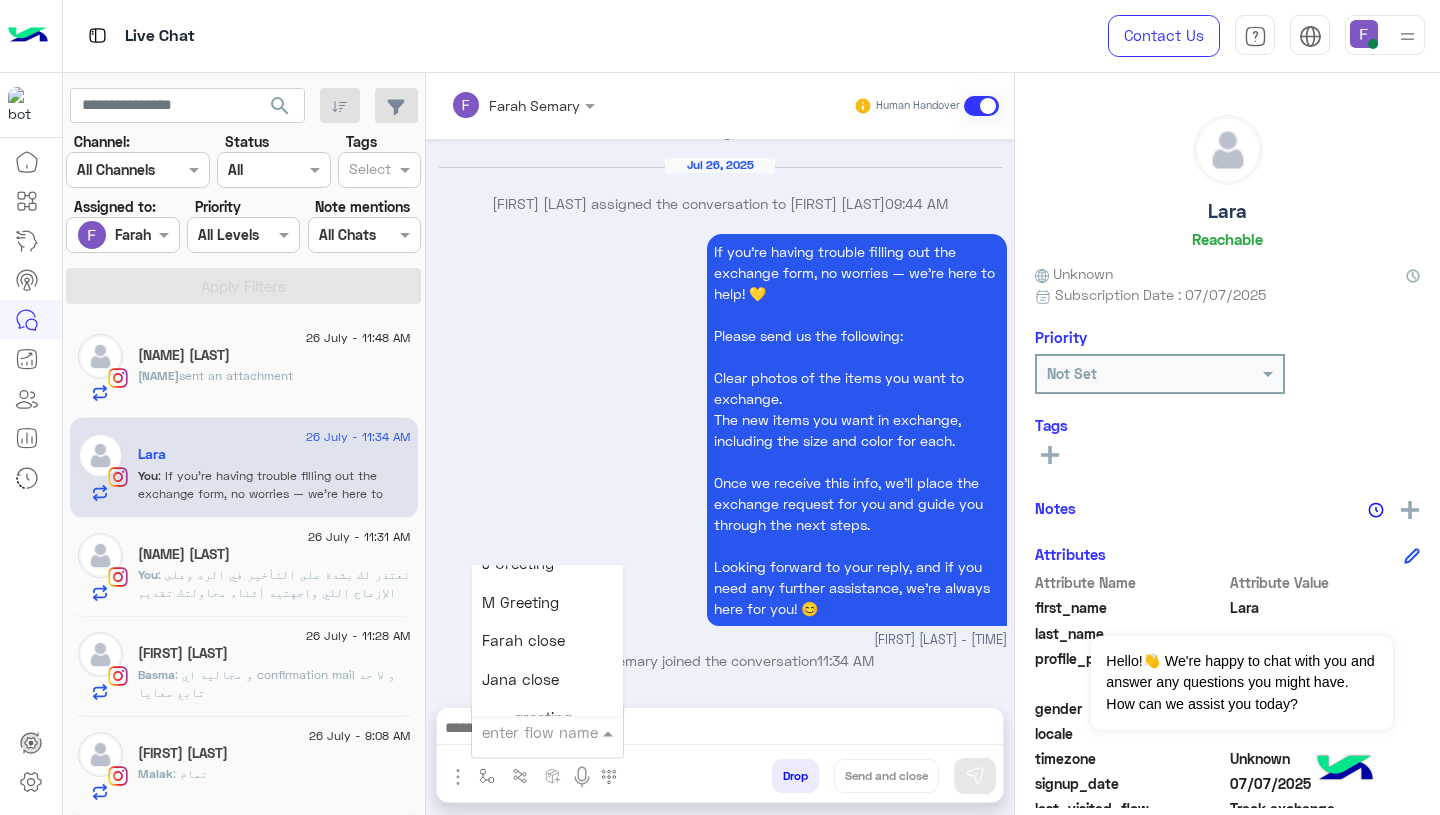 scroll, scrollTop: 2537, scrollLeft: 0, axis: vertical 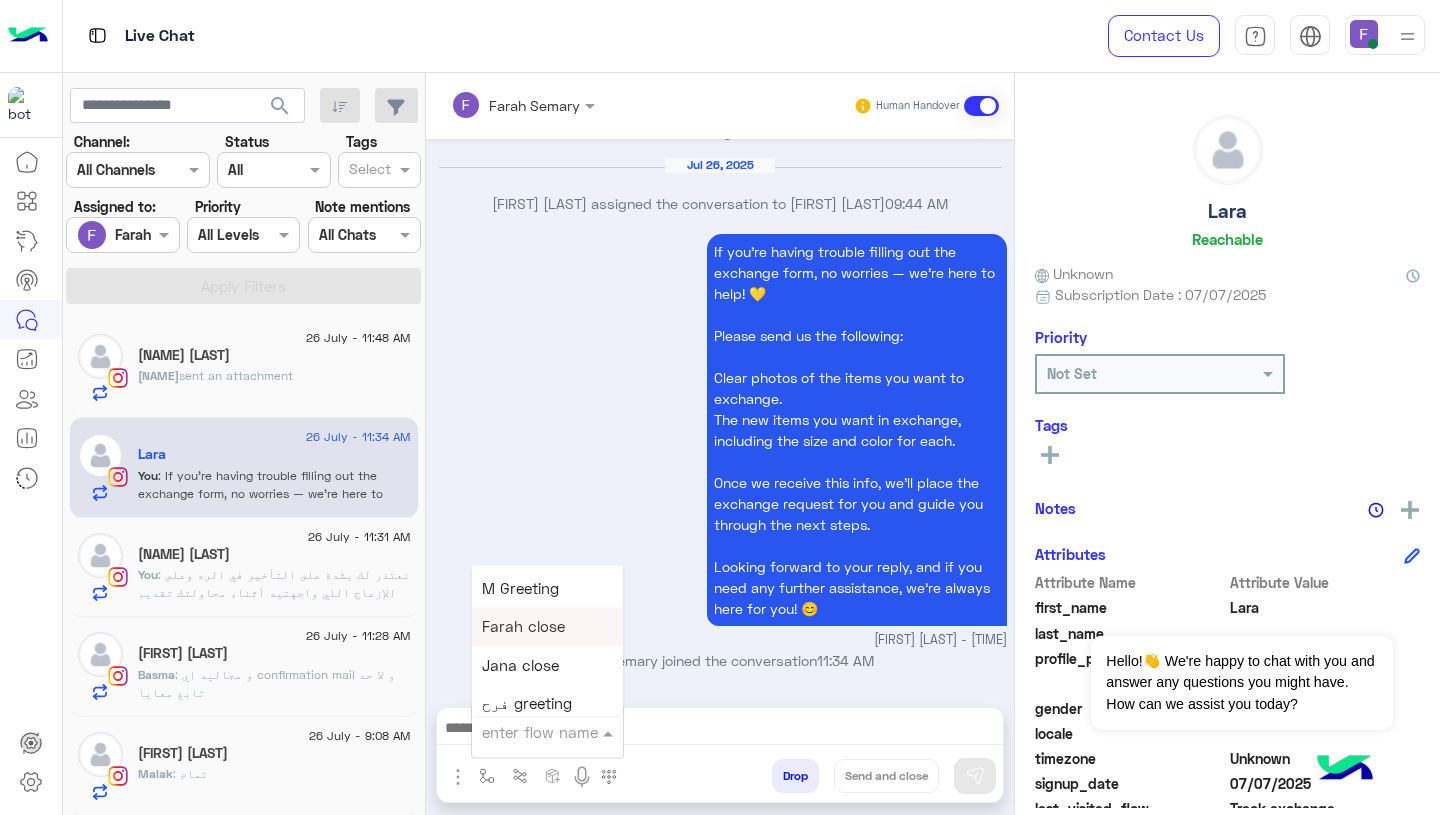click on "Farah close" at bounding box center (523, 627) 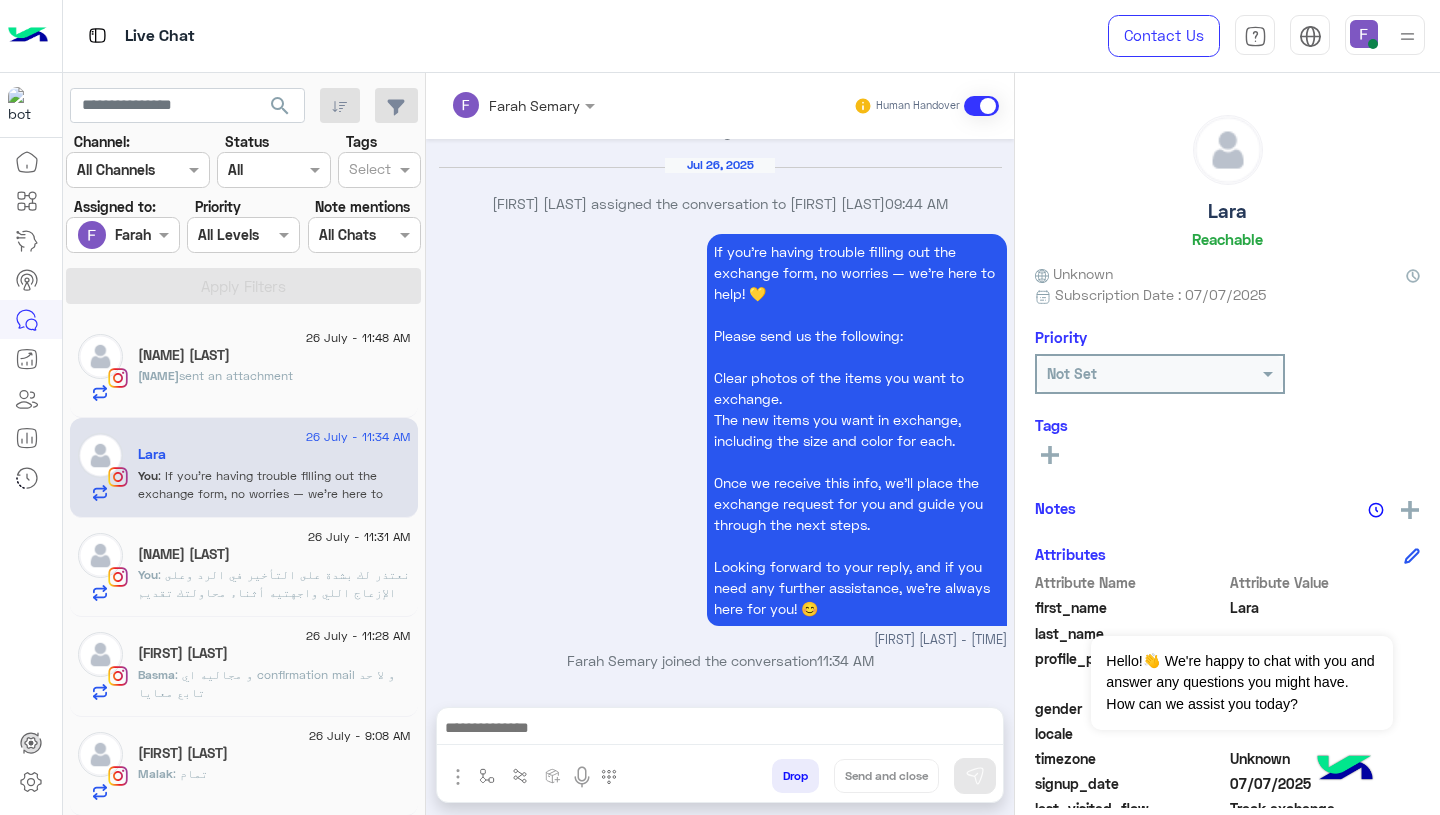 type on "**********" 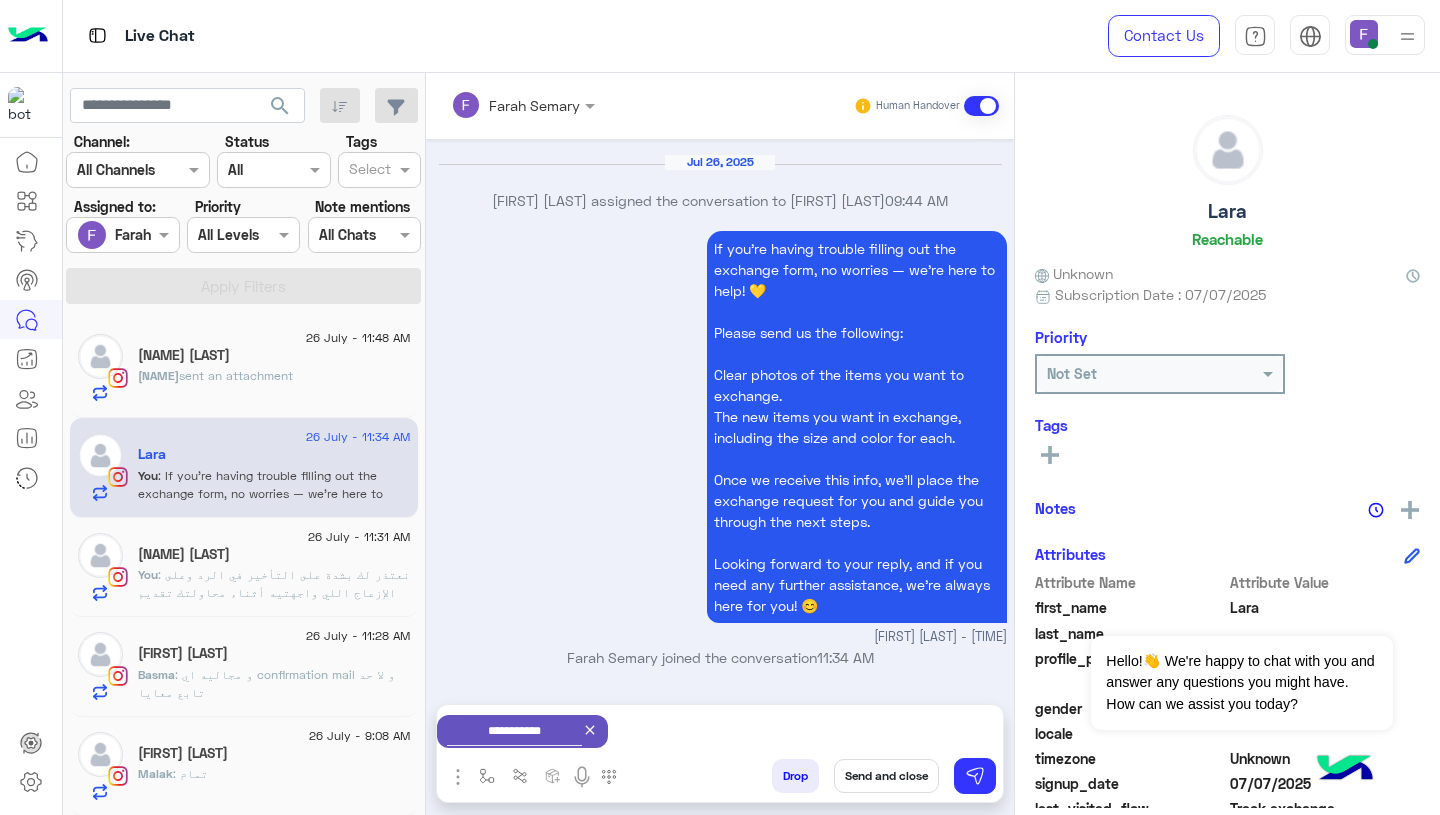 click on "Send and close" at bounding box center [886, 776] 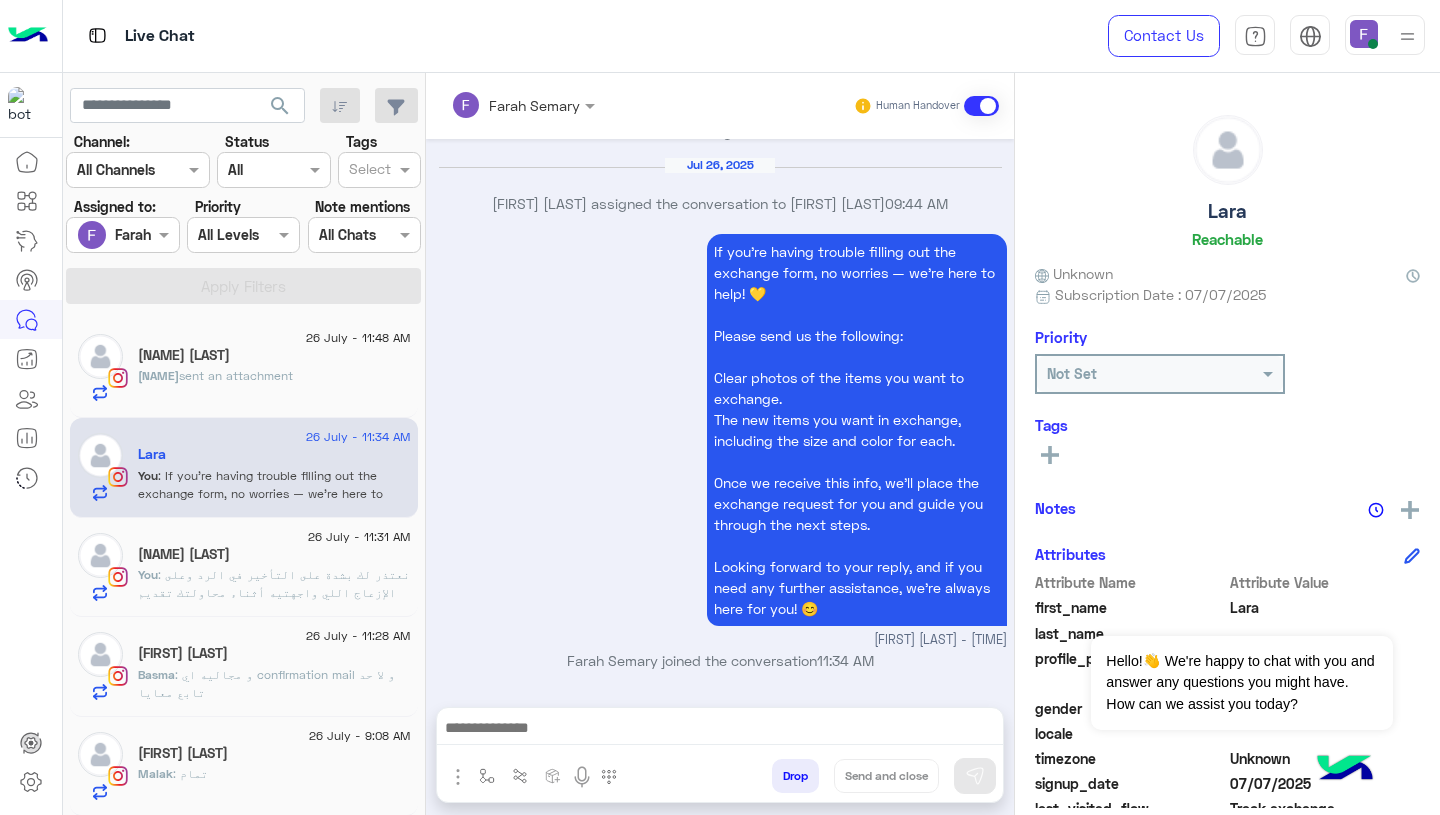 scroll, scrollTop: 2193, scrollLeft: 0, axis: vertical 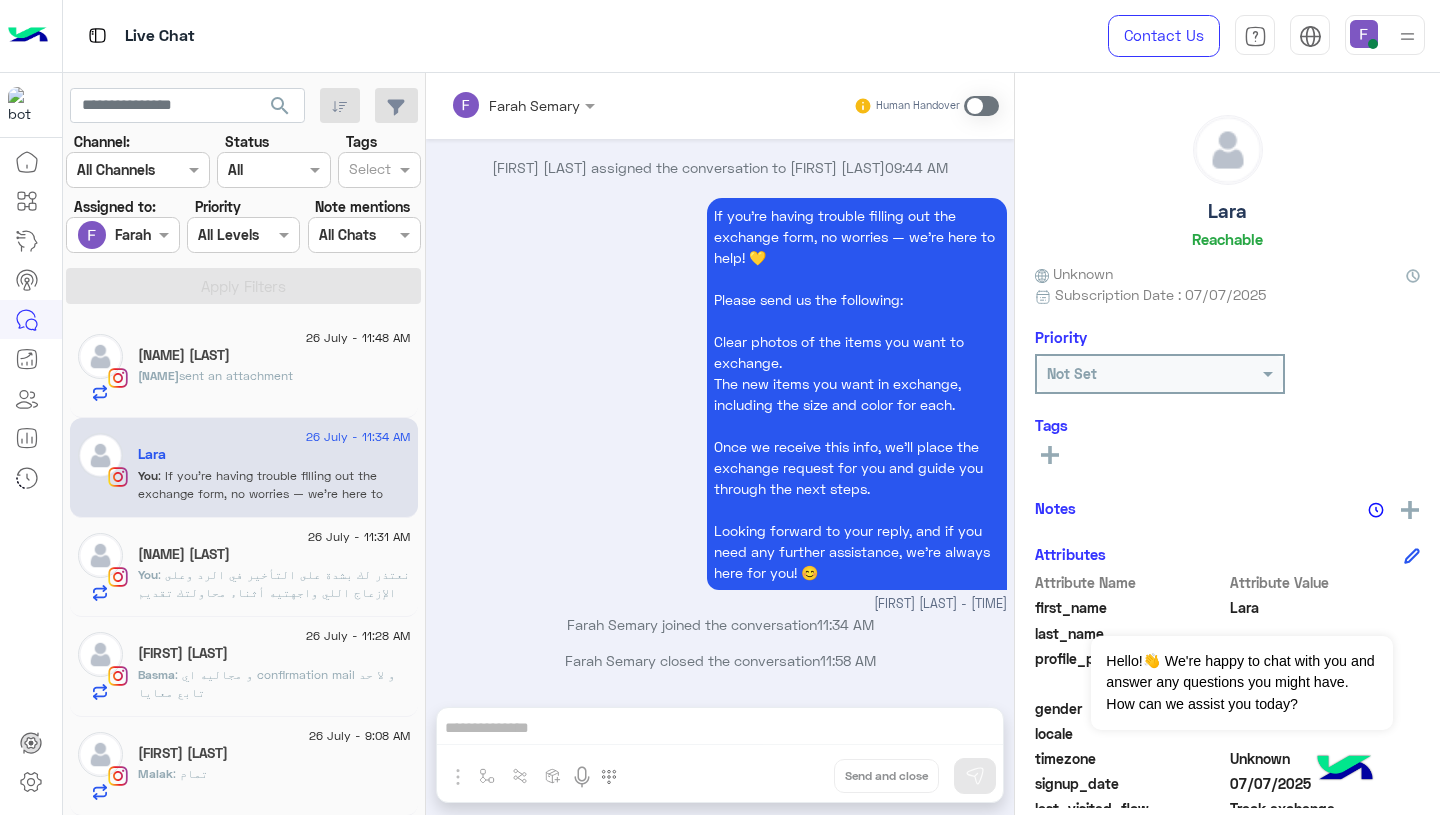 click on ": نعتذر لك بشدة على التأخير في الرد وعلى الإزعاج اللي واجهتيه أثناء محاولتك تقديم طلب الاستبدال، ونقدّر صبرك جدًا 🙏
رقم طلبك هو: 111515
وبريدك الإلكتروني المستخدم في الطلب: omar.7000084@gmail.com
يُرجى الآن تعبئة نموذج الاستبدال من خلال هذا الرابط:
👉 https://cloud.e-stebdal.com/returns
وتأكدي من إدخال البريد الإلكتروني تمامًا كما هو مكتوب أعلاه (بما في ذلك الأحرف الصغيرة والكبيرة).
ولتفادي أي رسوم شحن، اختاري سبب الاستبدال: "المنتج كان خاطئًا أو تالفًا".
نعتذر مرة أخرى عن أي تأخير أو إزعاج، ونحن هنا لمساعدتك في أي وقت 💛" 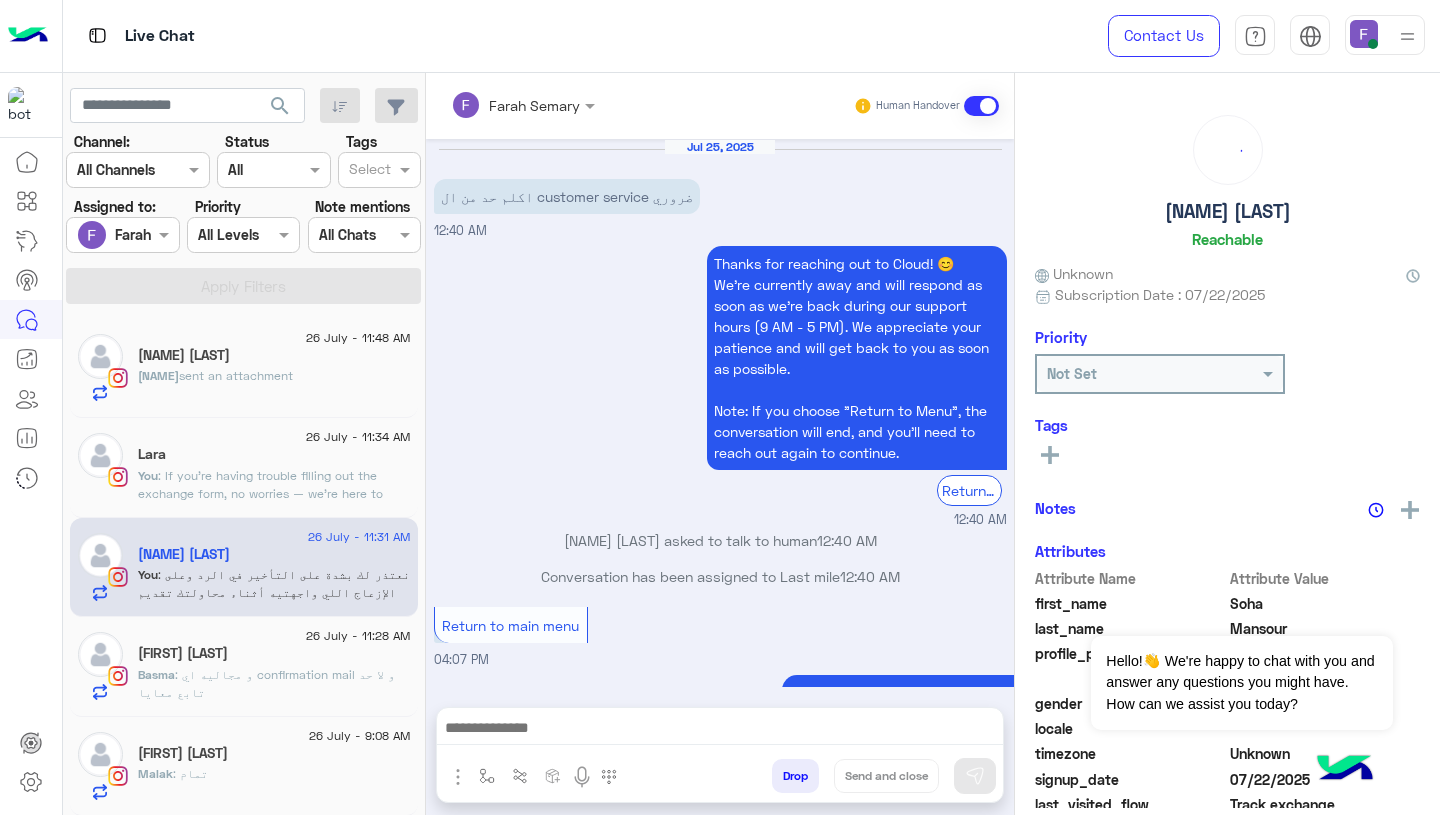 scroll, scrollTop: 1863, scrollLeft: 0, axis: vertical 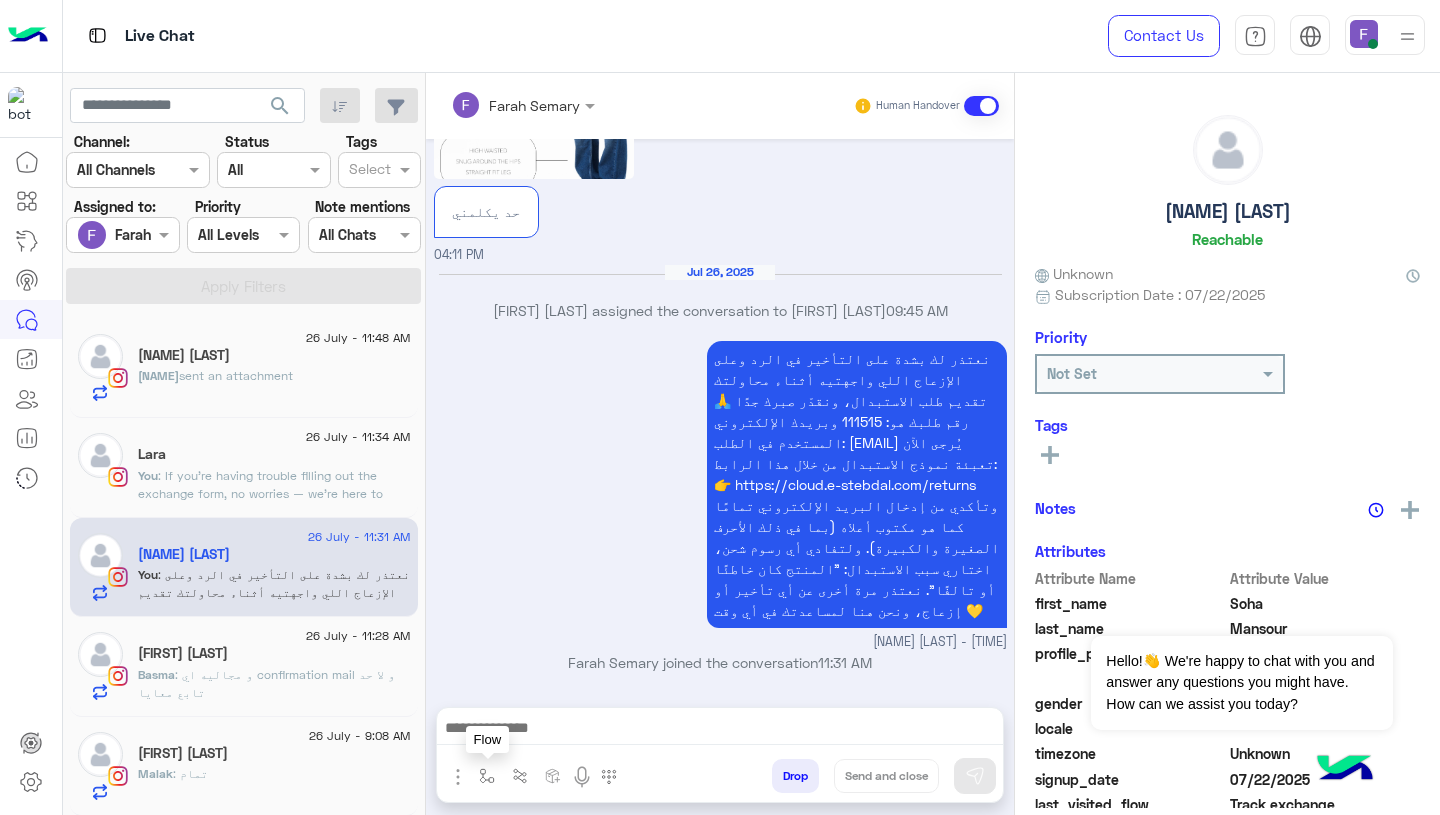 click at bounding box center (487, 776) 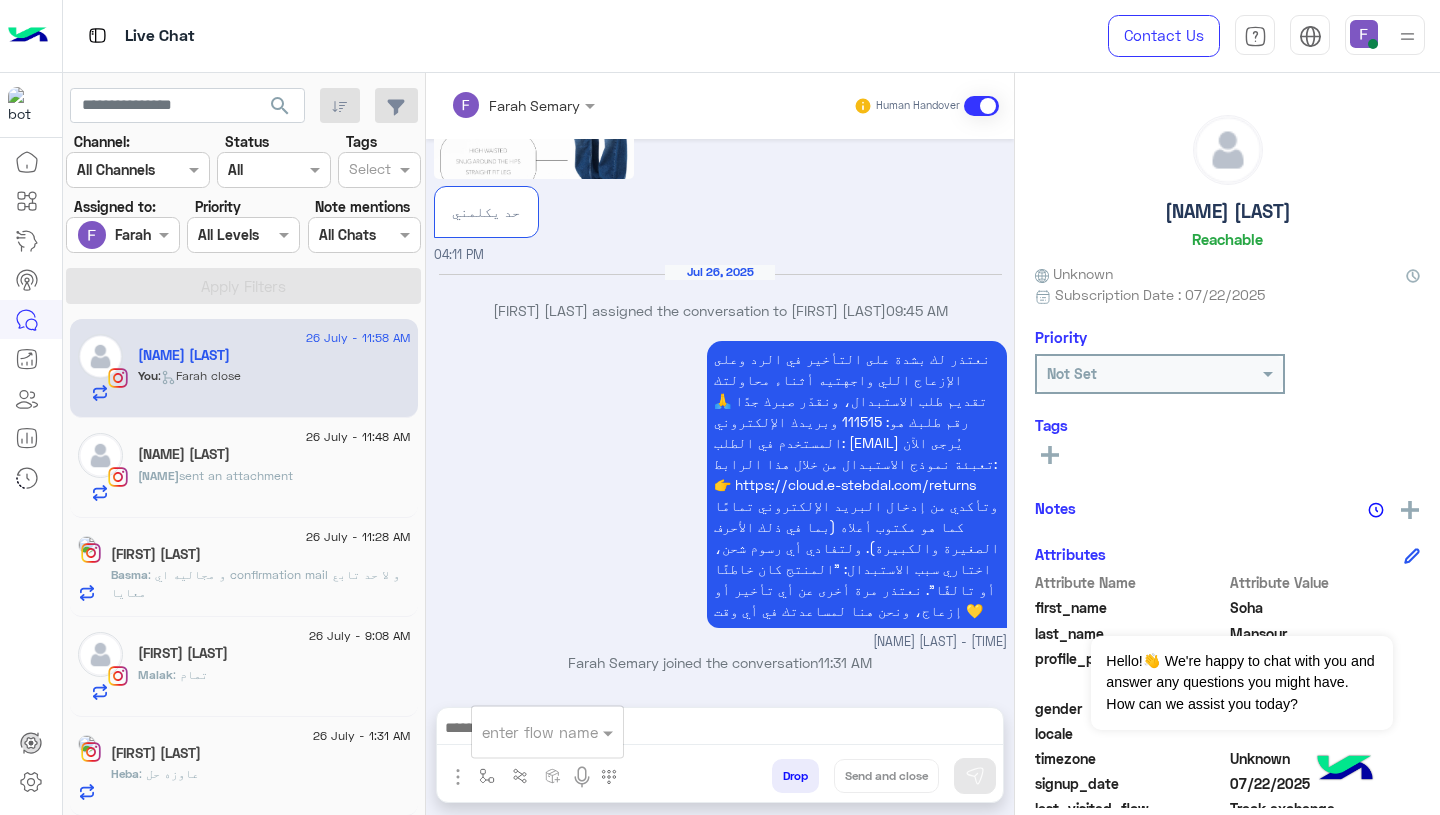 click at bounding box center (523, 732) 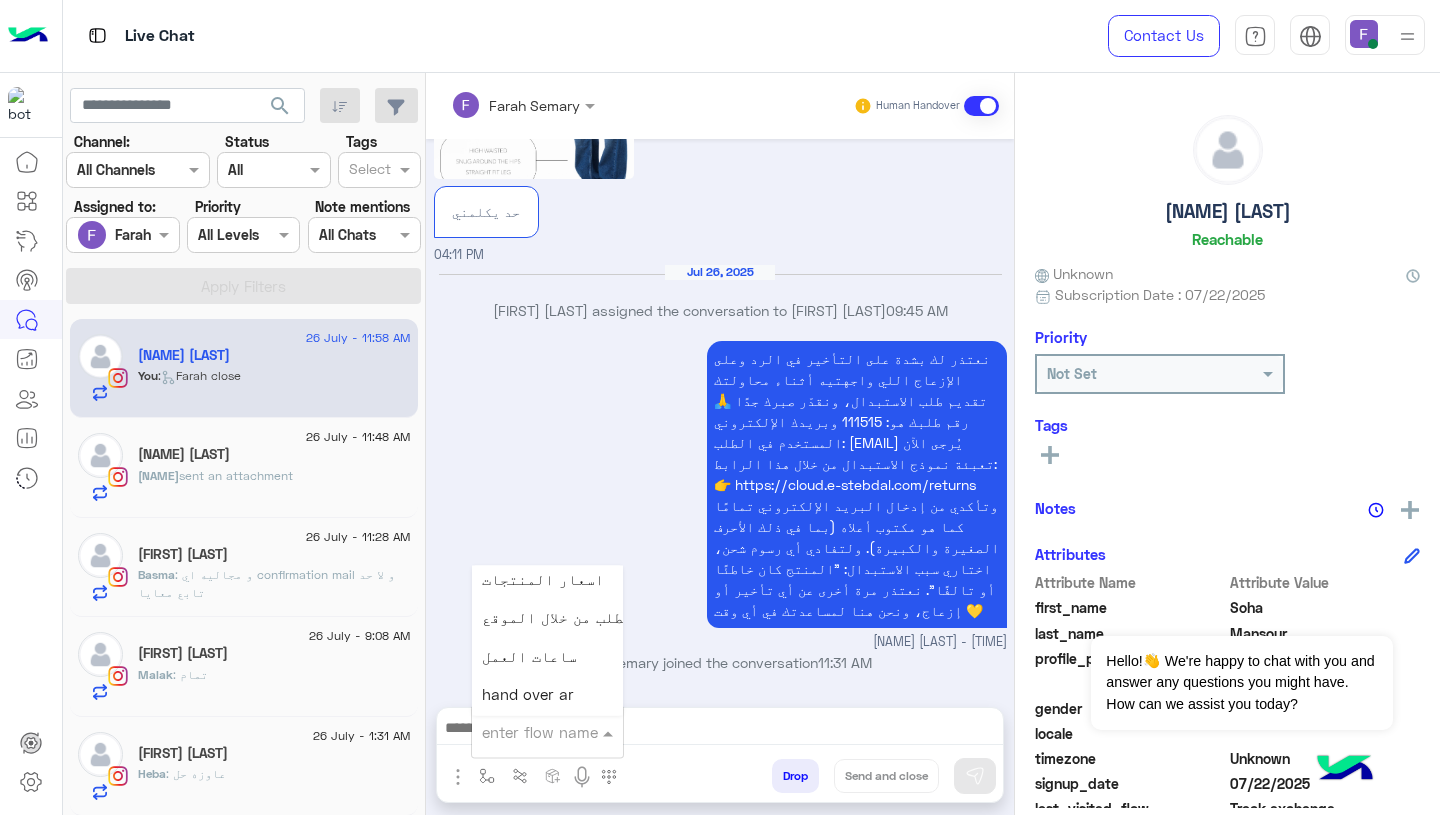 scroll, scrollTop: 2814, scrollLeft: 0, axis: vertical 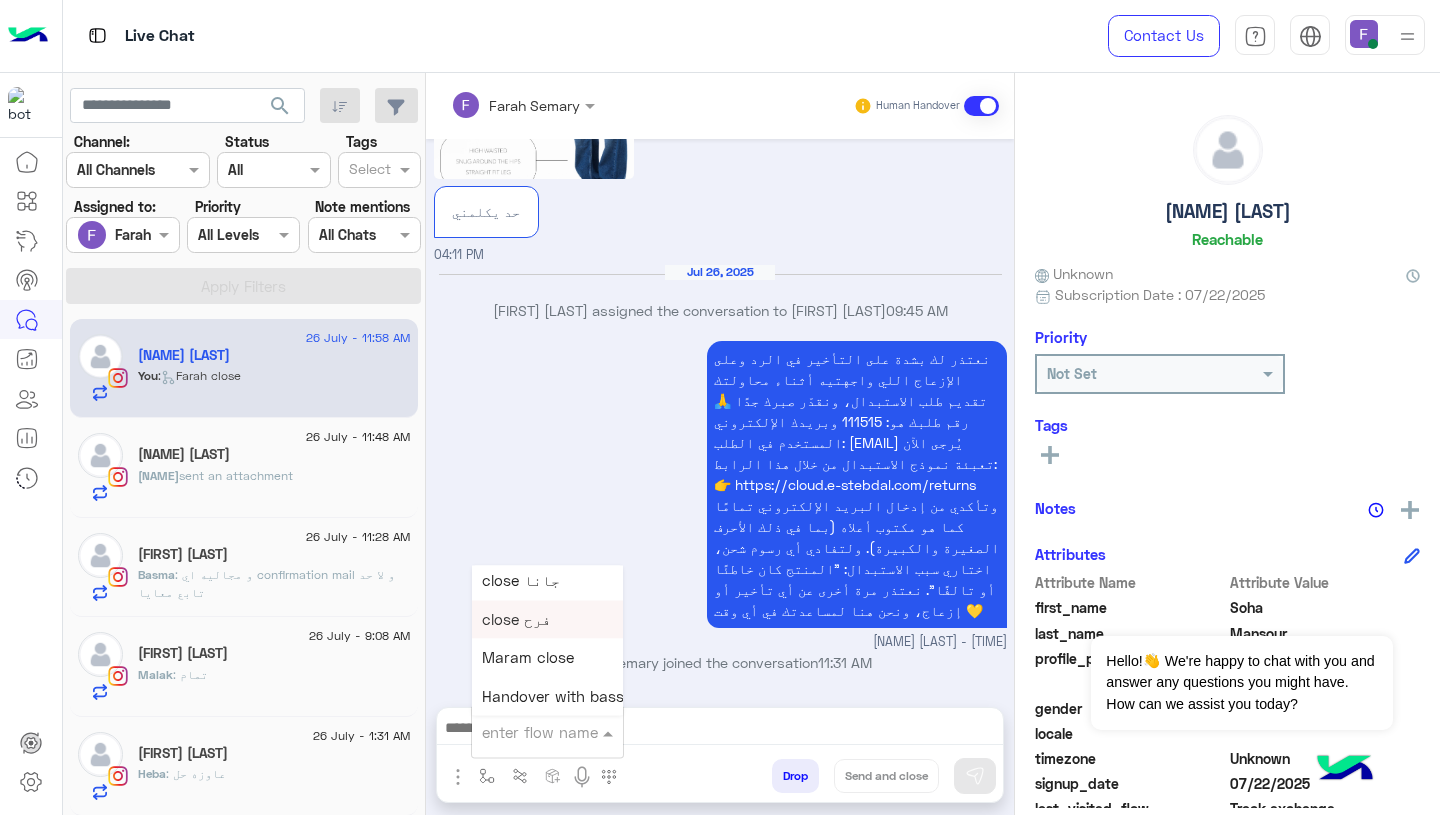 click on "close فرح" at bounding box center [516, 619] 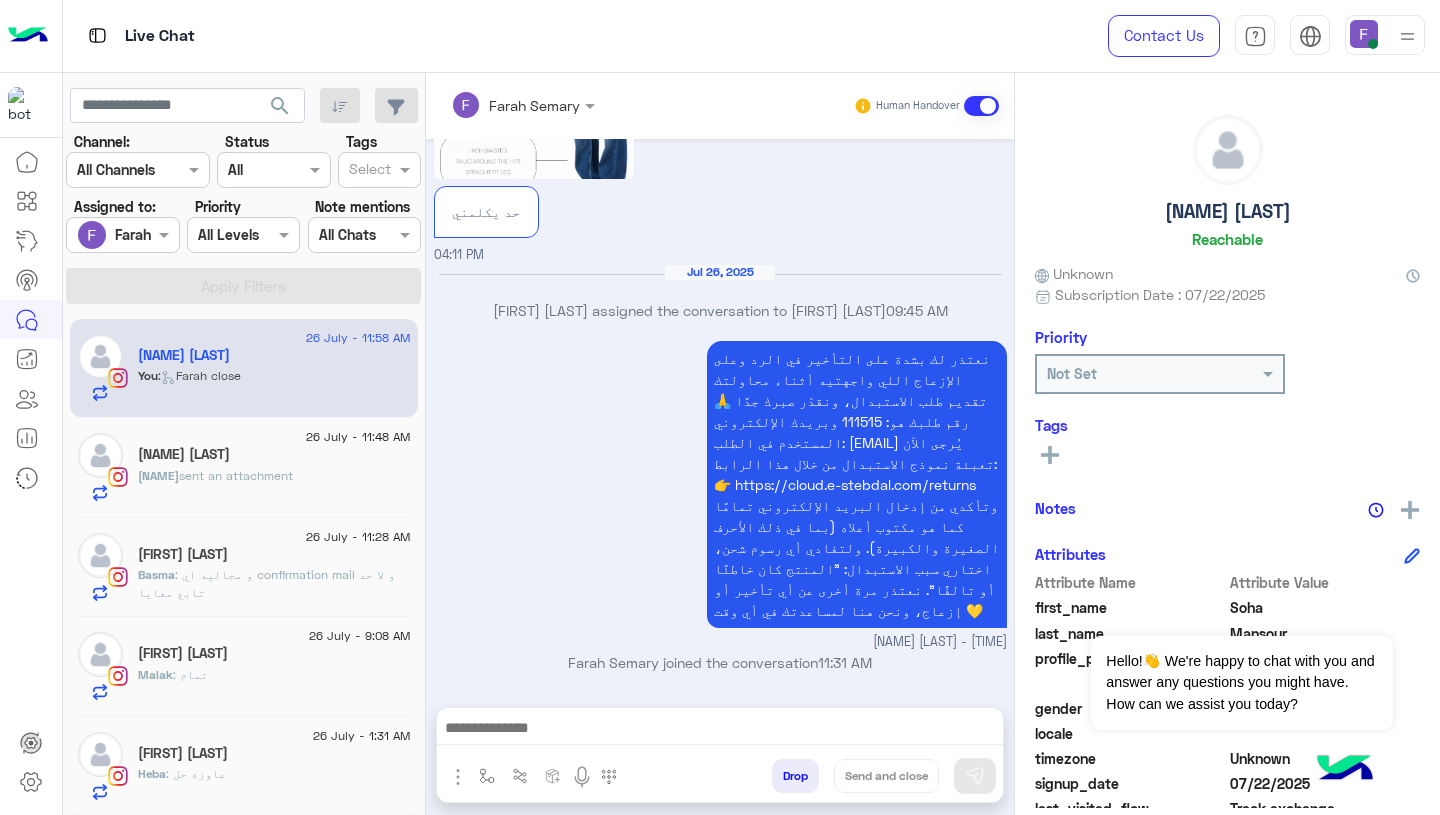 type on "*********" 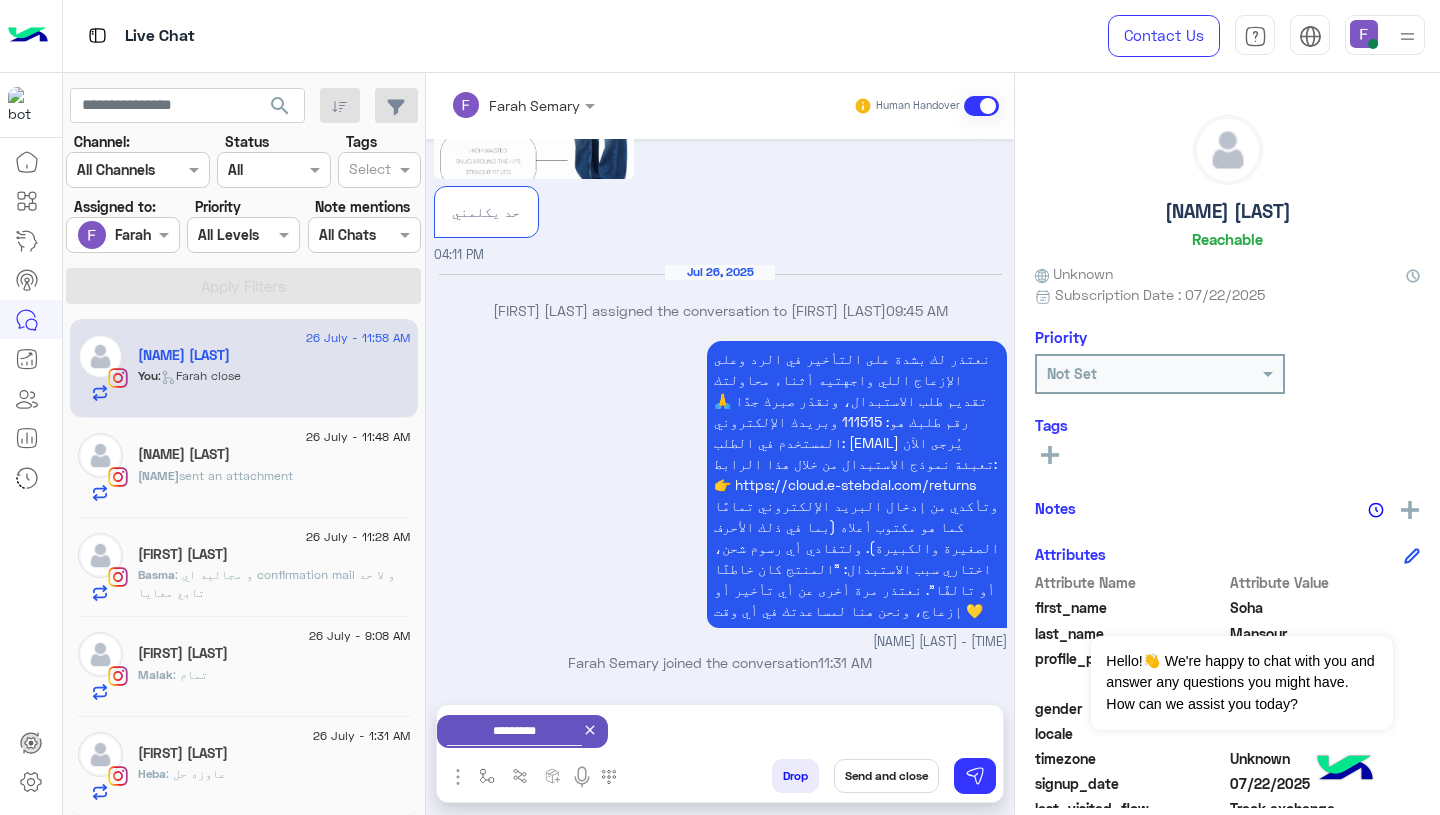 click on "Send and close" at bounding box center [886, 776] 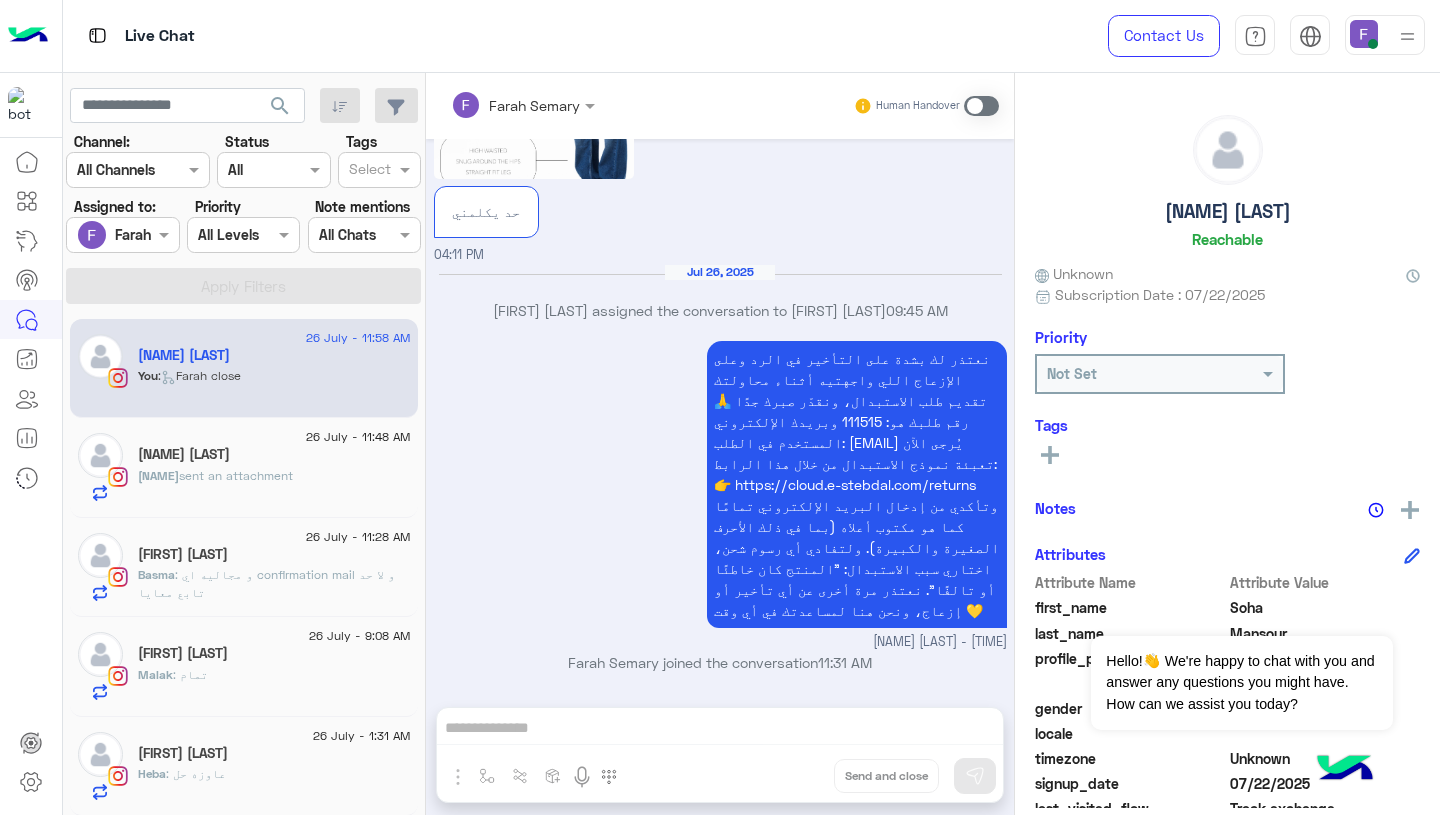 scroll, scrollTop: 1899, scrollLeft: 0, axis: vertical 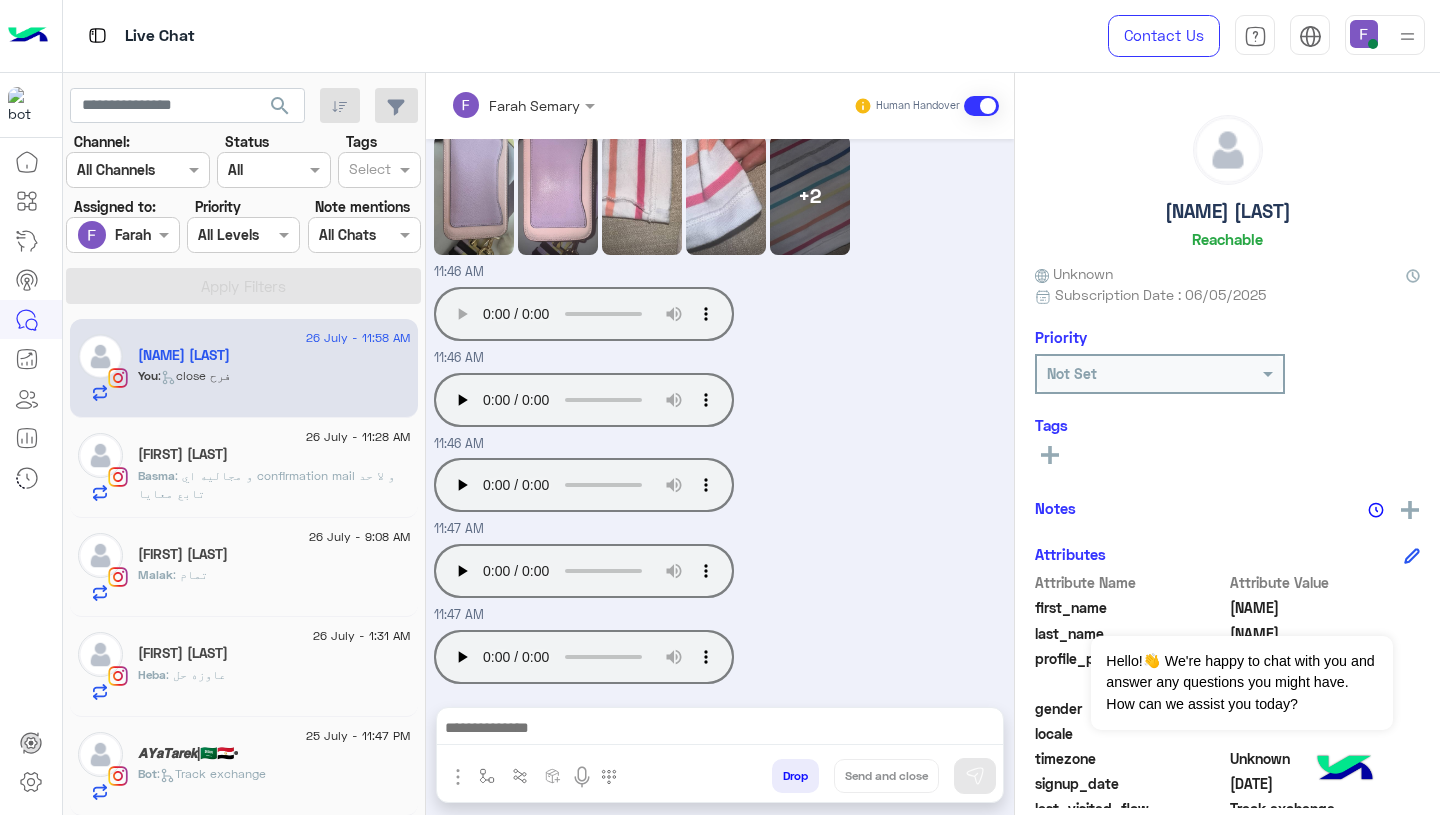 type 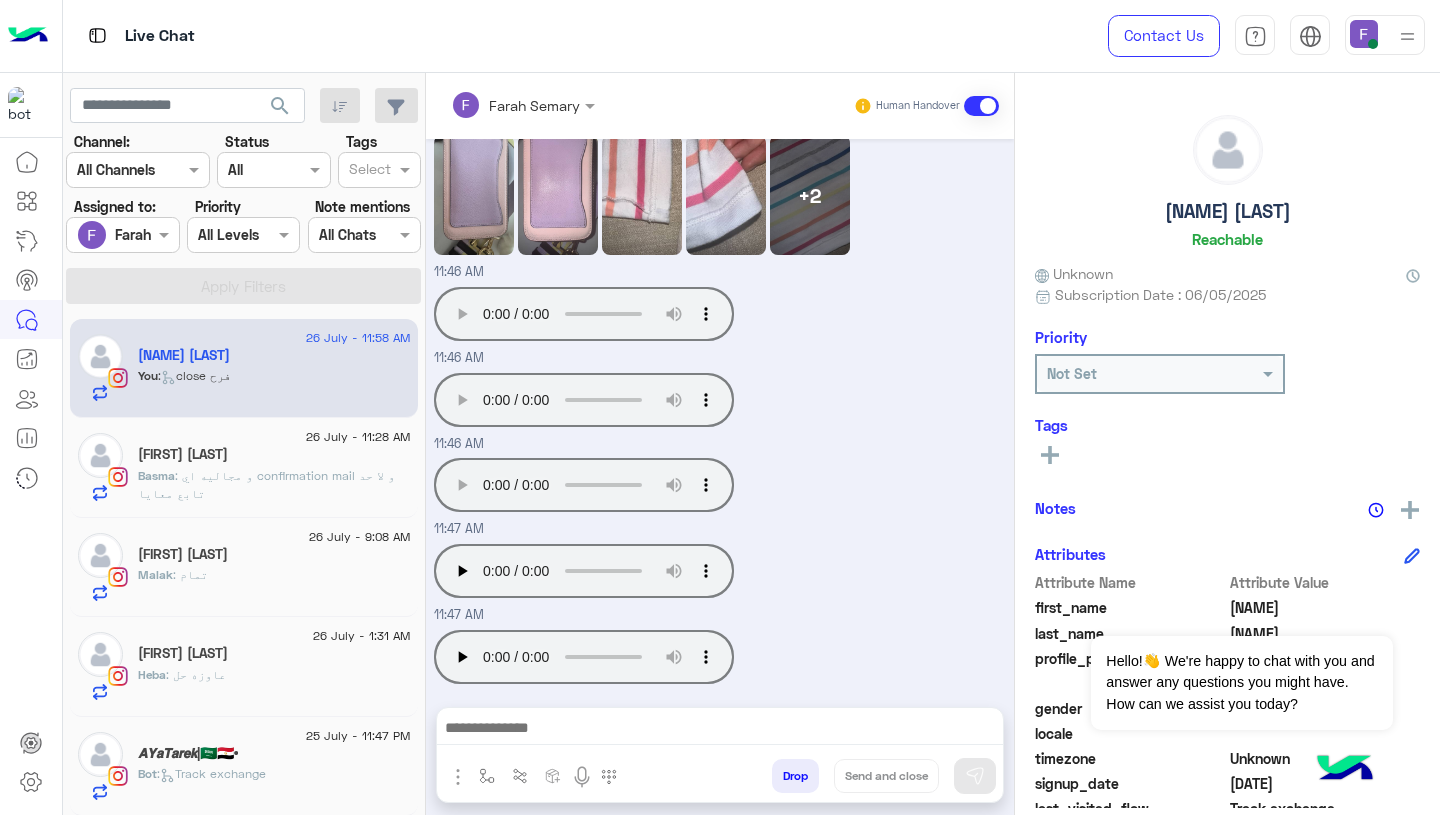 type 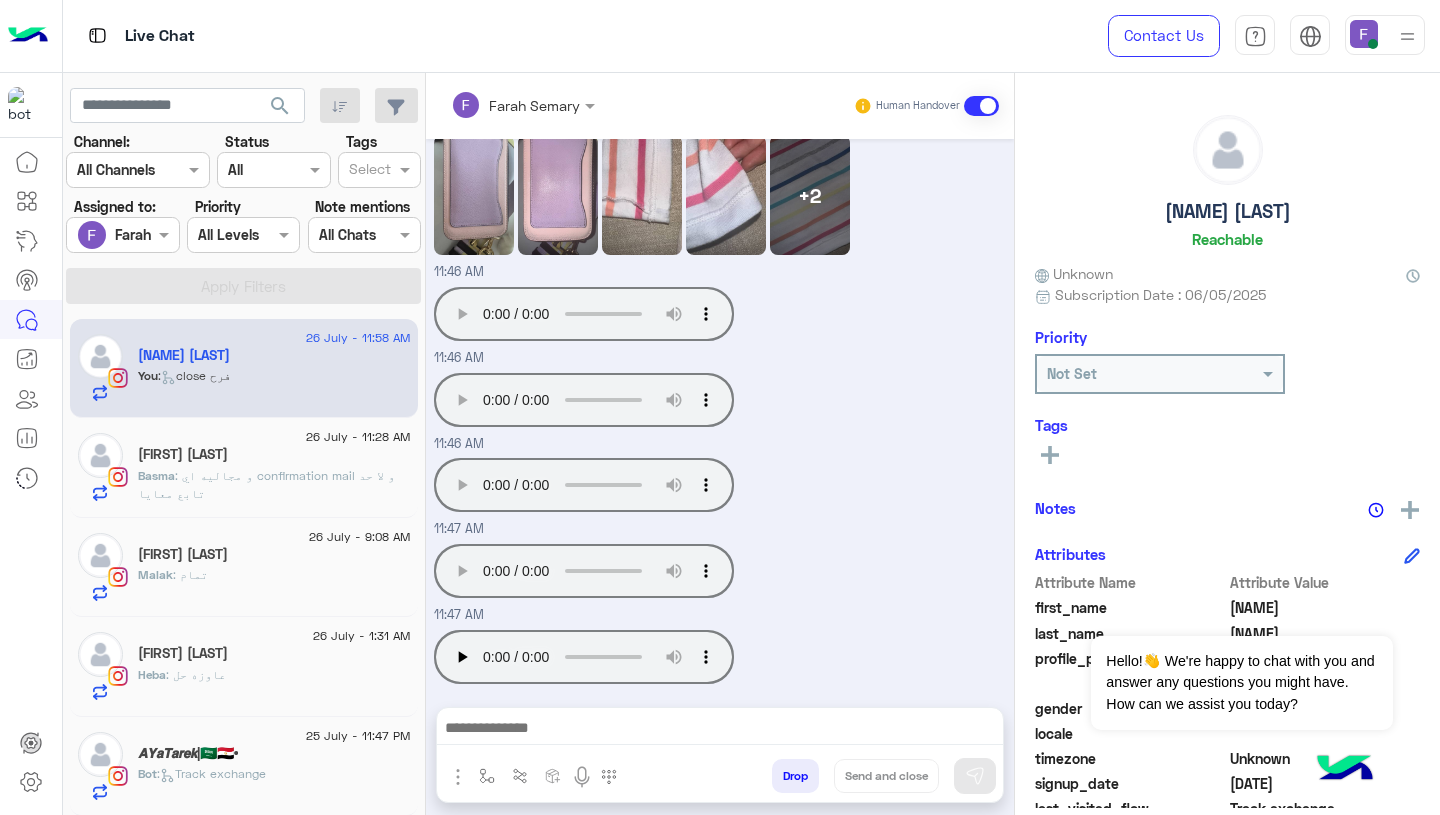 type 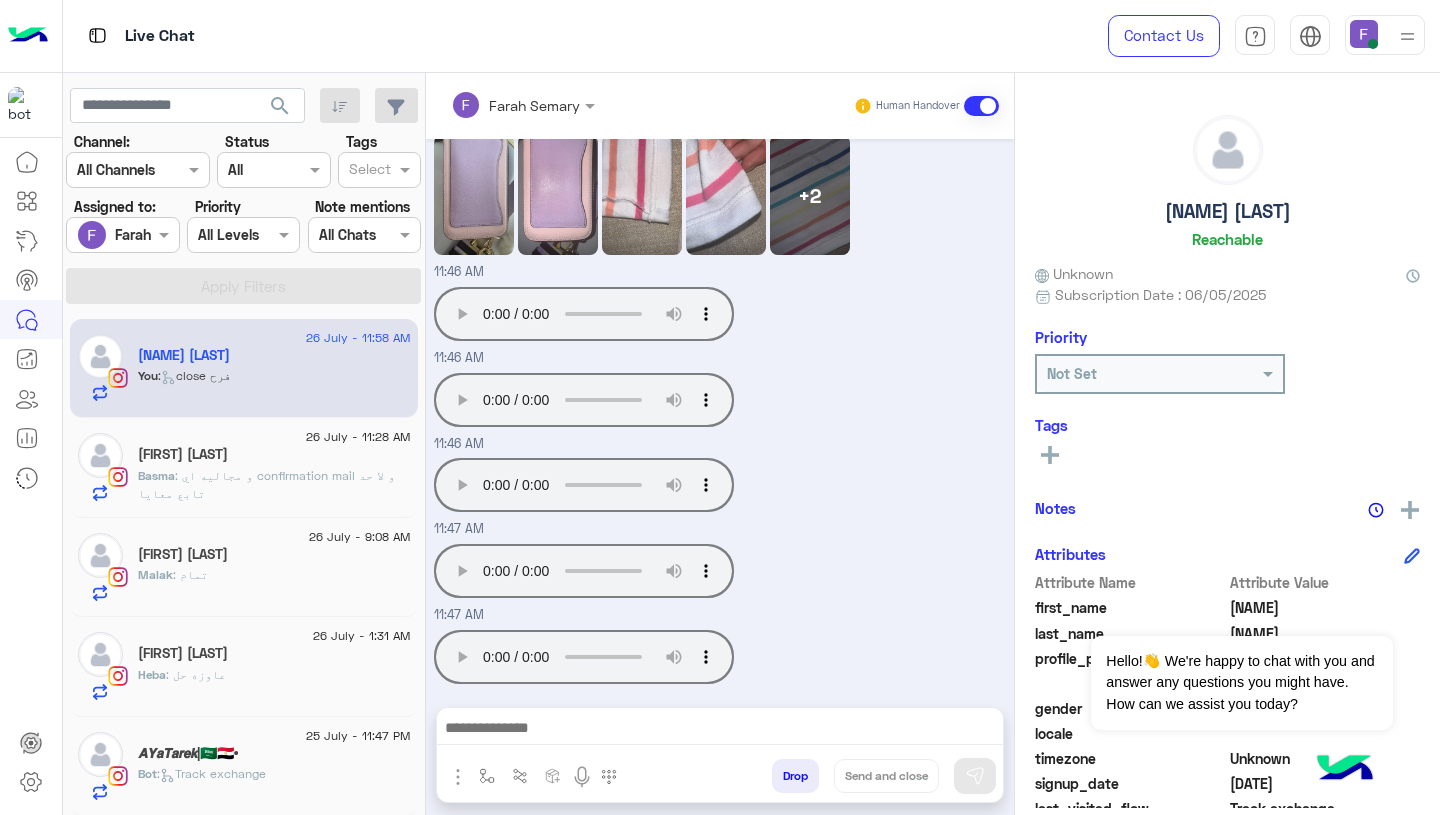 click 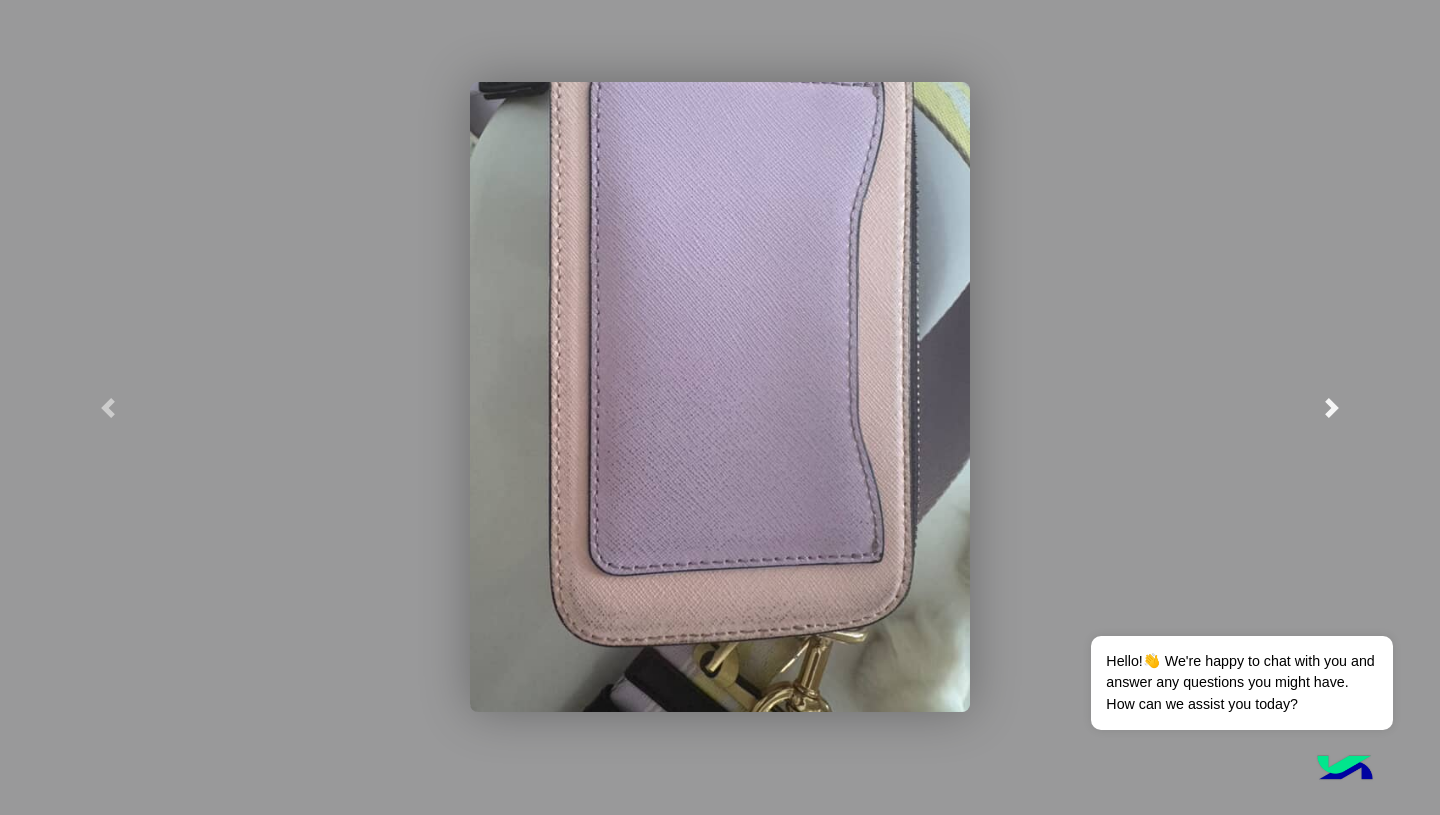click at bounding box center [1332, 408] 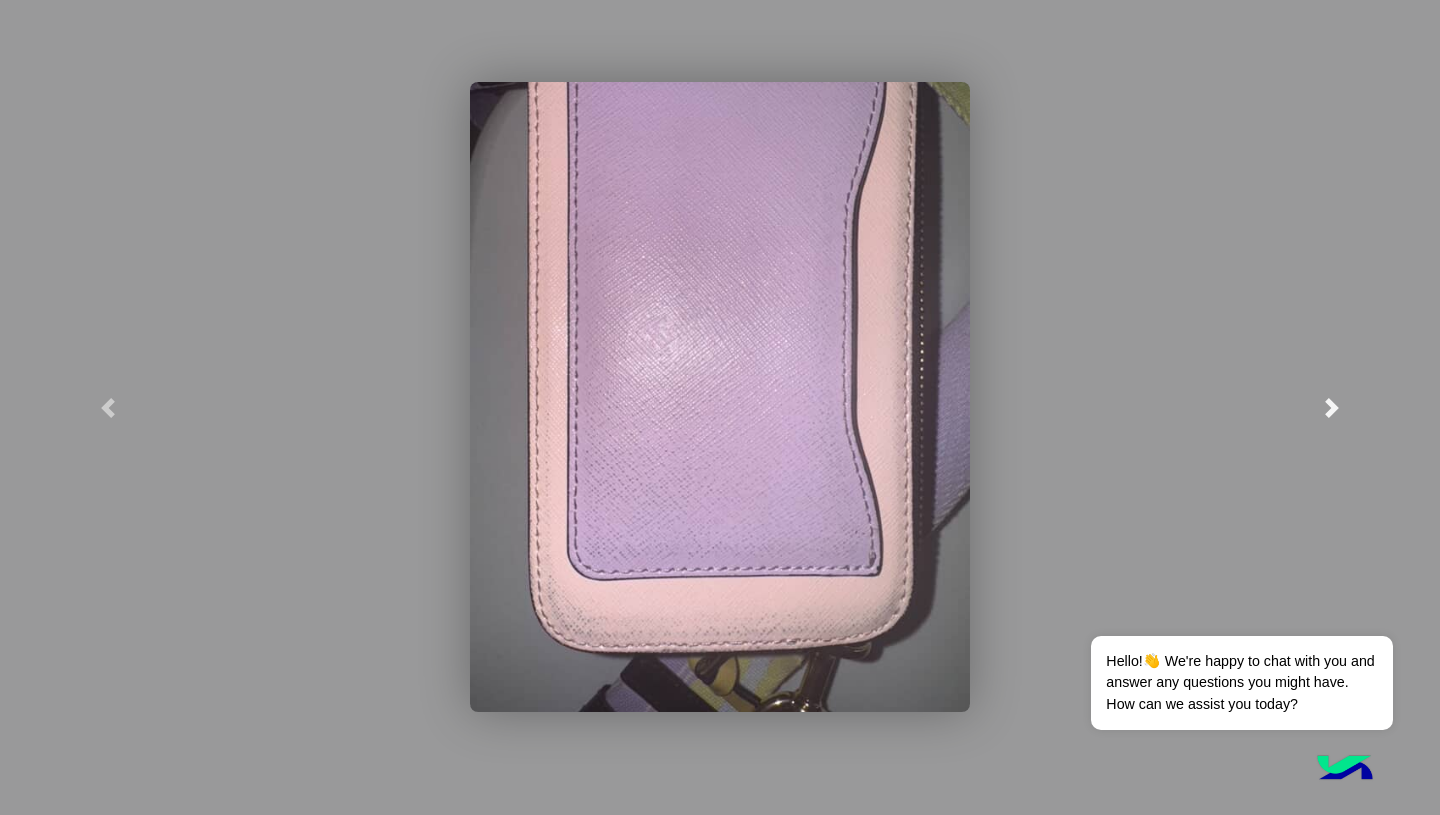 click at bounding box center (1332, 408) 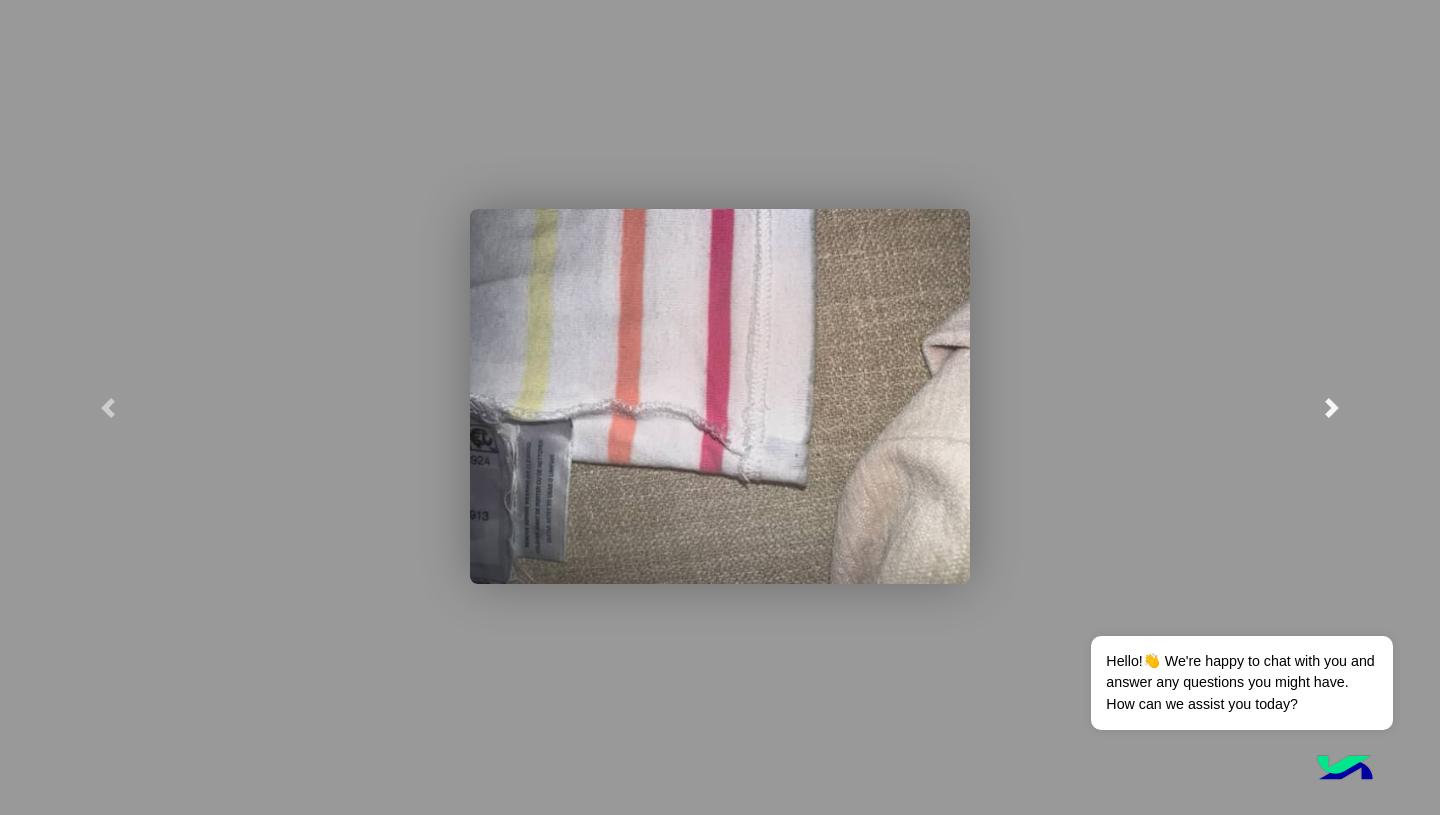 click at bounding box center [1332, 408] 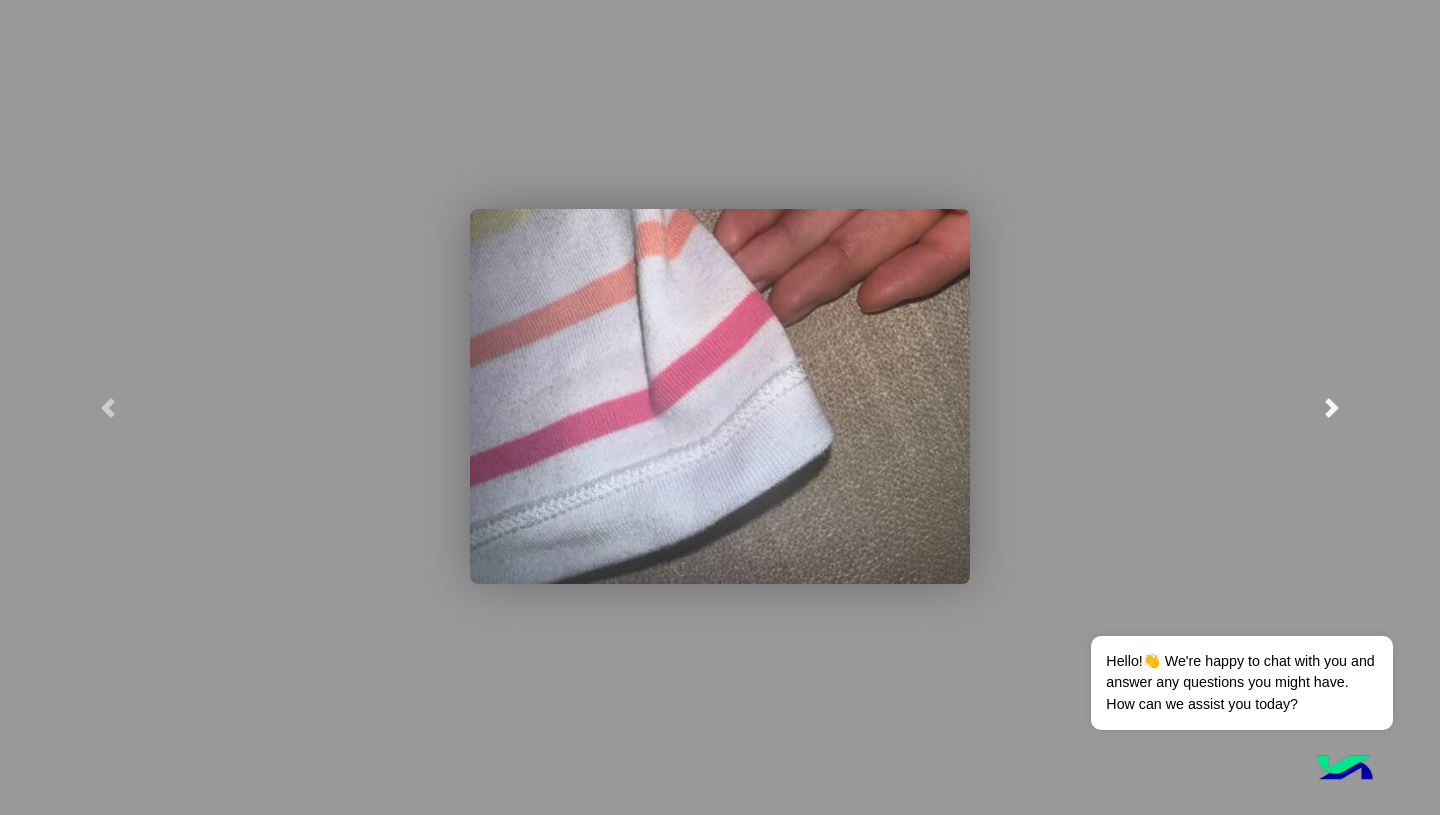 click at bounding box center [1332, 408] 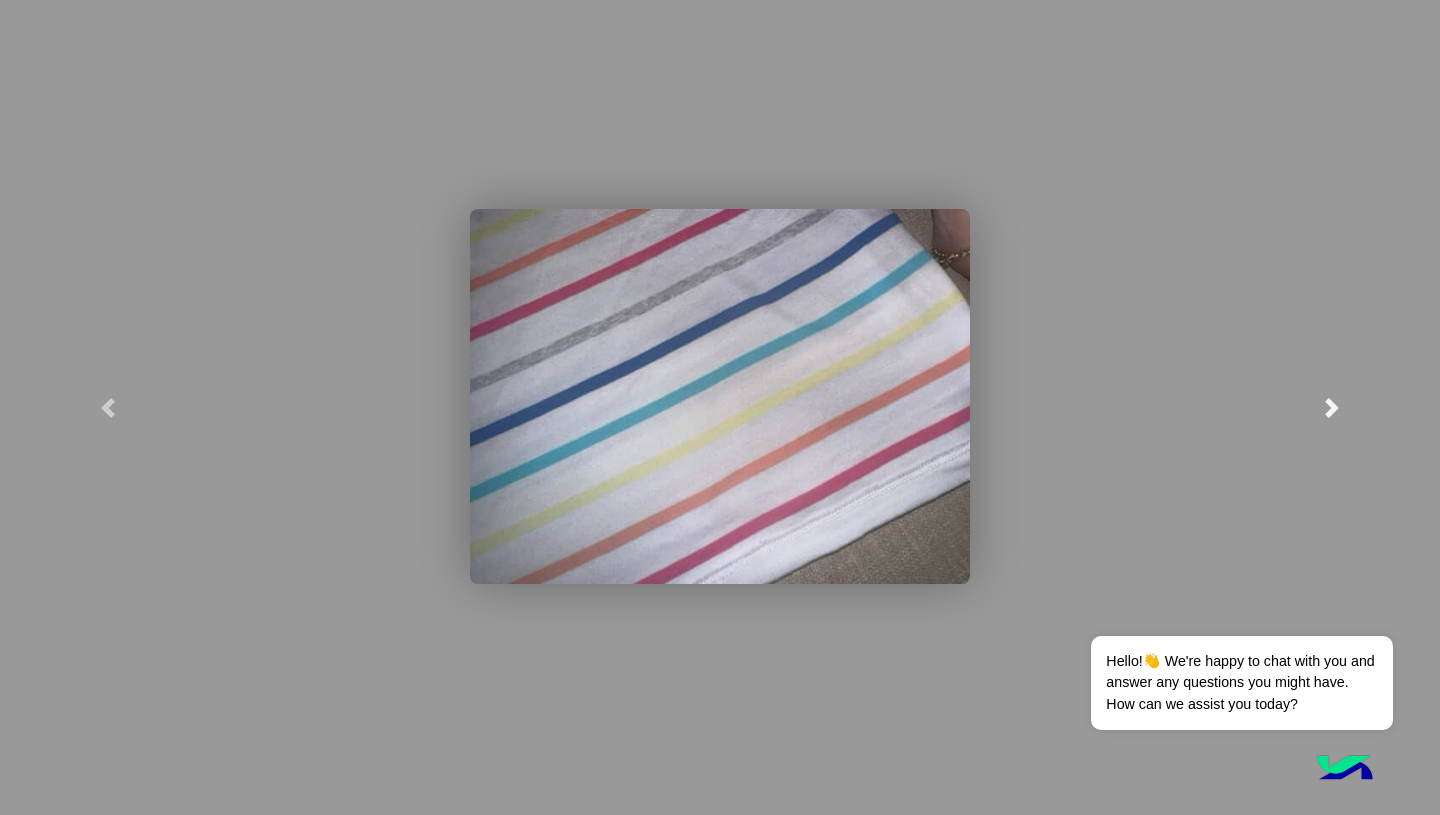 click at bounding box center [1332, 408] 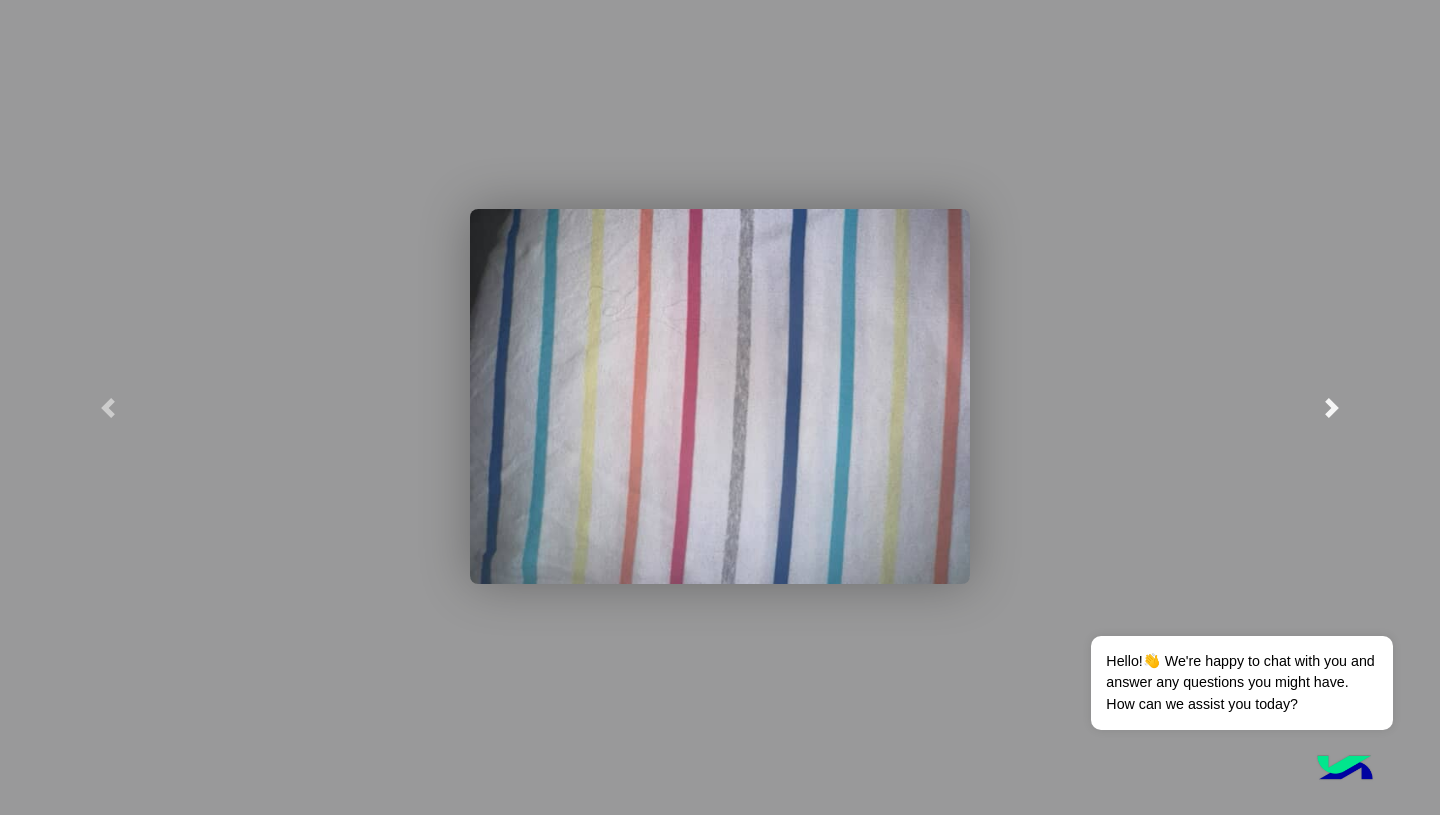 click at bounding box center [1332, 408] 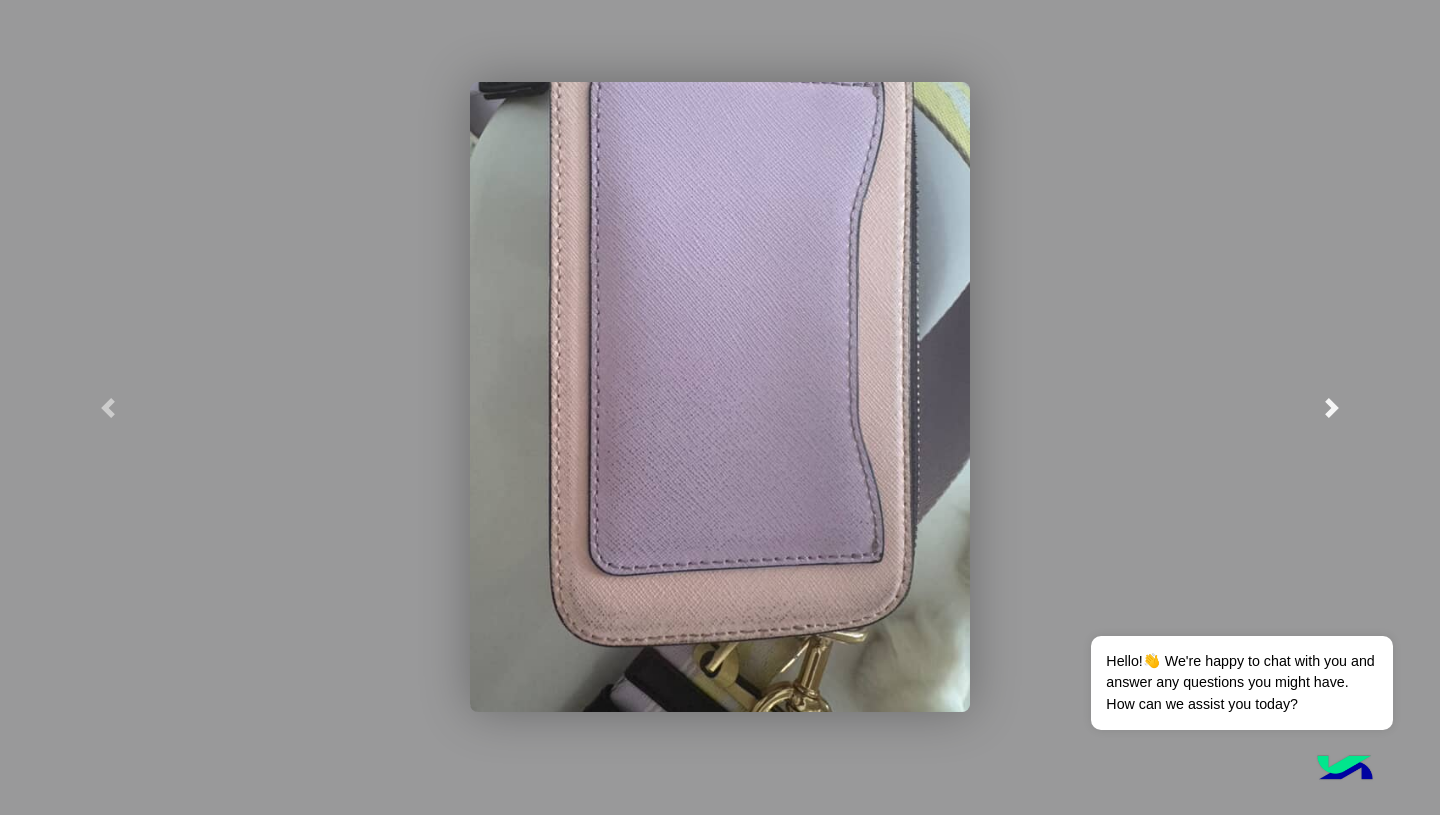 click at bounding box center [1332, 407] 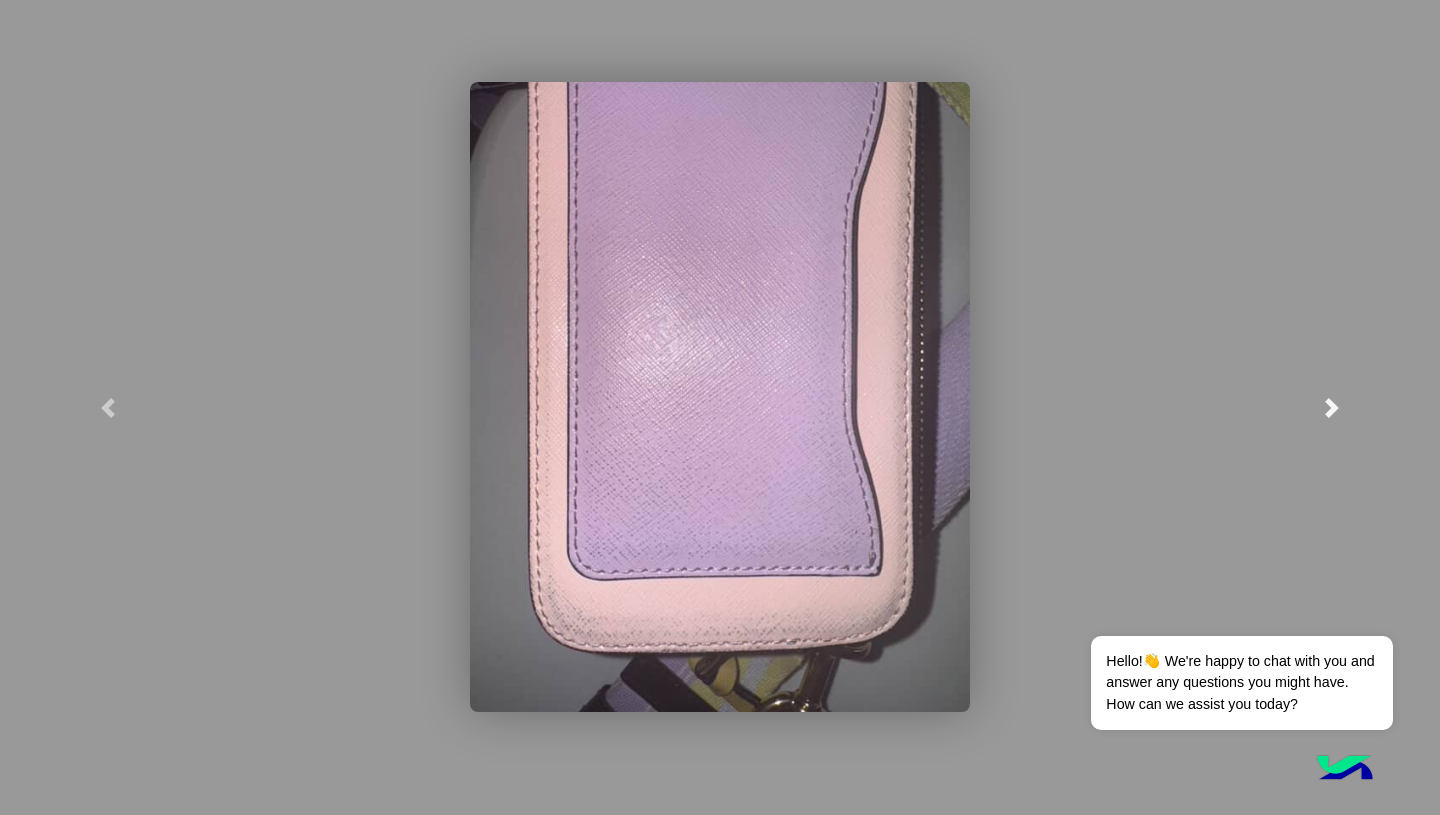 click at bounding box center [1332, 407] 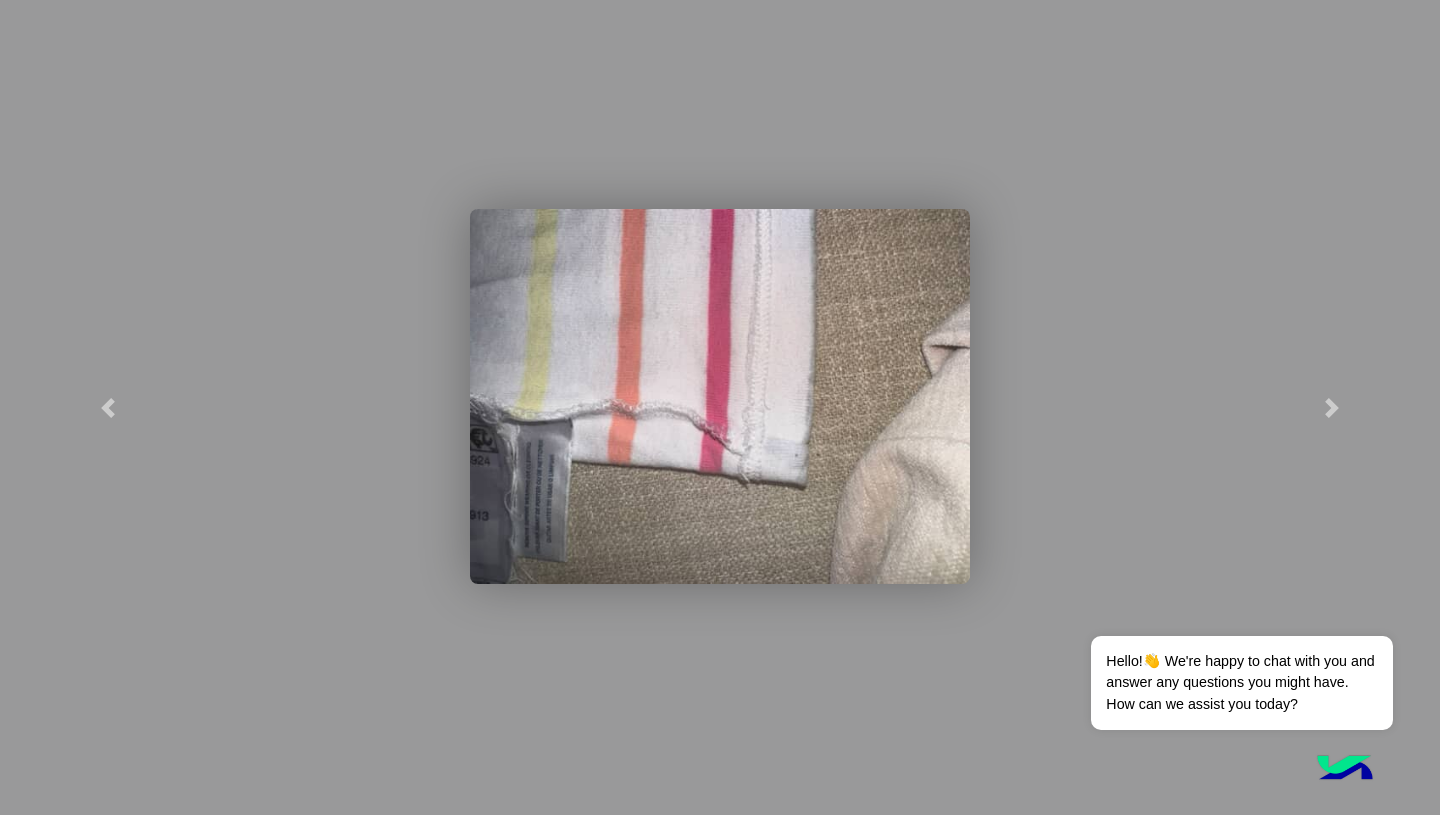click 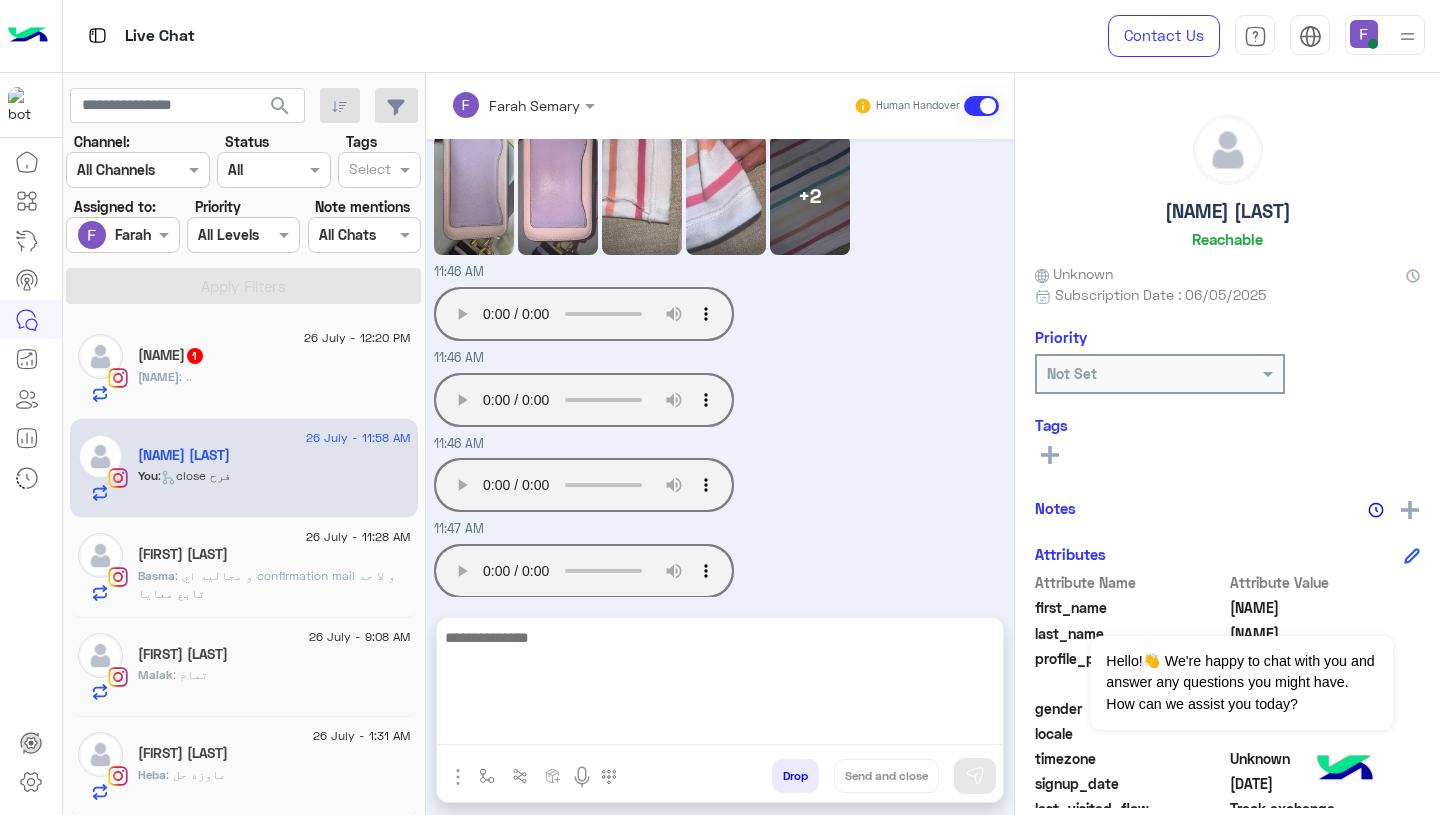 click at bounding box center [720, 685] 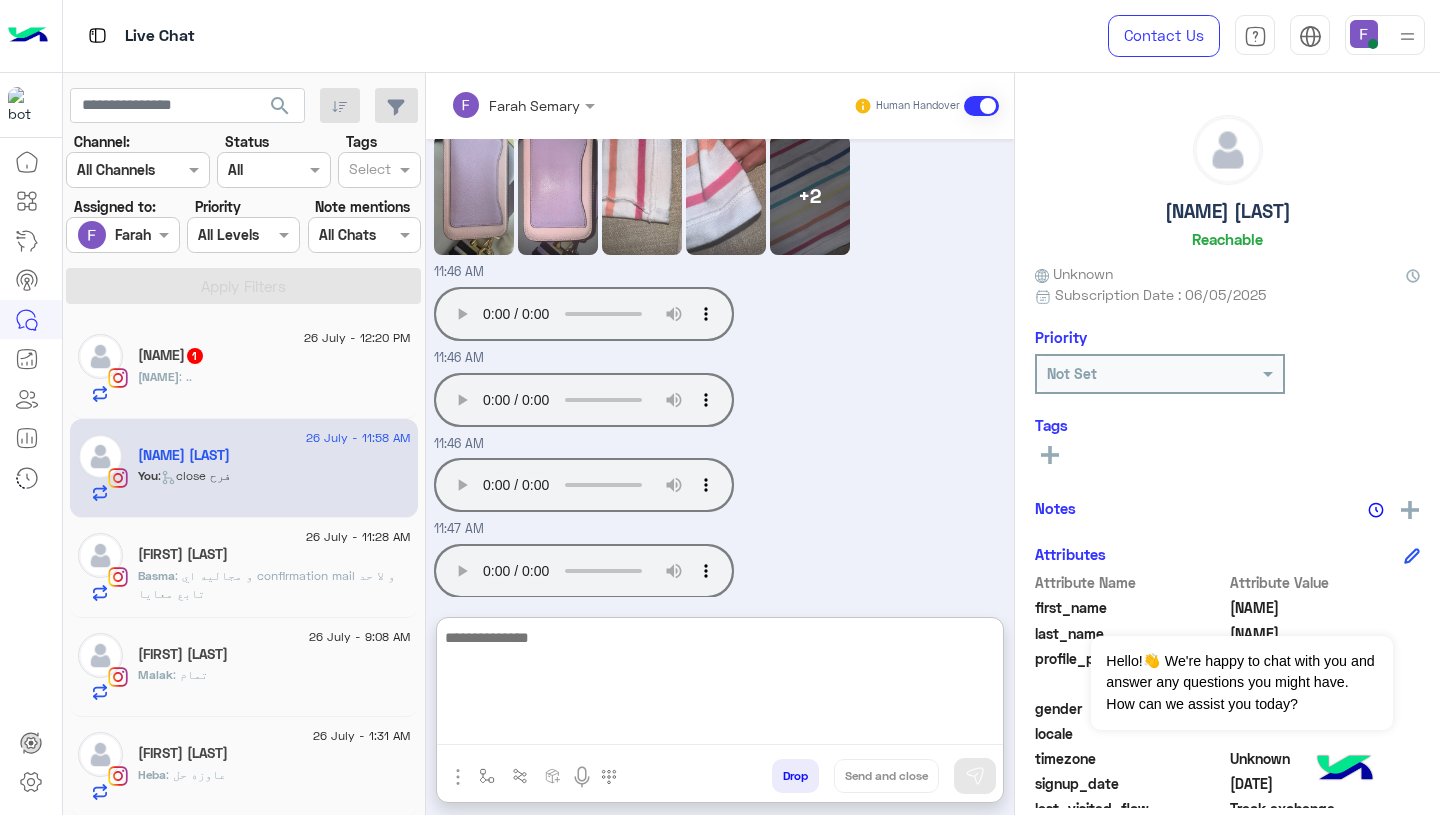 paste on "**********" 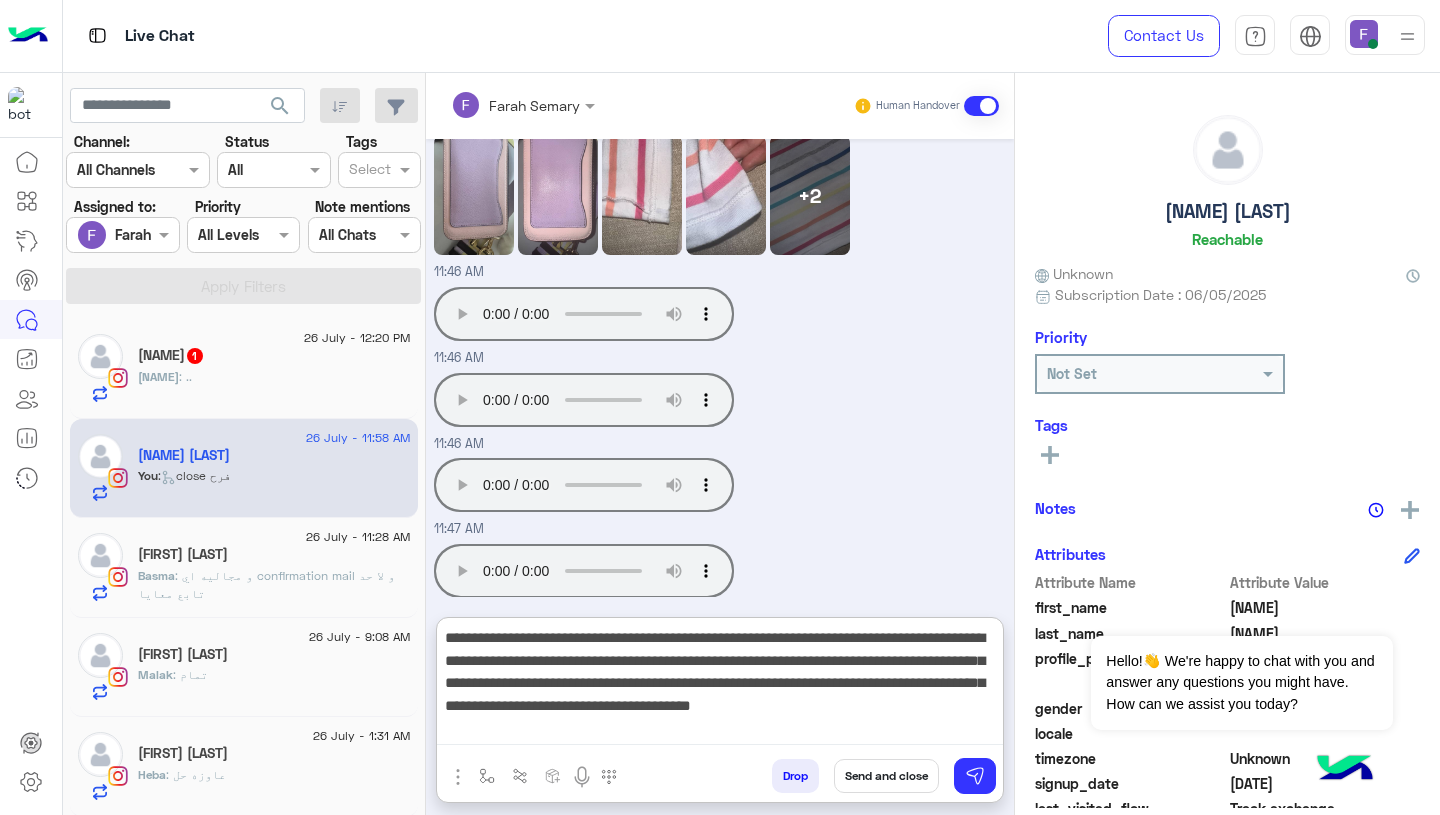scroll, scrollTop: 33, scrollLeft: 0, axis: vertical 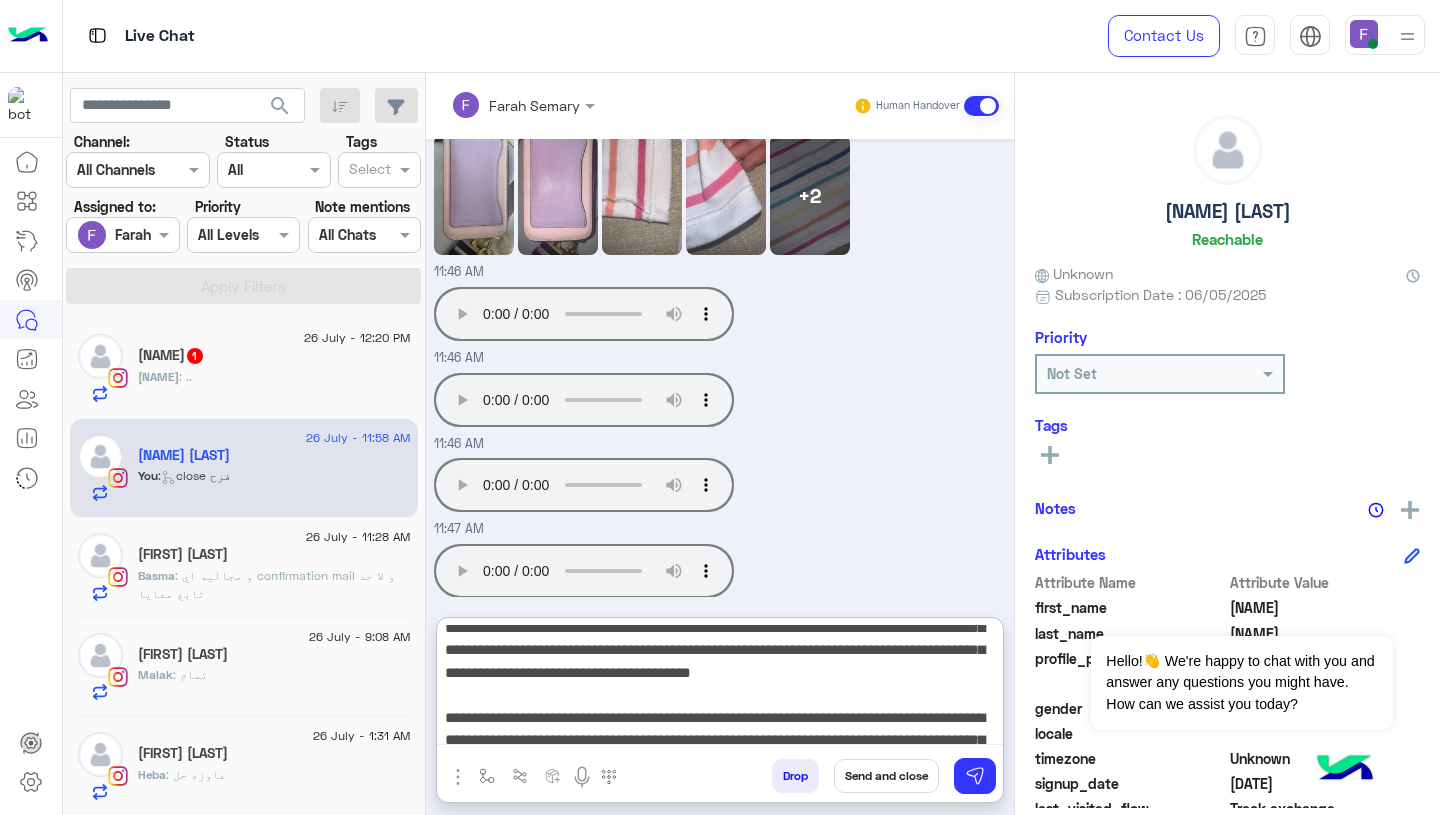 click on "**********" at bounding box center [720, 685] 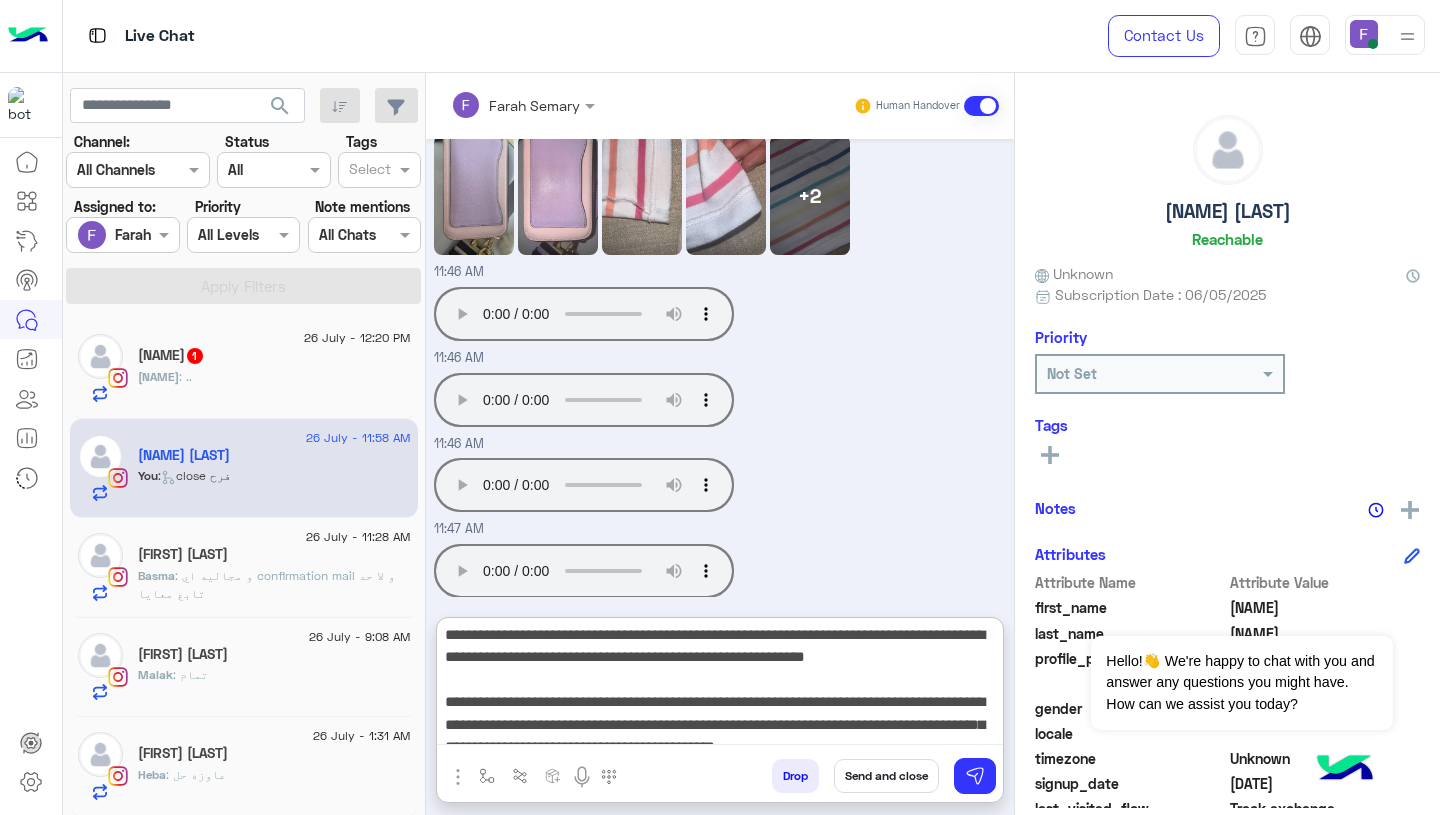 scroll, scrollTop: 94, scrollLeft: 0, axis: vertical 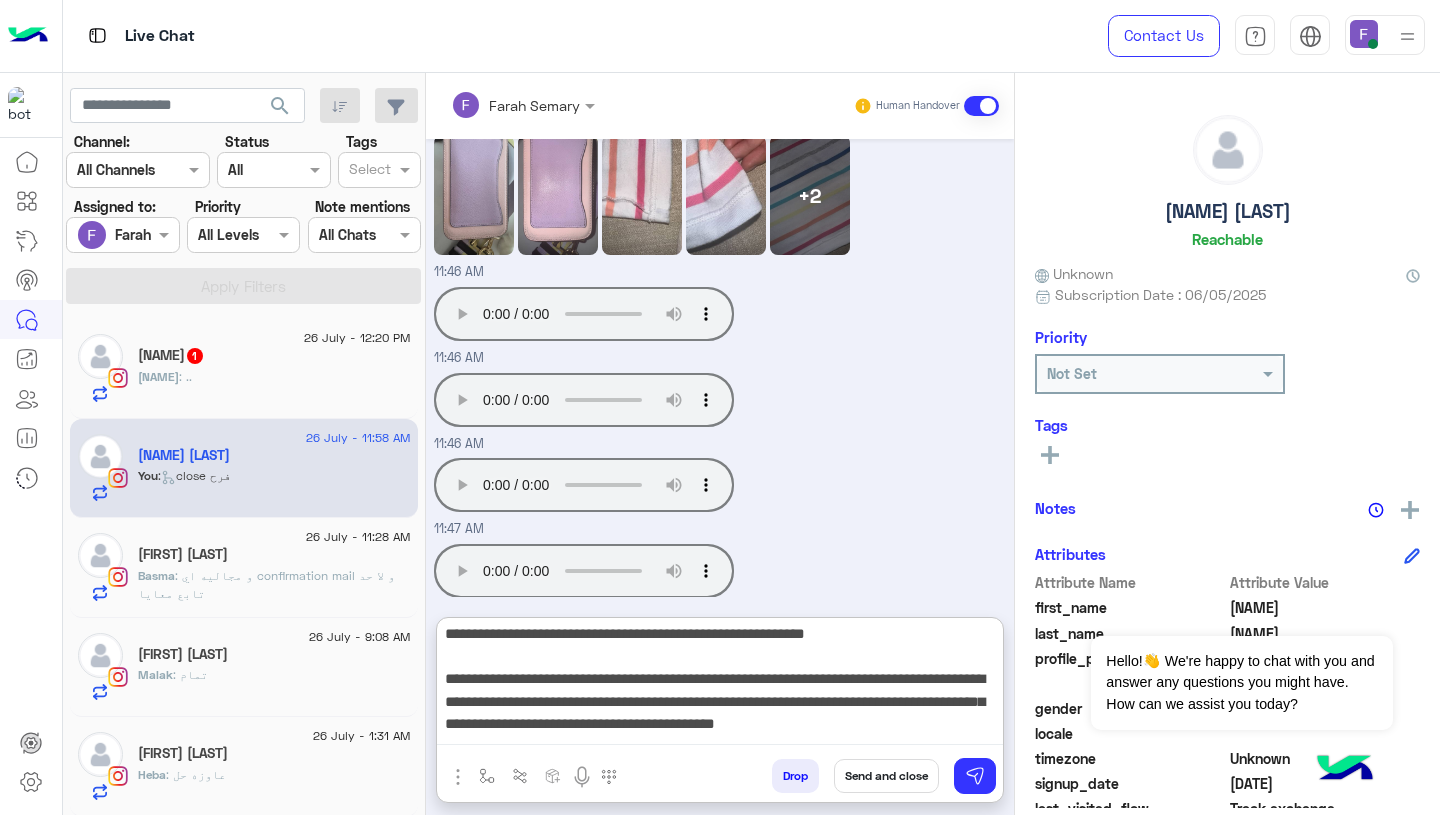 click on "**********" at bounding box center [720, 685] 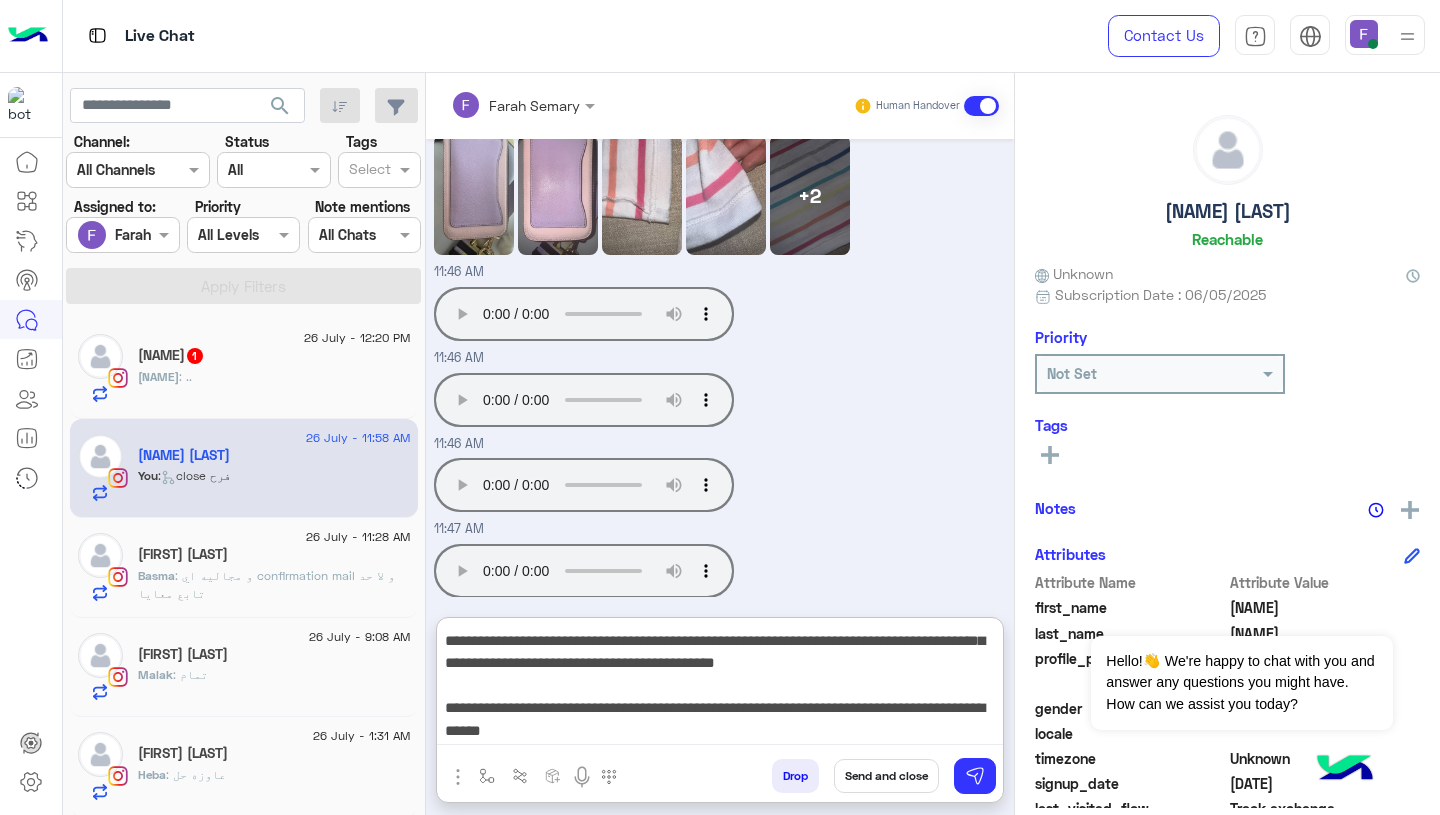 scroll, scrollTop: 177, scrollLeft: 0, axis: vertical 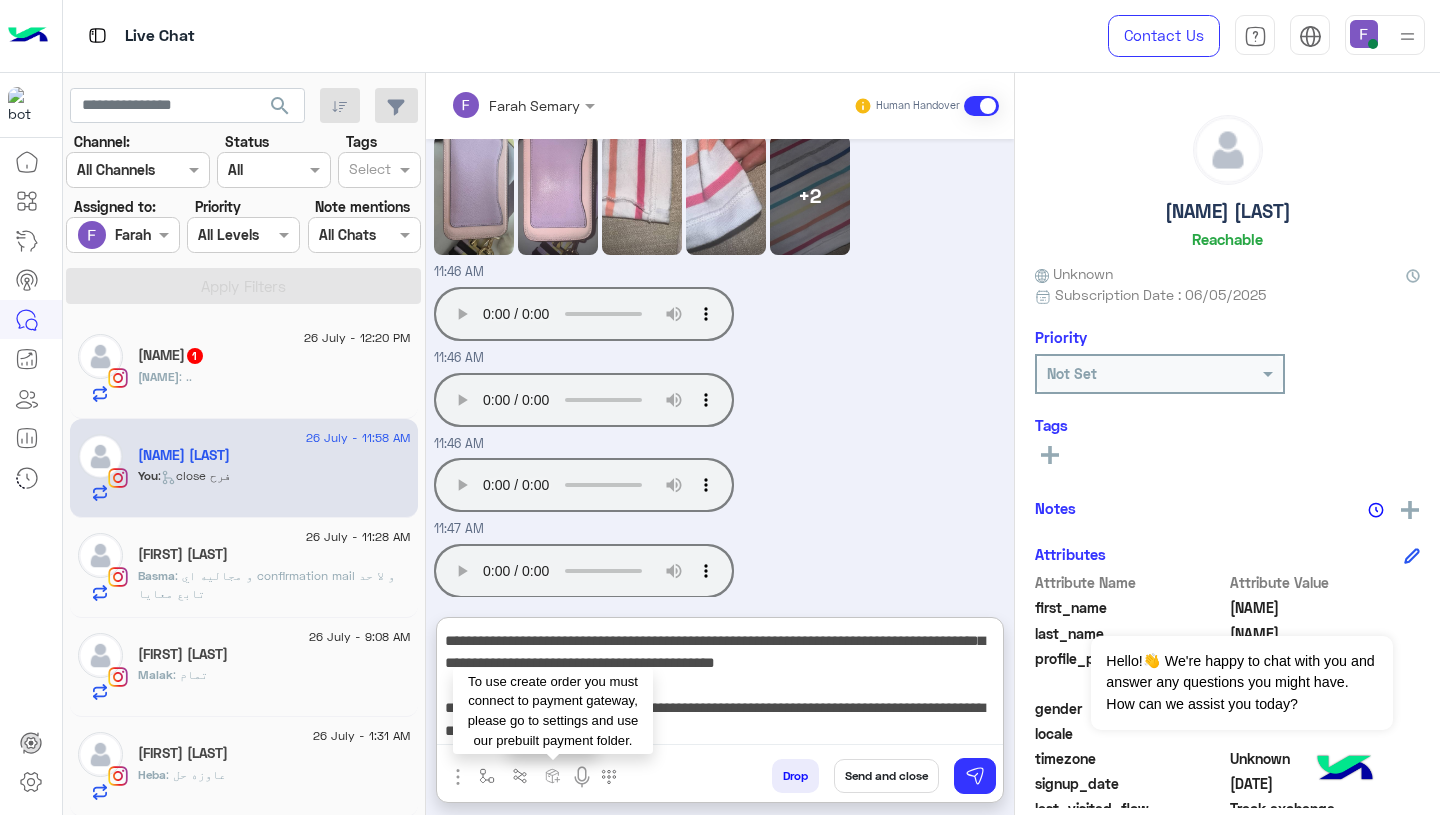 click on "**********" at bounding box center (720, 710) 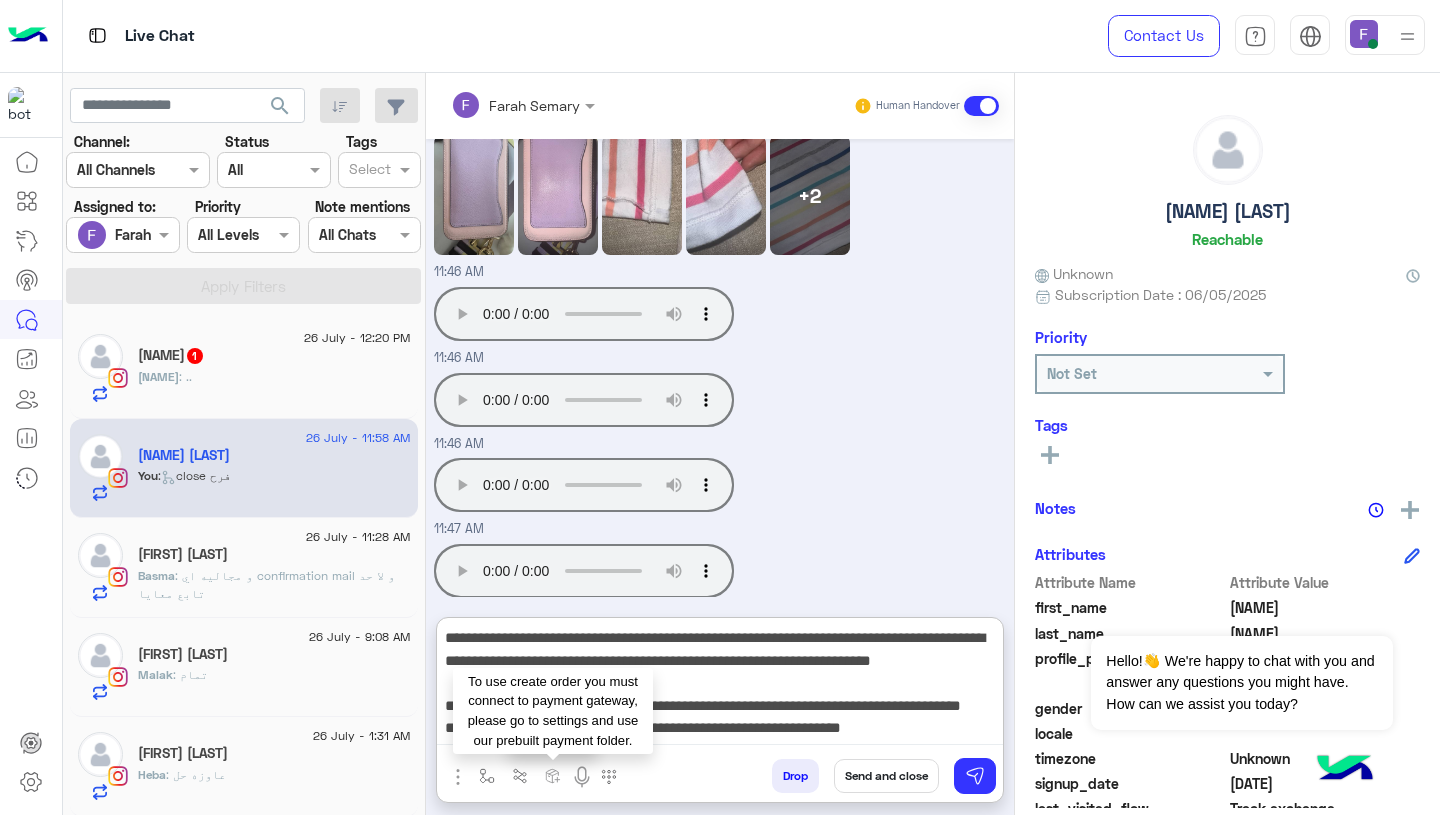 scroll, scrollTop: 87, scrollLeft: 0, axis: vertical 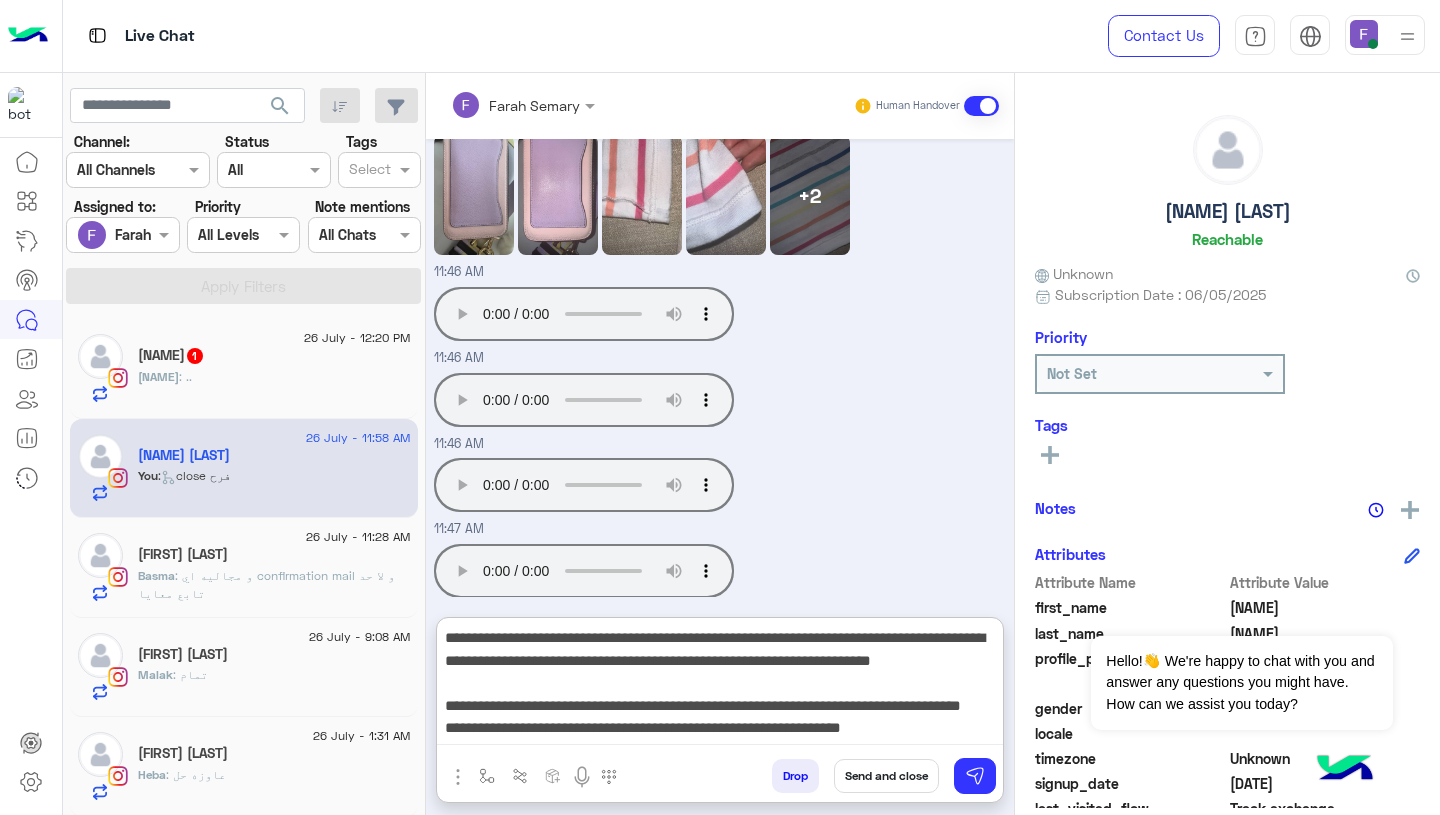 click on "**********" at bounding box center [720, 685] 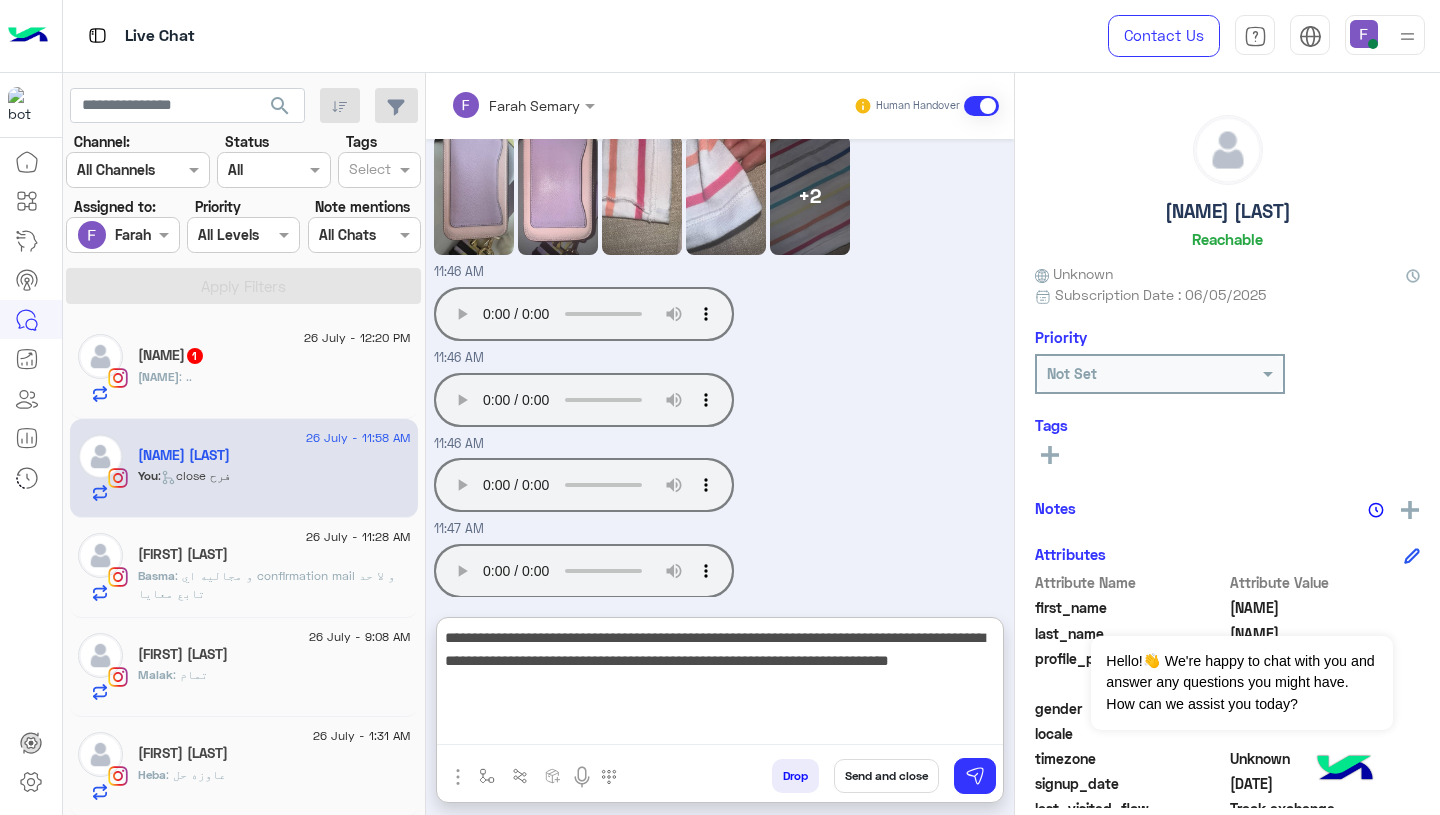 scroll, scrollTop: 0, scrollLeft: 0, axis: both 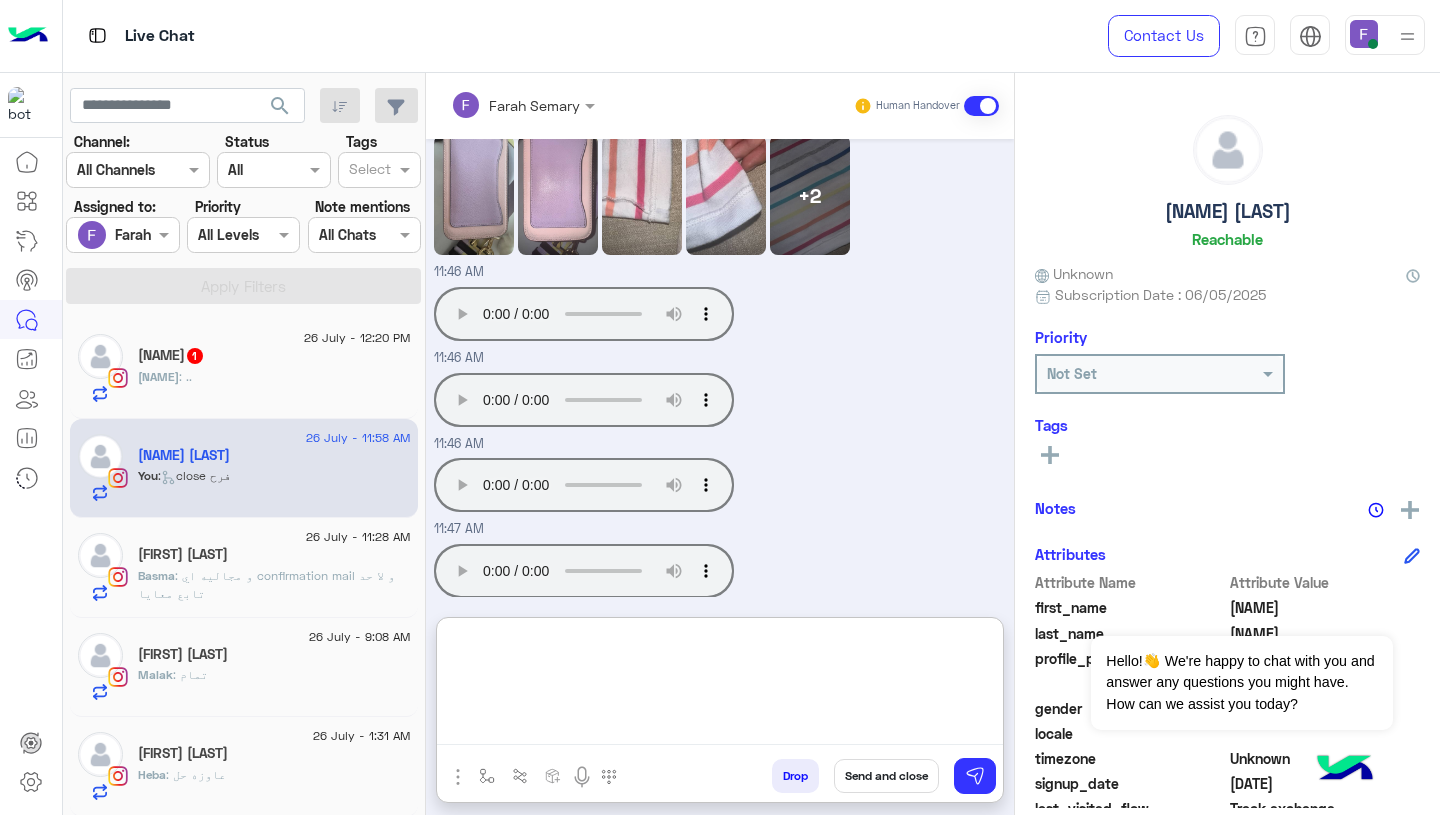 paste on "**********" 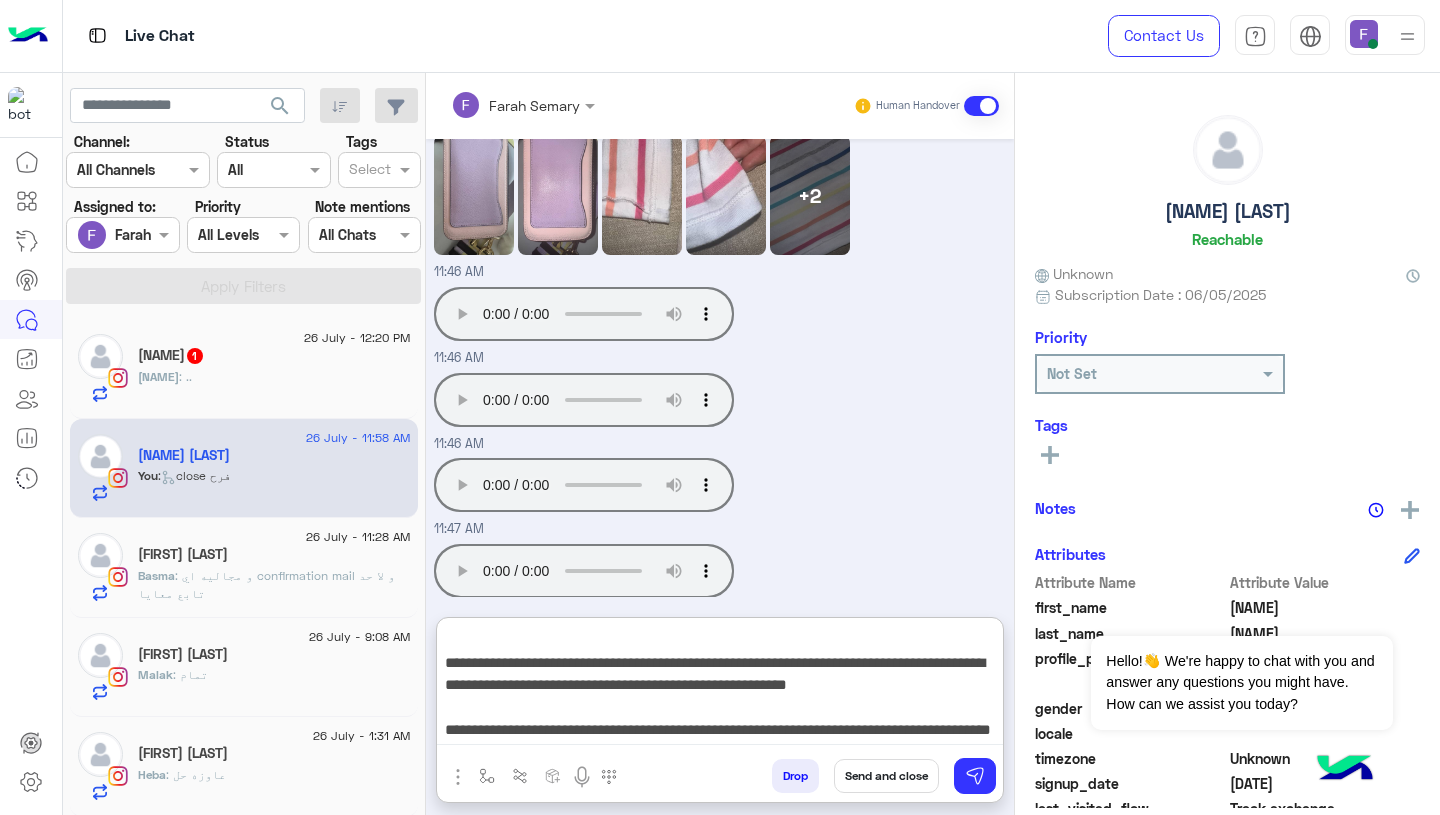 scroll, scrollTop: 0, scrollLeft: 0, axis: both 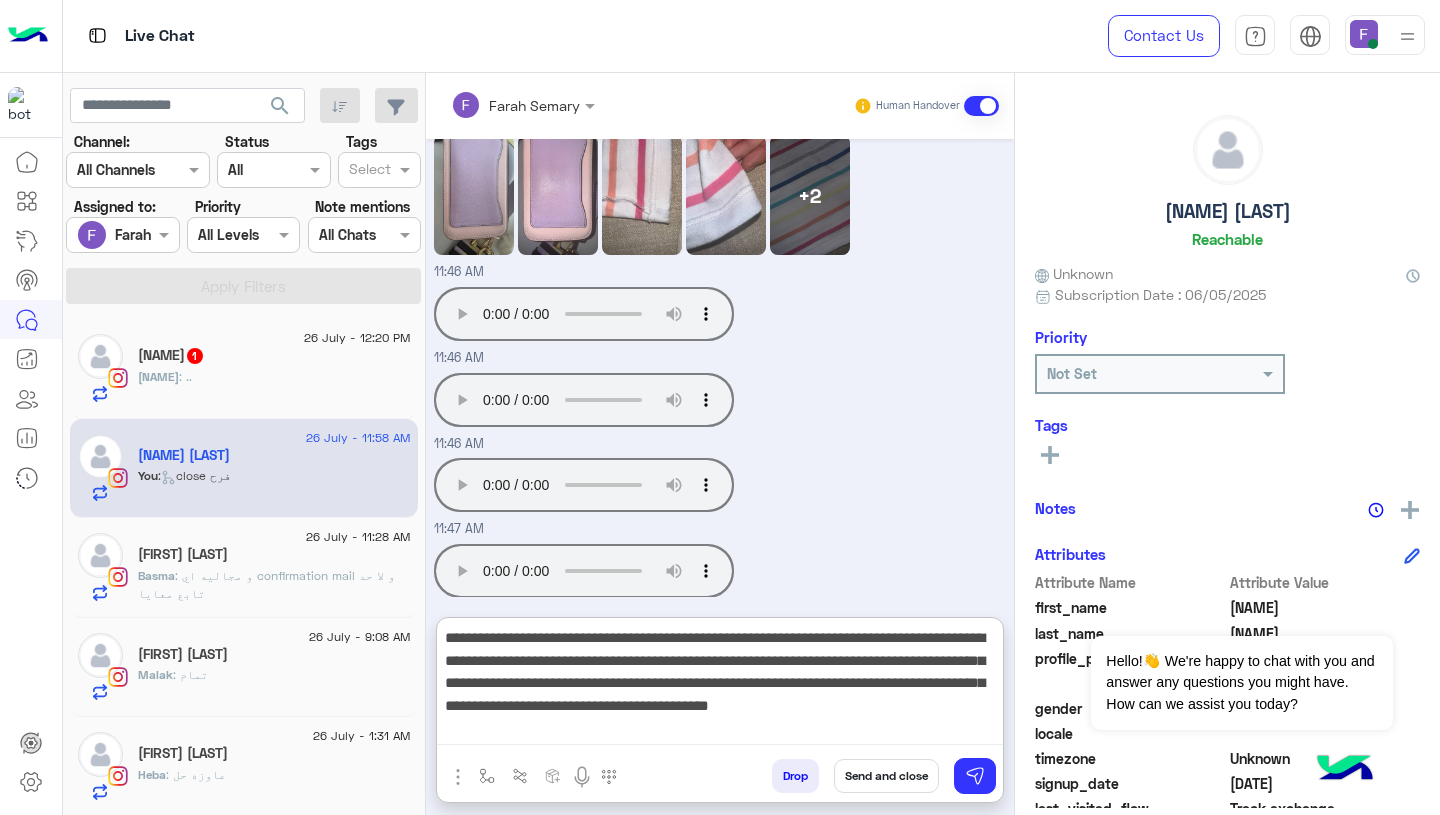 click on "**********" at bounding box center [720, 685] 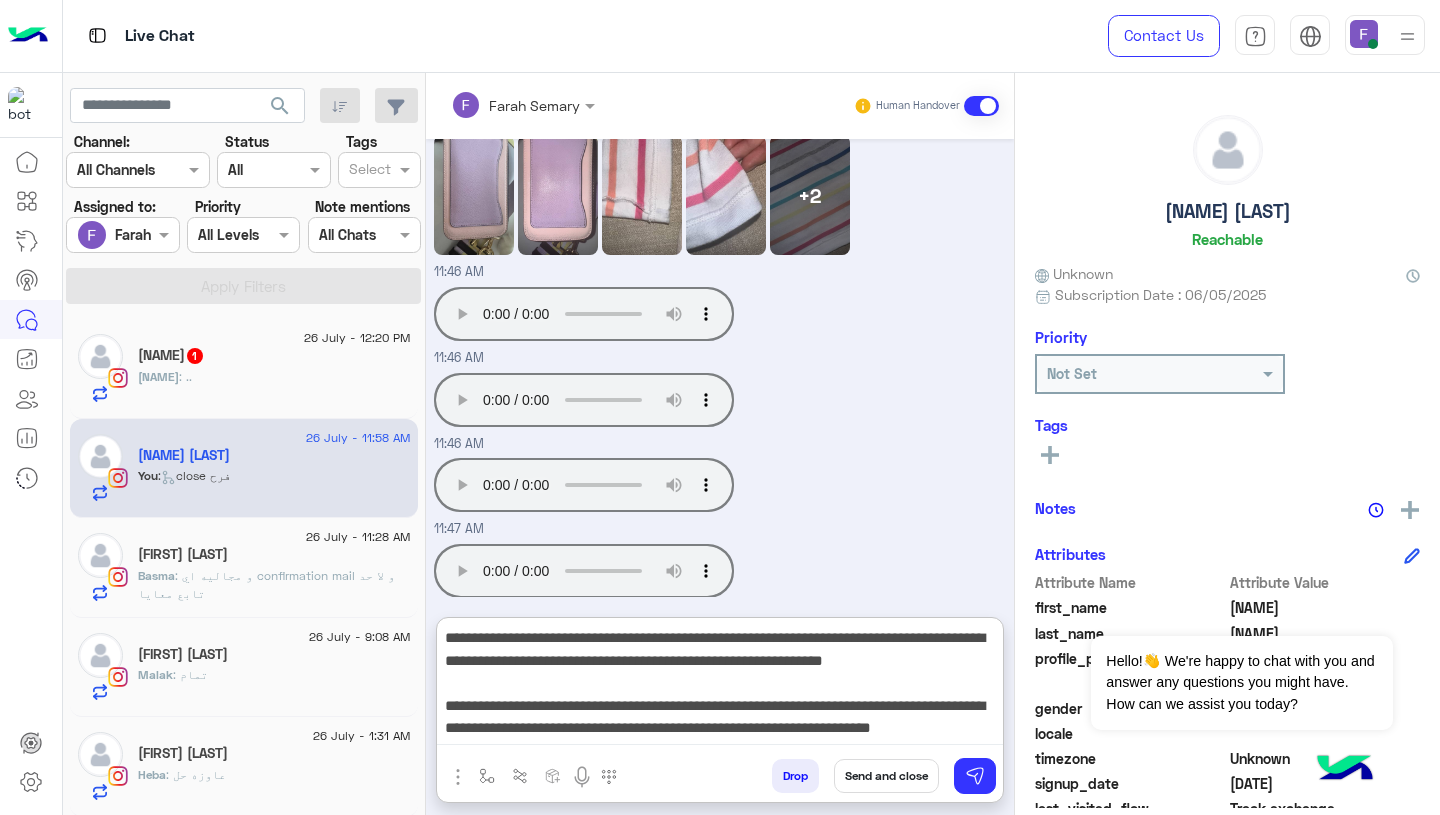 scroll, scrollTop: 35, scrollLeft: 0, axis: vertical 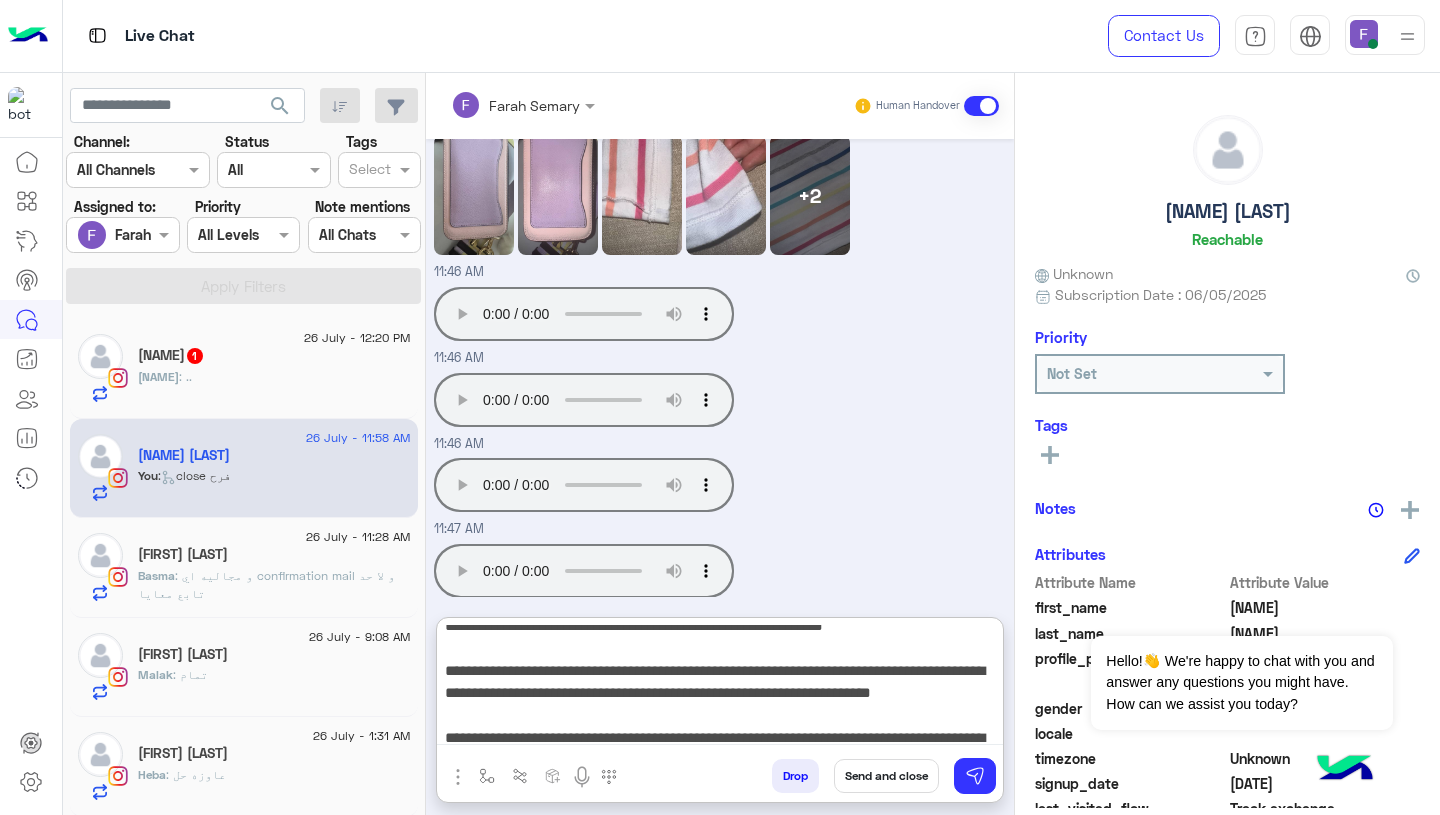 click on "**********" at bounding box center [720, 685] 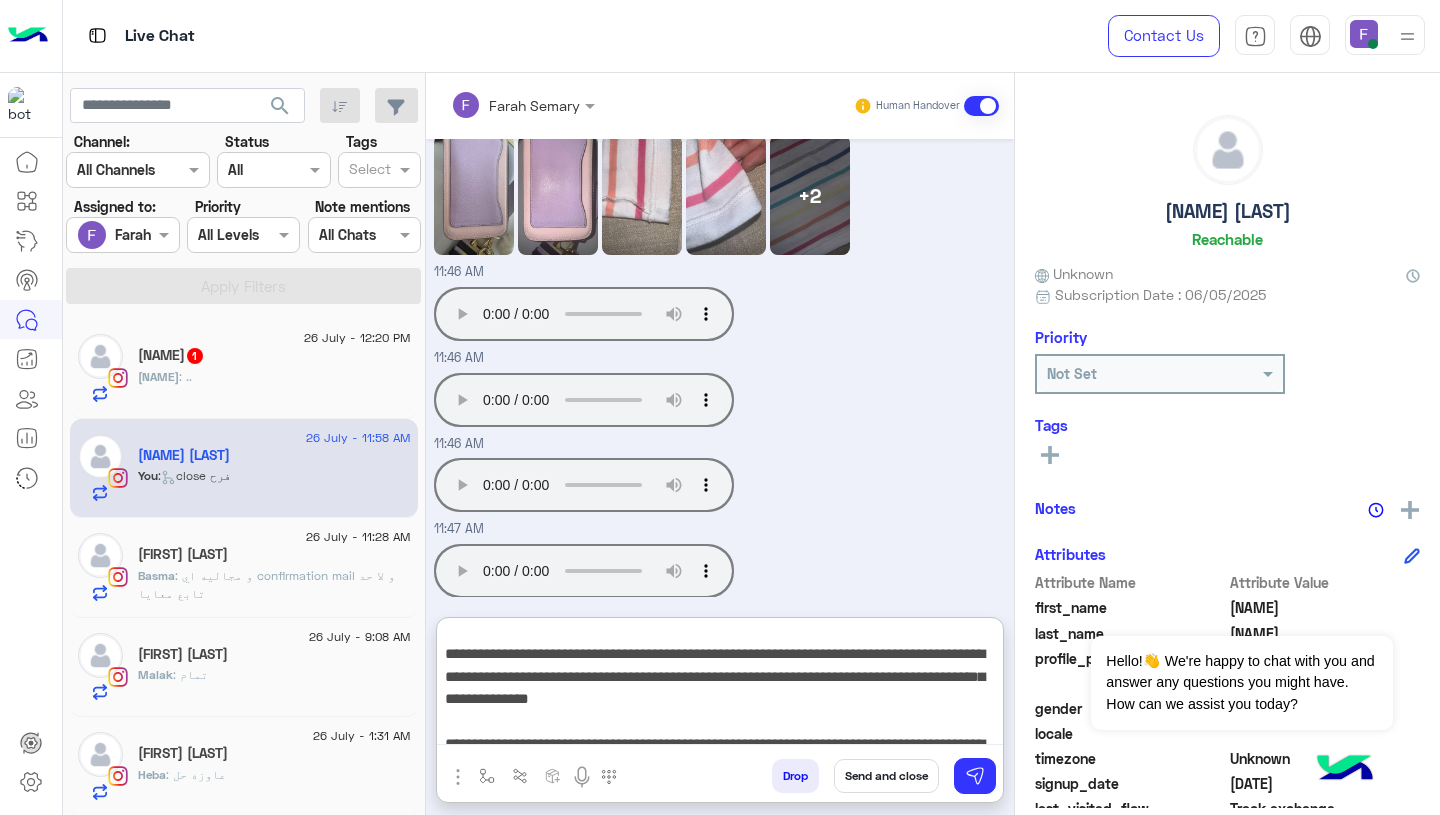 scroll, scrollTop: 154, scrollLeft: 0, axis: vertical 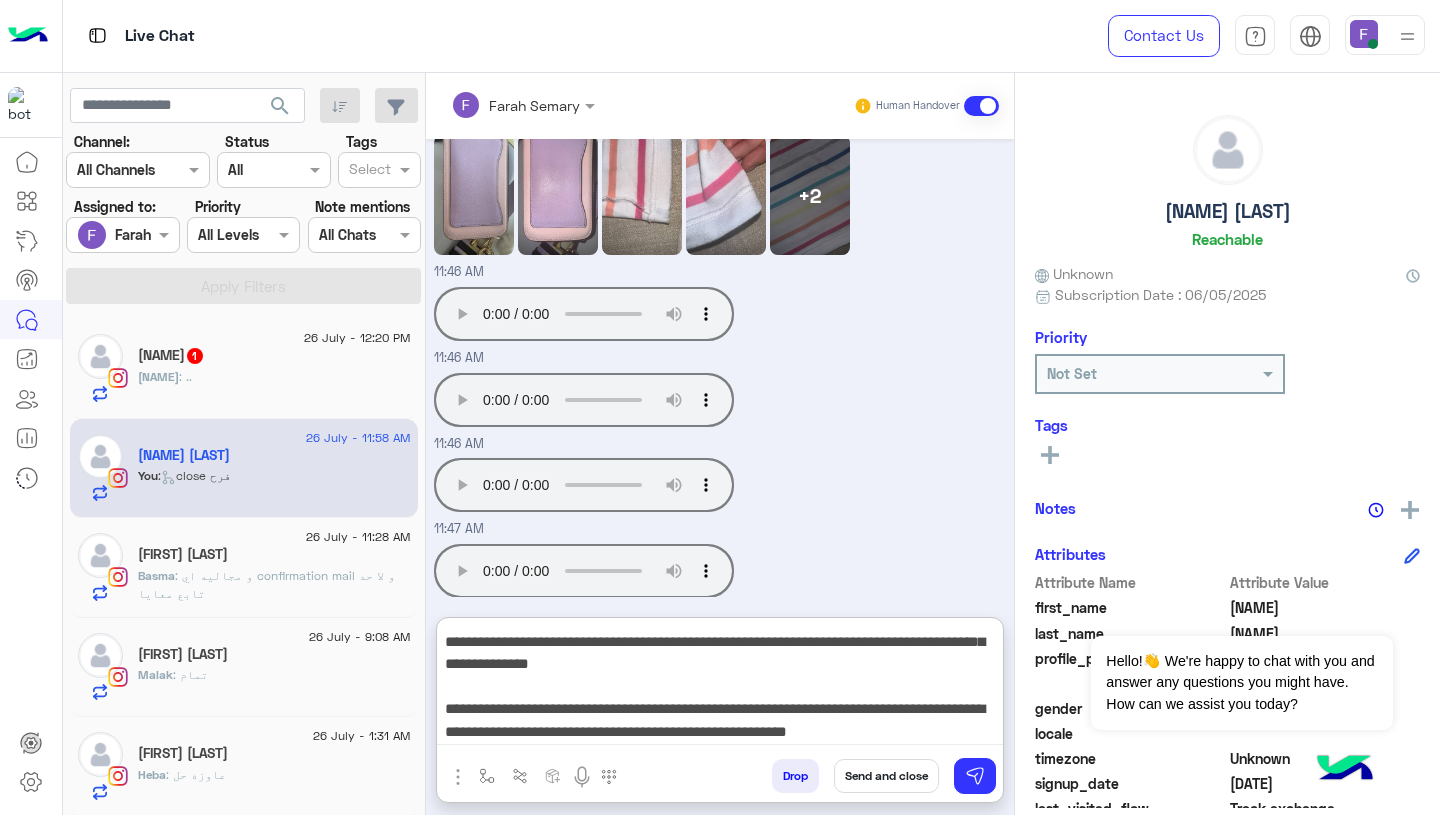 click on "**********" at bounding box center (720, 685) 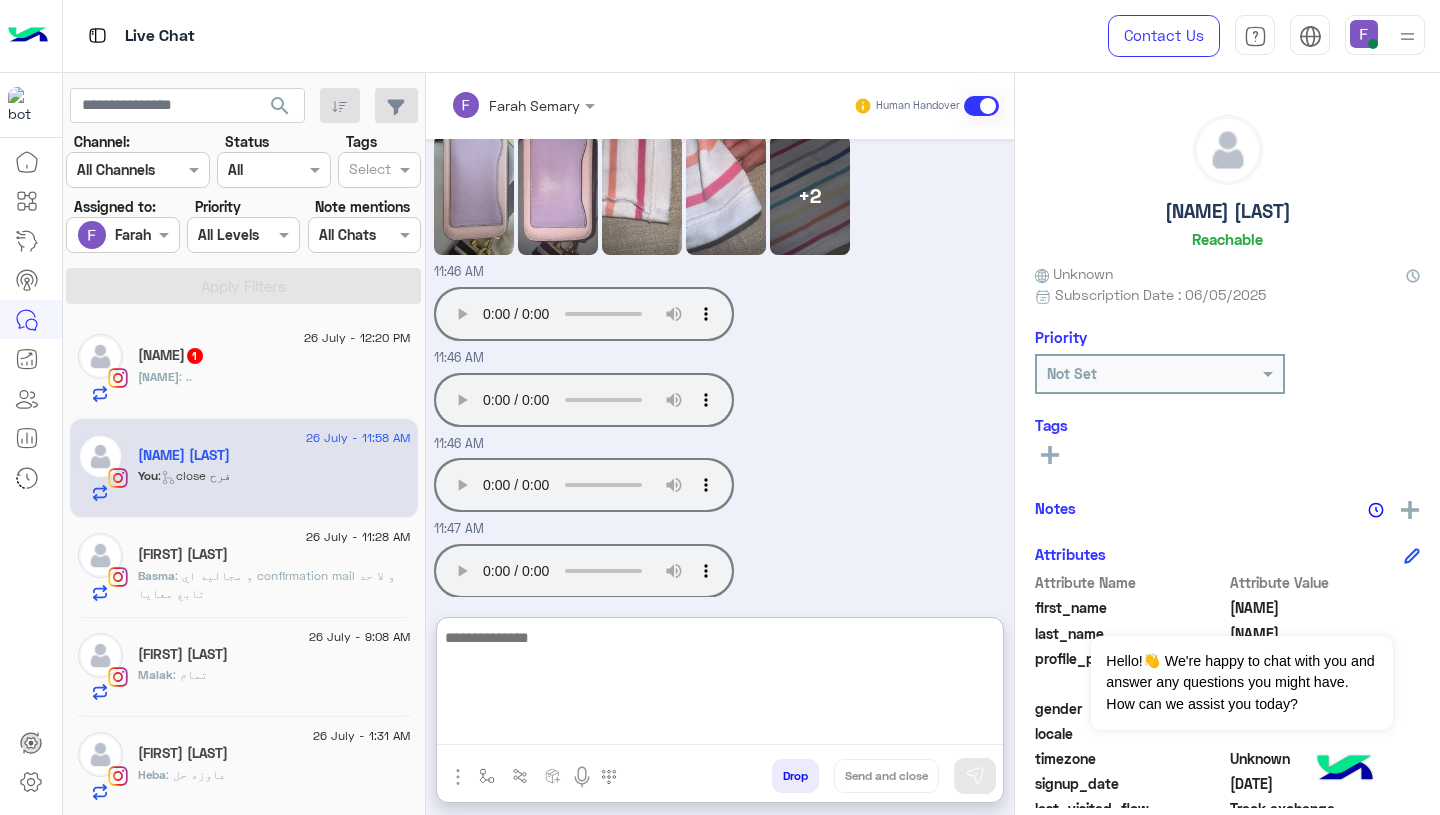scroll, scrollTop: 0, scrollLeft: 0, axis: both 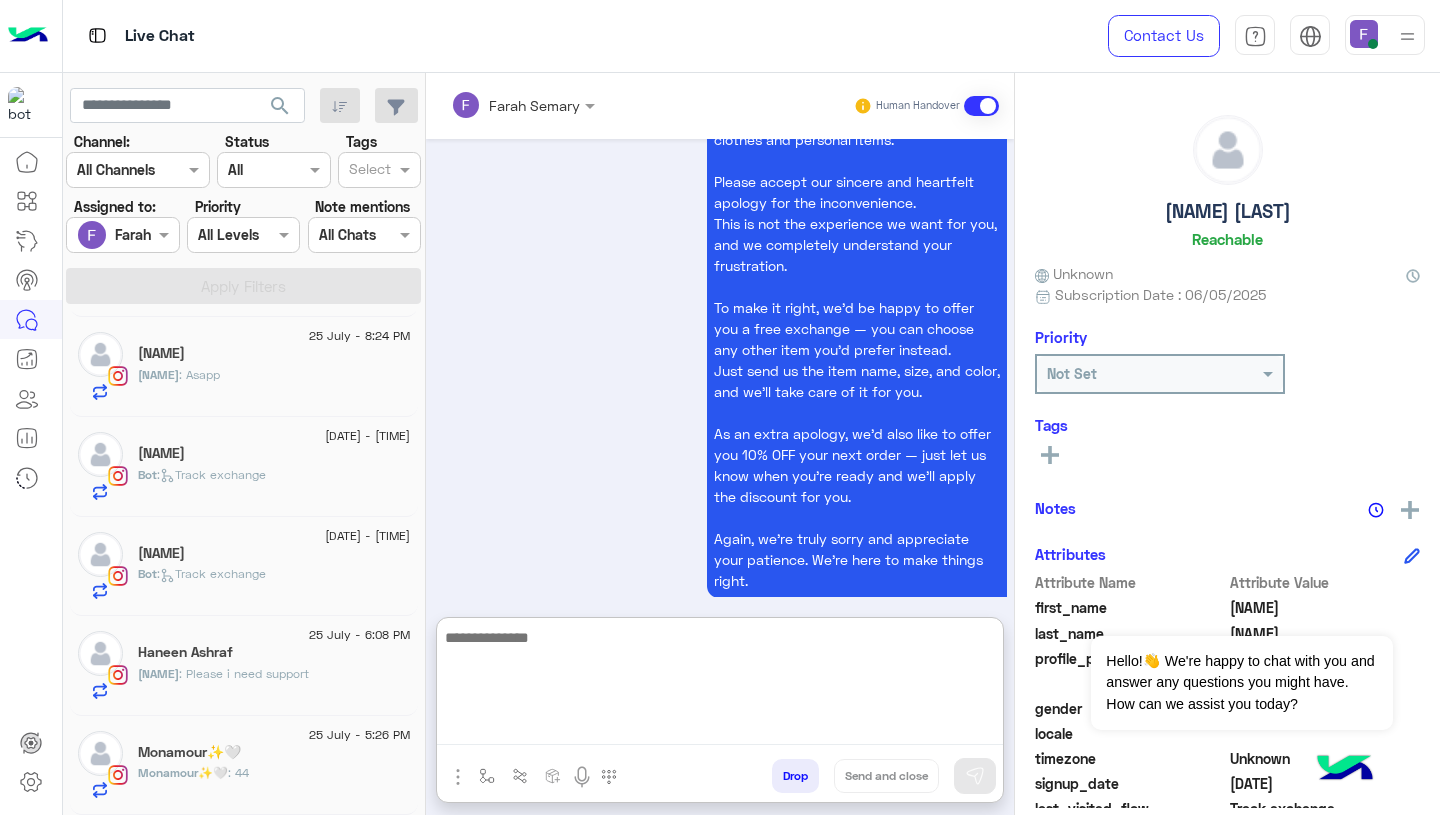 click on "Monamour✨🤍 : 44" 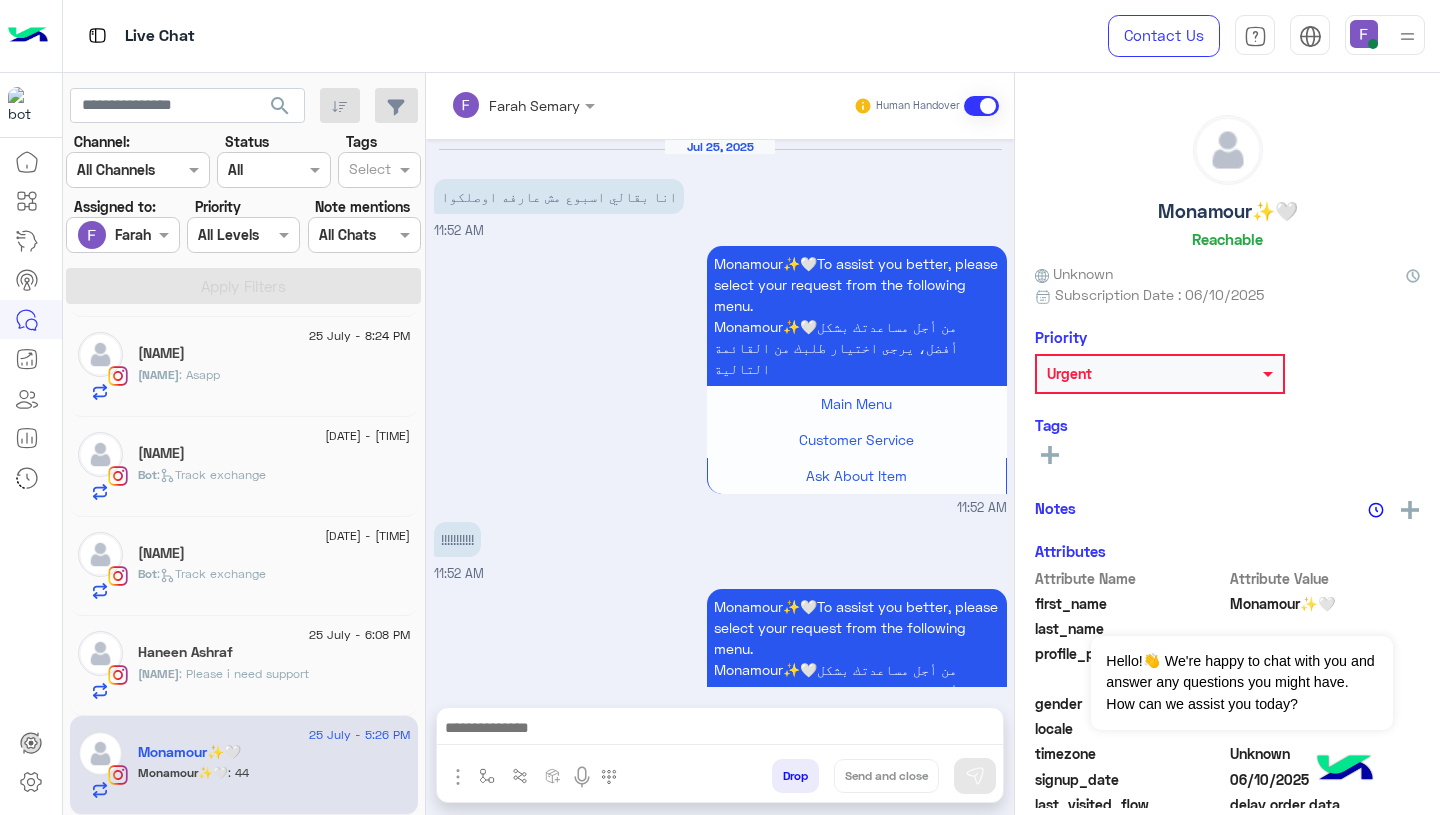 scroll, scrollTop: 2175, scrollLeft: 0, axis: vertical 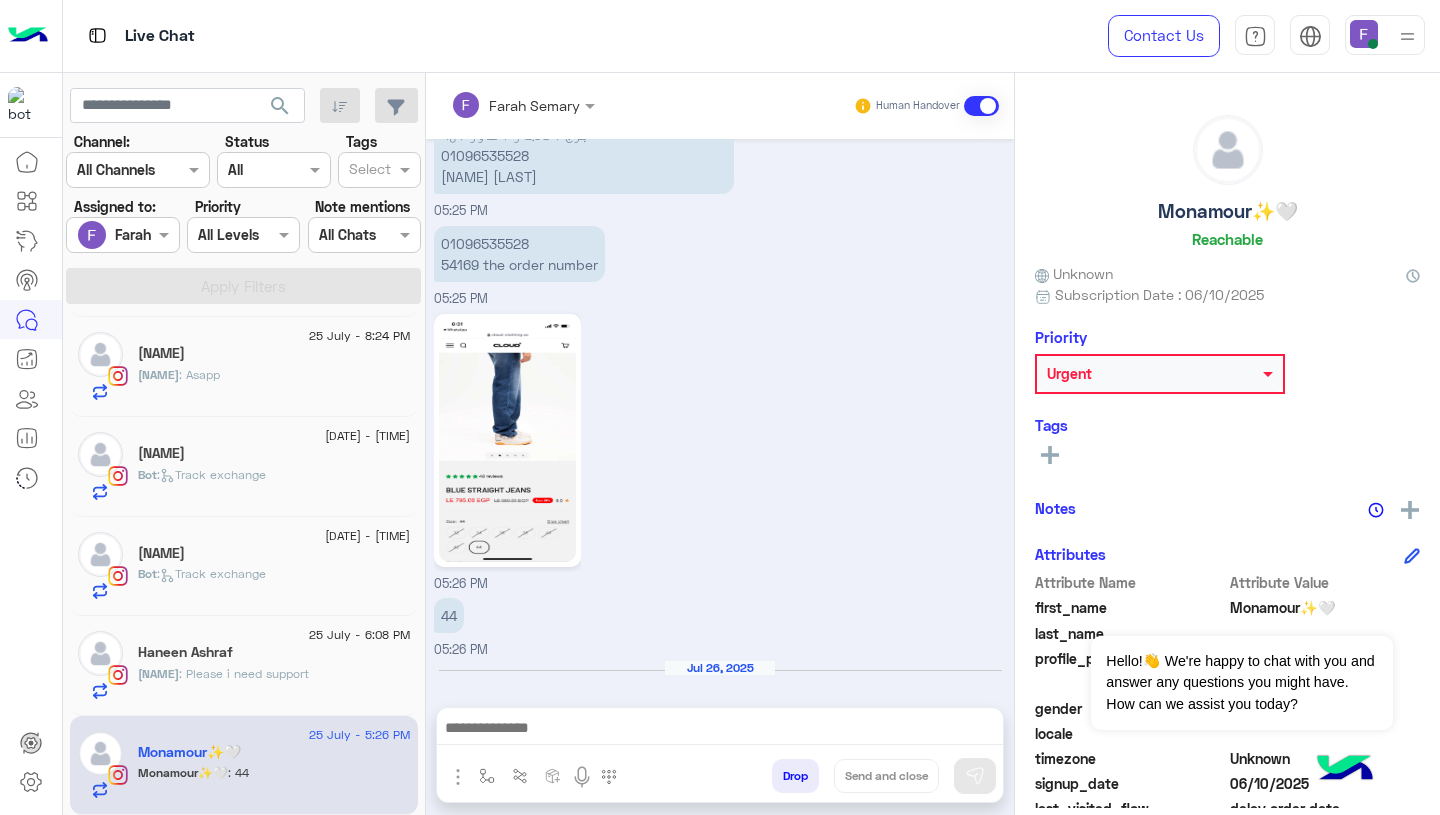 click on "05:26 PM" at bounding box center [720, 451] 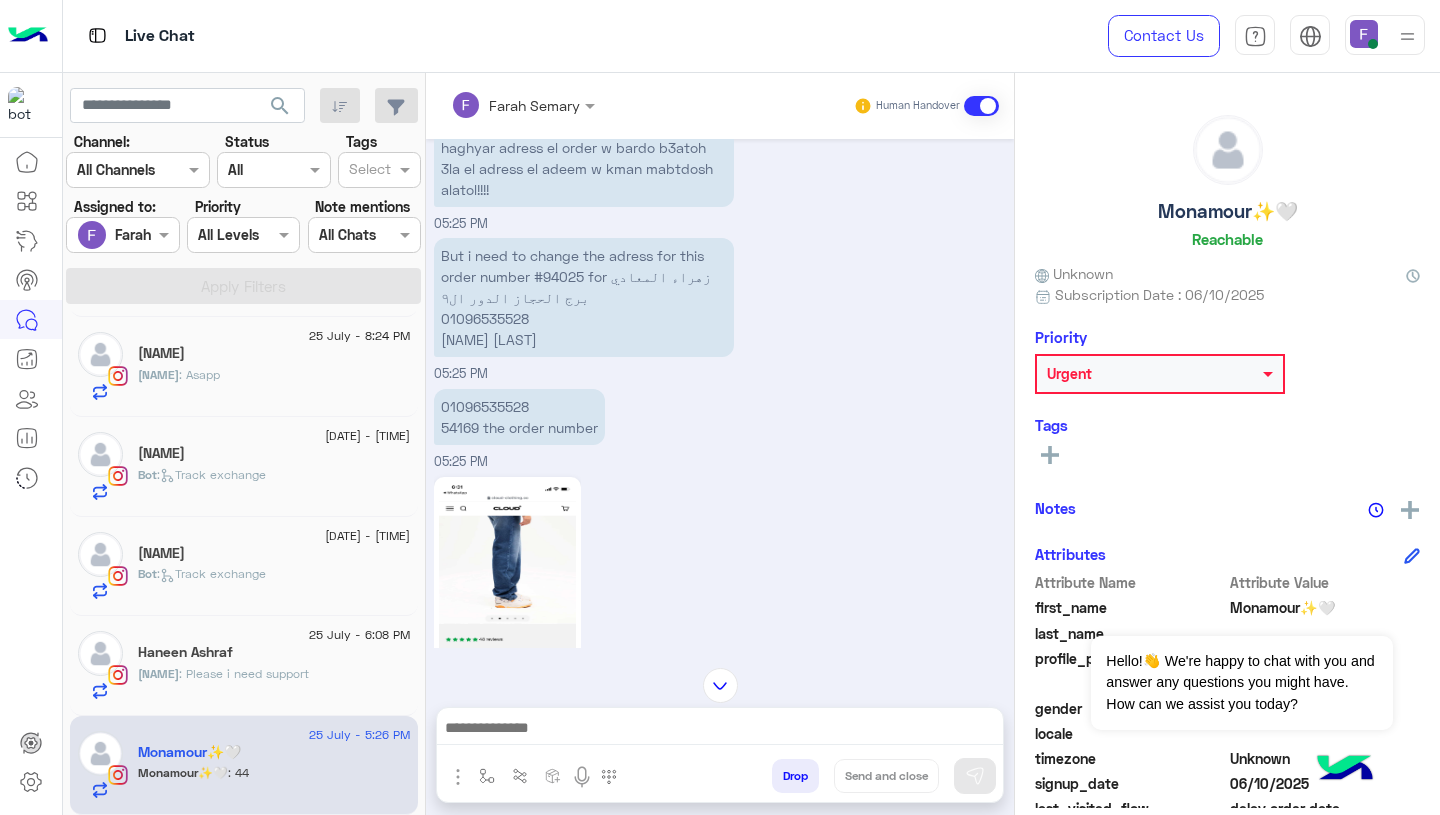scroll, scrollTop: 2007, scrollLeft: 0, axis: vertical 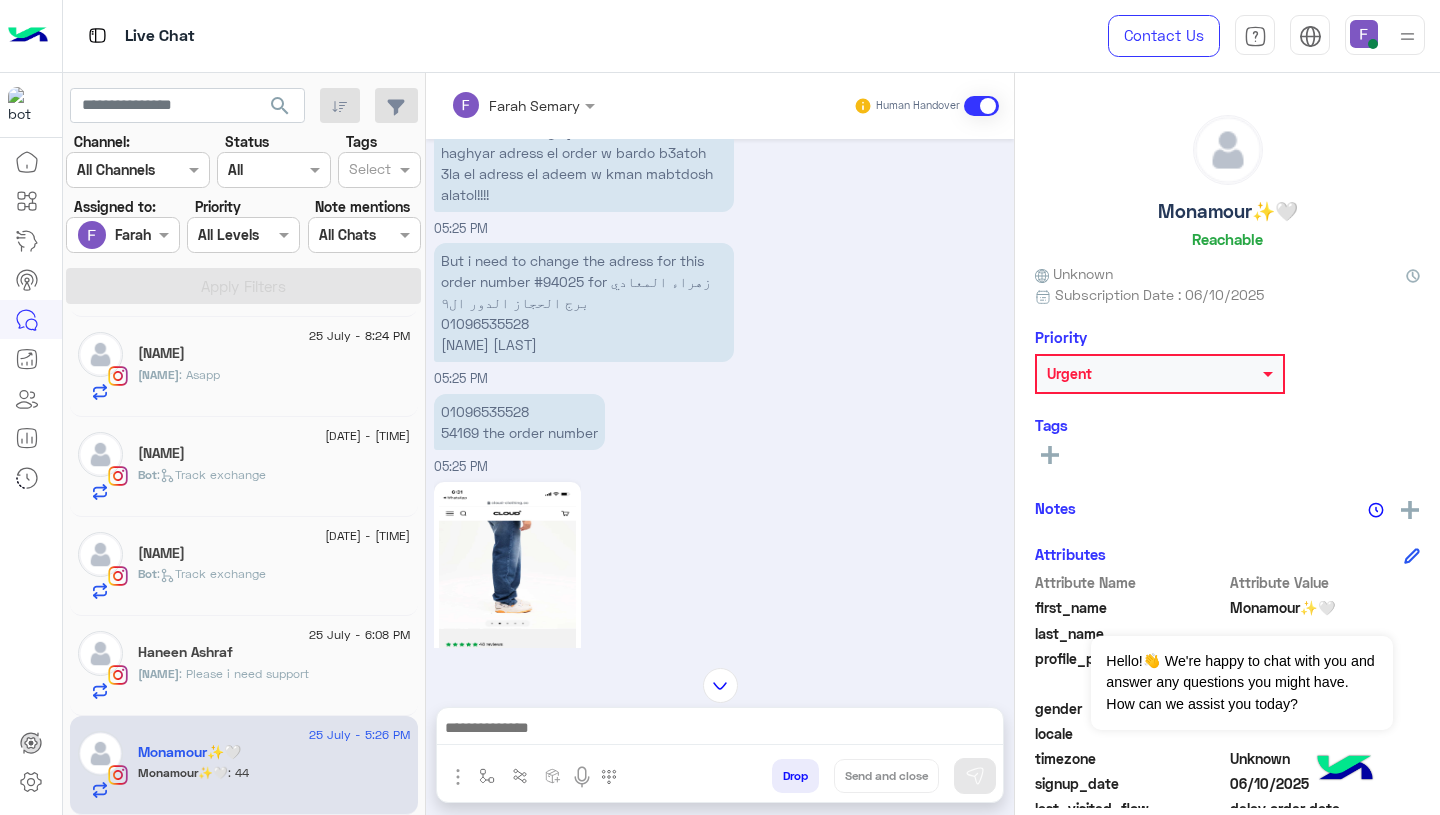 click on "But i need to change the adress for this order number #94025 for زهراء المعادي برج الحجاز الدور ال٩ 01096535528 منى رفاعي" at bounding box center (584, 302) 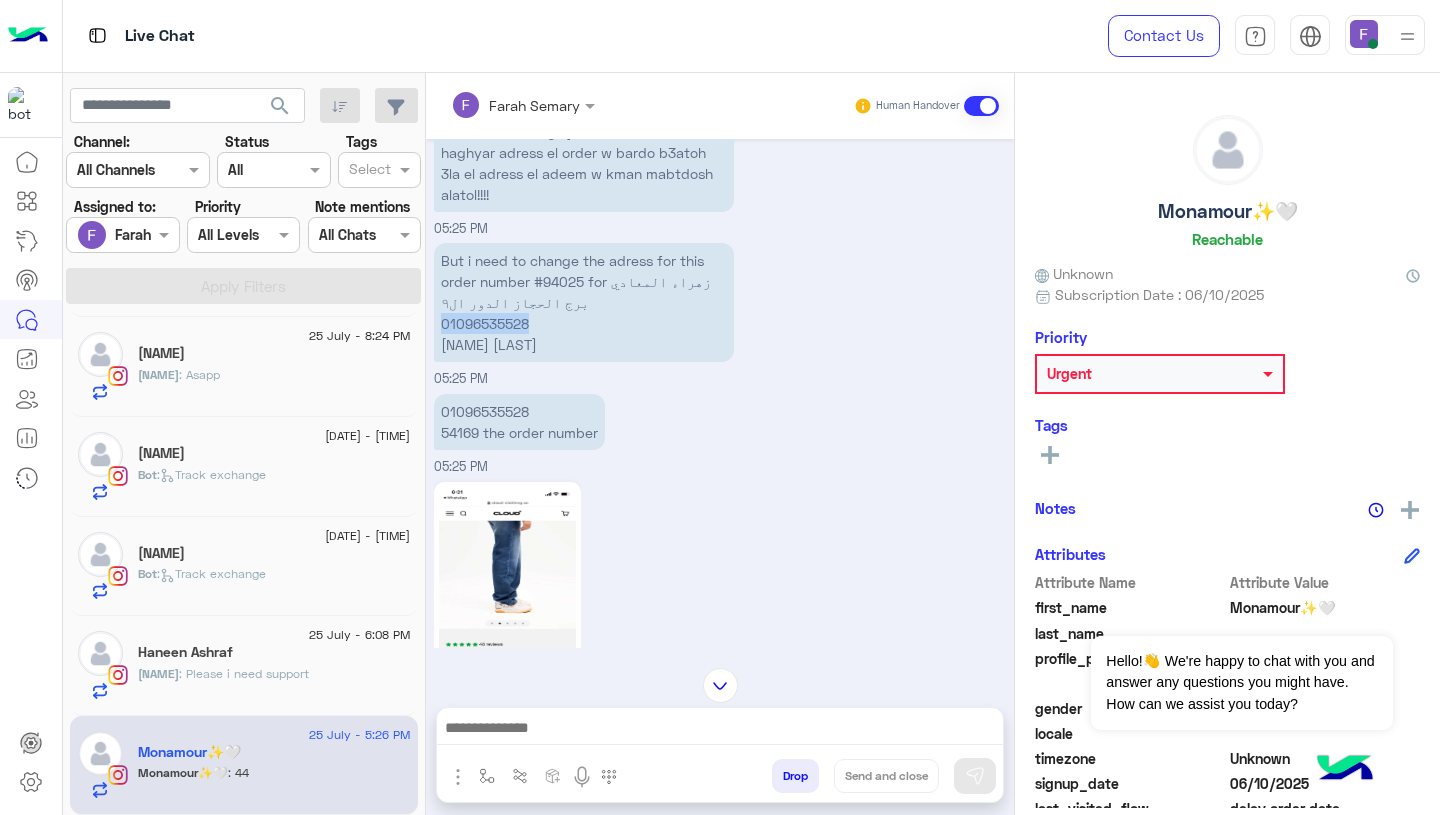 click on "But i need to change the adress for this order number #94025 for زهراء المعادي برج الحجاز الدور ال٩ 01096535528 منى رفاعي" at bounding box center (584, 302) 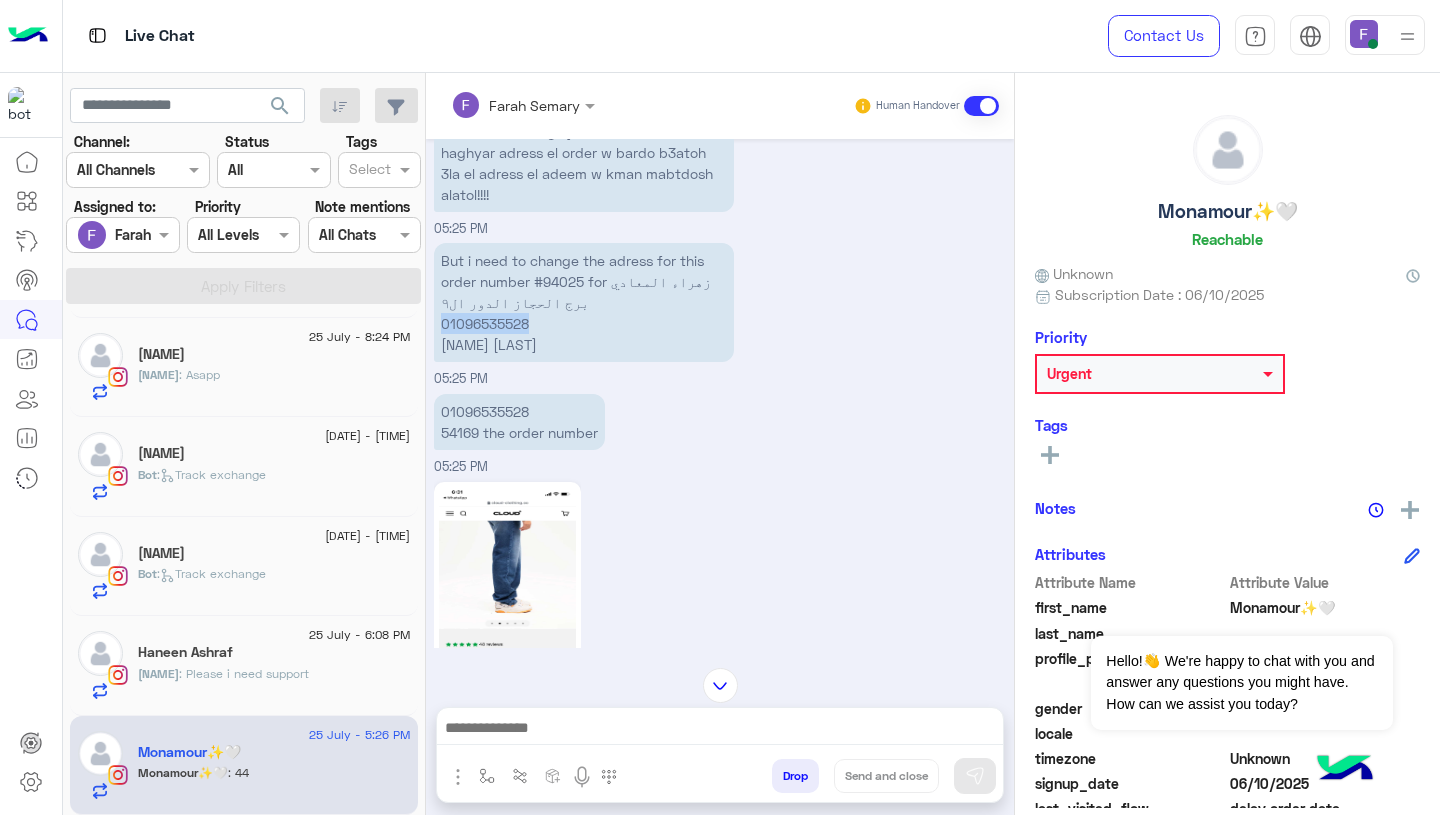 scroll, scrollTop: 998, scrollLeft: 0, axis: vertical 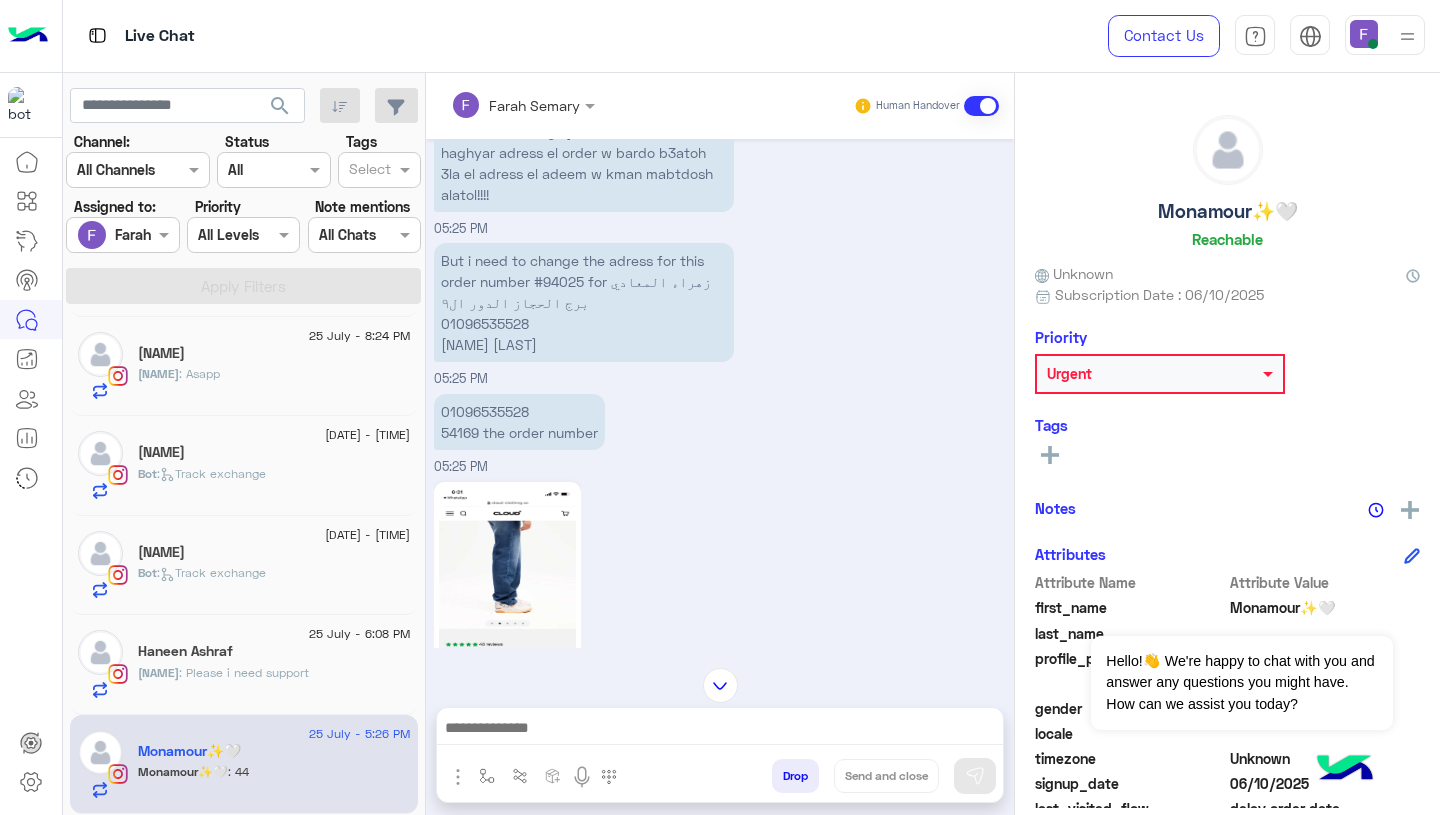 click on "But i need to change the adress for this order number #94025 for زهراء المعادي برج الحجاز الدور ال٩ 01096535528 منى رفاعي" at bounding box center (584, 302) 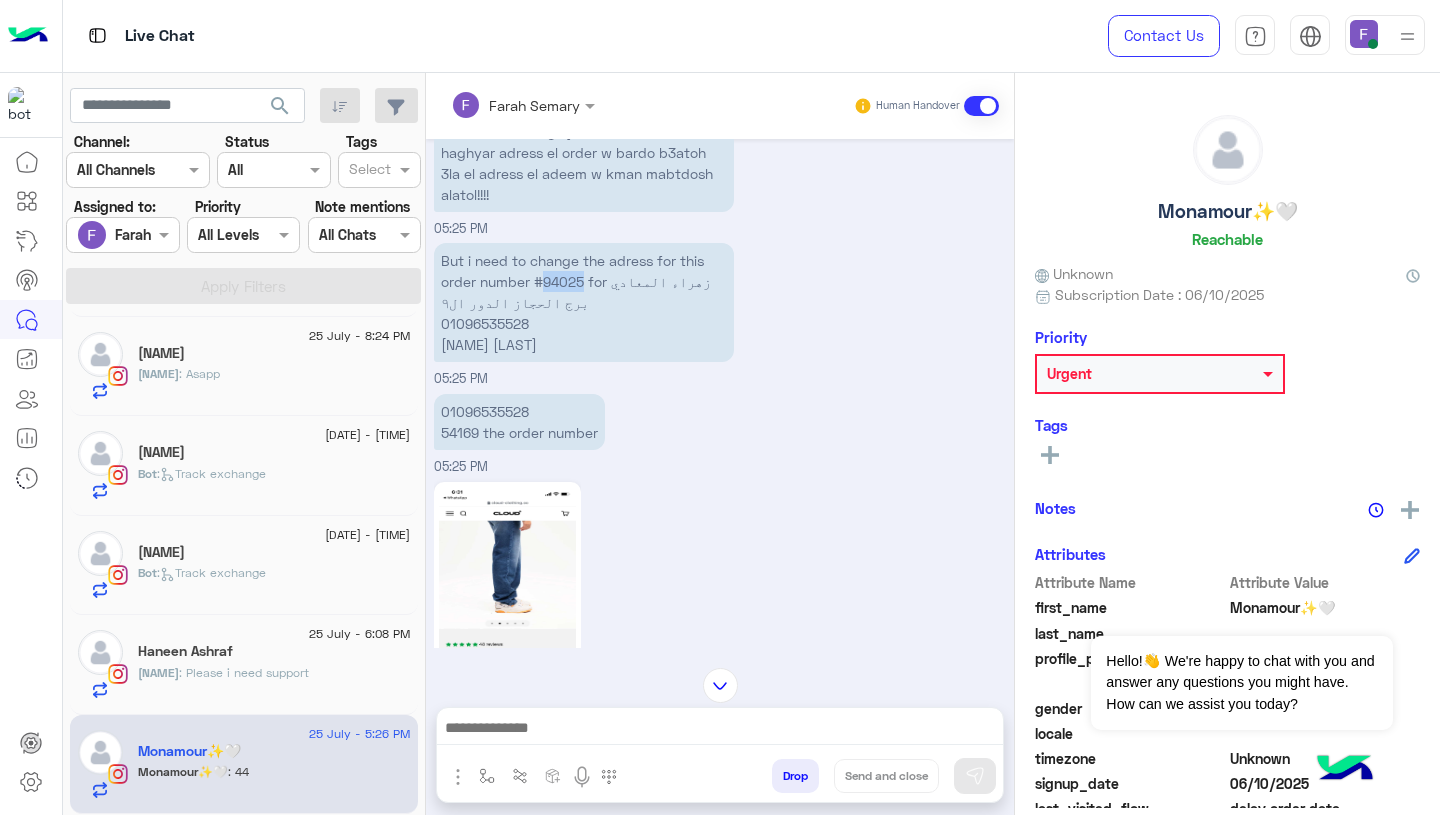 click on "But i need to change the adress for this order number #94025 for زهراء المعادي برج الحجاز الدور ال٩ 01096535528 منى رفاعي" at bounding box center (584, 302) 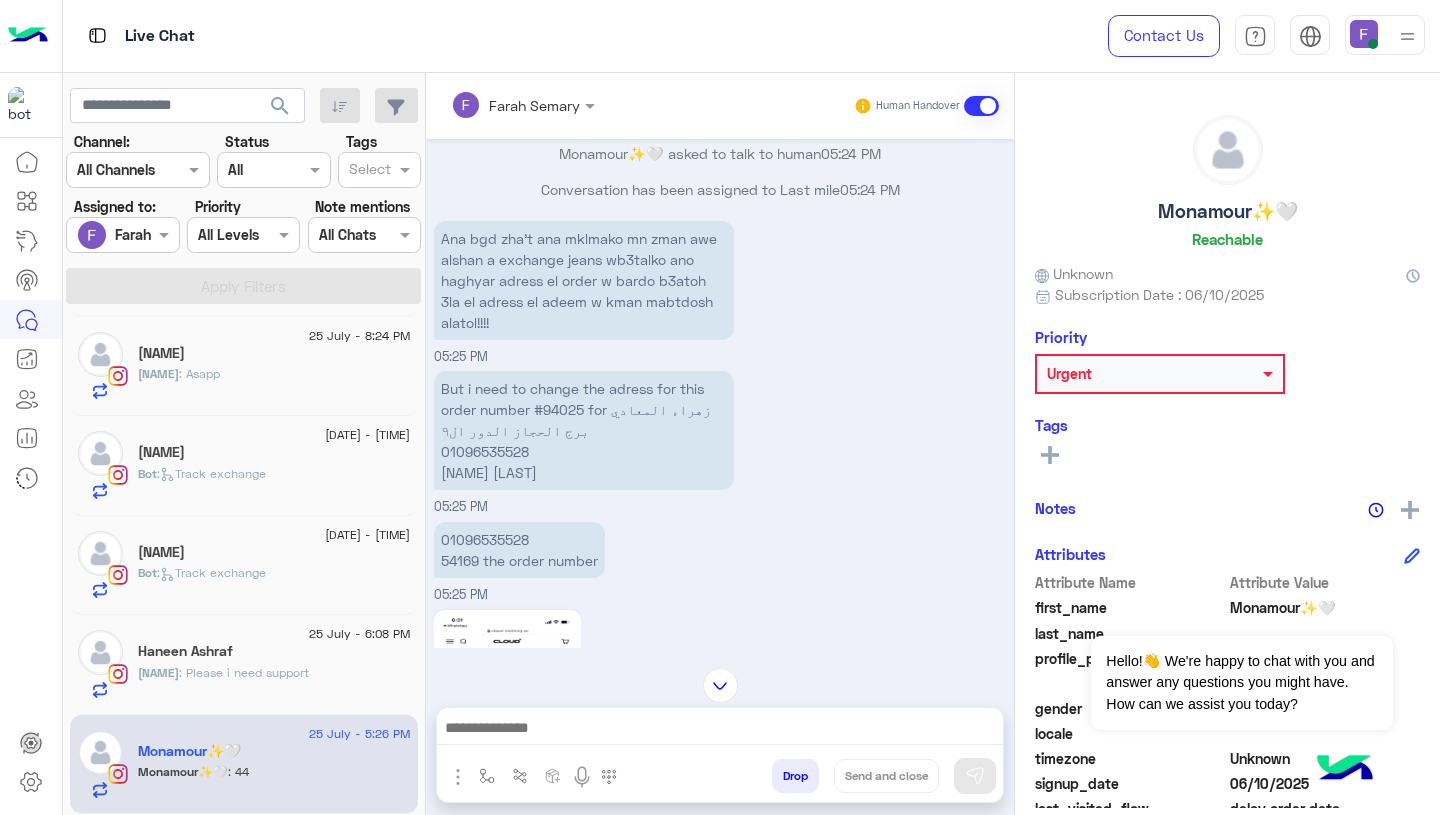 scroll, scrollTop: 1840, scrollLeft: 0, axis: vertical 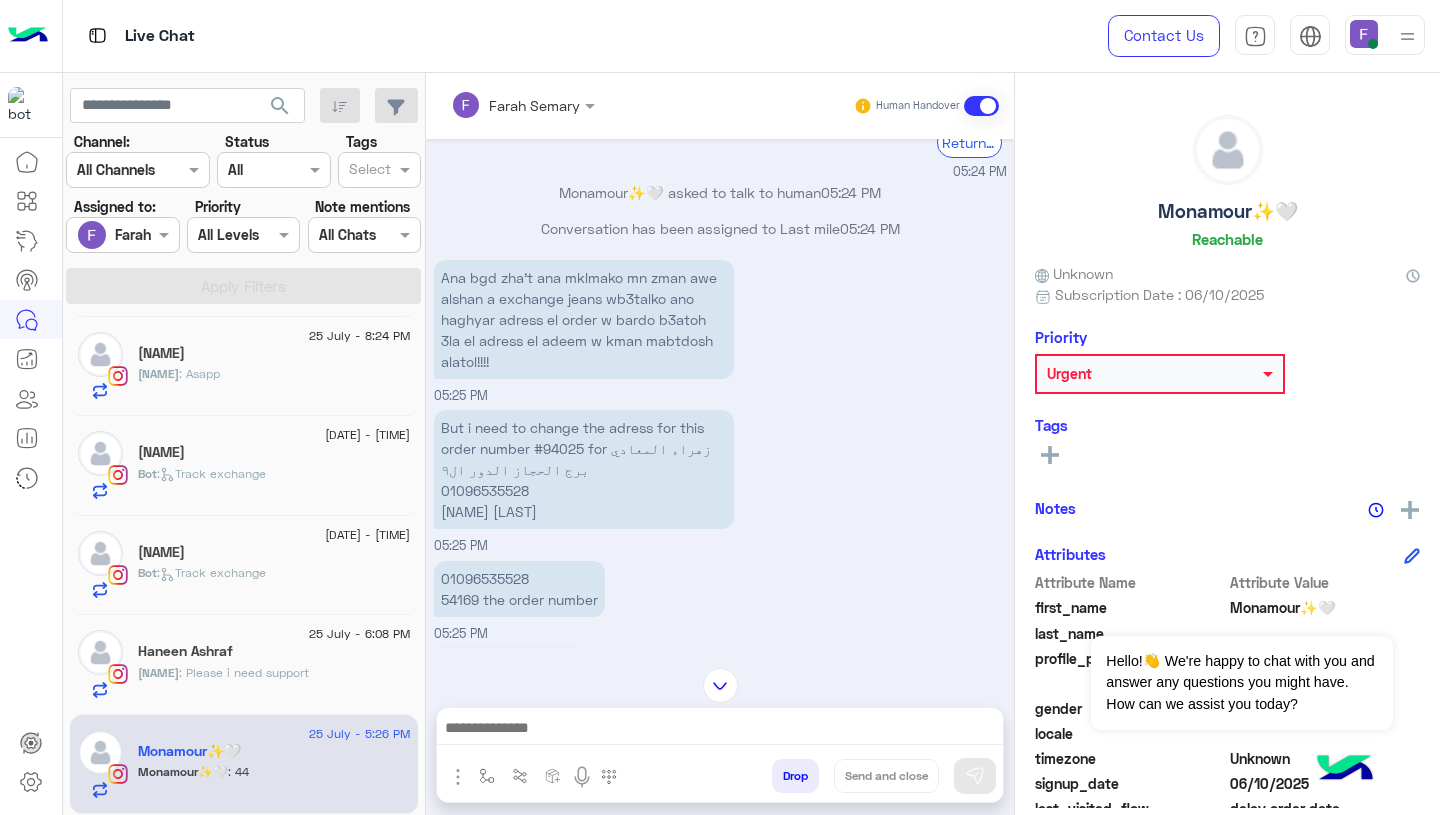click on "But i need to change the adress for this order number #94025 for زهراء المعادي برج الحجاز الدور ال٩ 01096535528 منى رفاعي   05:25 PM" at bounding box center (720, 480) 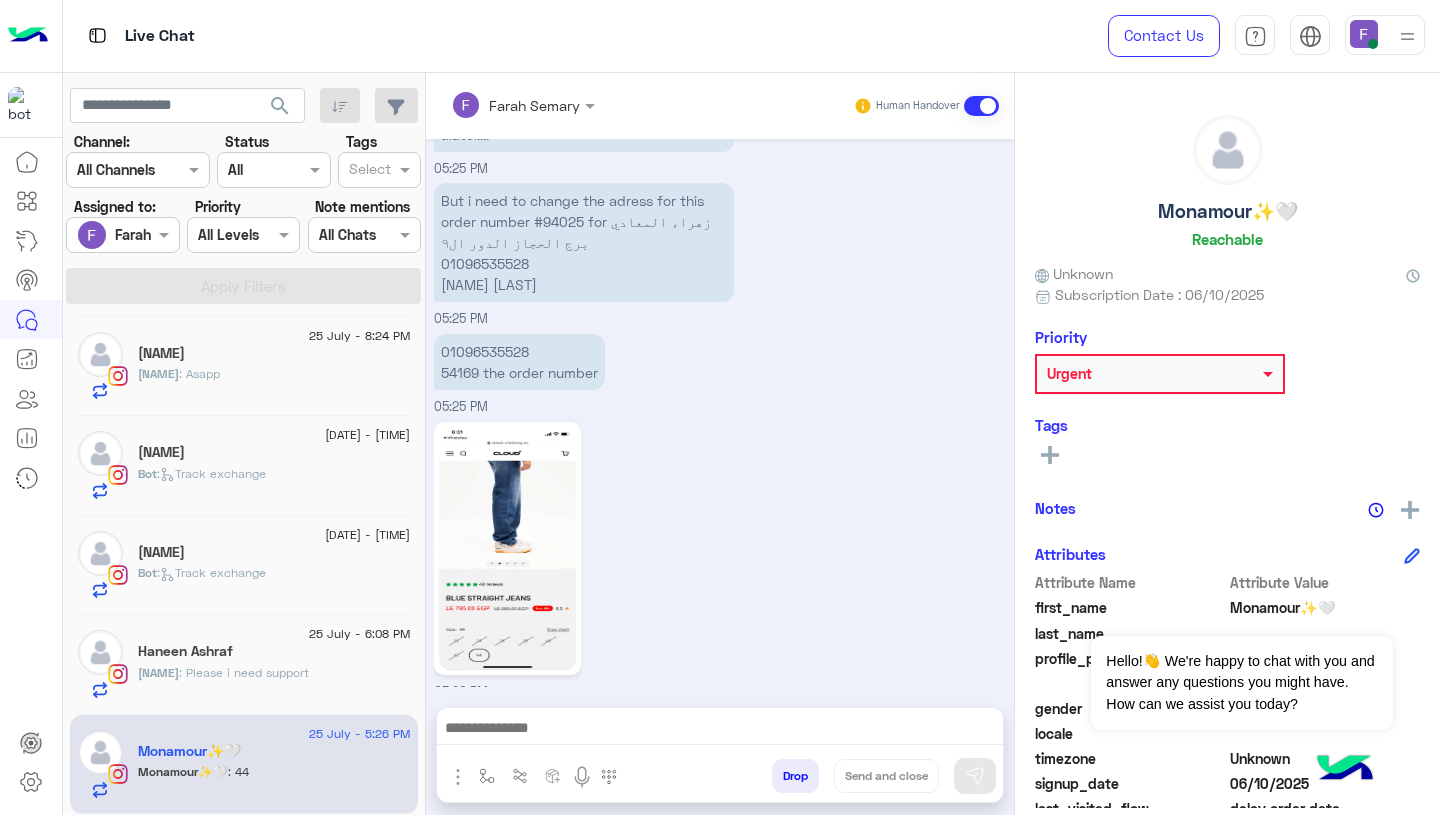 scroll, scrollTop: 5446, scrollLeft: 0, axis: vertical 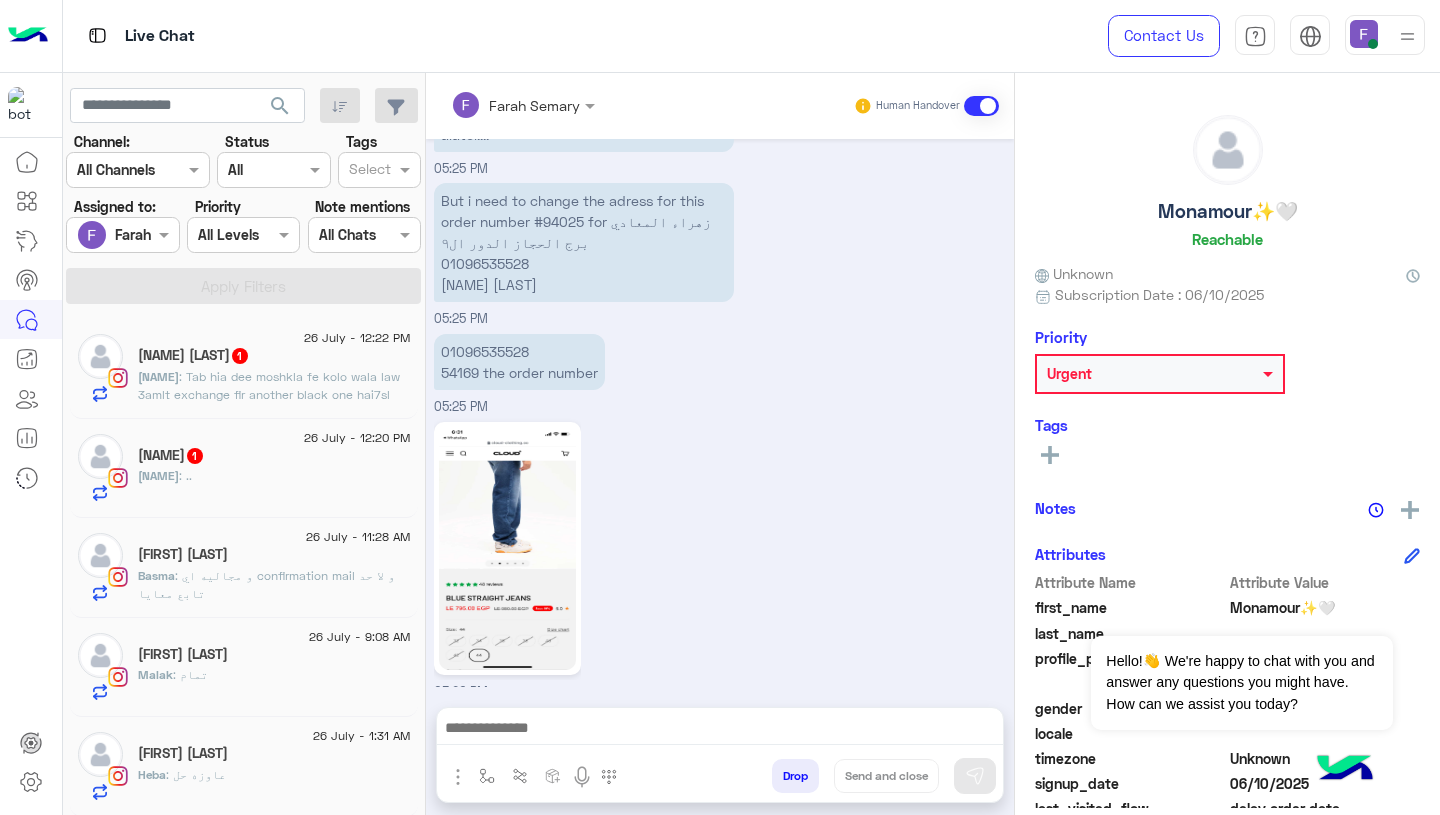 click on ": Tab hia dee moshkla fe kolo wala law 3amlt exchange fir another black one hai7sl kda bardo???" 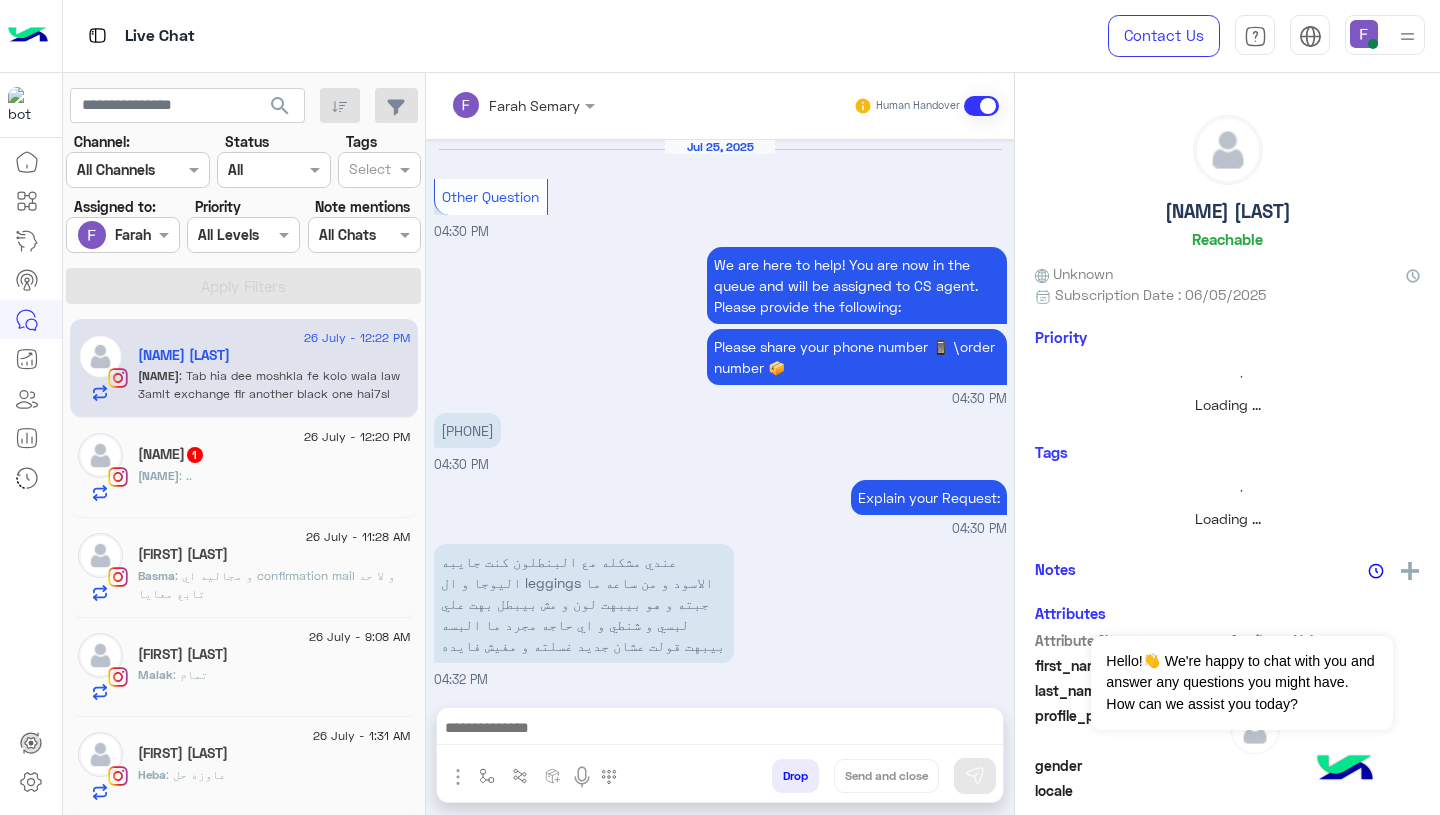 scroll, scrollTop: 2088, scrollLeft: 0, axis: vertical 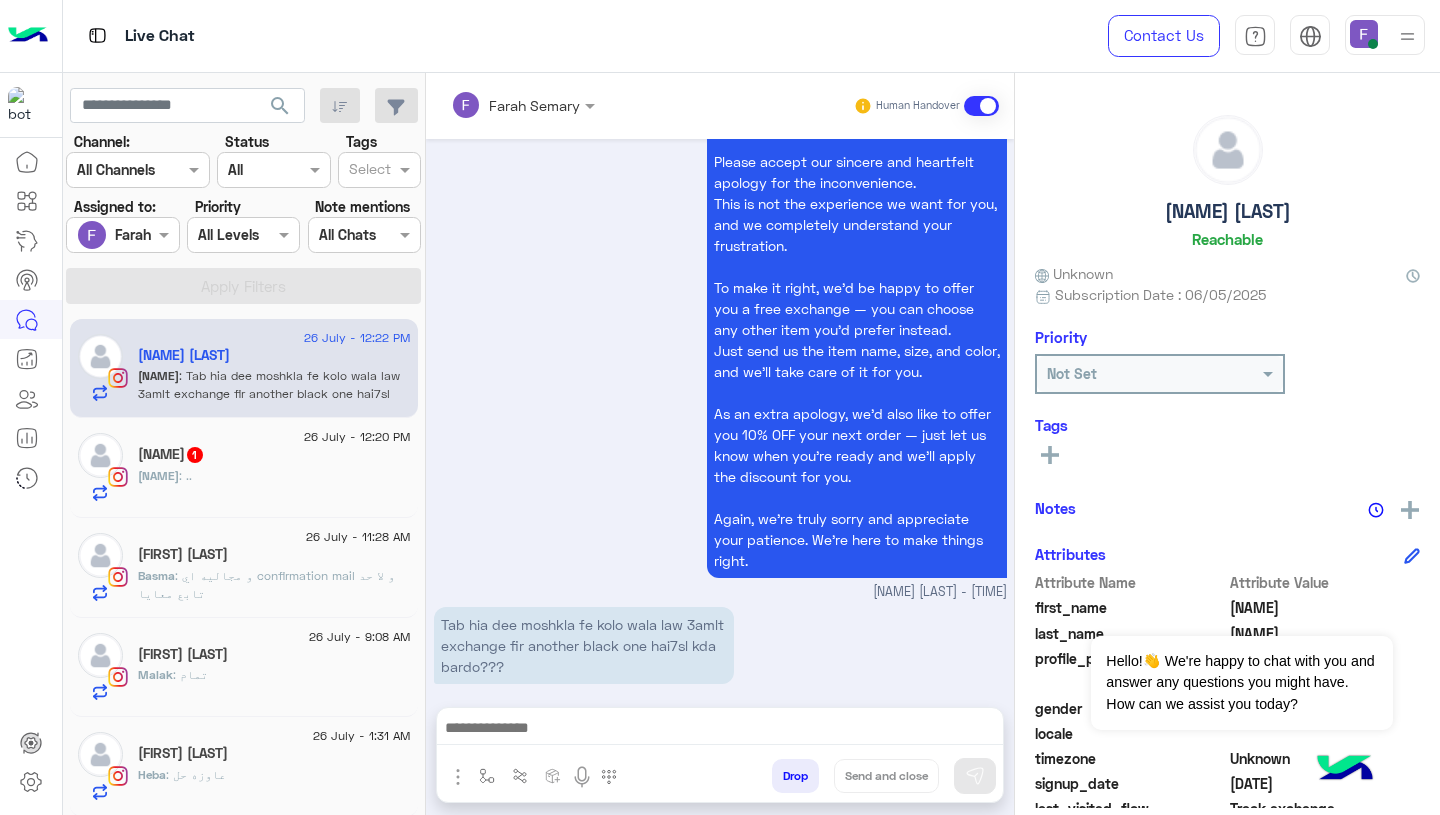 click on "We’re truly sorry to hear about the color fading issue with your leggings and yoga pants — especially since it affected your clothes and personal items.  Please accept our sincere and heartfelt apology for the inconvenience.  This is not the experience we want for you, and we completely understand your frustration. To make it right, we’d be happy to offer you a free exchange — you can choose any other item you'd prefer instead.  Just send us the item name, size, and color, and we’ll take care of it for you. As an extra apology, we’d also like to offer you 10% OFF your next order — just let us know when you're ready and we’ll apply the discount for you. Again, we’re truly sorry and appreciate your patience. We’re here to make things right.  Farah Semary -  12:21 PM" at bounding box center [720, 318] 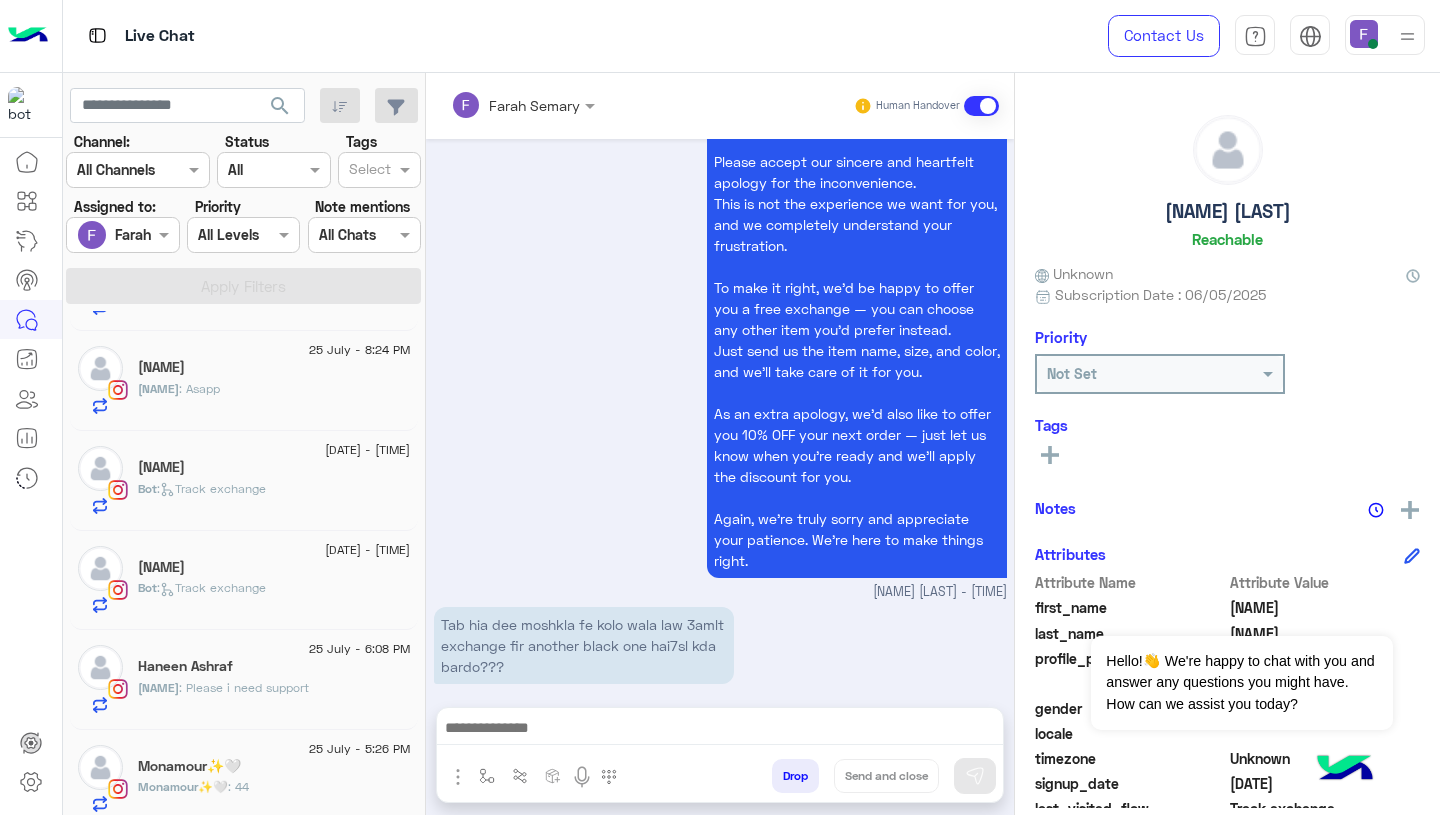 scroll, scrollTop: 997, scrollLeft: 0, axis: vertical 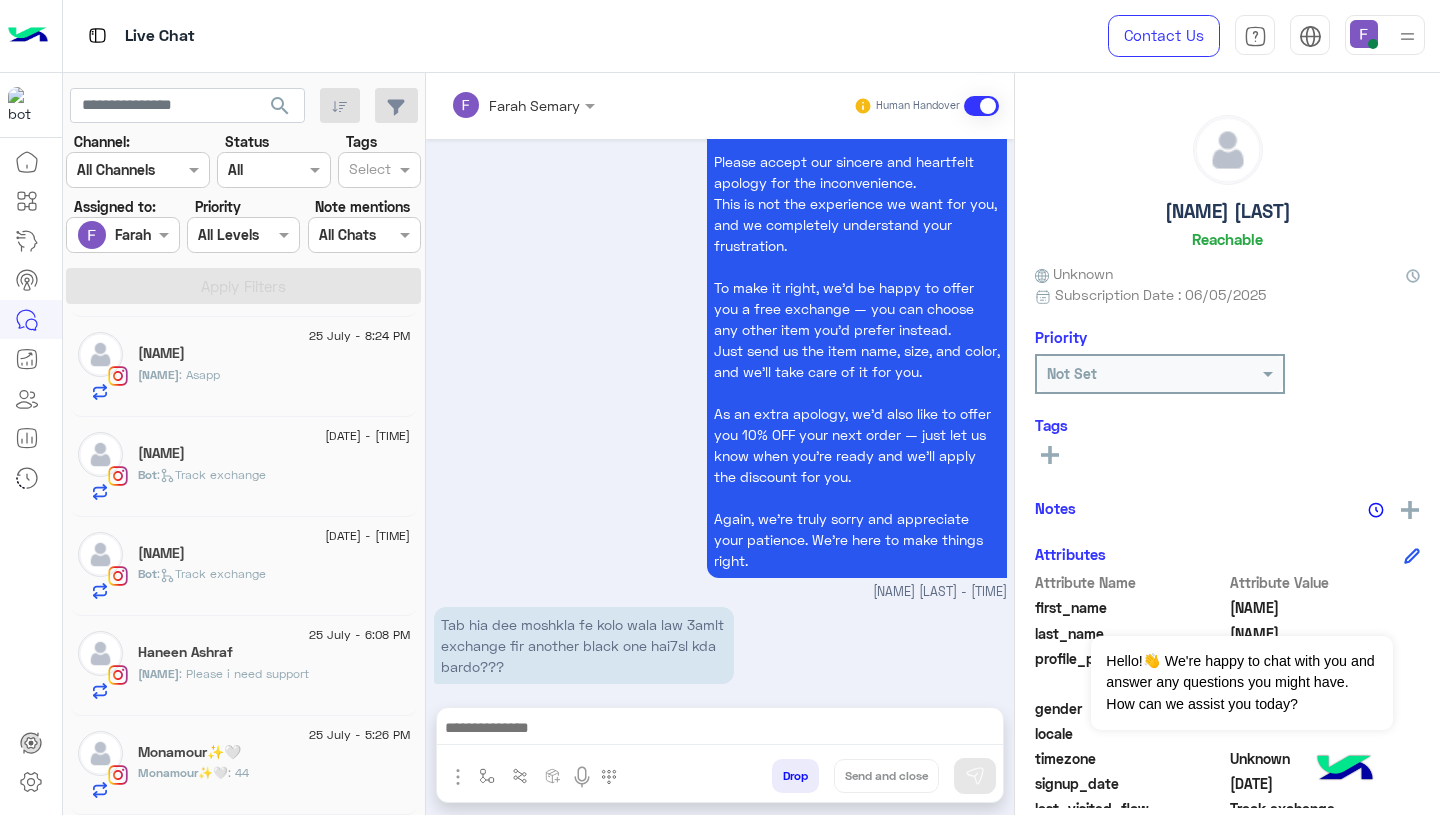 click on "25 July - 5:26 PM  Monamour✨🤍   Monamour✨🤍 : 44" 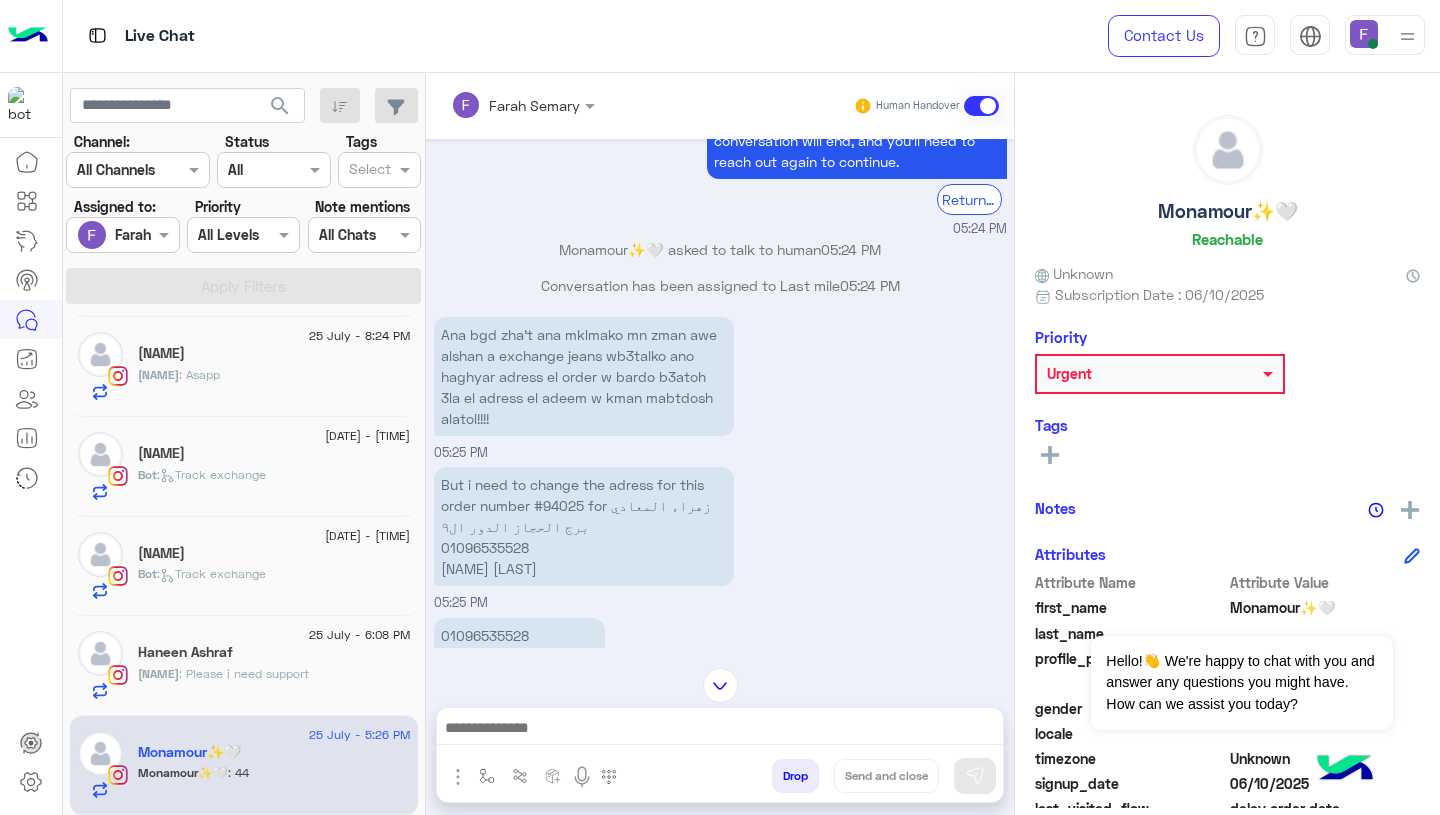 scroll, scrollTop: 1880, scrollLeft: 0, axis: vertical 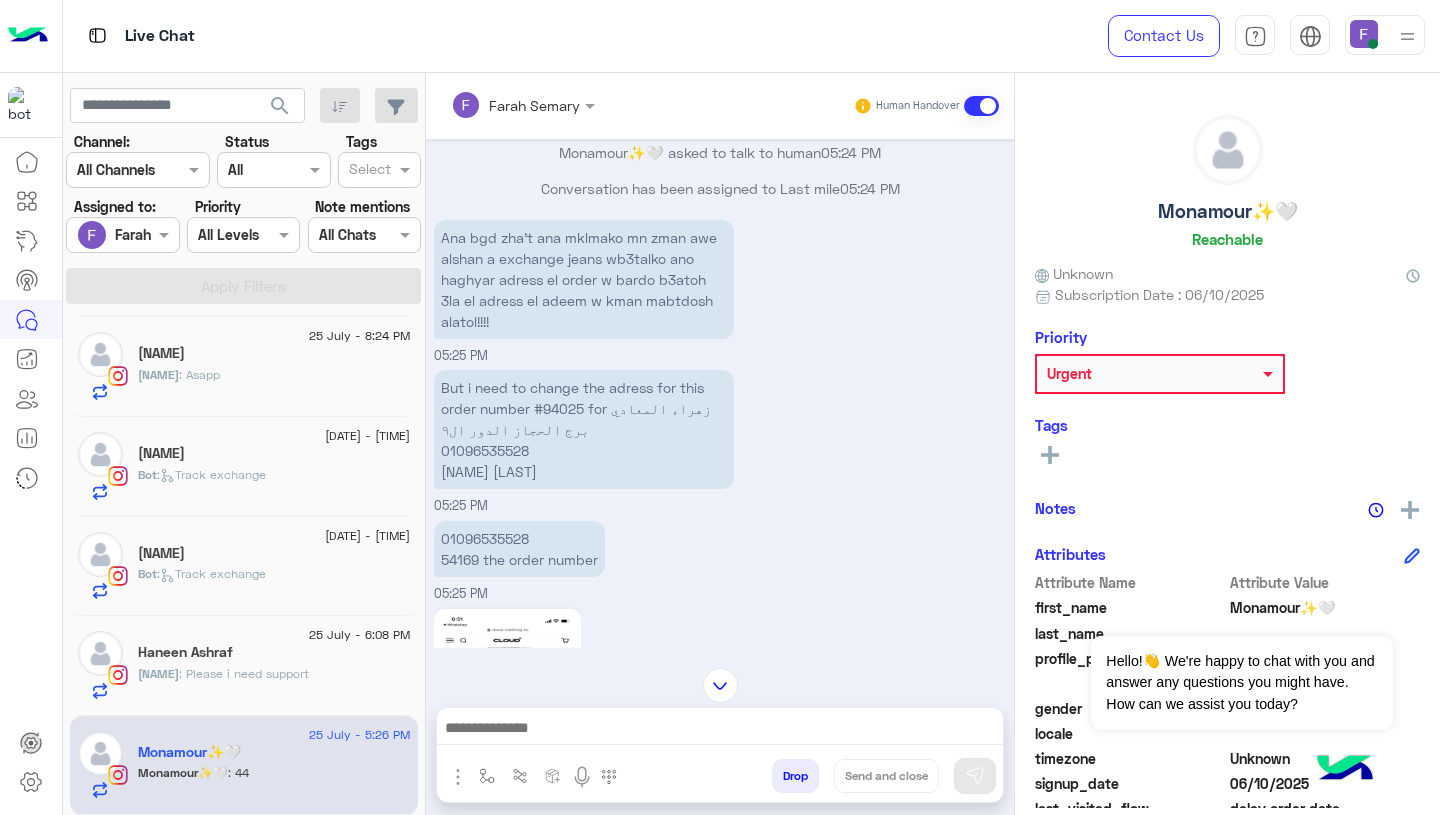 click on "But i need to change the adress for this order number #94025 for زهراء المعادي برج الحجاز الدور ال٩ 01096535528 منى رفاعي" at bounding box center (584, 429) 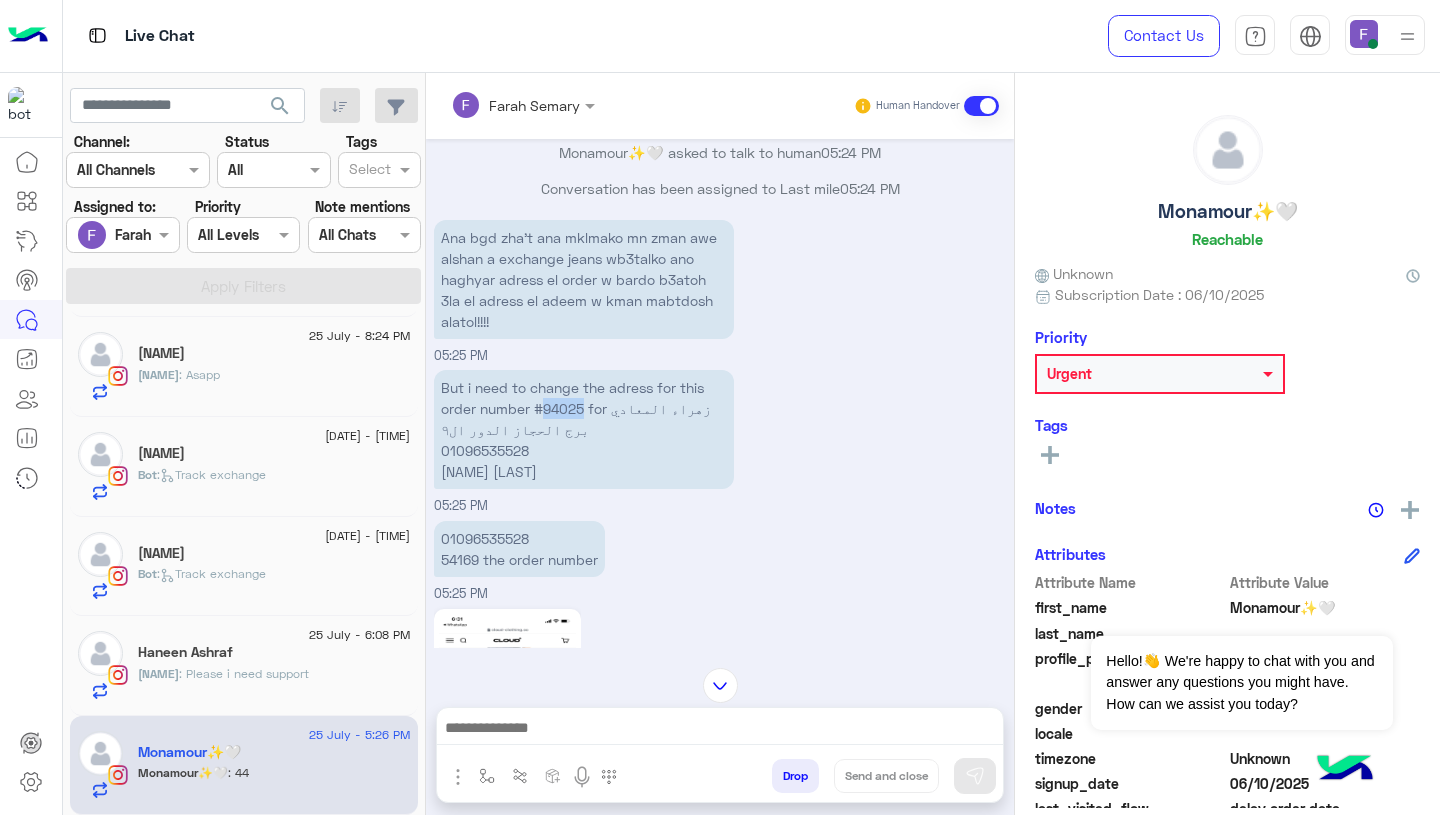 click on "But i need to change the adress for this order number #94025 for زهراء المعادي برج الحجاز الدور ال٩ 01096535528 منى رفاعي" at bounding box center [584, 429] 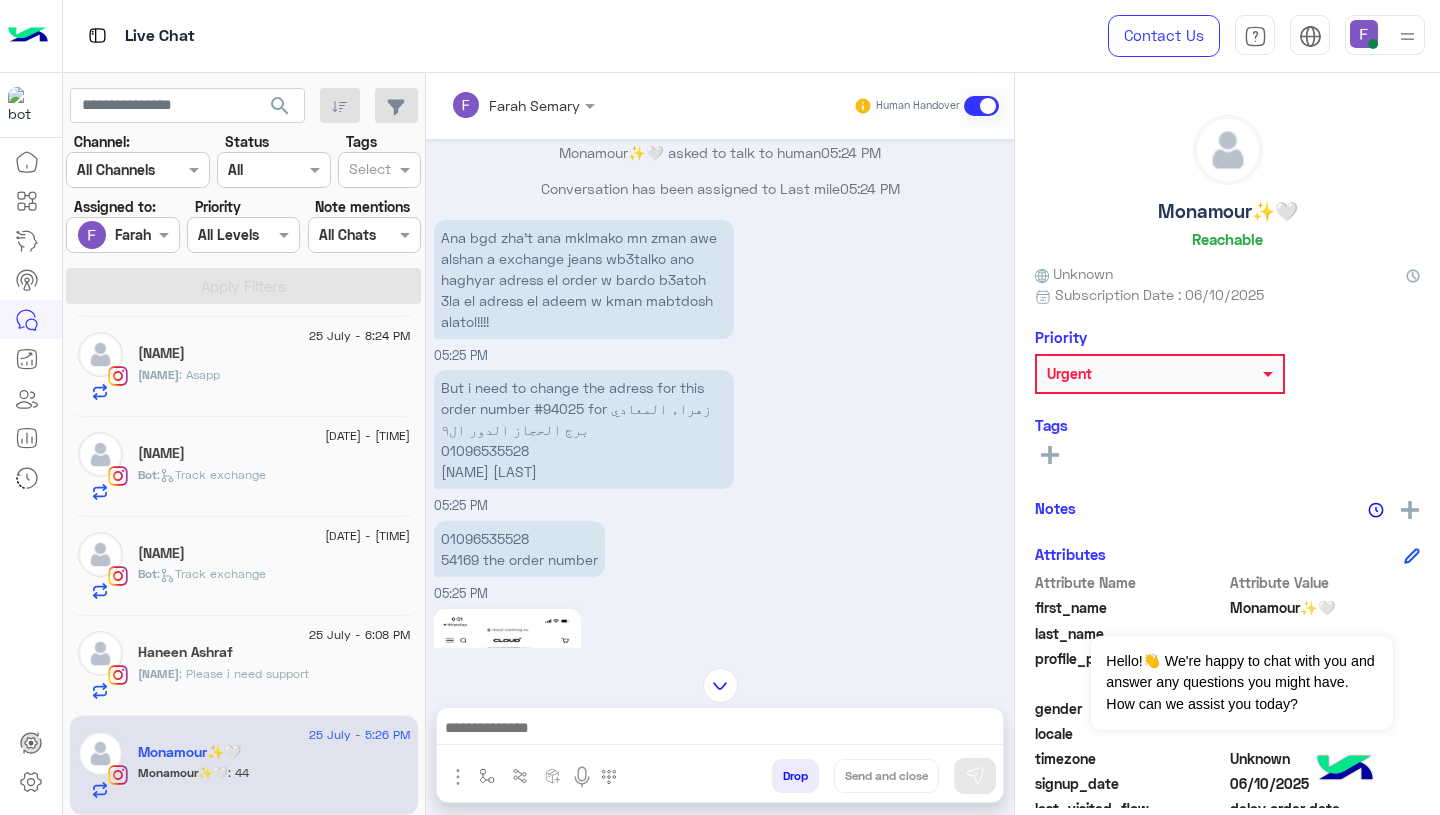 click on "But i need to change the adress for this order number #94025 for زهراء المعادي برج الحجاز الدور ال٩ 01096535528 منى رفاعي" at bounding box center [584, 429] 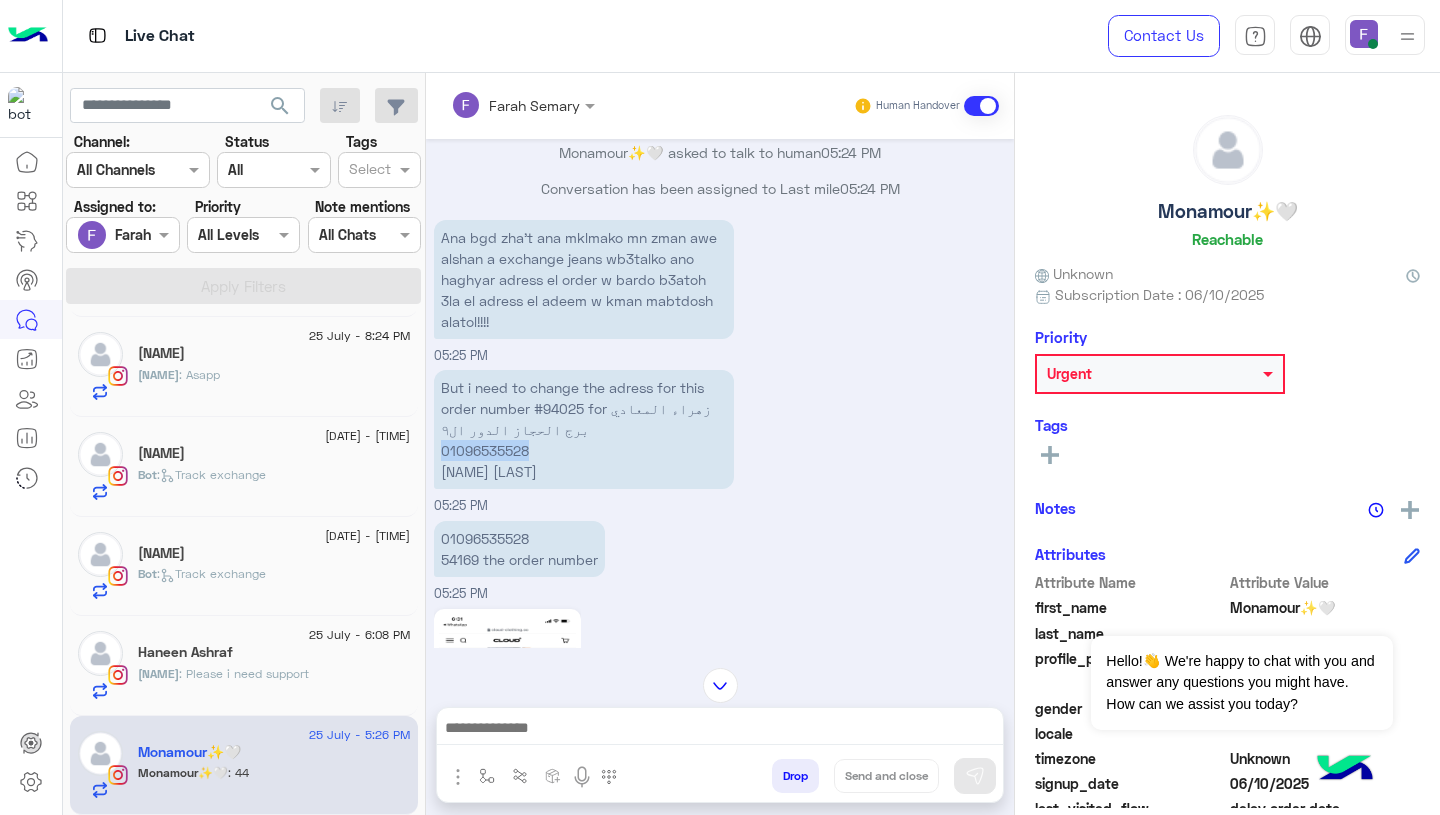click on "But i need to change the adress for this order number #94025 for زهراء المعادي برج الحجاز الدور ال٩ 01096535528 منى رفاعي" at bounding box center [584, 429] 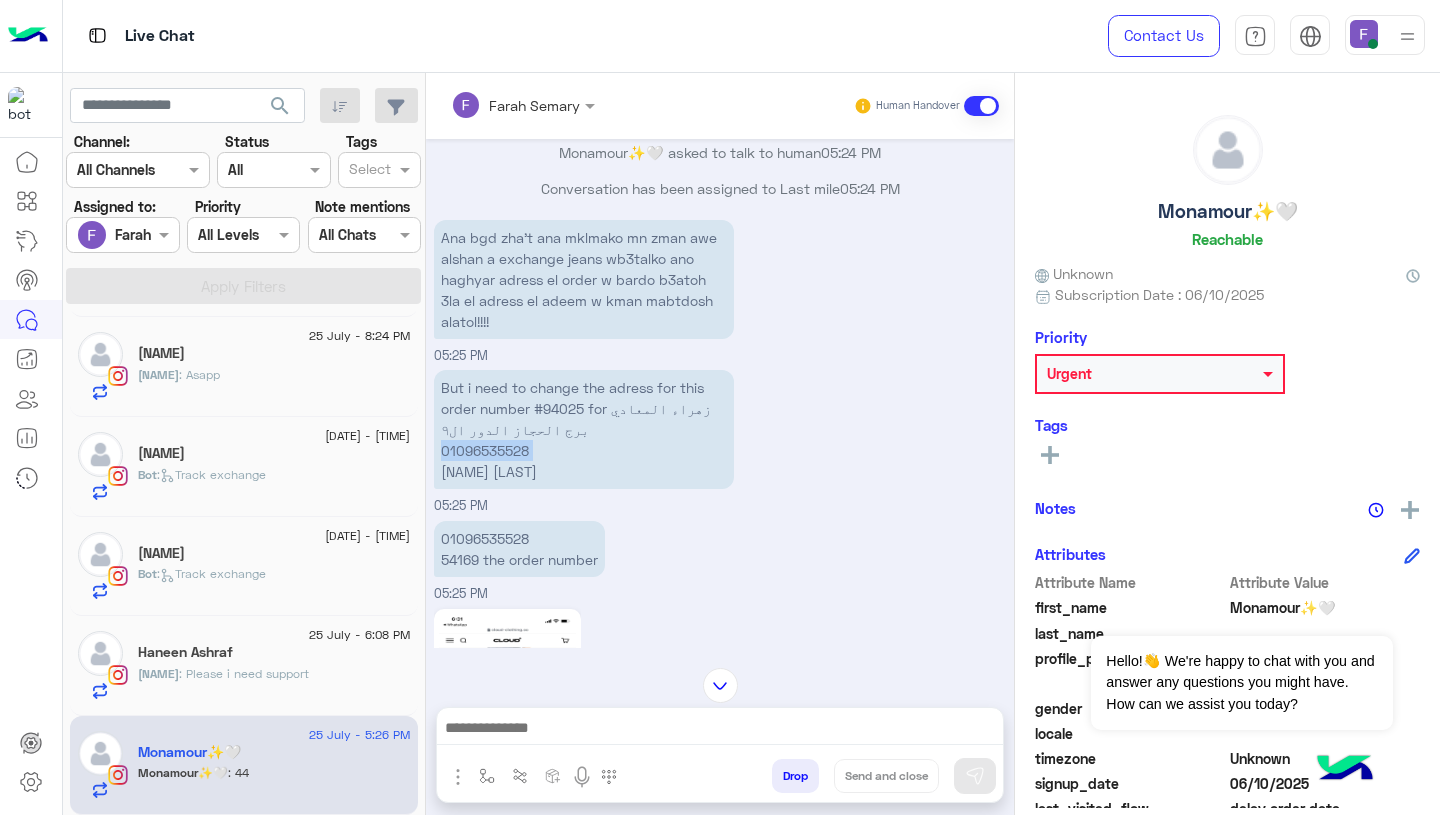 click on "But i need to change the adress for this order number #94025 for زهراء المعادي برج الحجاز الدور ال٩ 01096535528 منى رفاعي" at bounding box center [584, 429] 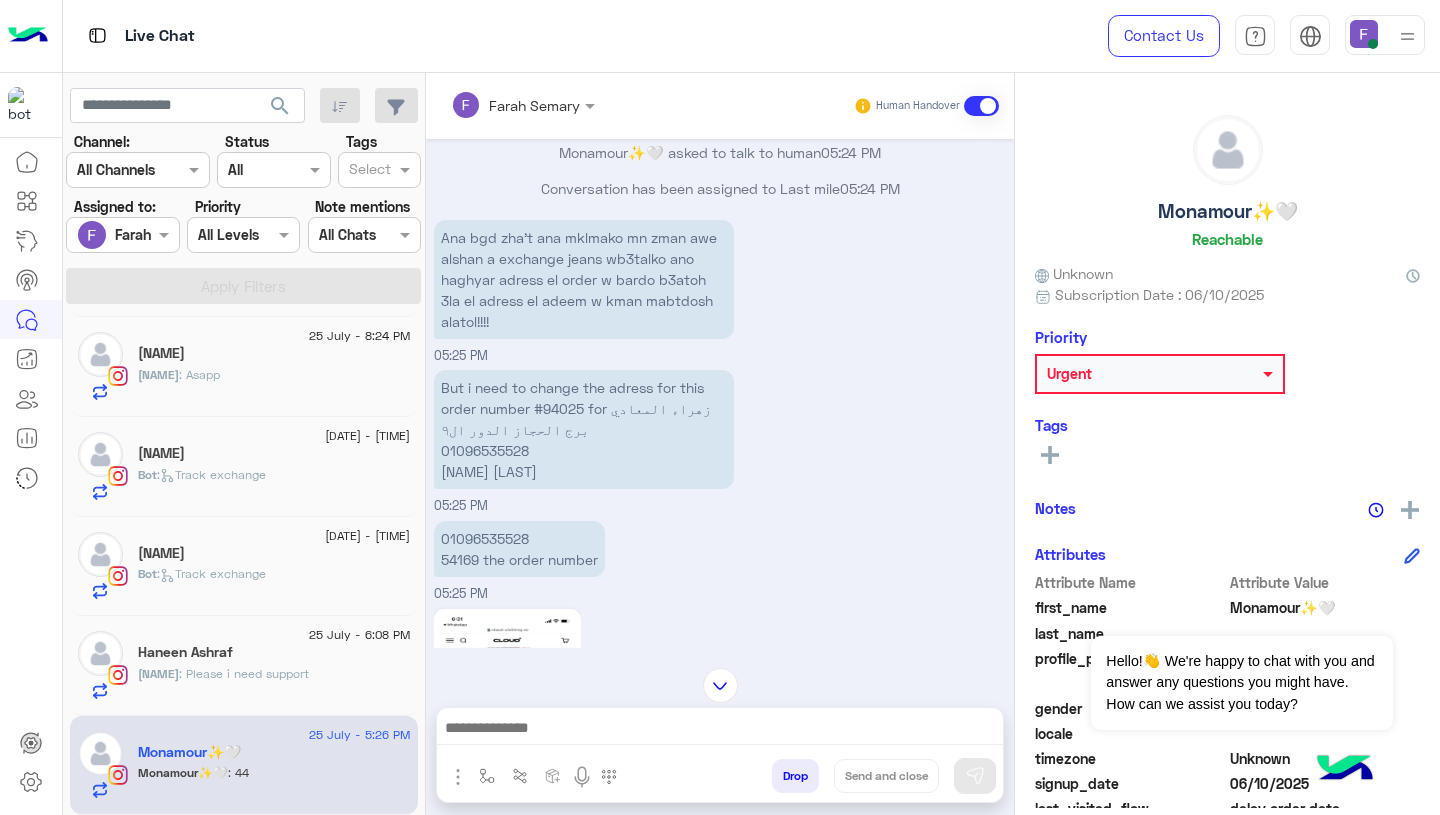 click on "But i need to change the adress for this order number #94025 for زهراء المعادي برج الحجاز الدور ال٩ 01096535528 منى رفاعي" at bounding box center [584, 429] 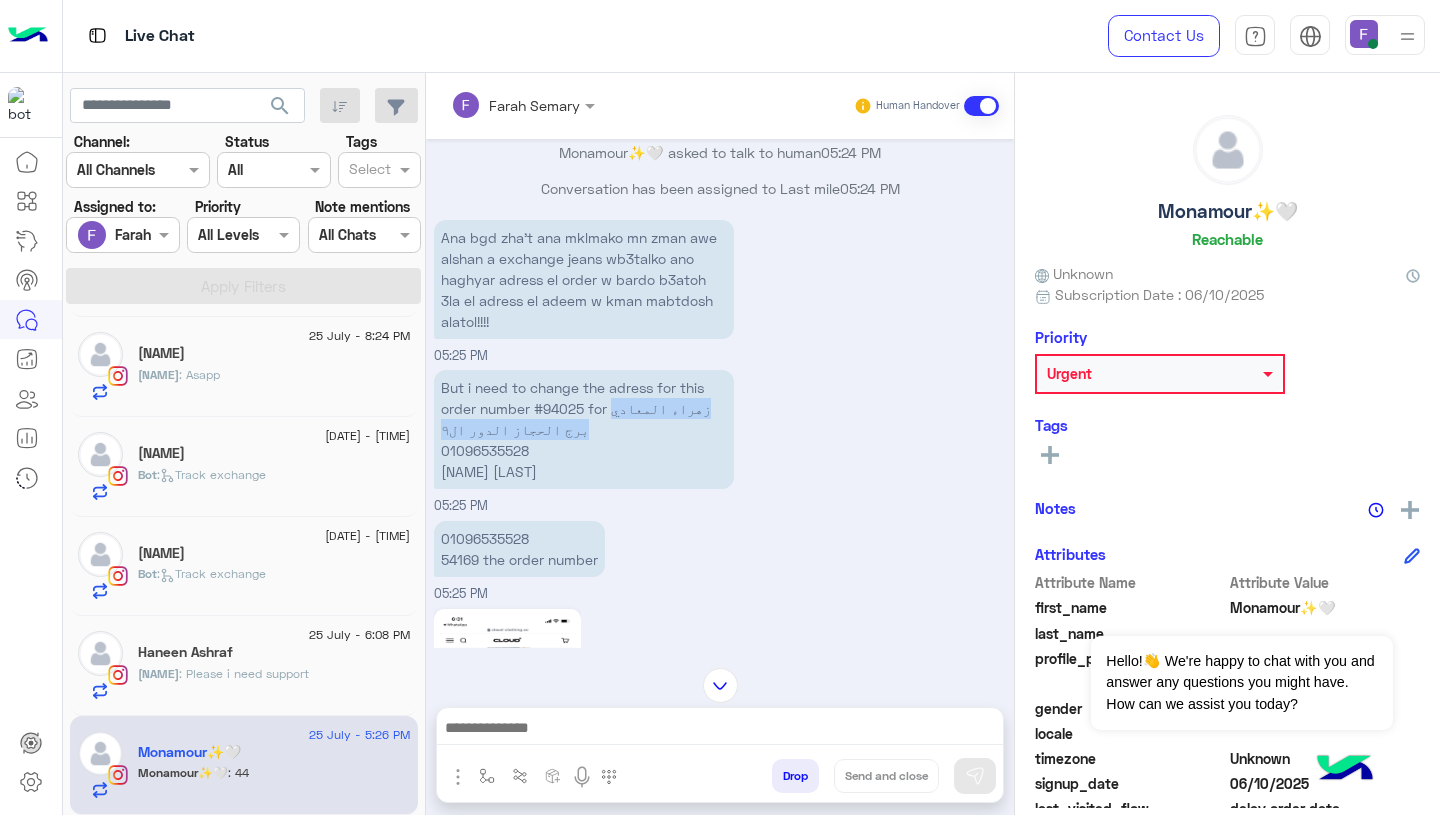 drag, startPoint x: 615, startPoint y: 371, endPoint x: 631, endPoint y: 390, distance: 24.839485 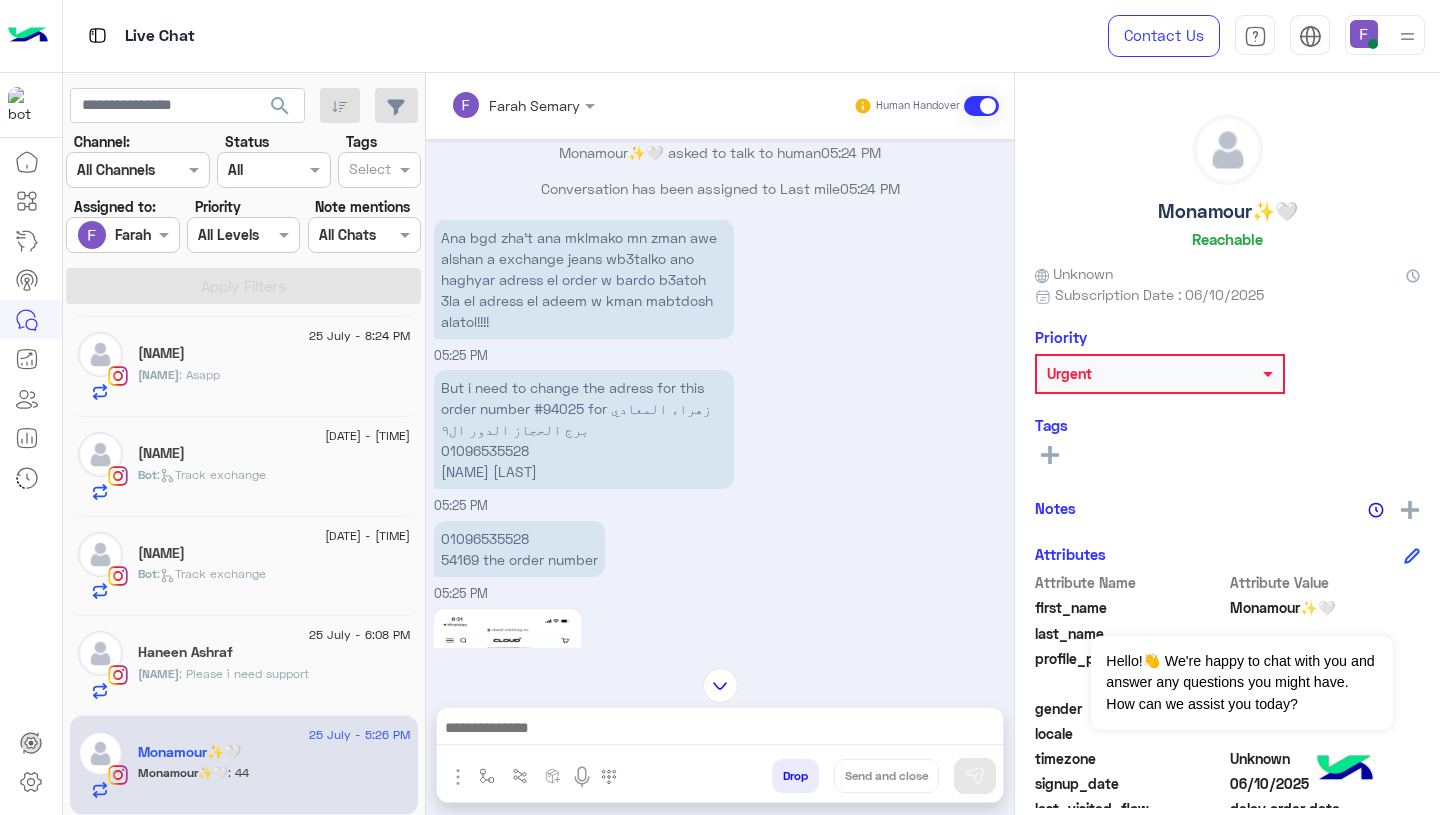 scroll, scrollTop: 2175, scrollLeft: 0, axis: vertical 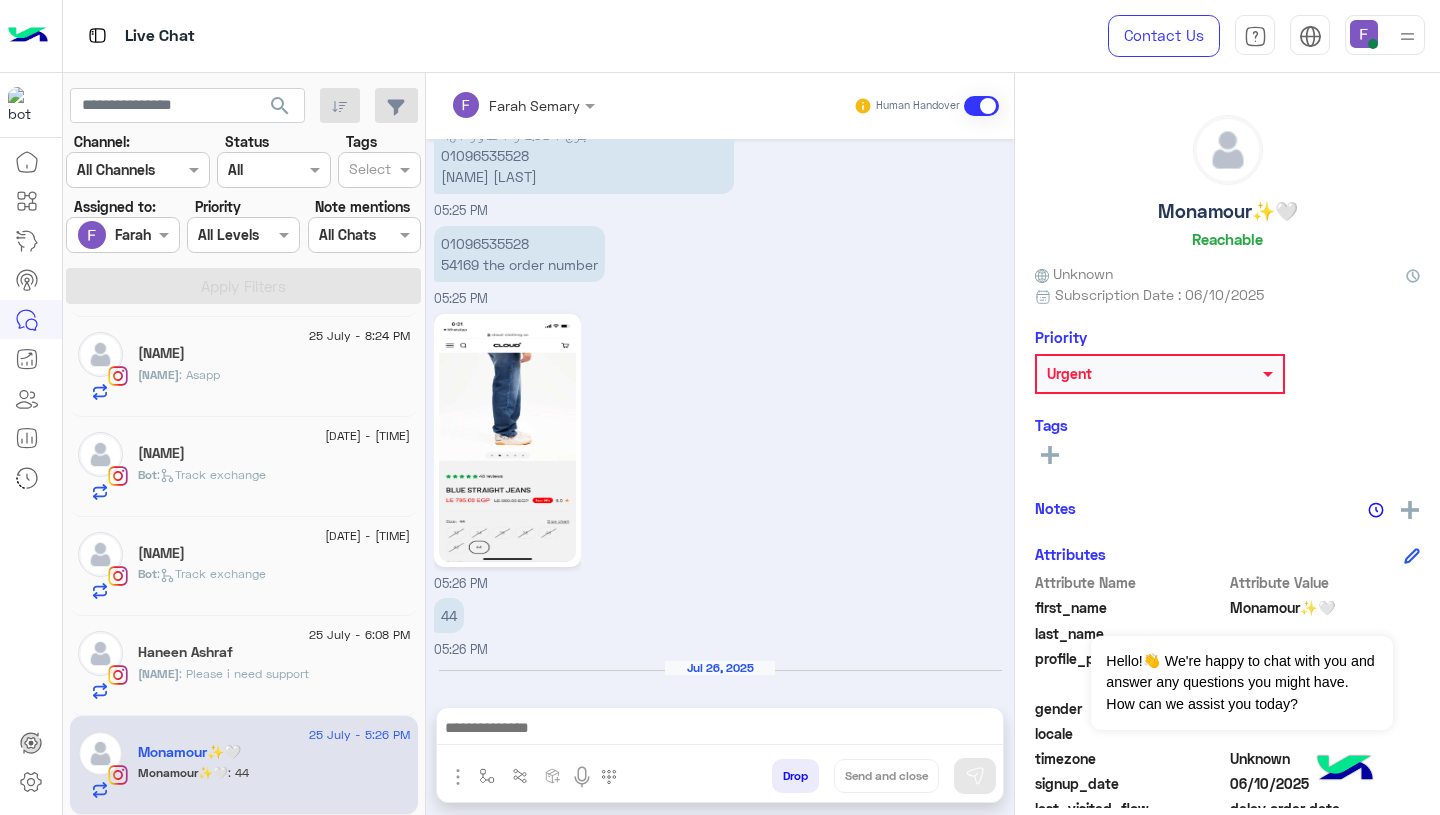 click at bounding box center (720, 730) 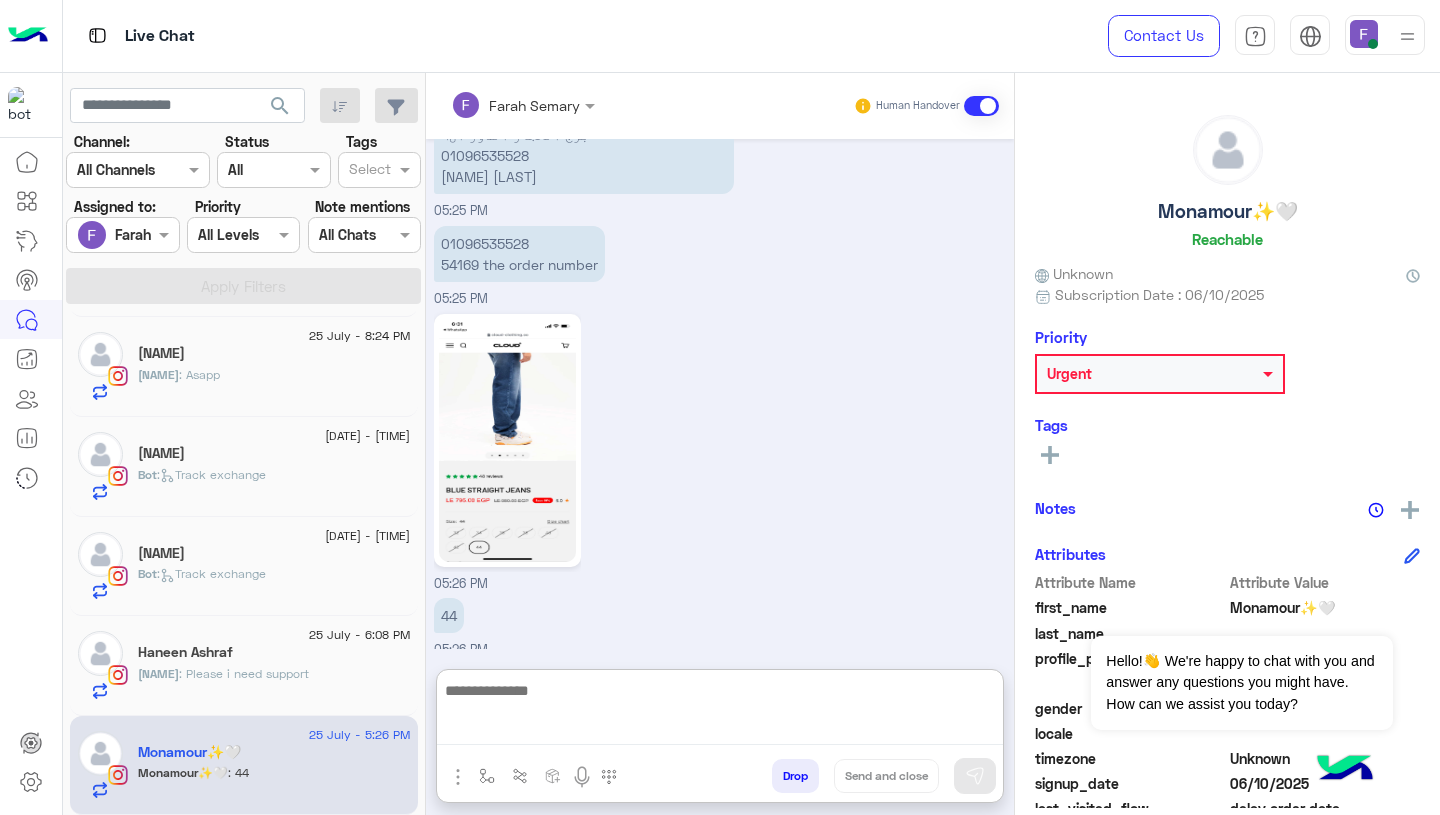 scroll, scrollTop: 2214, scrollLeft: 0, axis: vertical 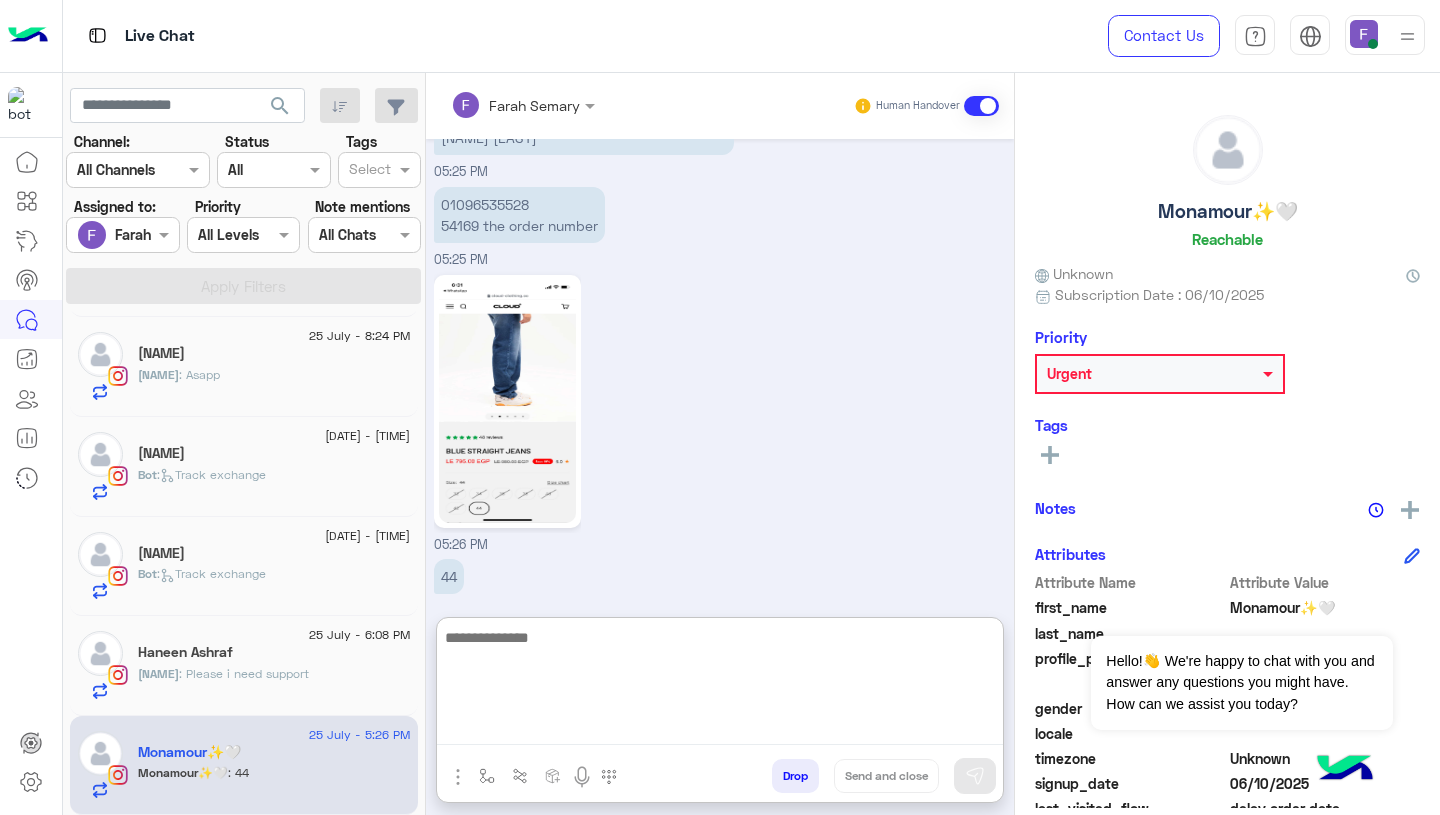 paste on "**********" 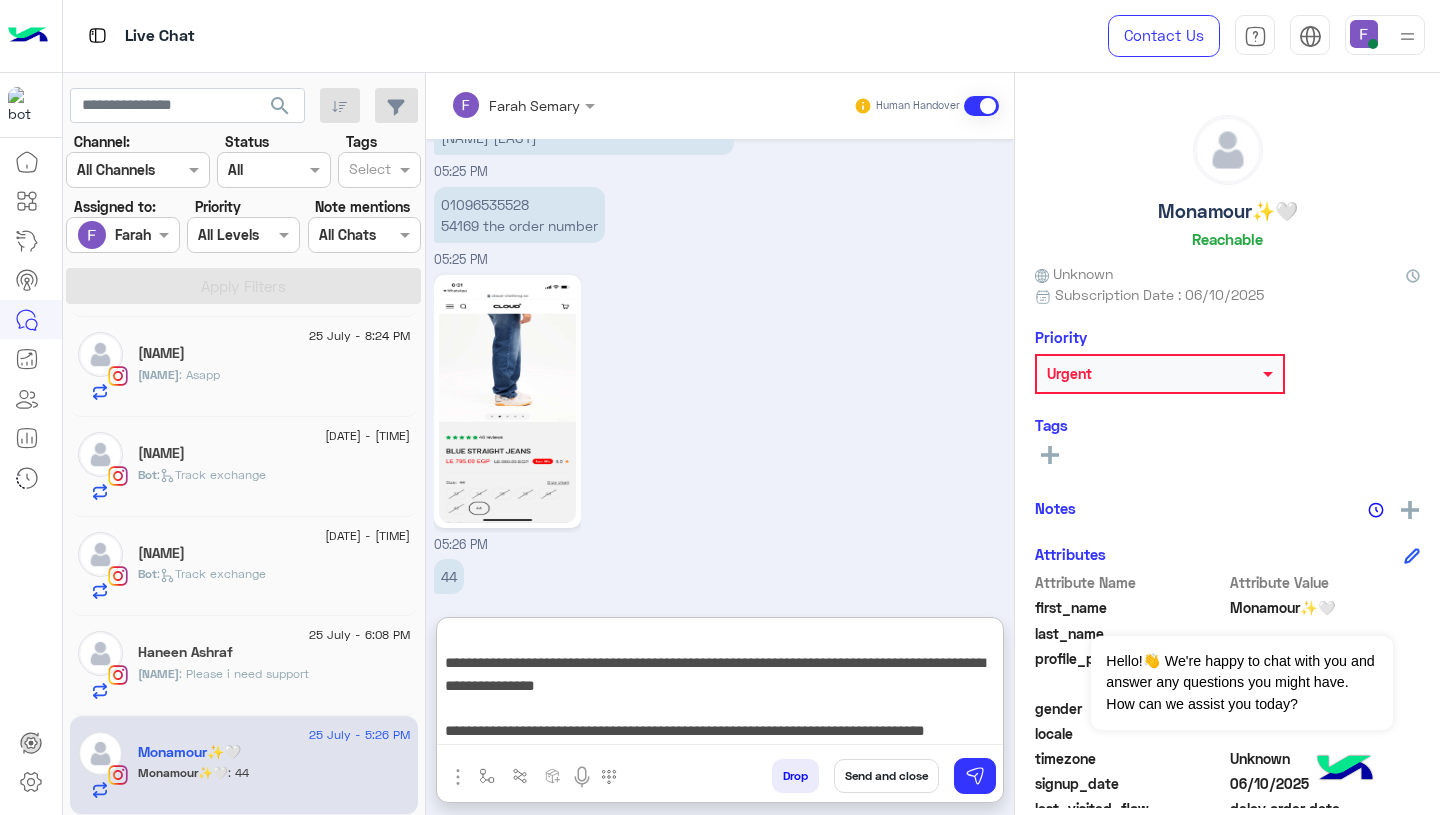 scroll, scrollTop: 0, scrollLeft: 0, axis: both 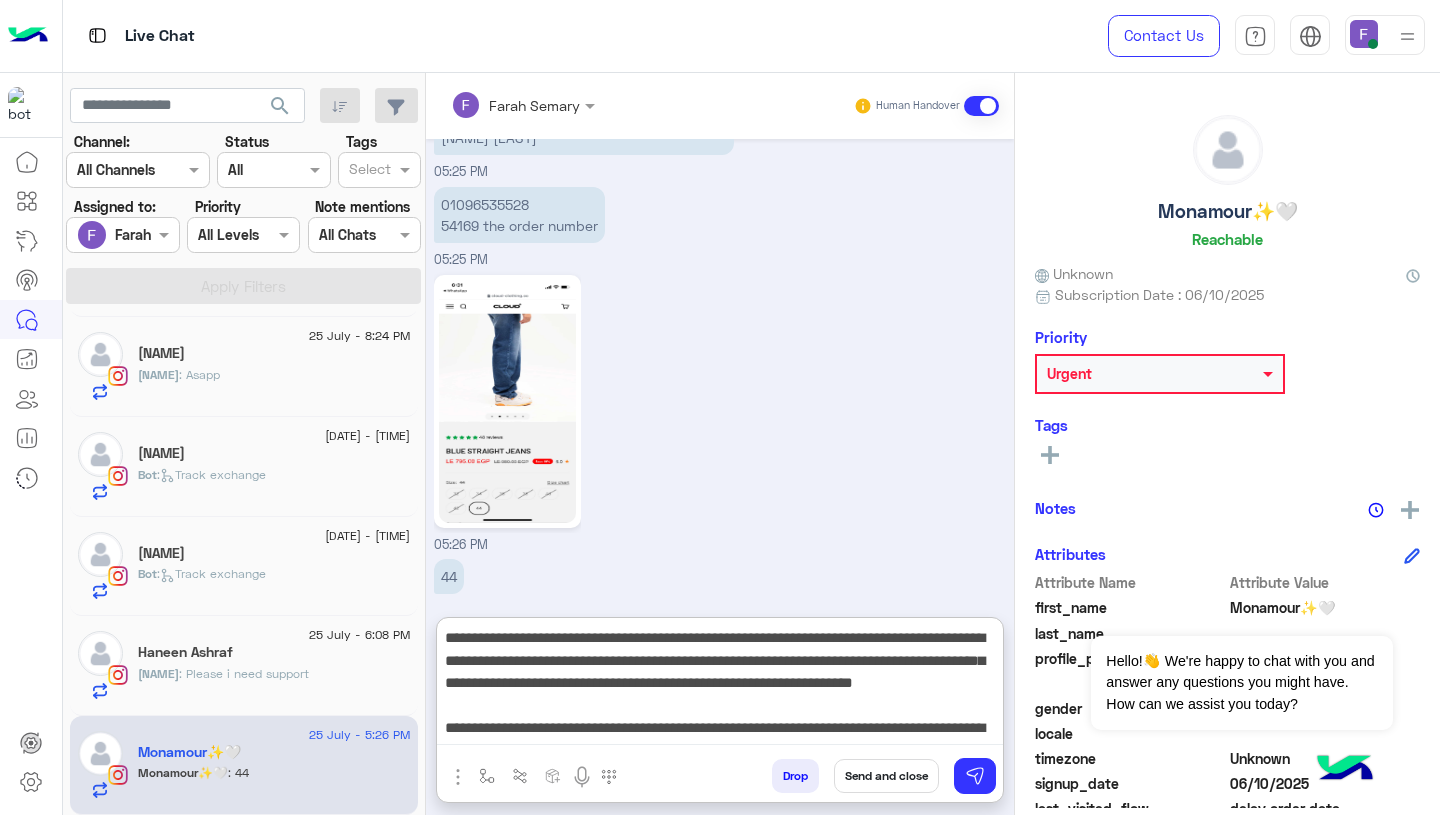 click on "**********" at bounding box center (720, 685) 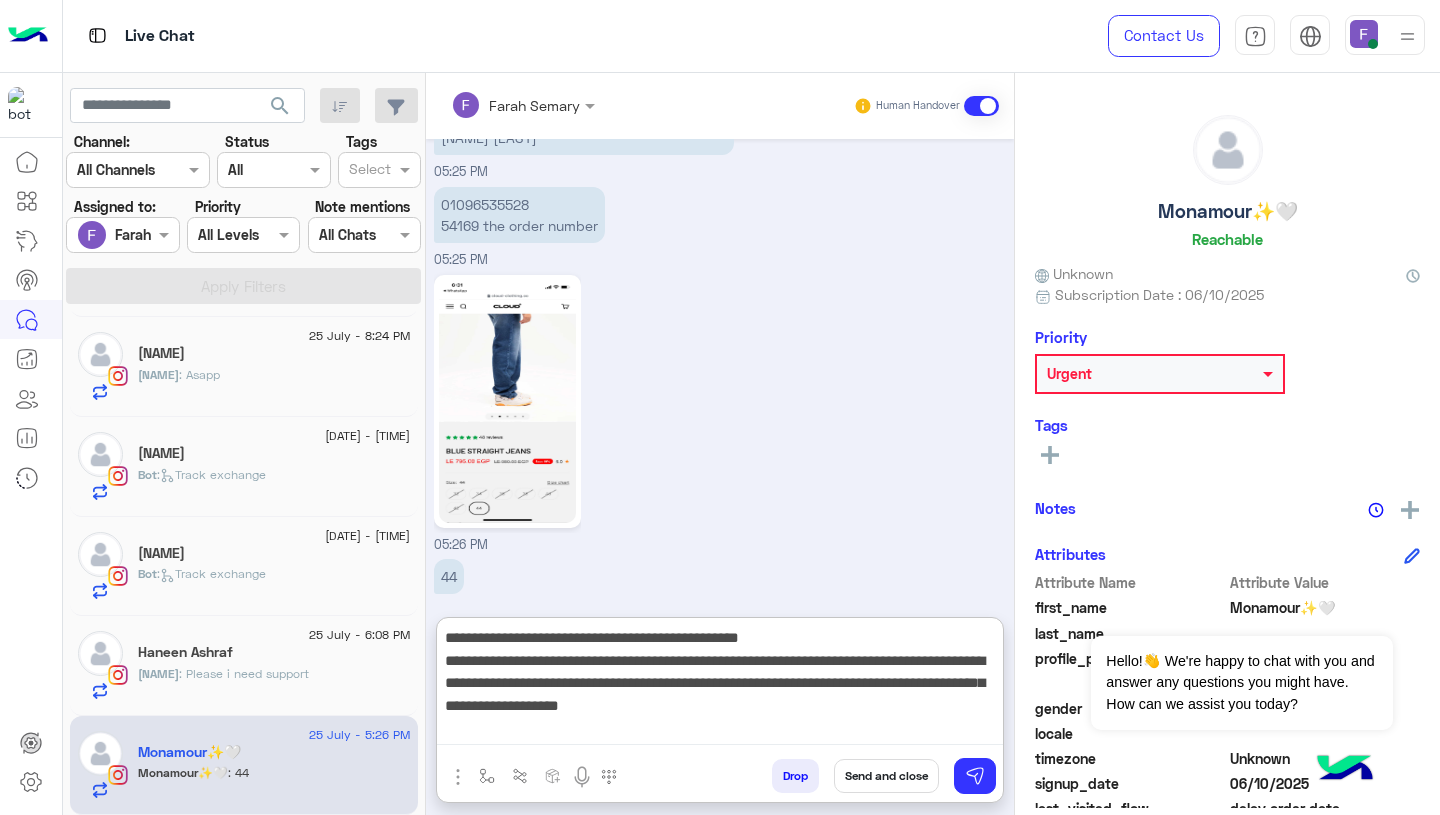 click on "**********" at bounding box center (720, 685) 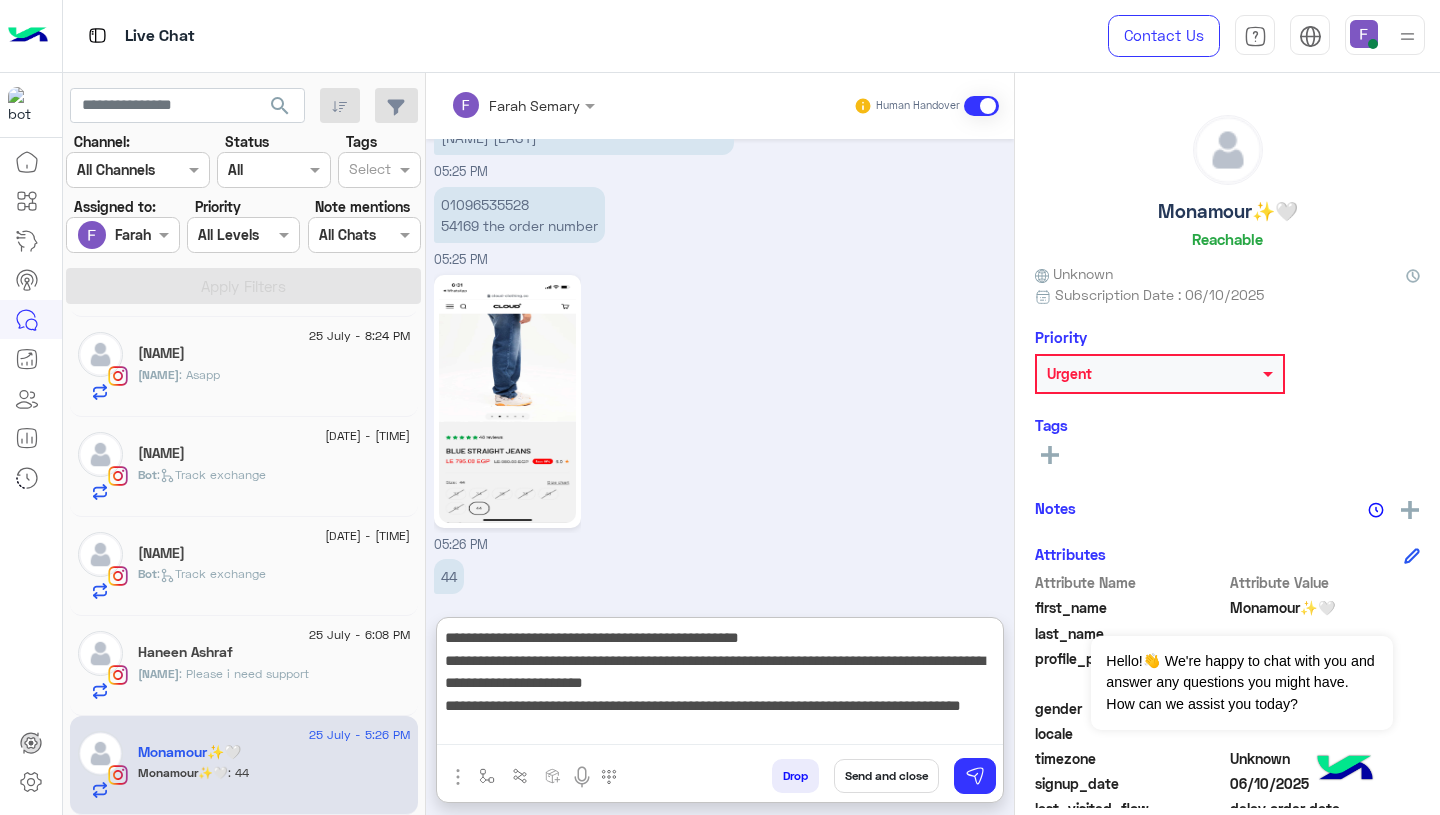 type on "**********" 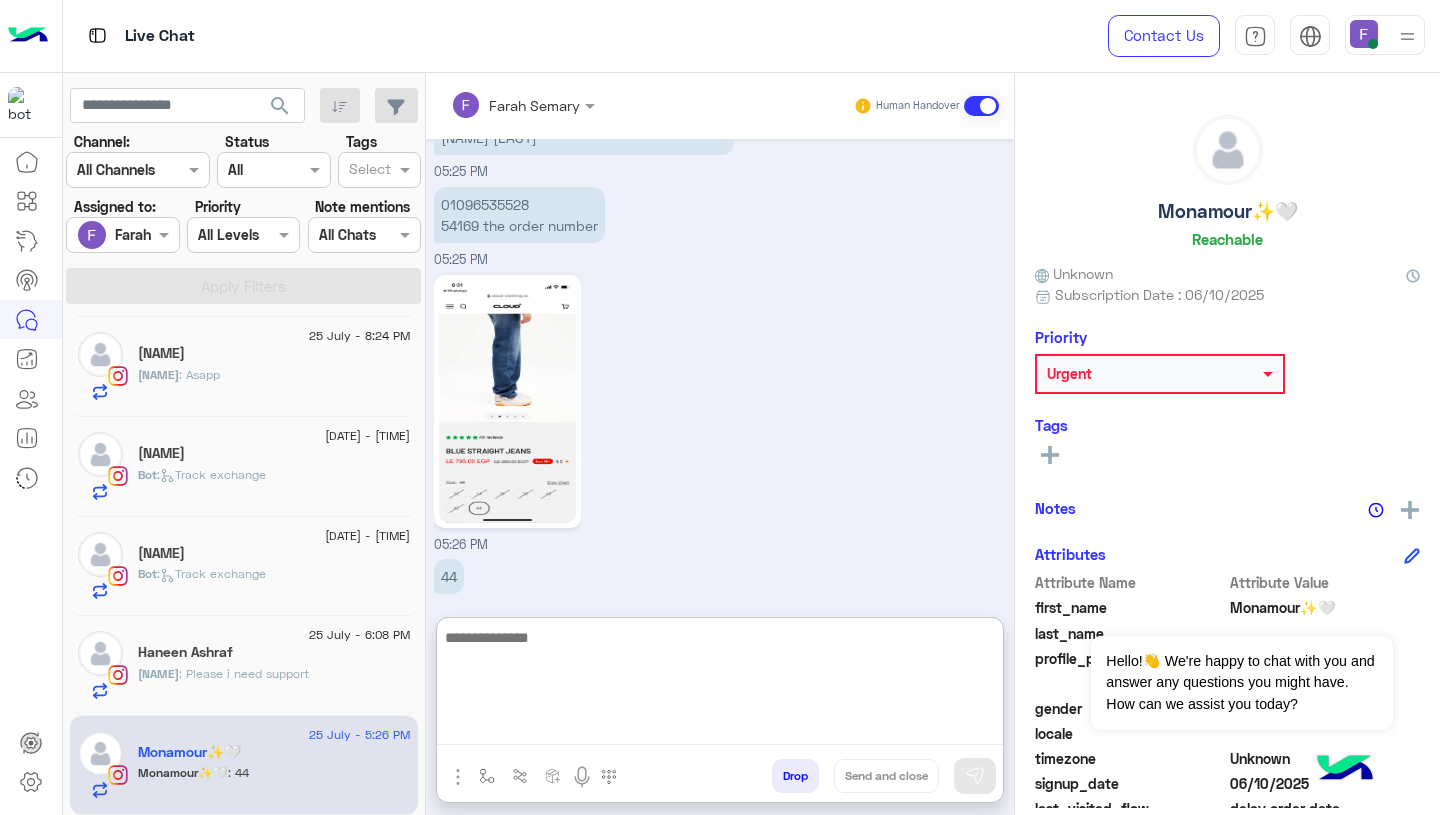 scroll, scrollTop: 0, scrollLeft: 0, axis: both 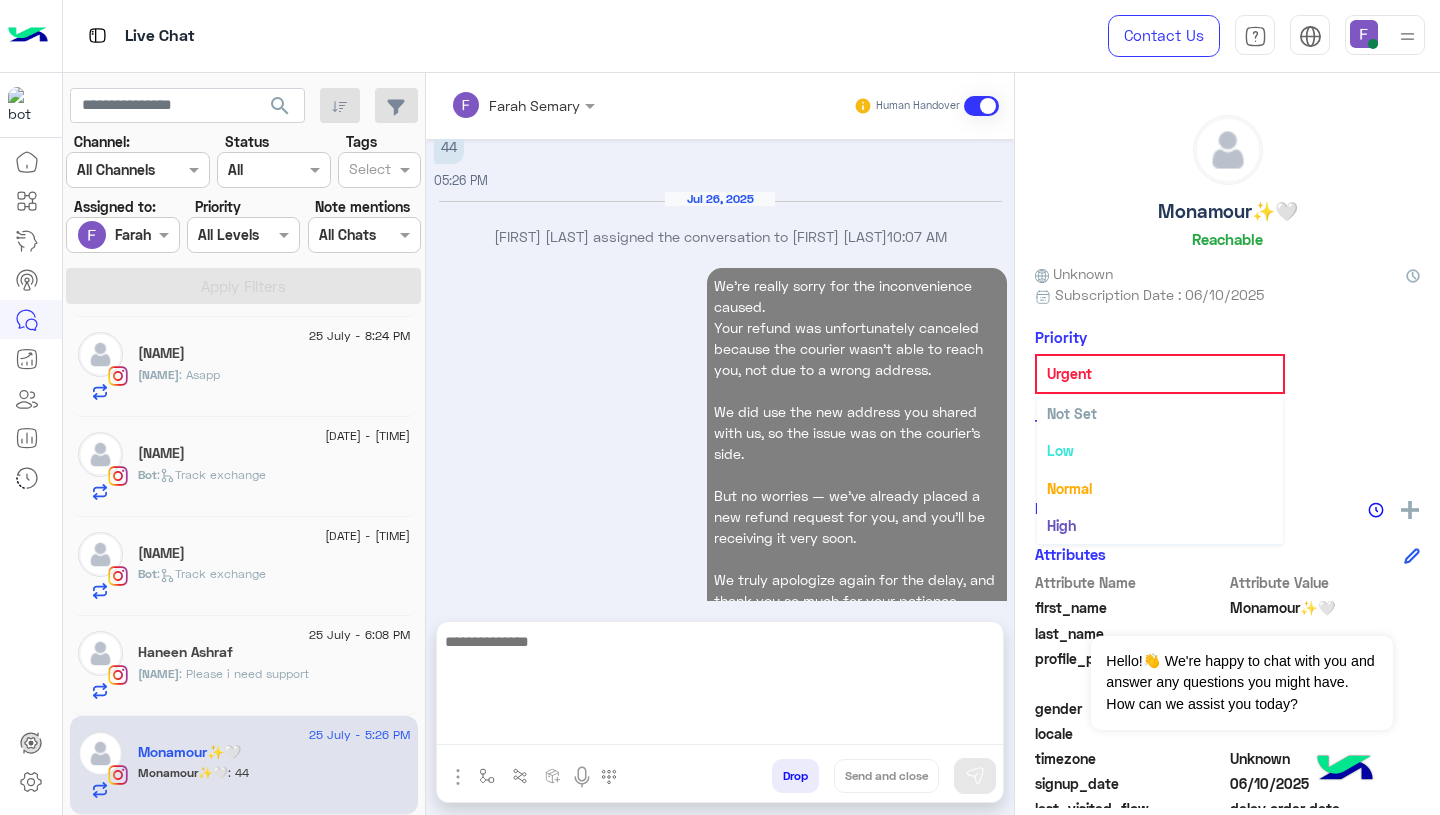 click 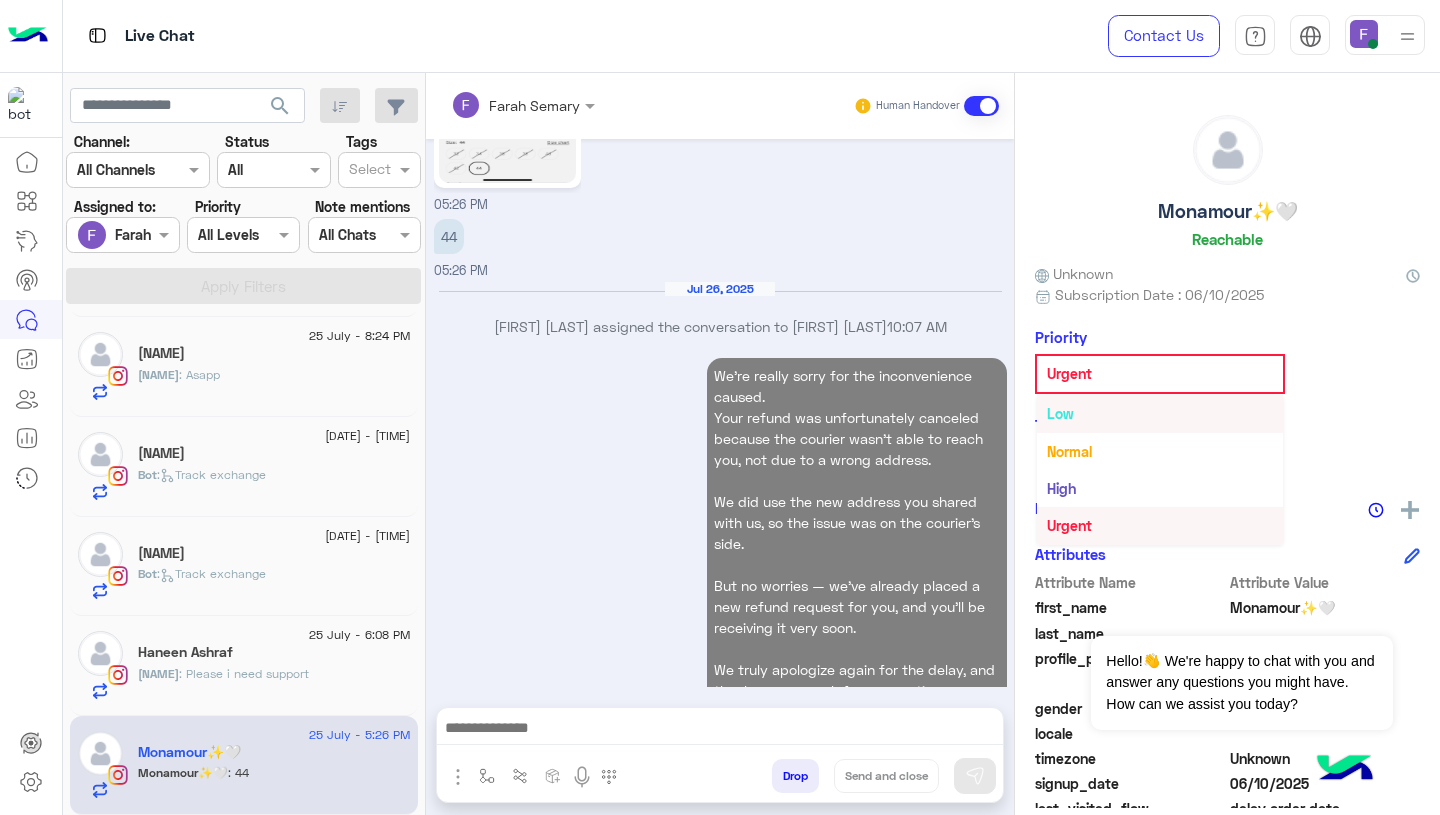 scroll, scrollTop: 0, scrollLeft: 0, axis: both 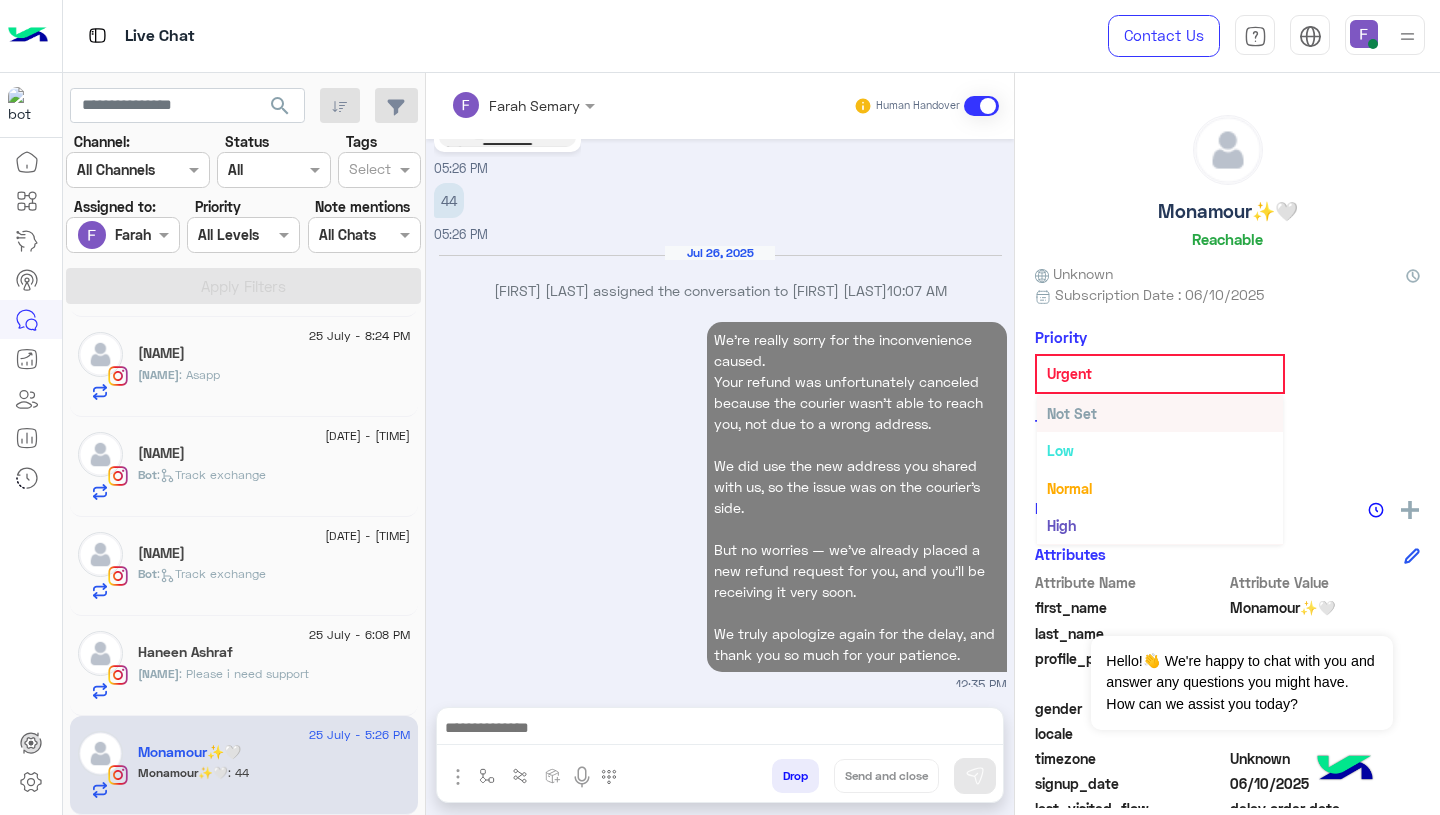 click on "Not Set" at bounding box center [1160, 413] 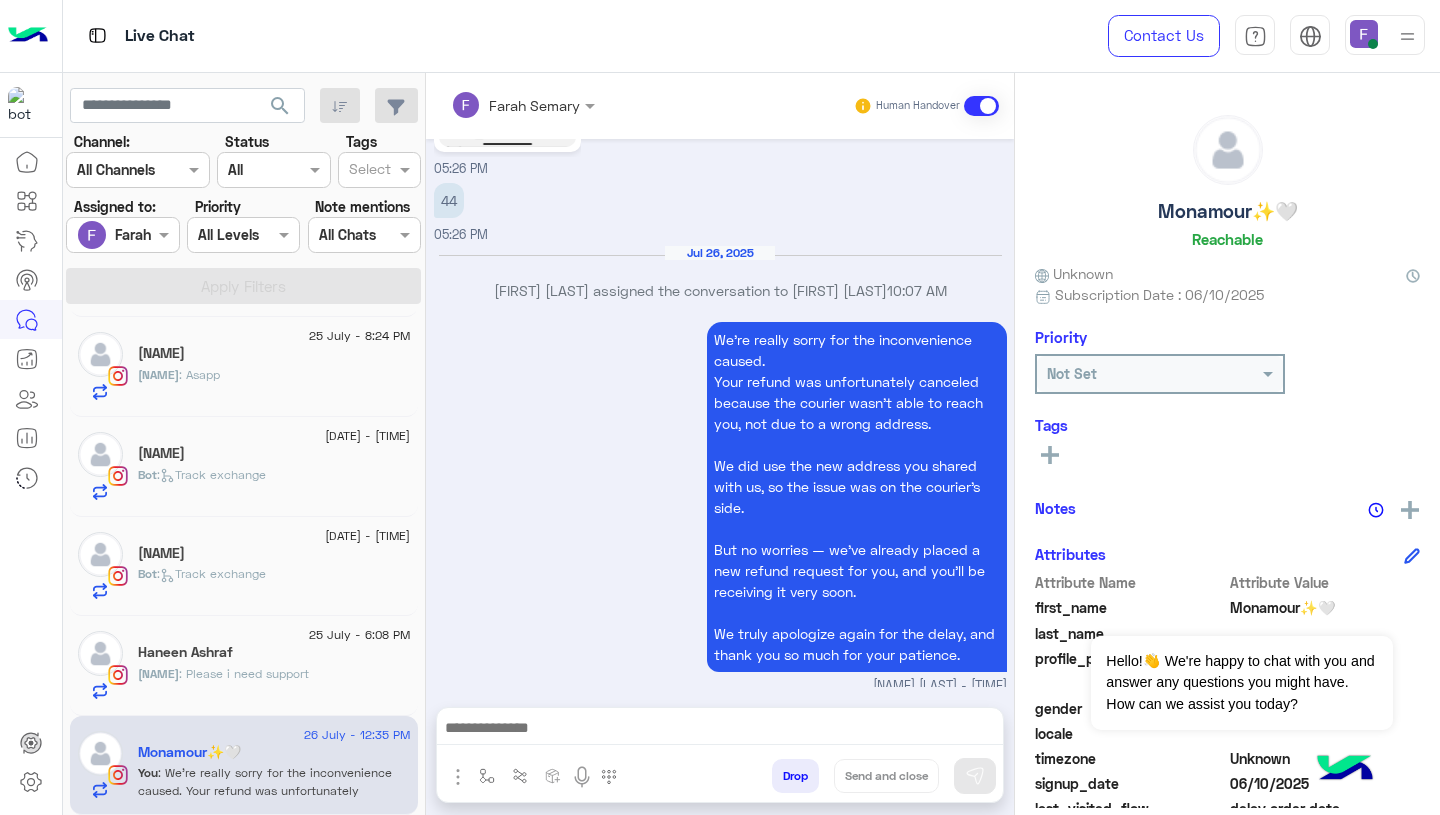 click on "We’re really sorry for the inconvenience caused.  Your refund was unfortunately canceled because the courier wasn’t able to reach you, not due to a wrong address.  We did use the new address you shared with us, so the issue was on the courier’s side. But no worries — we’ve already placed a new refund request for you, and you’ll be receiving it very soon. We truly apologize again for the delay, and thank you so much for your patience.  Farah Semary -  12:35 PM" at bounding box center (720, 506) 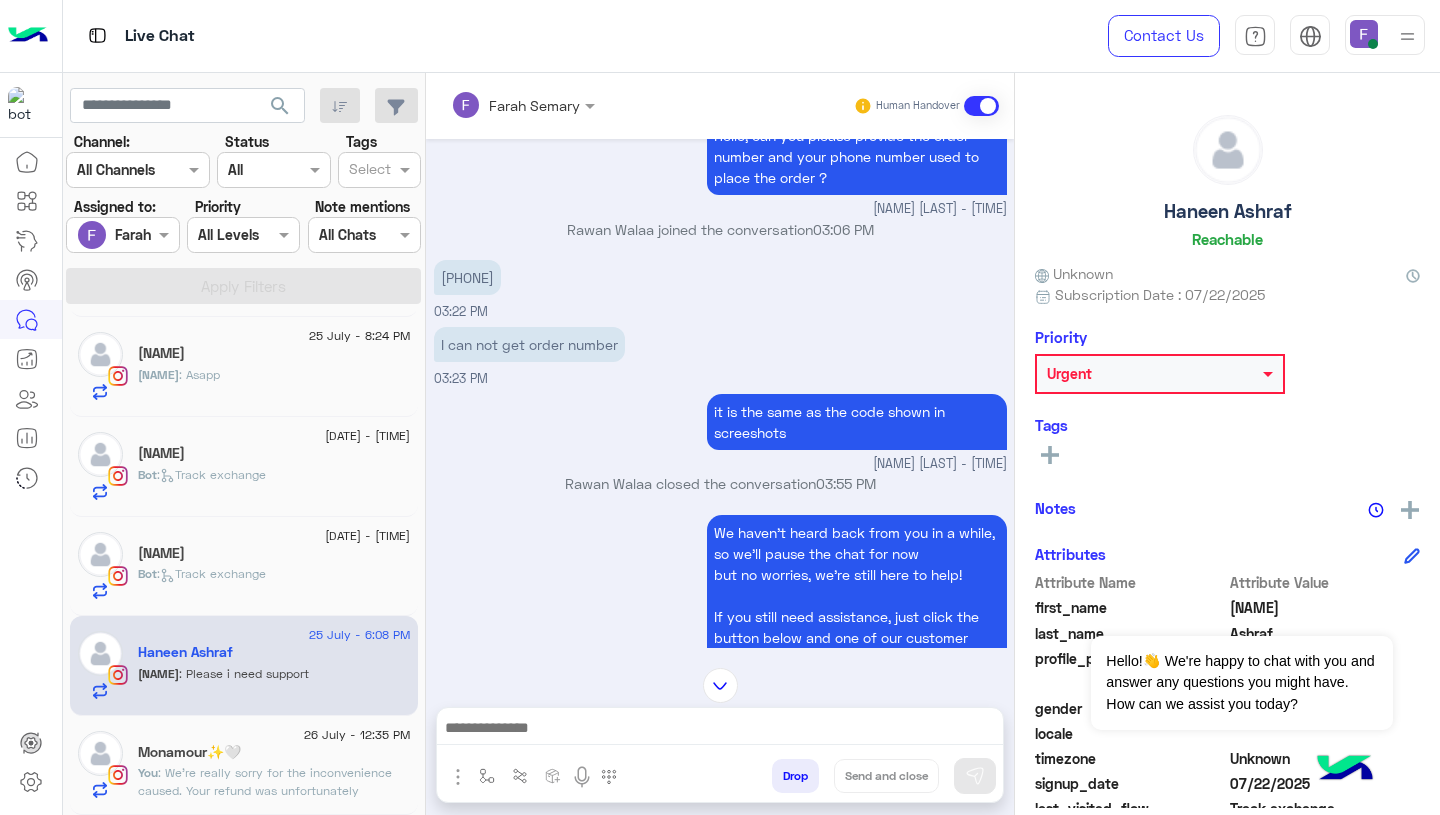 scroll, scrollTop: 1038, scrollLeft: 0, axis: vertical 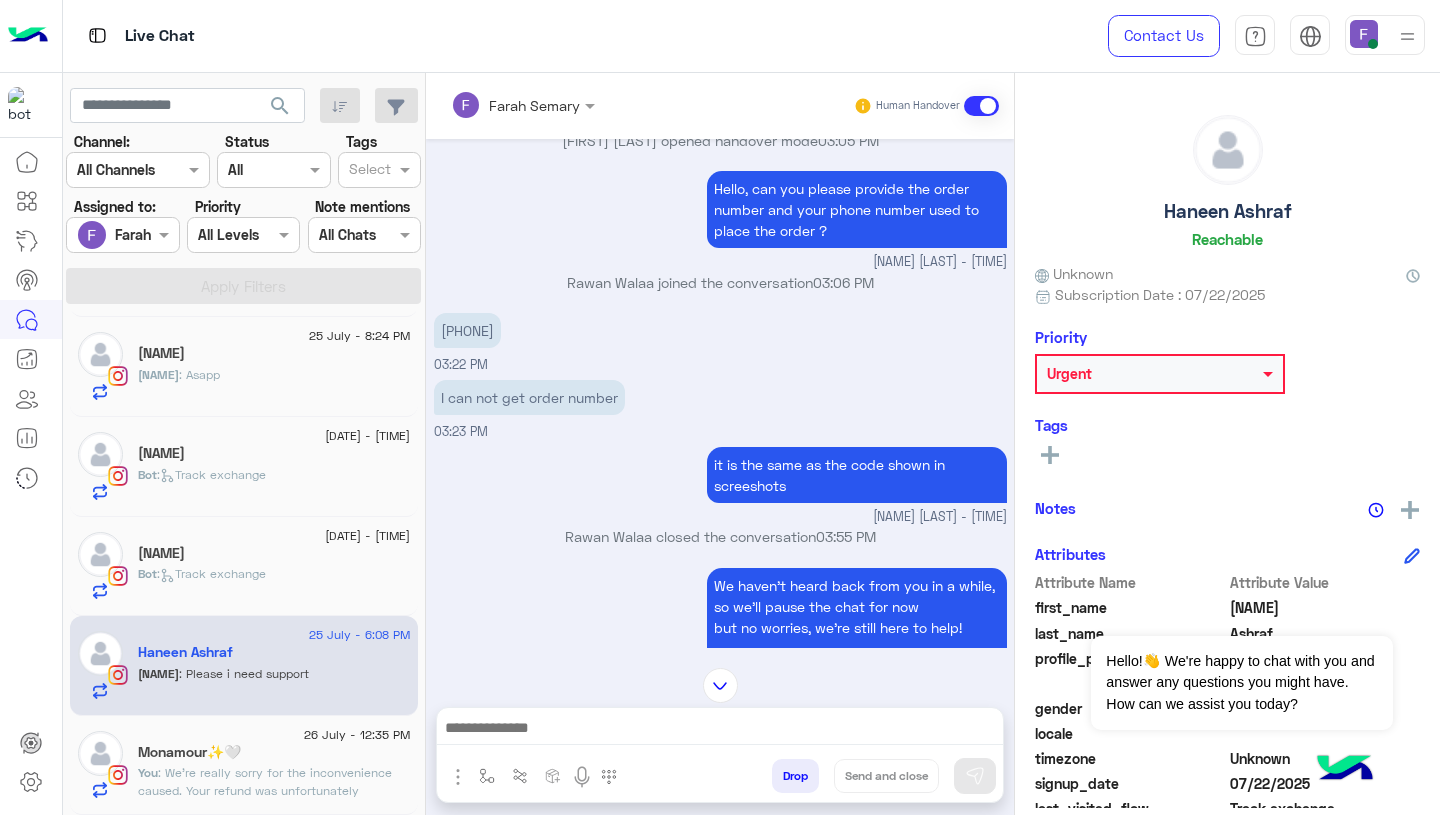 click on "[NAME]" 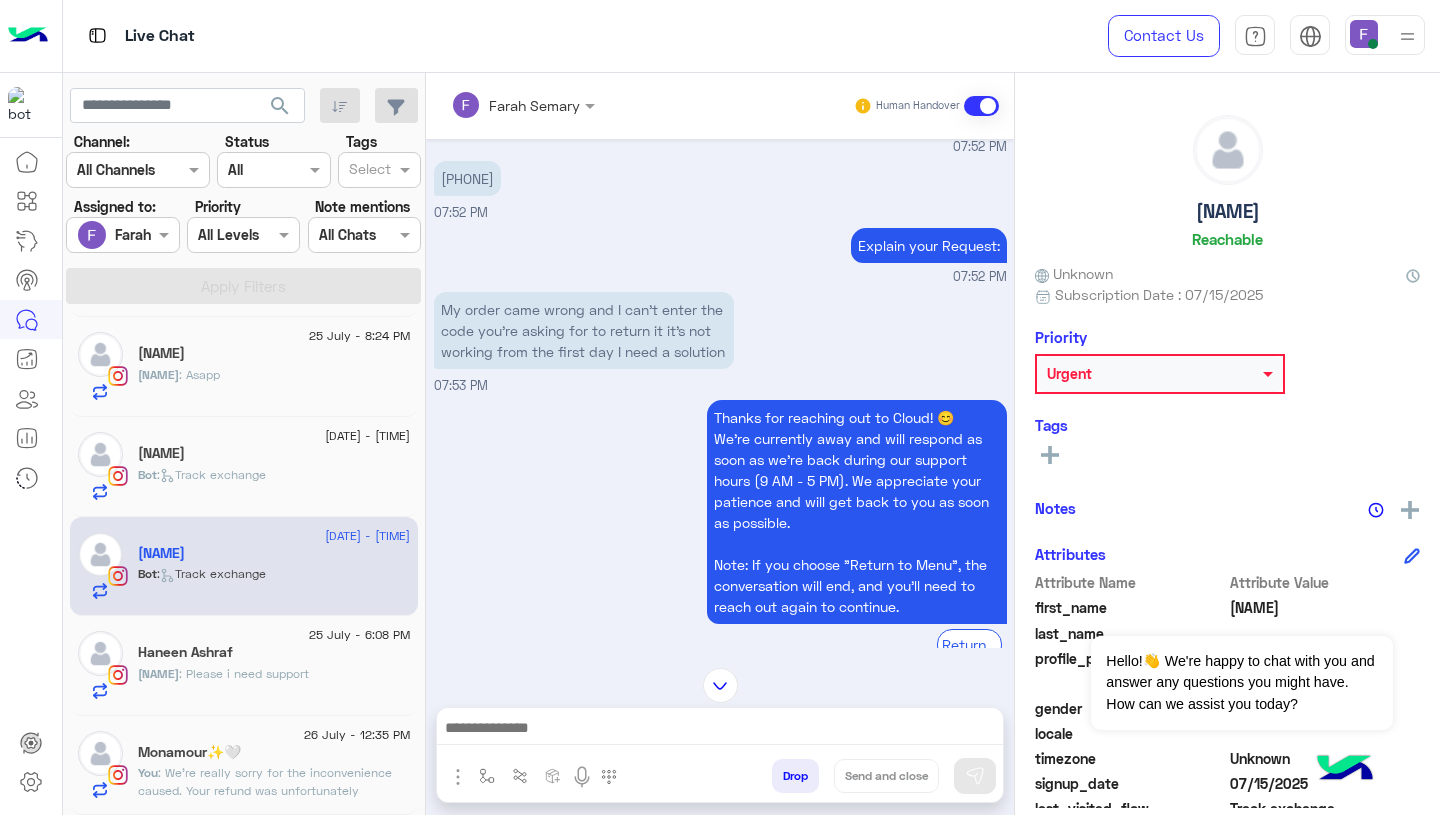 scroll, scrollTop: 1698, scrollLeft: 0, axis: vertical 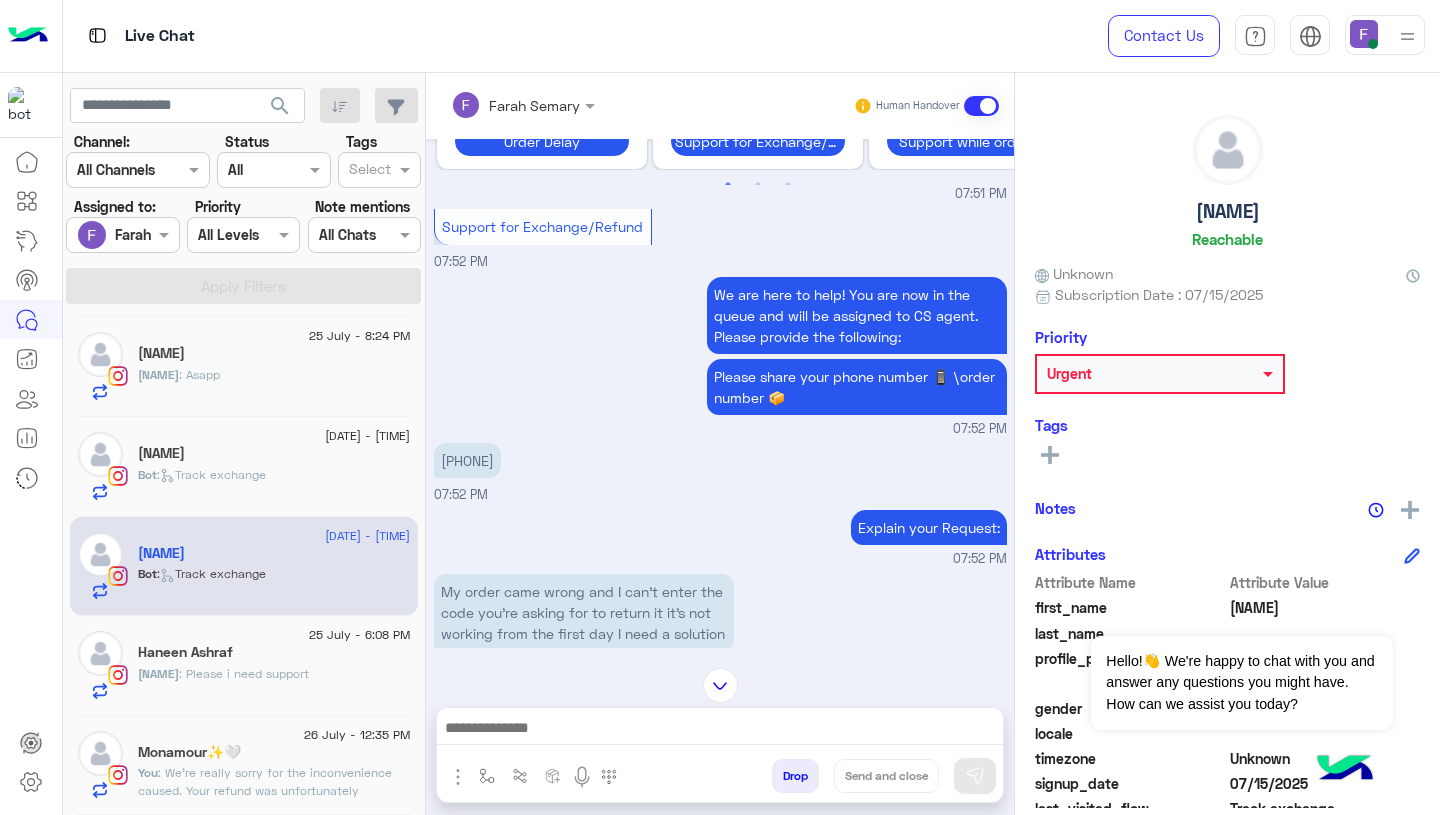 click on "01030040863" at bounding box center [500, 460] 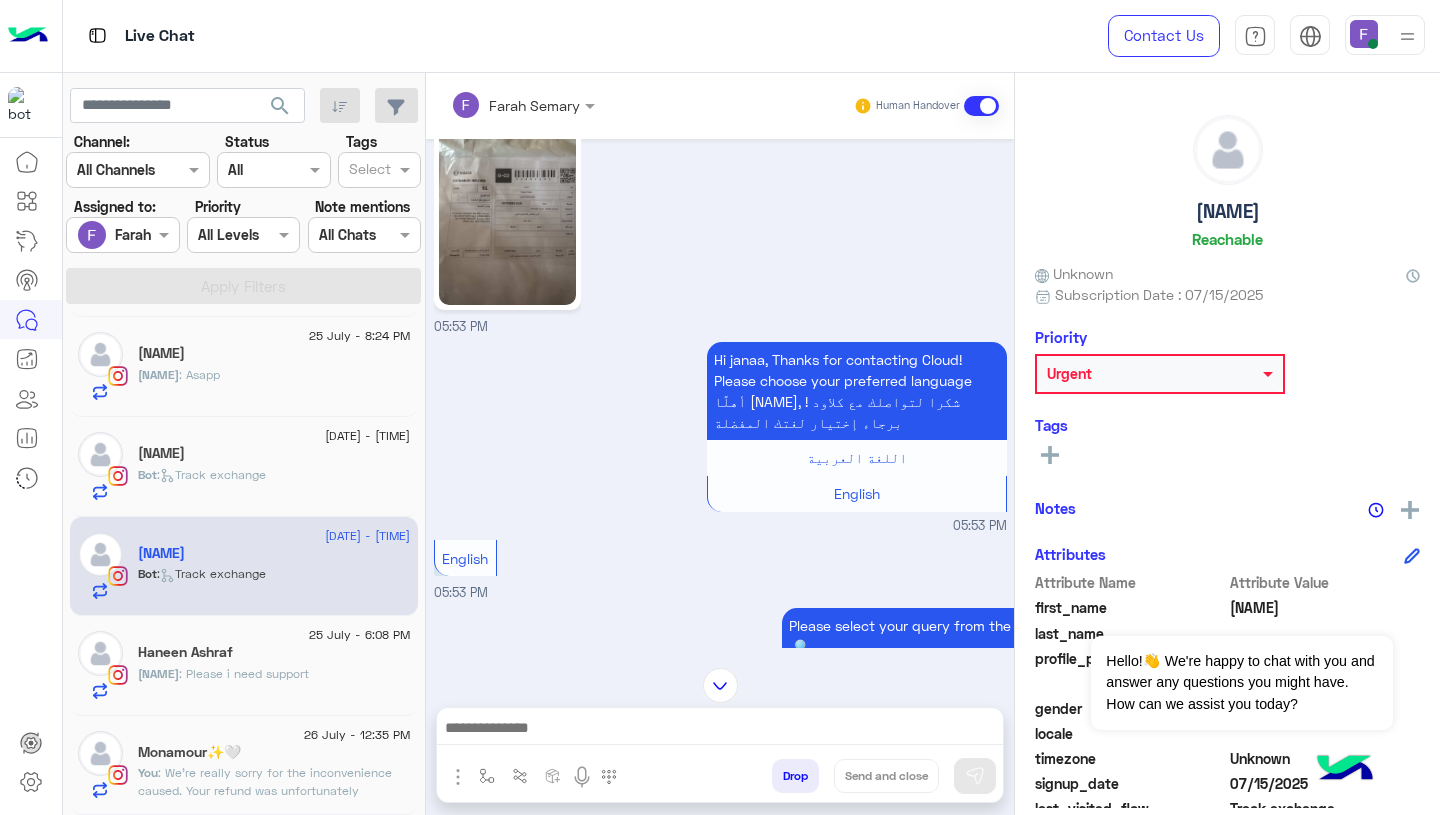scroll, scrollTop: 0, scrollLeft: 0, axis: both 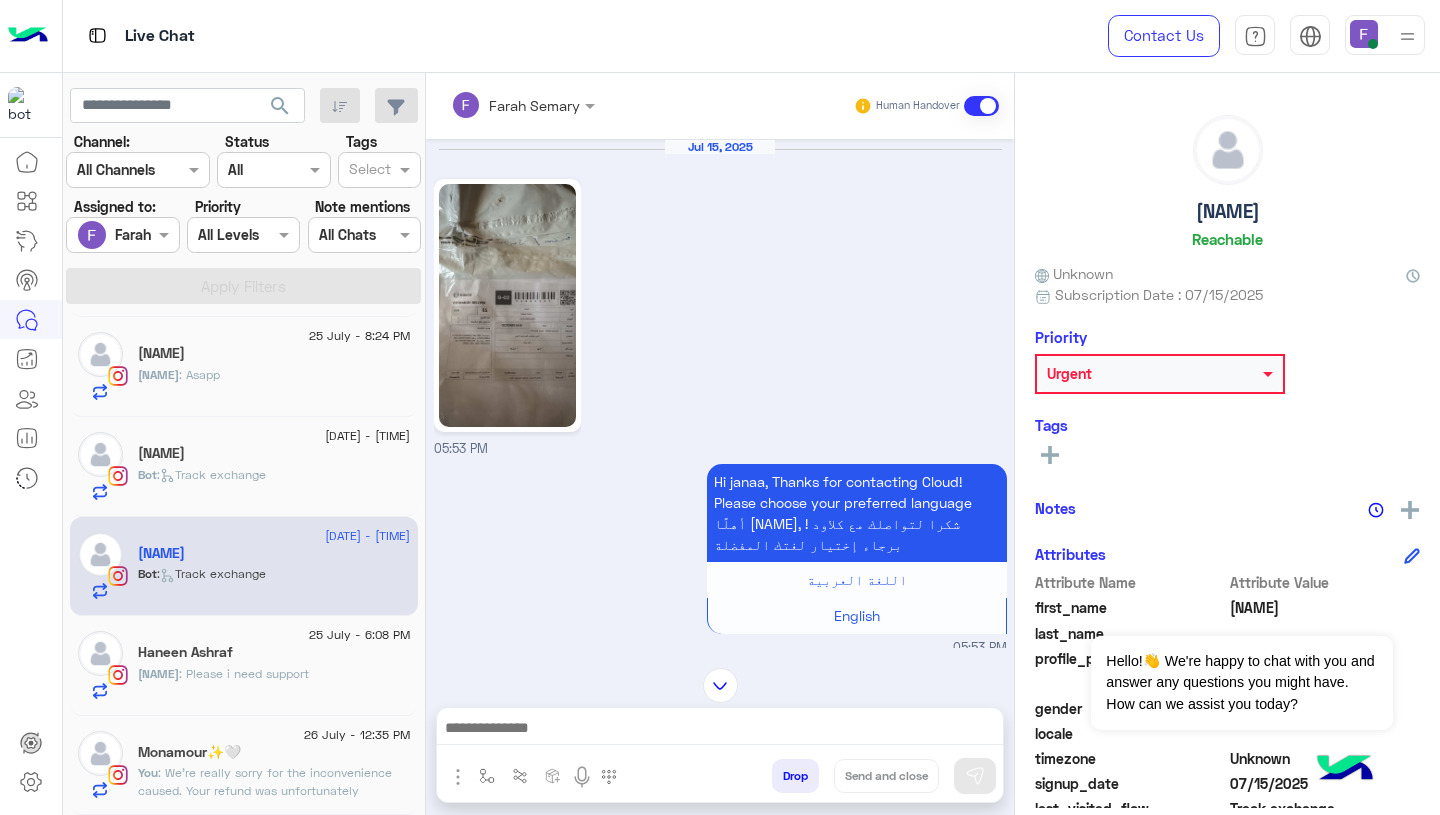 click 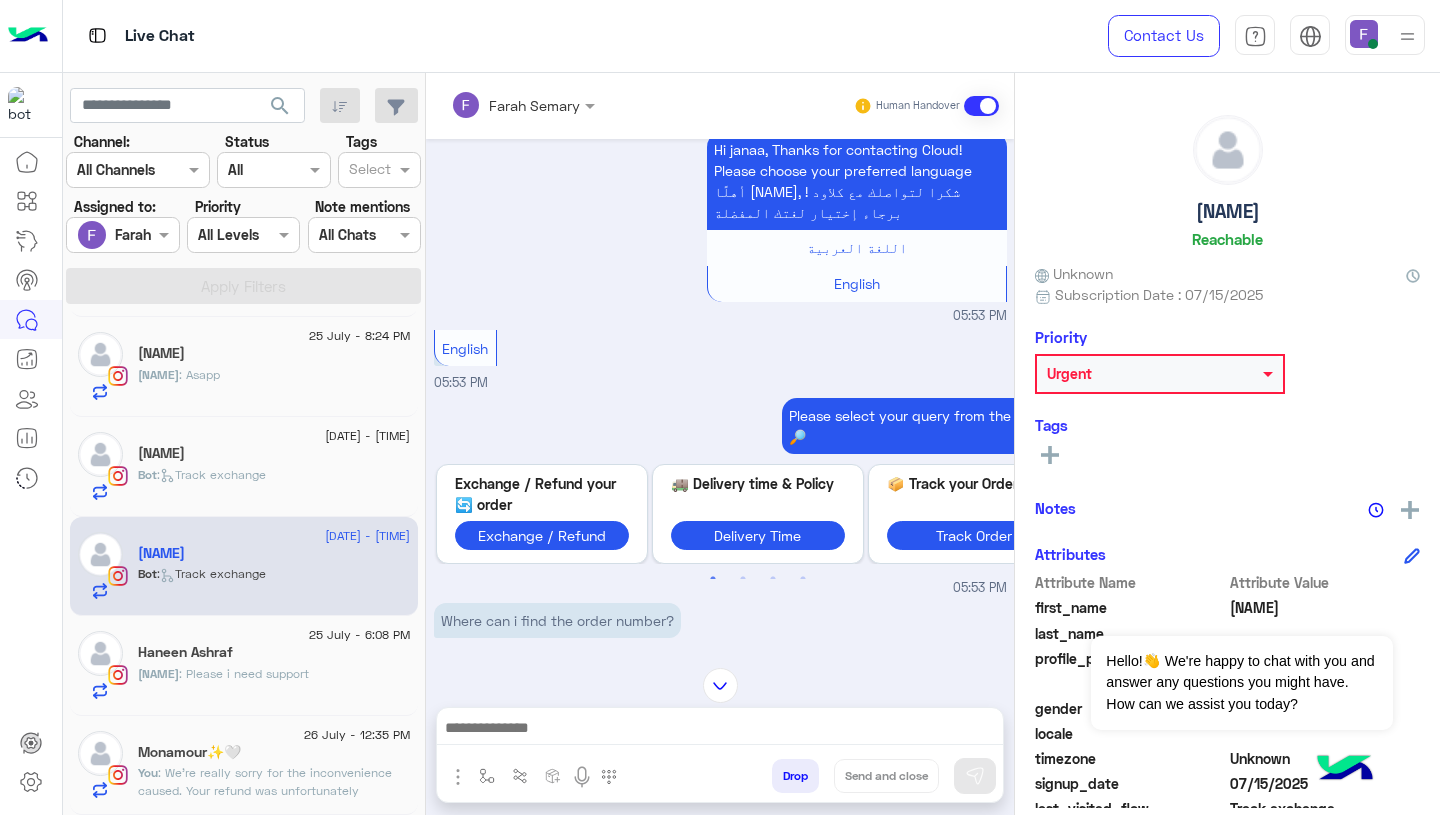 scroll, scrollTop: 449, scrollLeft: 0, axis: vertical 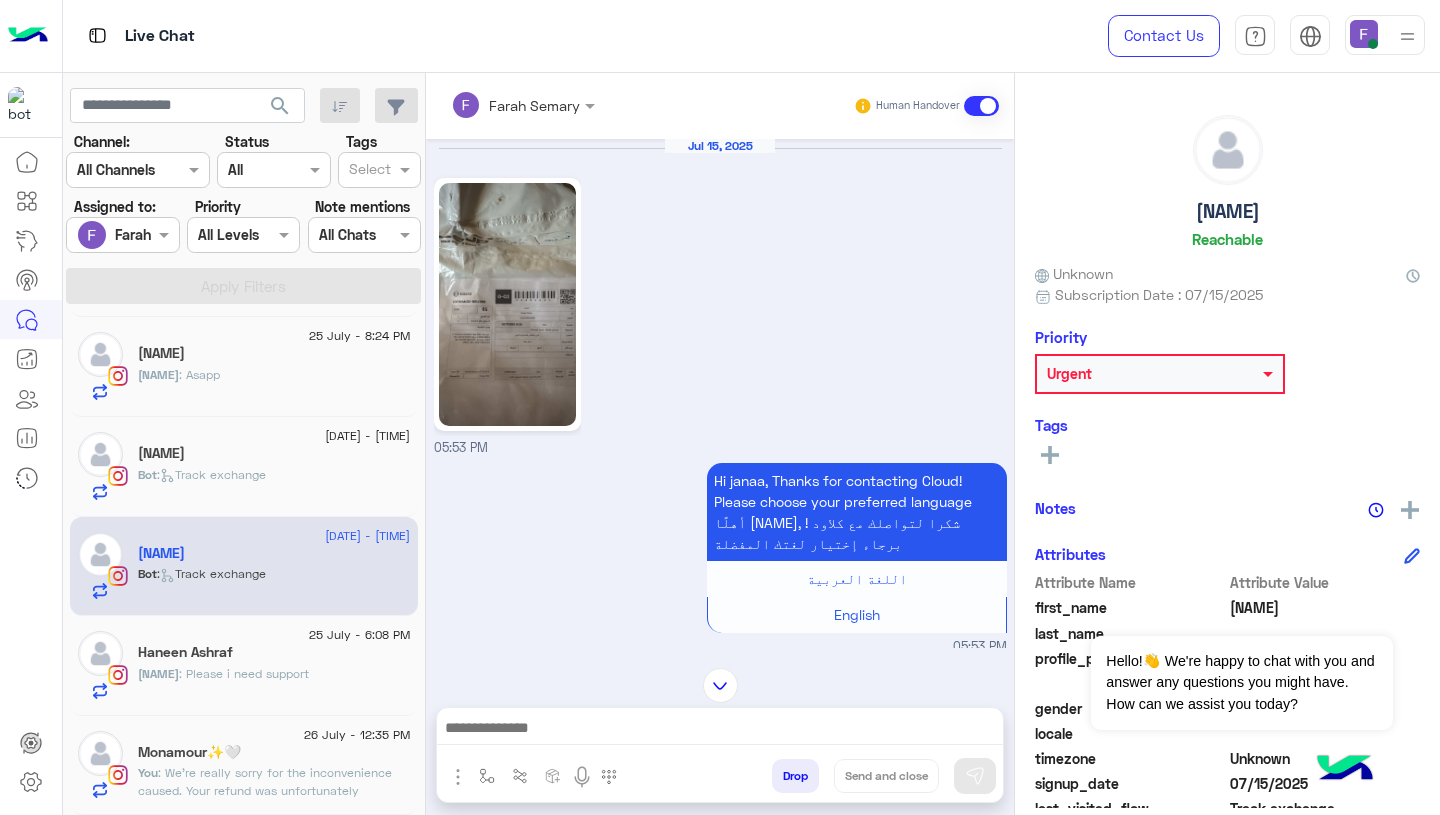 click 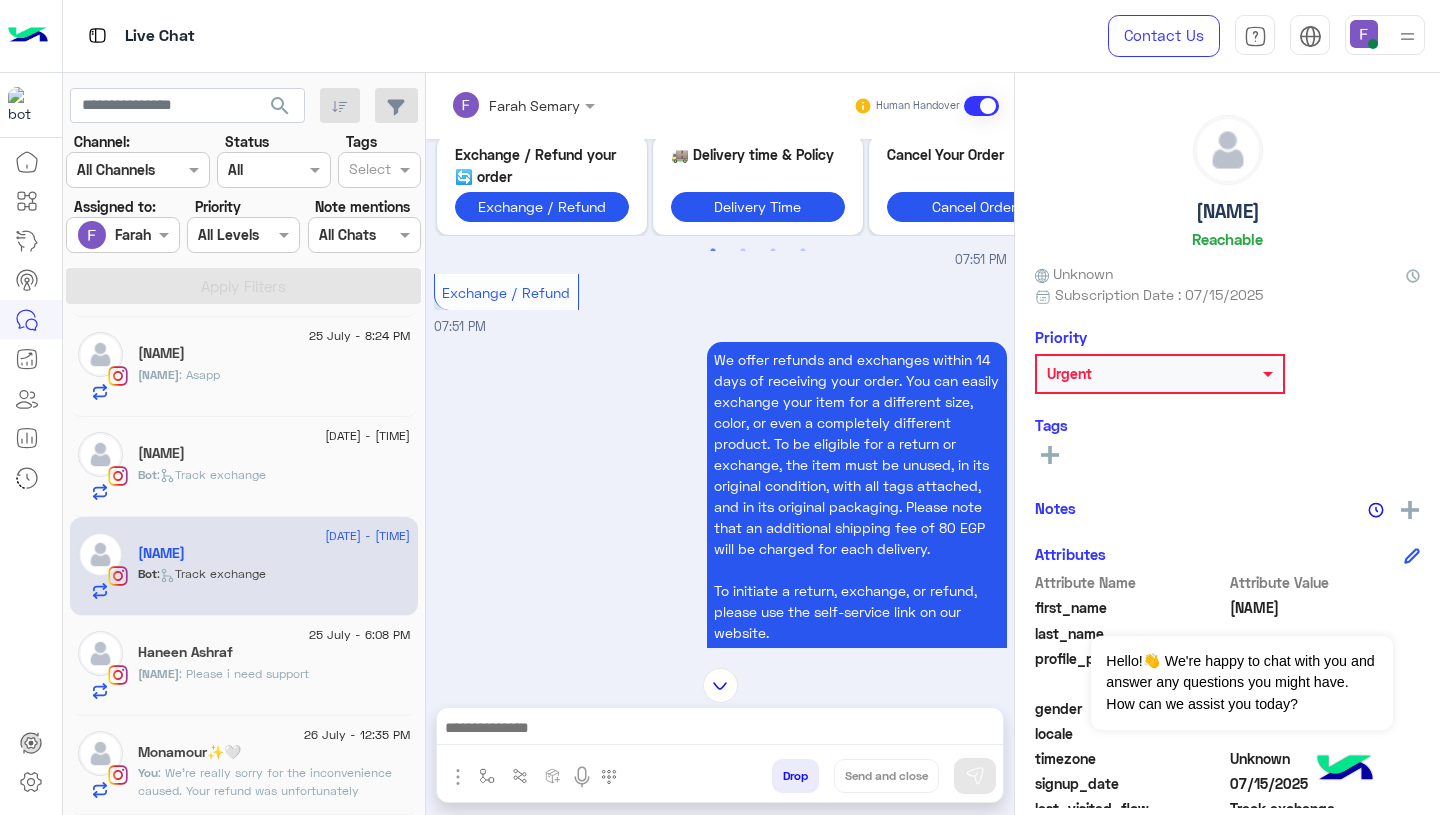 scroll, scrollTop: 5773, scrollLeft: 0, axis: vertical 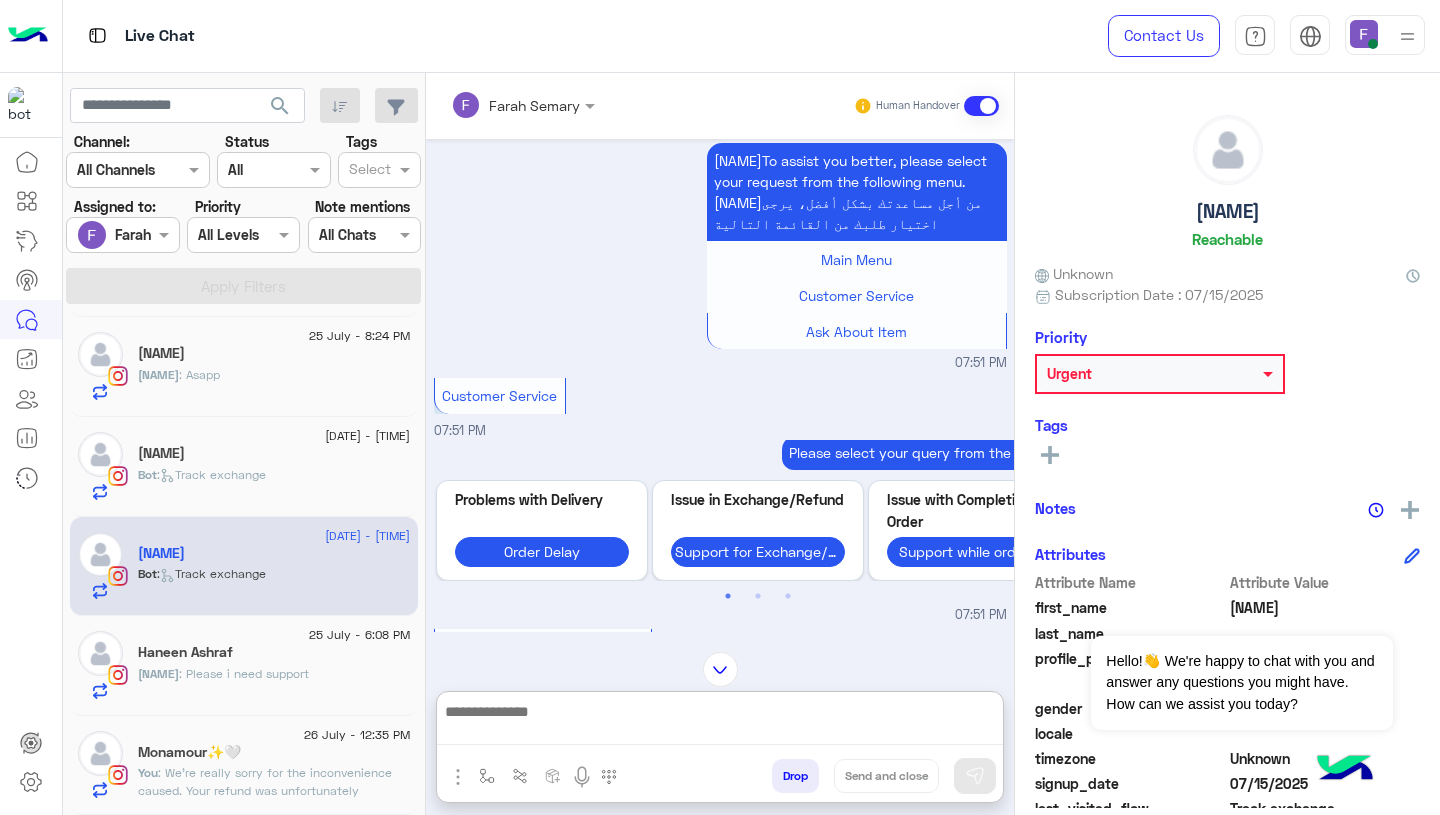 click at bounding box center [720, 722] 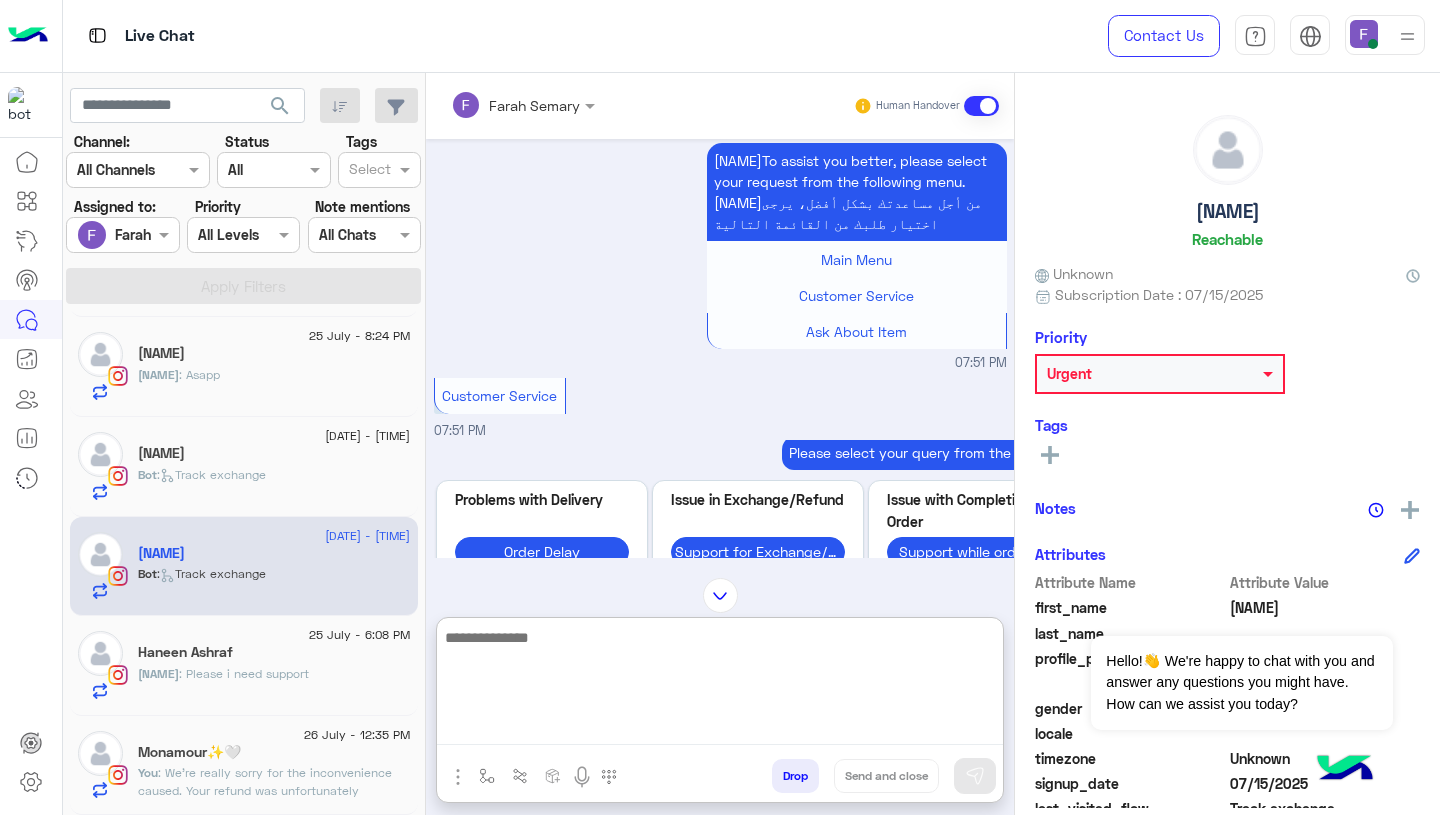 paste on "**********" 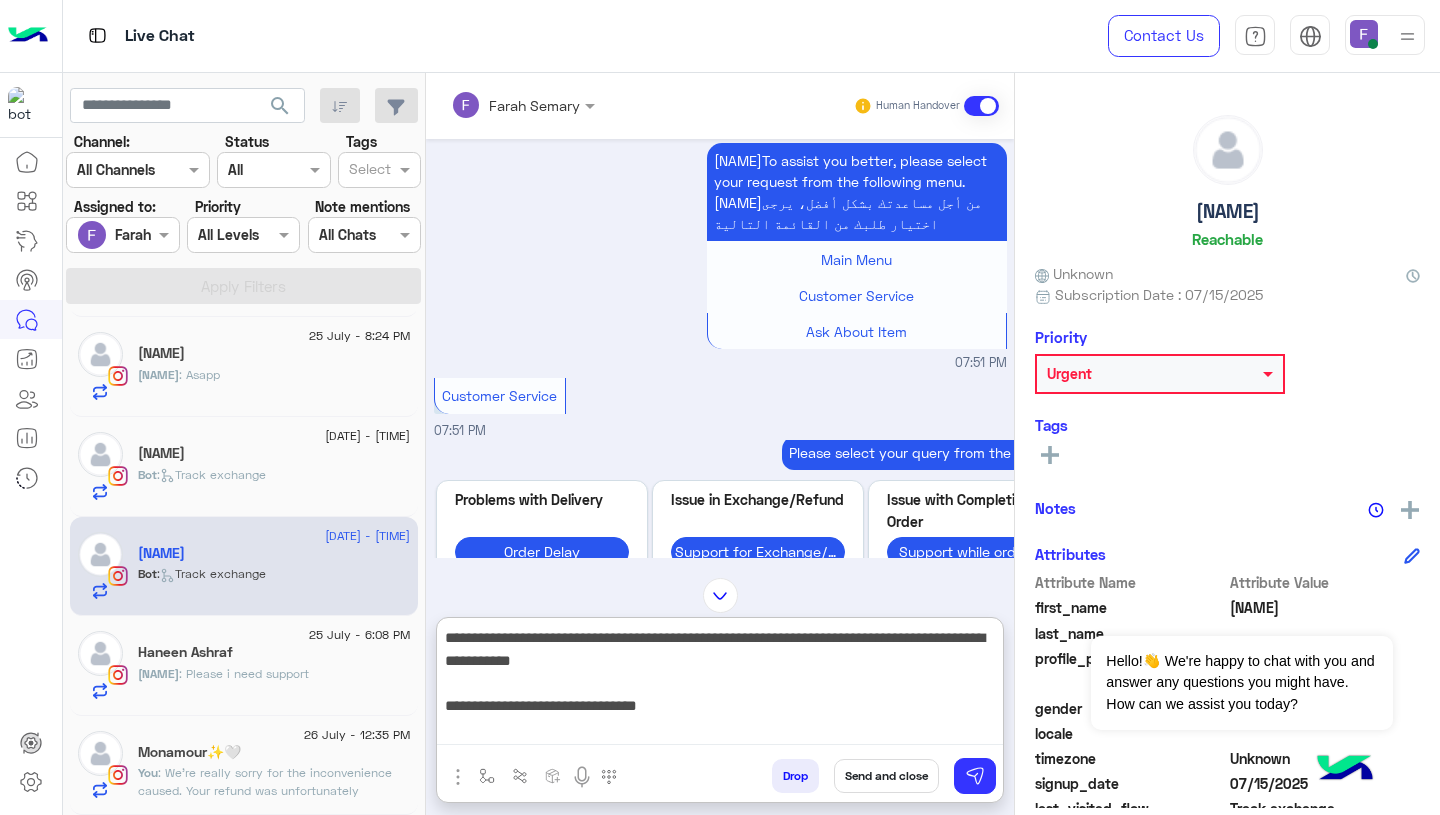 scroll, scrollTop: 16, scrollLeft: 0, axis: vertical 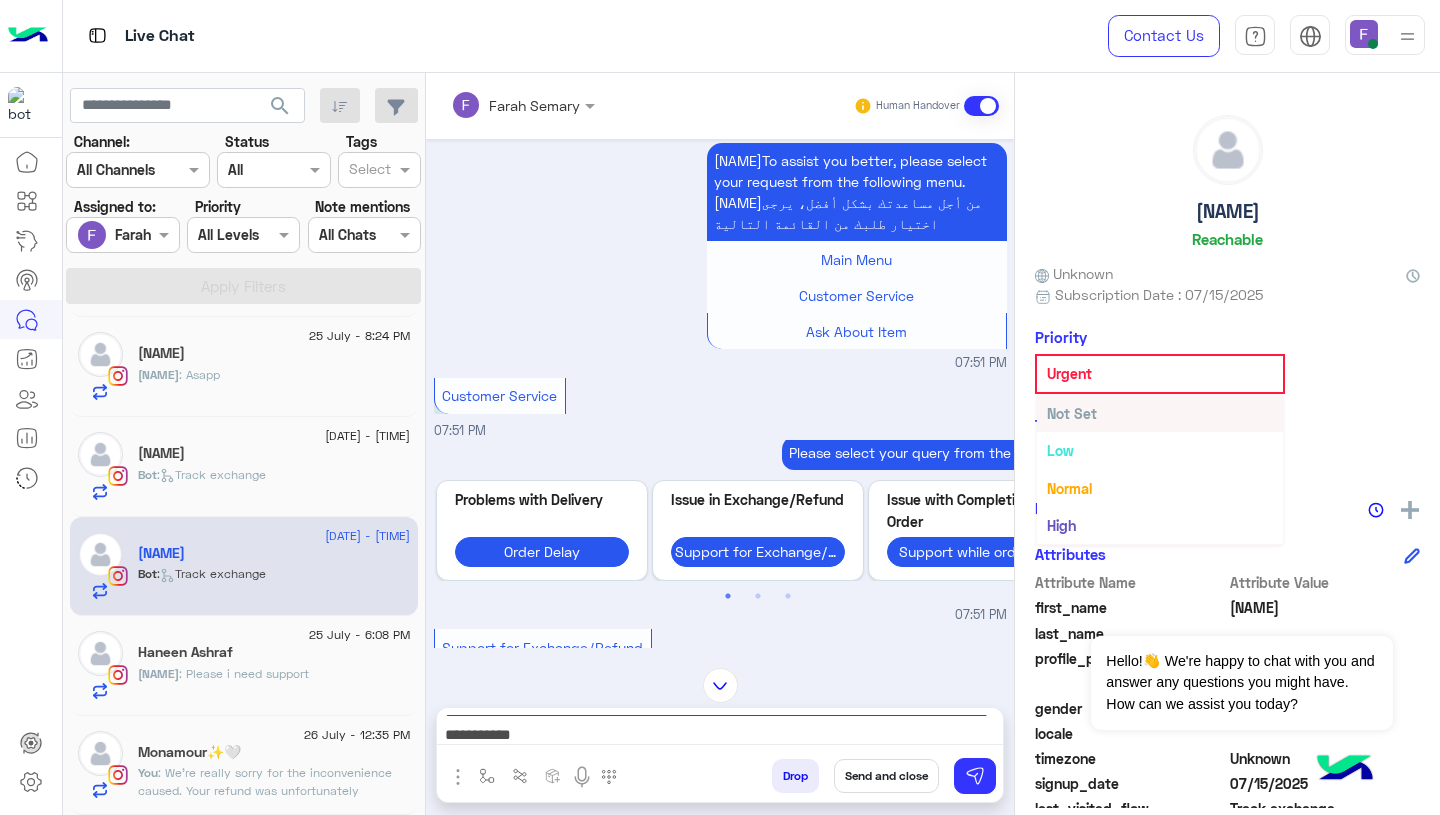 click on "Not Set" at bounding box center (1072, 413) 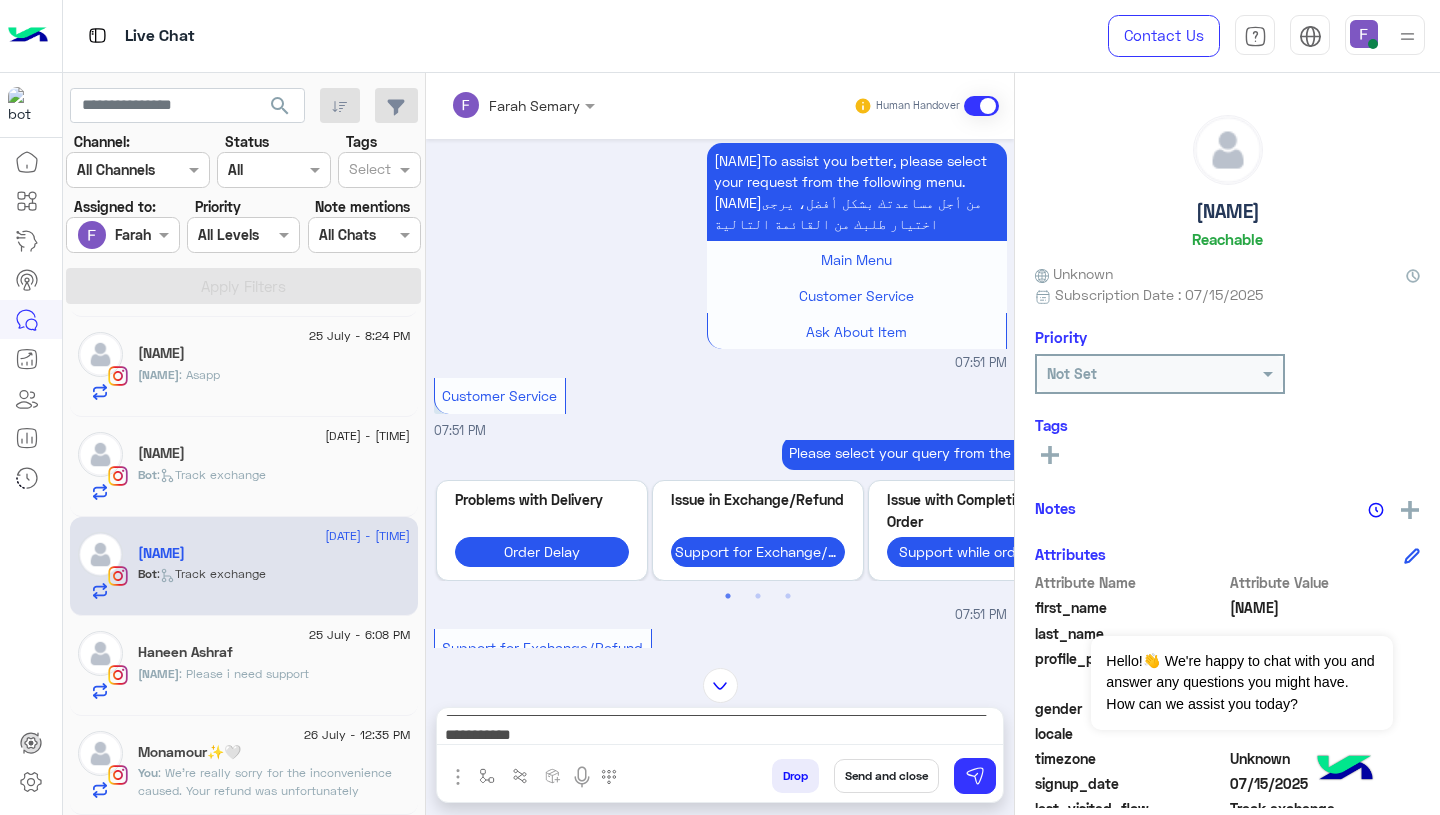 click on "**********" at bounding box center [720, 730] 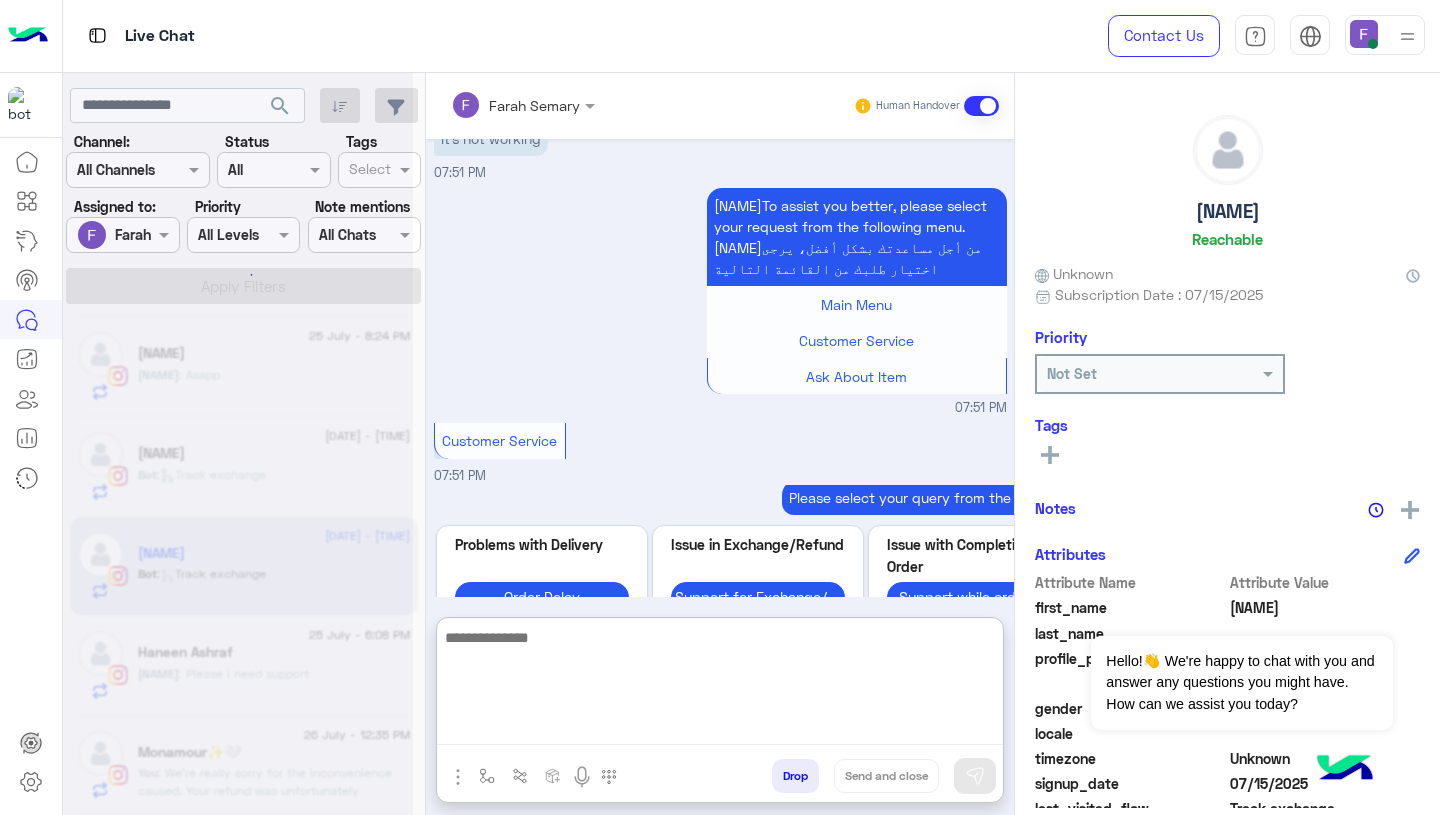 scroll, scrollTop: 0, scrollLeft: 0, axis: both 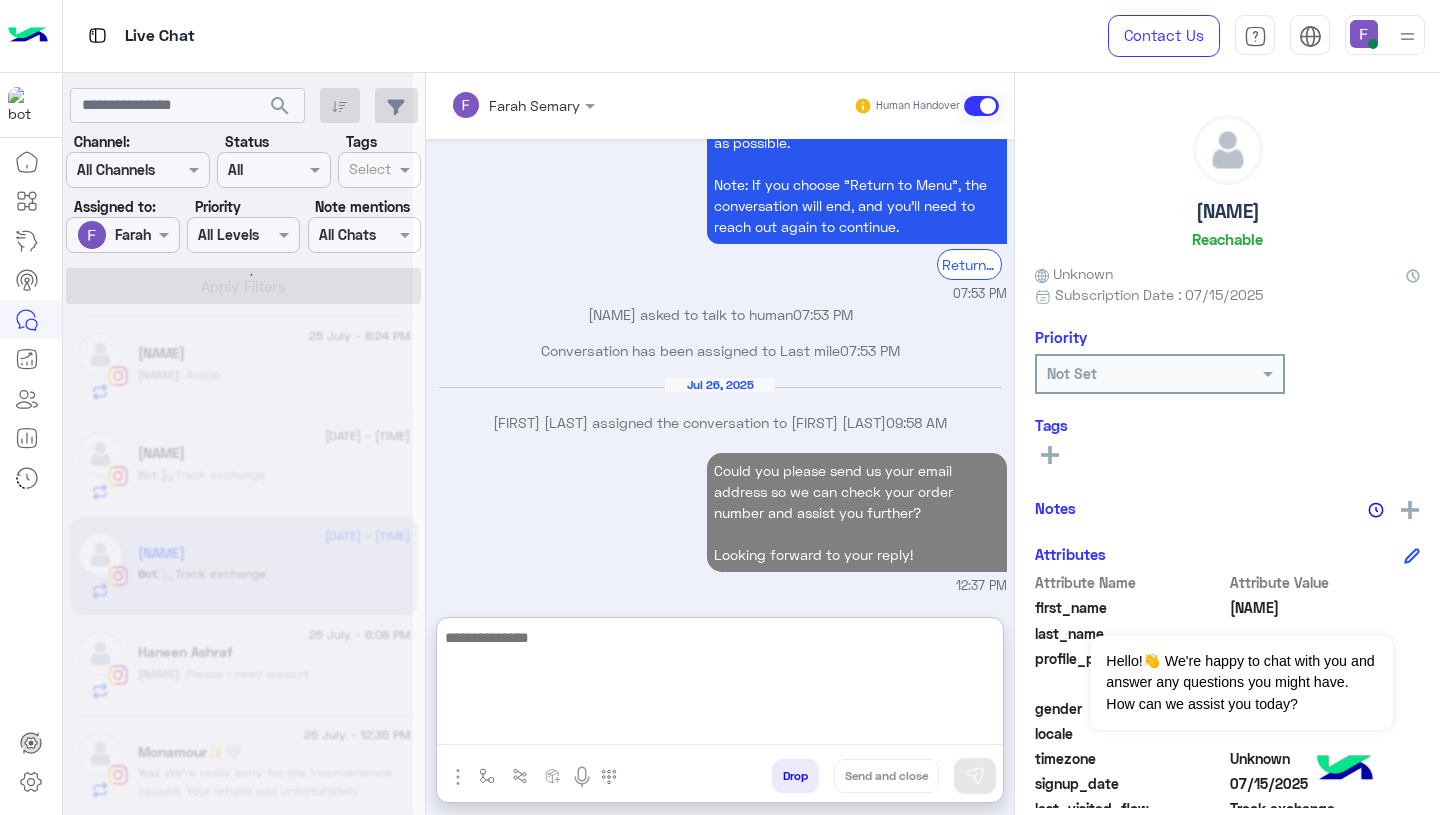 click on "Hi janaa, Thanks for contacting Cloud! Please choose your preferred language أهلًا janaa, شكرا لتواصلك مع كلاود ! برجاء إختيار لغتك المفضلة  اللغة العربية    English     05:53 PM" at bounding box center [720, -6298] 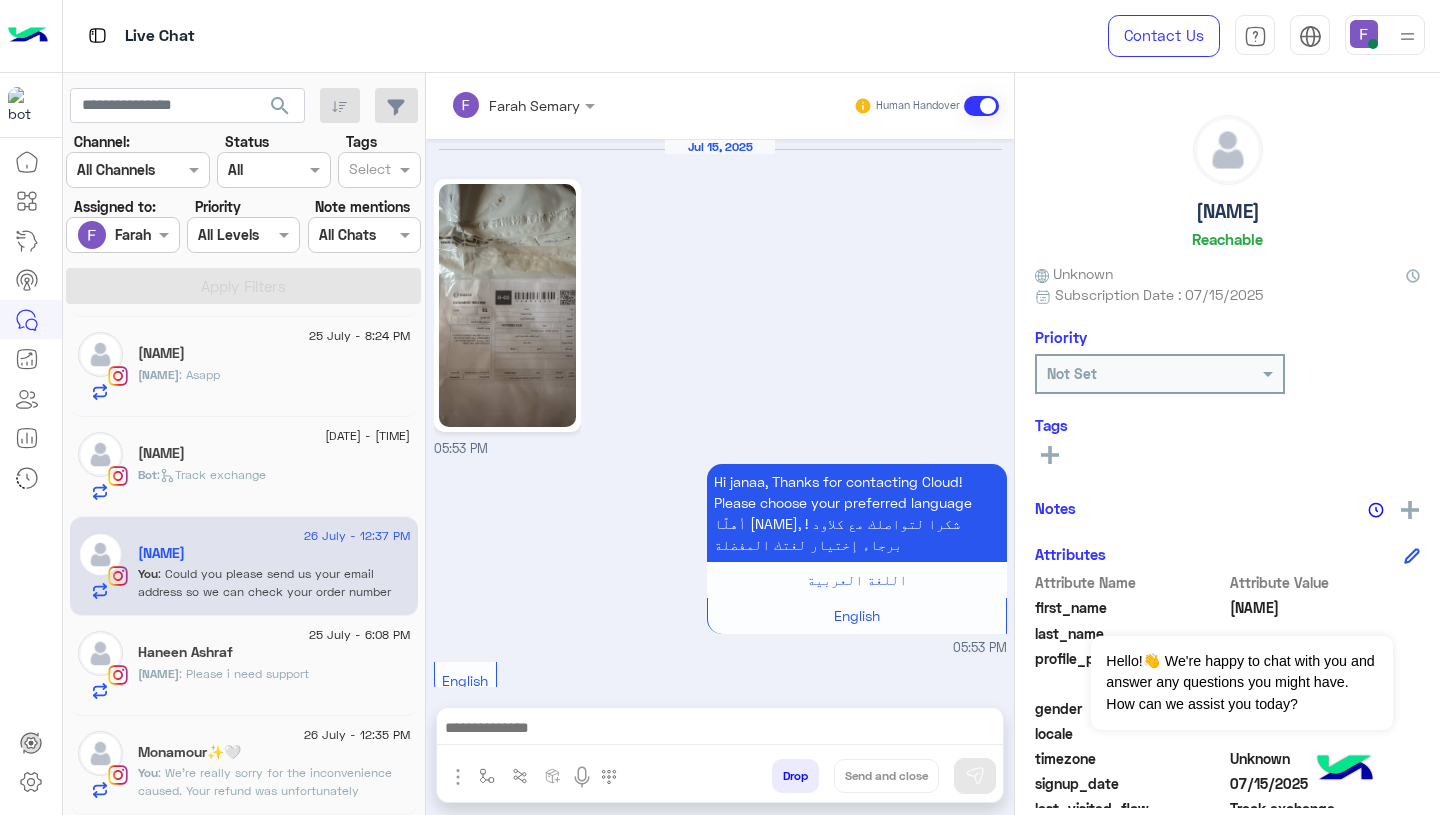 scroll, scrollTop: 6816, scrollLeft: 0, axis: vertical 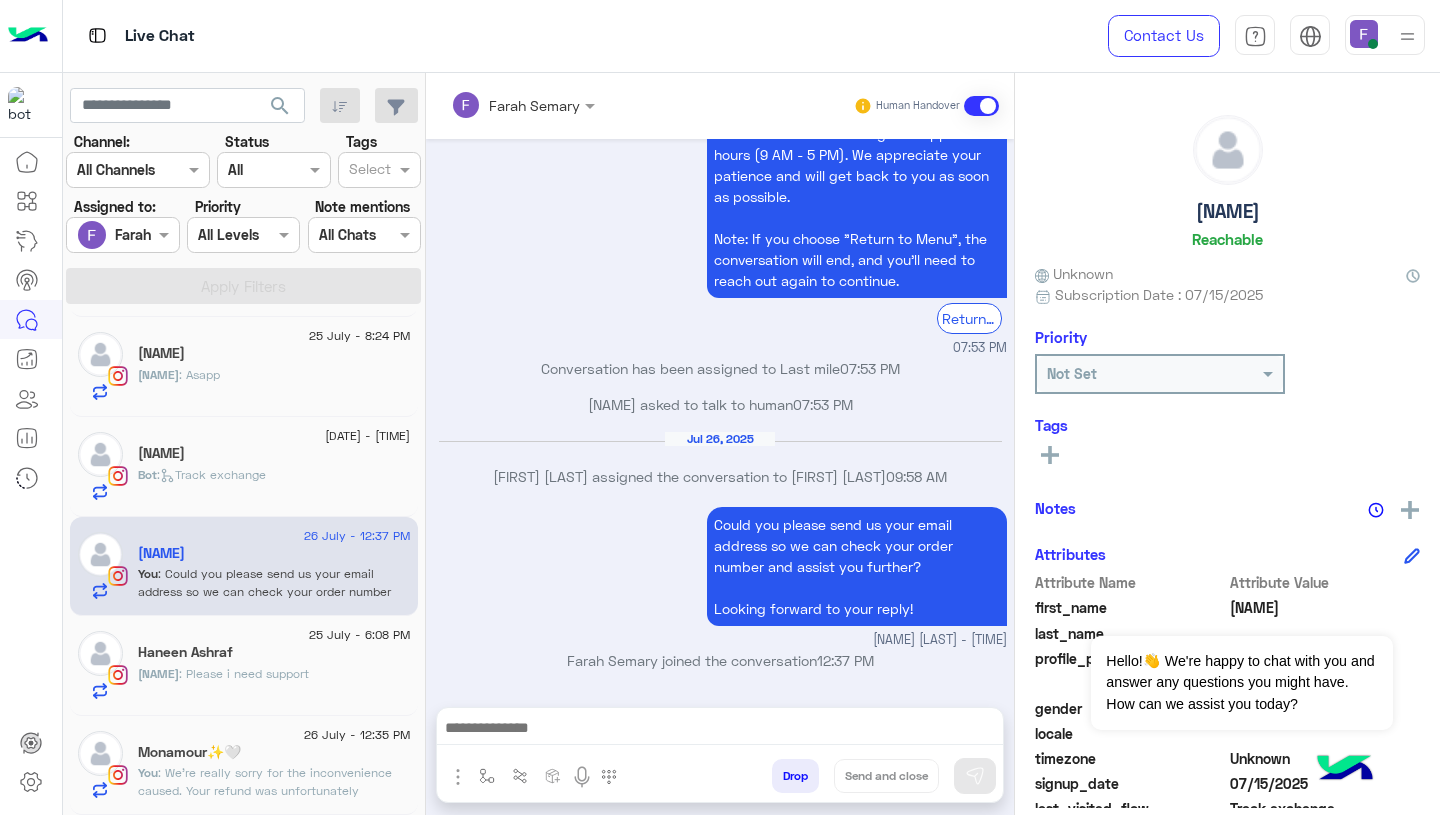 click on ": We’re really sorry for the inconvenience caused.
Your refund was unfortunately canceled because the courier wasn’t able to reach you, not due to a wrong address.
We did use the new address you shared with us, so the issue was on the courier’s side.
But no worries — we’ve already placed a new refund request for you, and you’ll be receiving it very soon.
We truly apologize again for the delay, and thank you so much for your patience." 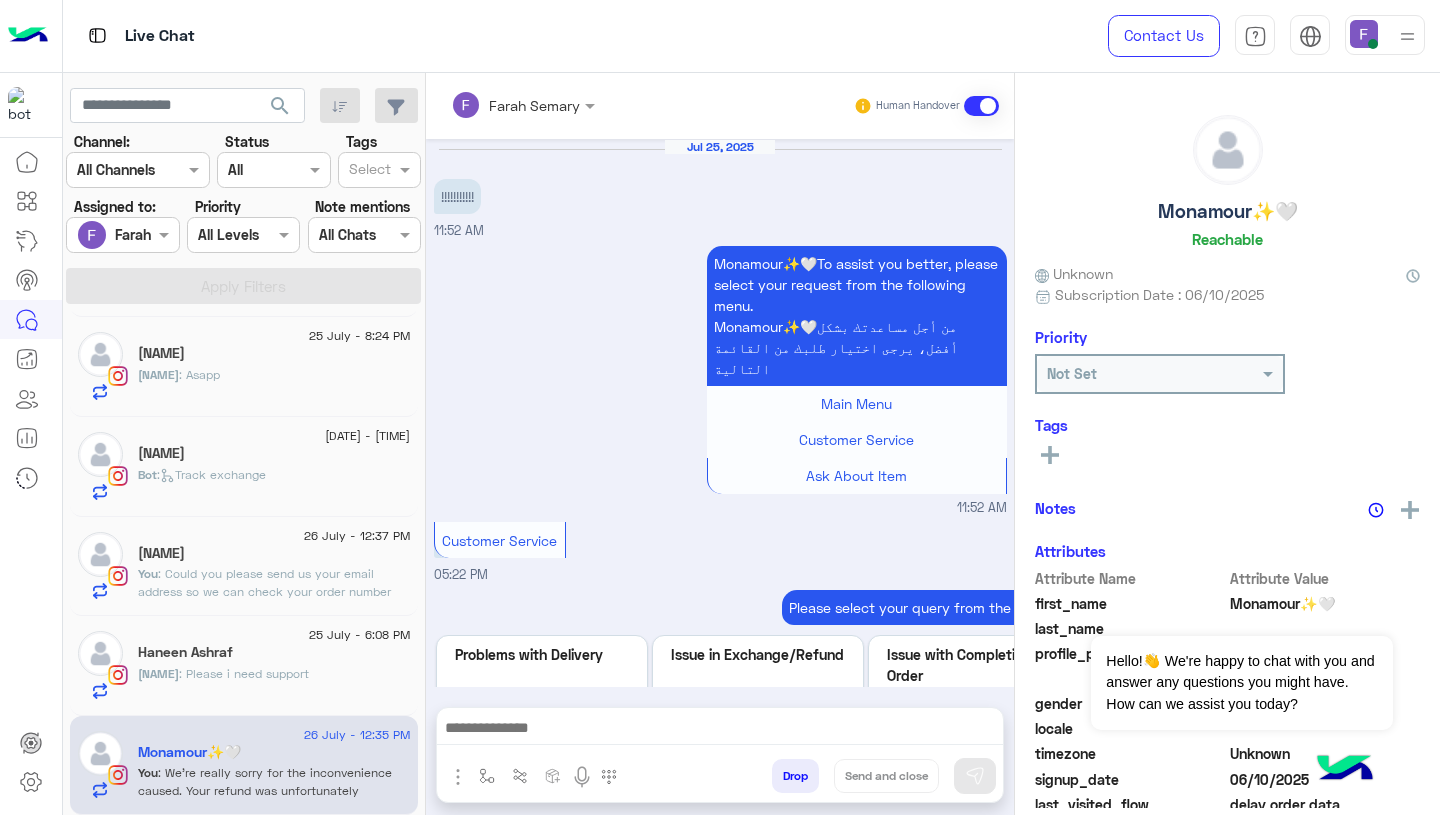 scroll, scrollTop: 2268, scrollLeft: 0, axis: vertical 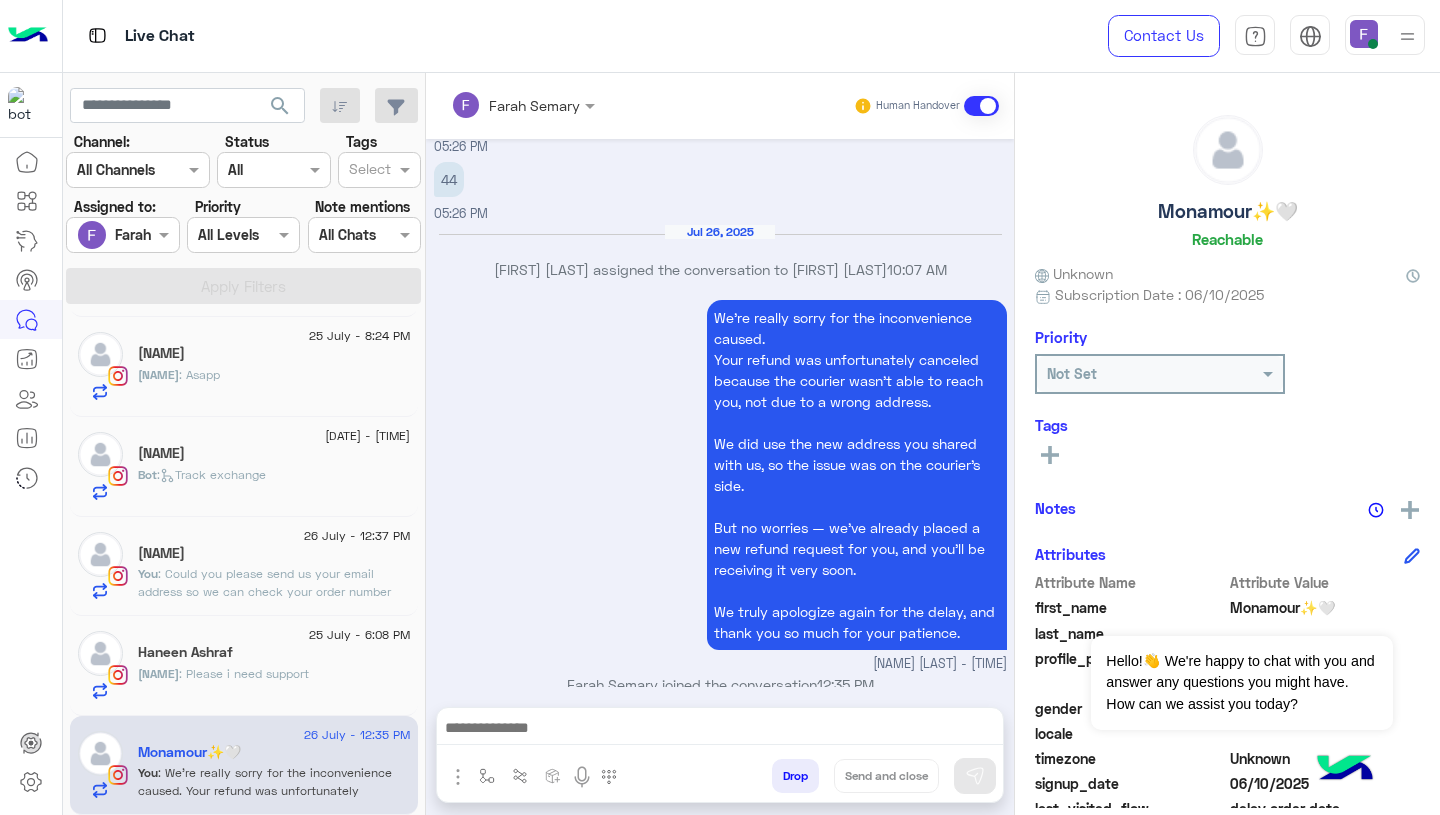 click at bounding box center [720, 730] 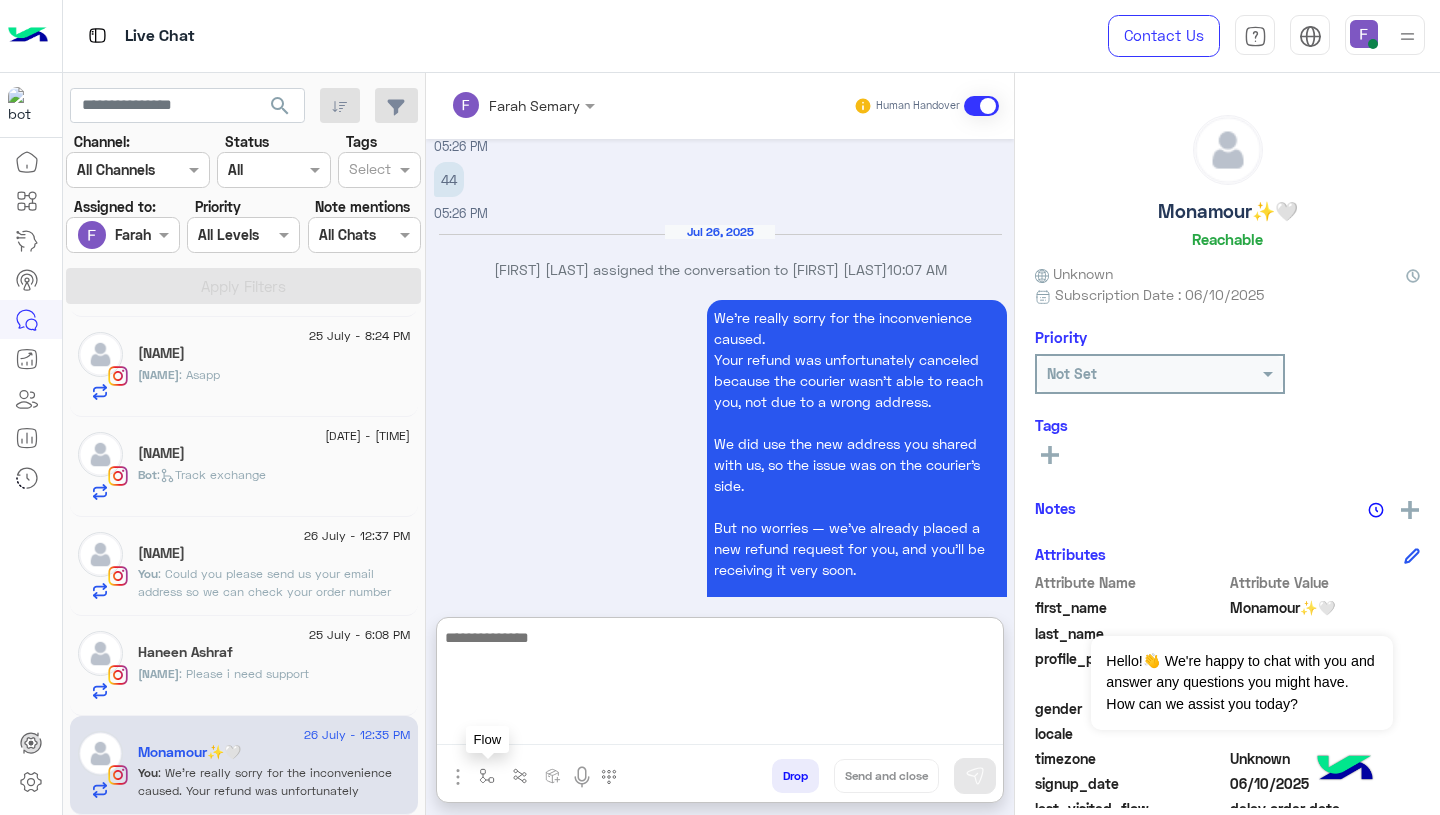click at bounding box center [487, 775] 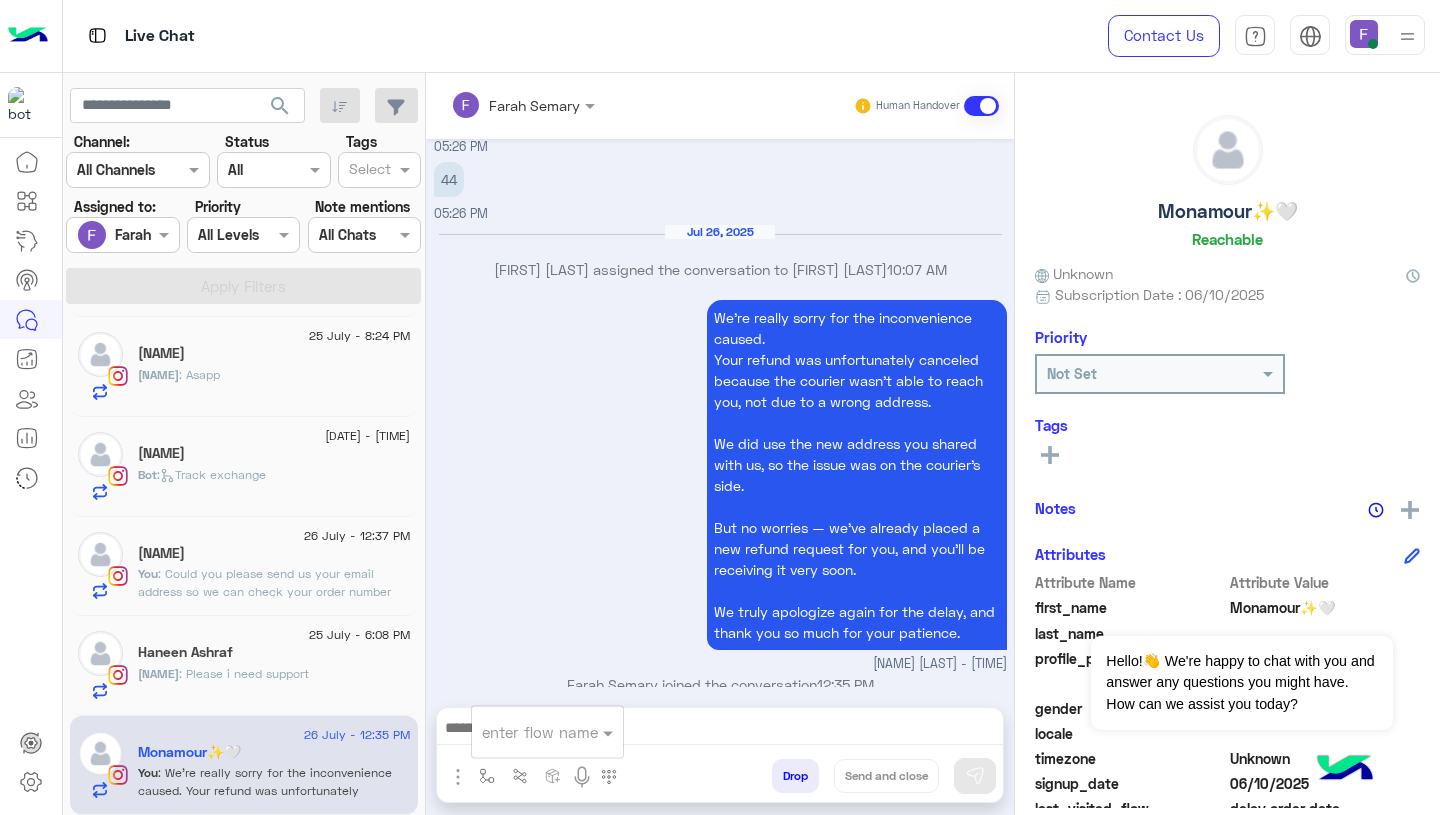 click on "enter flow name" at bounding box center [540, 732] 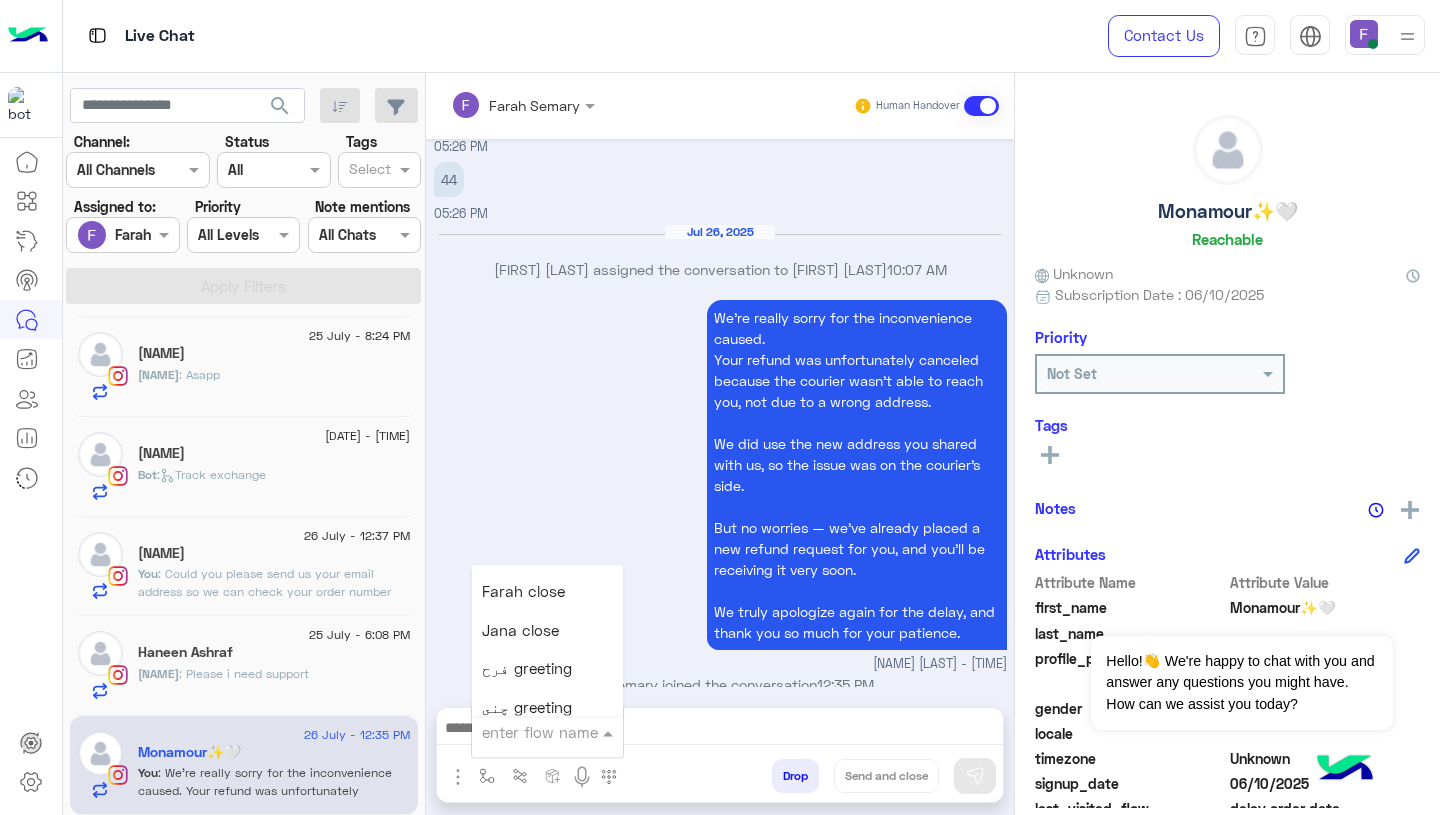 scroll, scrollTop: 2533, scrollLeft: 0, axis: vertical 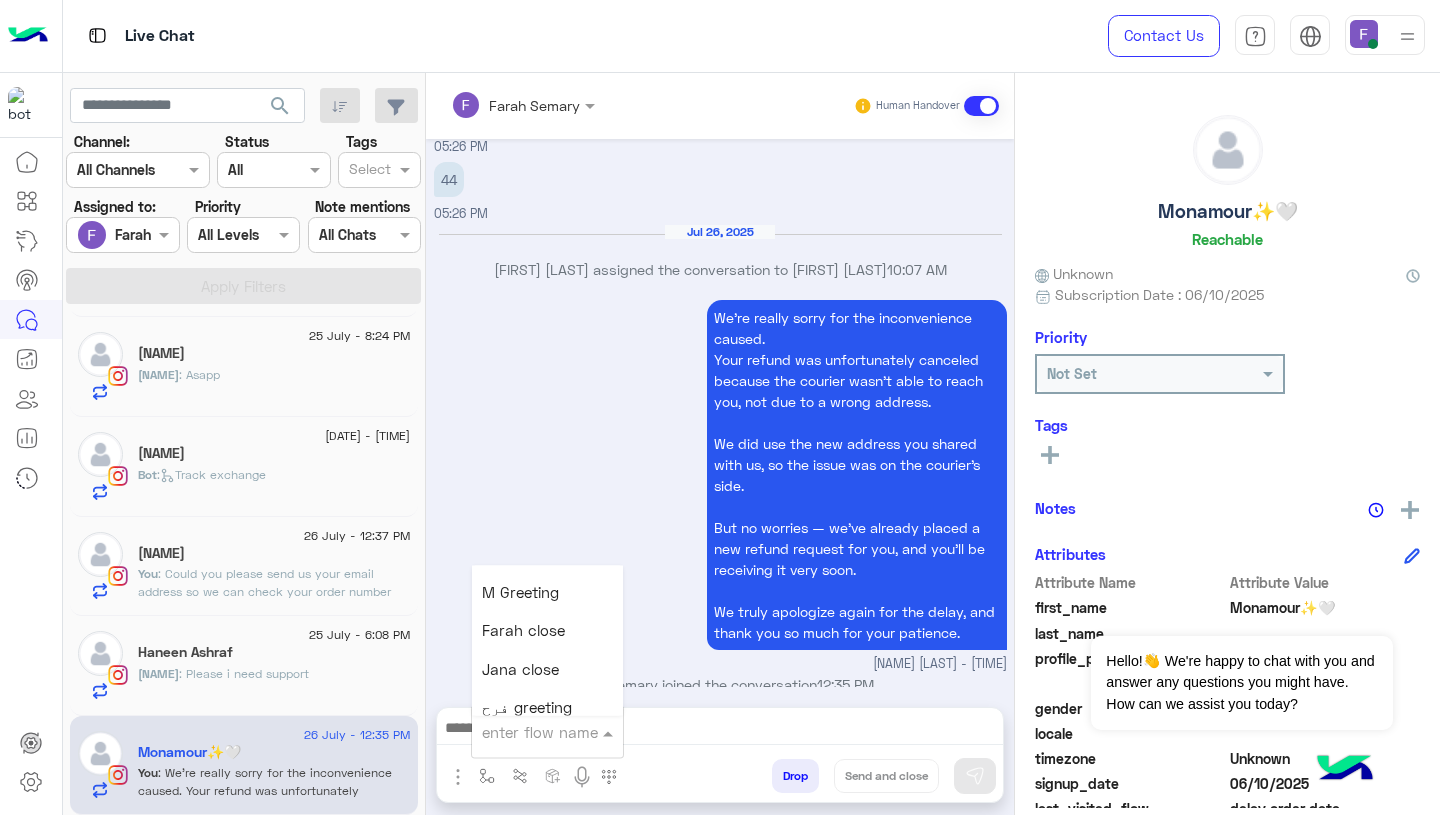 click on "Farah close" at bounding box center [523, 631] 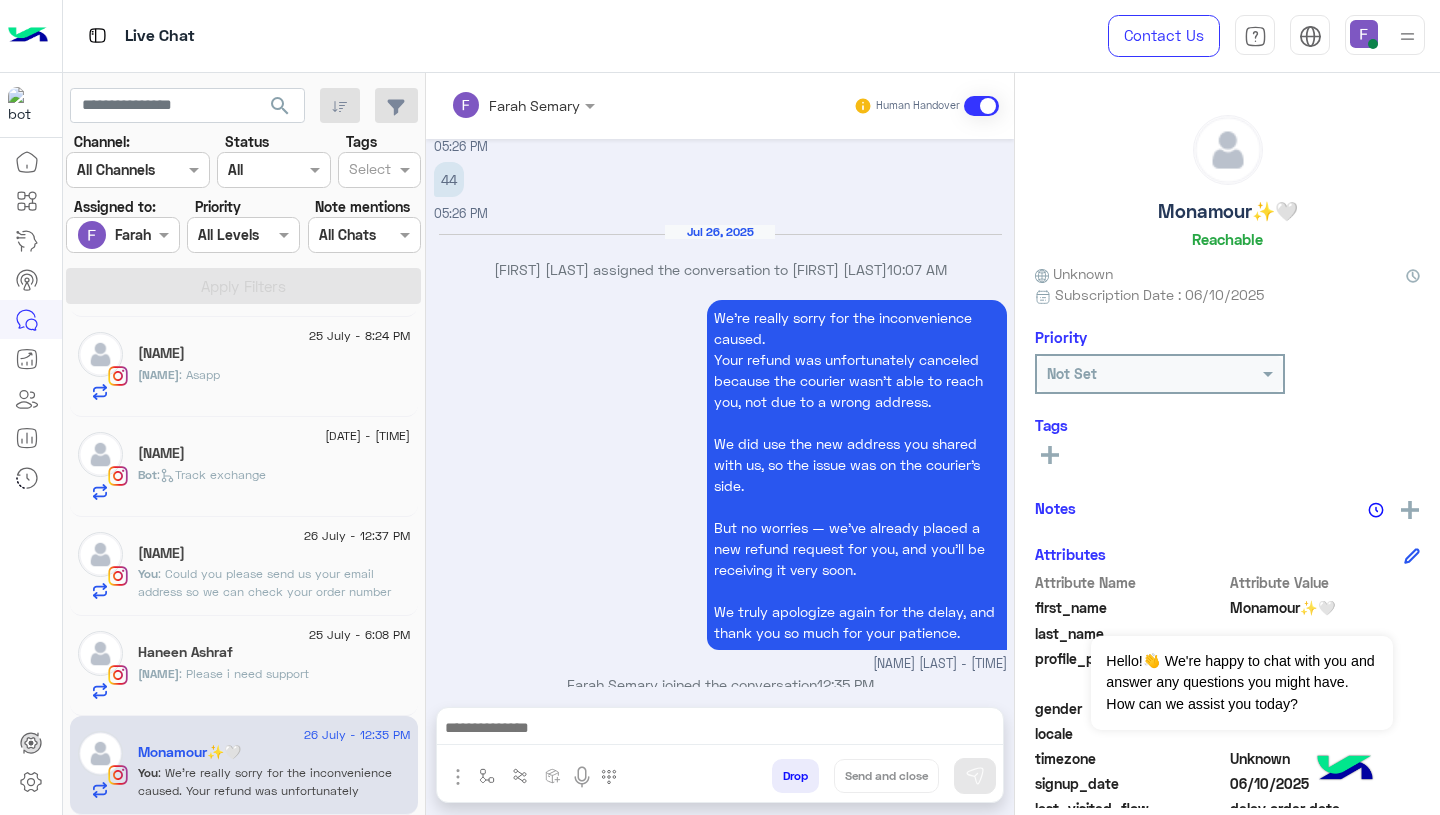 type on "**********" 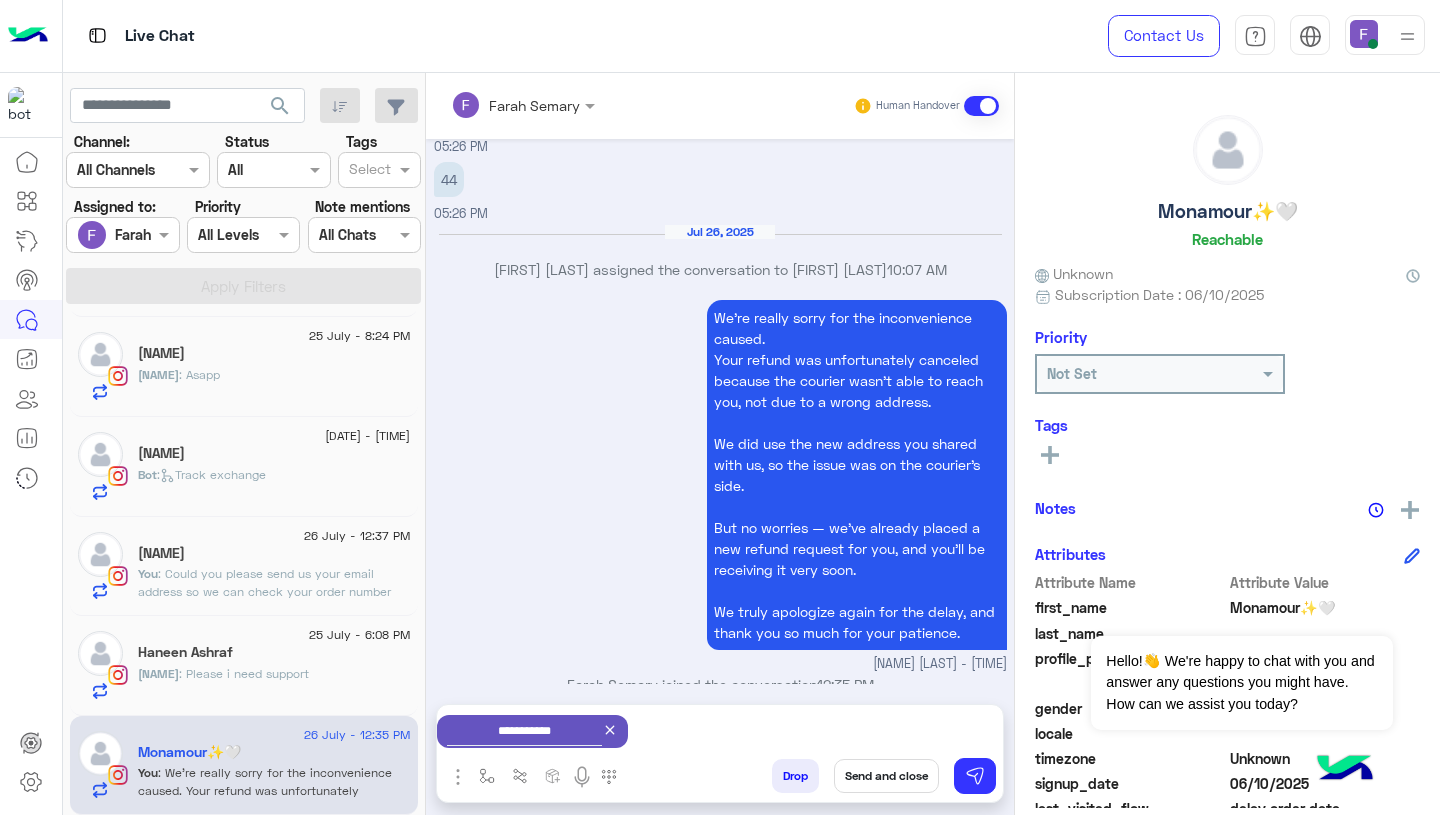 click on "Send and close" at bounding box center [886, 776] 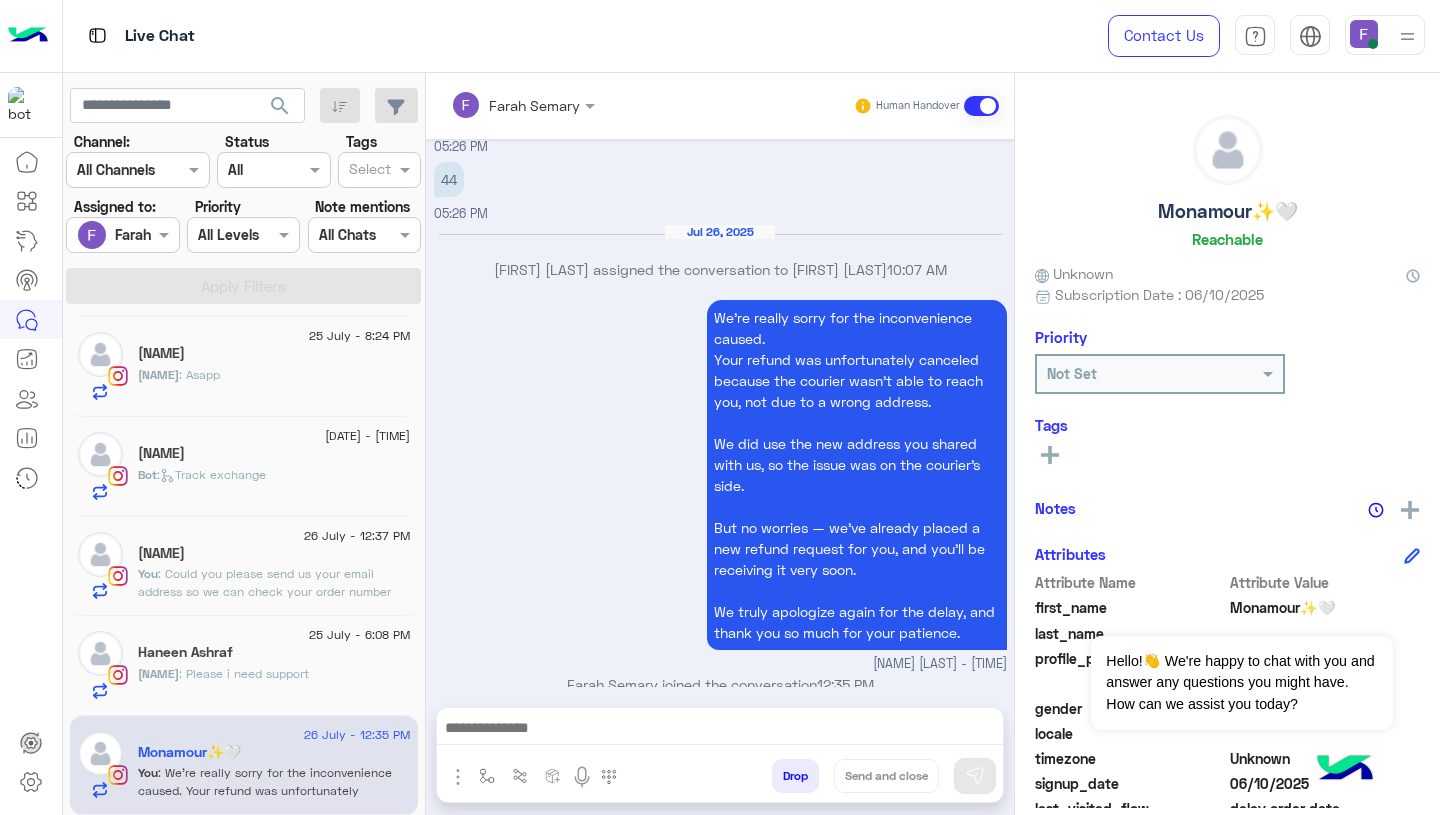 scroll, scrollTop: 2304, scrollLeft: 0, axis: vertical 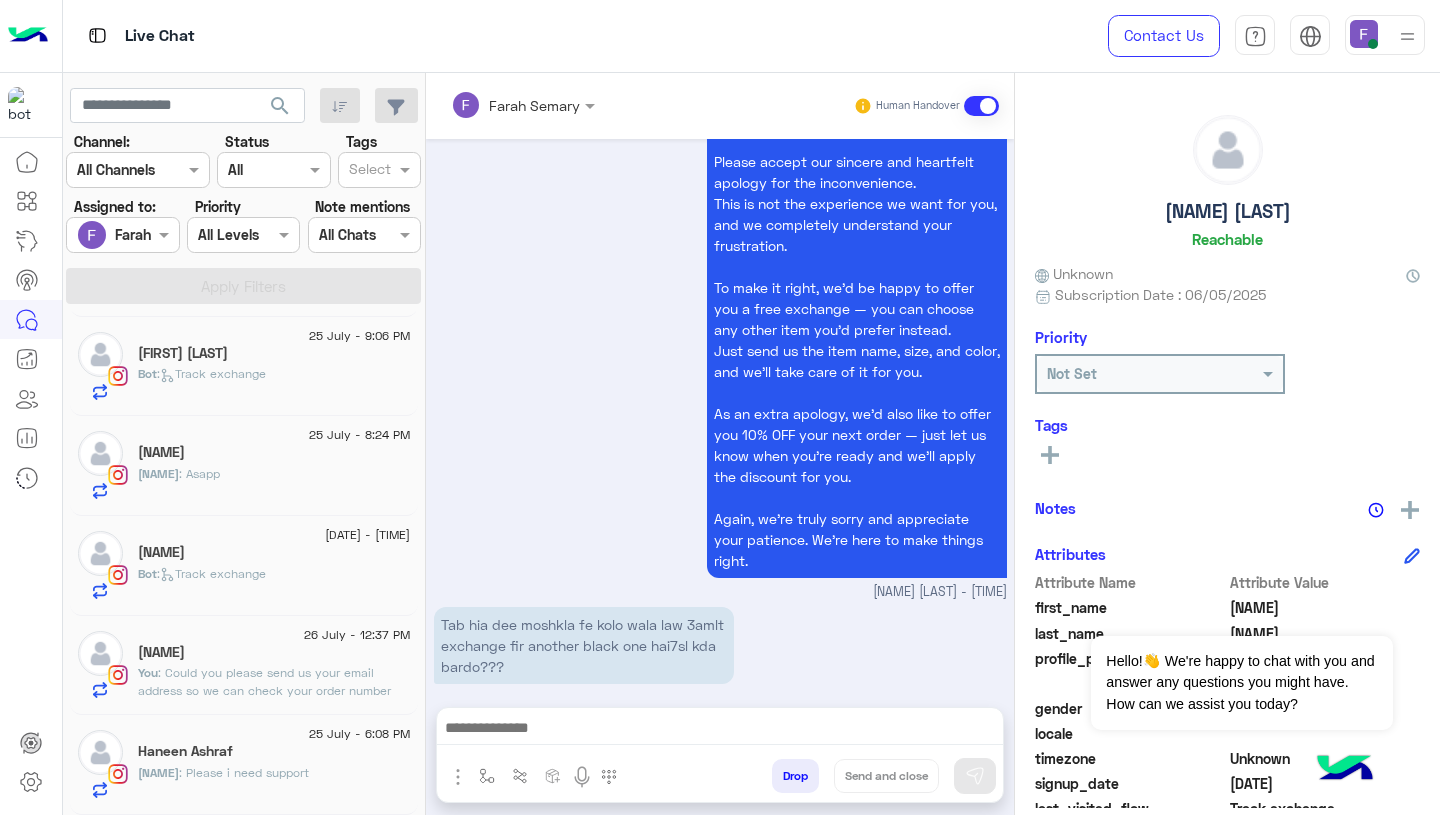 click on "[FIRST] [LAST]" 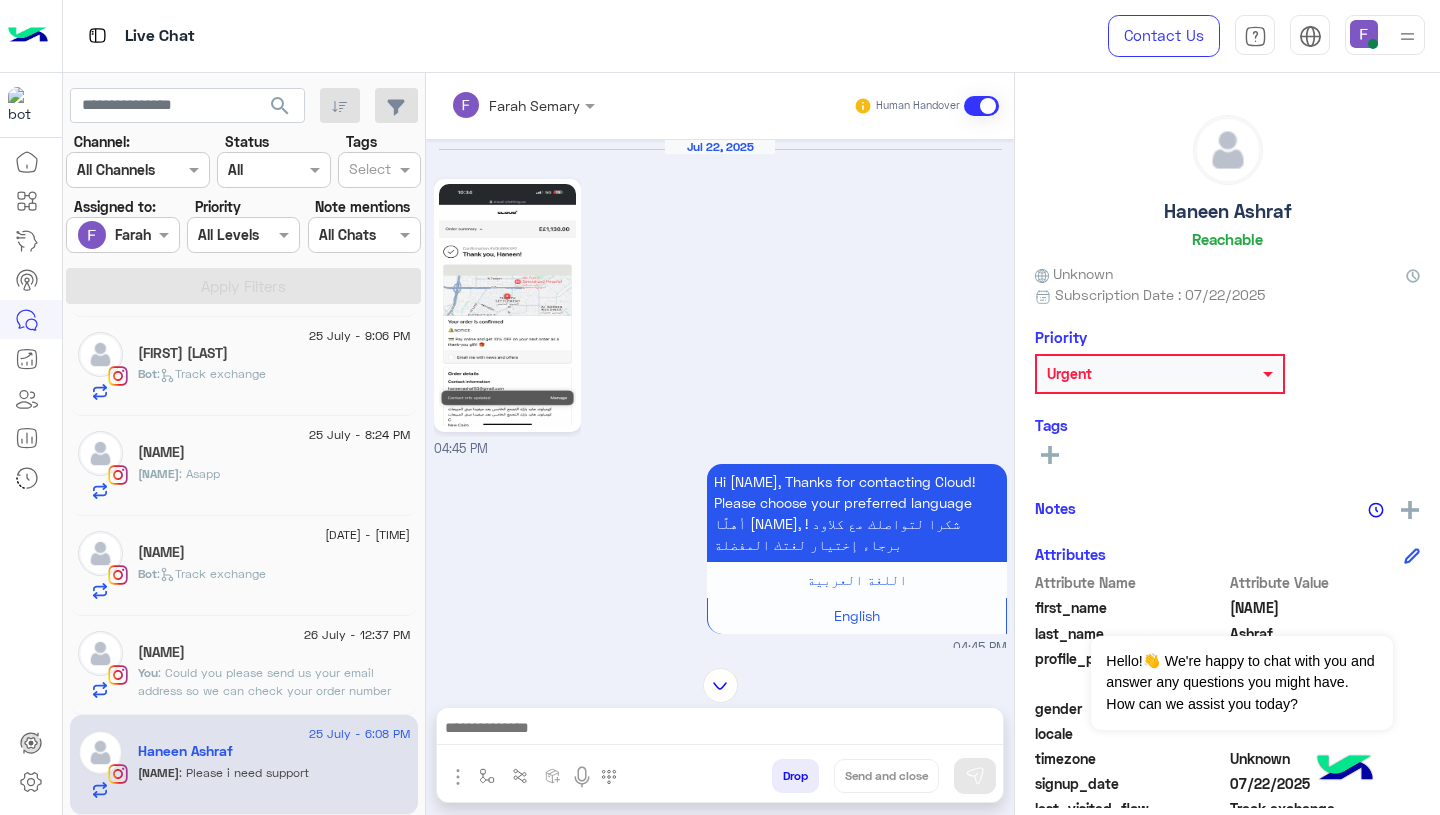 scroll, scrollTop: 2878, scrollLeft: 0, axis: vertical 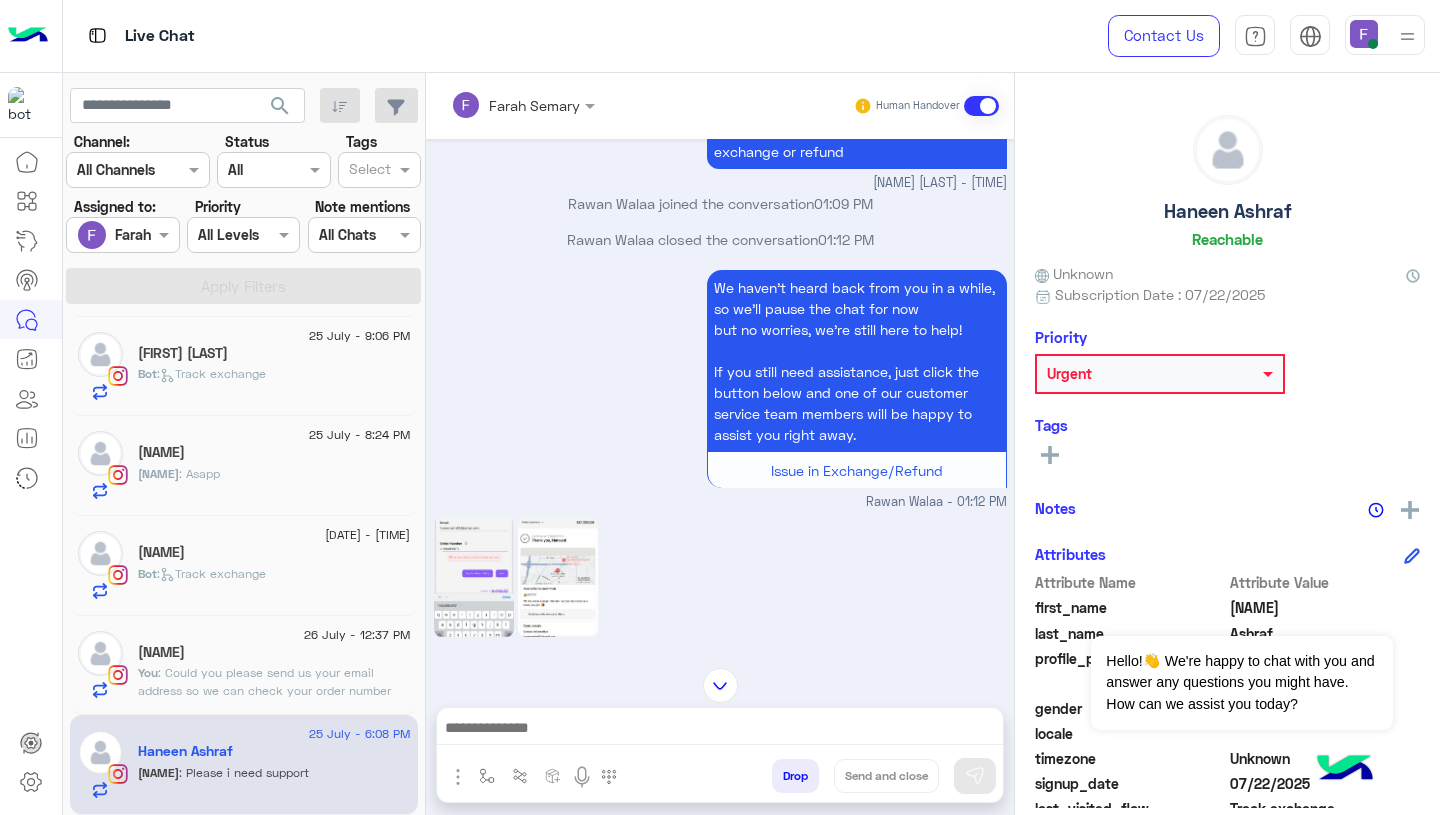 click 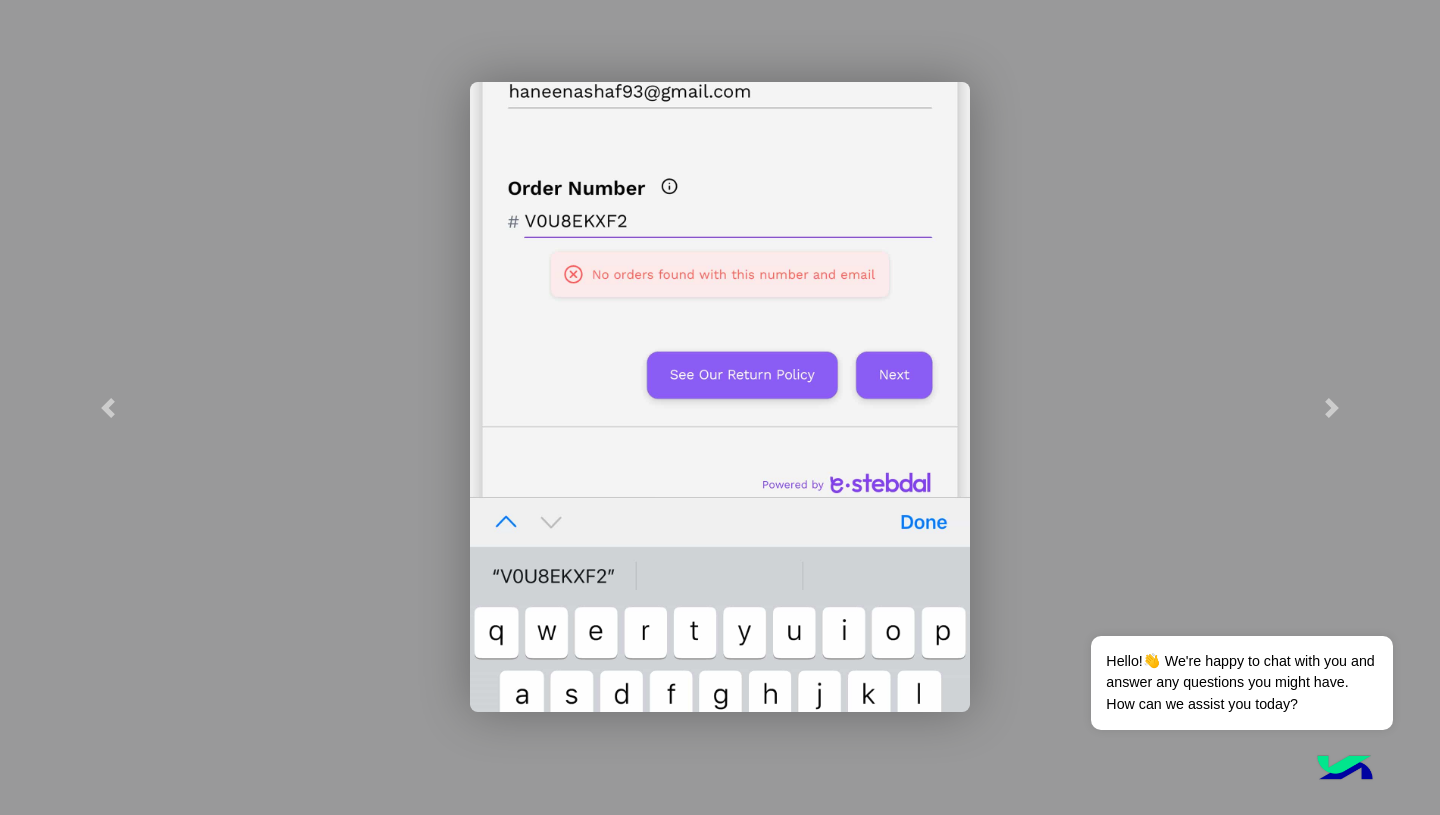 click 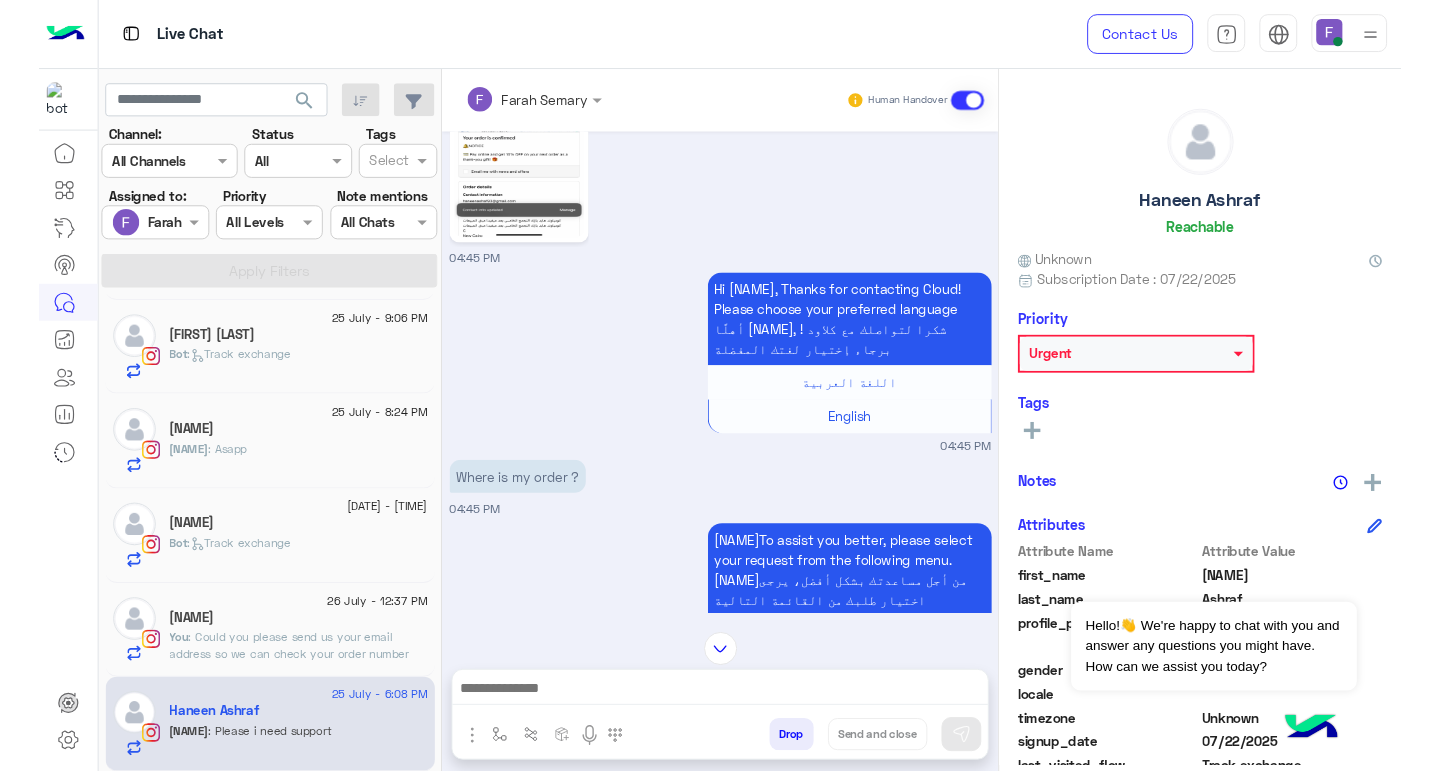 scroll, scrollTop: 0, scrollLeft: 0, axis: both 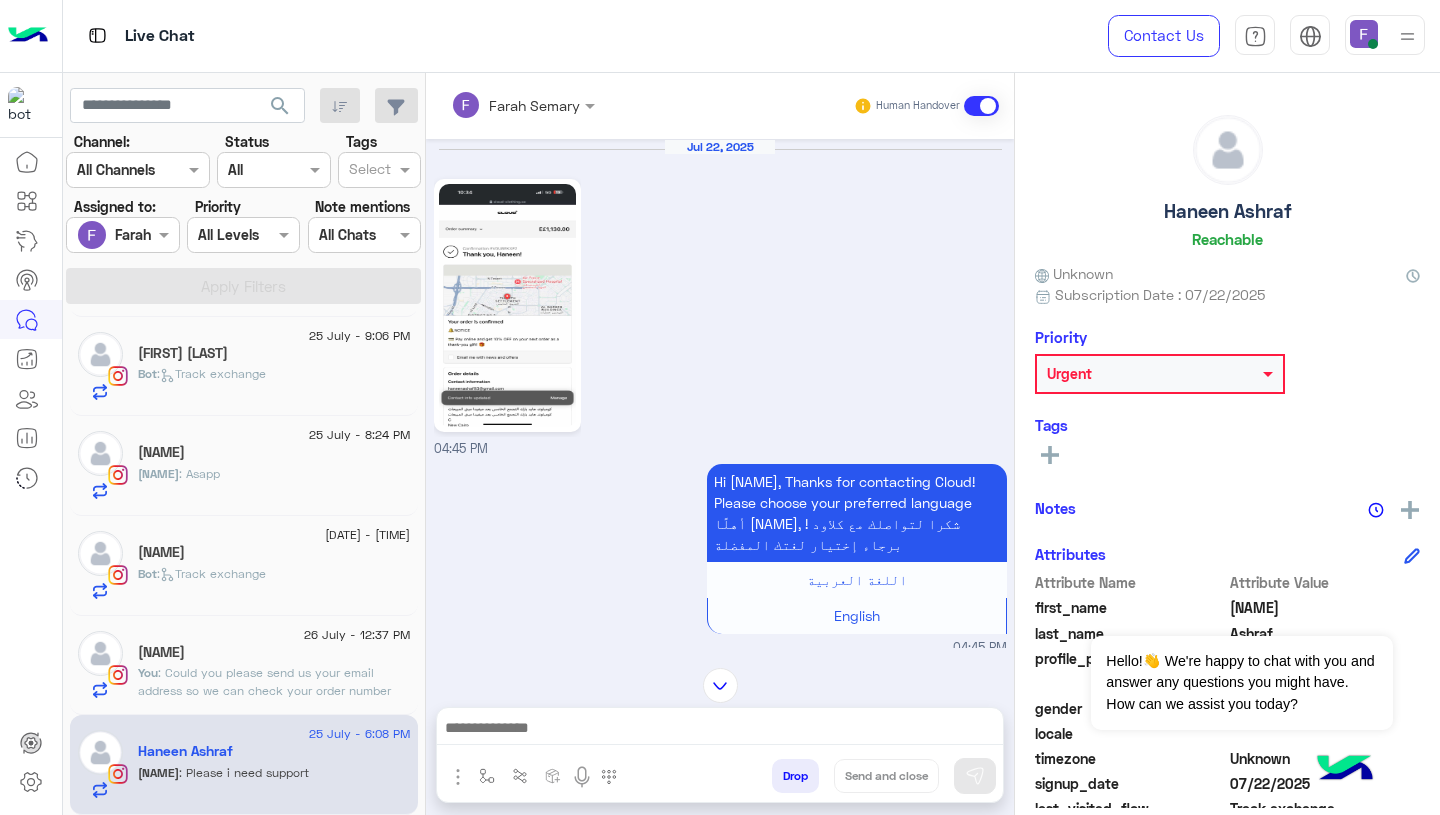 click 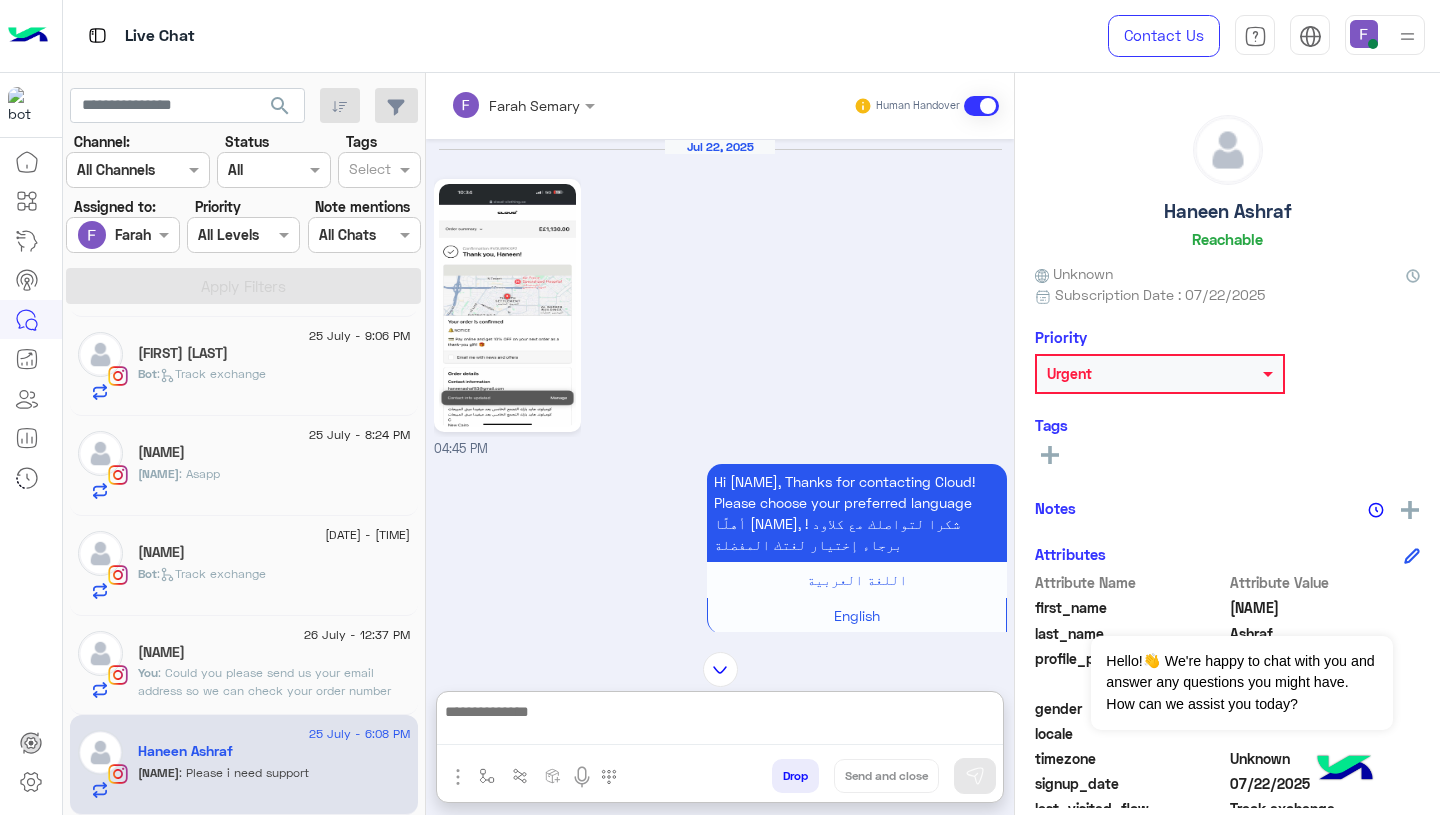 click at bounding box center [720, 722] 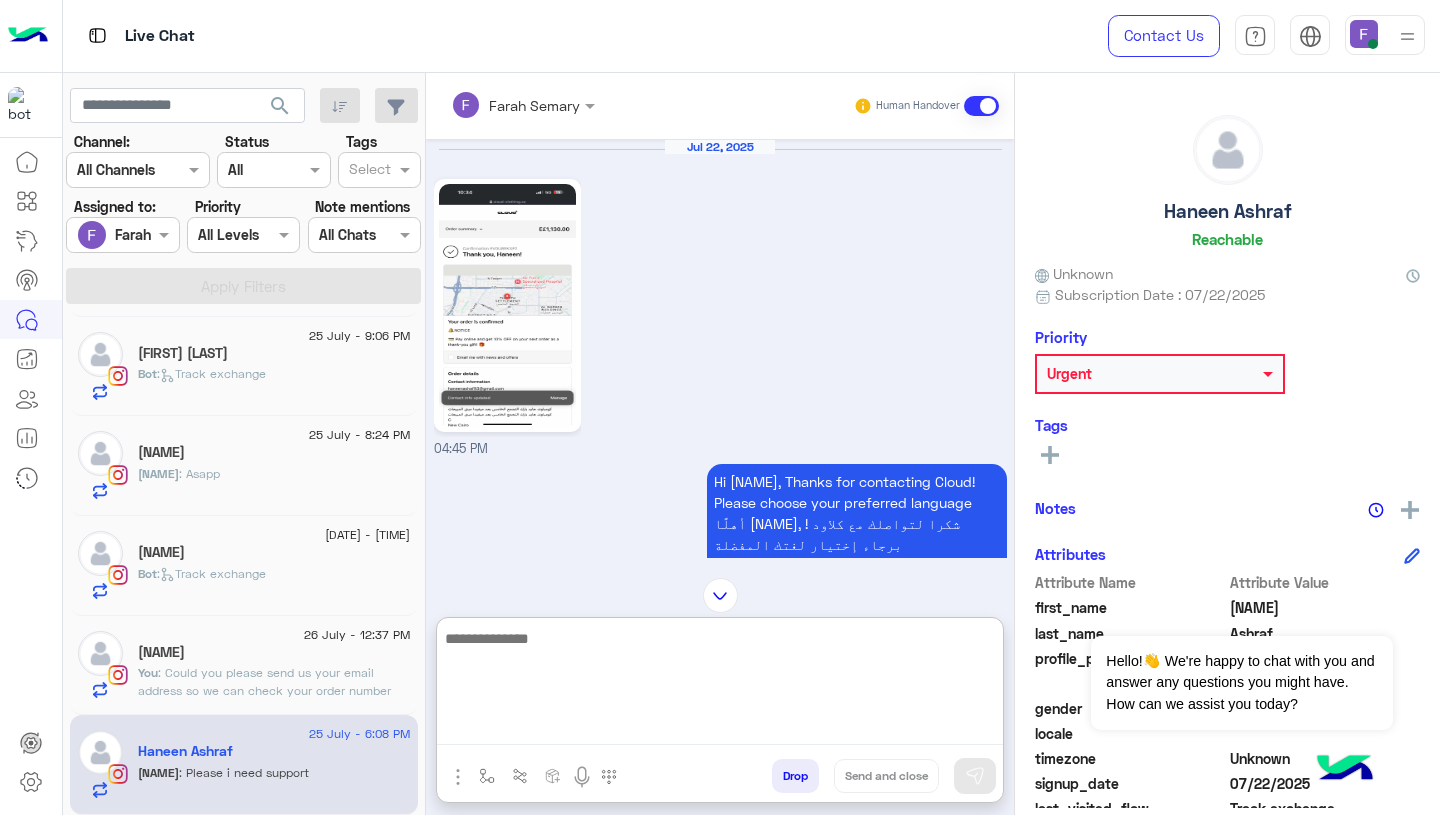 paste on "**********" 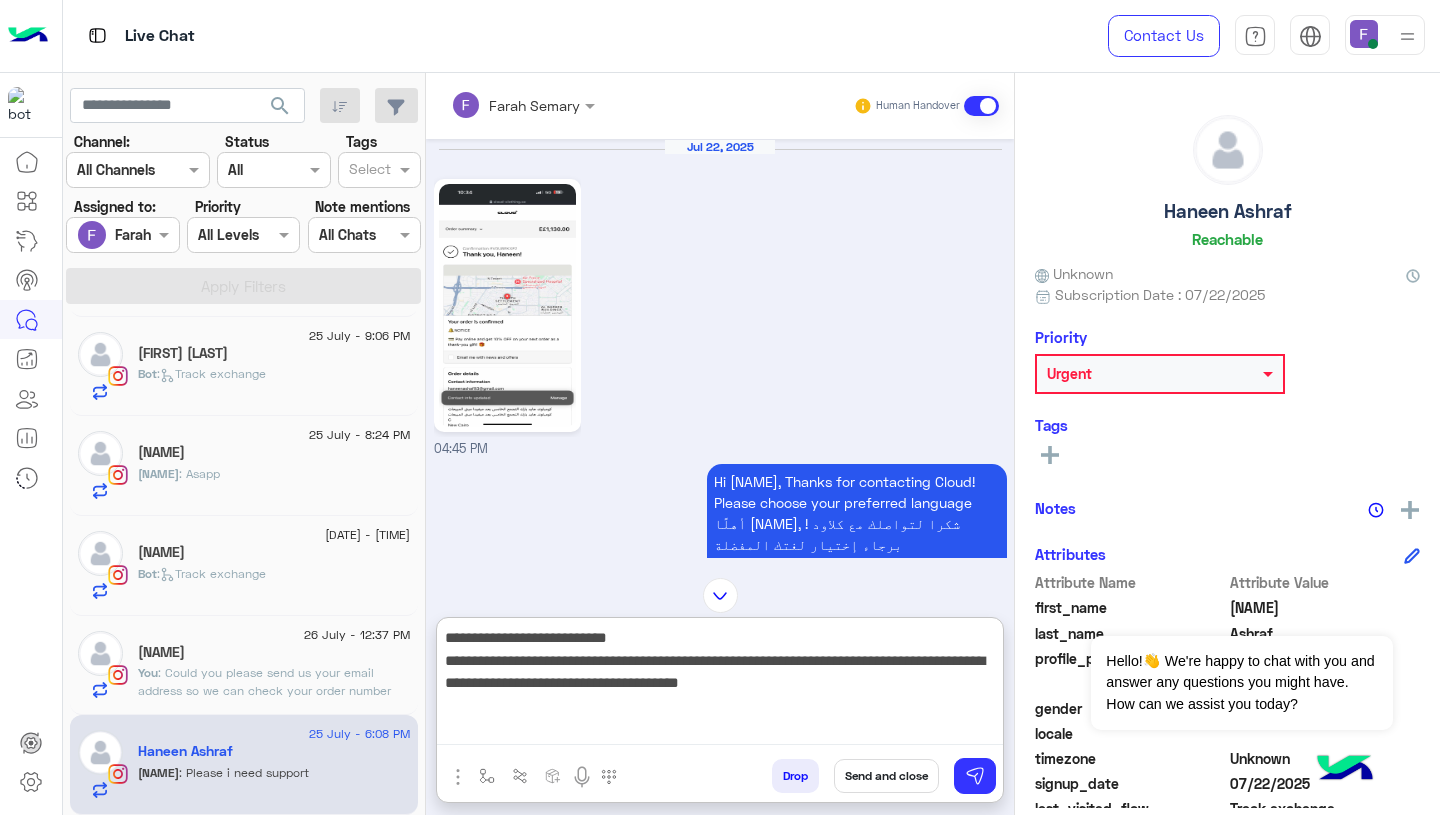 click on "**********" at bounding box center (720, 685) 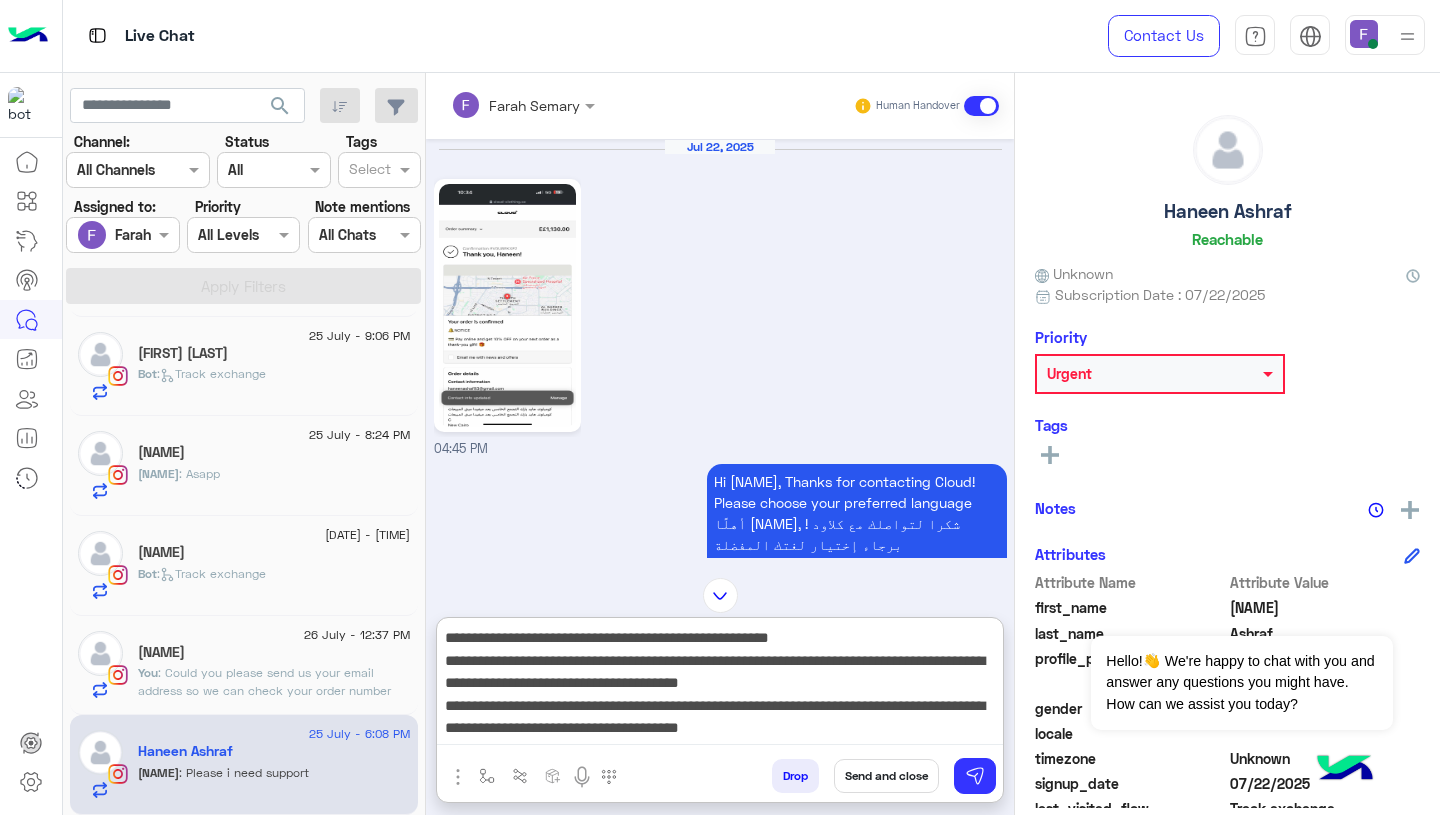 click on "**********" at bounding box center [720, 685] 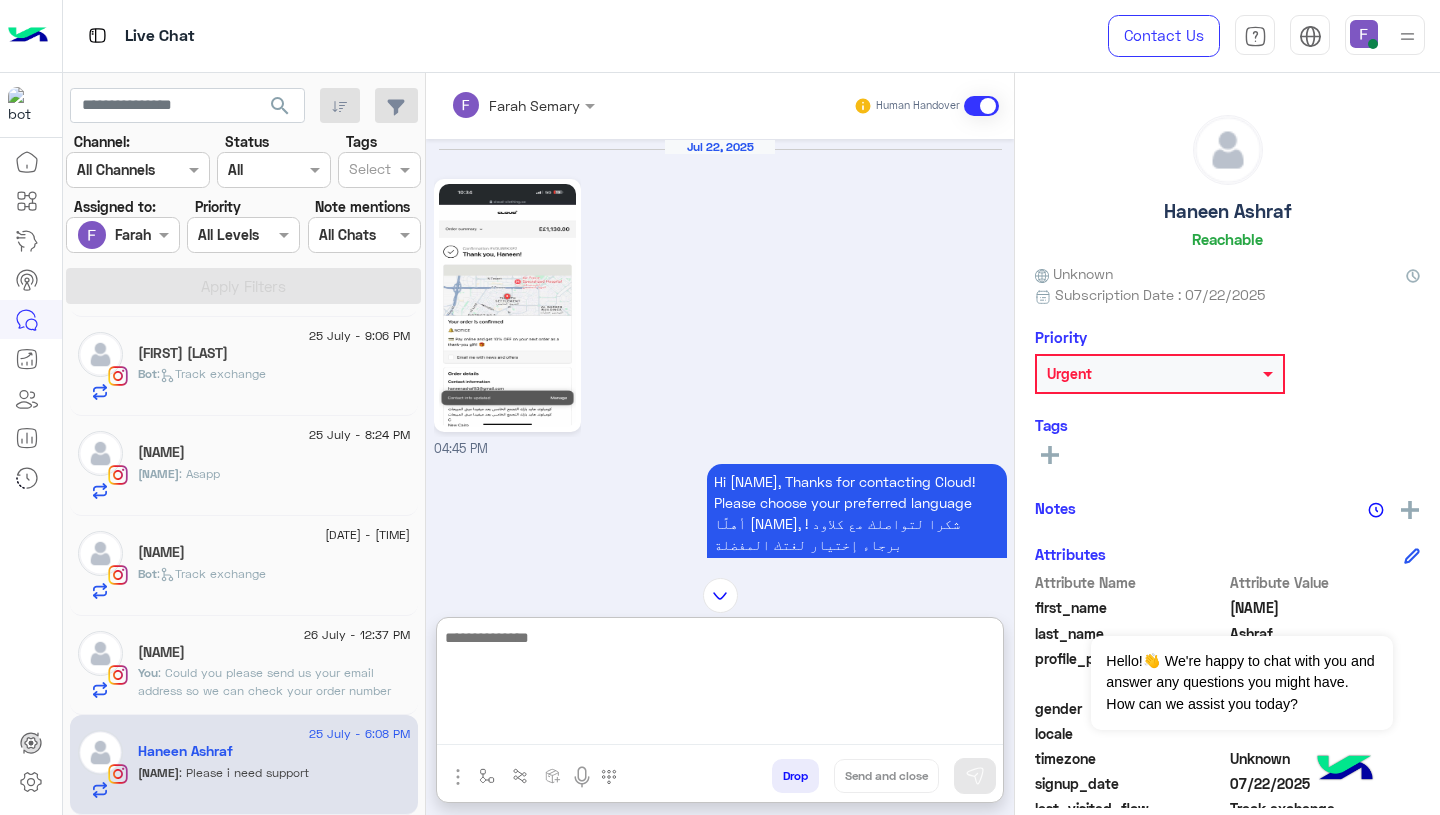 paste on "**********" 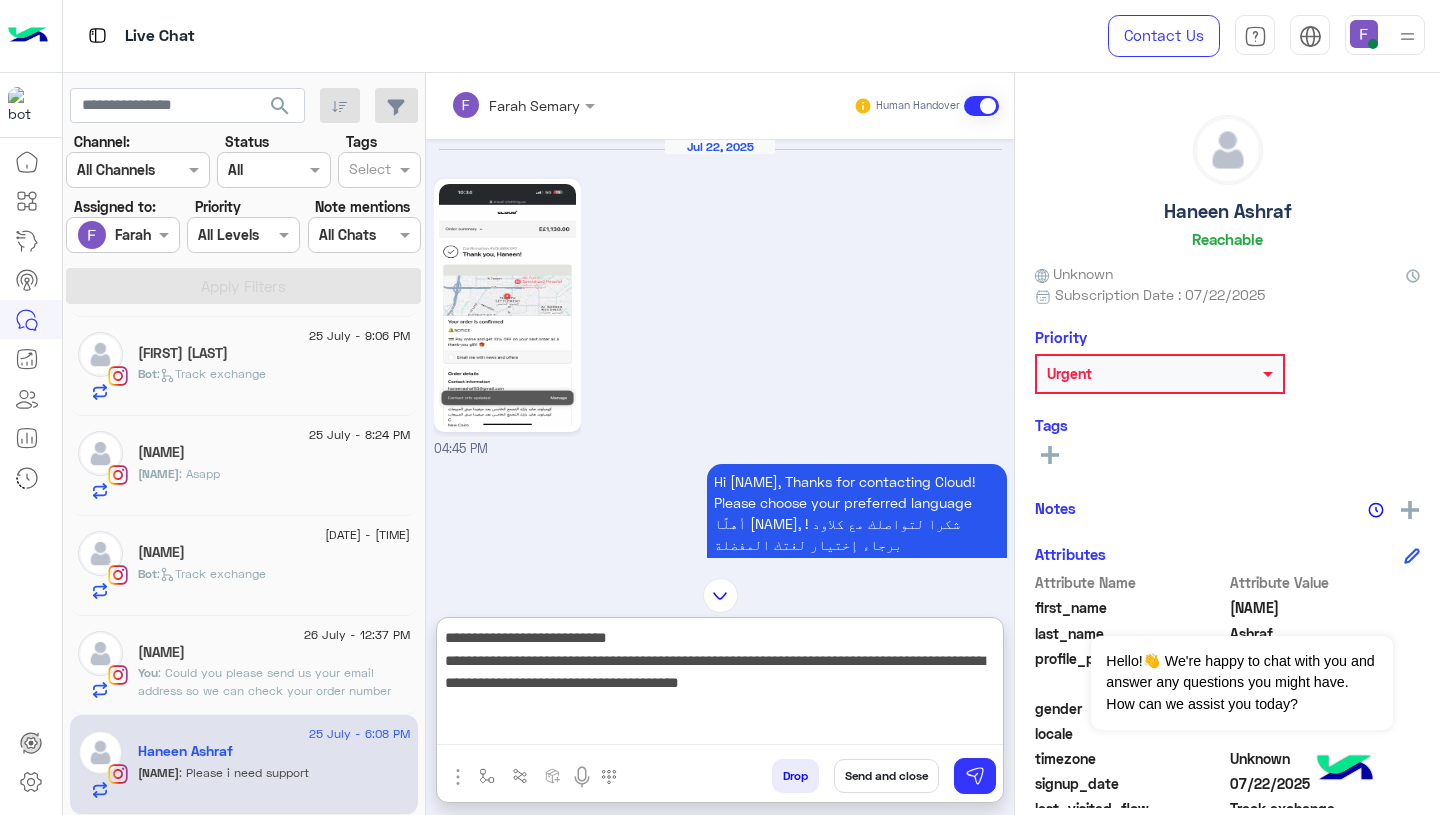 click on "**********" at bounding box center (720, 685) 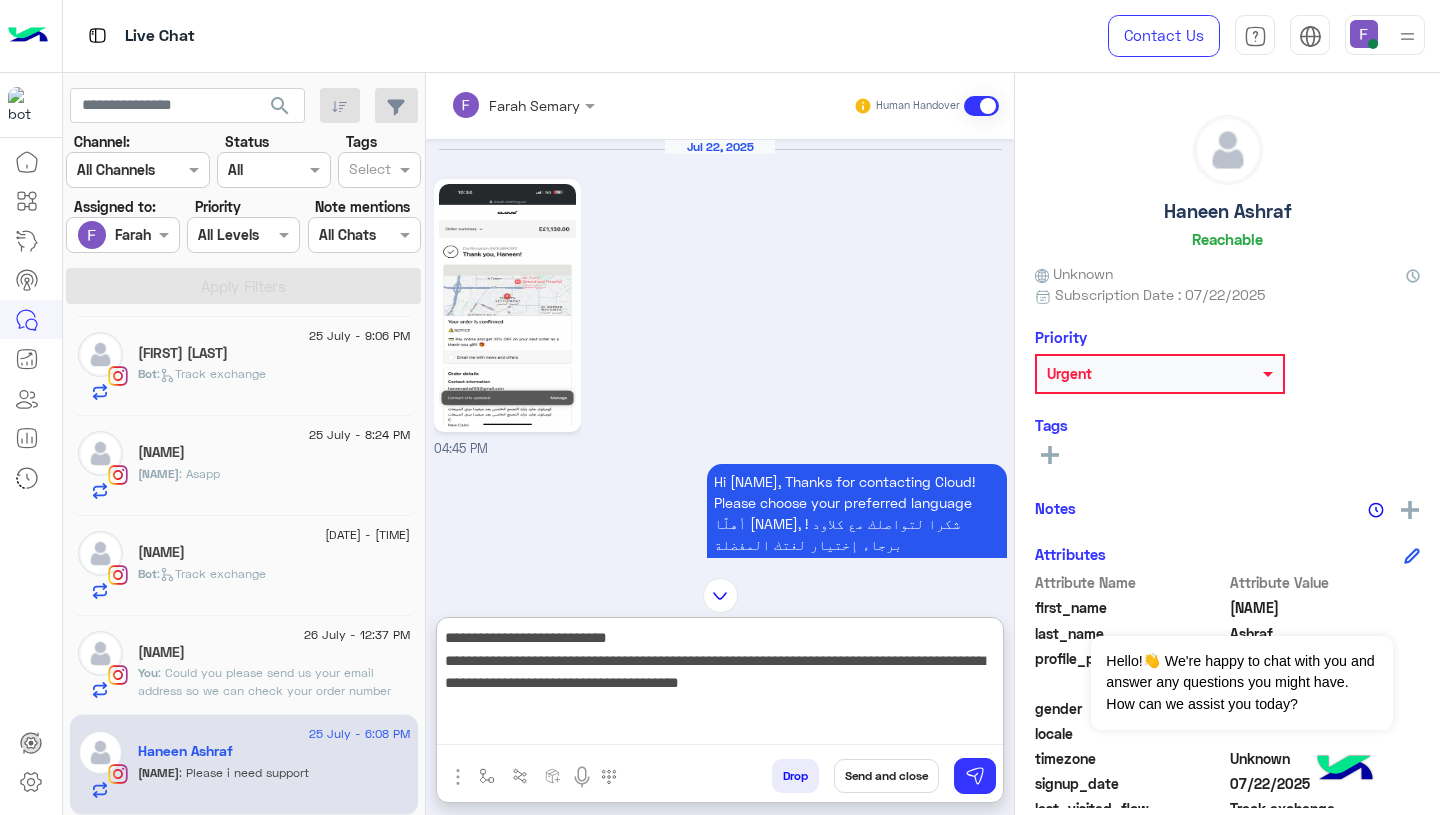 paste on "******" 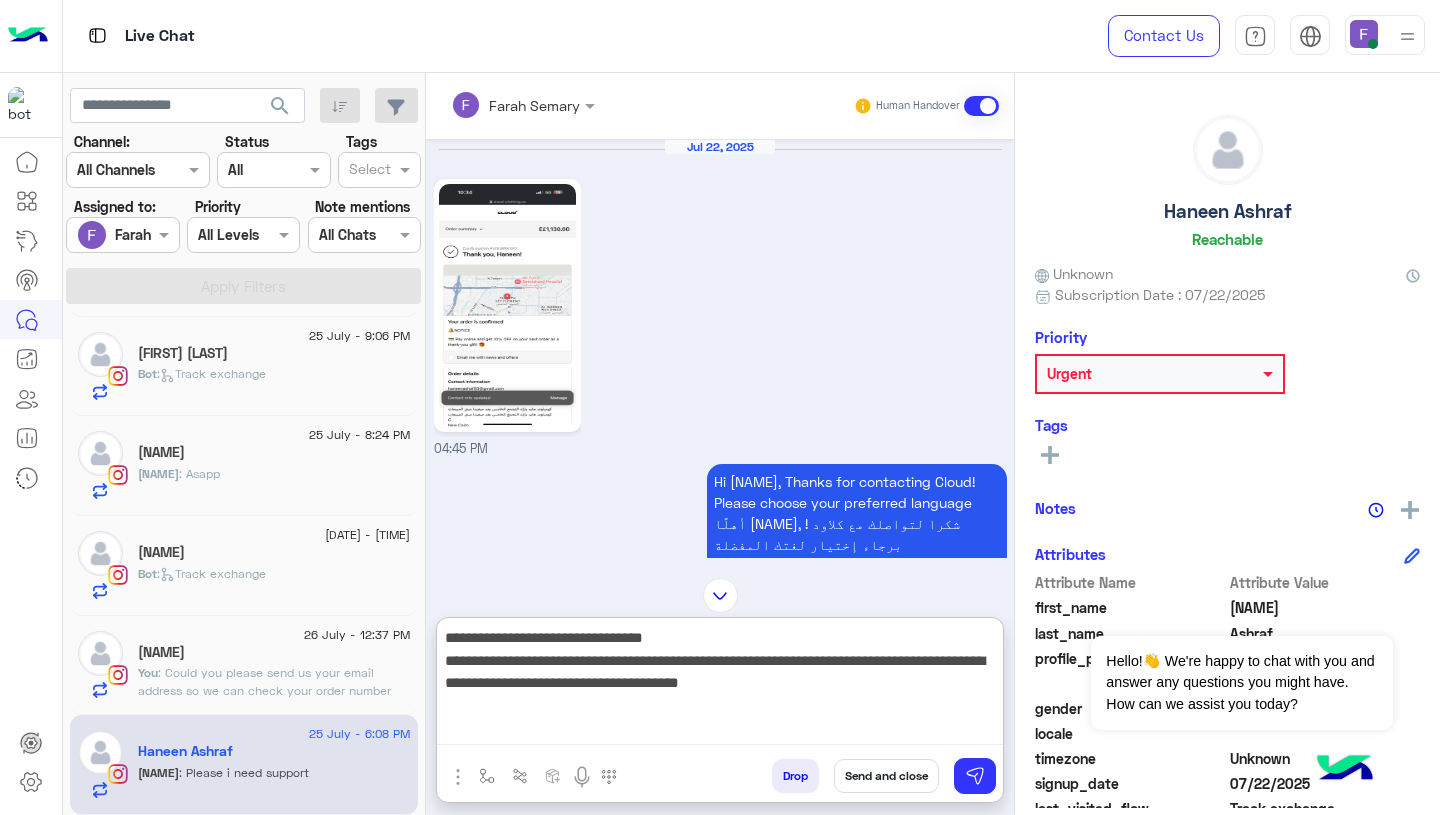 scroll, scrollTop: 898, scrollLeft: 0, axis: vertical 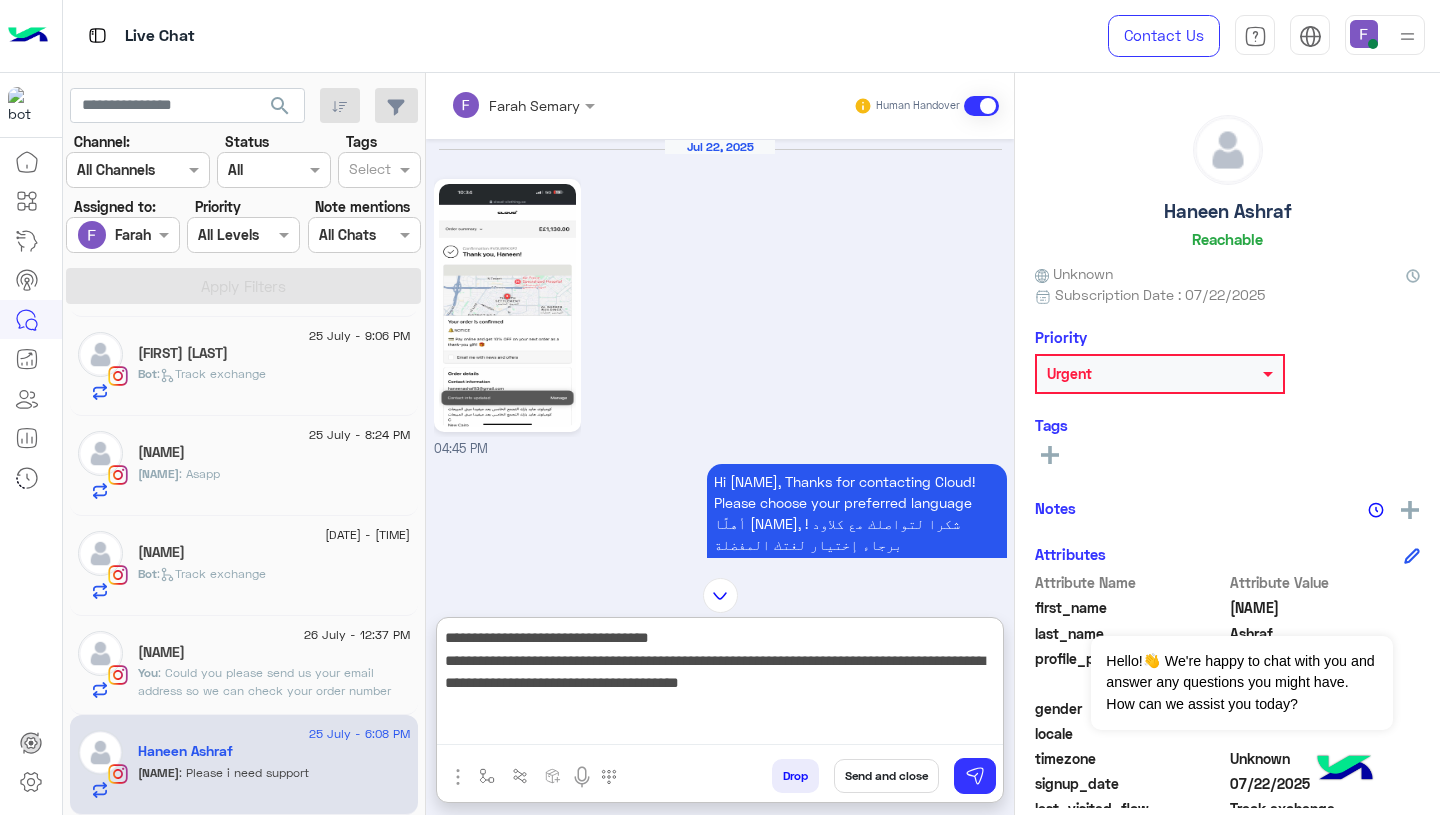 click 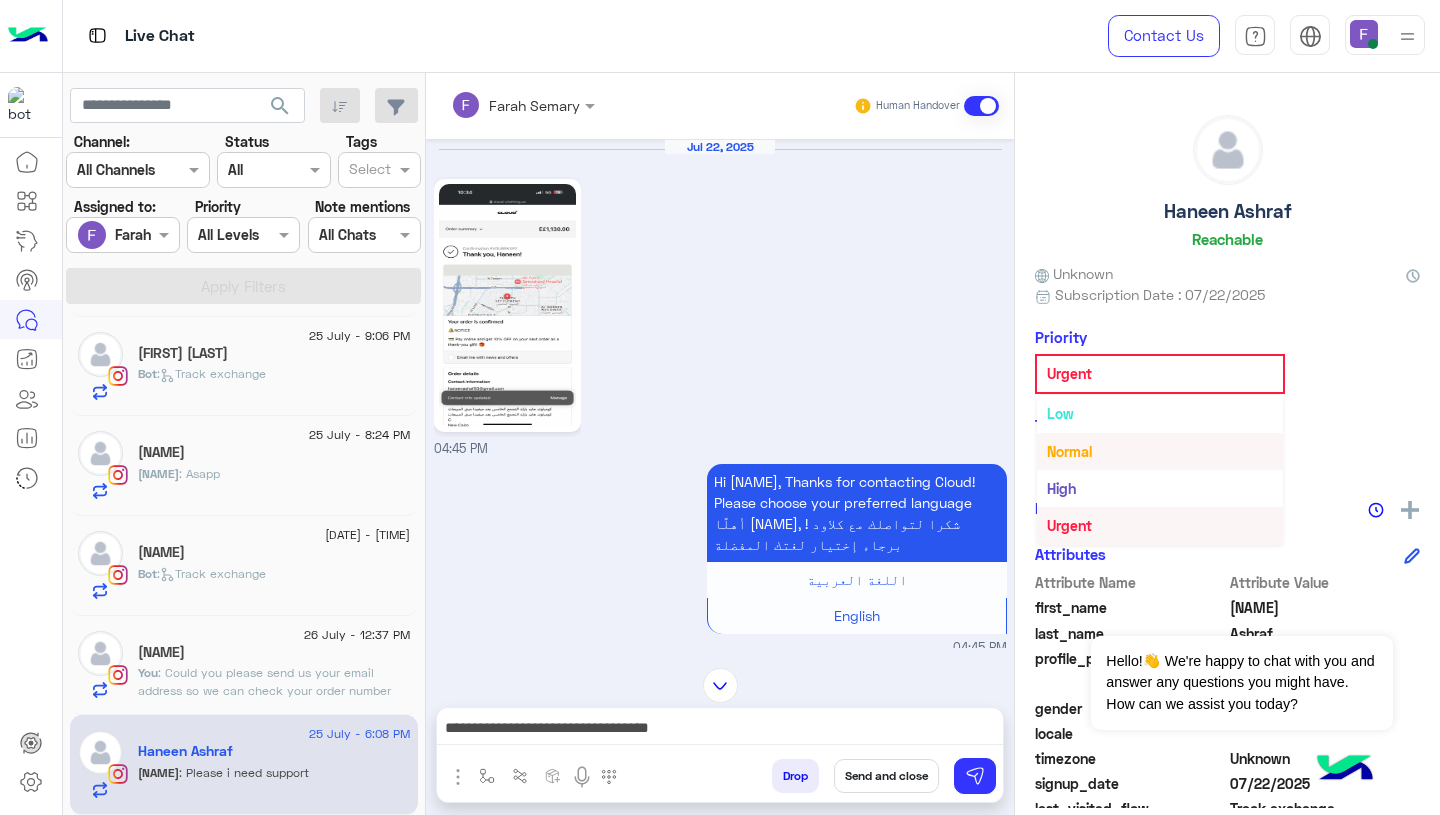 scroll, scrollTop: 0, scrollLeft: 0, axis: both 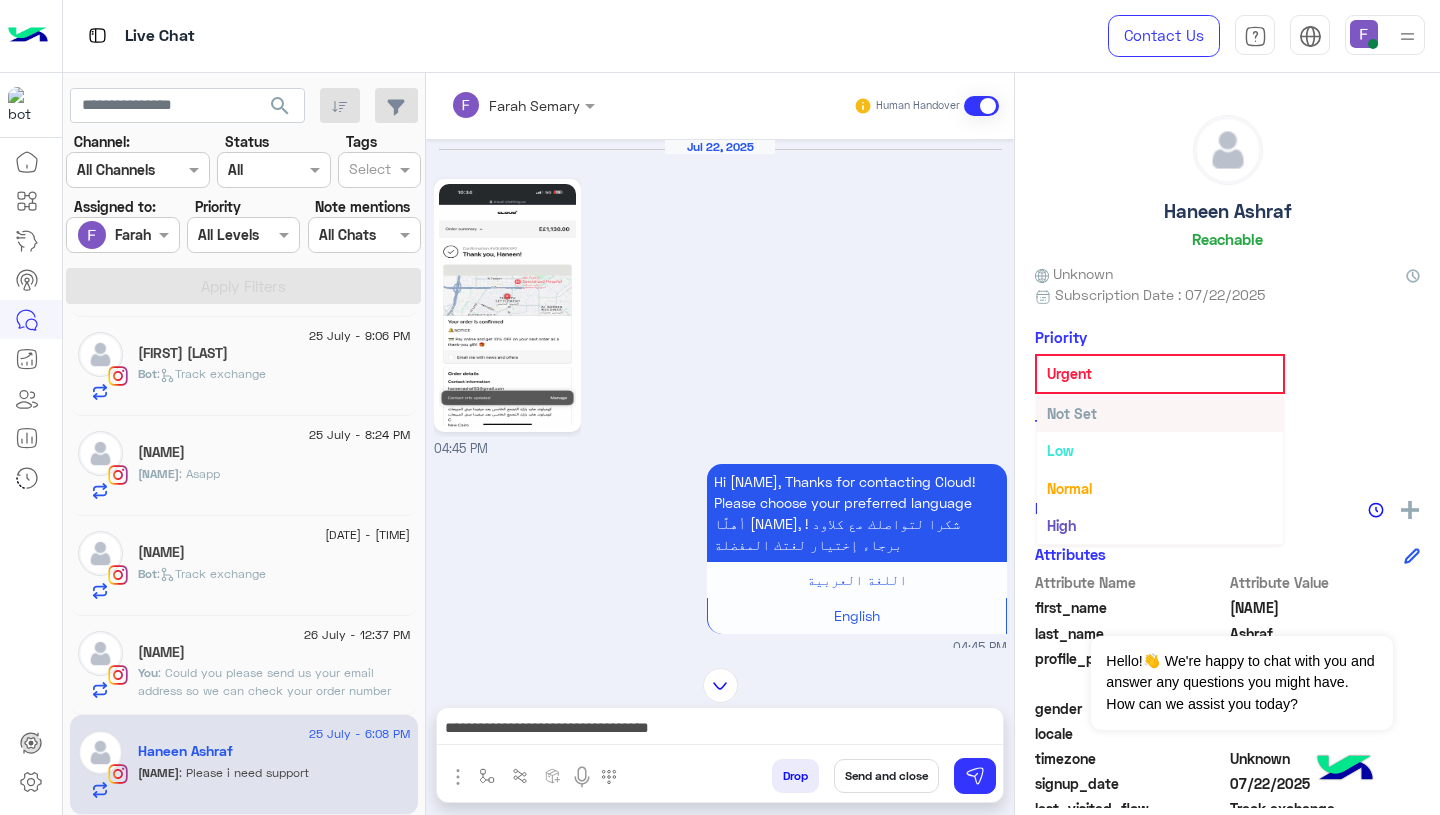 click on "Not Set" at bounding box center [1072, 413] 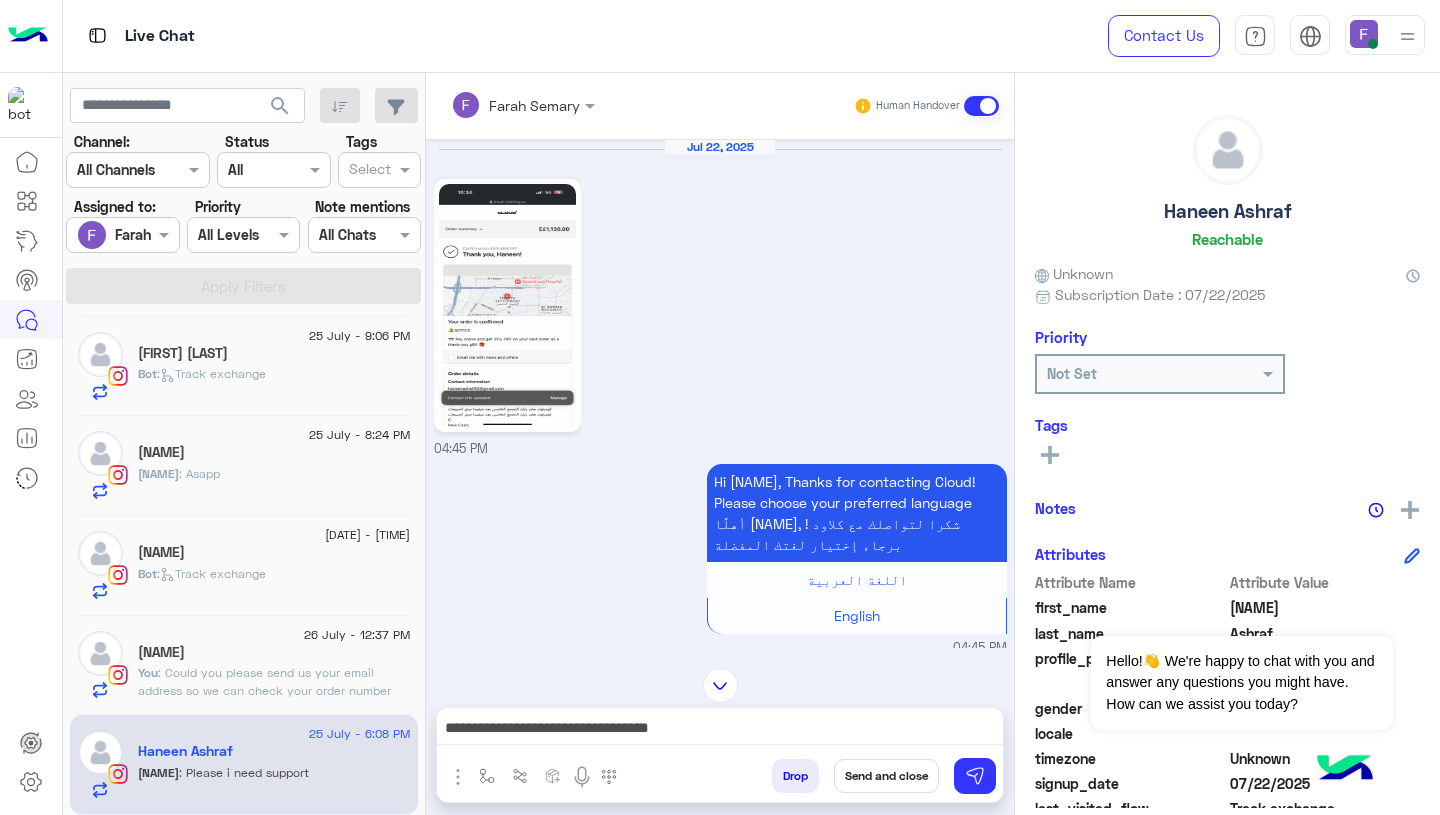click on "**********" at bounding box center [720, 730] 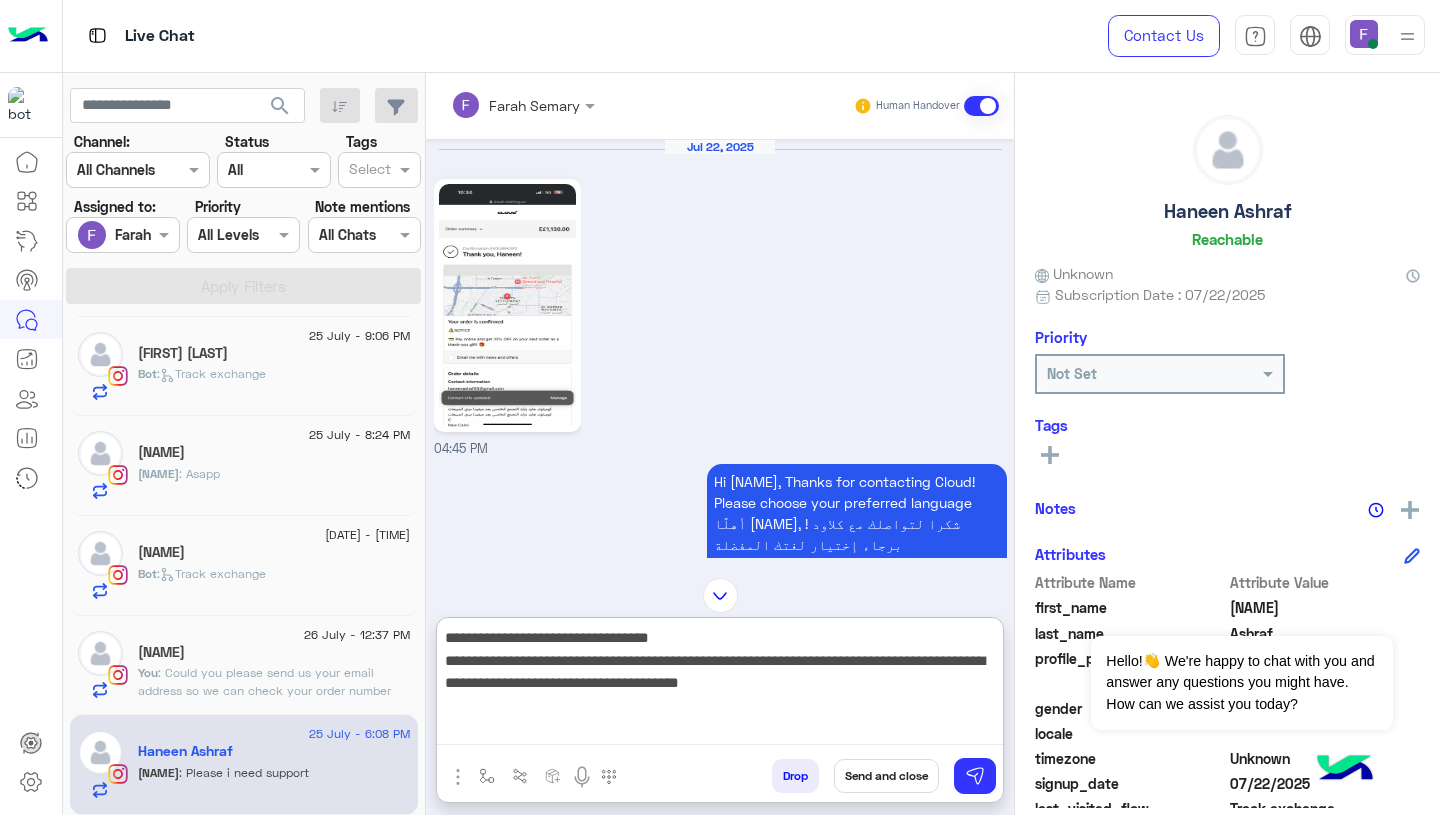 click on "**********" at bounding box center [720, 685] 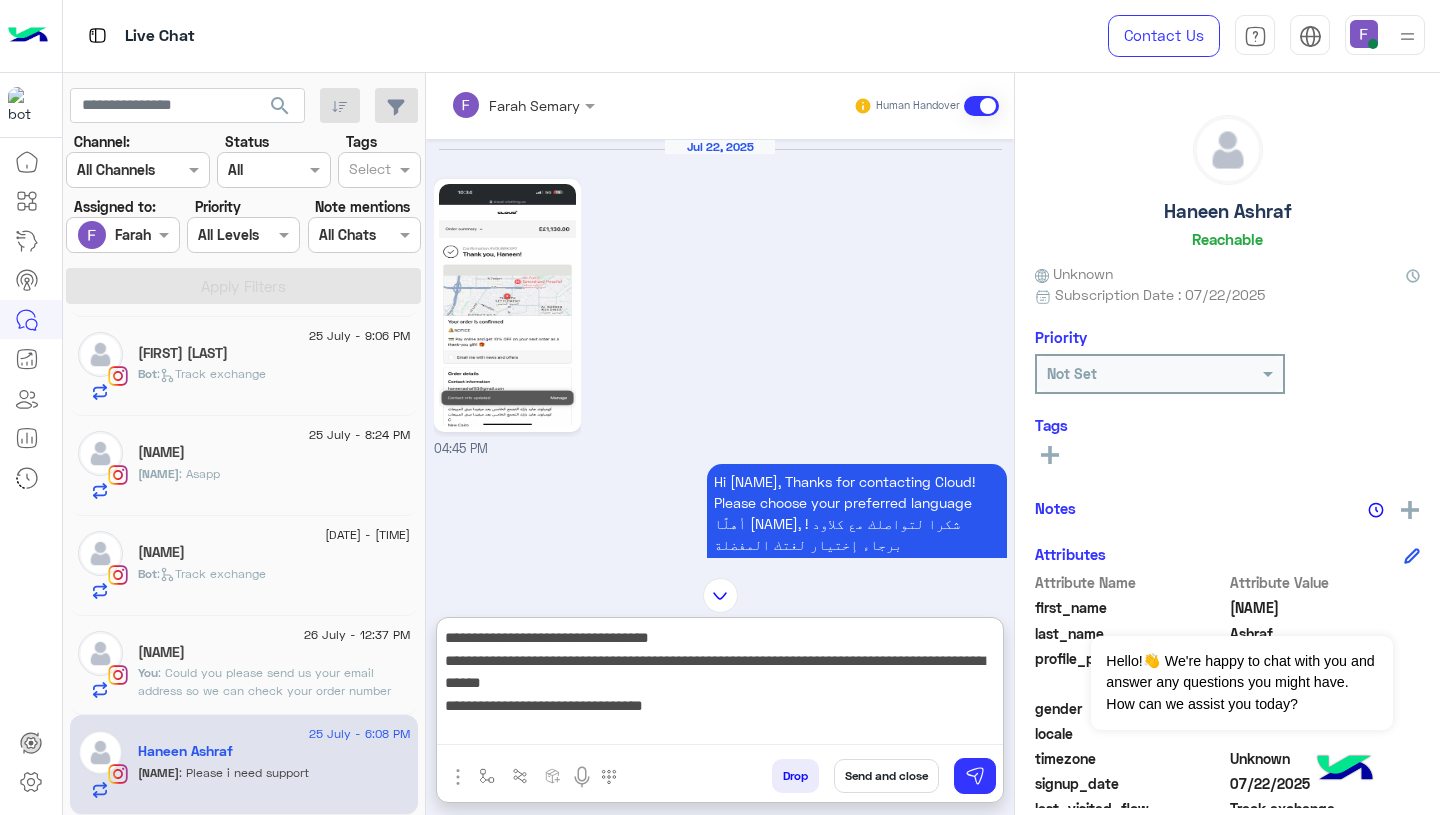type on "**********" 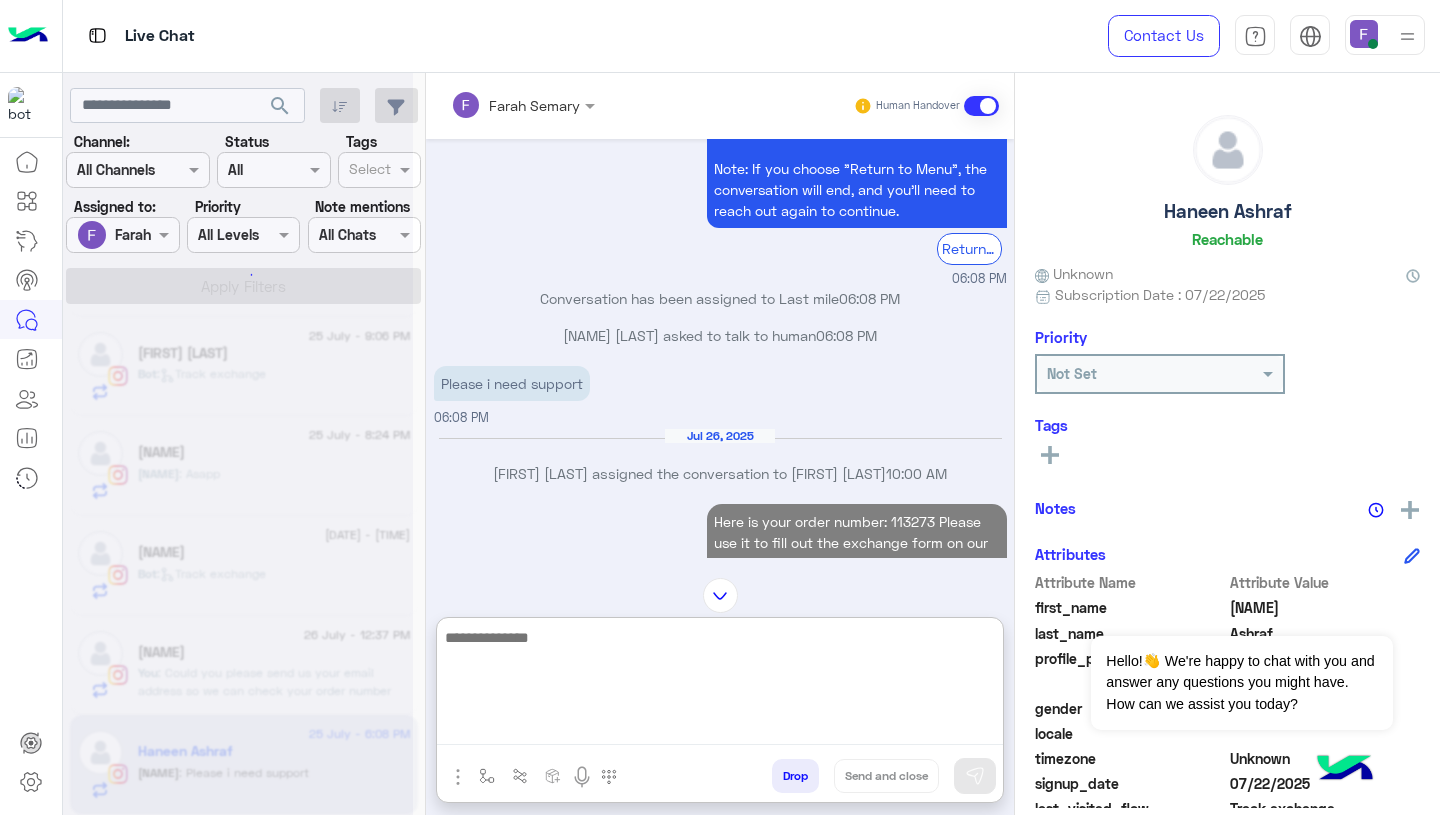 scroll, scrollTop: 0, scrollLeft: 0, axis: both 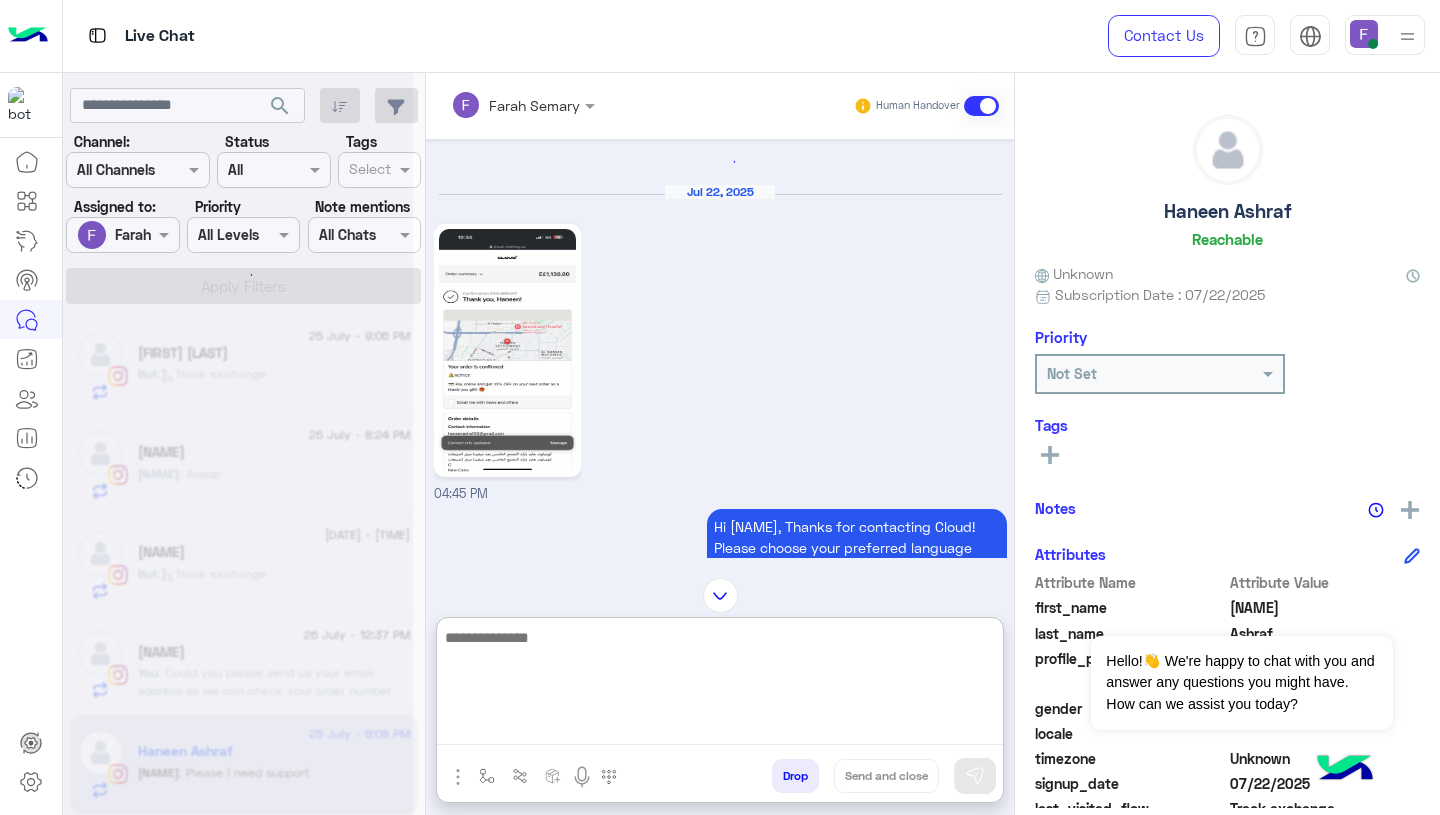 click on "Jul 22, 2025    04:45 PM" at bounding box center [720, 344] 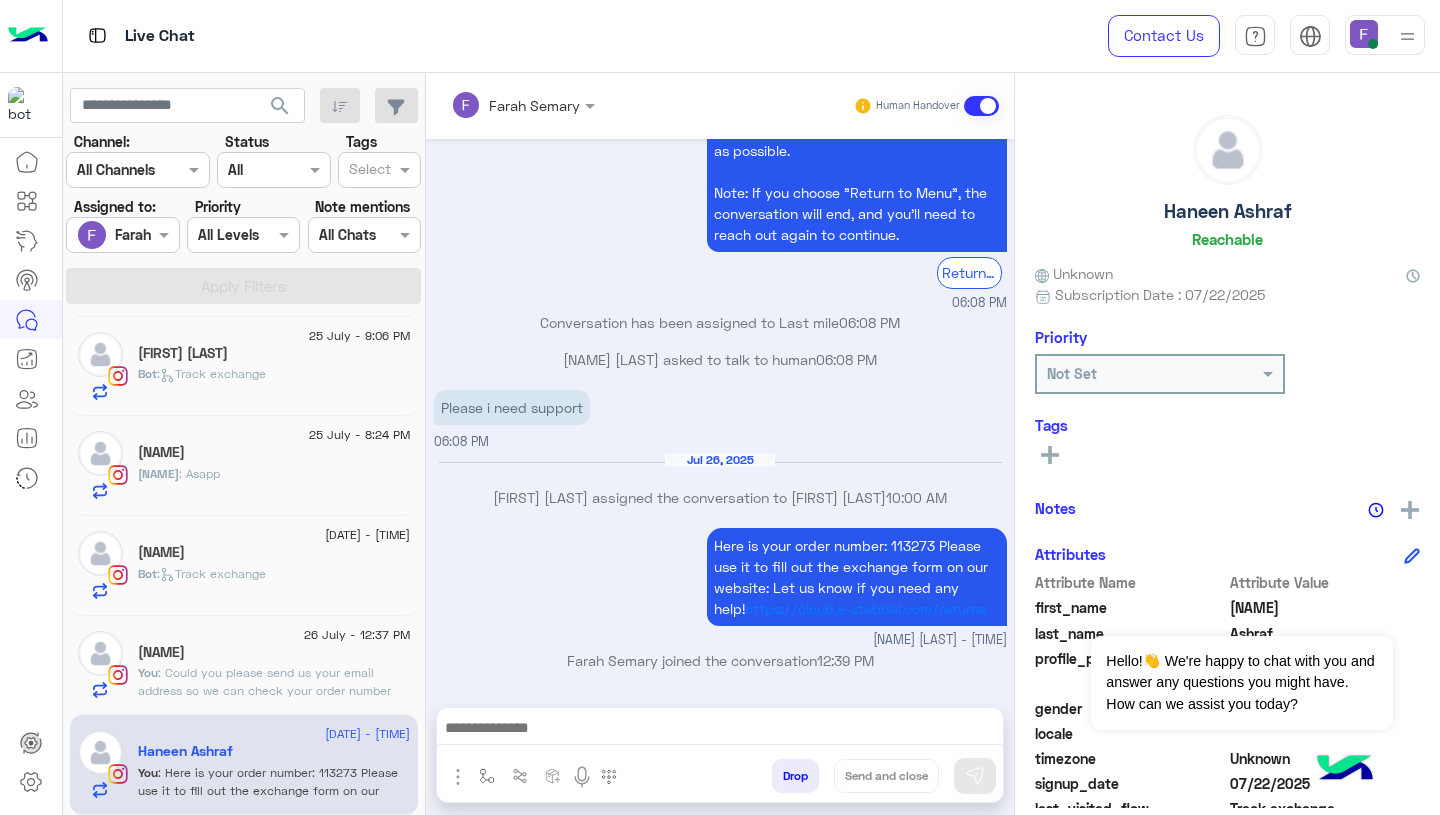 scroll, scrollTop: 6826, scrollLeft: 0, axis: vertical 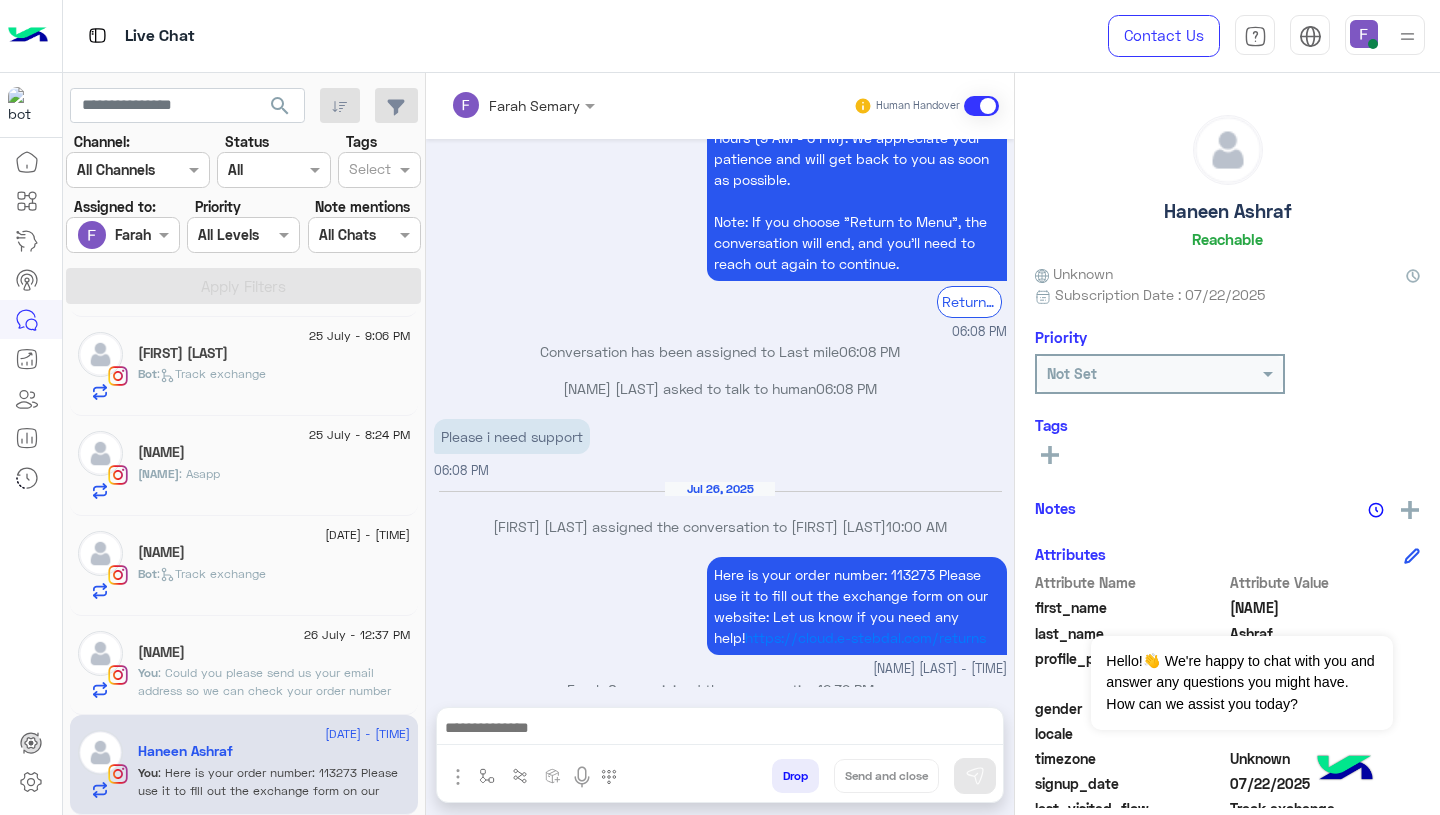 click on "[NAME]" 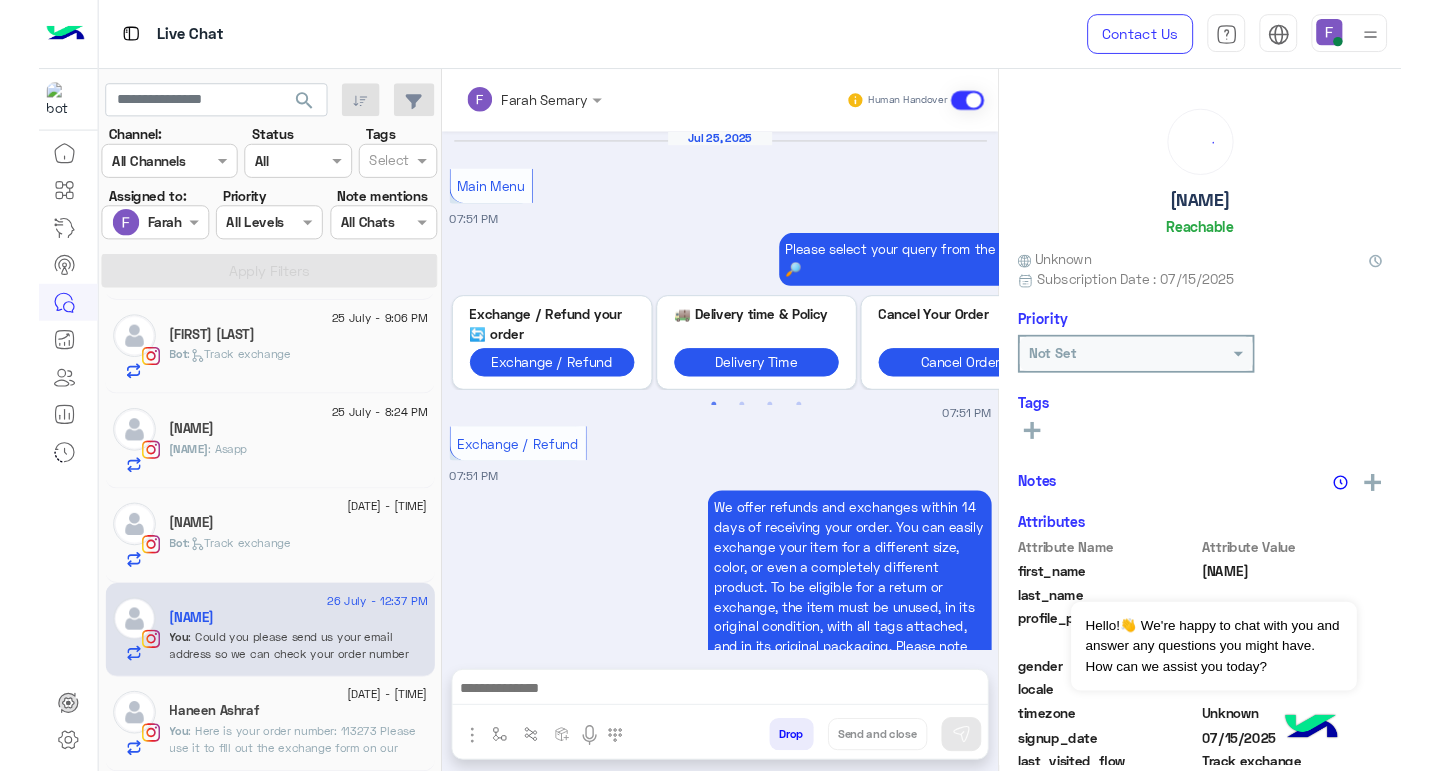 scroll, scrollTop: 2024, scrollLeft: 0, axis: vertical 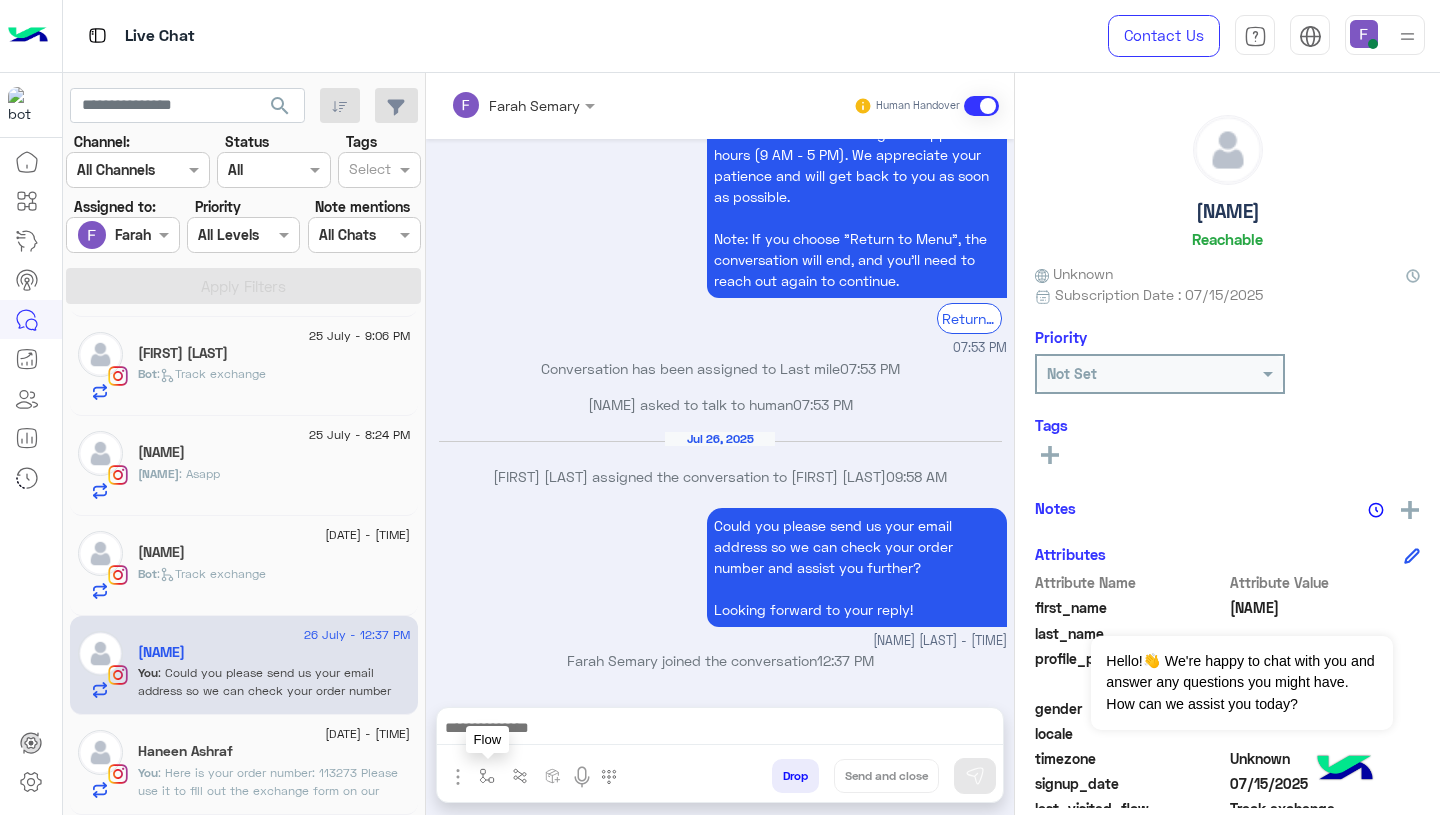 click at bounding box center (487, 776) 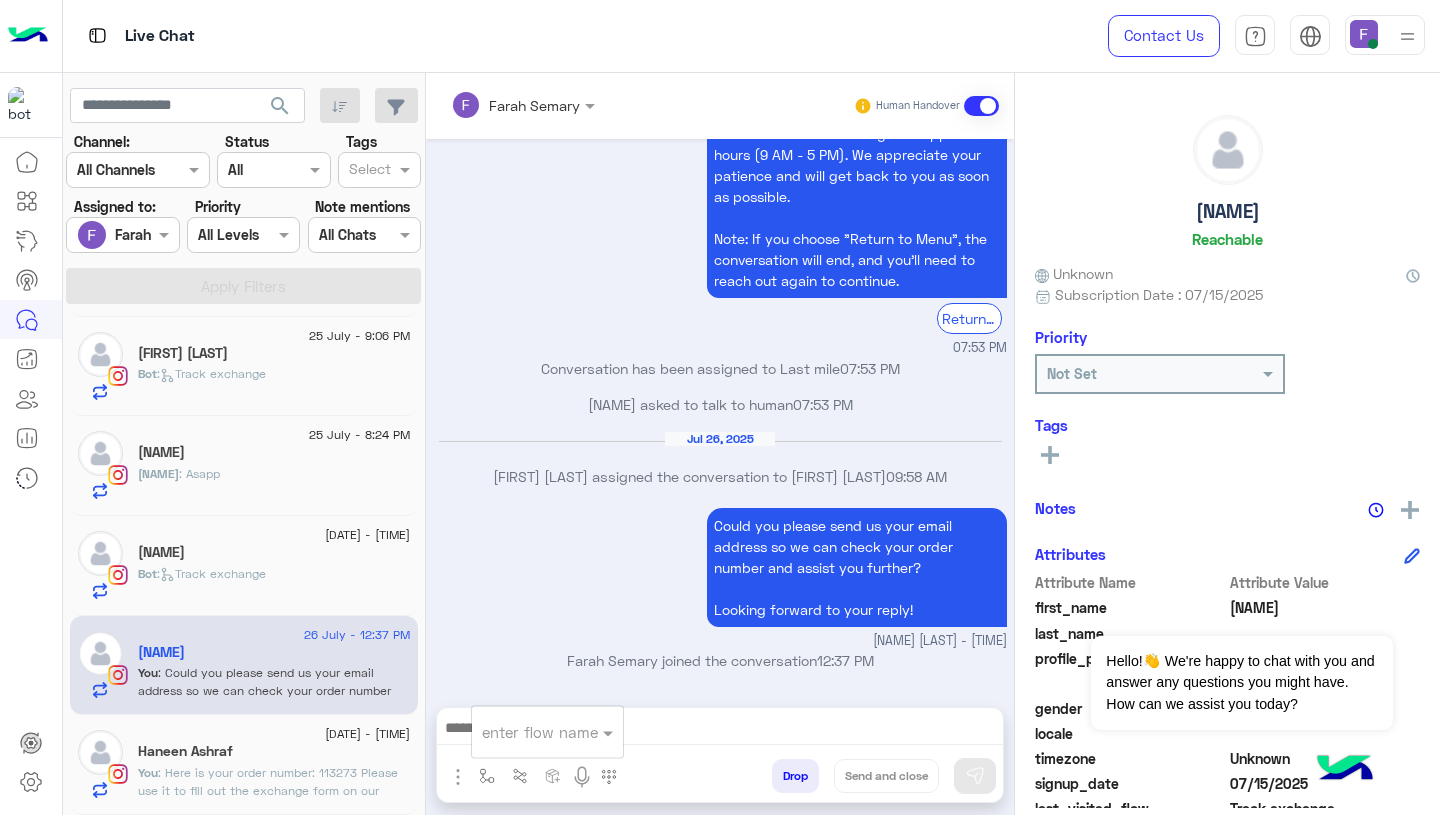 click at bounding box center [523, 732] 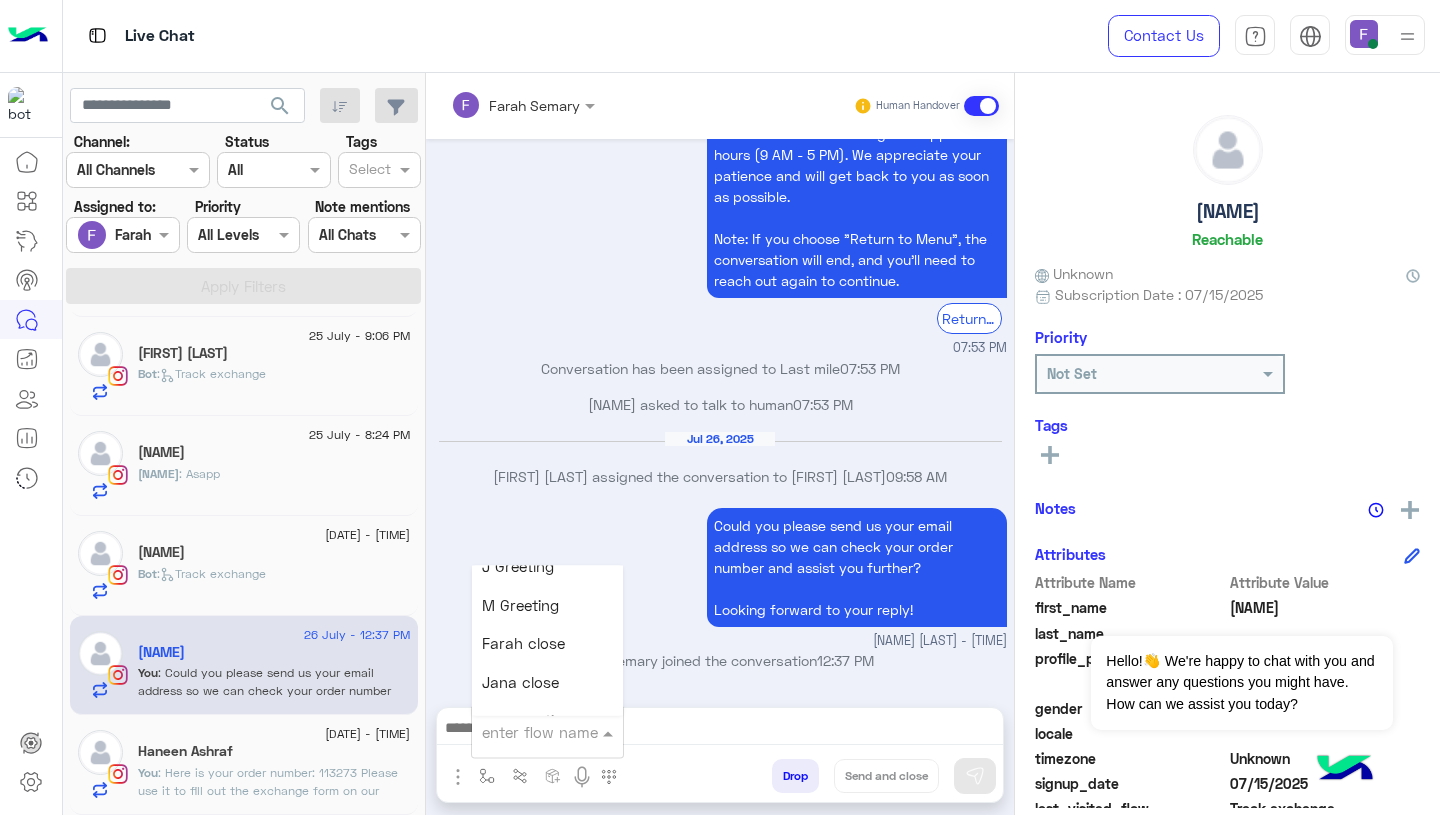 scroll, scrollTop: 2527, scrollLeft: 0, axis: vertical 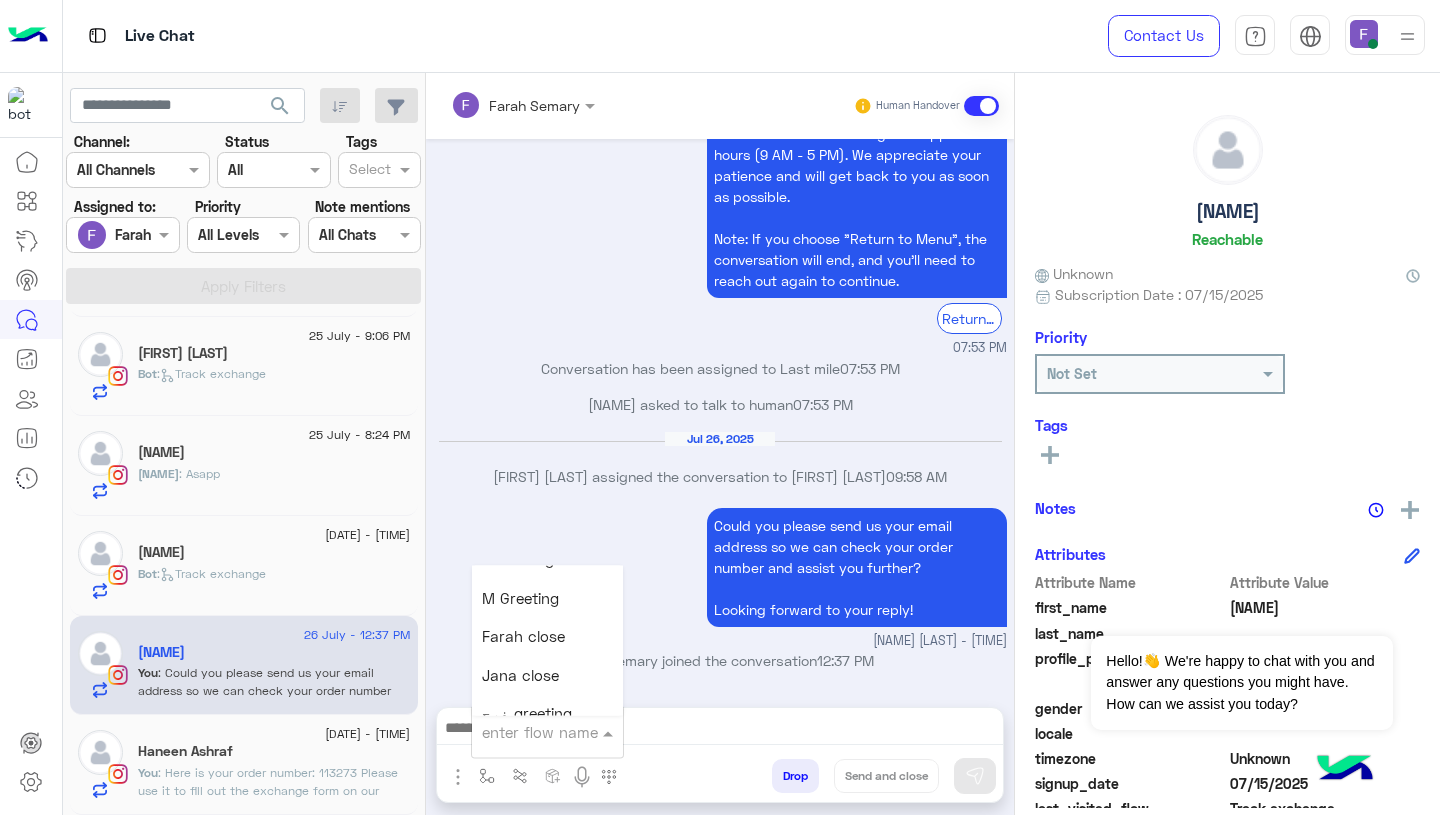 click on "Farah close" at bounding box center [523, 637] 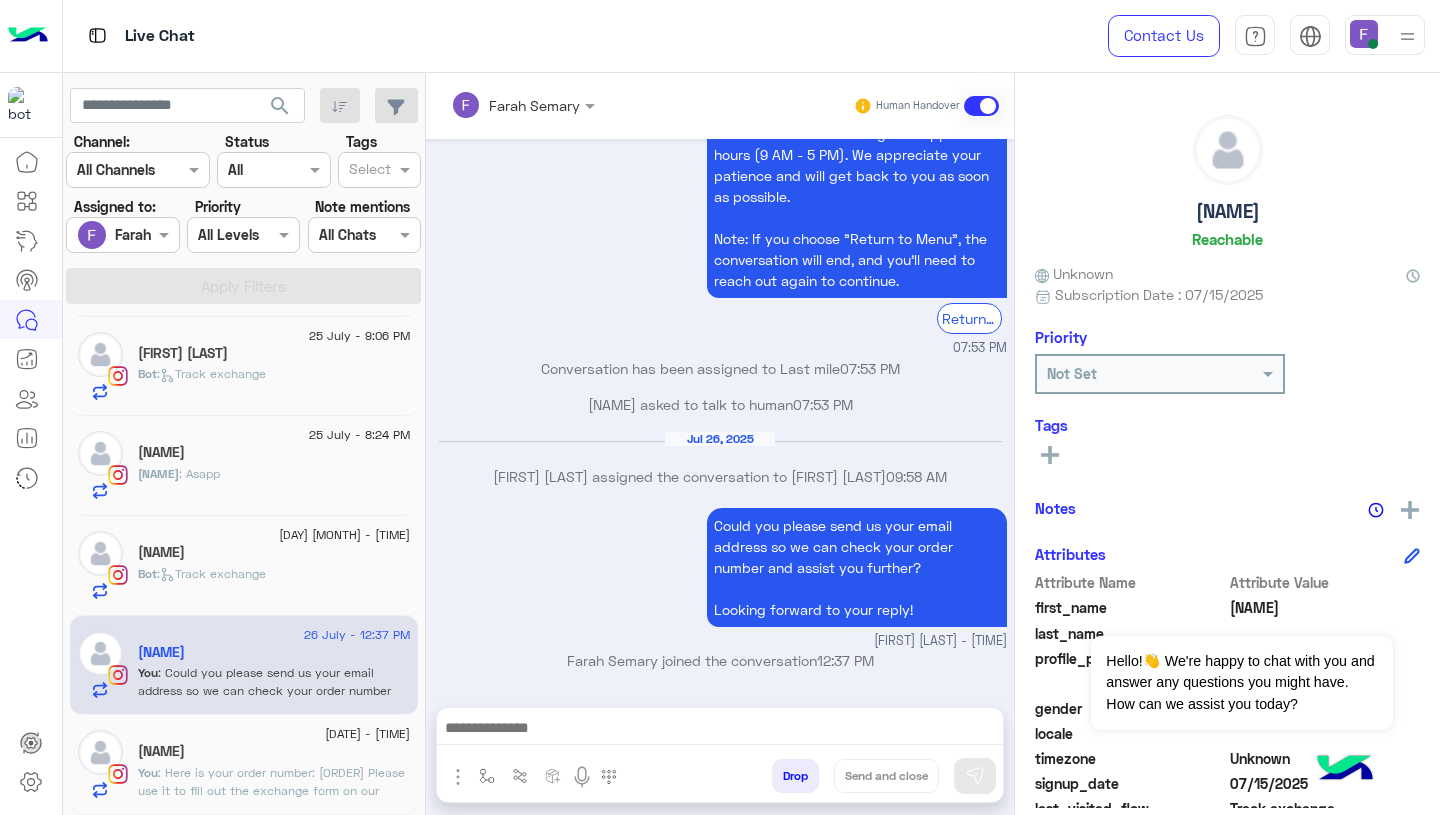 type on "**********" 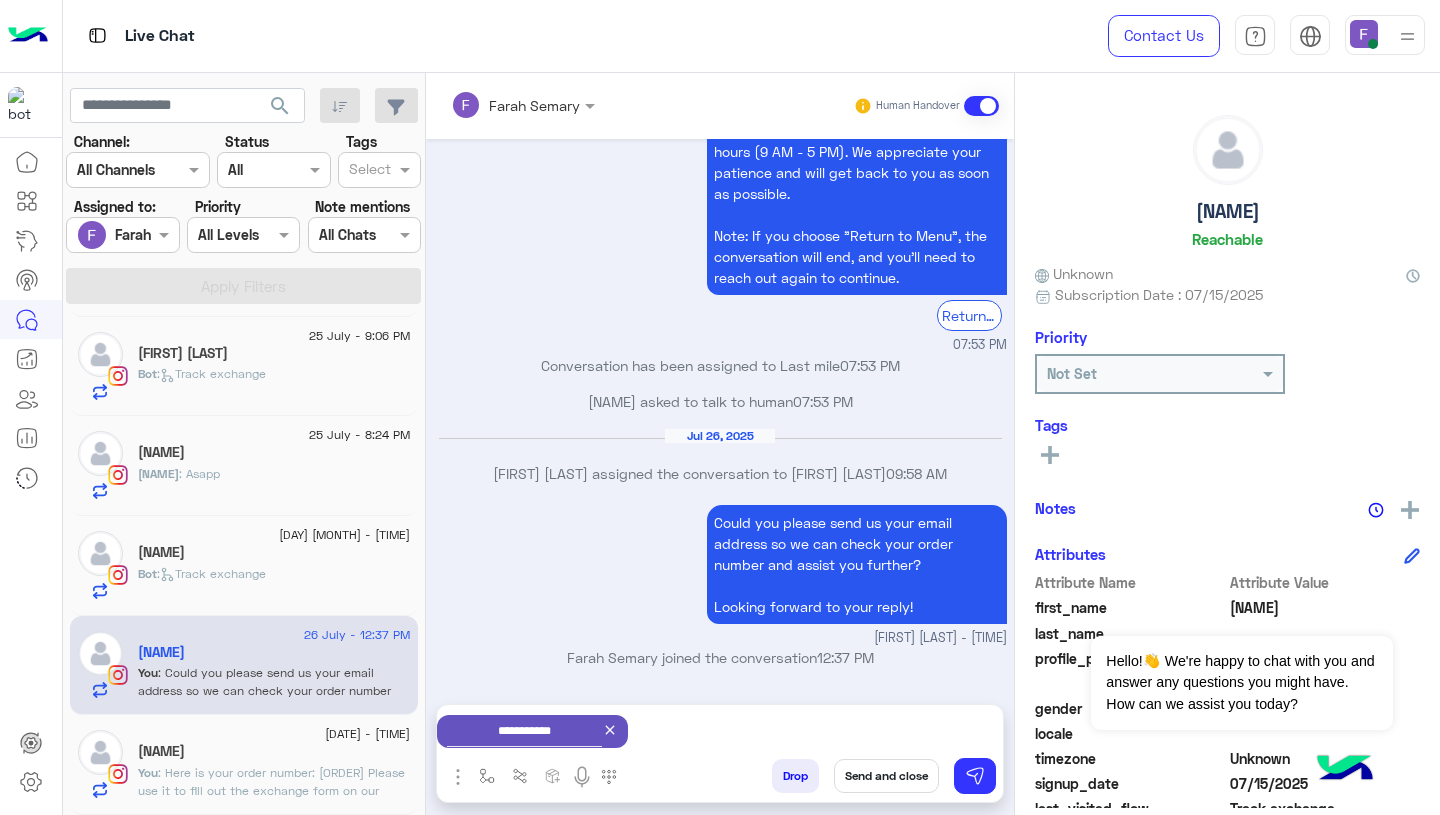 click on "Send and close" at bounding box center (886, 776) 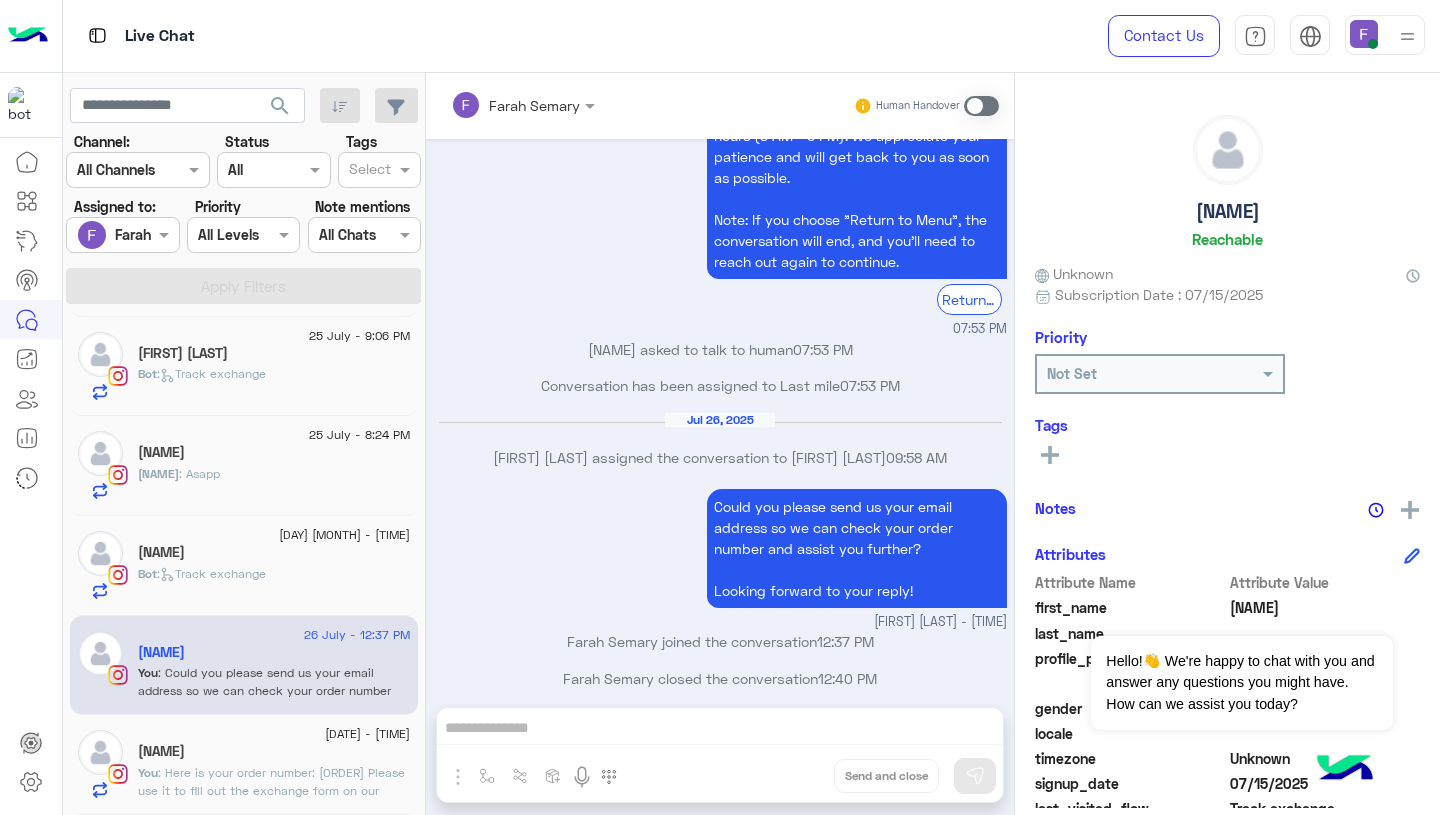 scroll, scrollTop: 2060, scrollLeft: 0, axis: vertical 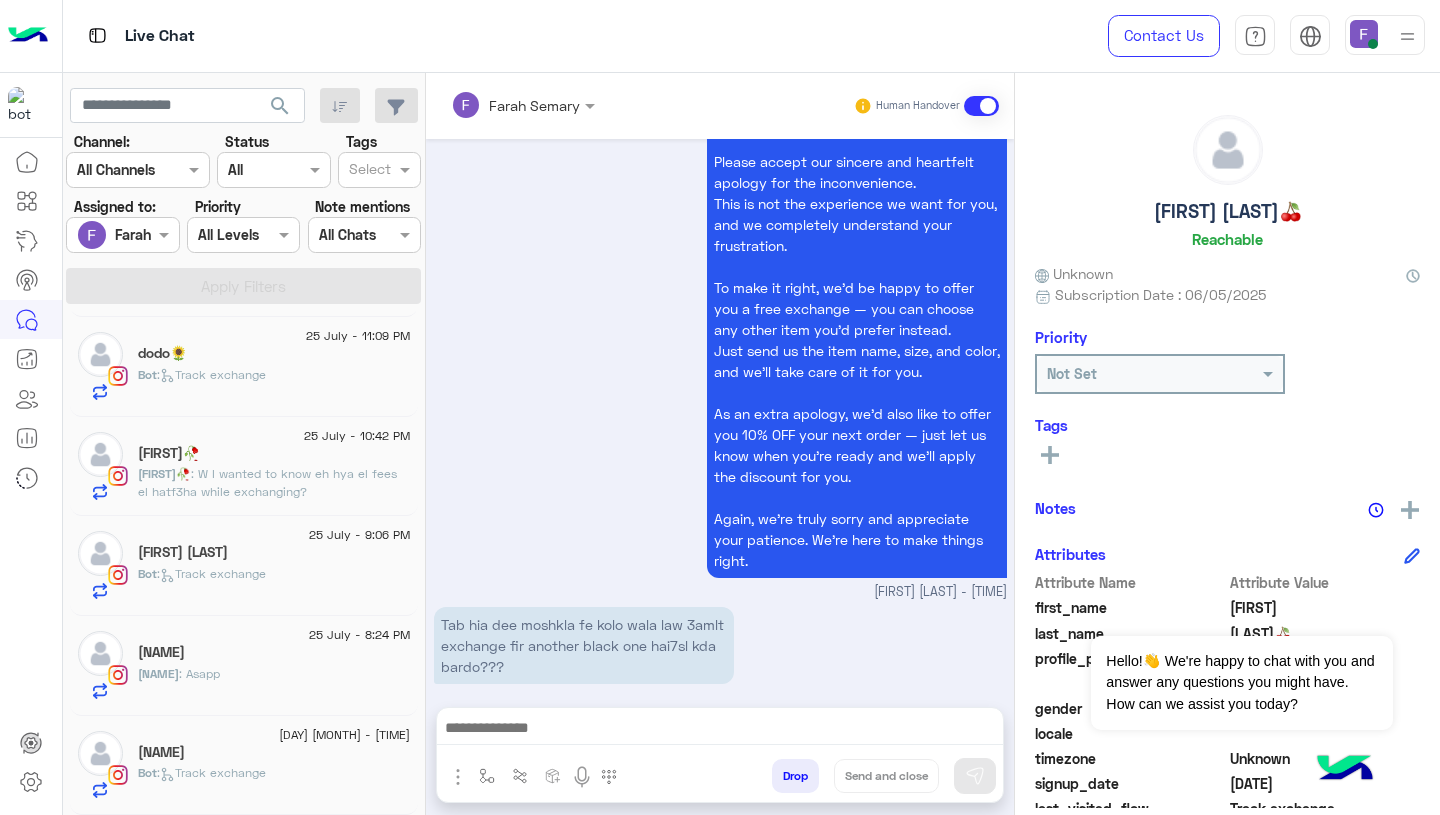 click on "25 July - 8:02 PM" 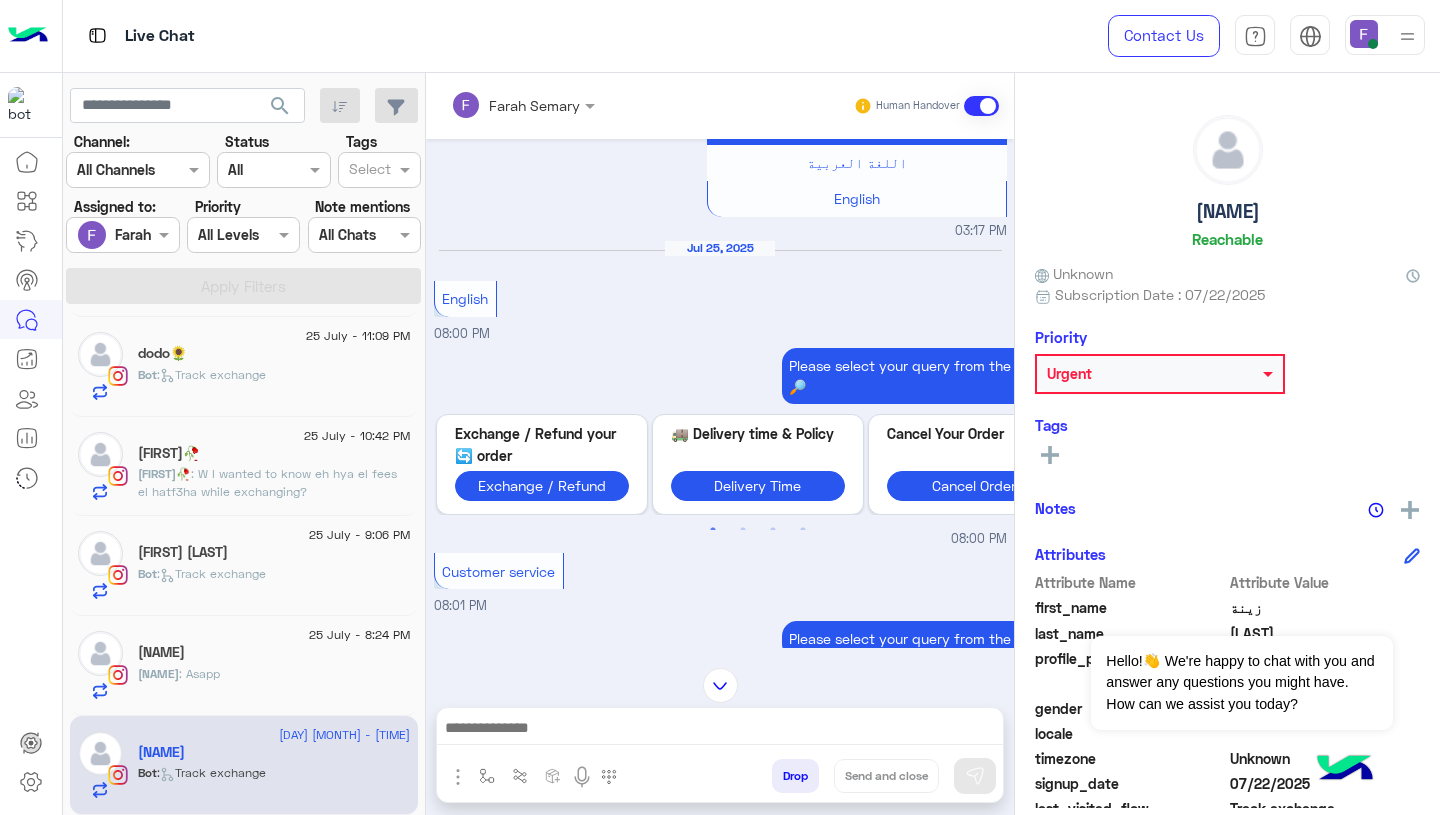 scroll, scrollTop: 0, scrollLeft: 0, axis: both 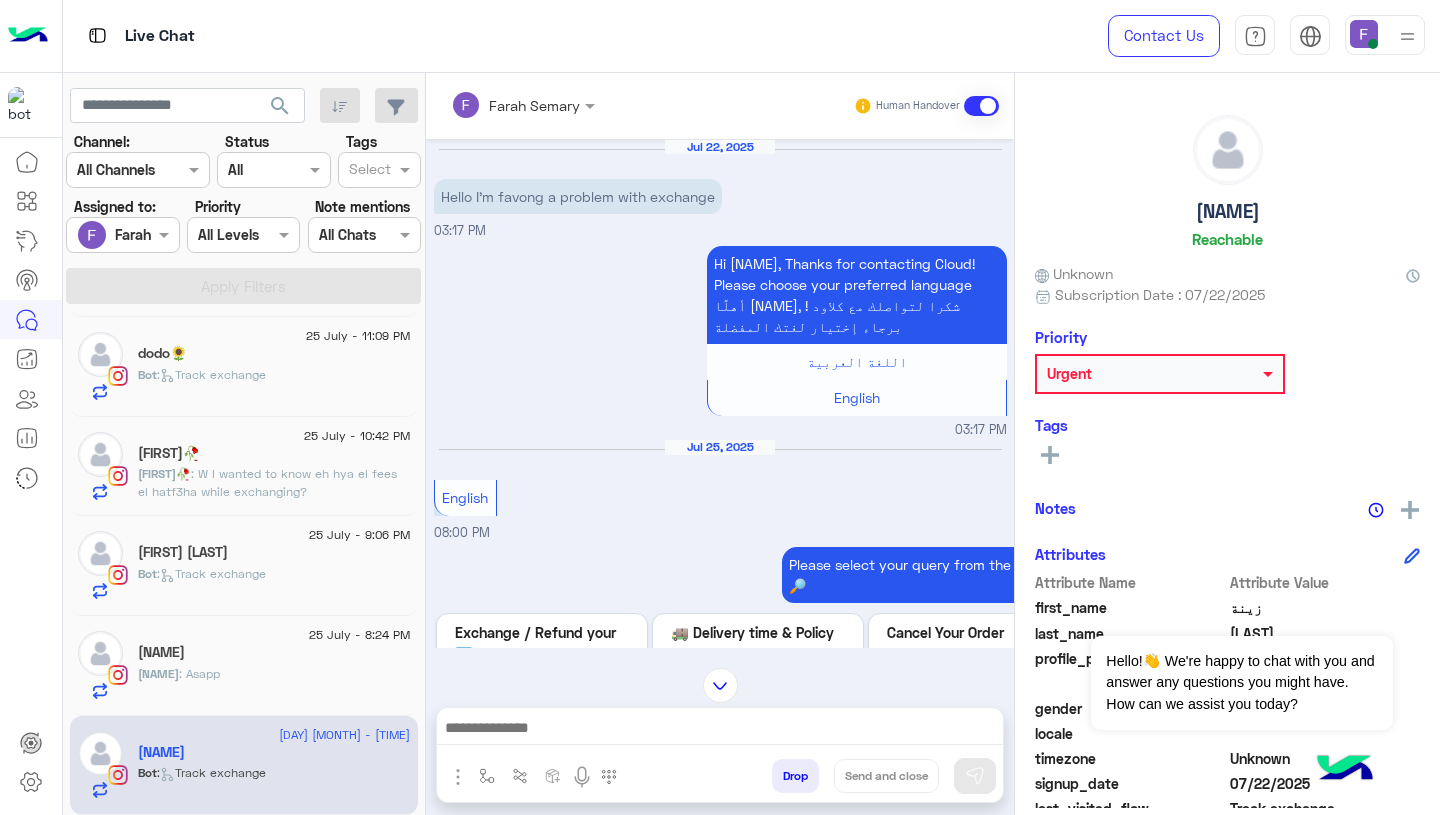 click at bounding box center [720, 730] 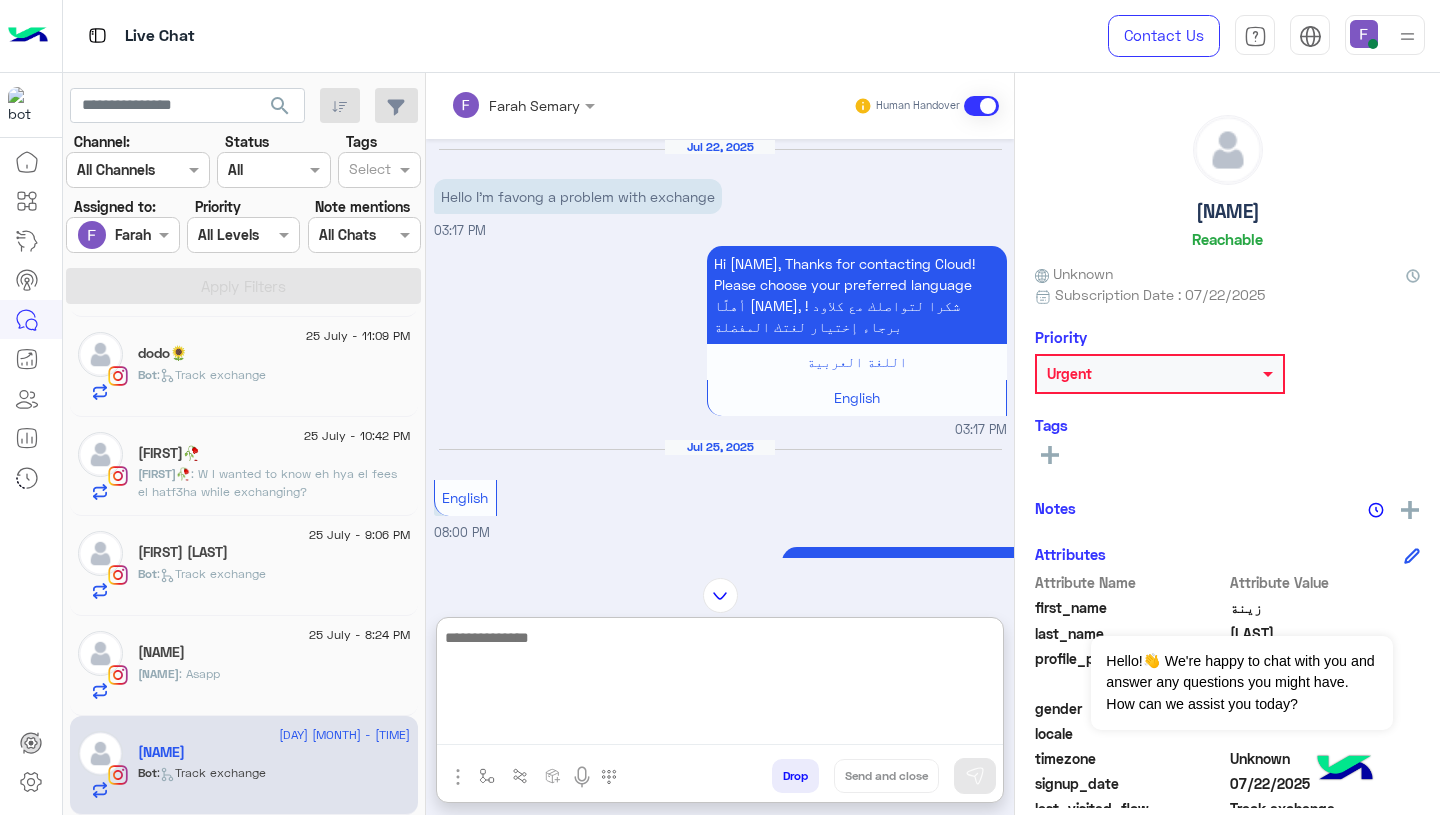 paste on "**********" 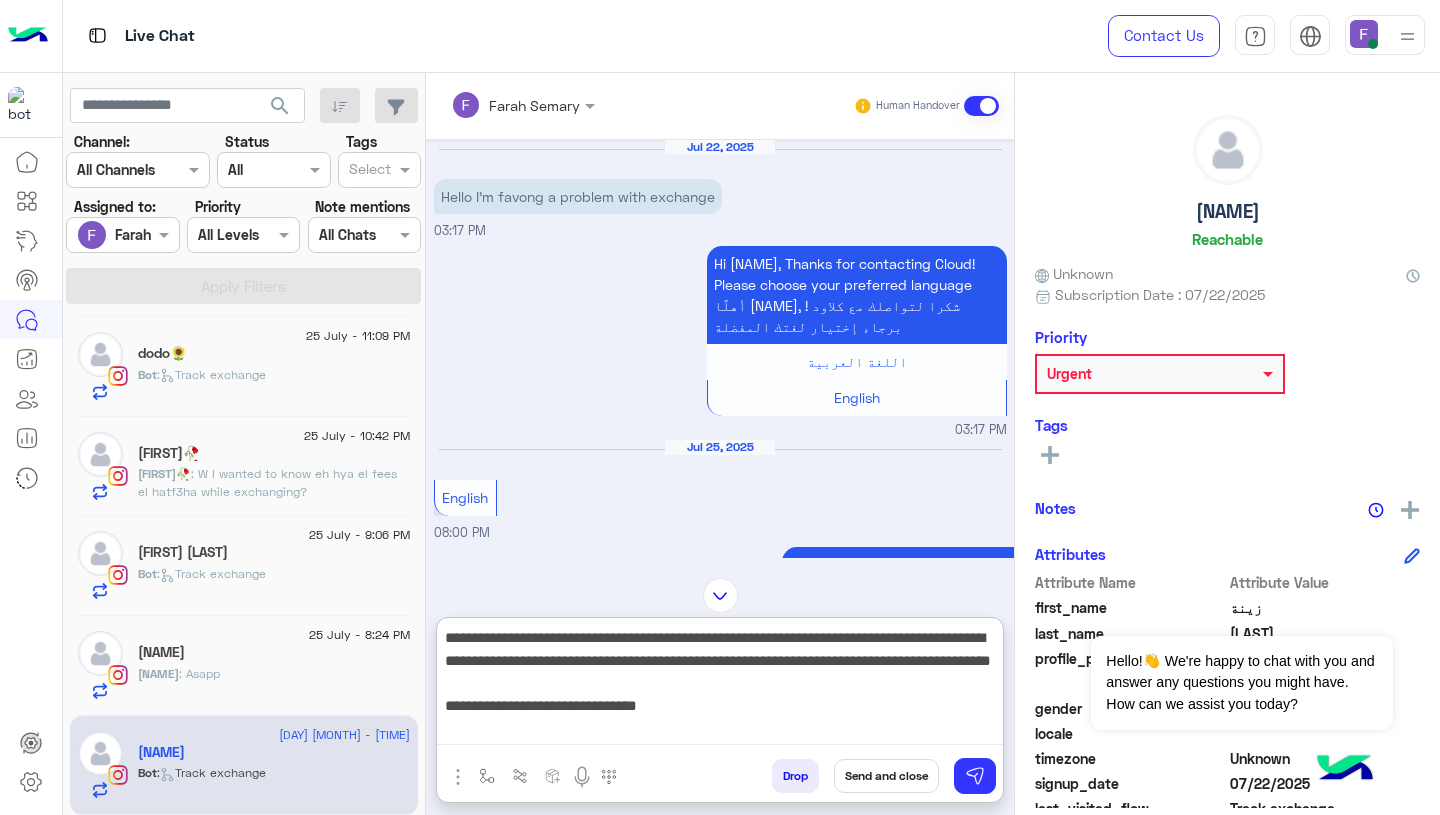 scroll, scrollTop: 0, scrollLeft: 0, axis: both 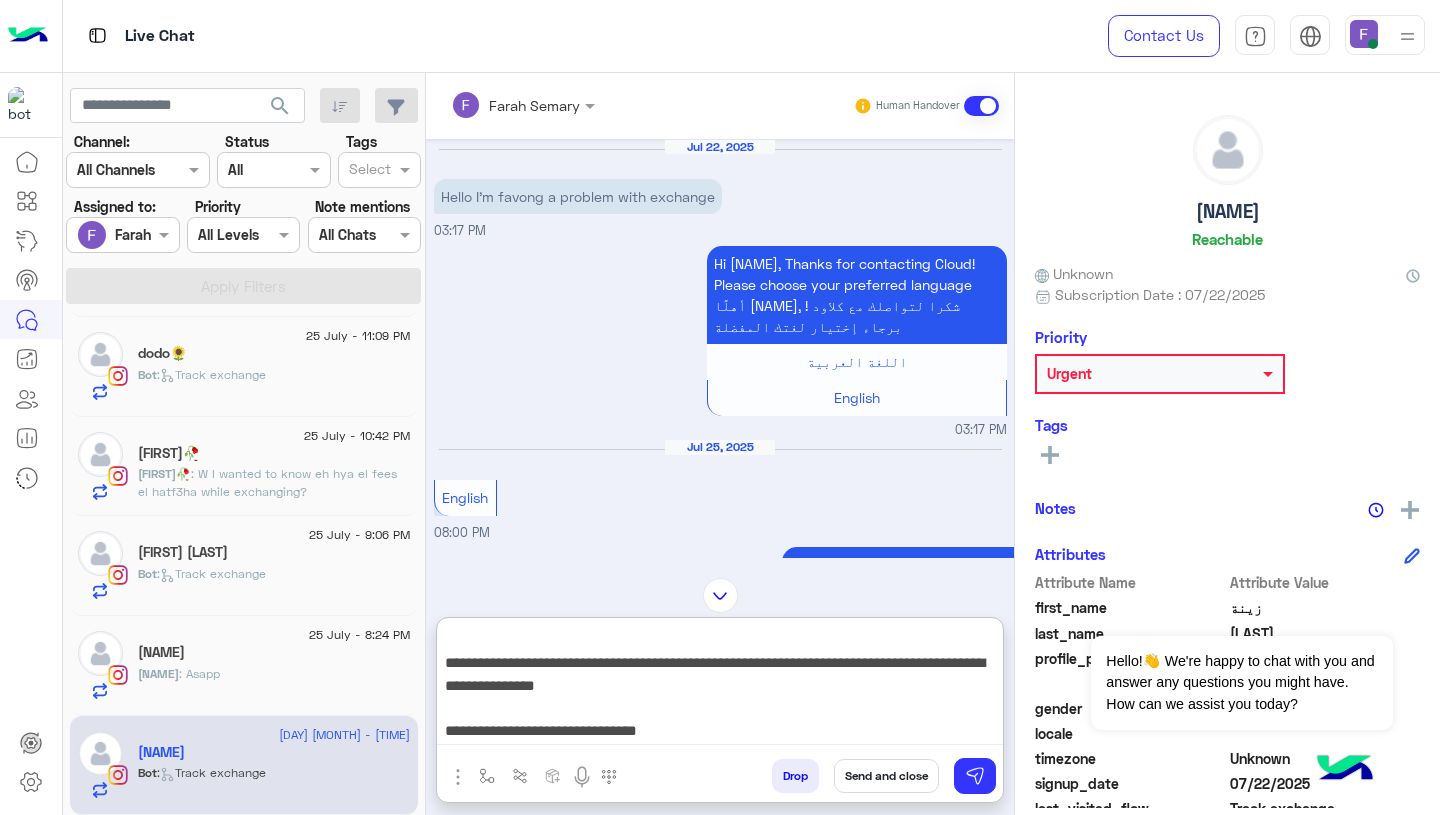 type on "**********" 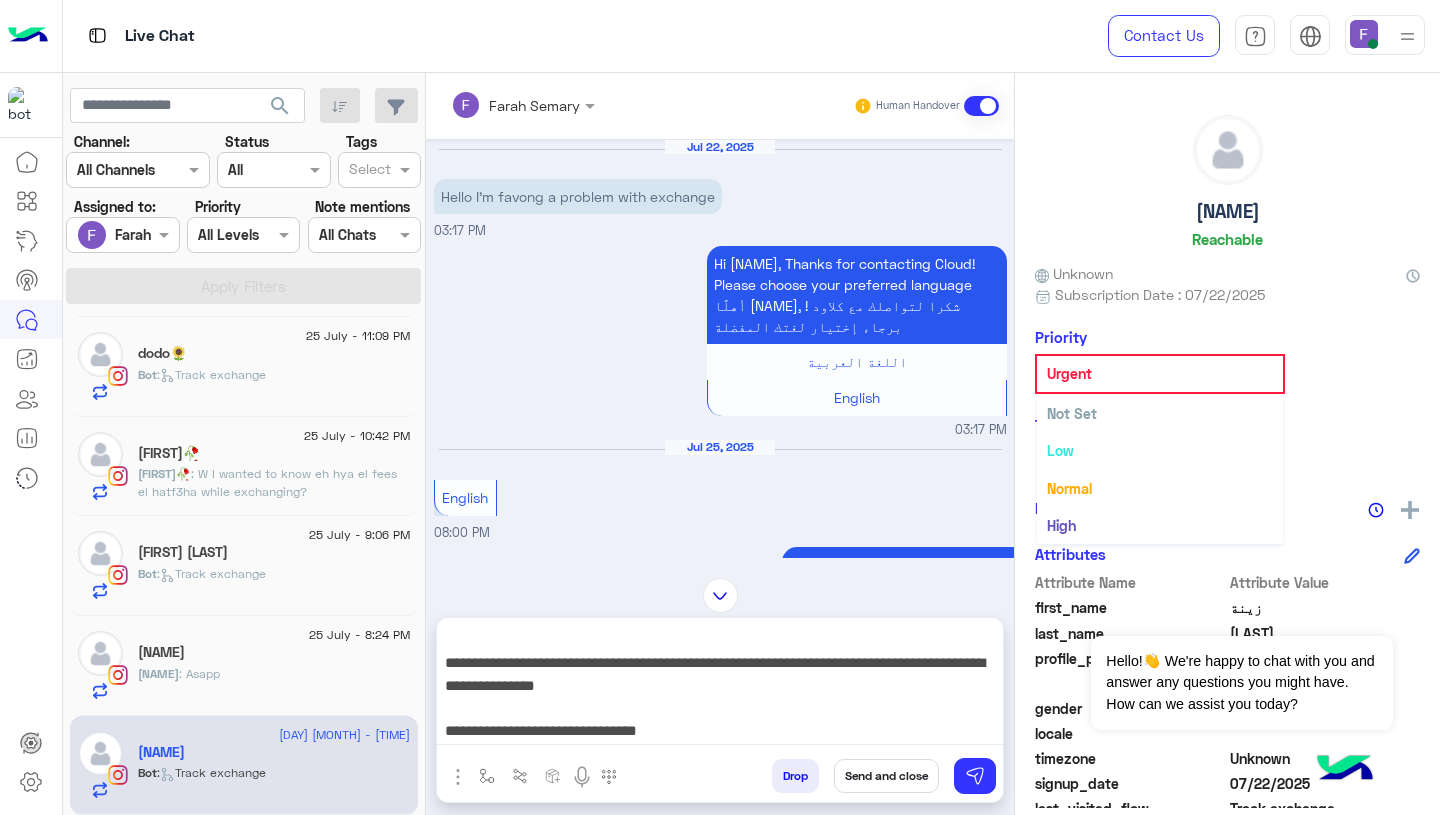 click on "Urgent" 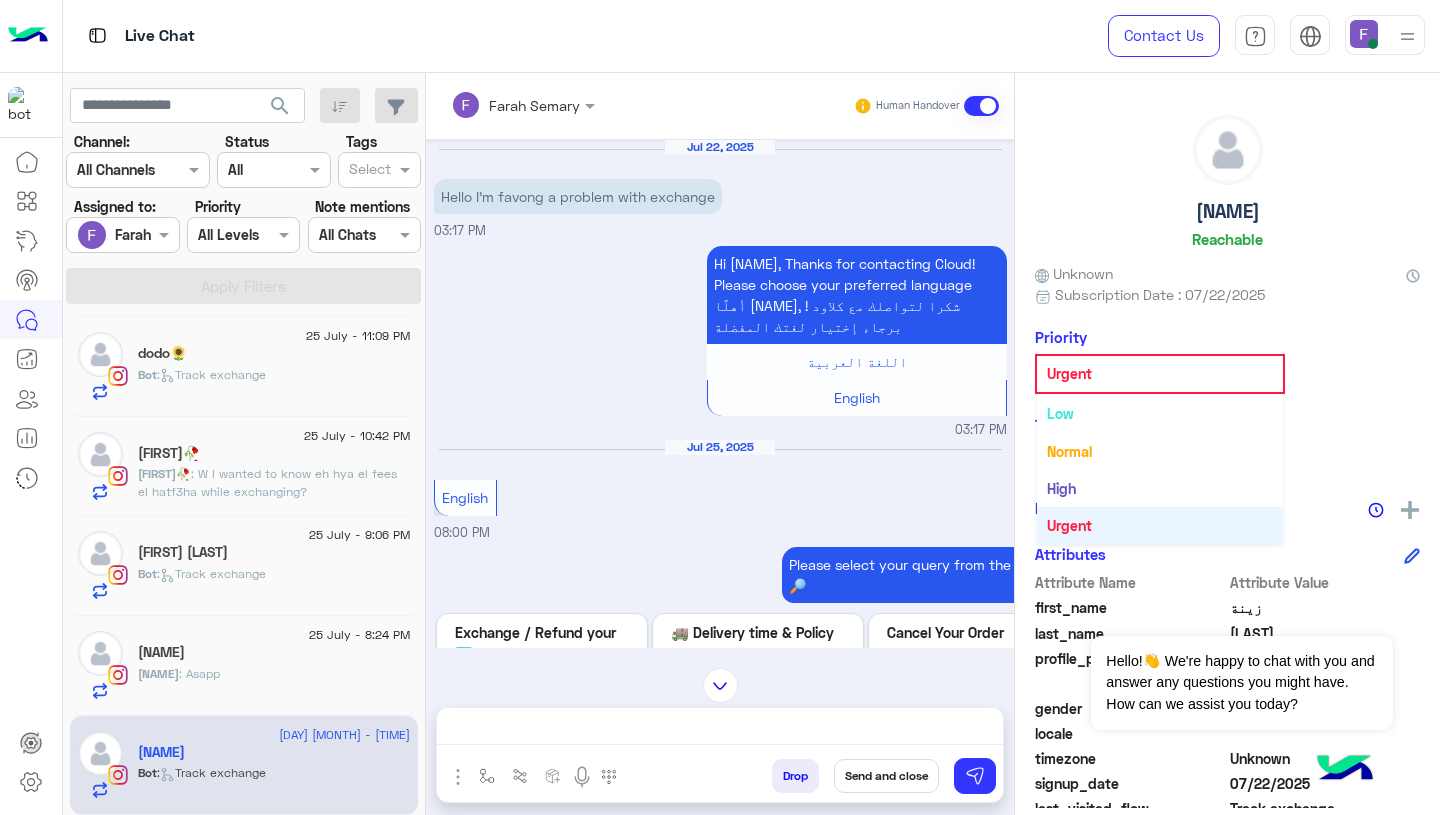 scroll, scrollTop: 0, scrollLeft: 0, axis: both 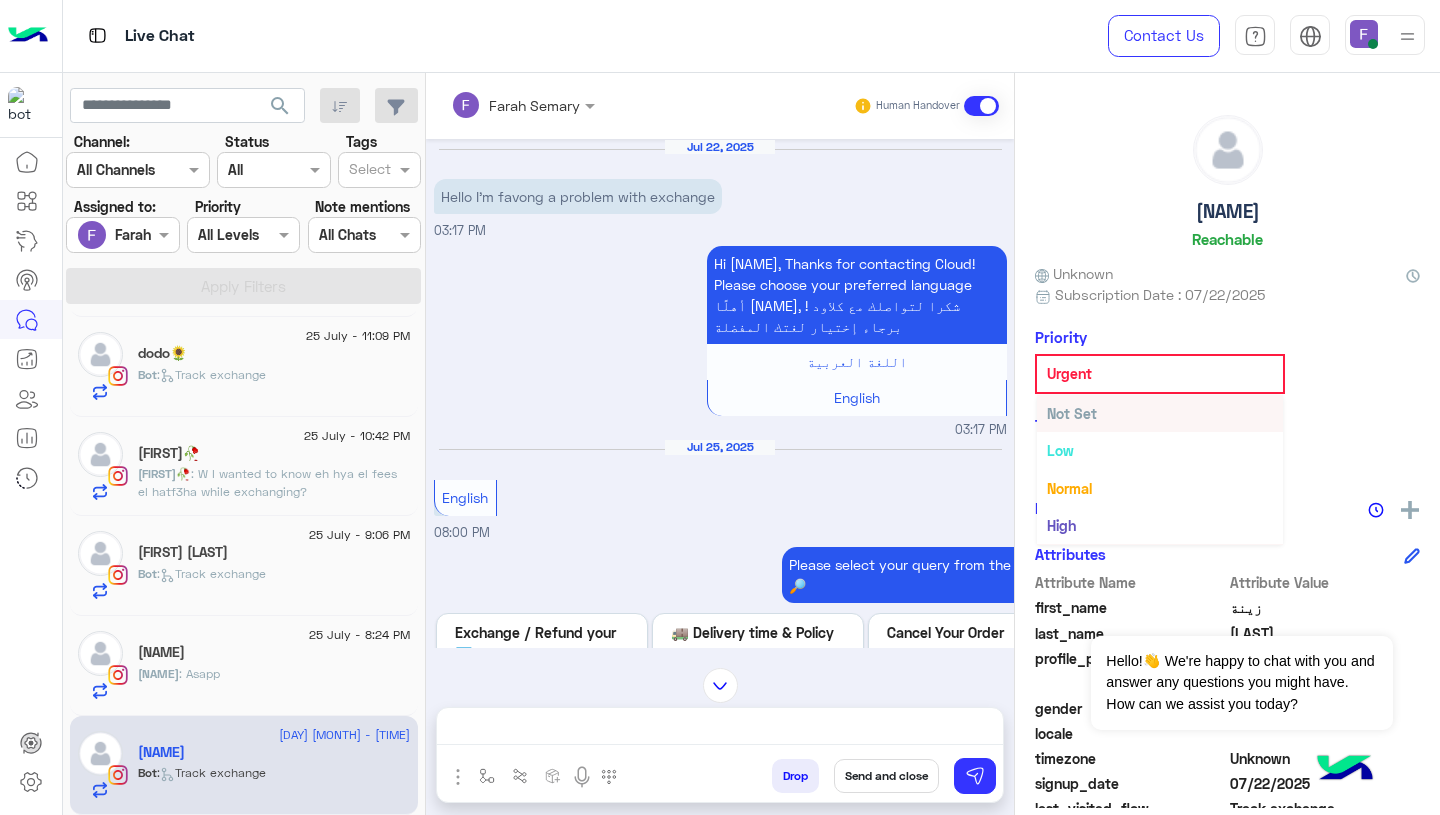 click on "Not Set" at bounding box center [1072, 413] 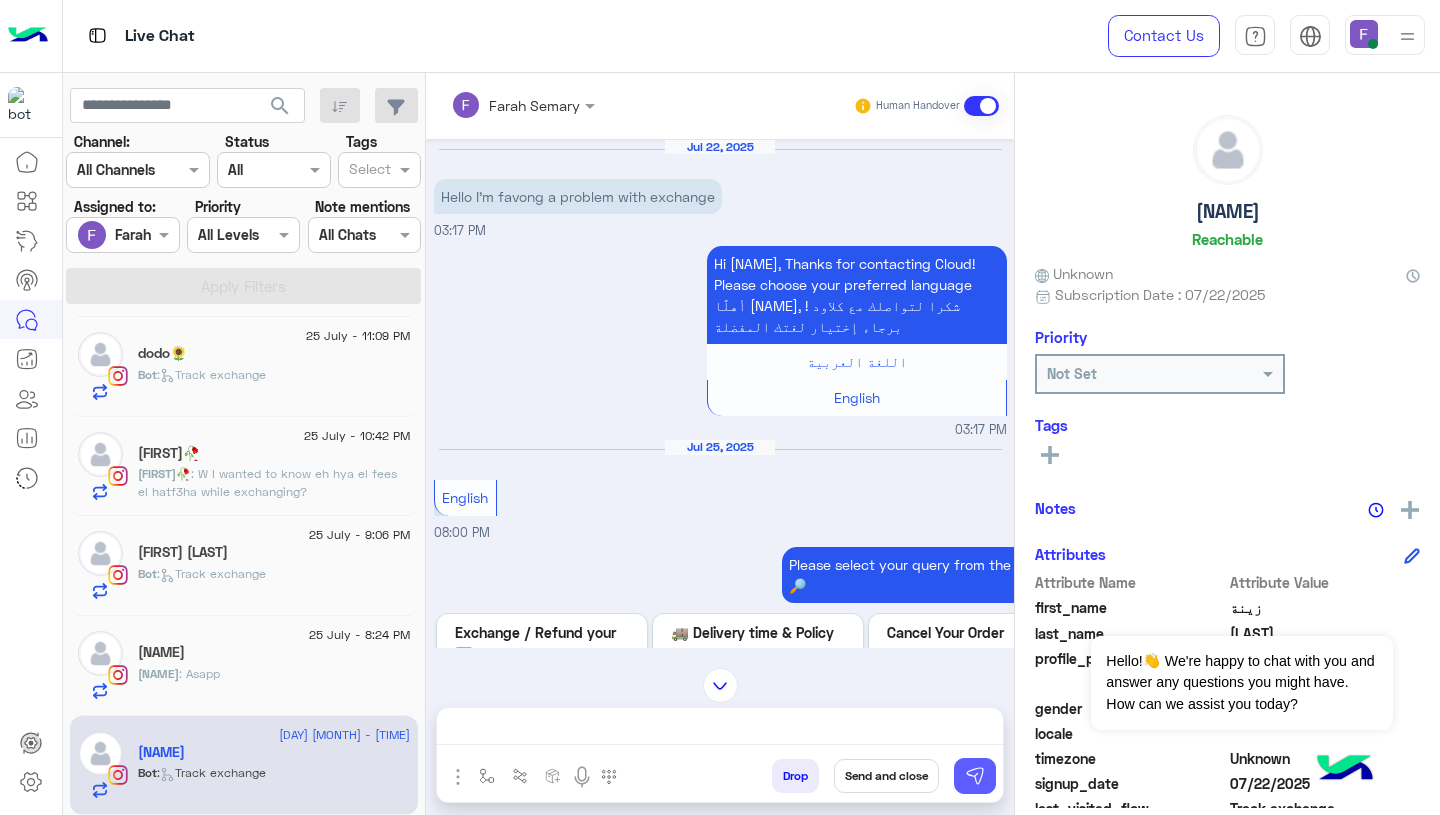 click at bounding box center (975, 776) 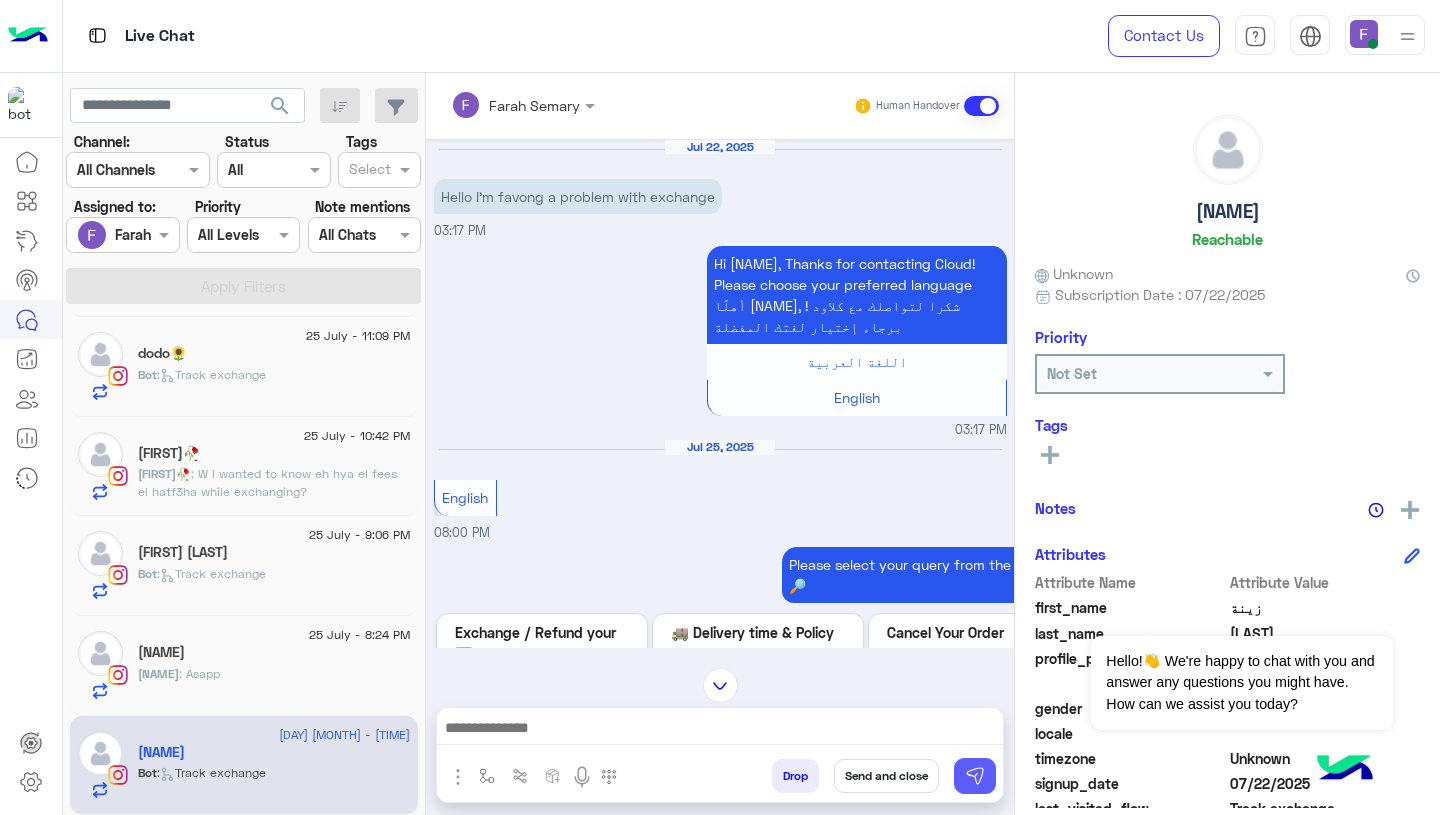 scroll, scrollTop: 0, scrollLeft: 0, axis: both 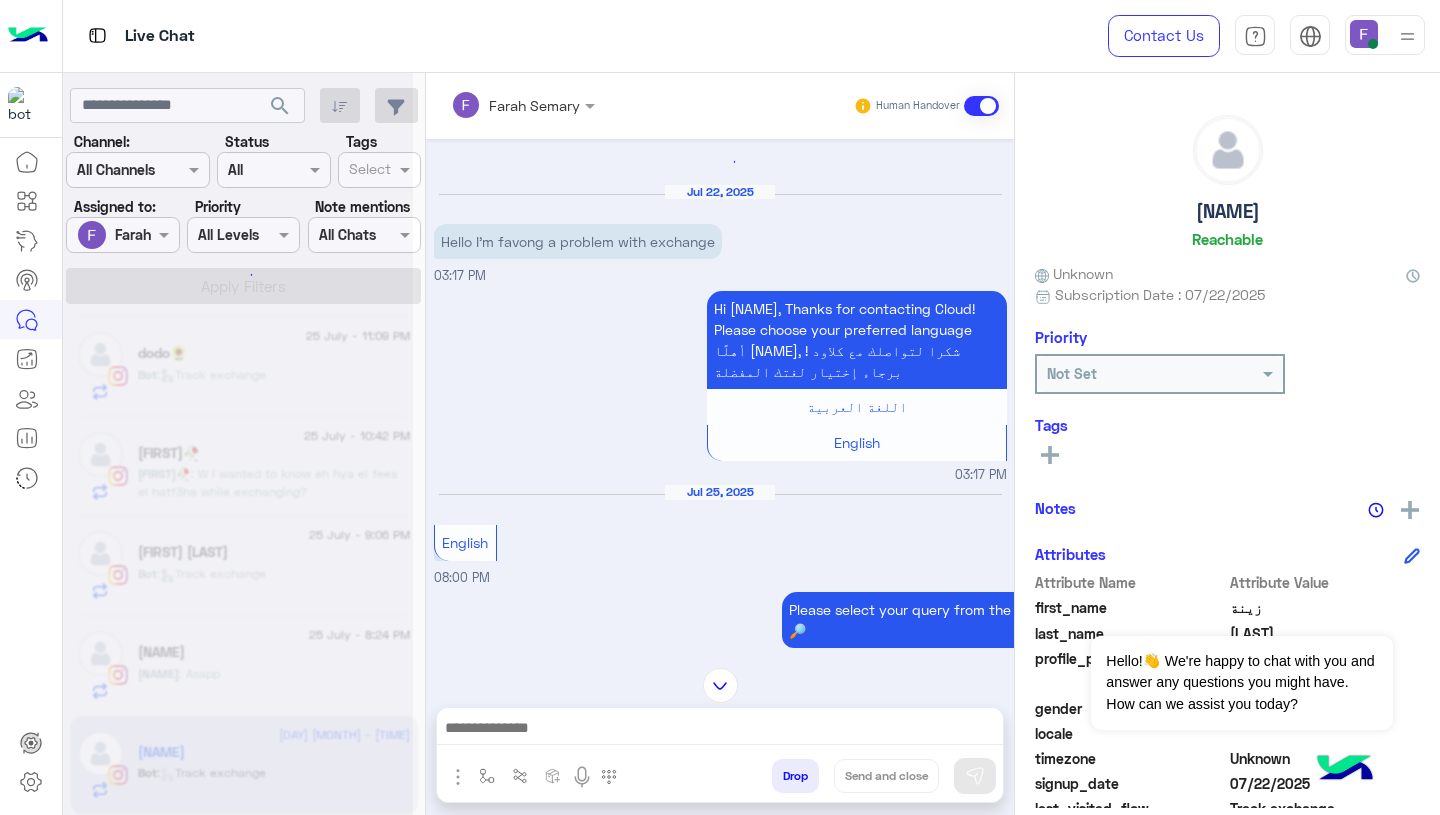 click on "Jul 22, 2025  Hello I’m favong a problem with exchange   03:17 PM  Hi زينة, Thanks for contacting Cloud! Please choose your preferred language أهلًا زينة, شكرا لتواصلك مع كلاود ! برجاء إختيار لغتك المفضلة  اللغة العربية    English     03:17 PM   Jul 25, 2025   English    08:00 PM  Please select your query from the below 👇🔎 Previous Exchange / Refund your order 🔄  Exchange / Refund   Delivery time & Policy 🚚  Delivery Time  Cancel Your Order  Cancel Order  Track your Order 📦  Track Order  Other Questions 💬  FAQ's  Talk to customer service 📞  Customer service  Next 1 2 3 4    08:00 PM   Customer service    08:01 PM  Please select your query from the below 👇 Previous Problems with Delivery  Order Delay  Issue in Exchange/Refund  Support for Exchange/Refund  Issue with Completing Order  Support while ordering  Cancel Order  Cancel order  Other Question  Other Question  Next 1 2 3    08:01 PM   Other Question    08:01 PM  1" at bounding box center [720, 393] 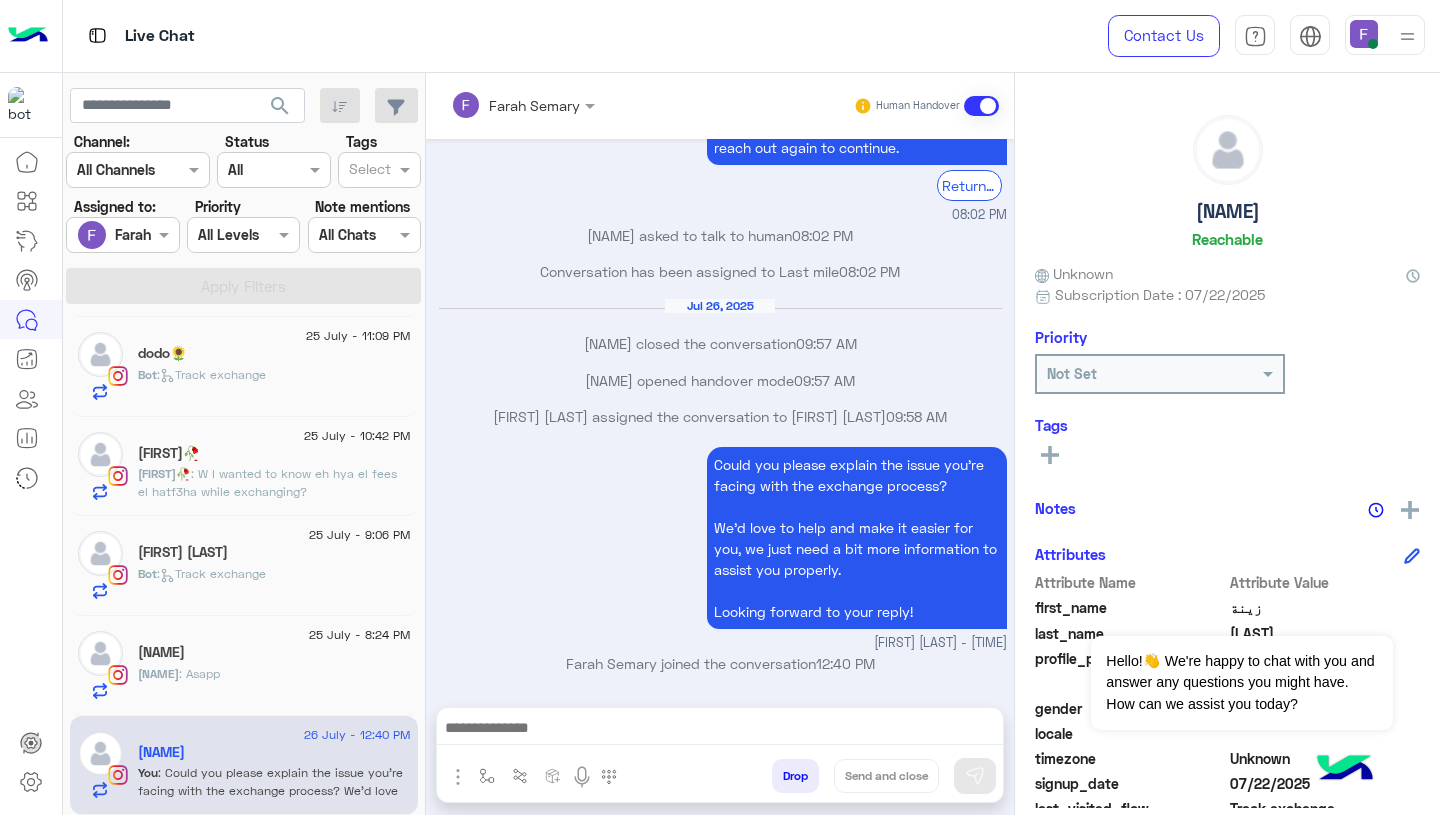 click on "Nancy : Asapp" 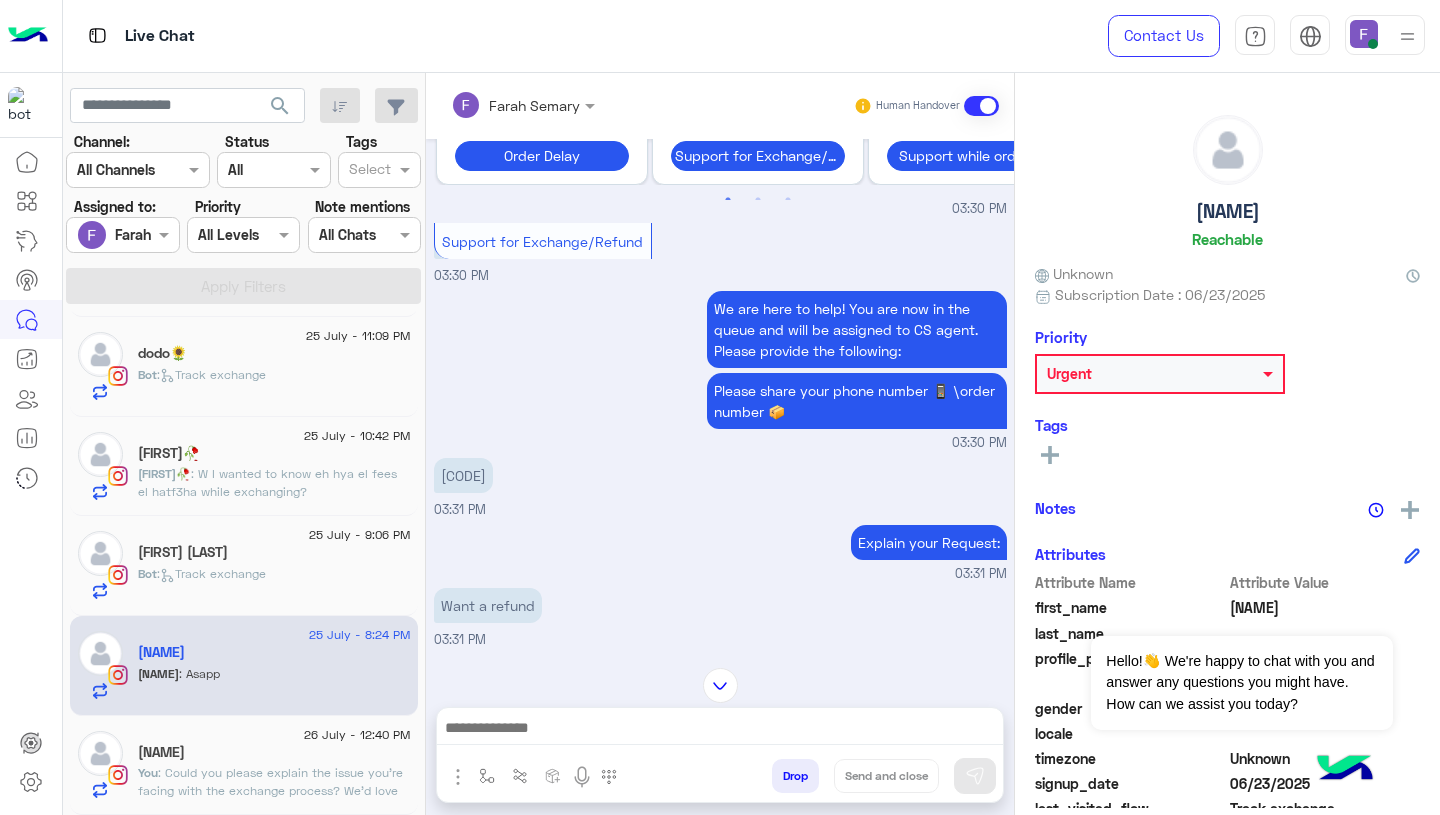 scroll, scrollTop: 1110, scrollLeft: 0, axis: vertical 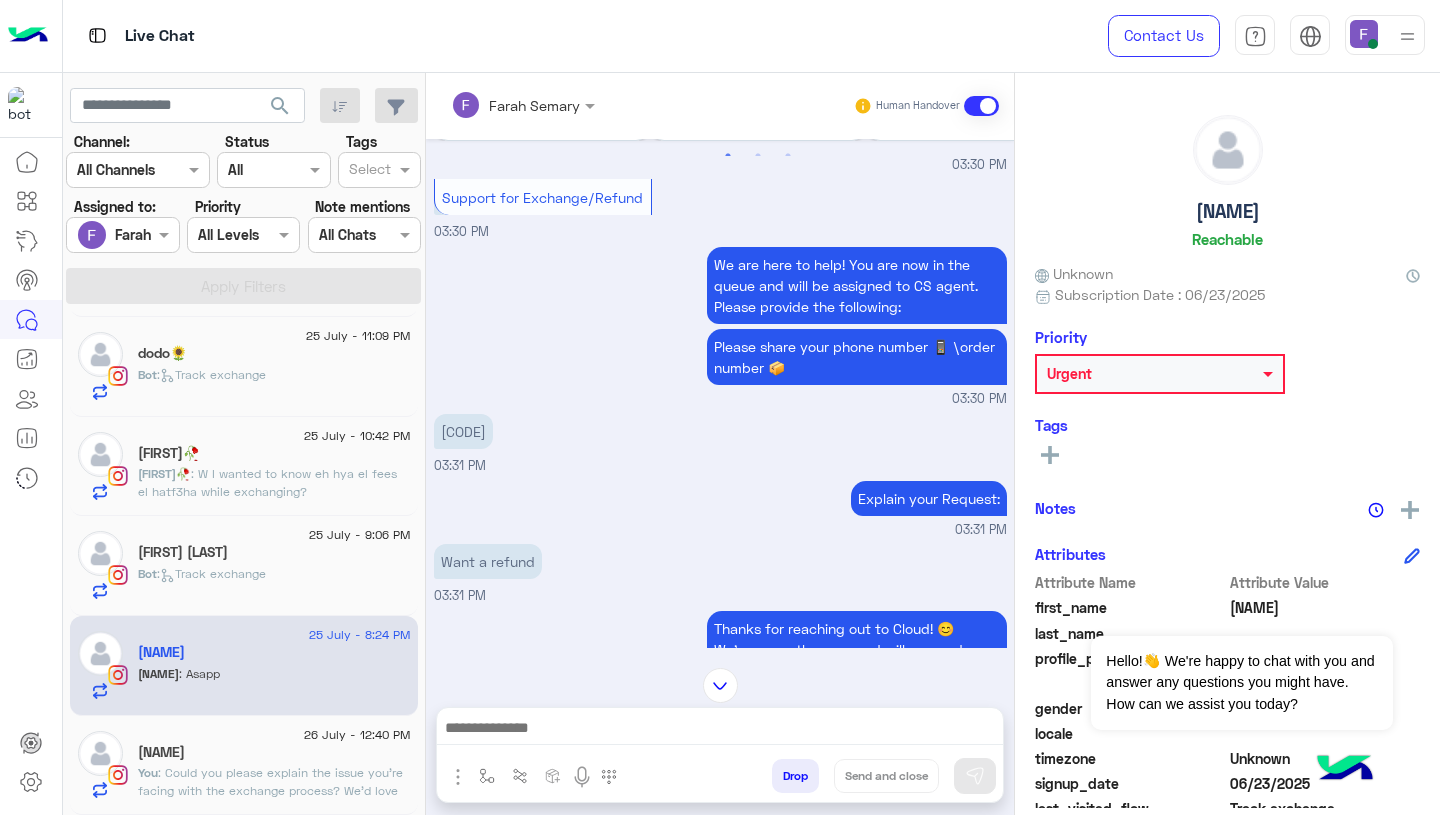 click on "GZ5AYZVCR" at bounding box center (463, 431) 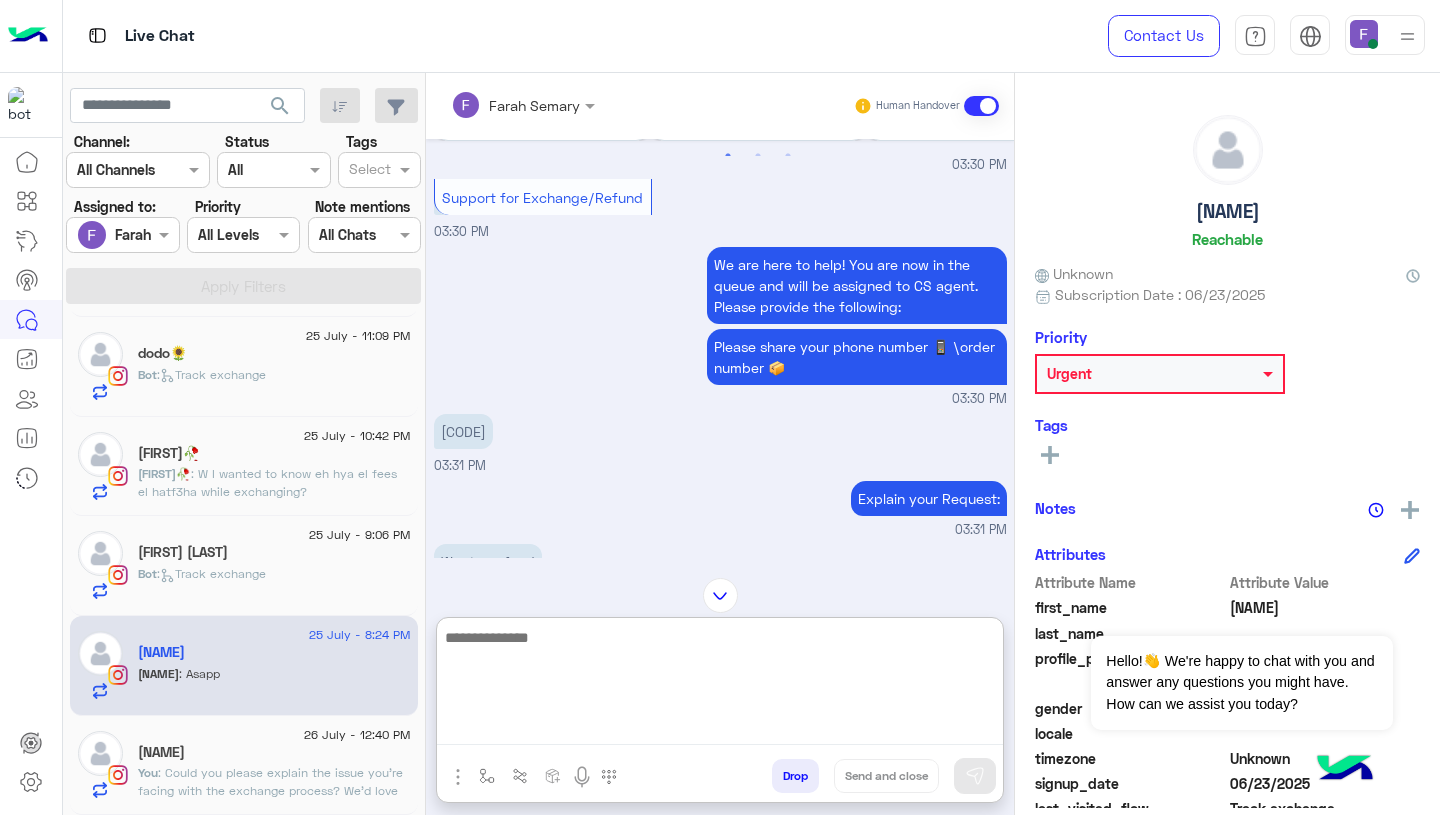 paste on "**********" 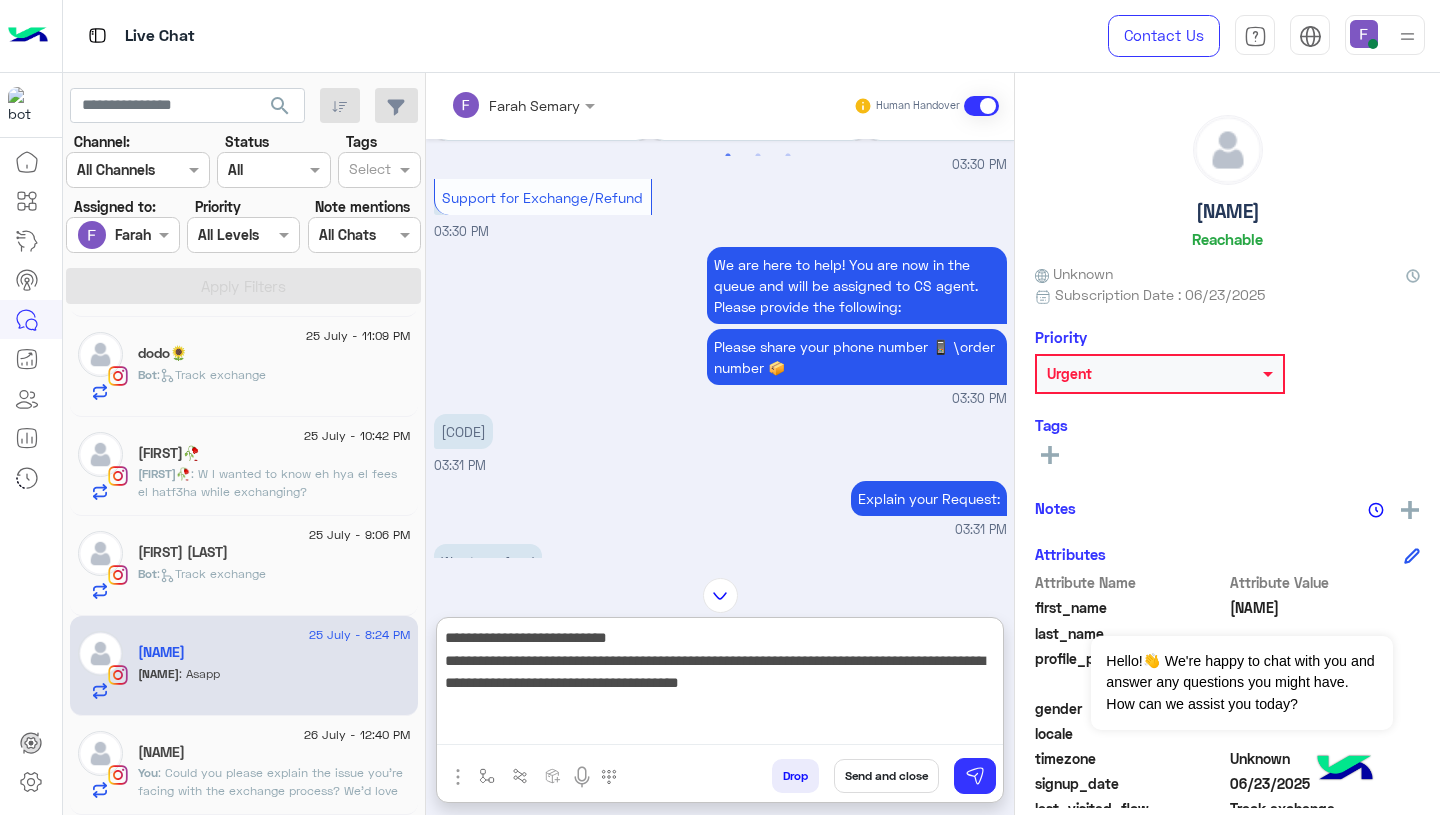 click on "**********" at bounding box center (720, 685) 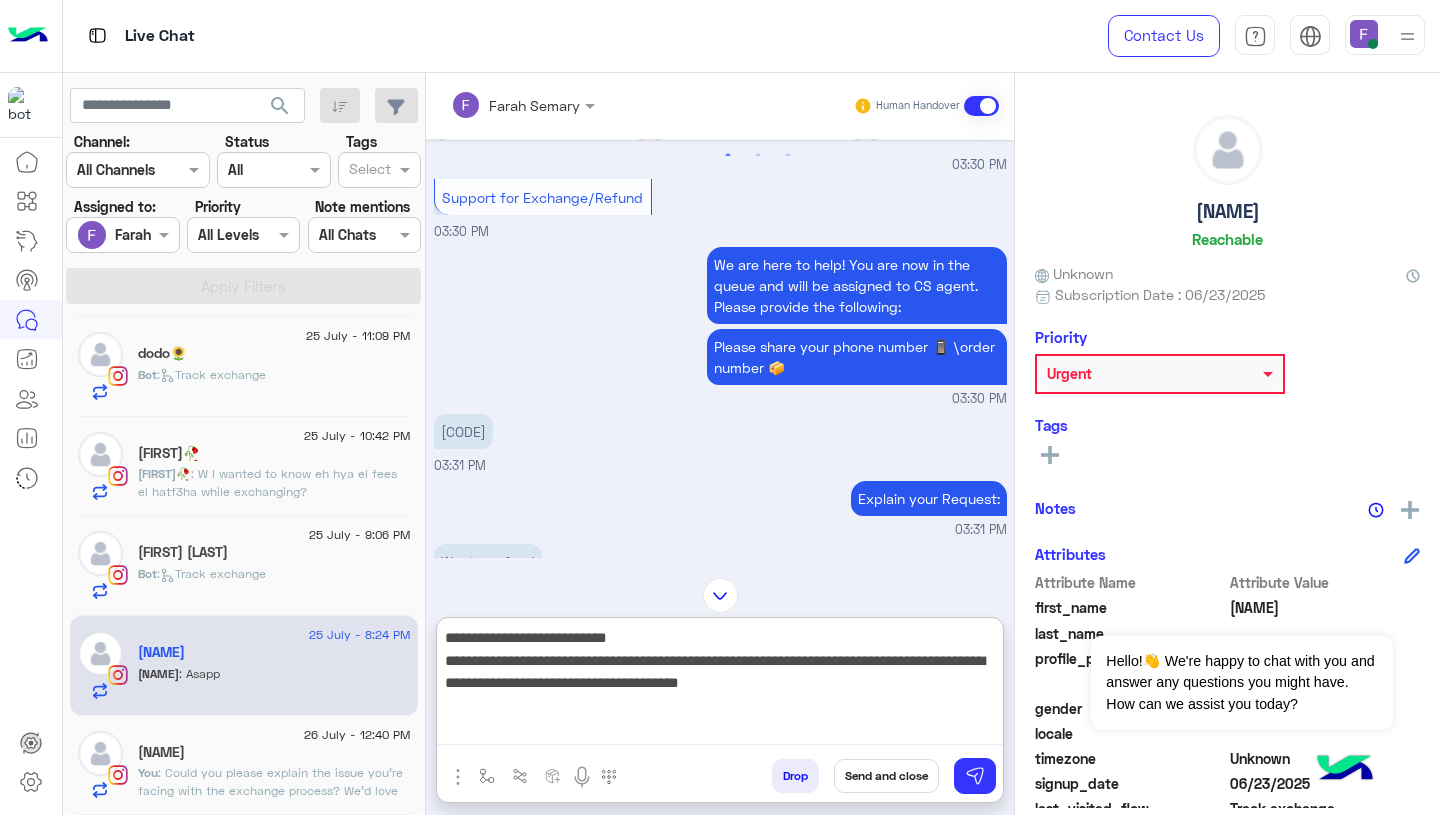 paste on "******" 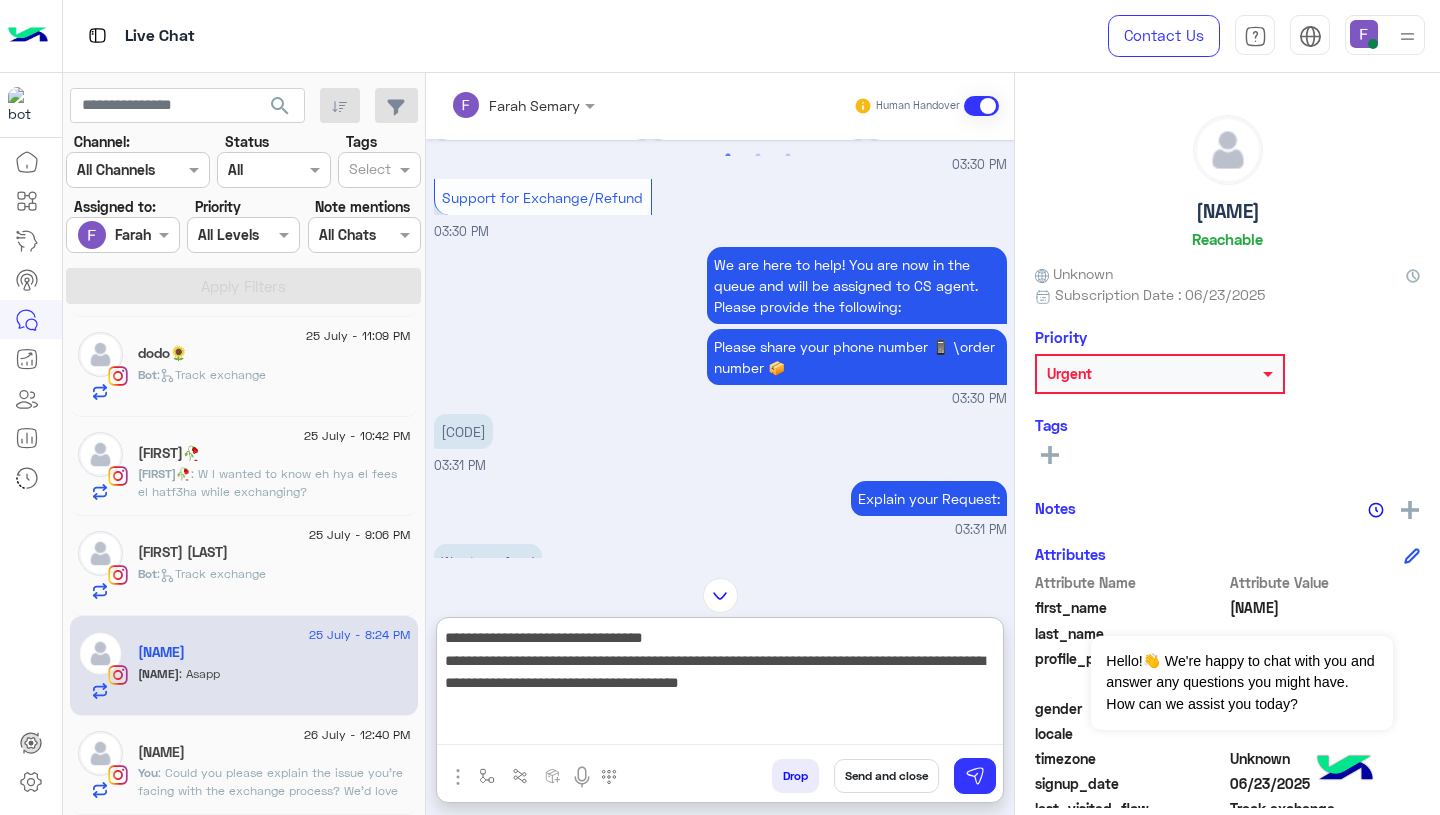 click on "**********" at bounding box center [720, 685] 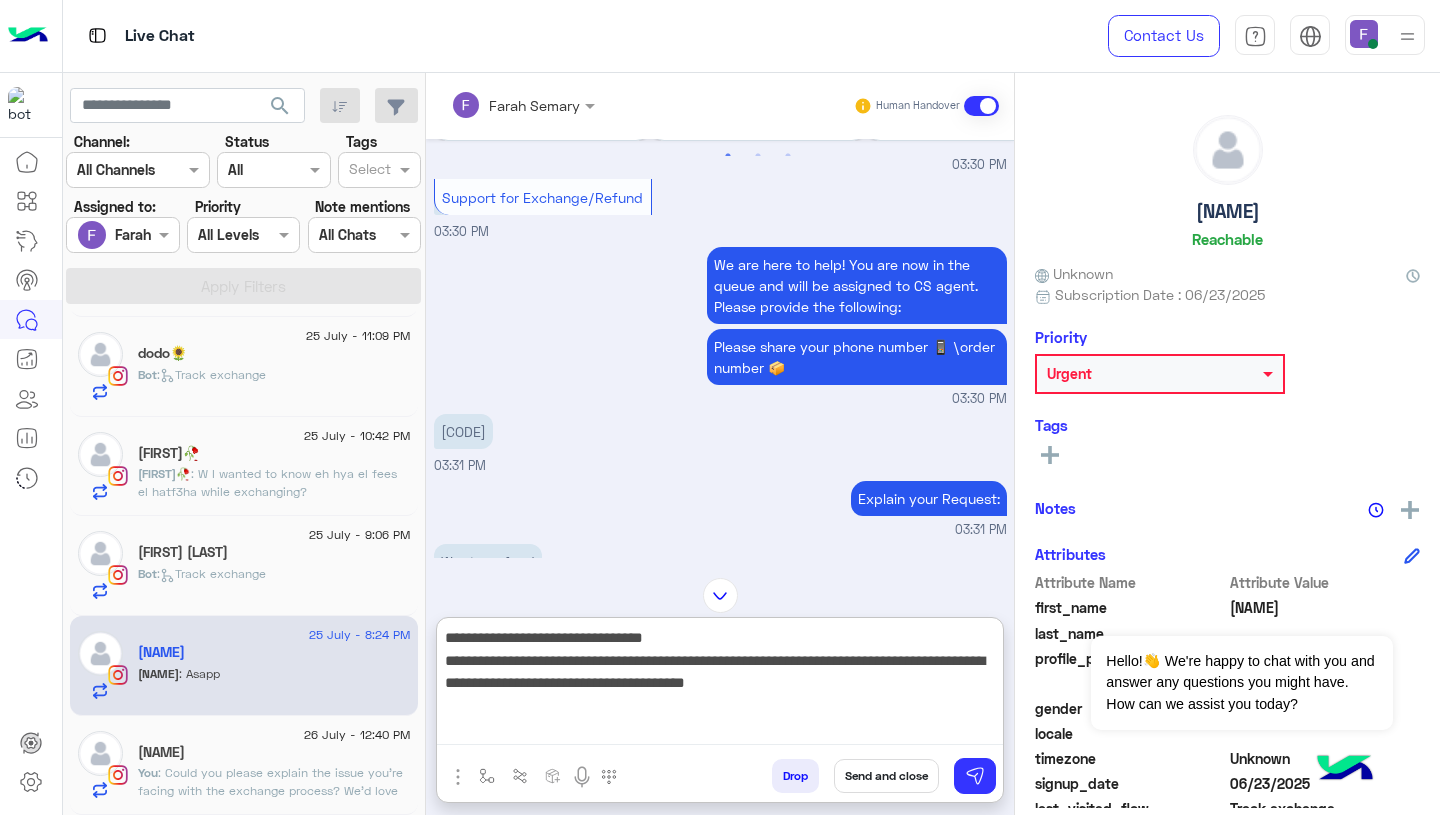 click on "**********" at bounding box center (720, 685) 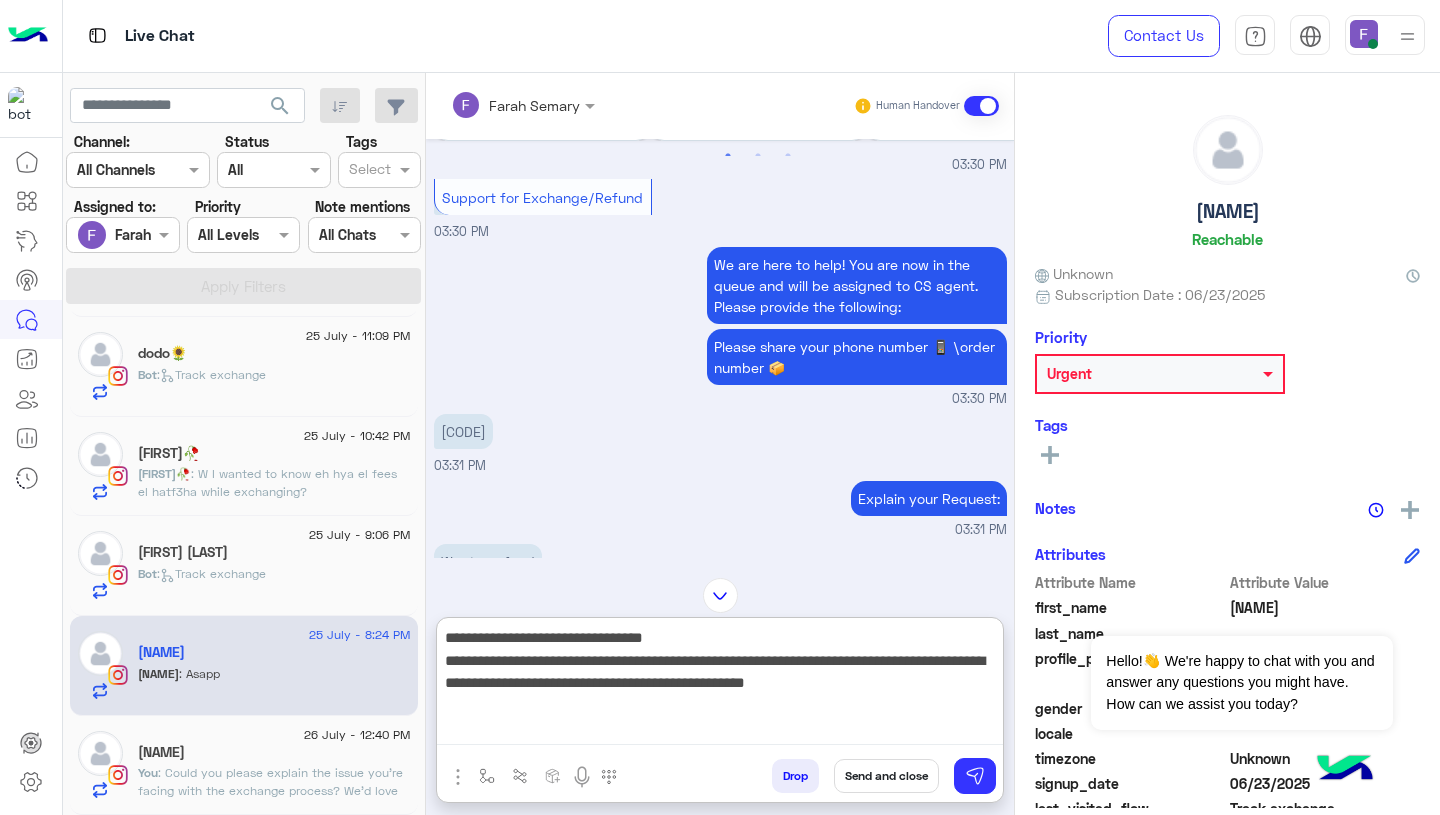 click on "**********" at bounding box center (720, 685) 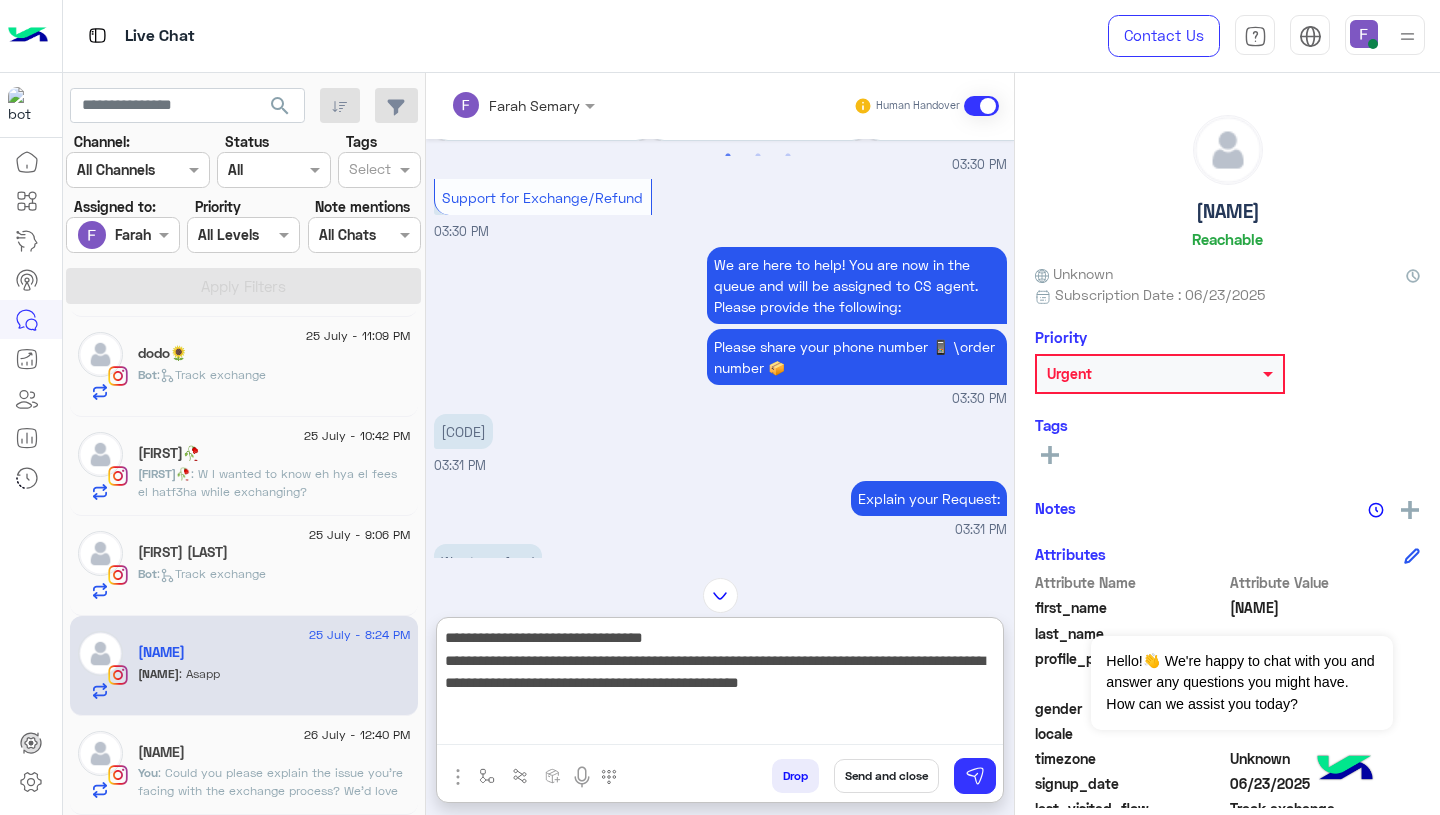 click on "**********" at bounding box center (720, 685) 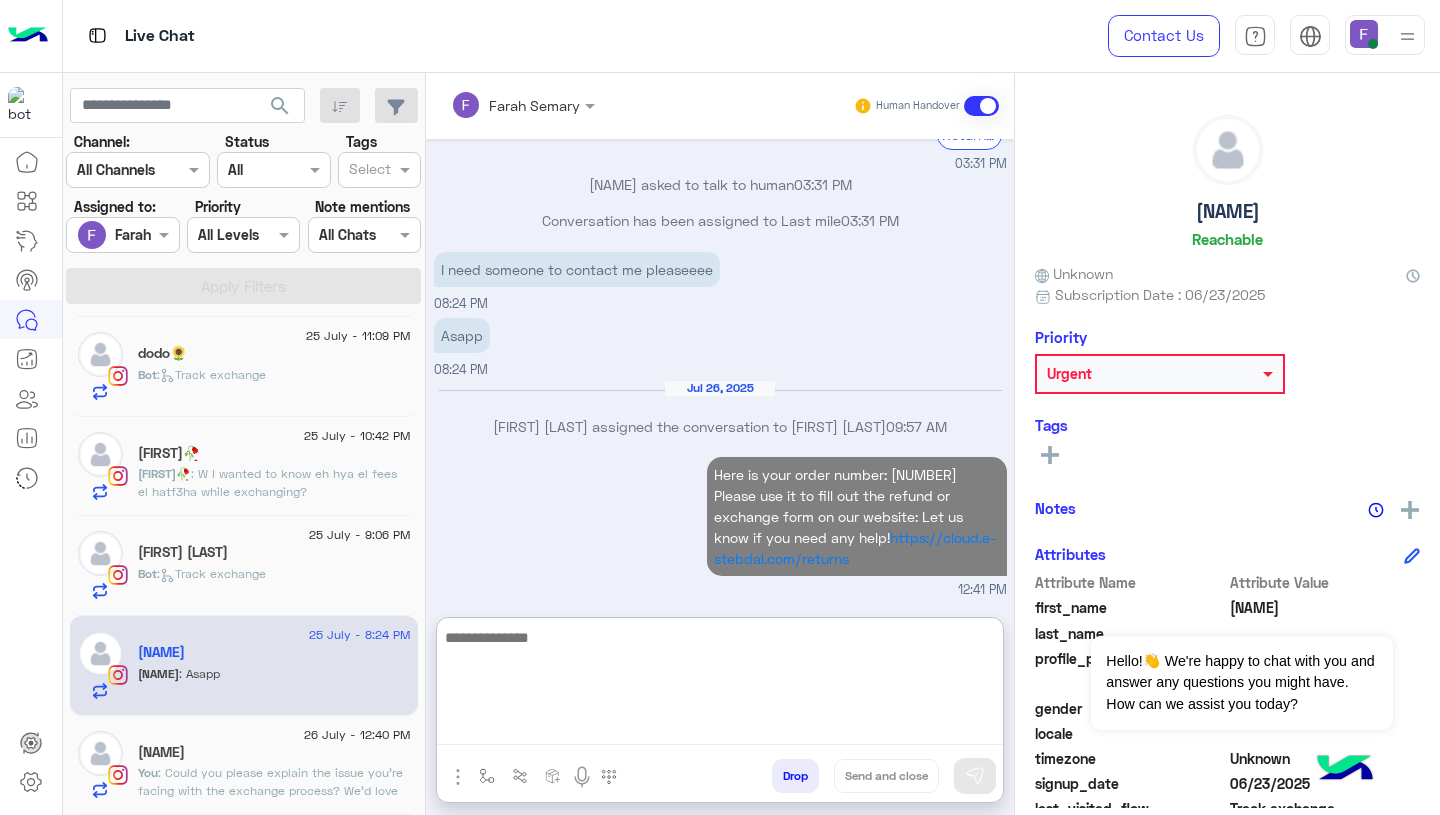 click on "Urgent" 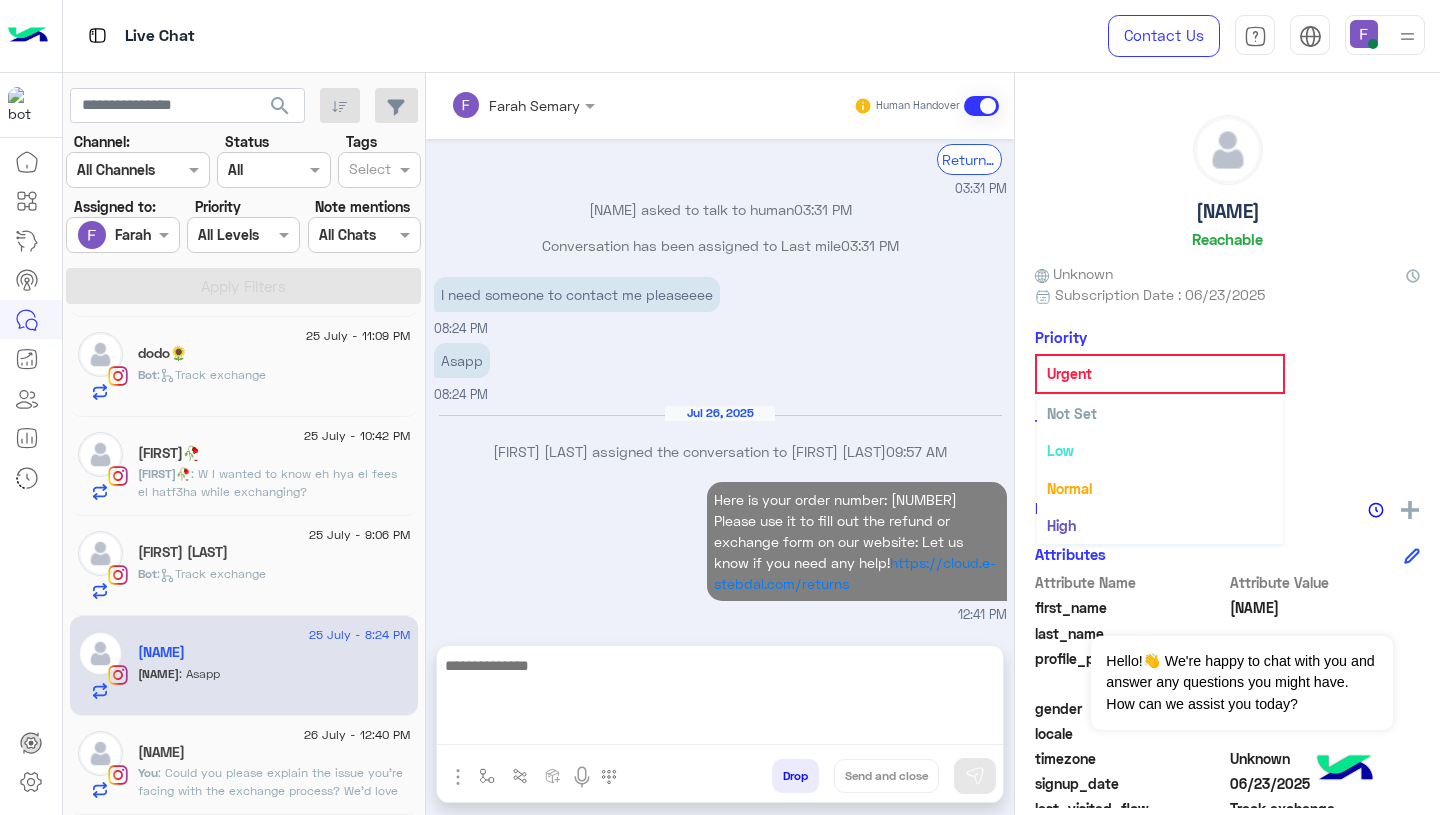 scroll, scrollTop: 1741, scrollLeft: 0, axis: vertical 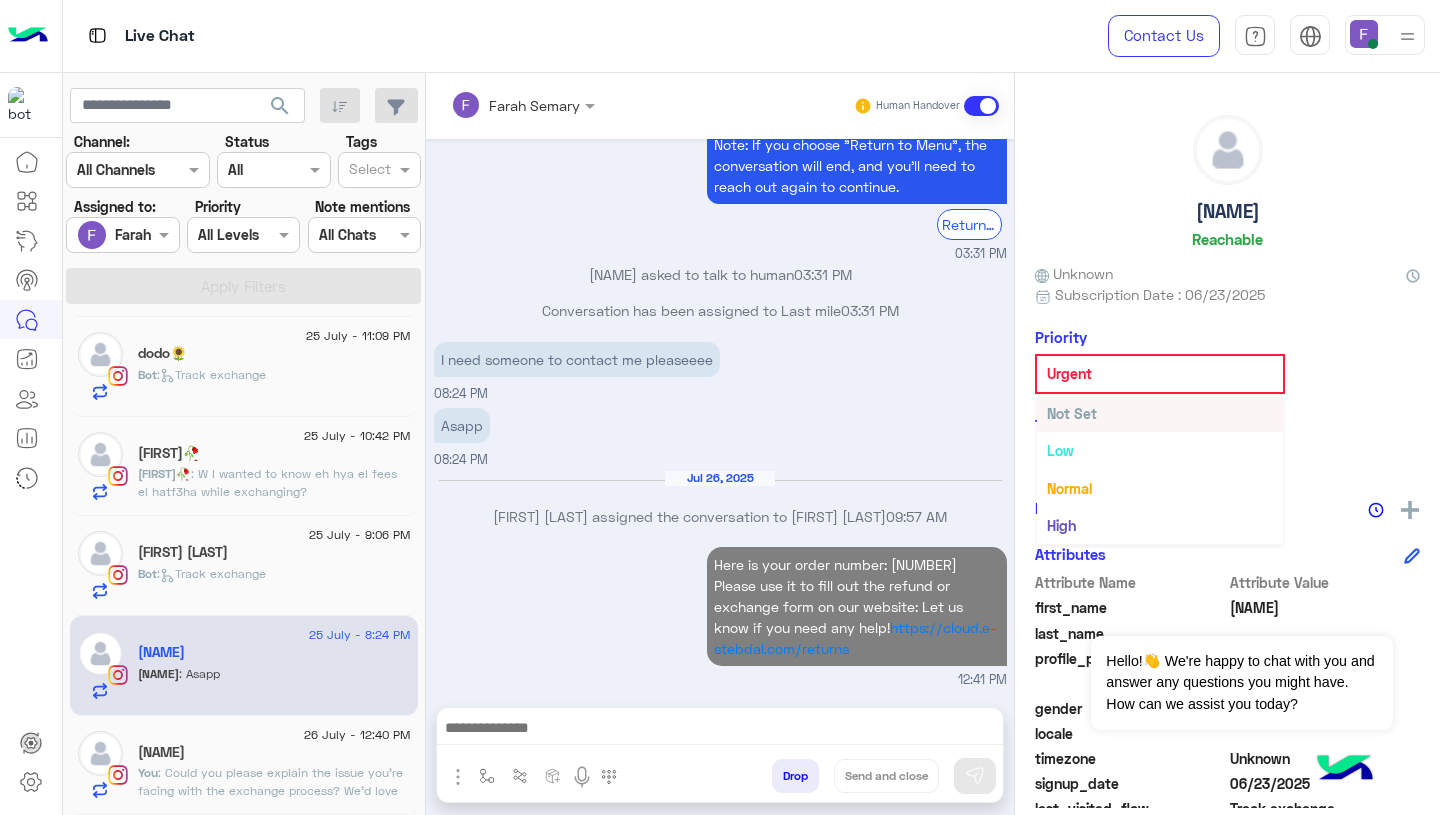 click on "Not Set" at bounding box center (1072, 413) 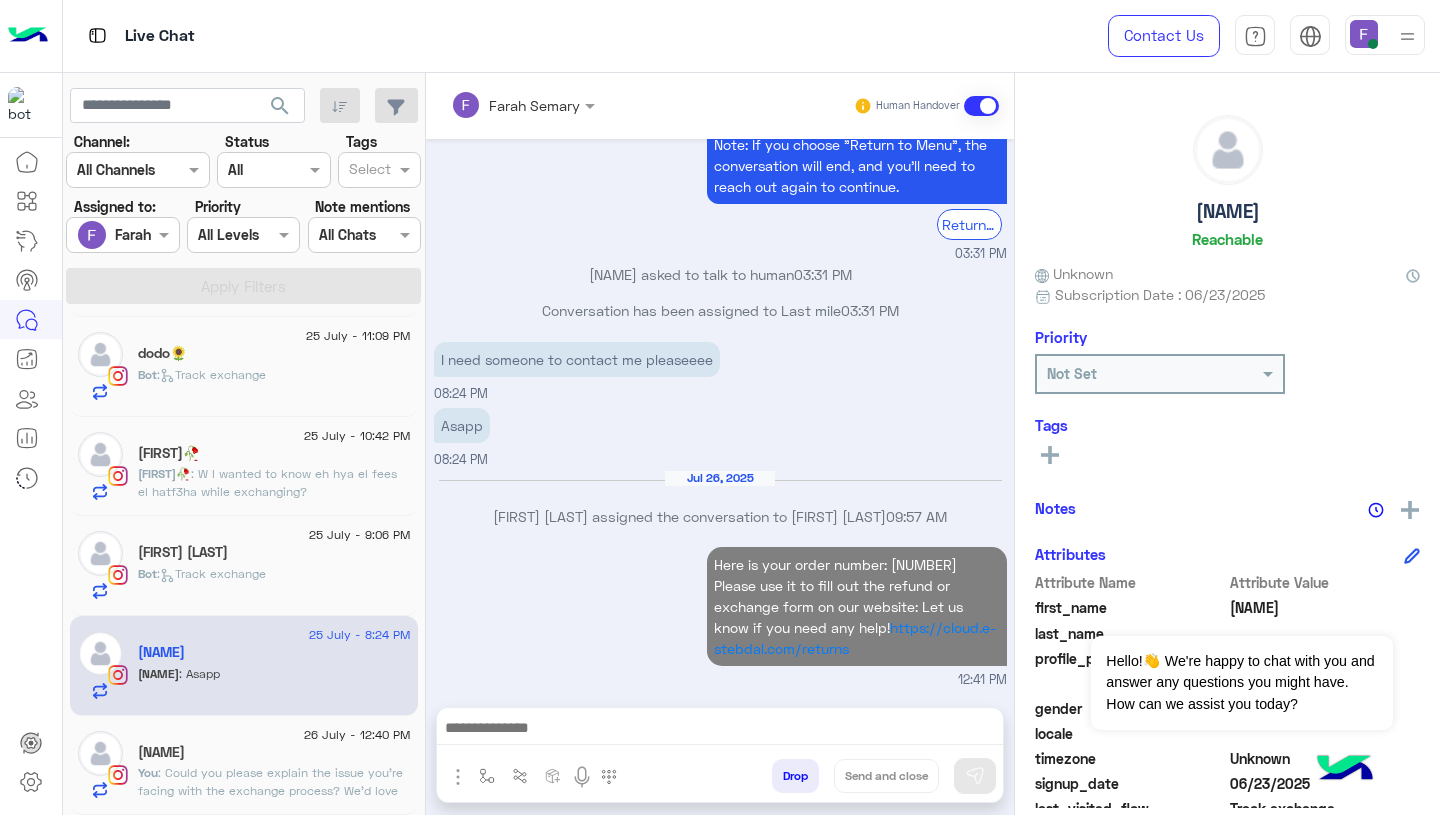 click on "Here is your order number: 113309
Please use it to fill out the refund or exchange form on our website:
Let us know if you need any help!   https://cloud.e-stebdal.com/returns   12:41 PM" at bounding box center [720, 616] 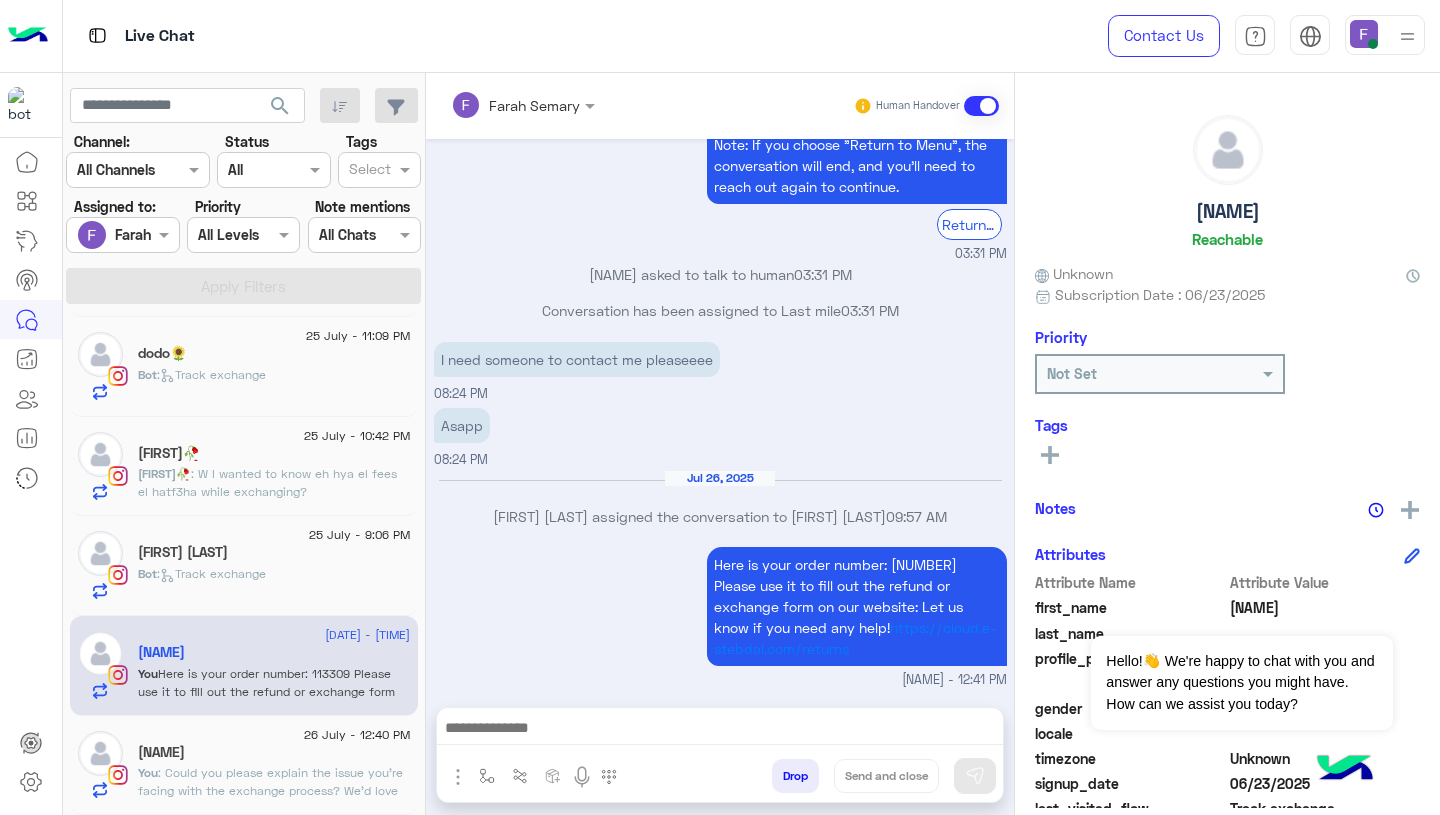 scroll, scrollTop: 1778, scrollLeft: 0, axis: vertical 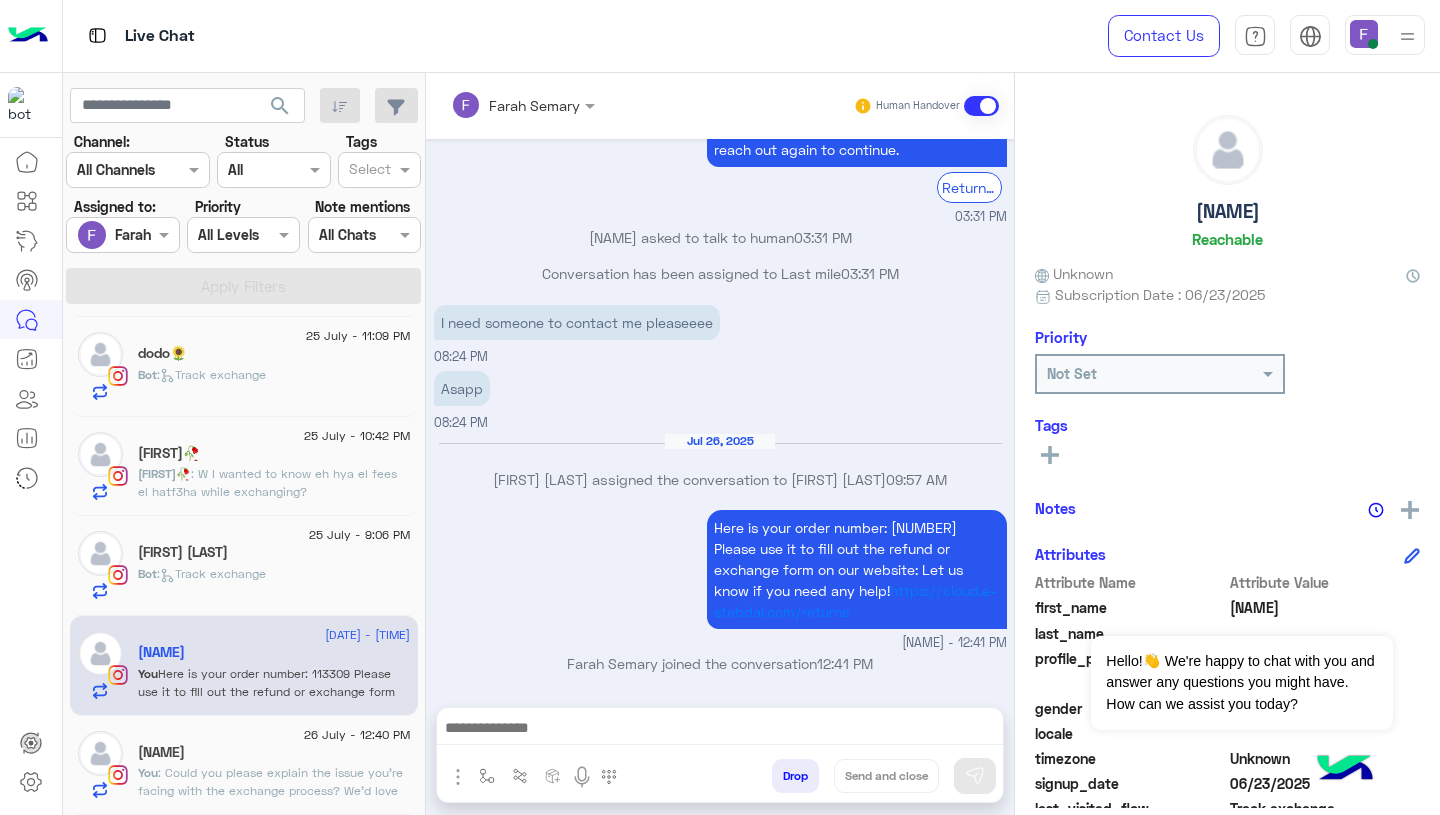 click on "Bot :   Track exchange" 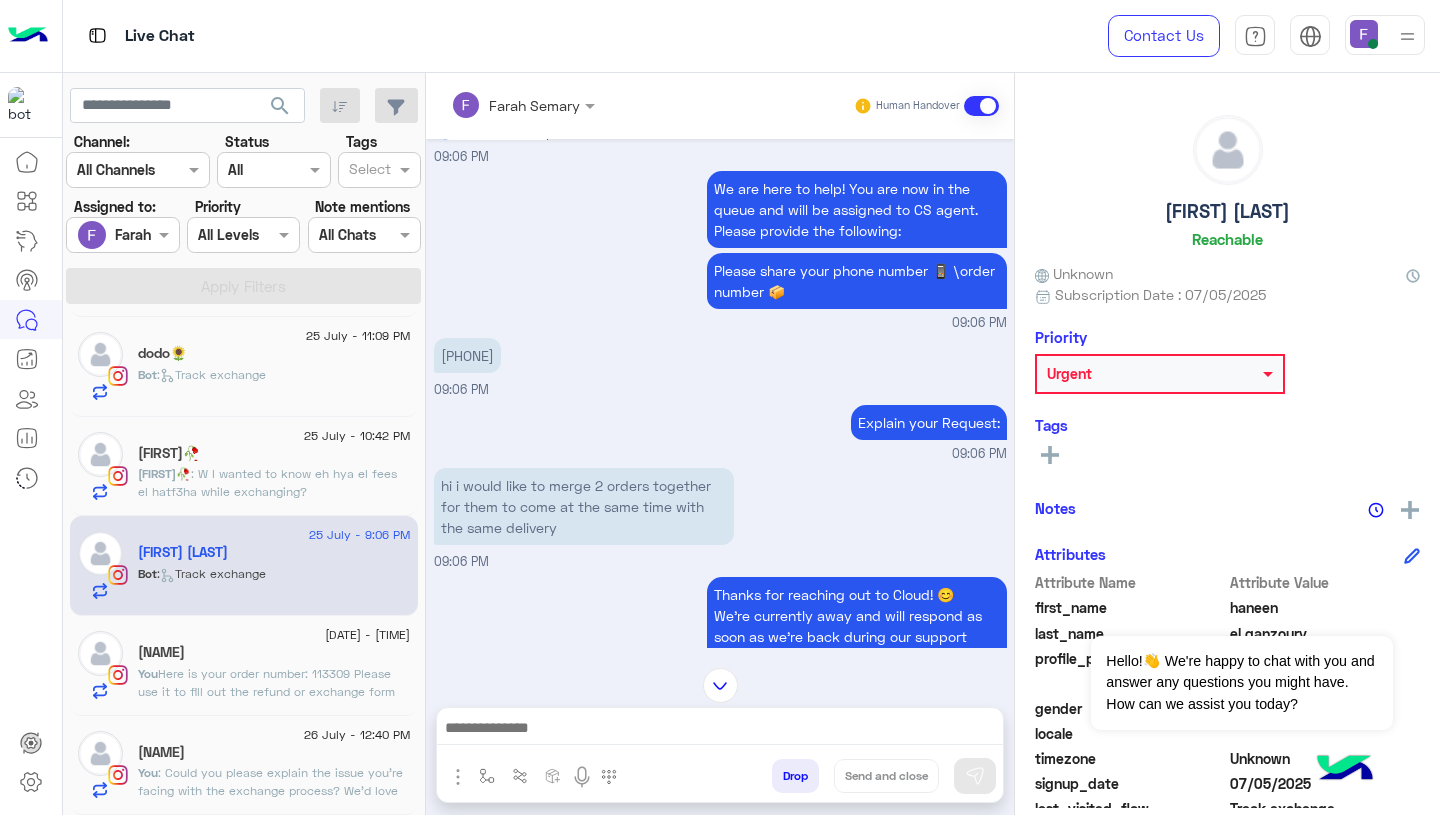 scroll, scrollTop: 1820, scrollLeft: 0, axis: vertical 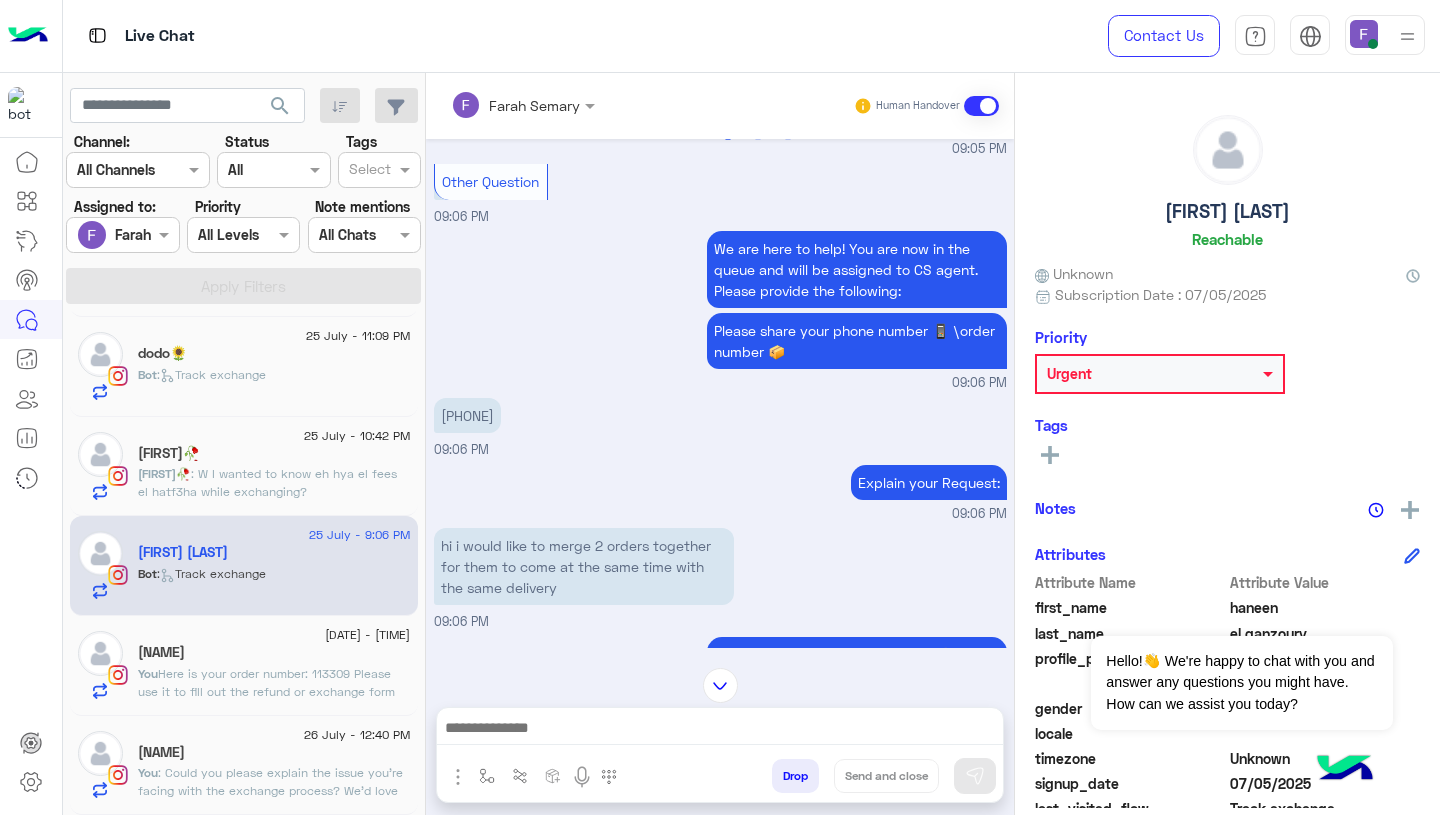 click on "01011798842" at bounding box center (467, 415) 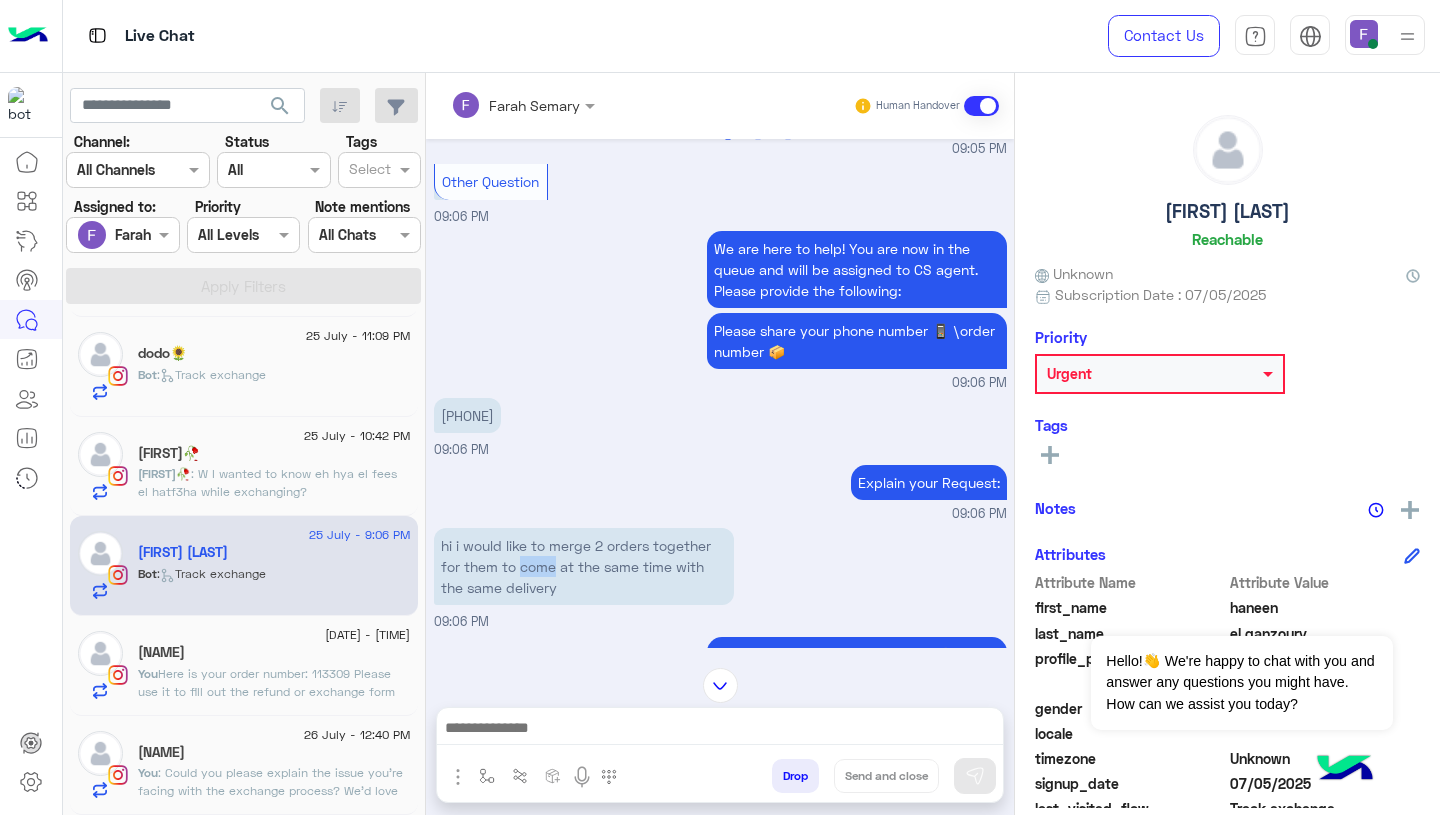 click on "hi i would like to merge 2 orders together for them to come at the same time with the same delivery" at bounding box center [584, 566] 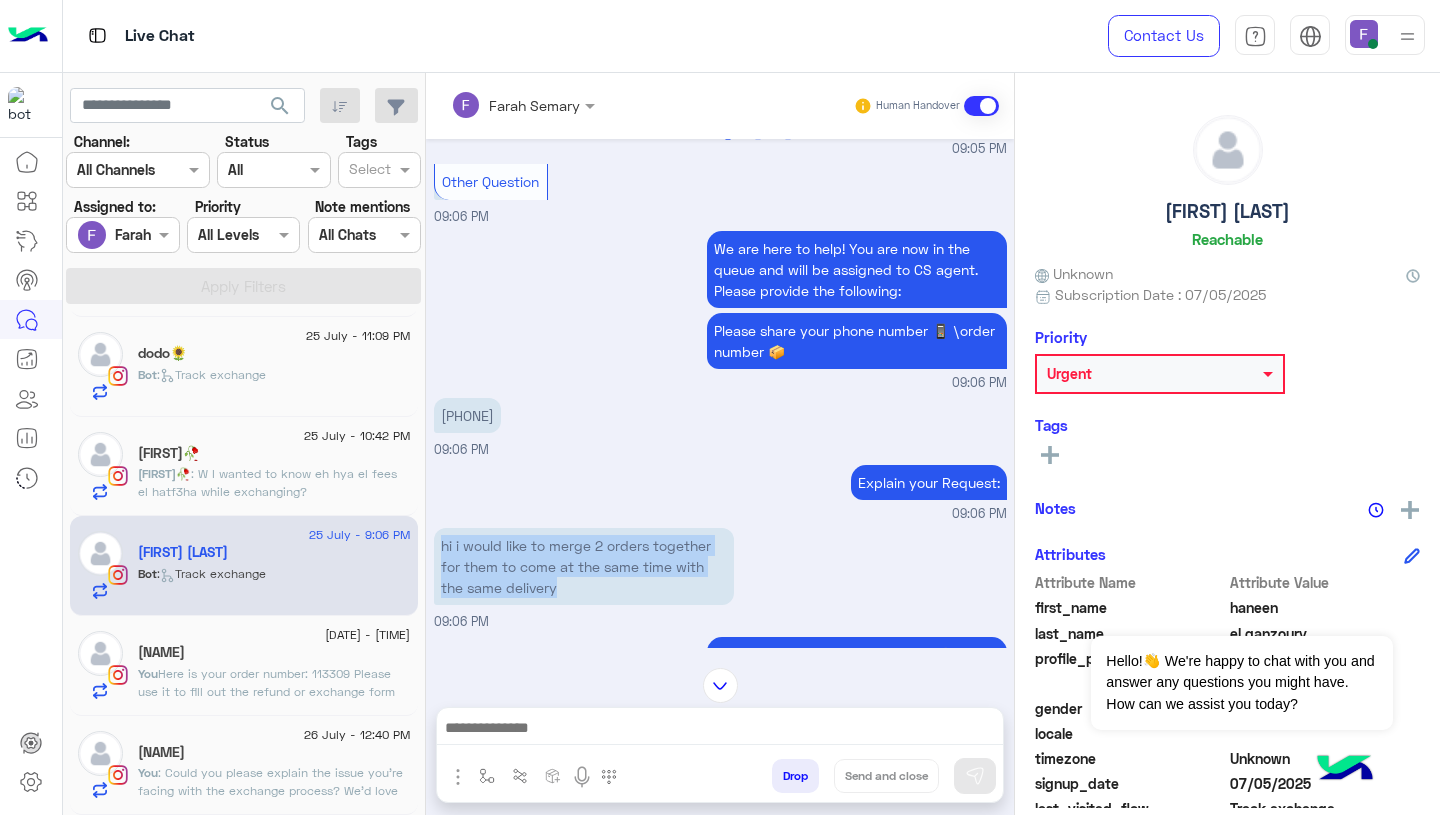 copy on "hi i would like to merge 2 orders together for them to come at the same time with the same delivery" 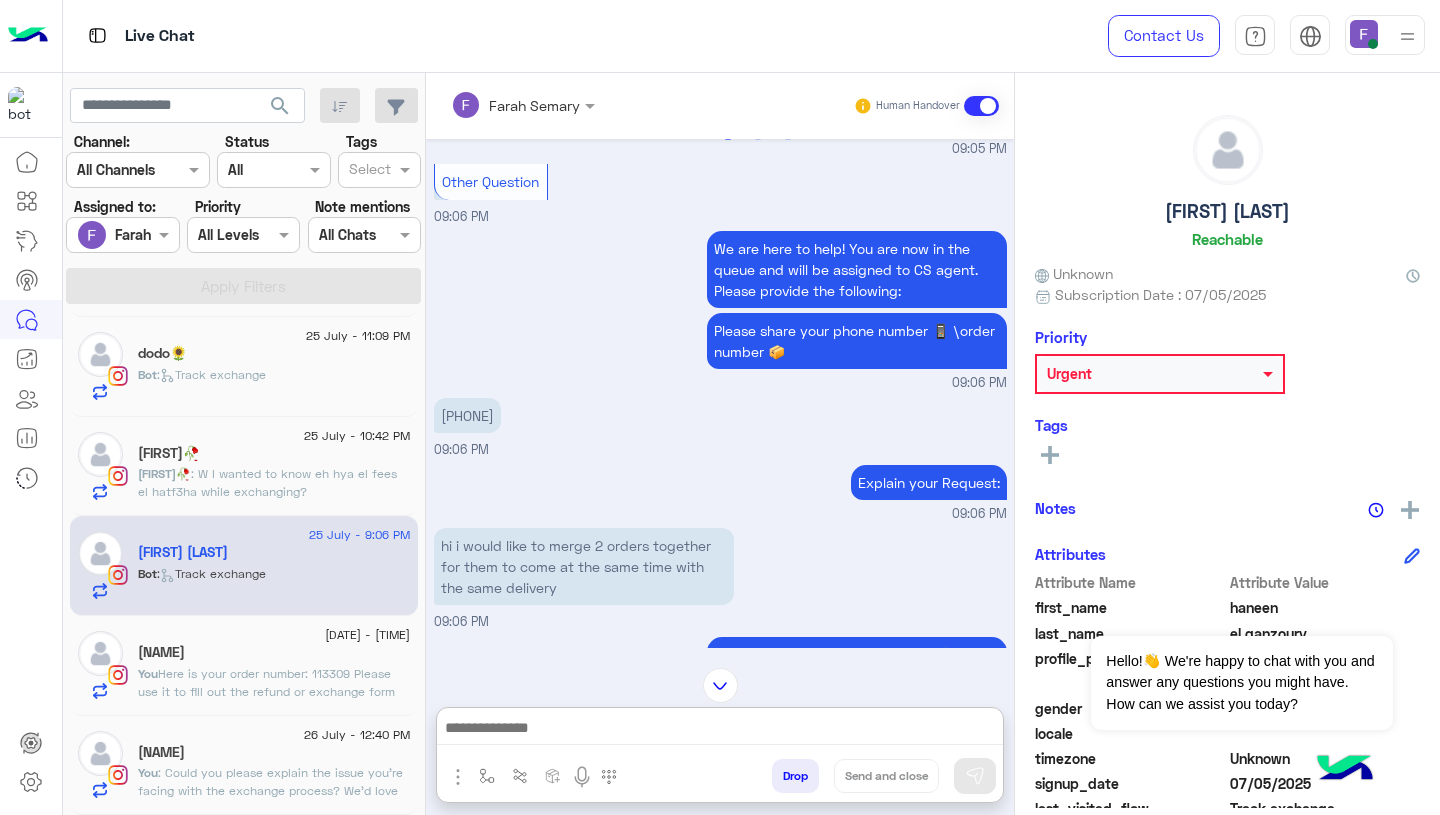 click at bounding box center [720, 730] 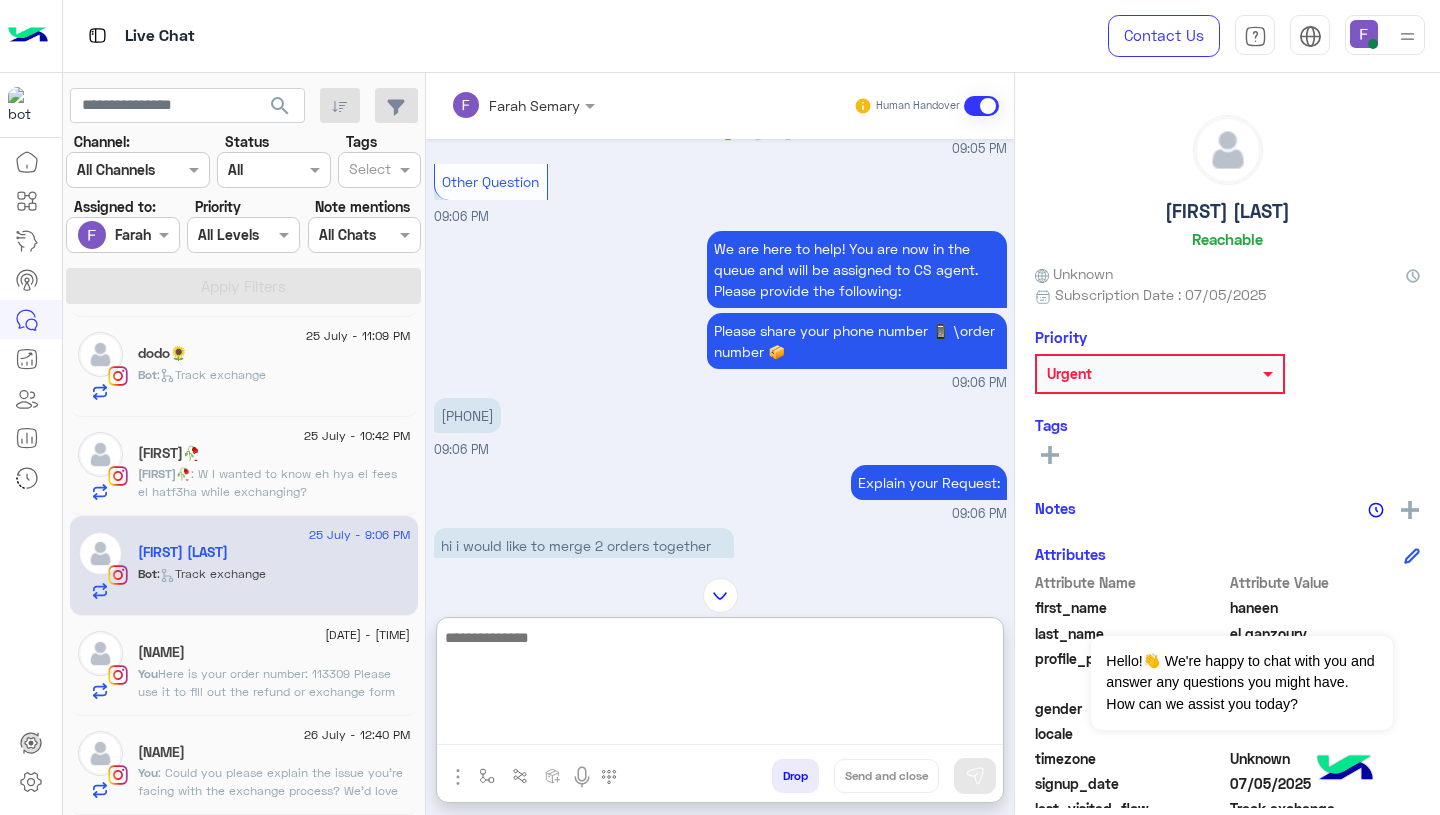 paste on "**********" 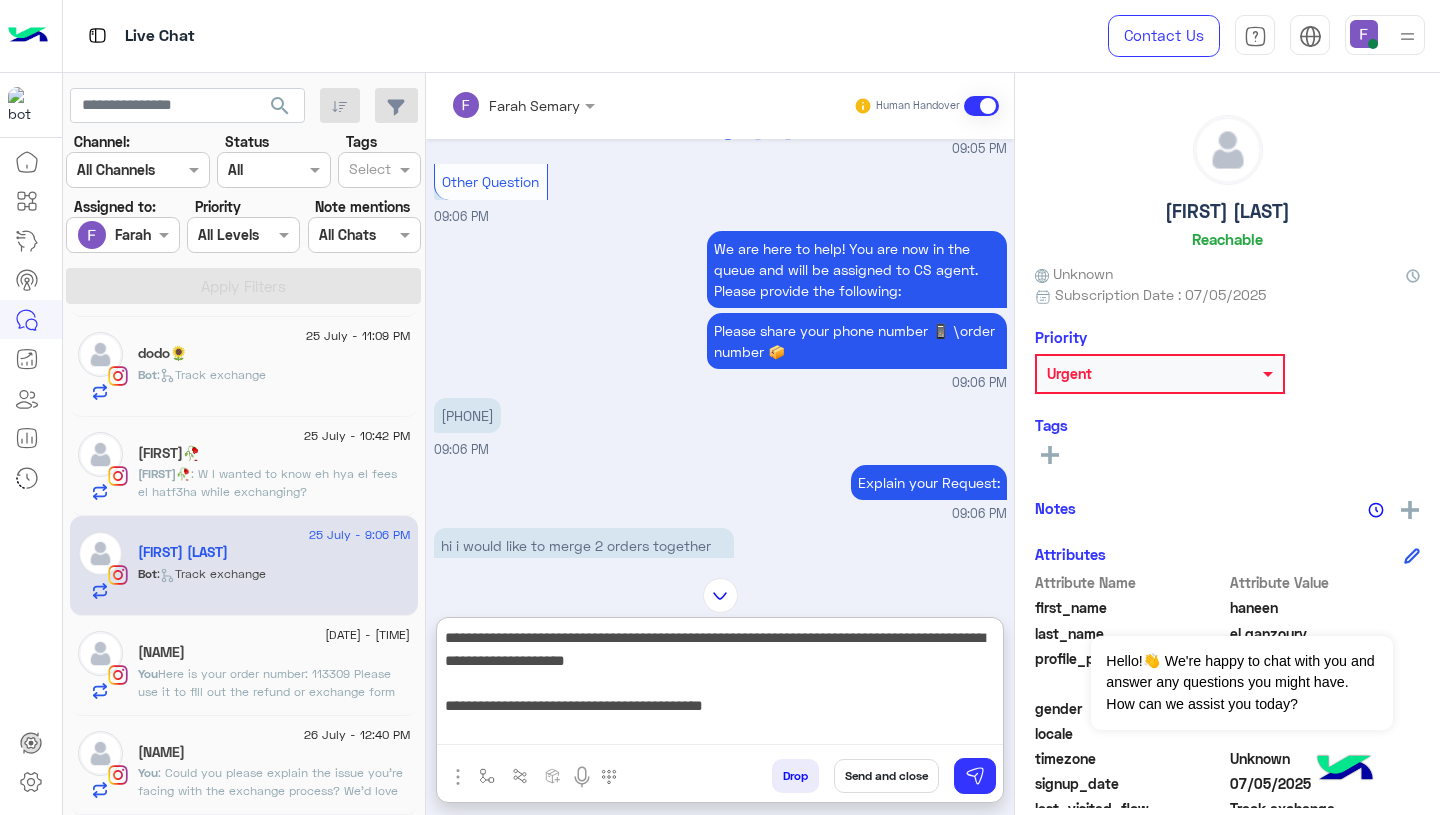 scroll, scrollTop: 0, scrollLeft: 0, axis: both 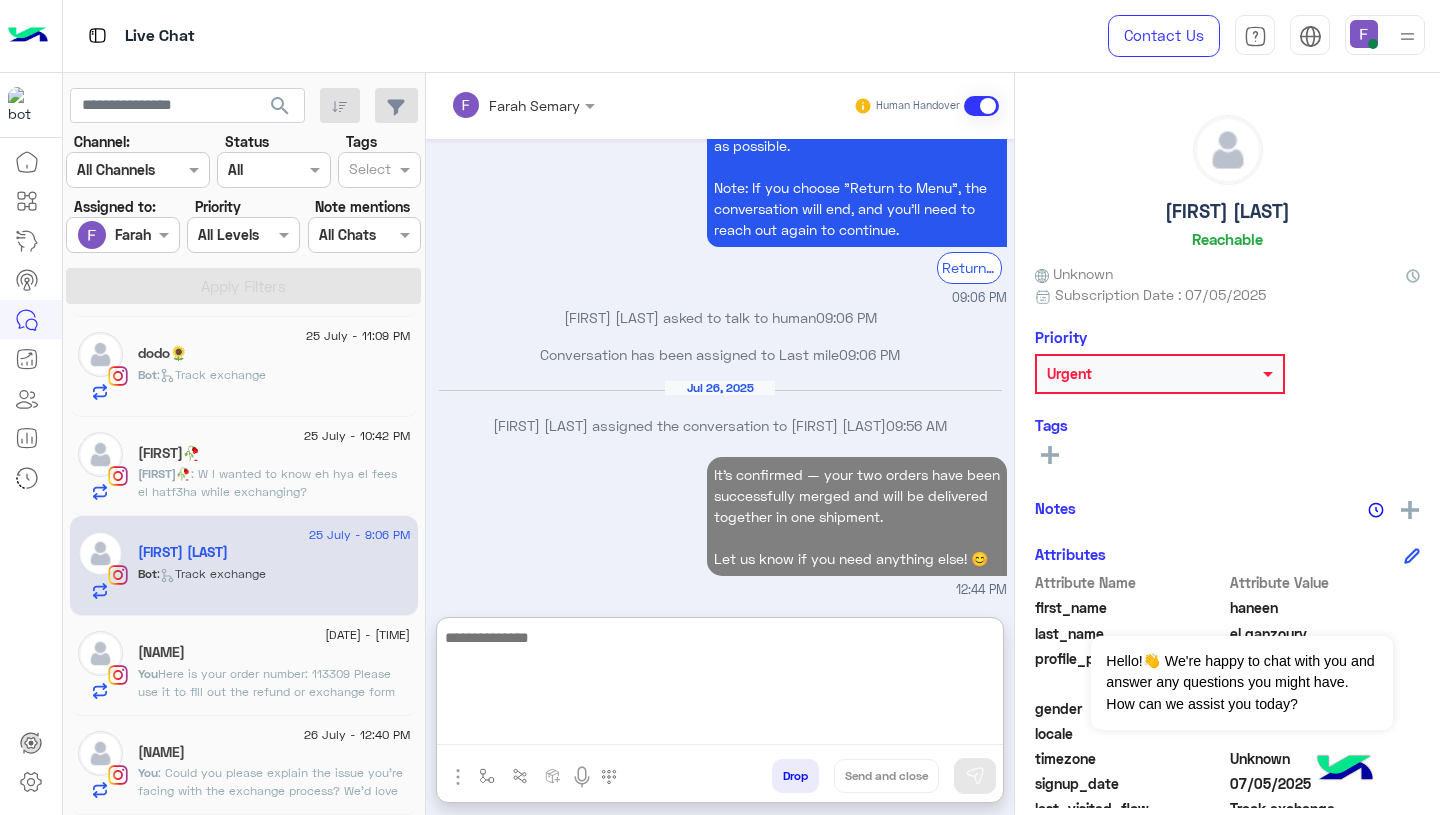 click 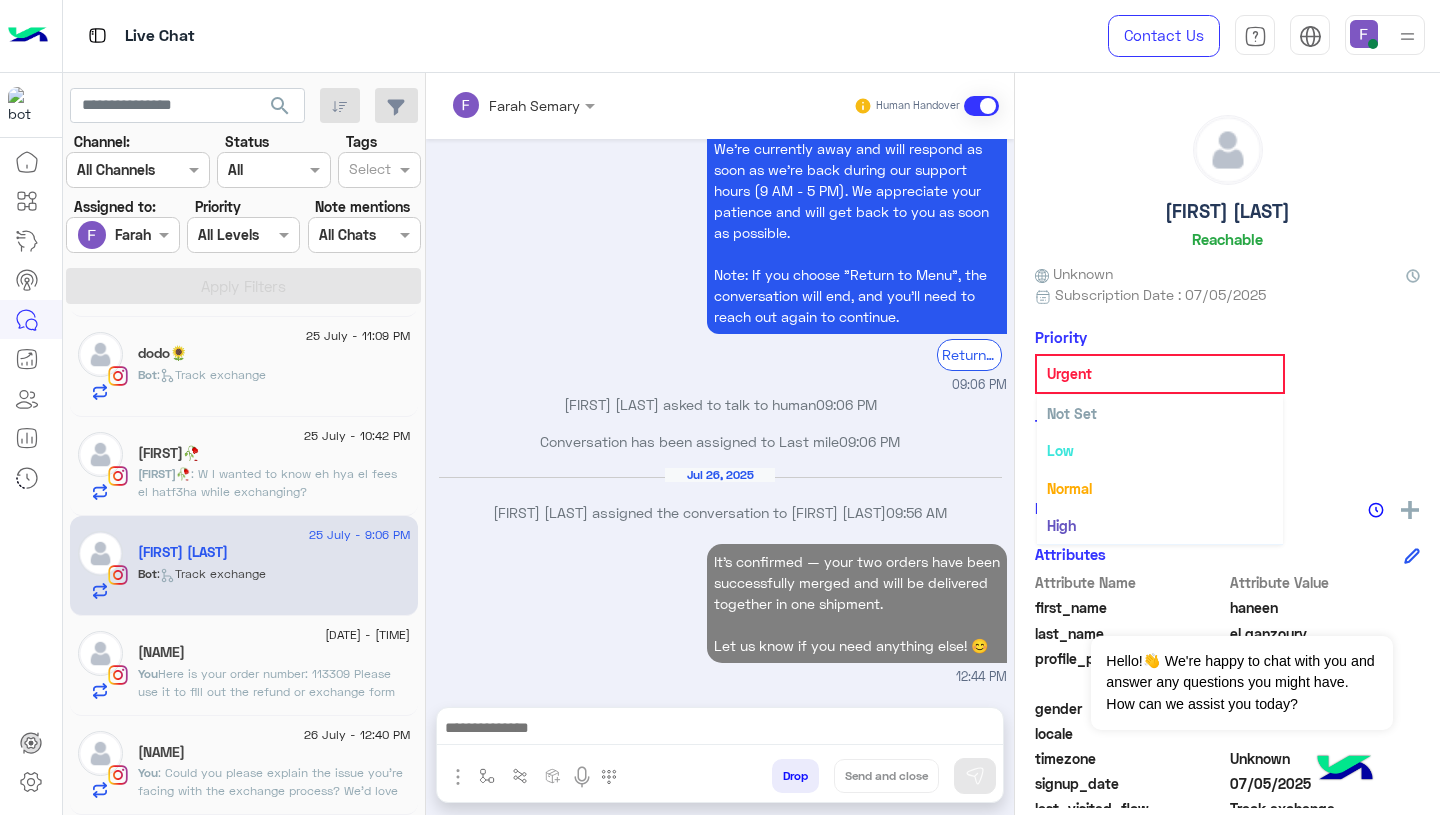 scroll, scrollTop: 2344, scrollLeft: 0, axis: vertical 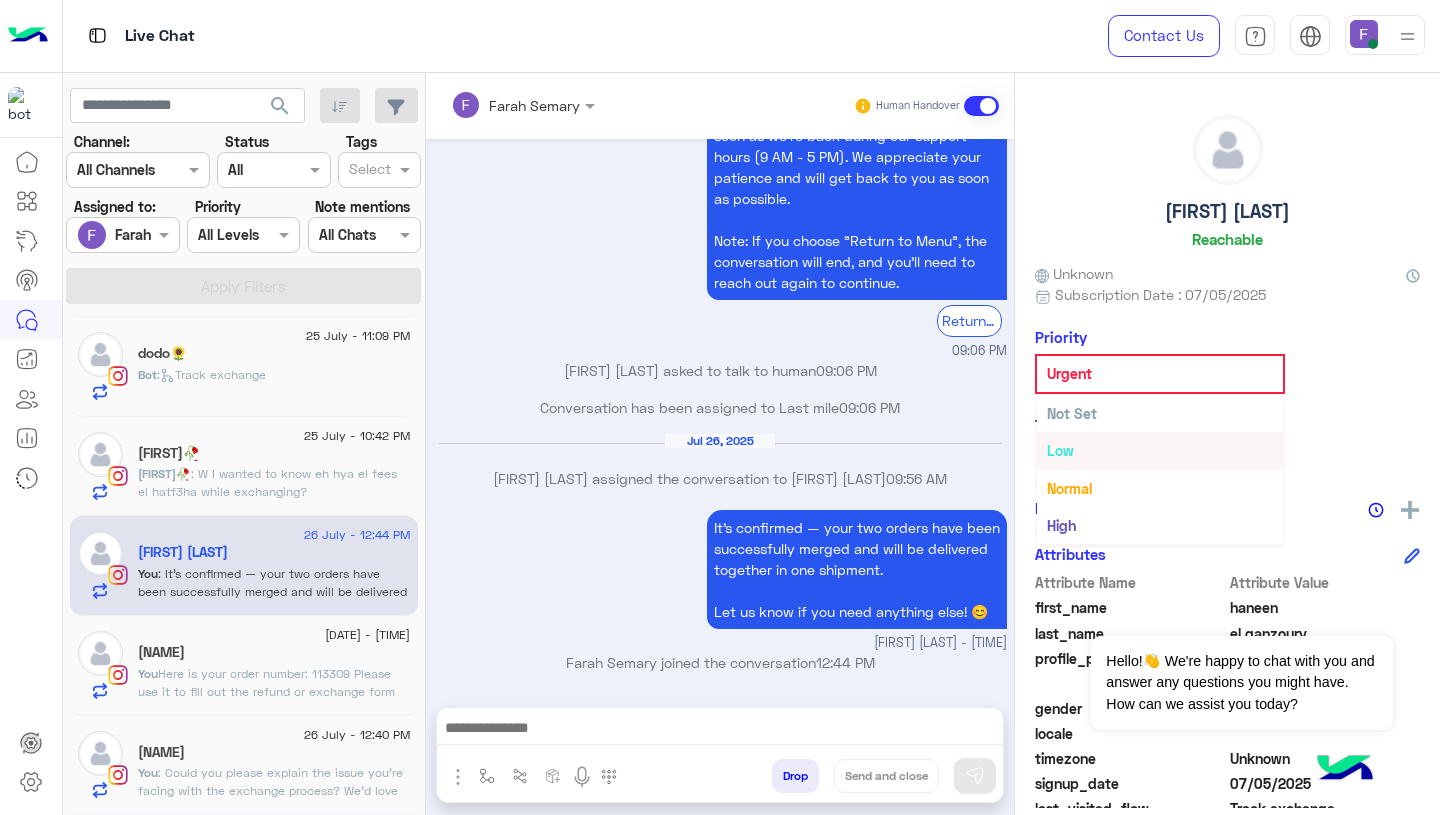 click on "Not Set" at bounding box center [1160, 413] 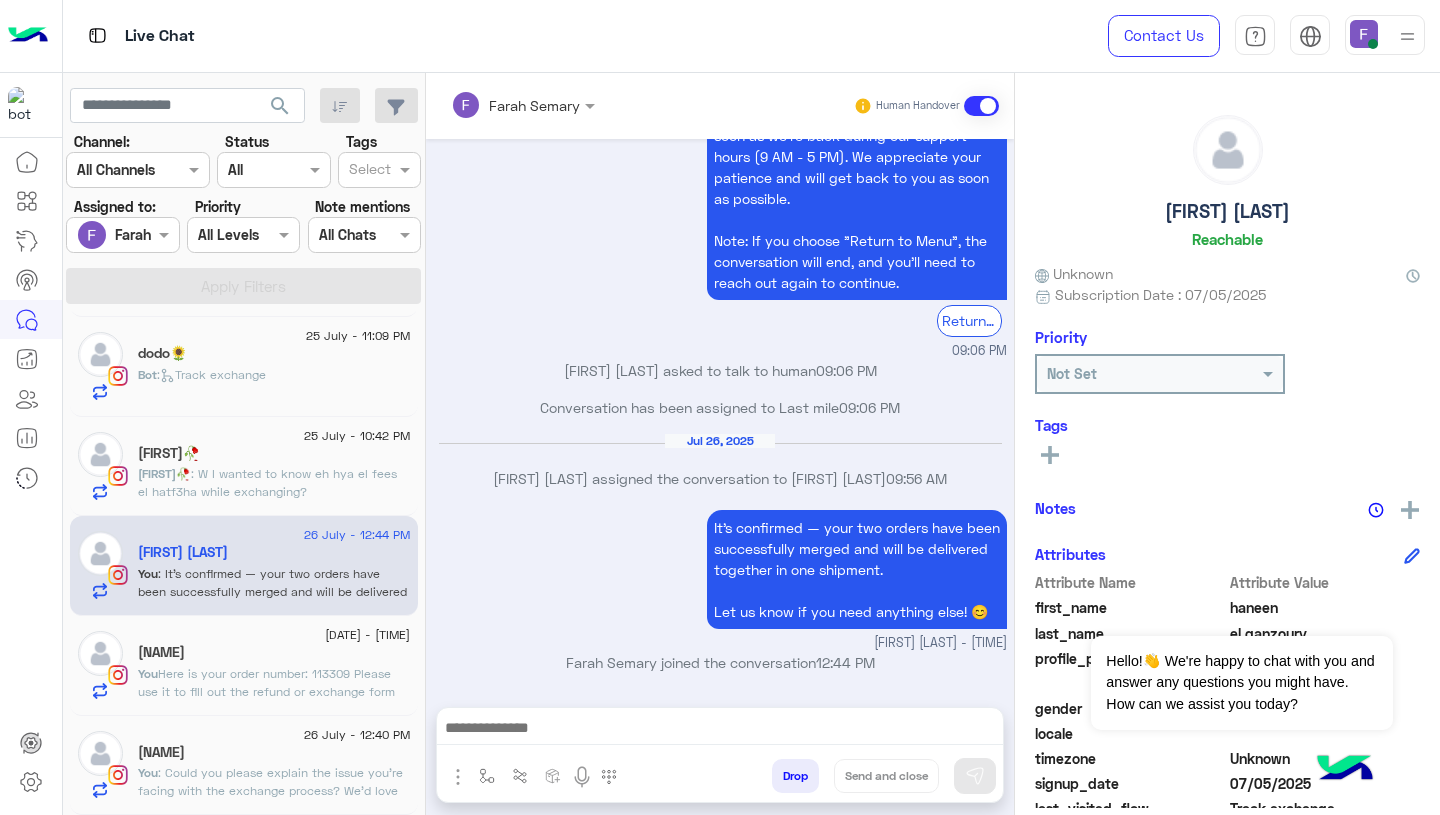 click on "It’s confirmed — your two orders have been successfully merged and will be delivered together in one shipment. Let us know if you need anything else! 😊  Farah Semary -  12:44 PM" at bounding box center [720, 579] 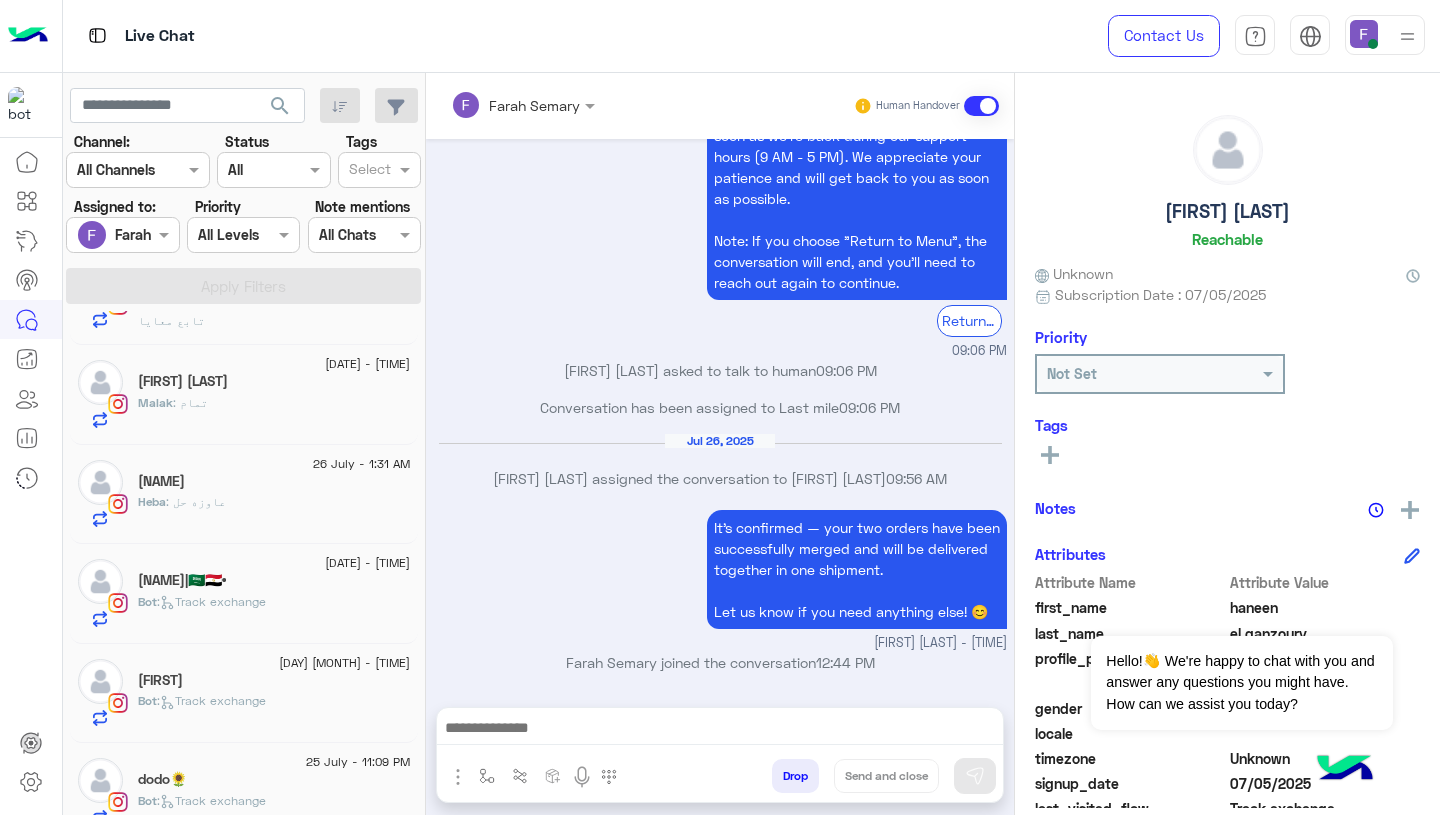 scroll, scrollTop: 798, scrollLeft: 0, axis: vertical 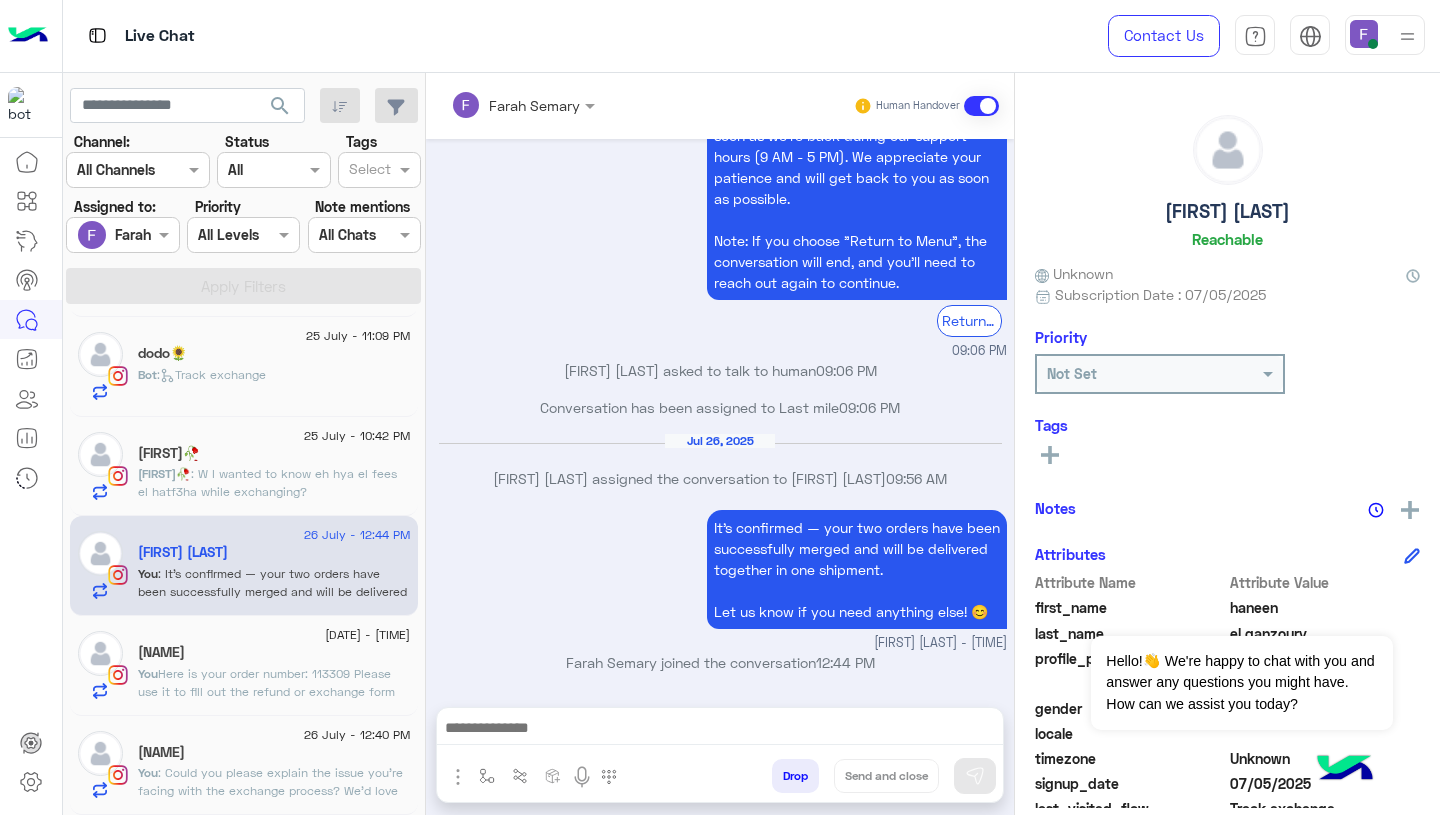 click on ": Could you please explain the issue you're facing with the exchange process?
We’d love to help and make it easier for you, we just need a bit more information to assist you properly.
Looking forward to your reply!" 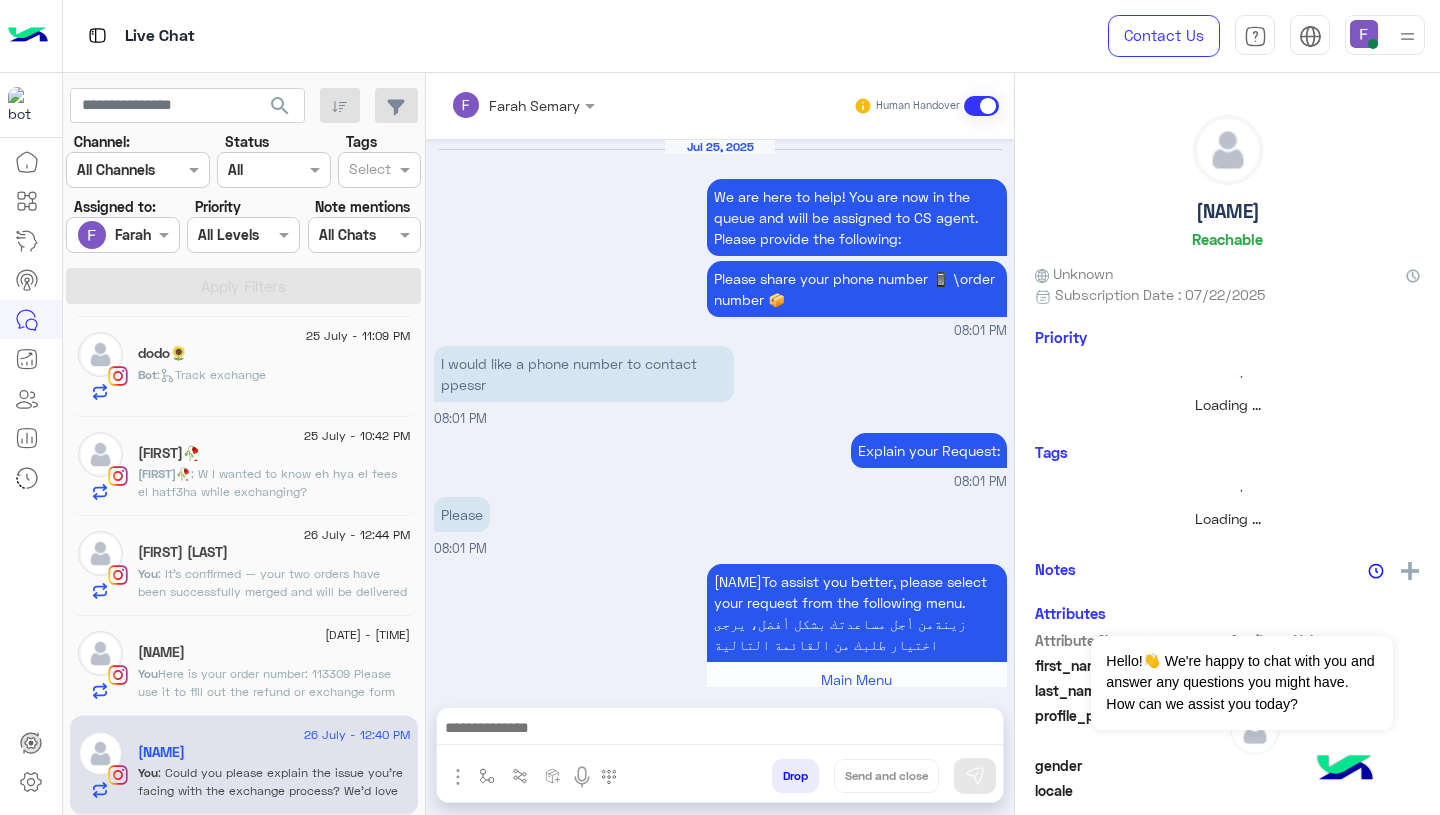 scroll, scrollTop: 1542, scrollLeft: 0, axis: vertical 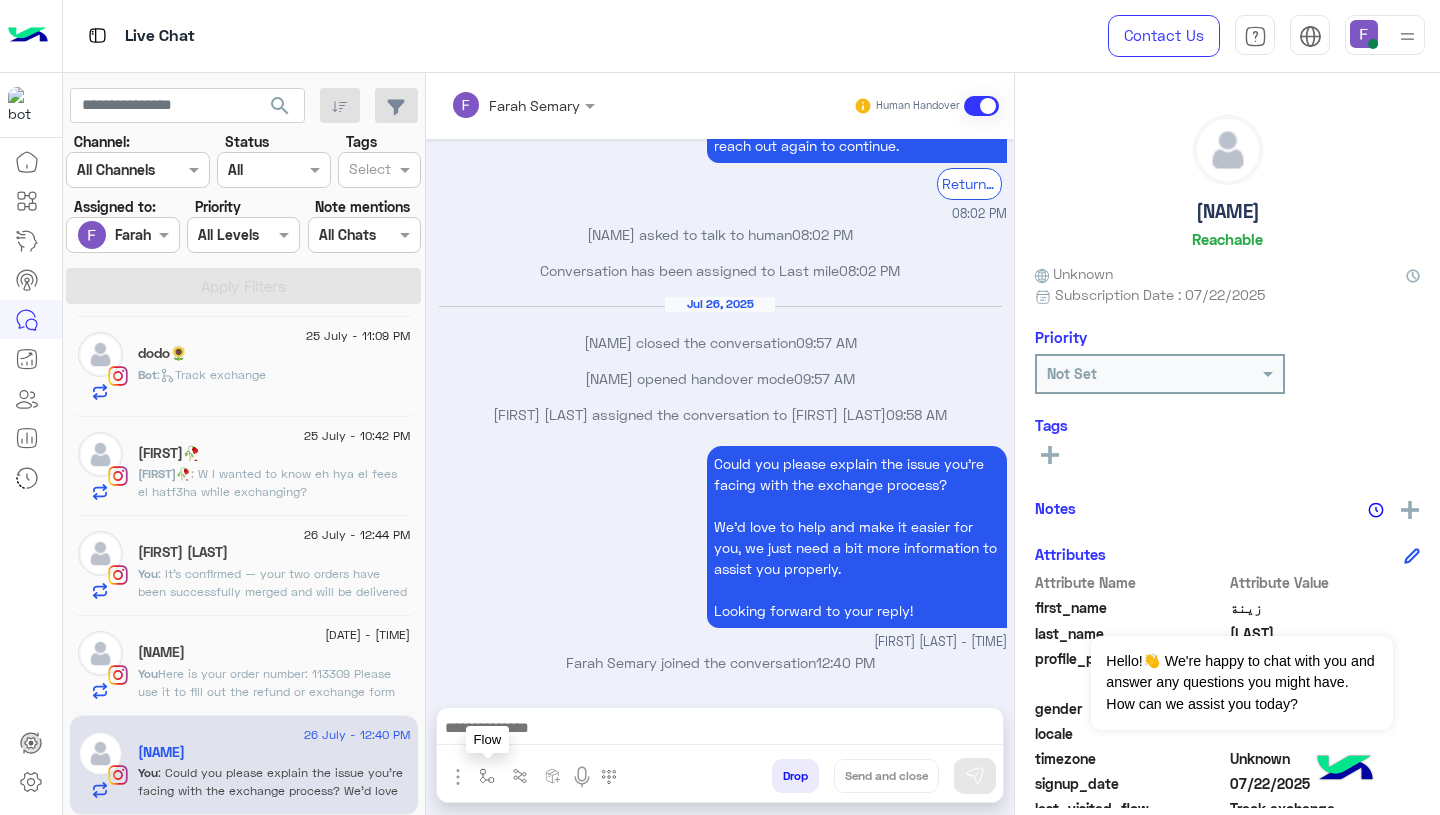 click at bounding box center (487, 776) 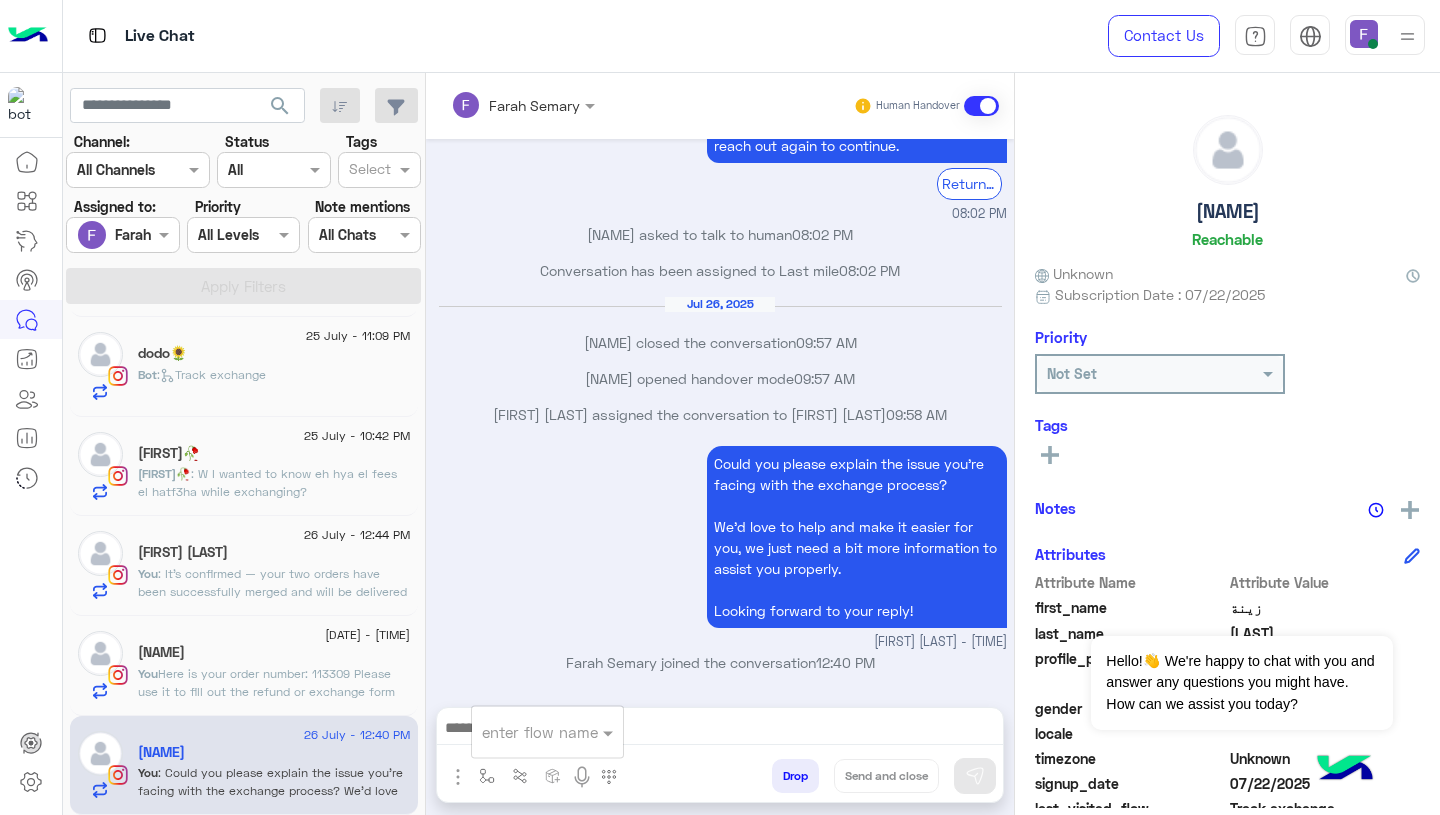 click at bounding box center [523, 732] 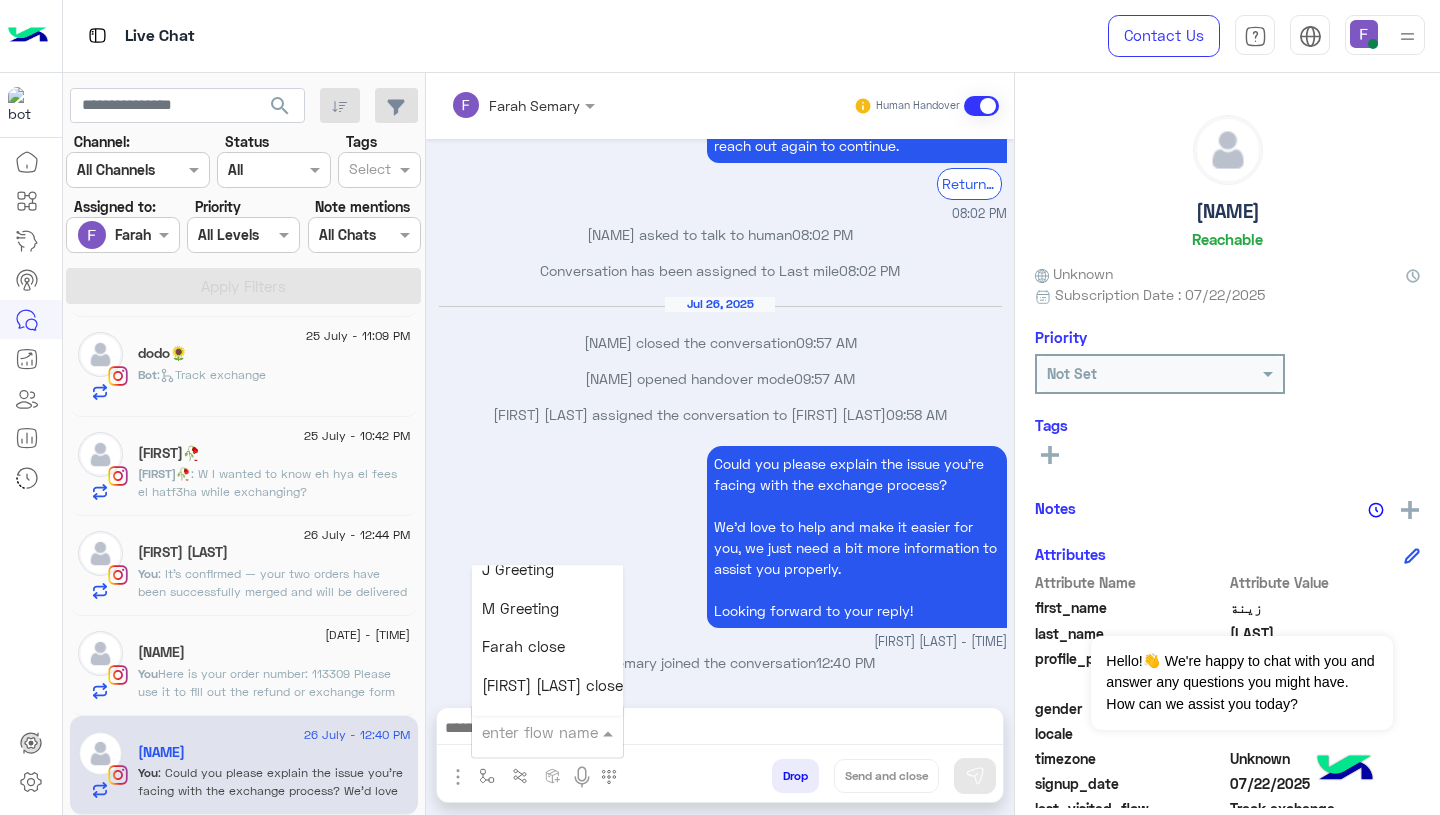 scroll, scrollTop: 2516, scrollLeft: 0, axis: vertical 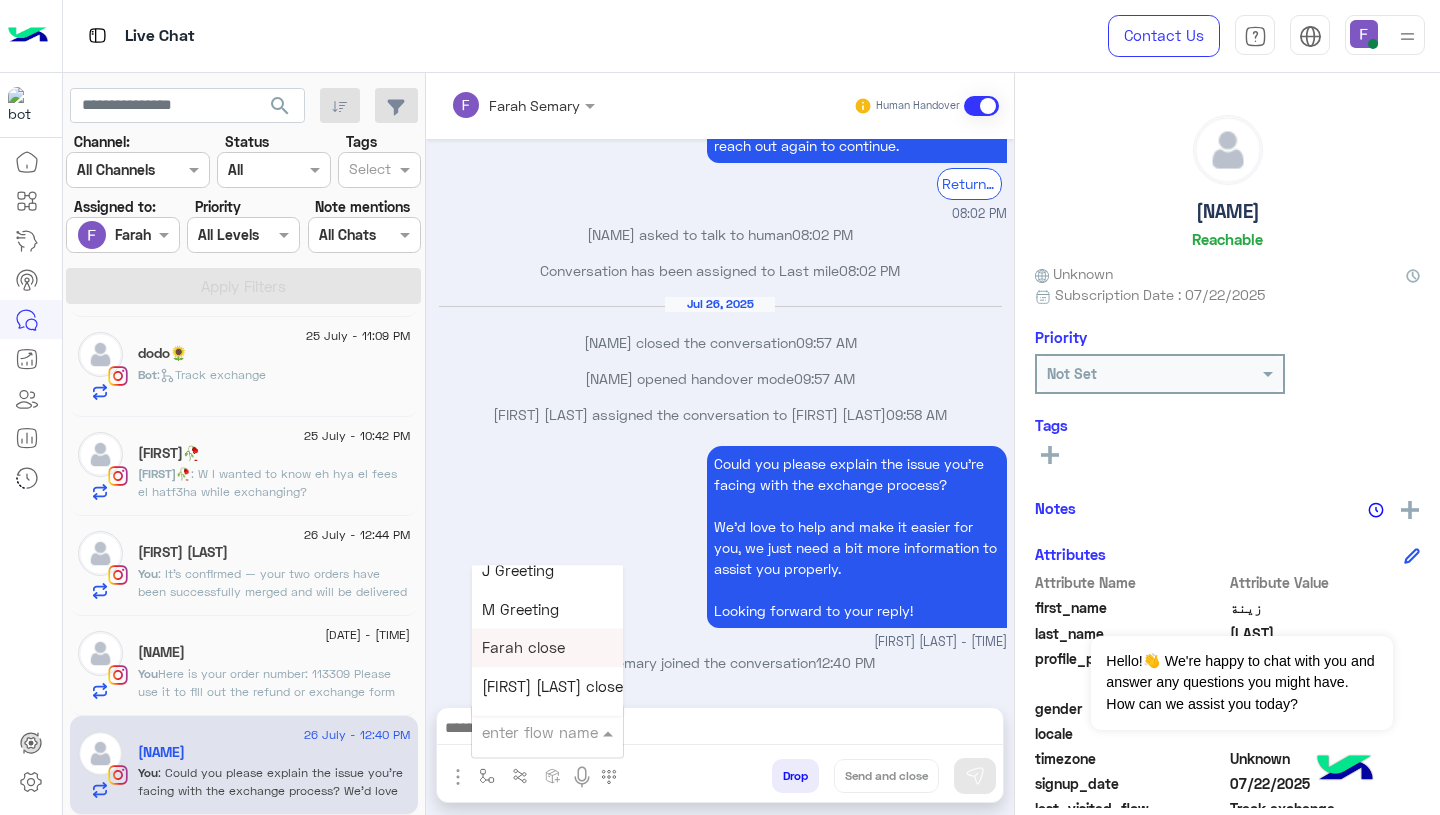 click on "Farah close" at bounding box center (523, 648) 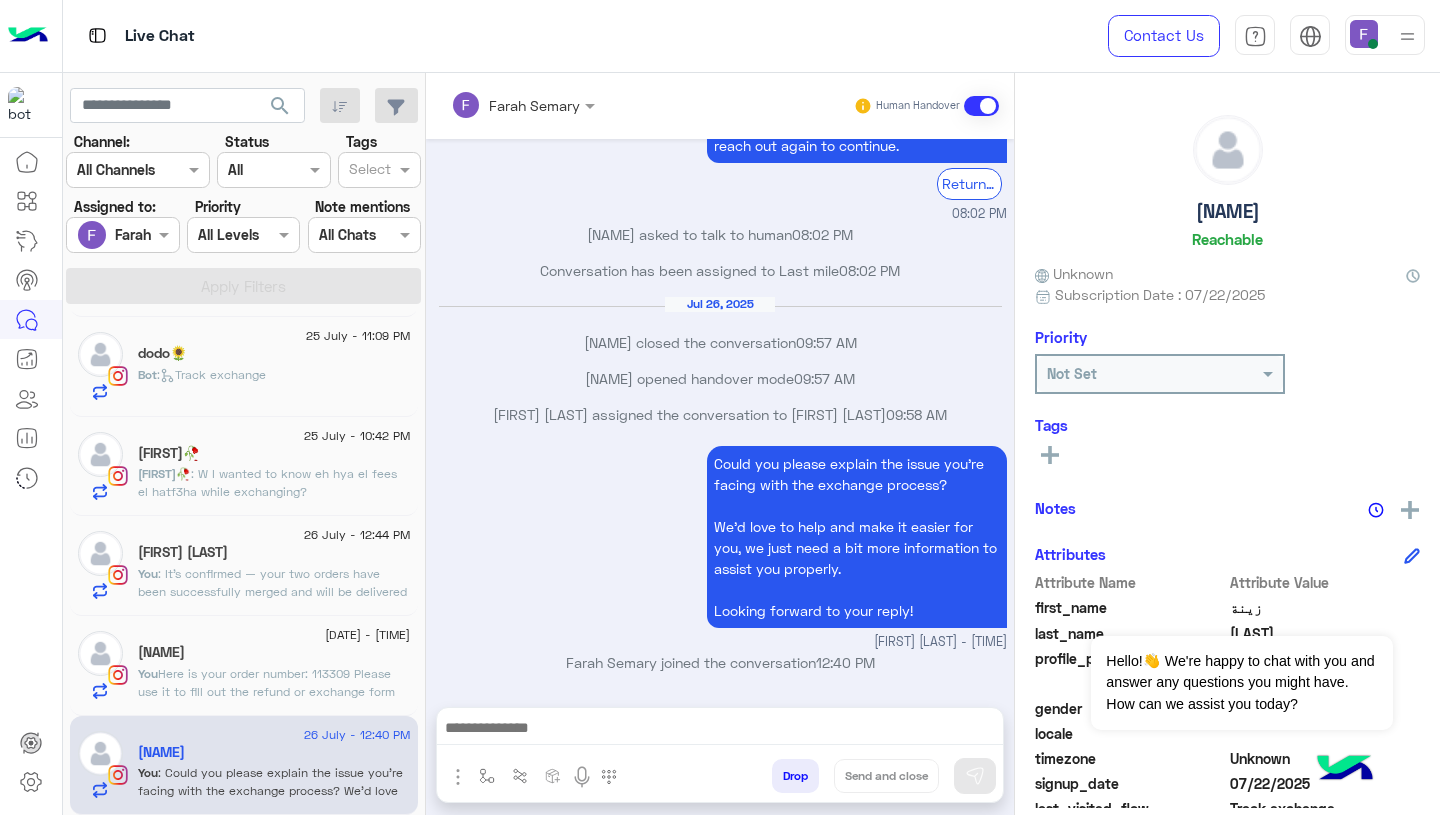 type on "**********" 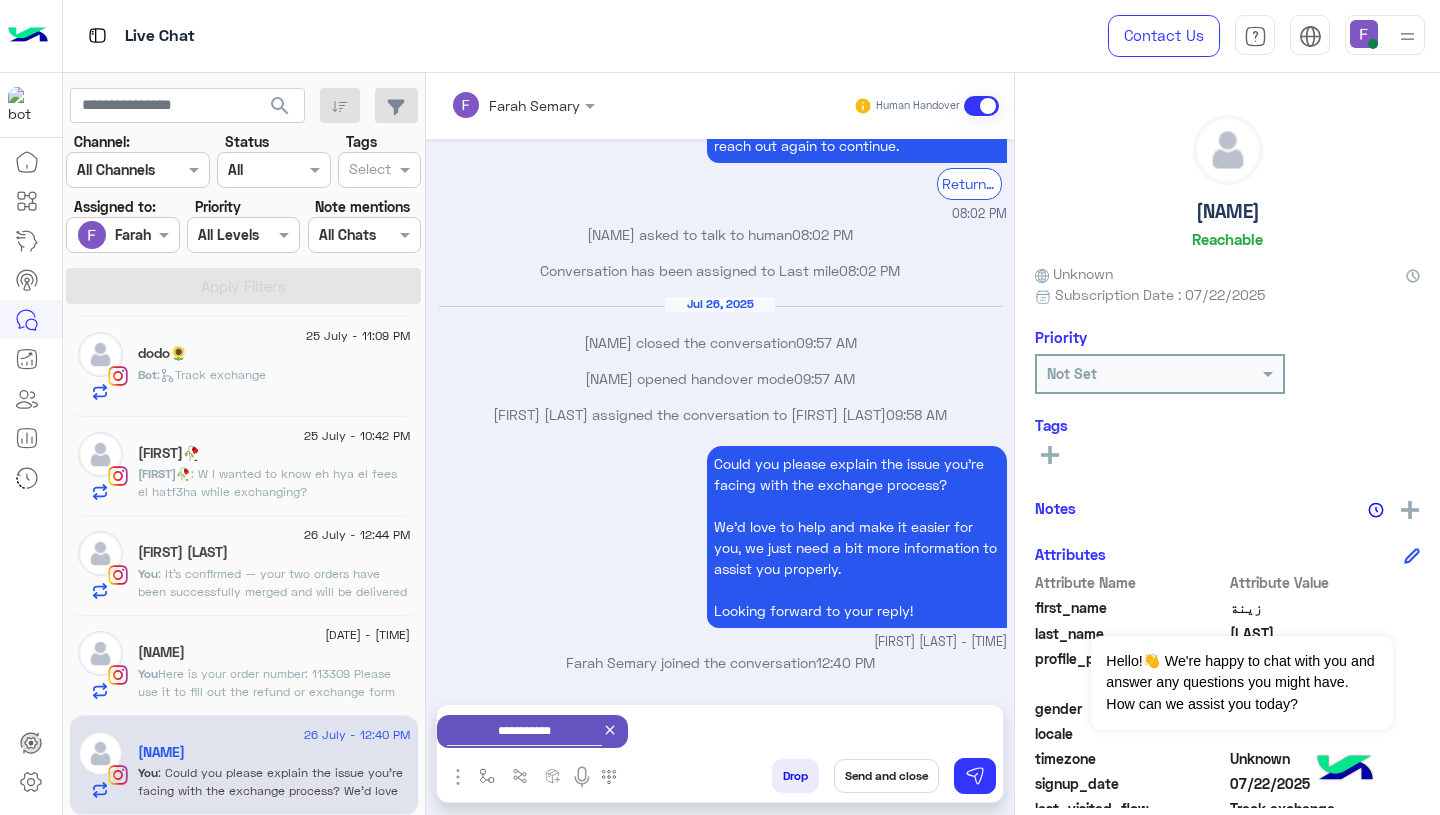 click on "Send and close" at bounding box center (886, 776) 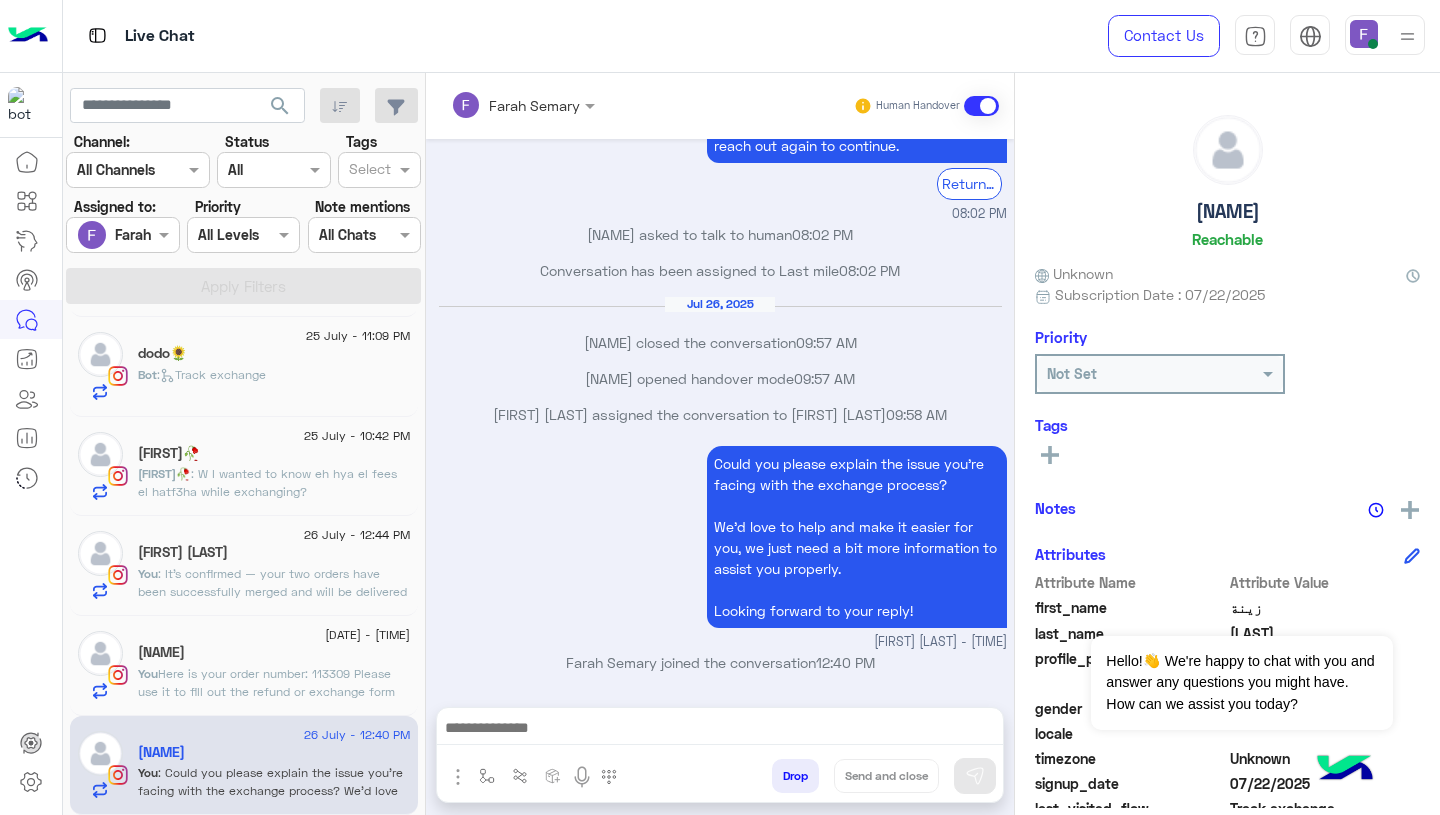 scroll, scrollTop: 1578, scrollLeft: 0, axis: vertical 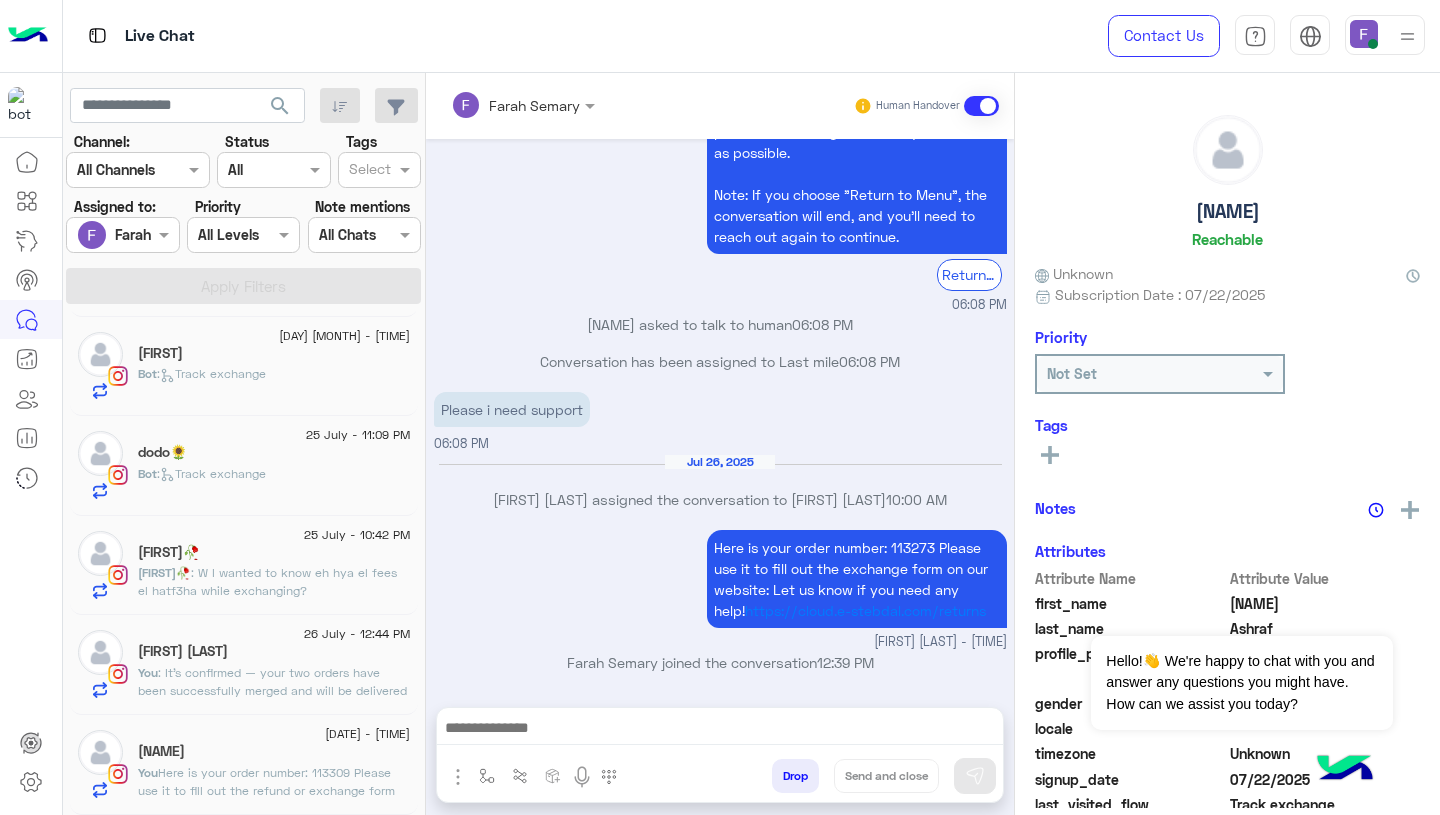 click on ": Here is your order number: 113309
Please use it to fill out the refund or exchange form on our website: https://cloud.e-stebdal.com/returns
Let us know if you need any help!" 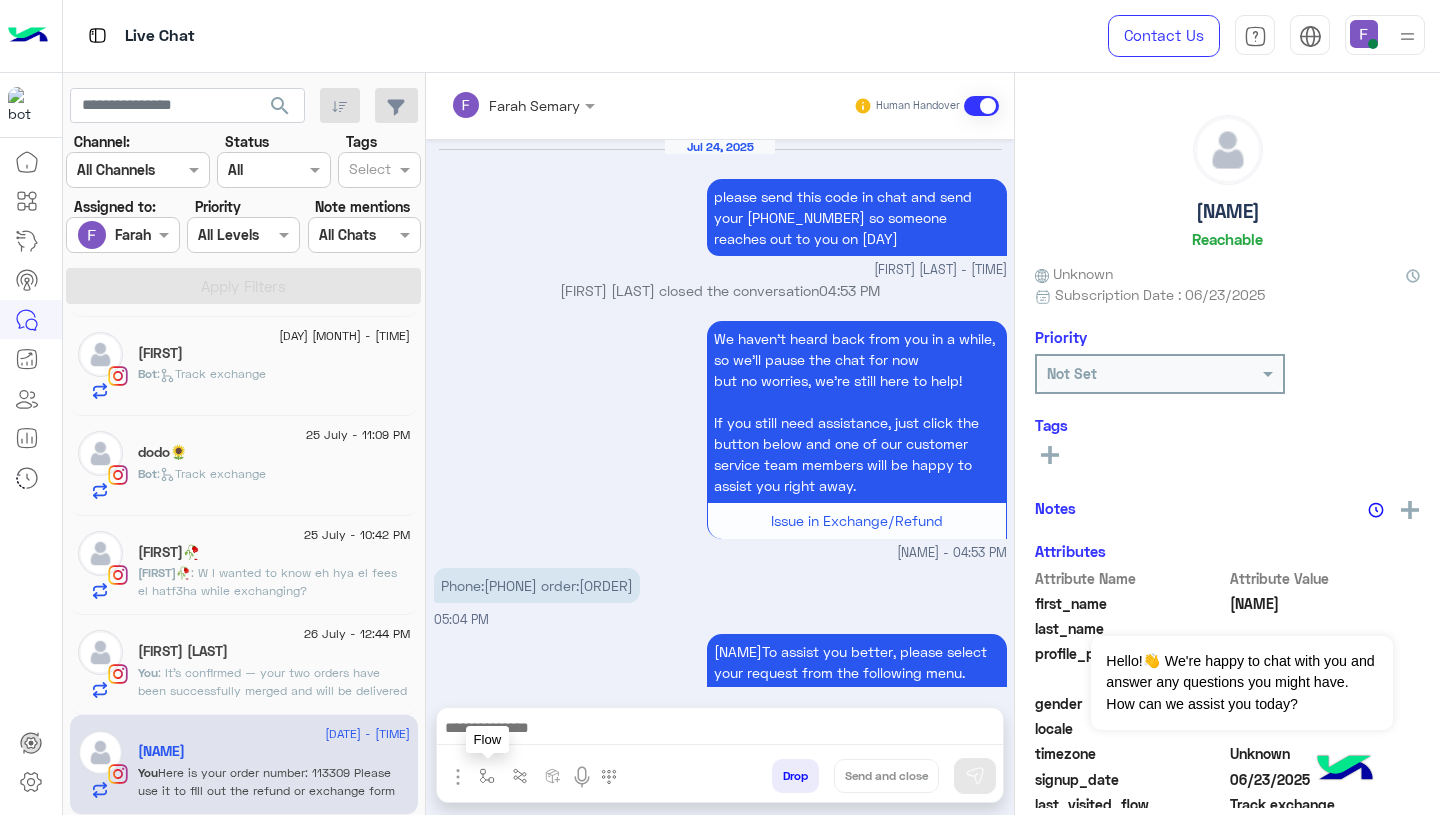 scroll, scrollTop: 1645, scrollLeft: 0, axis: vertical 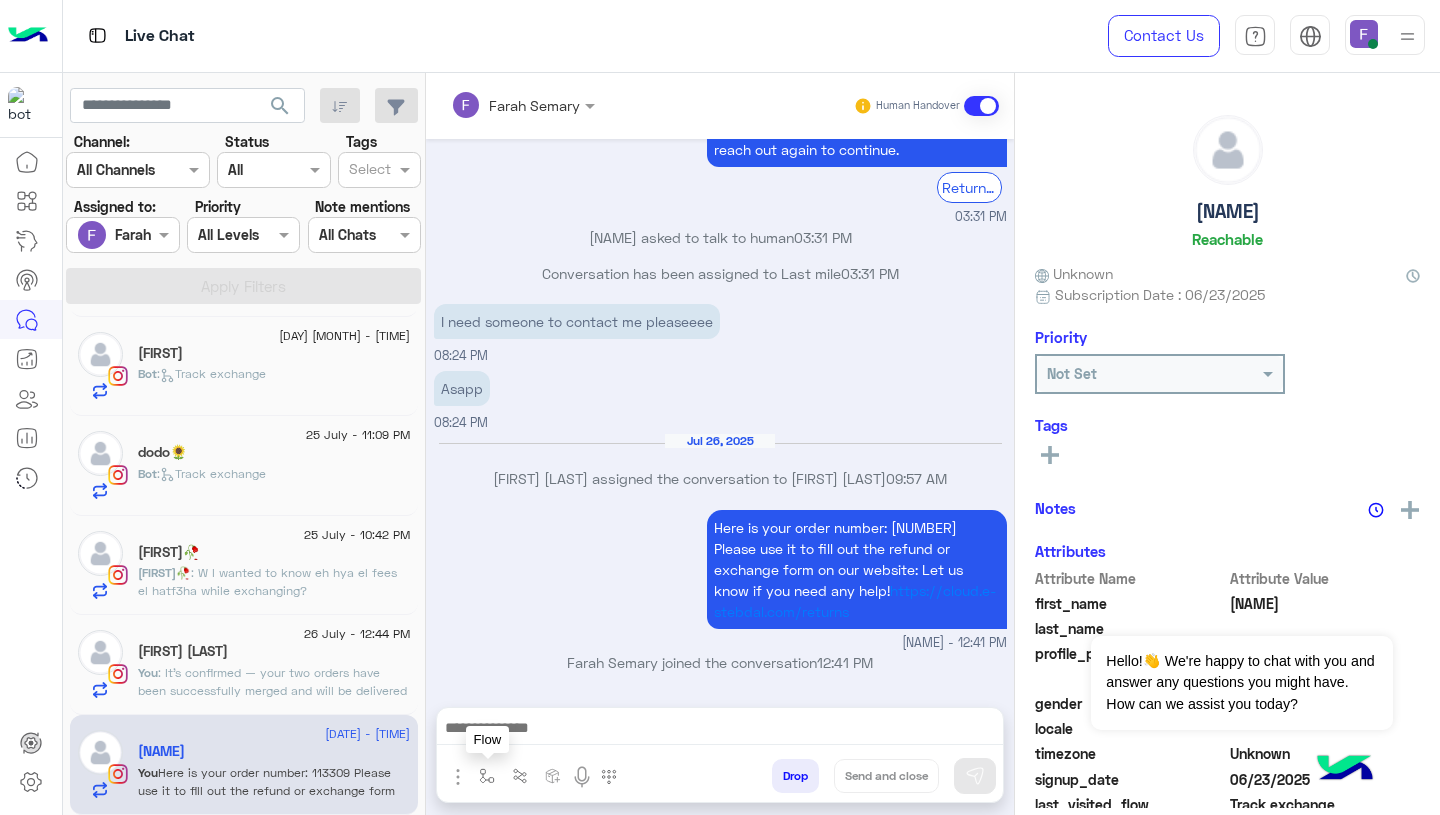 click at bounding box center (487, 776) 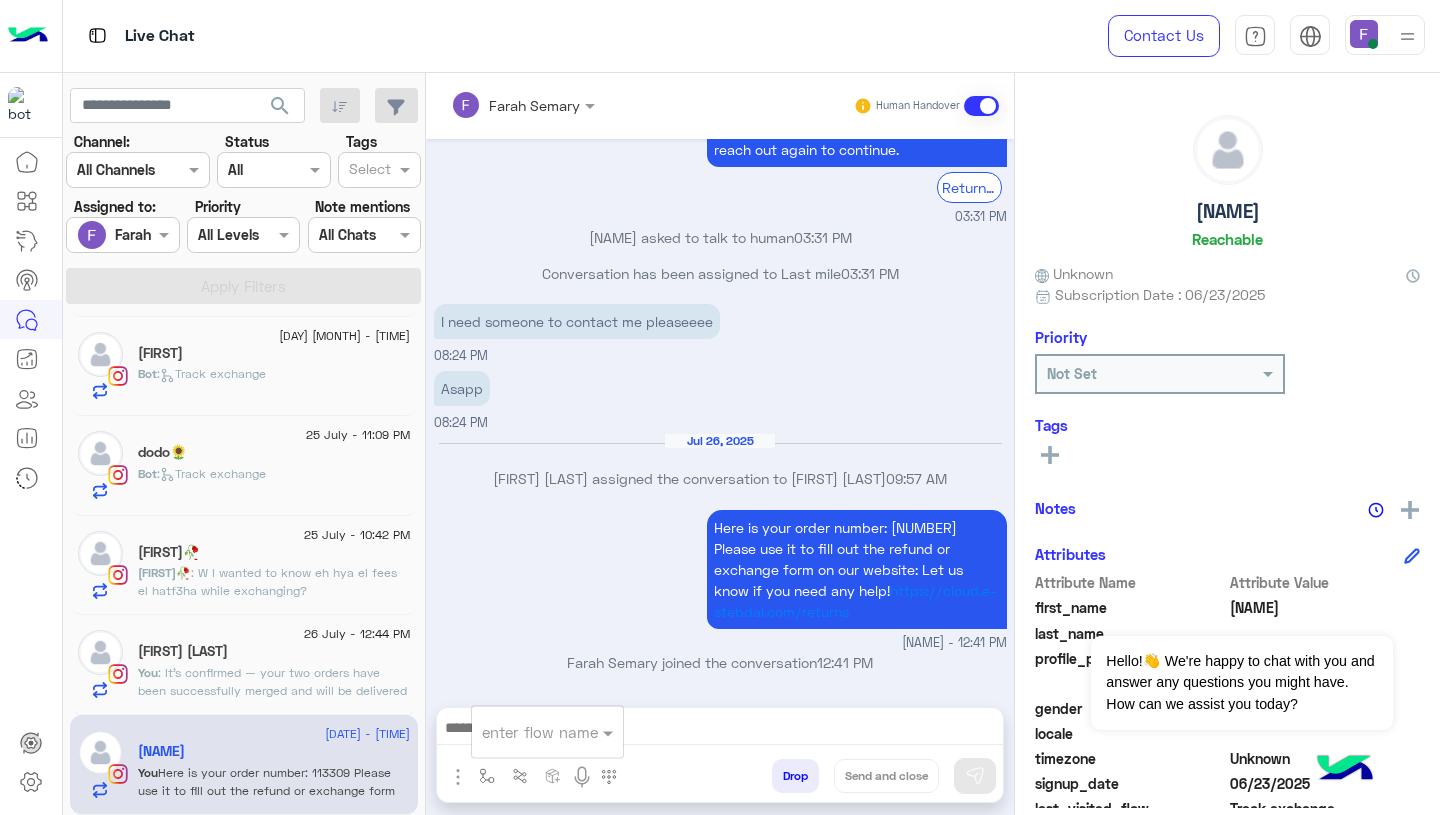 click on "enter flow name" at bounding box center (540, 732) 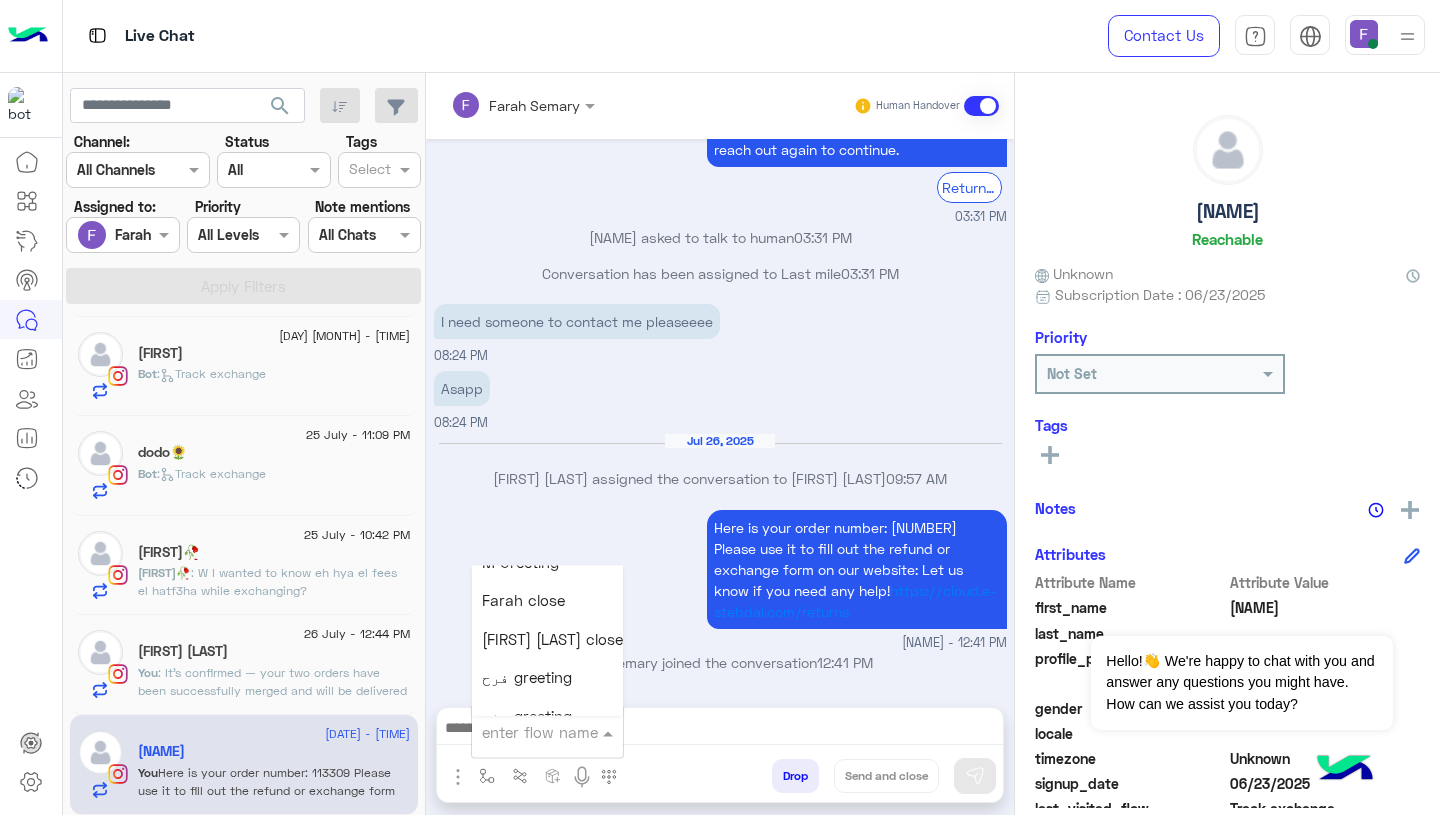 scroll, scrollTop: 2542, scrollLeft: 0, axis: vertical 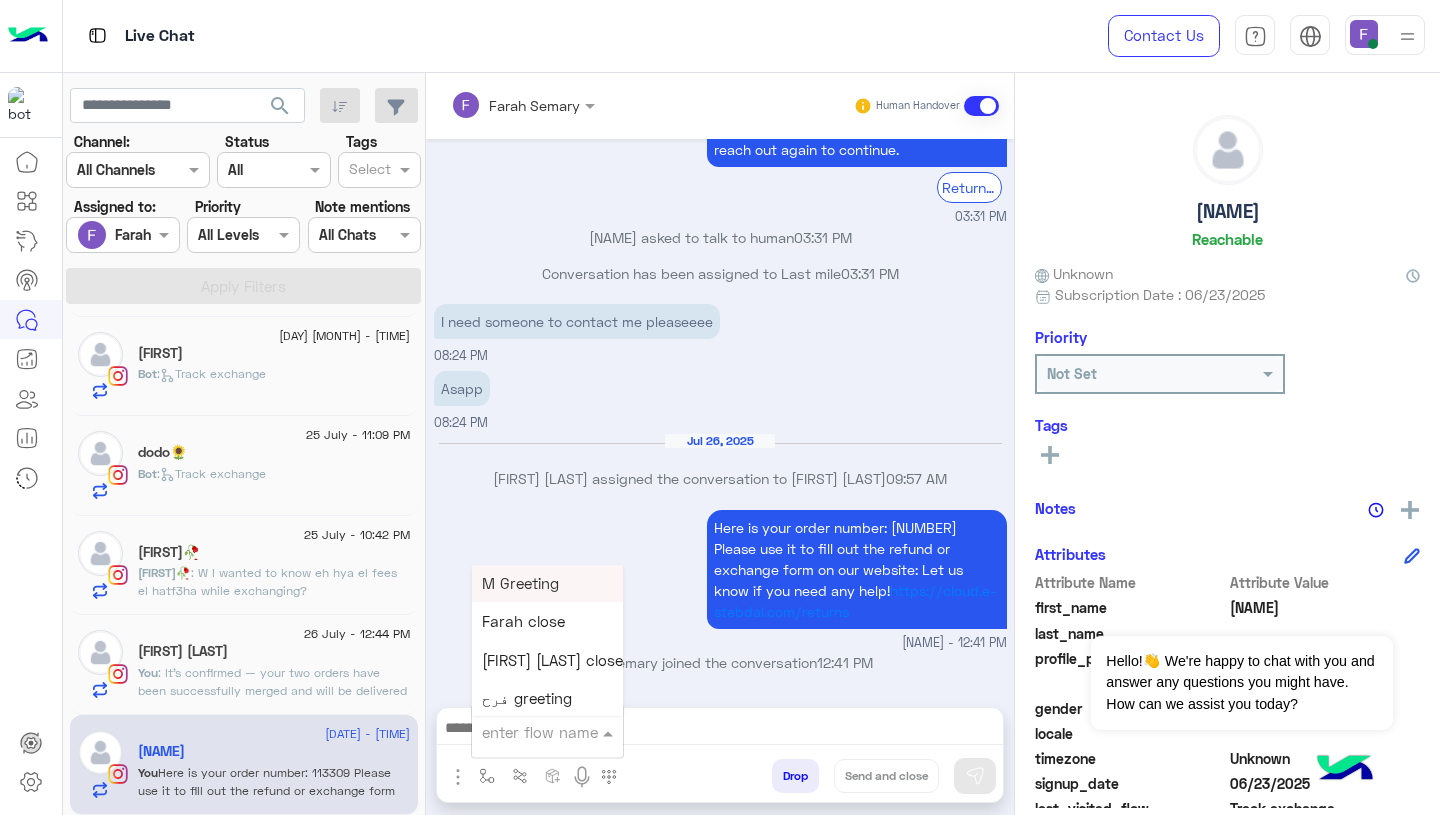 click on "Farah close" at bounding box center [547, 622] 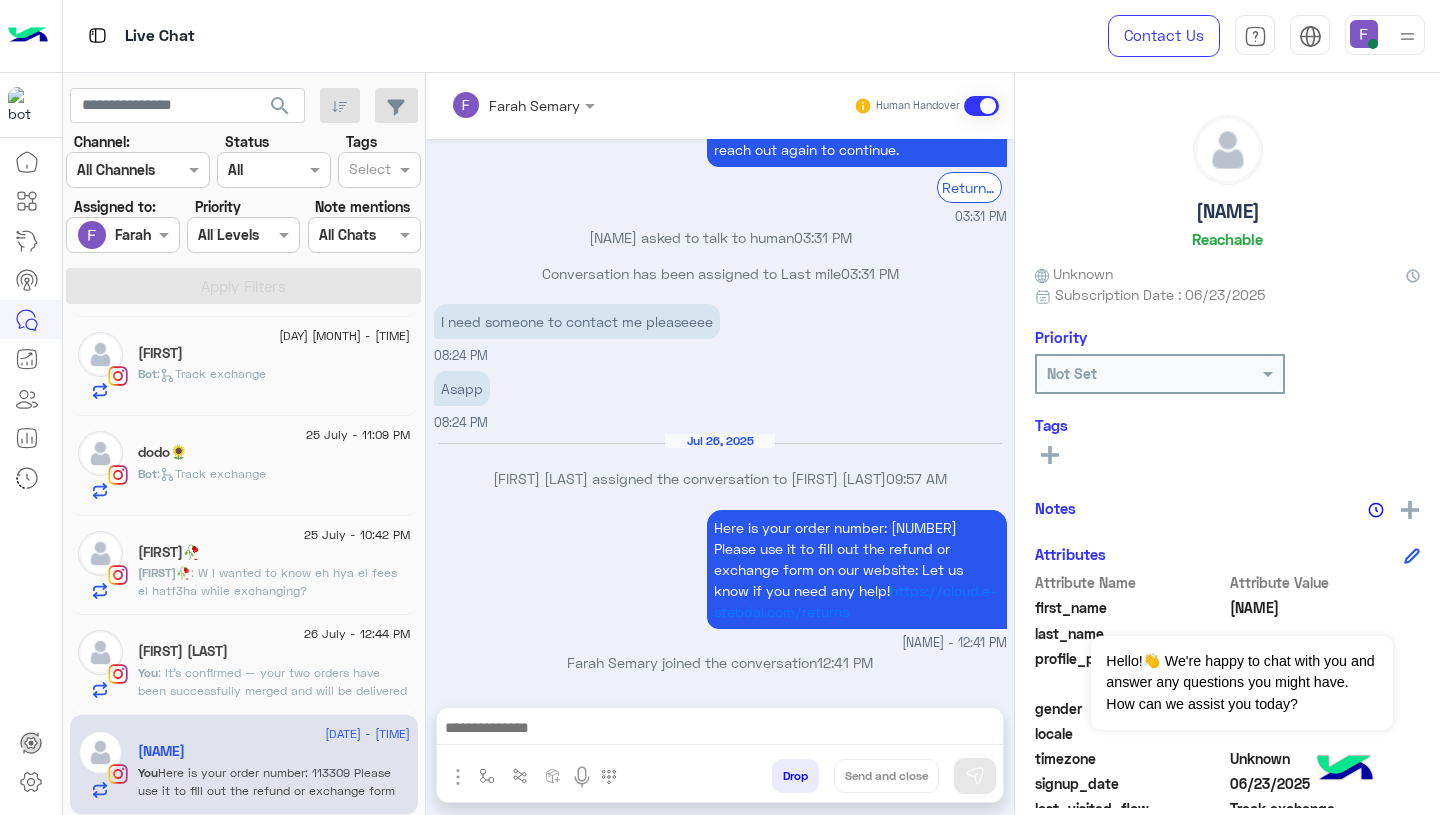 type on "**********" 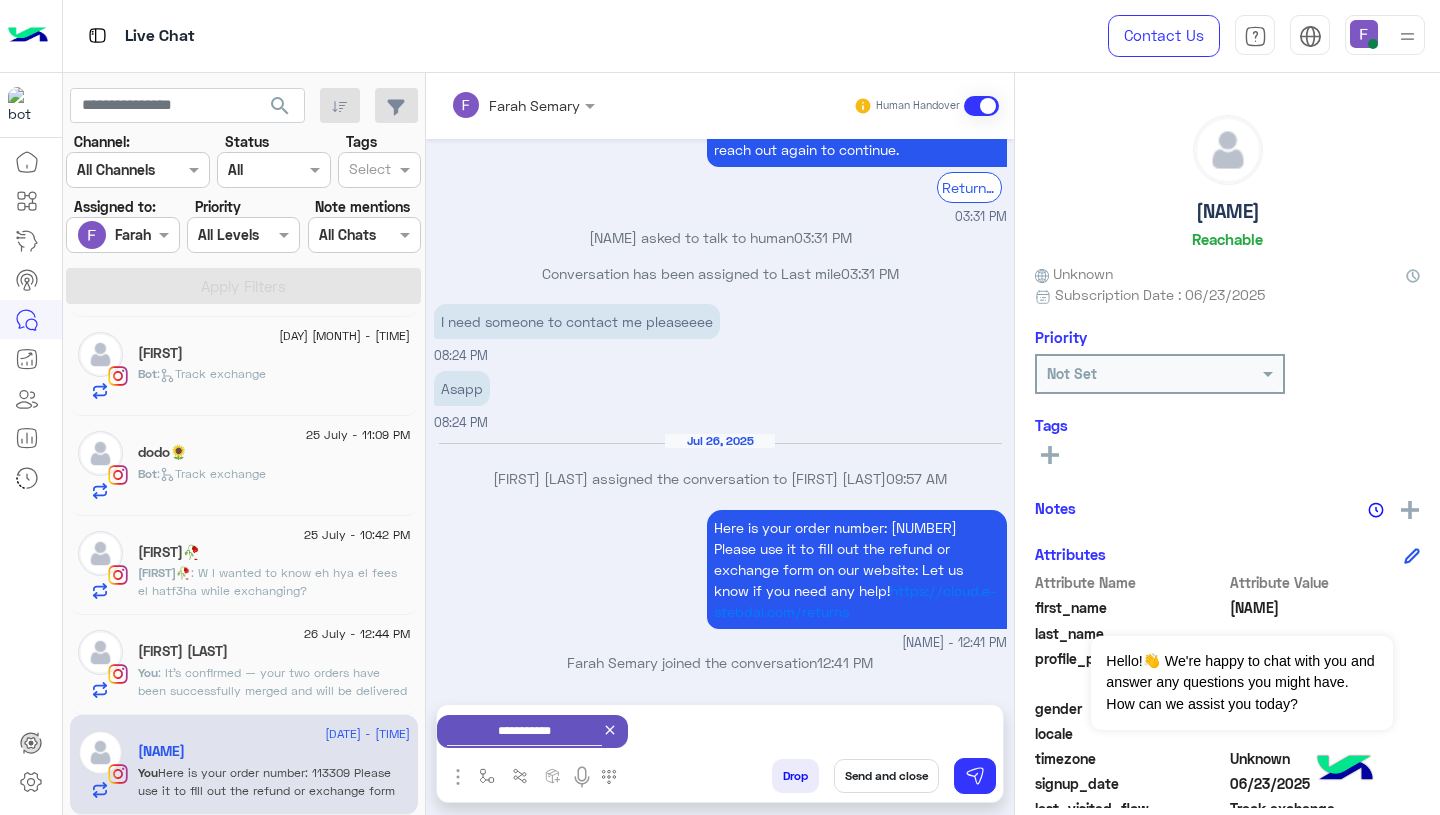 click on "Send and close" at bounding box center (886, 776) 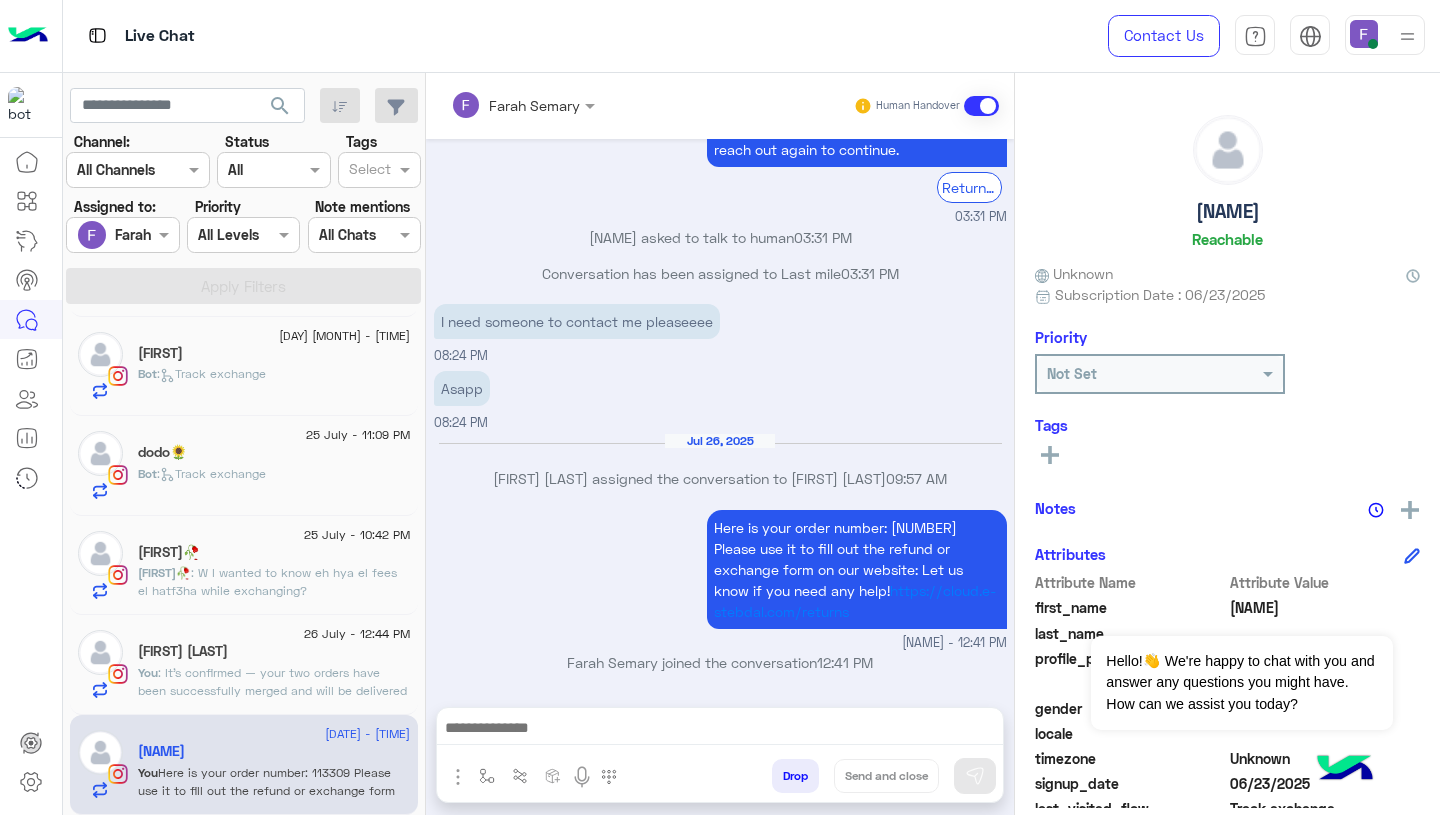 scroll, scrollTop: 1681, scrollLeft: 0, axis: vertical 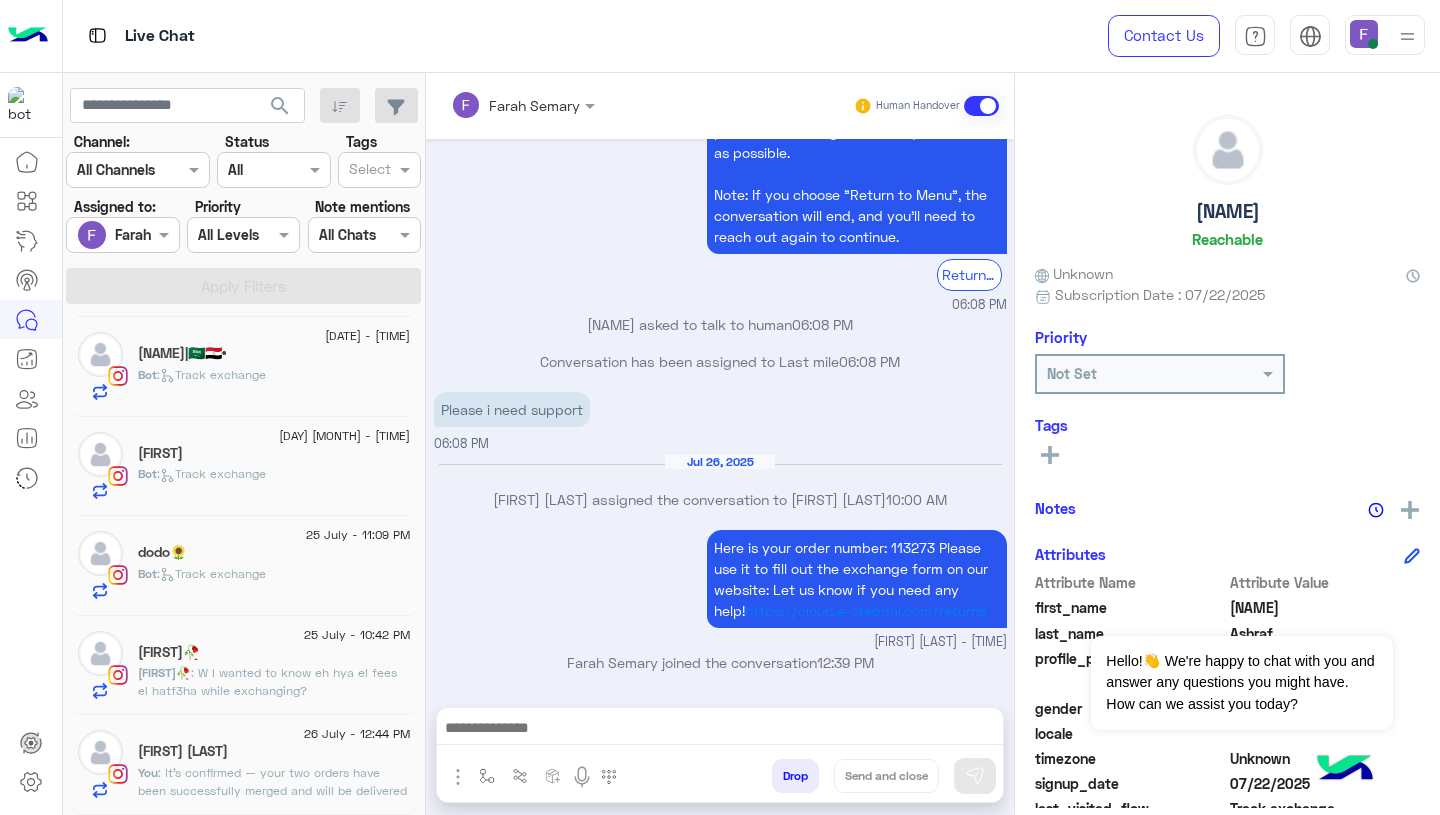 click on "[FIRST] [LAST]" 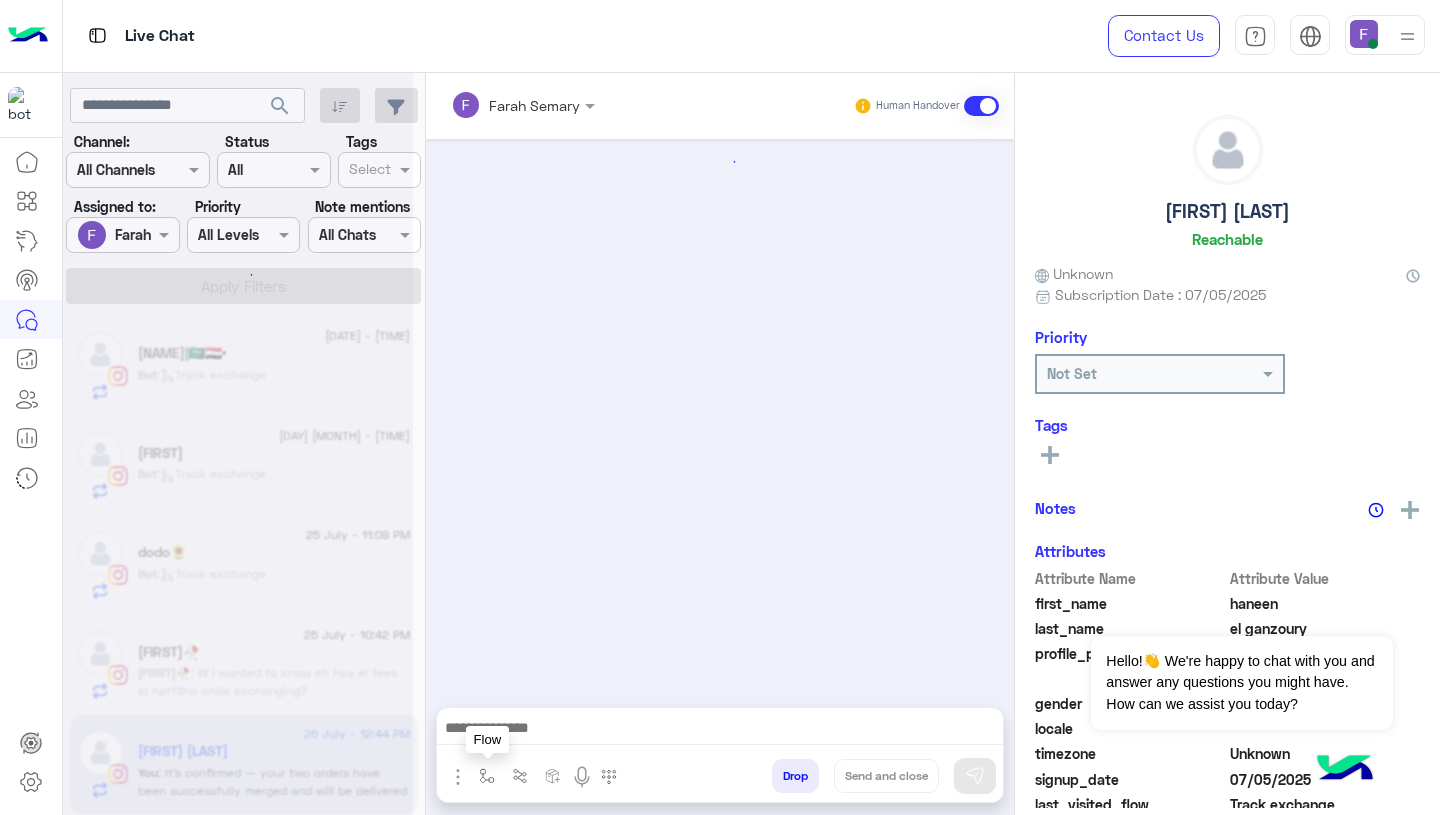 click at bounding box center (487, 776) 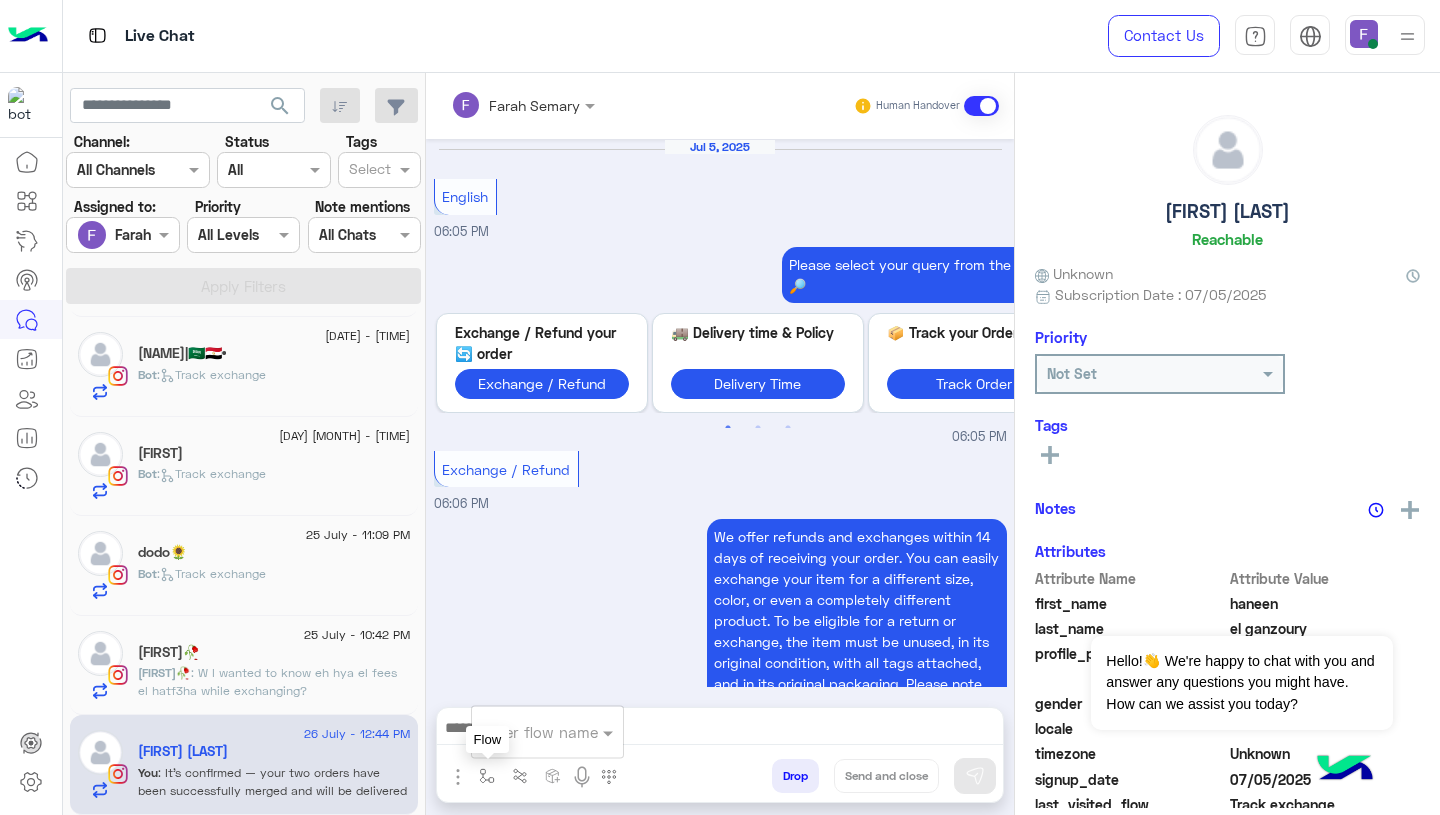 scroll, scrollTop: 2116, scrollLeft: 0, axis: vertical 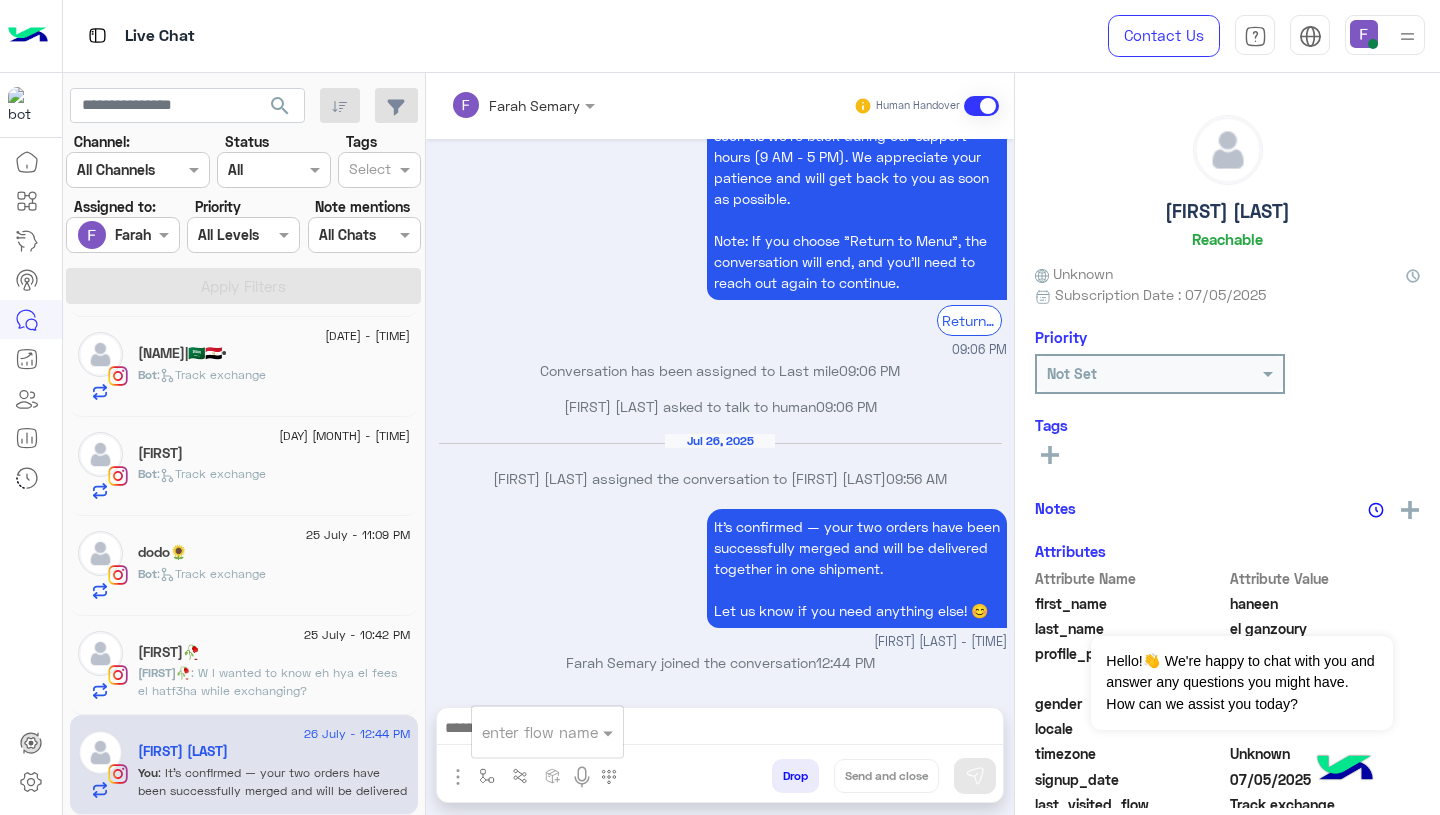 click on "enter flow name" at bounding box center [547, 732] 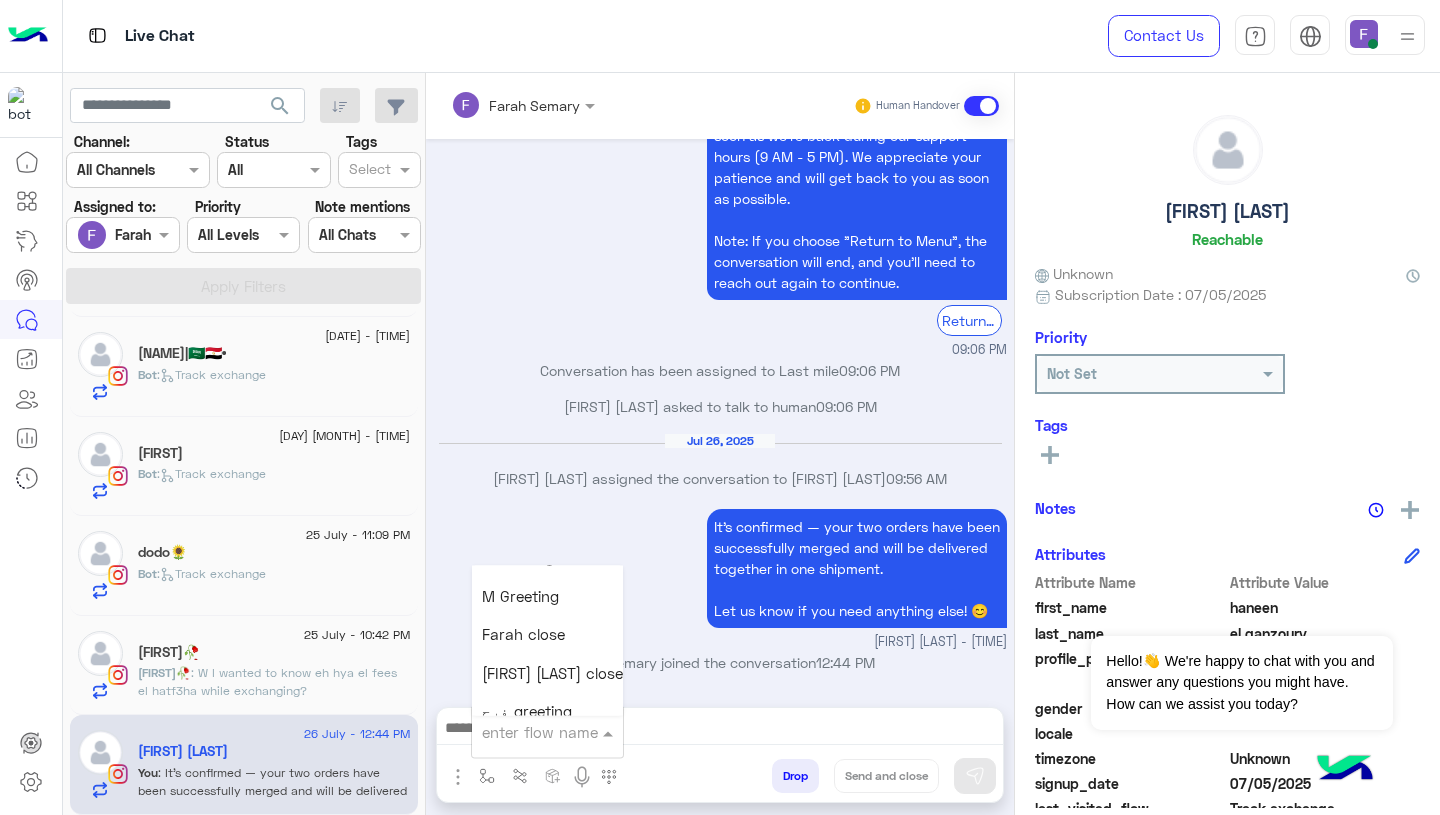 scroll, scrollTop: 2523, scrollLeft: 0, axis: vertical 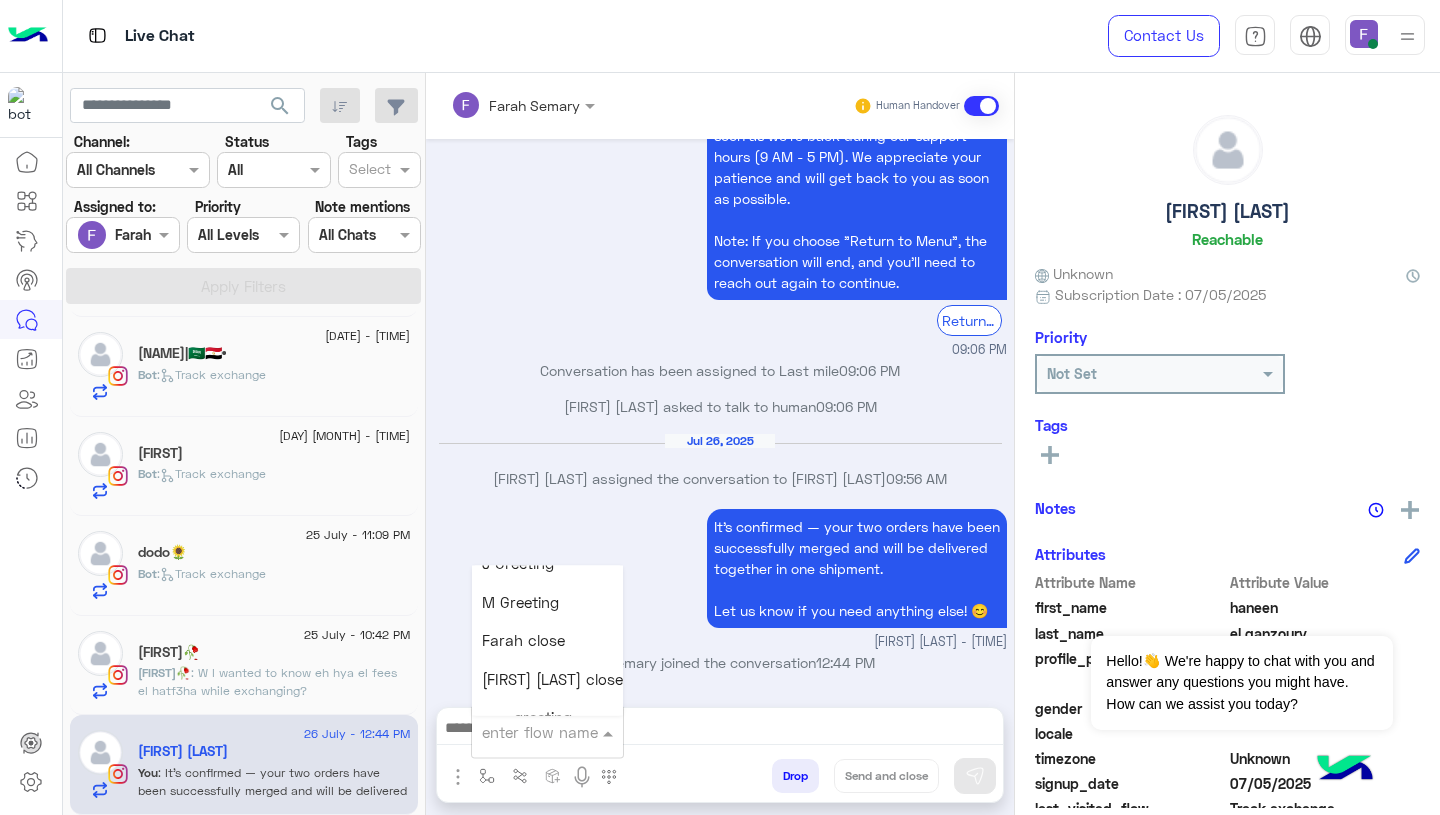 click on "Farah close" at bounding box center (523, 641) 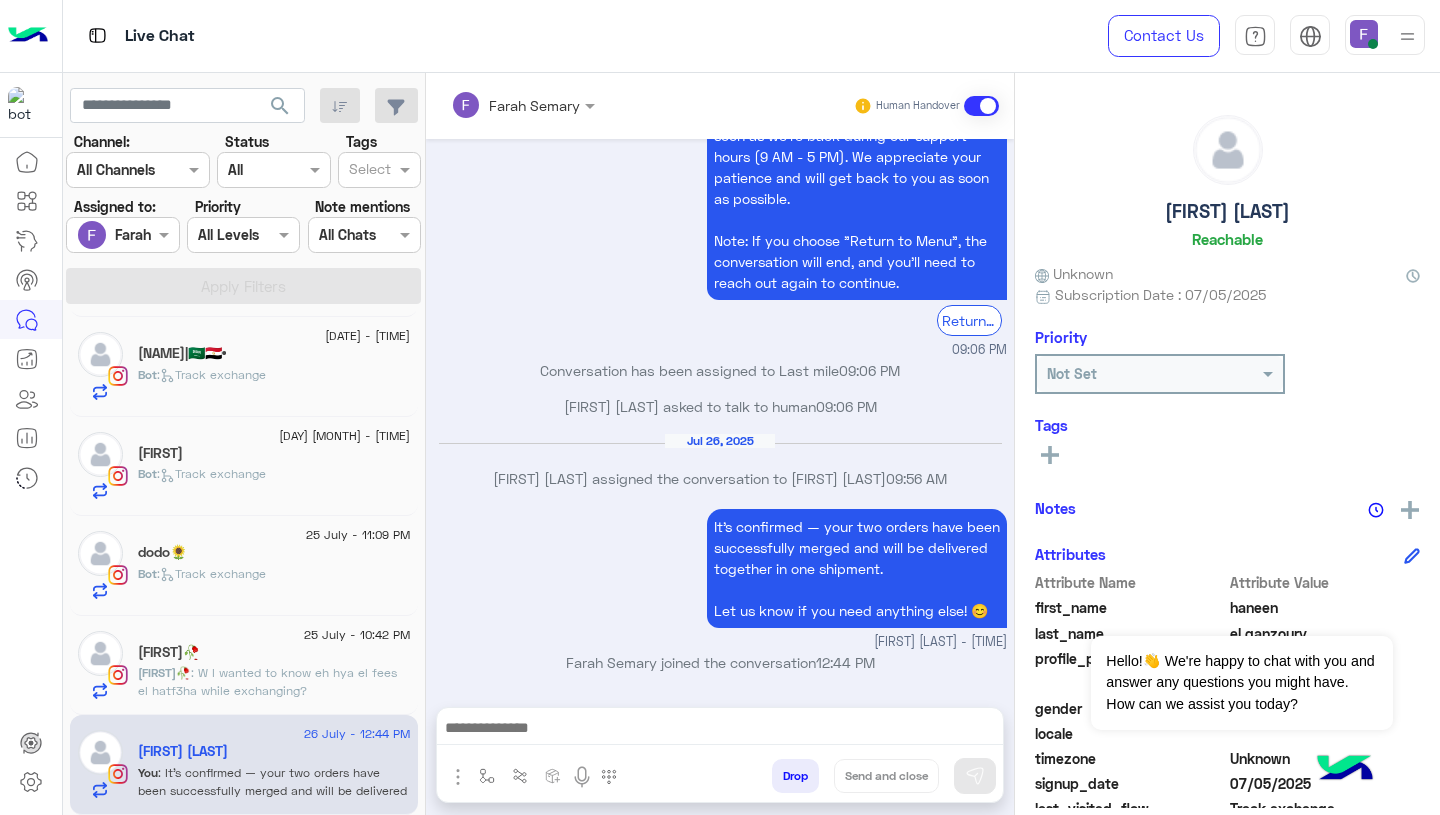 type on "**********" 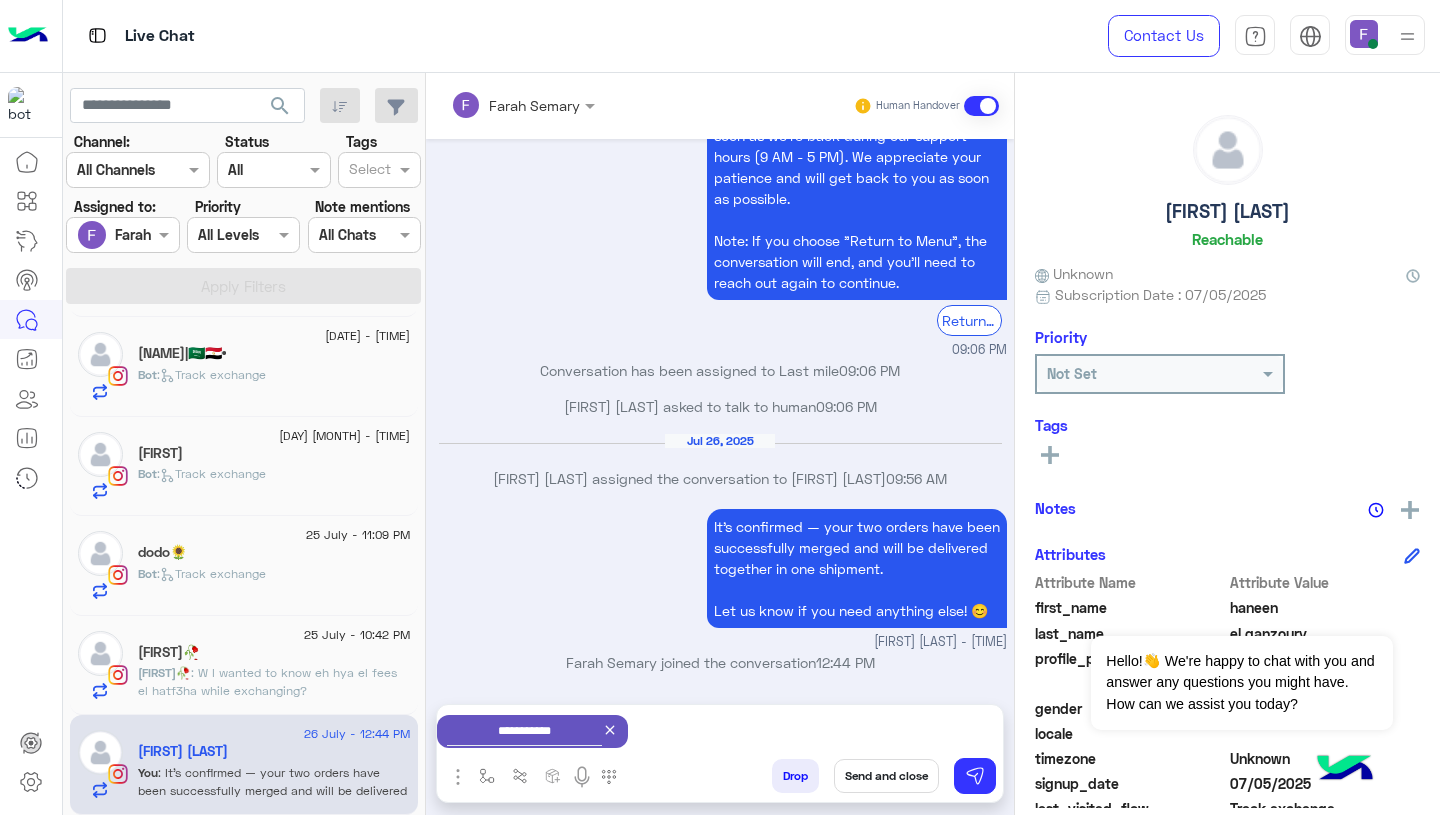 click on "Send and close" at bounding box center [886, 776] 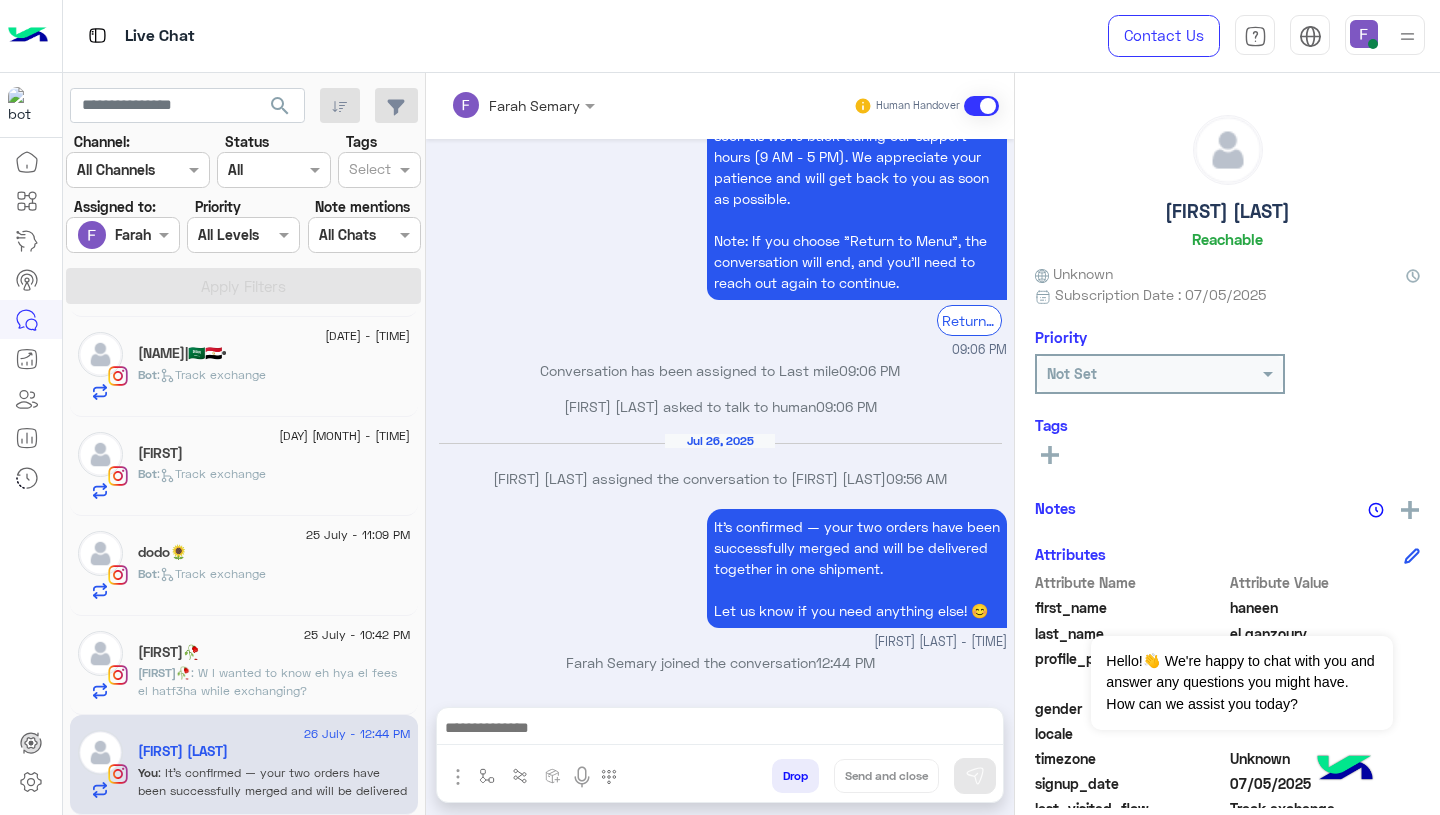 scroll, scrollTop: 2152, scrollLeft: 0, axis: vertical 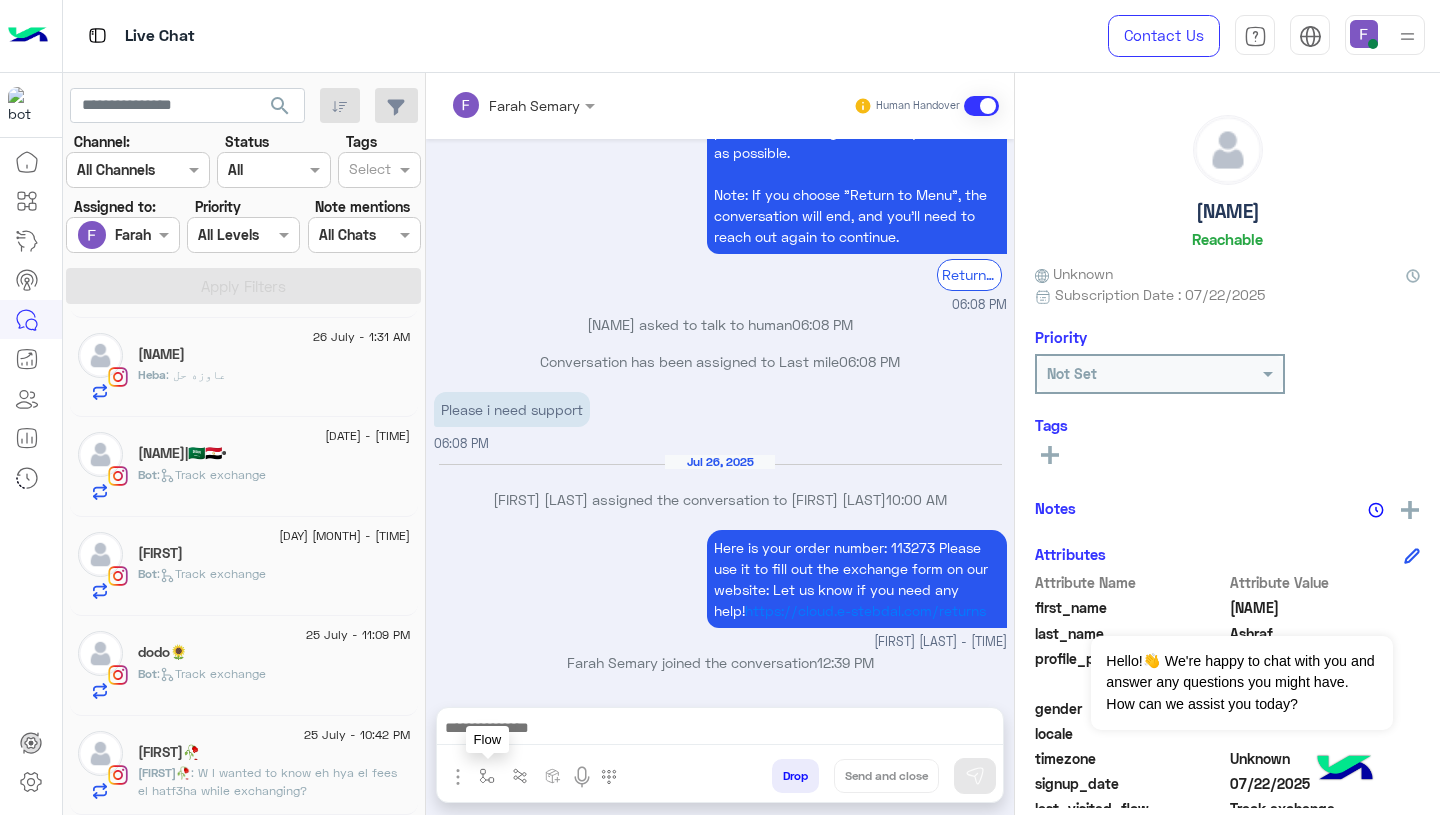 click at bounding box center [487, 776] 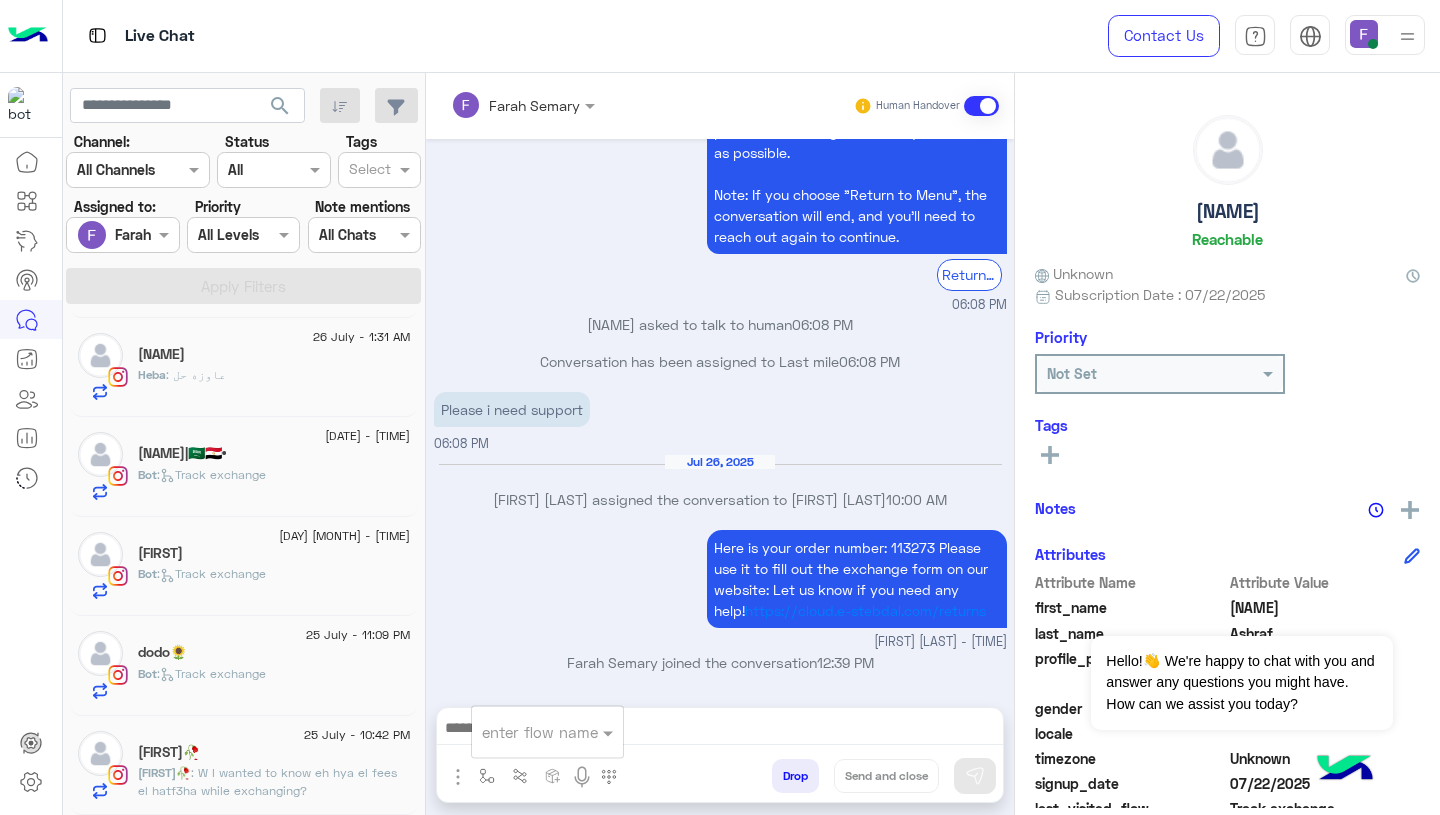 click on "enter flow name" at bounding box center (540, 732) 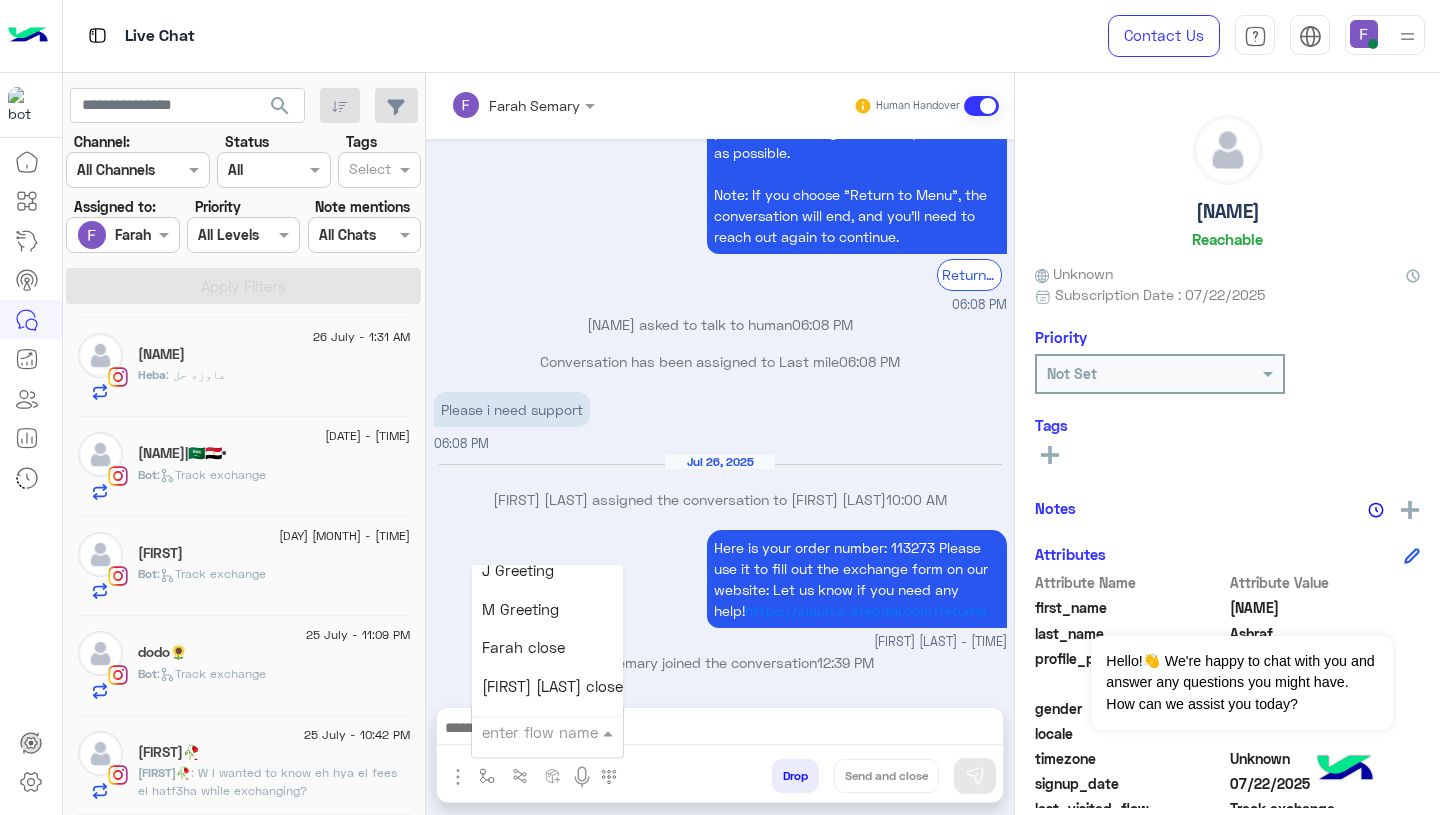 scroll, scrollTop: 2473, scrollLeft: 0, axis: vertical 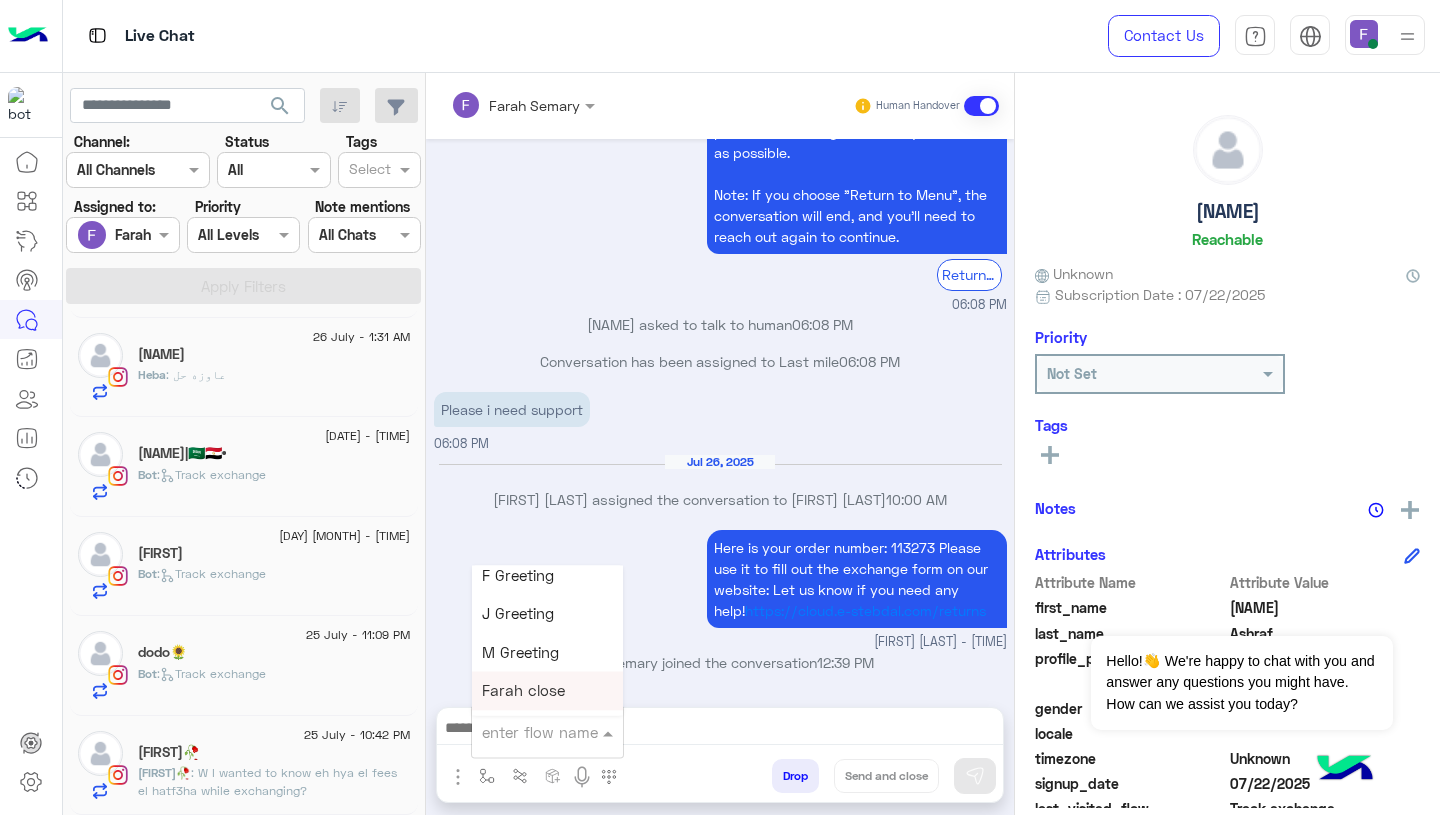 click on "Farah close" at bounding box center (523, 691) 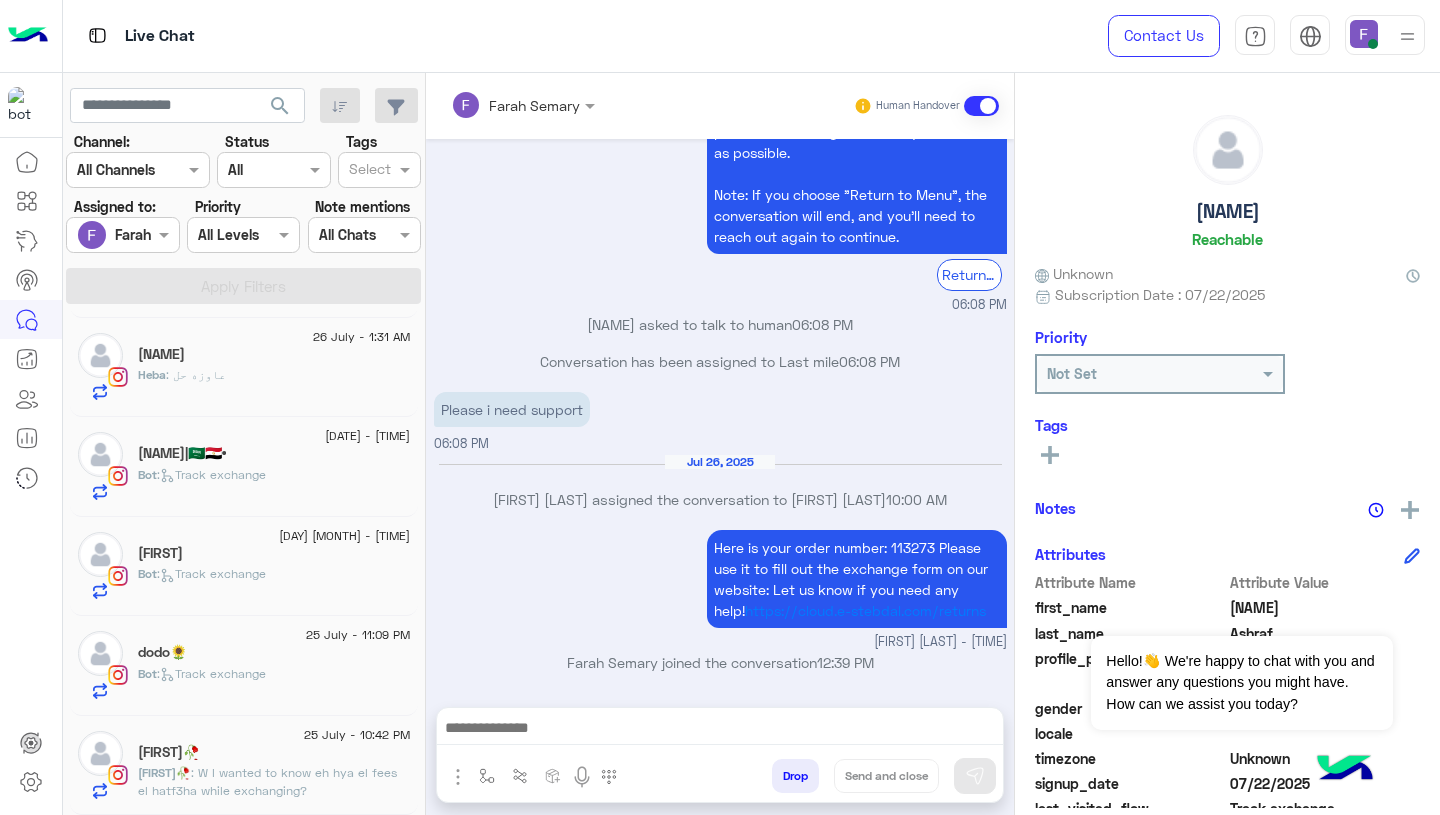 type on "**********" 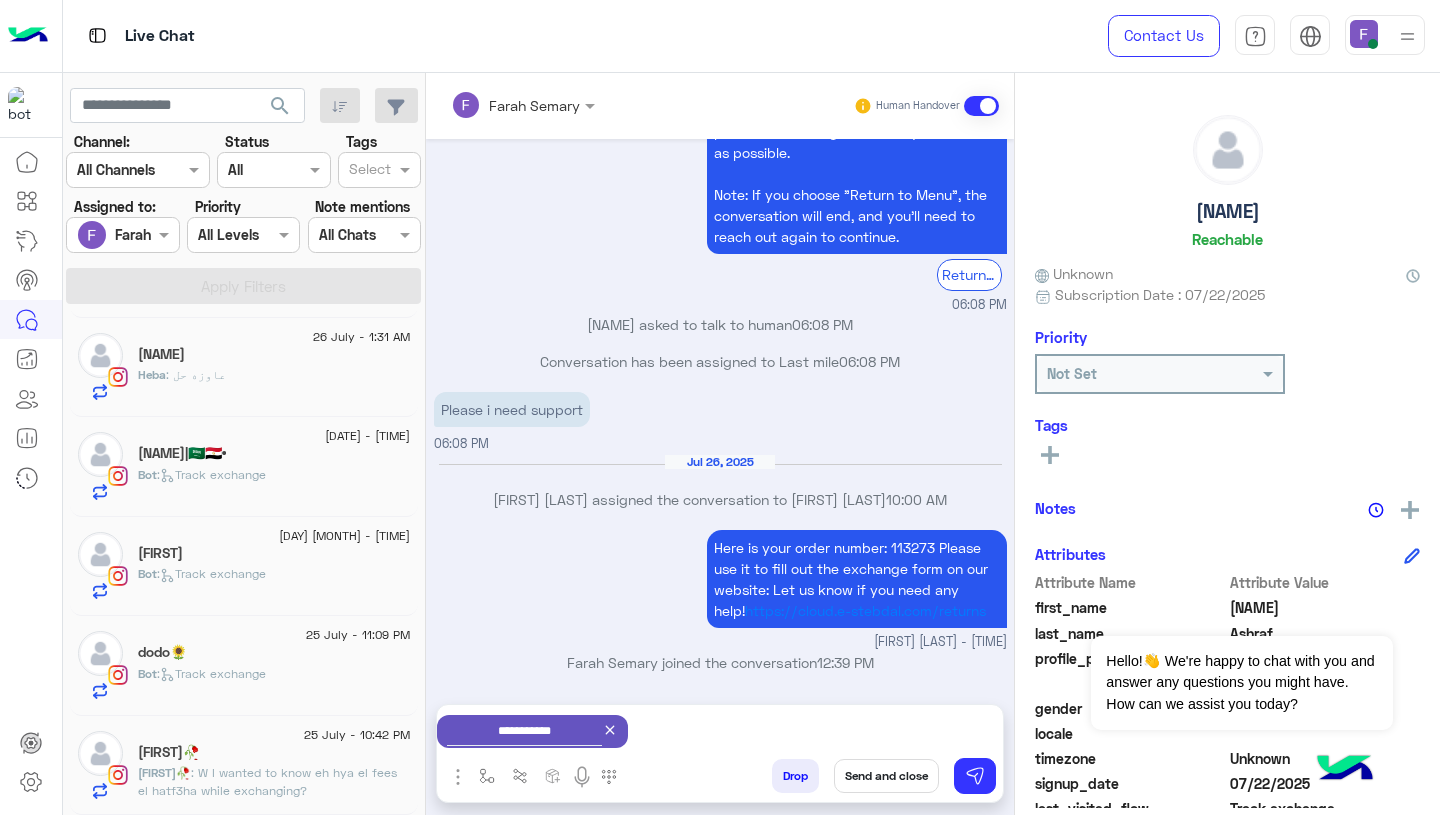 click on "Send and close" at bounding box center [886, 776] 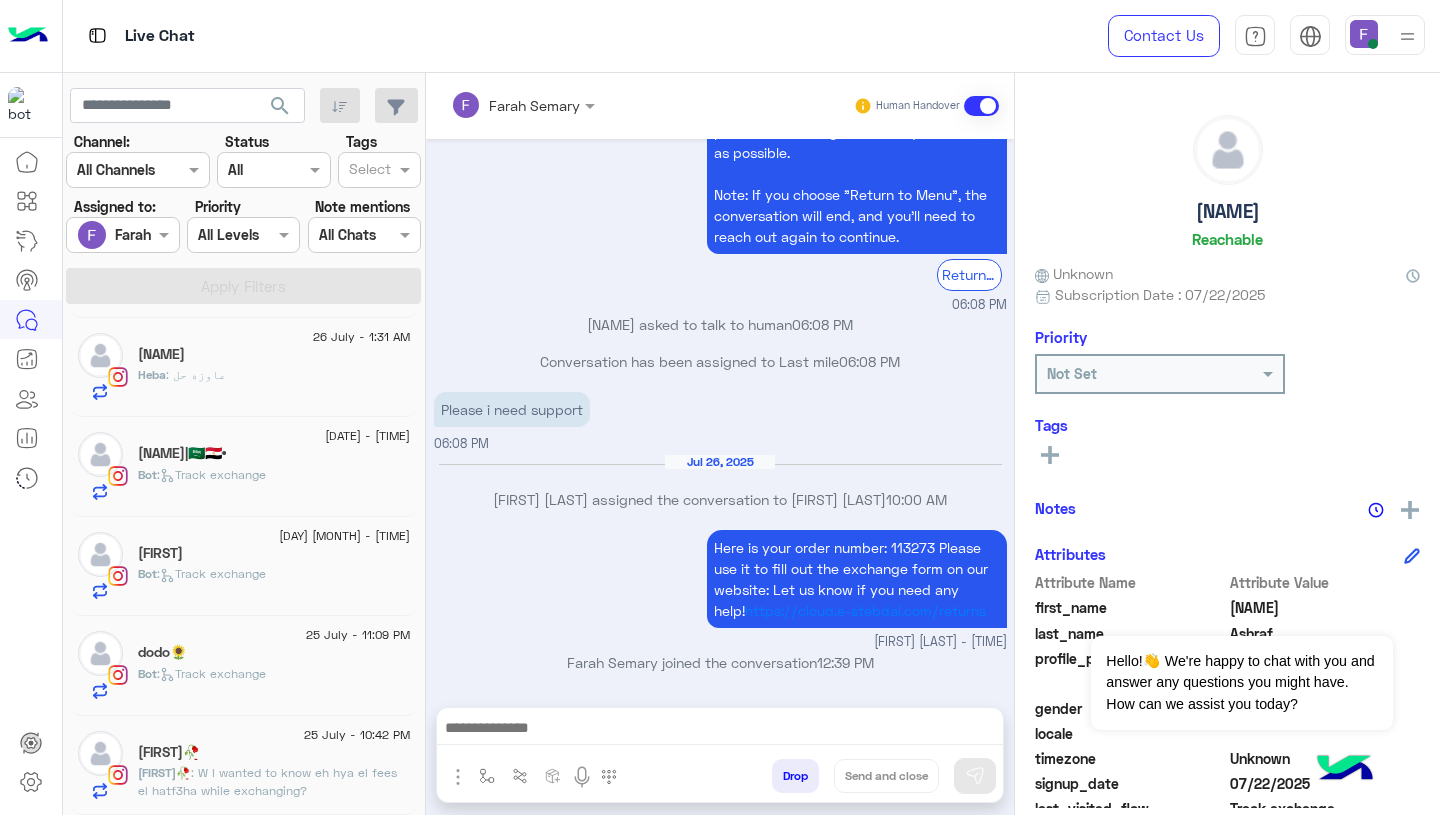 scroll, scrollTop: 1772, scrollLeft: 0, axis: vertical 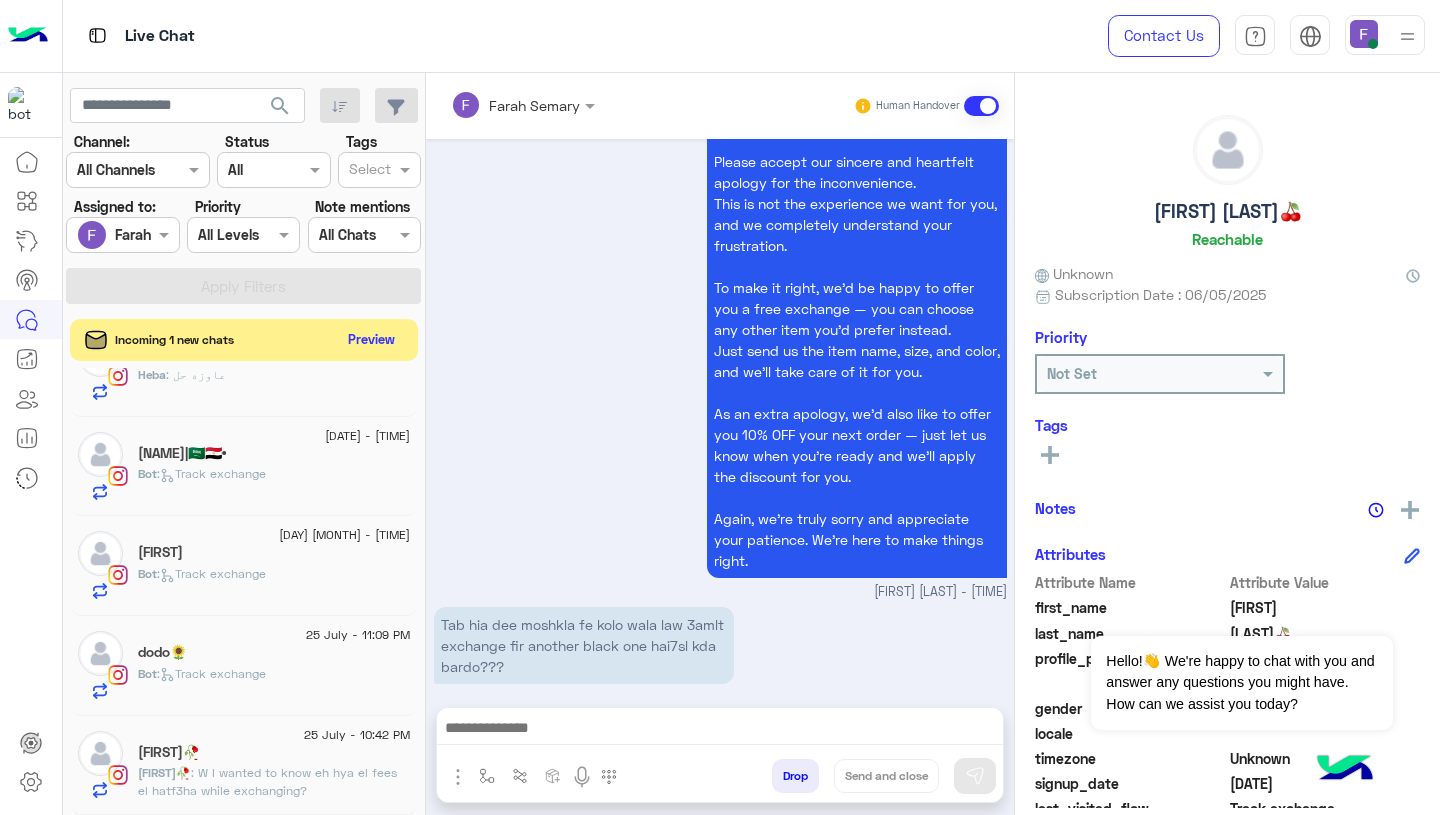 click on "Preview" 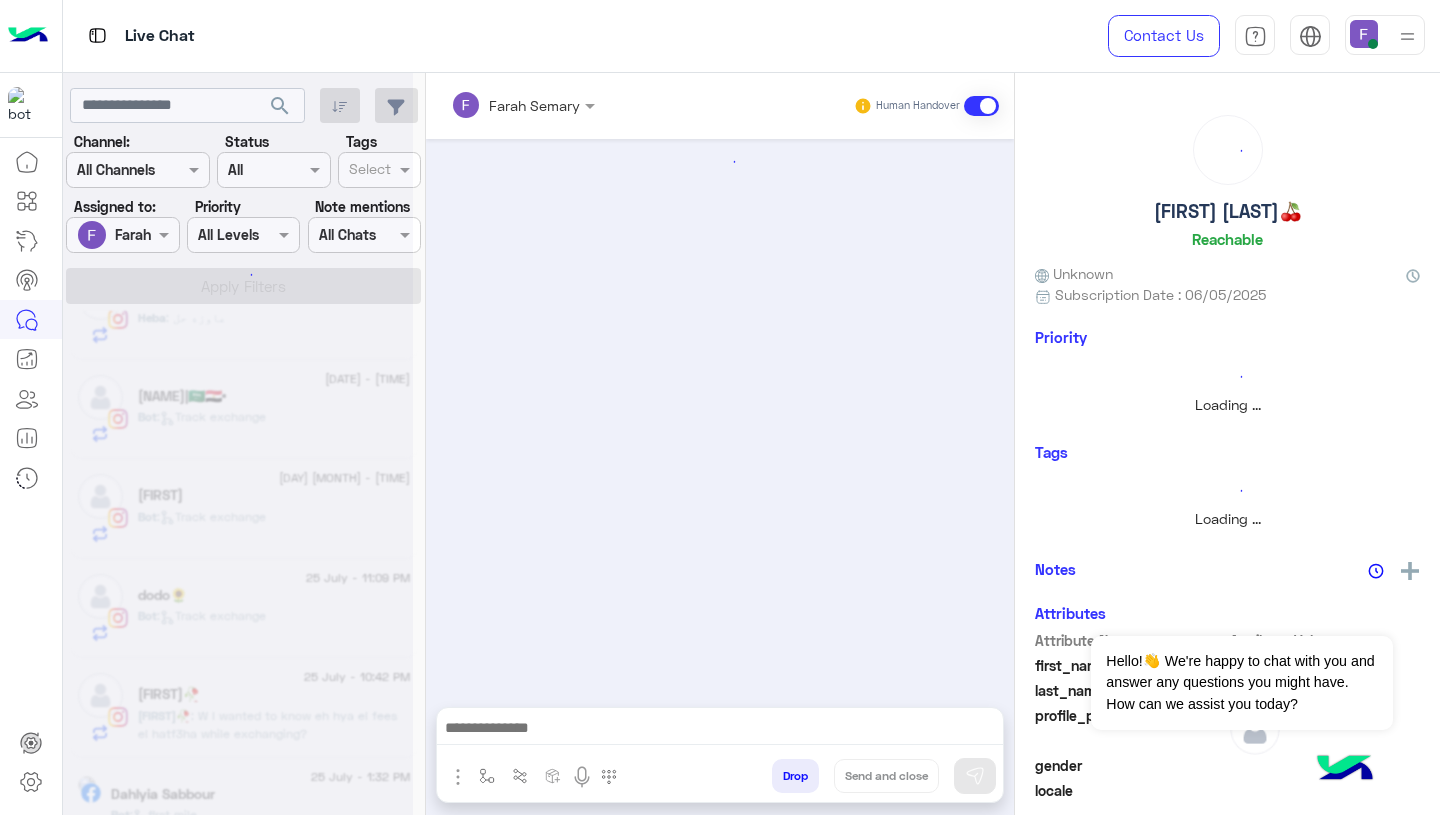 scroll, scrollTop: 0, scrollLeft: 0, axis: both 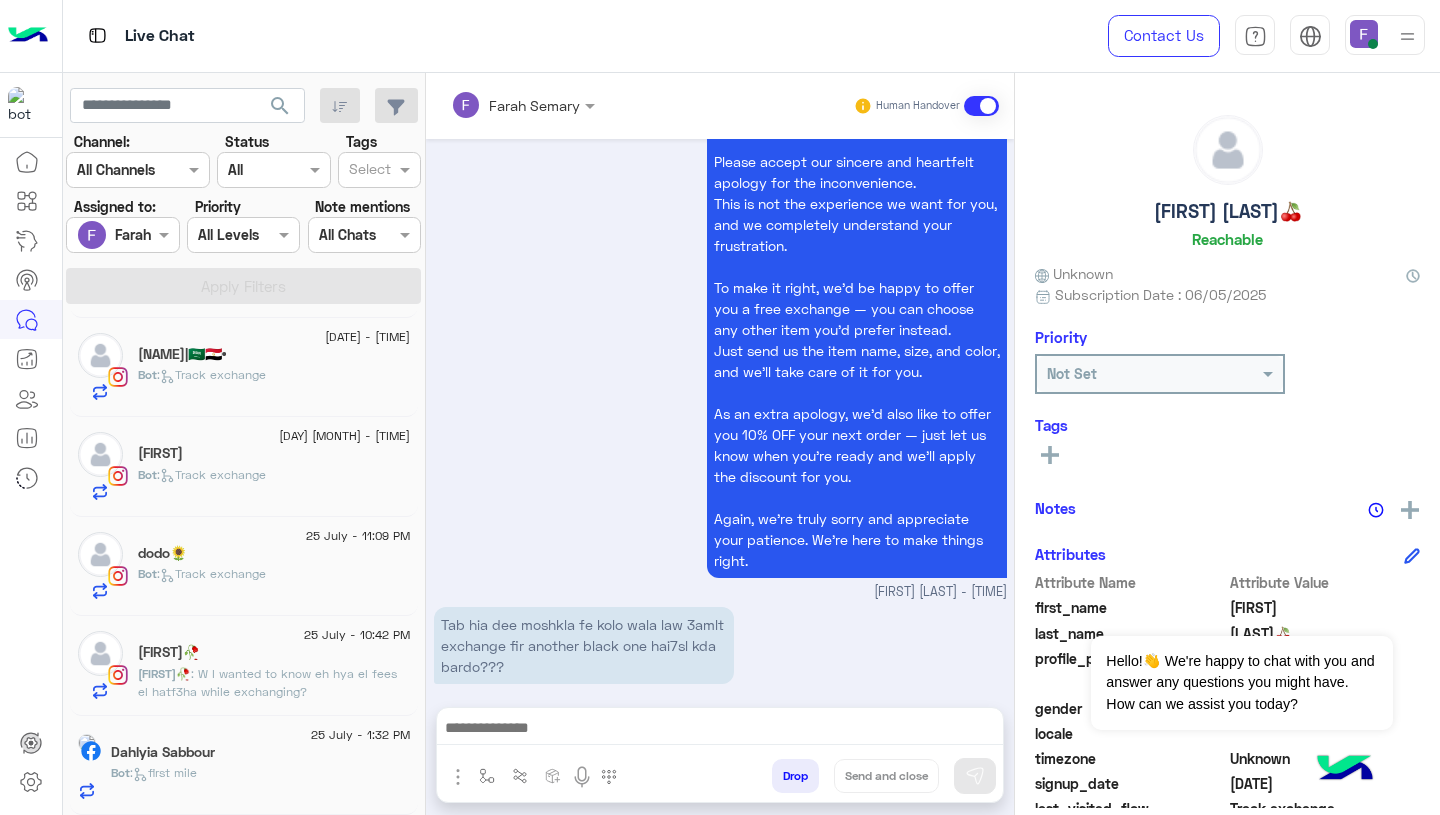 click on "25 July - 1:32 PM  Dahlyia Sabbour  Bot :   first mile" 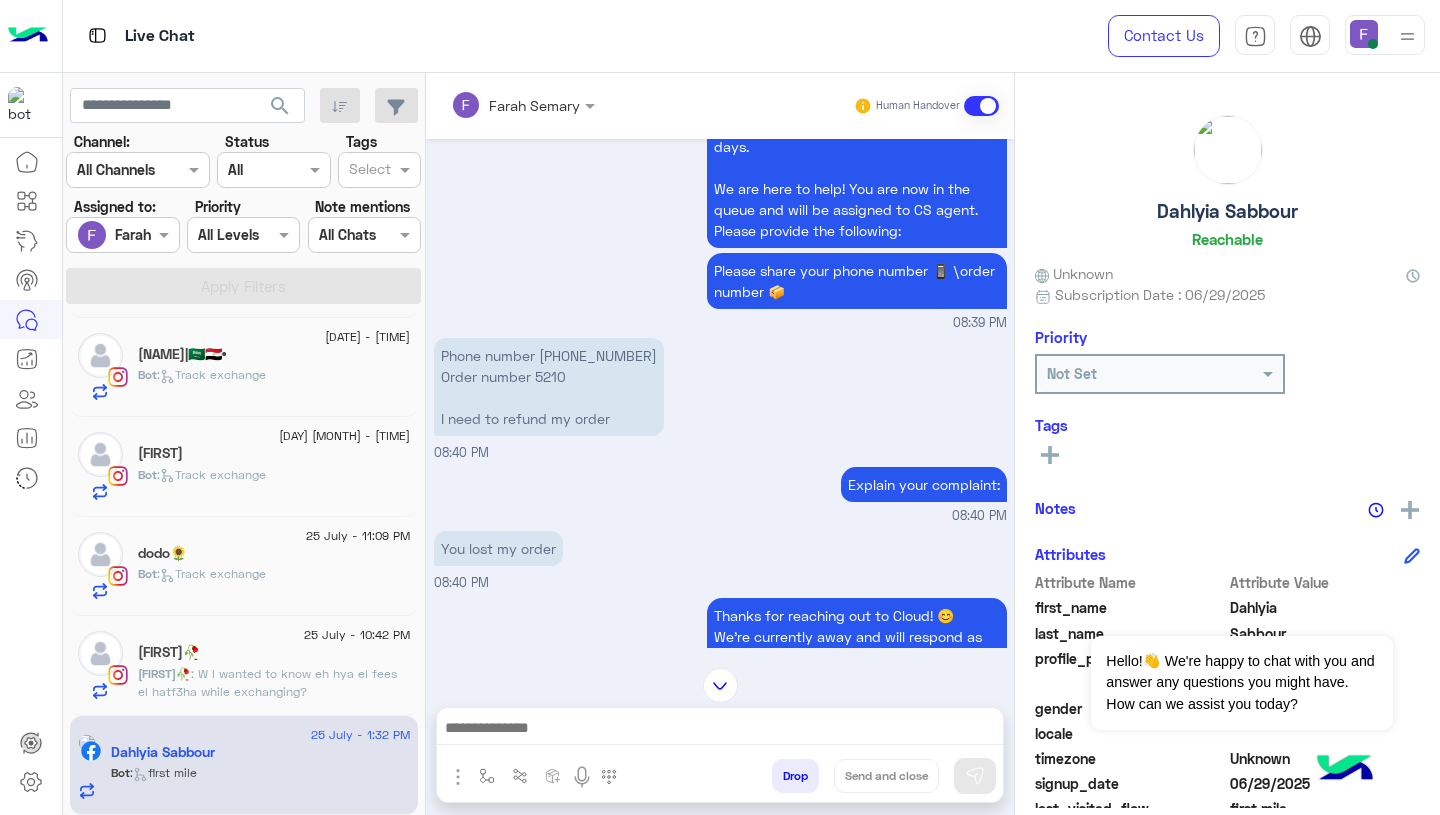 scroll, scrollTop: 382, scrollLeft: 0, axis: vertical 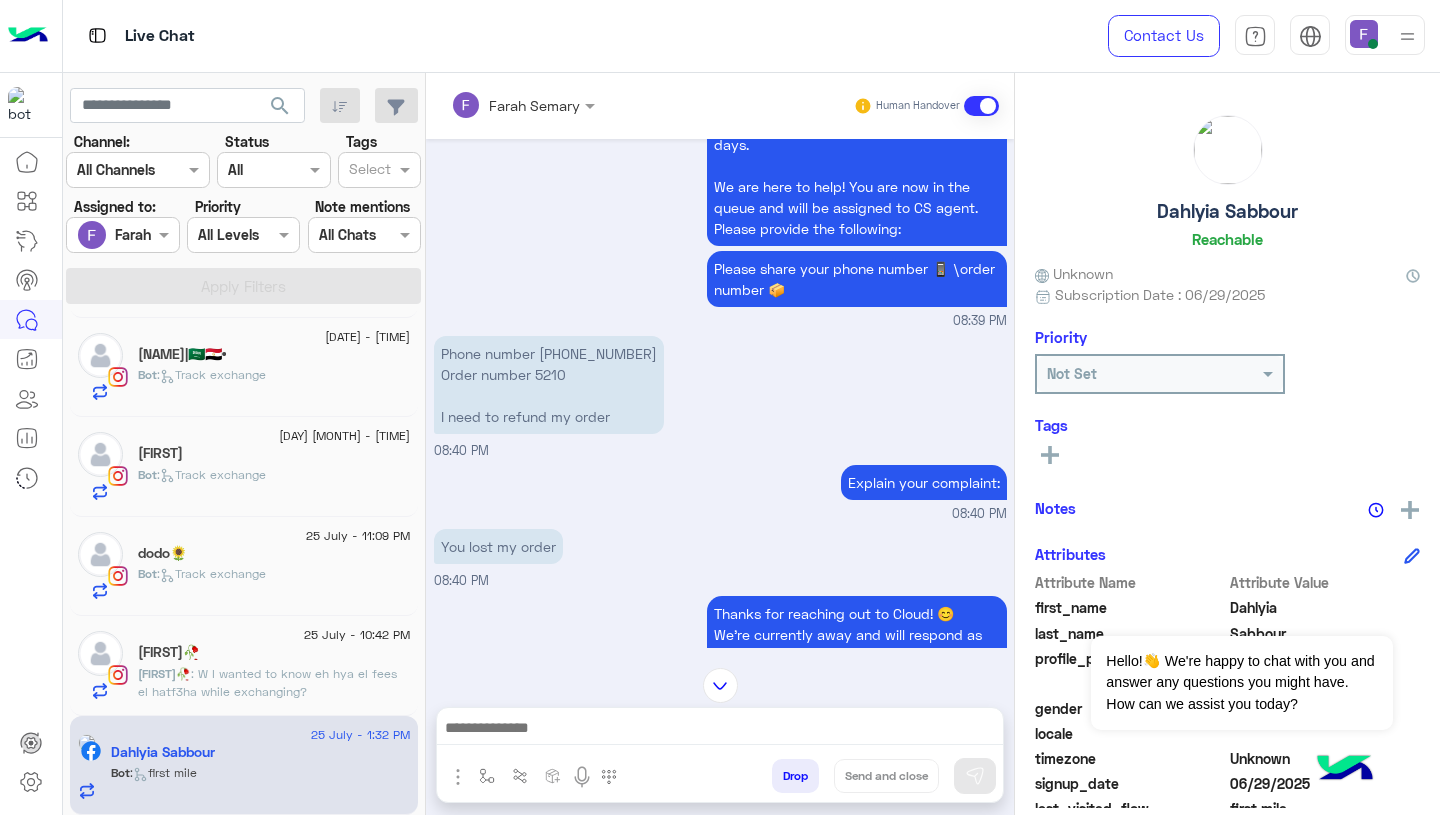 click on "Phone number 01223113976 Order number 5210 I need to refund my order" at bounding box center [549, 385] 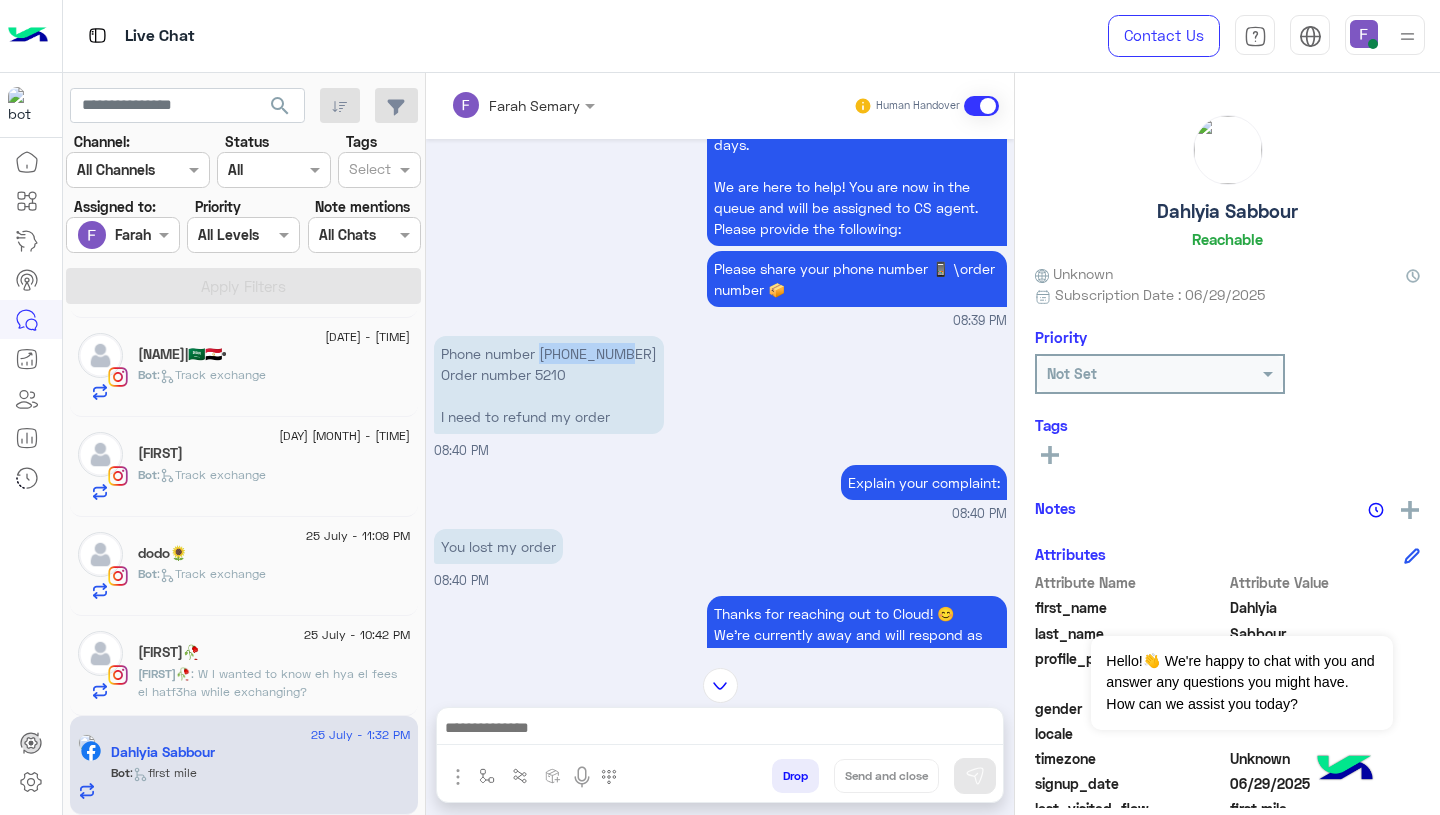 click on "Phone number 01223113976 Order number 5210 I need to refund my order" at bounding box center (549, 385) 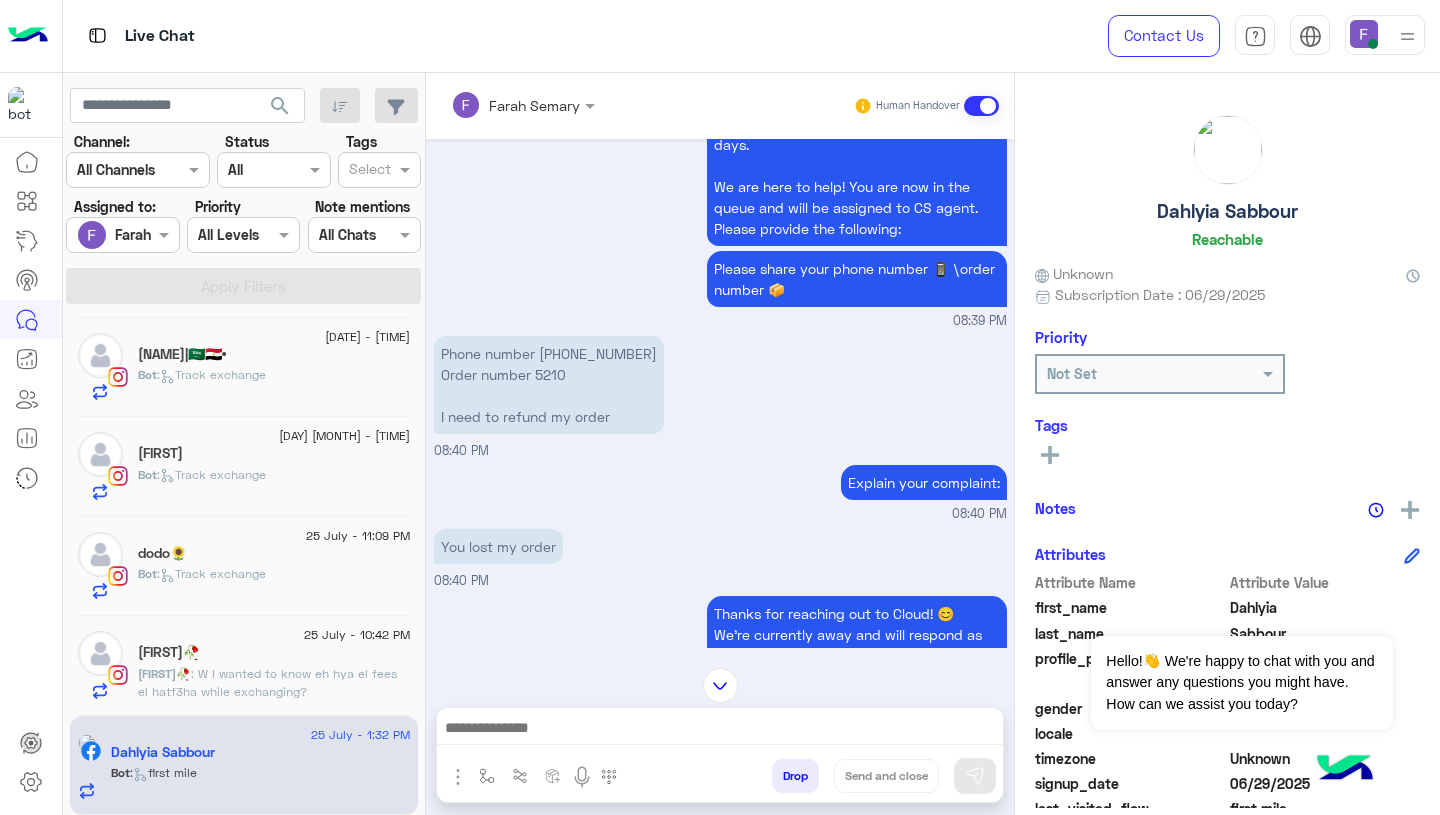 click at bounding box center (720, 730) 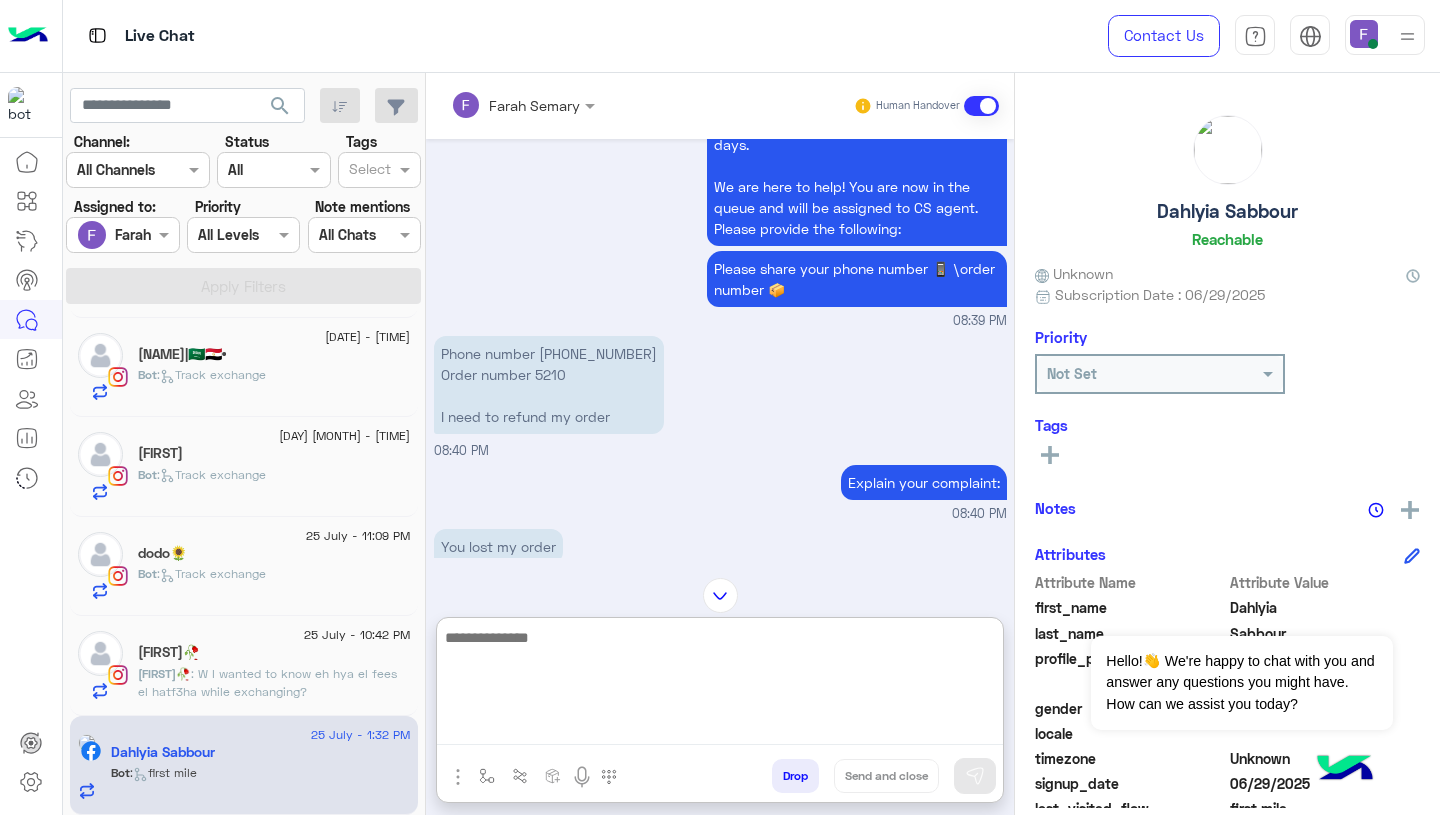 paste on "**********" 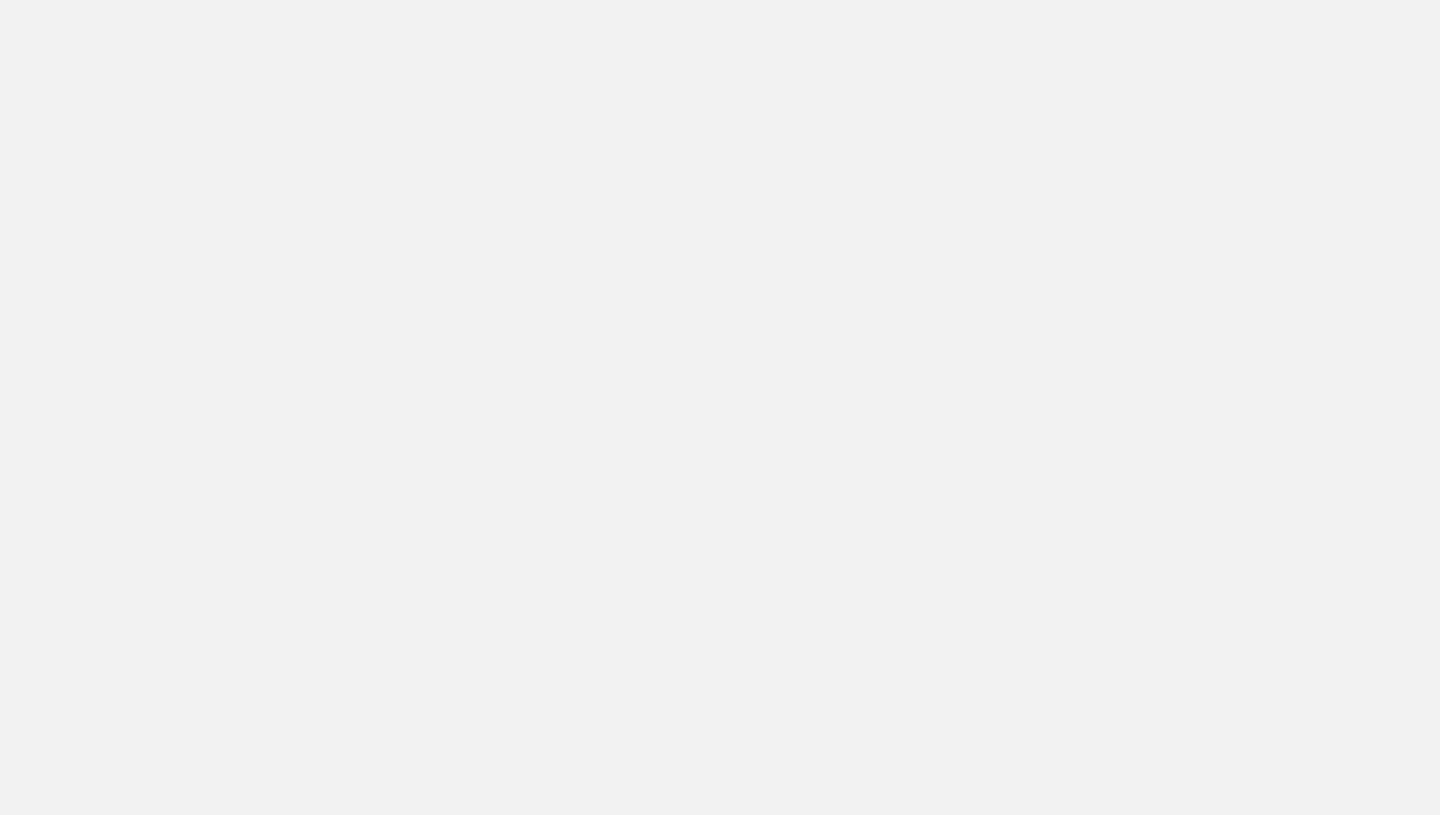 scroll, scrollTop: 0, scrollLeft: 0, axis: both 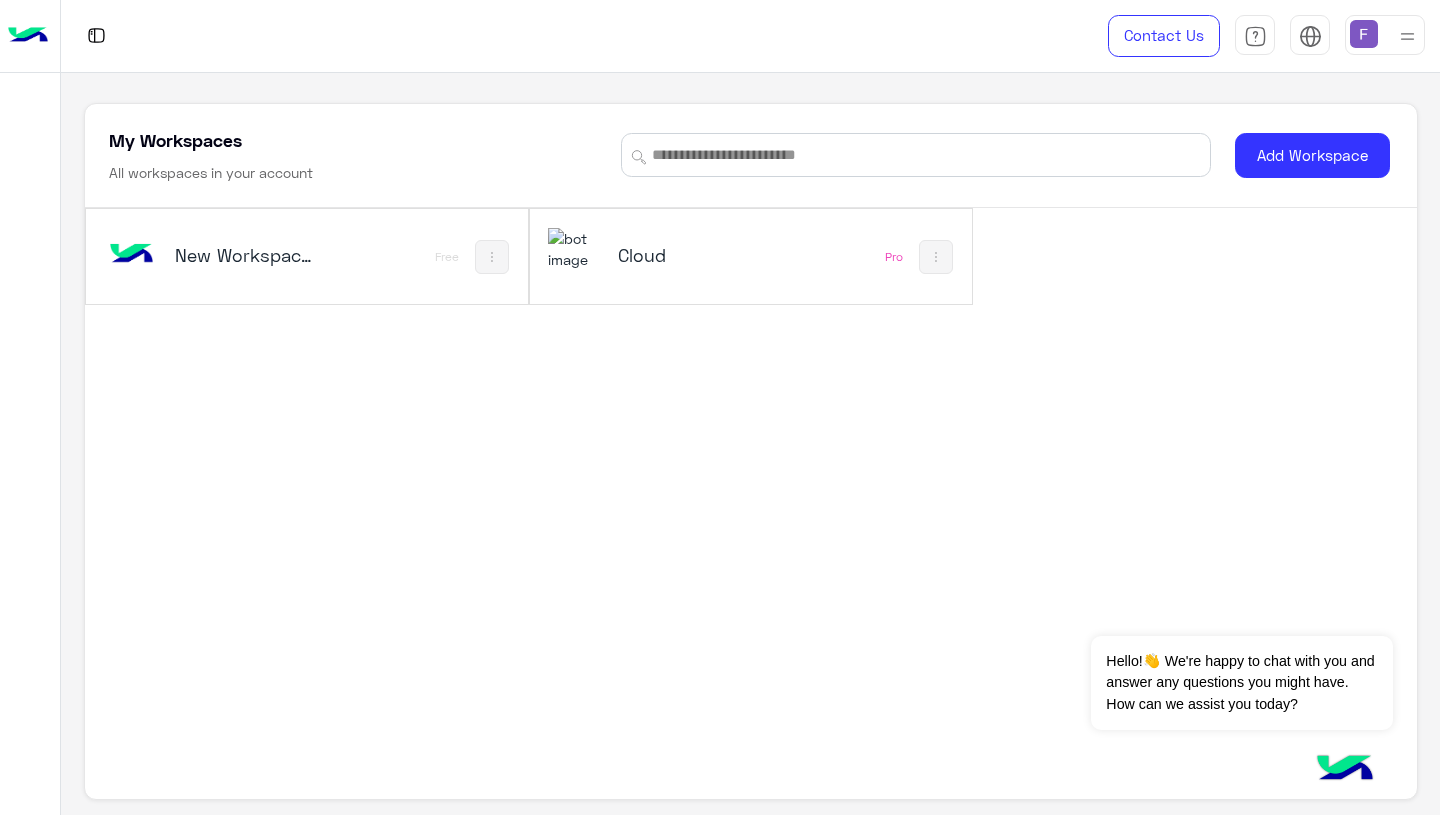 click on "Cloud" at bounding box center [691, 257] 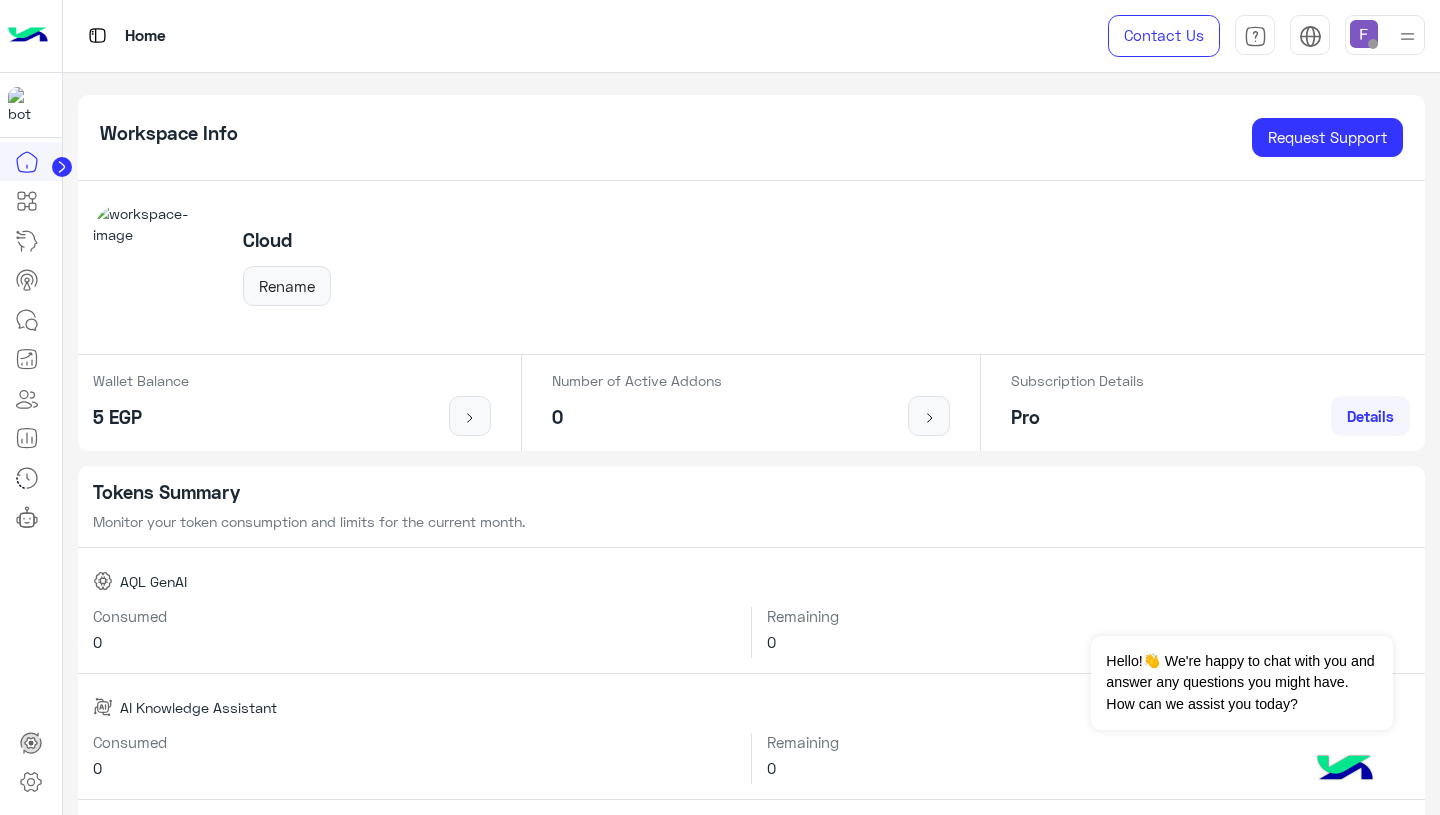 click at bounding box center (1373, 44) 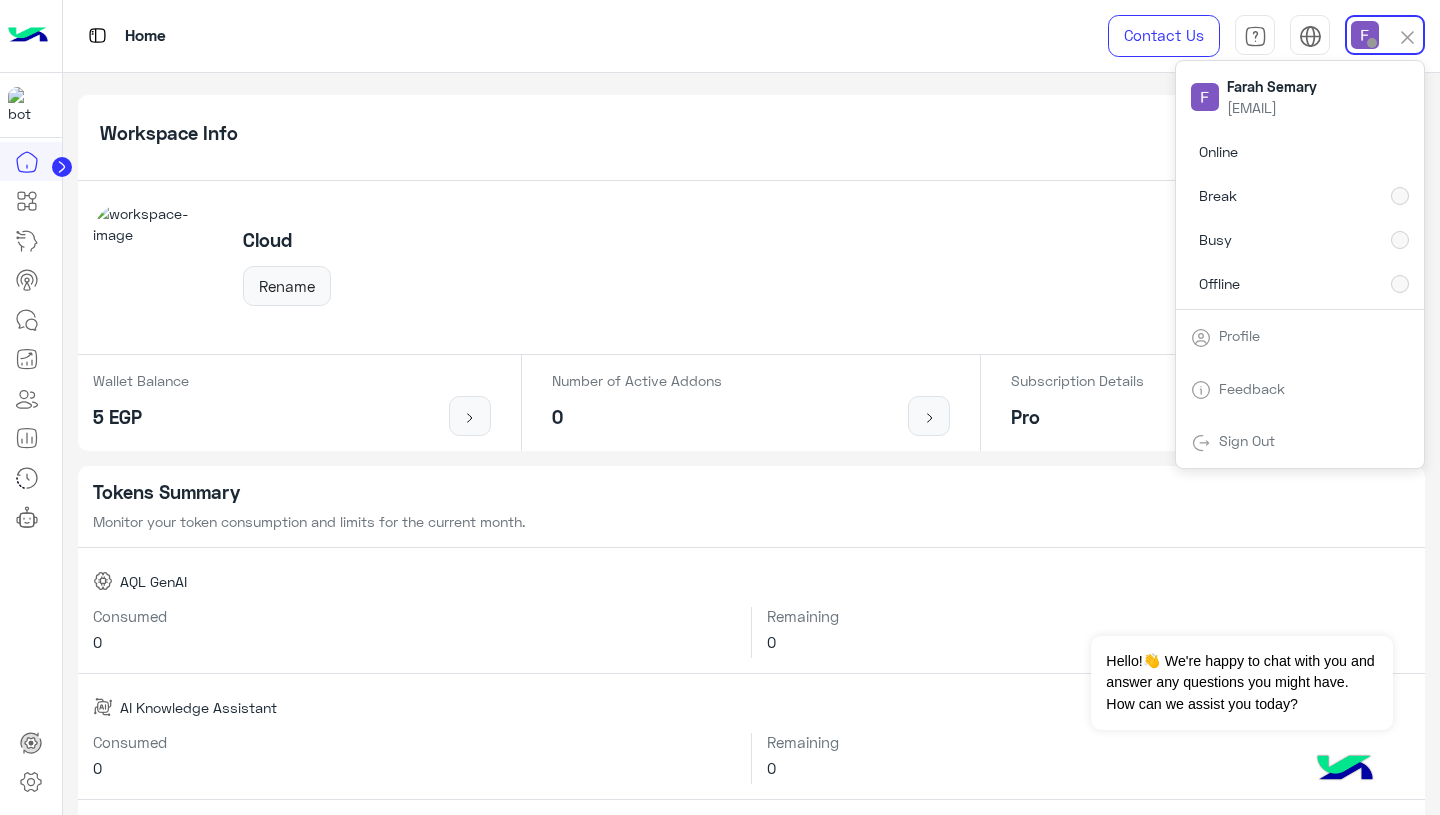 click on "Cloud Rename" 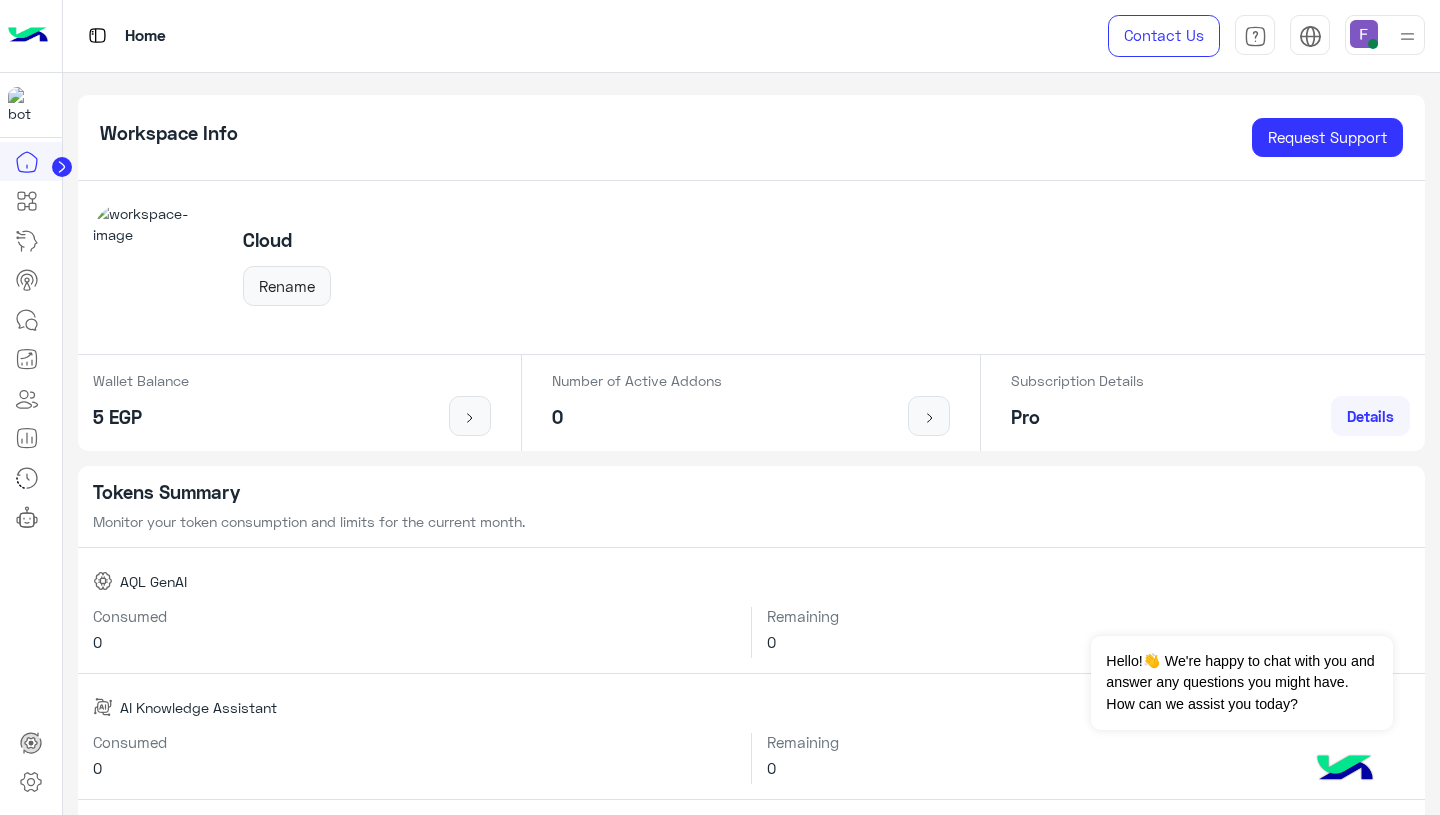 click 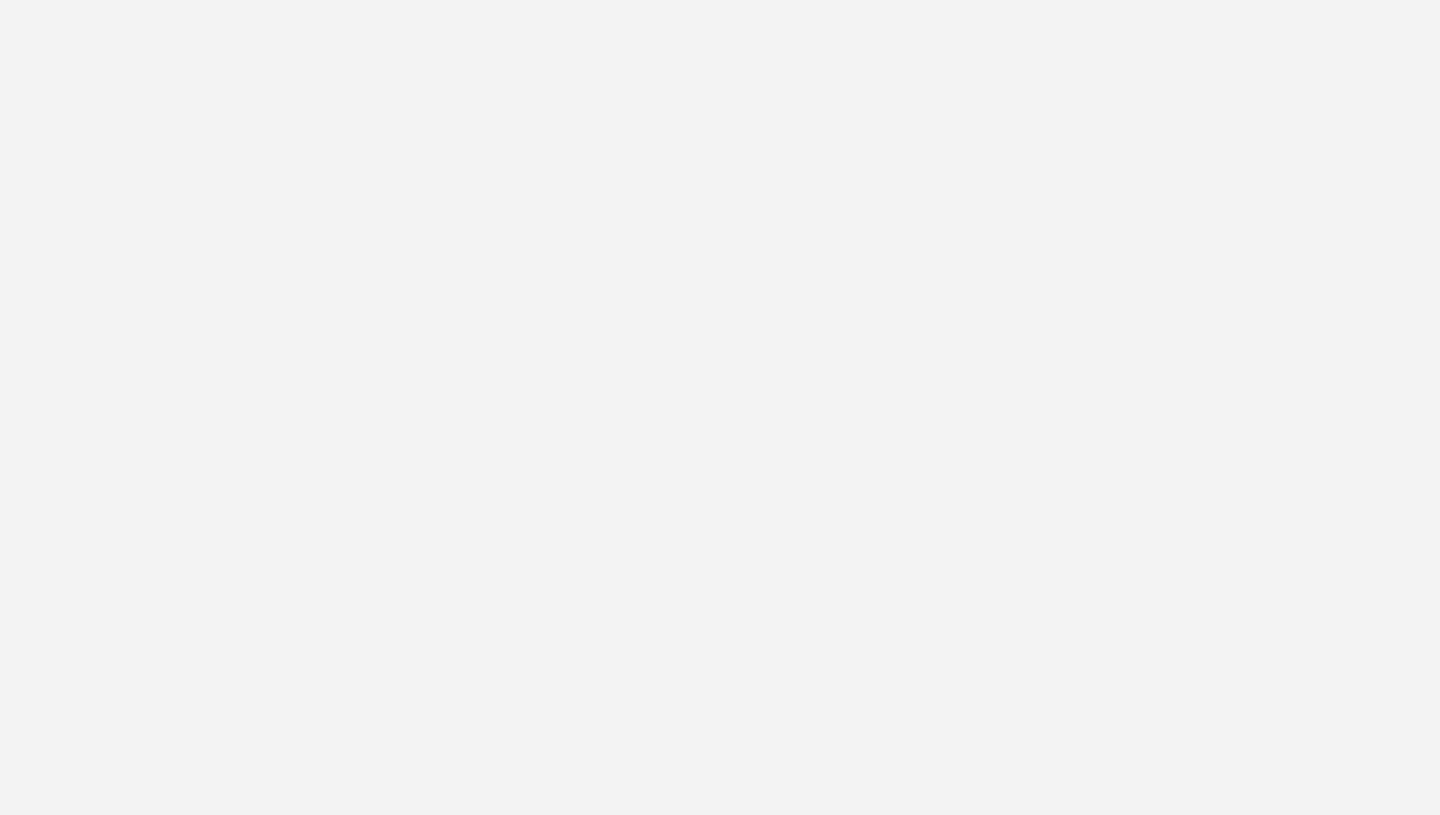 scroll, scrollTop: 0, scrollLeft: 0, axis: both 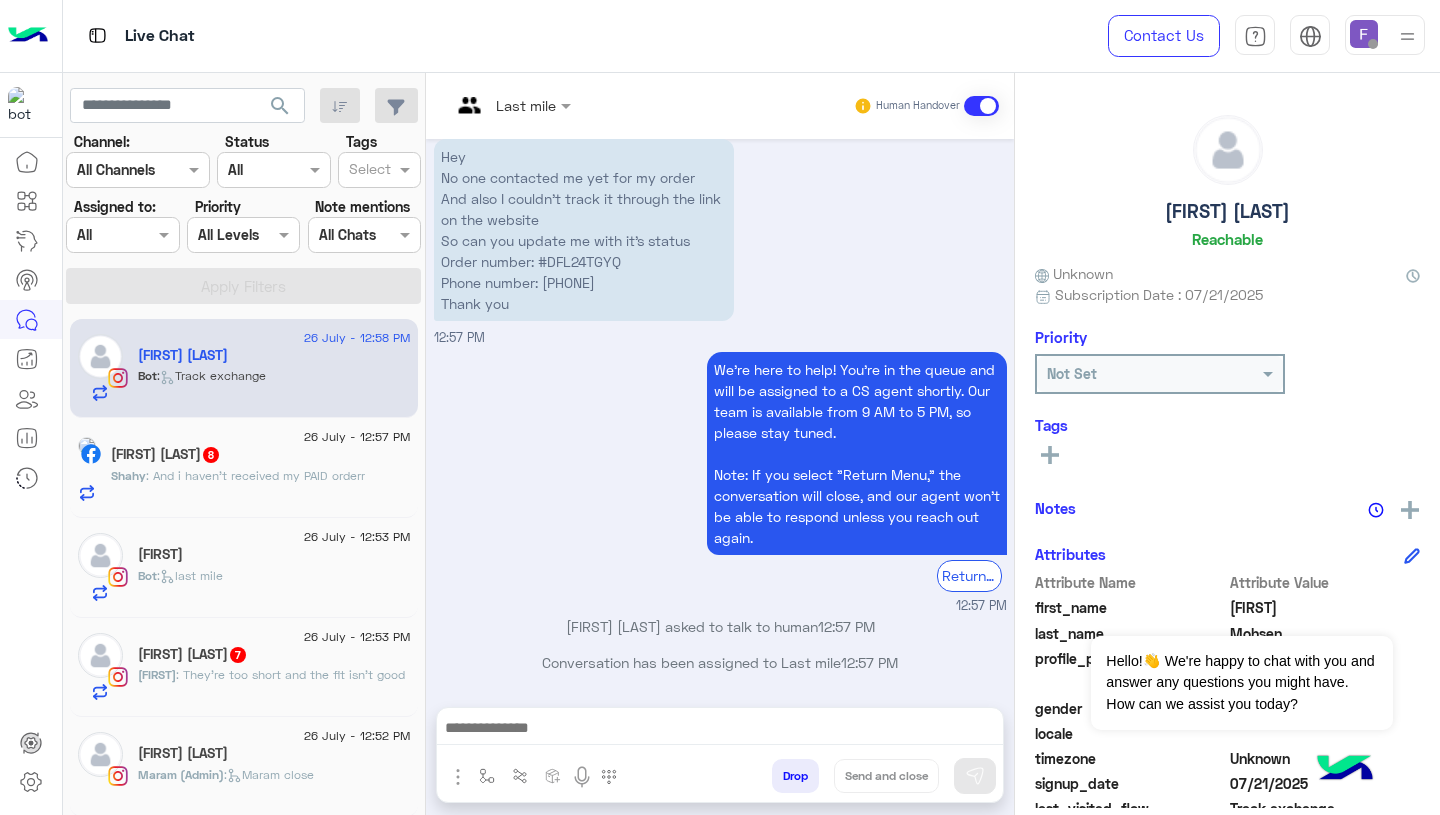 click at bounding box center [1364, 34] 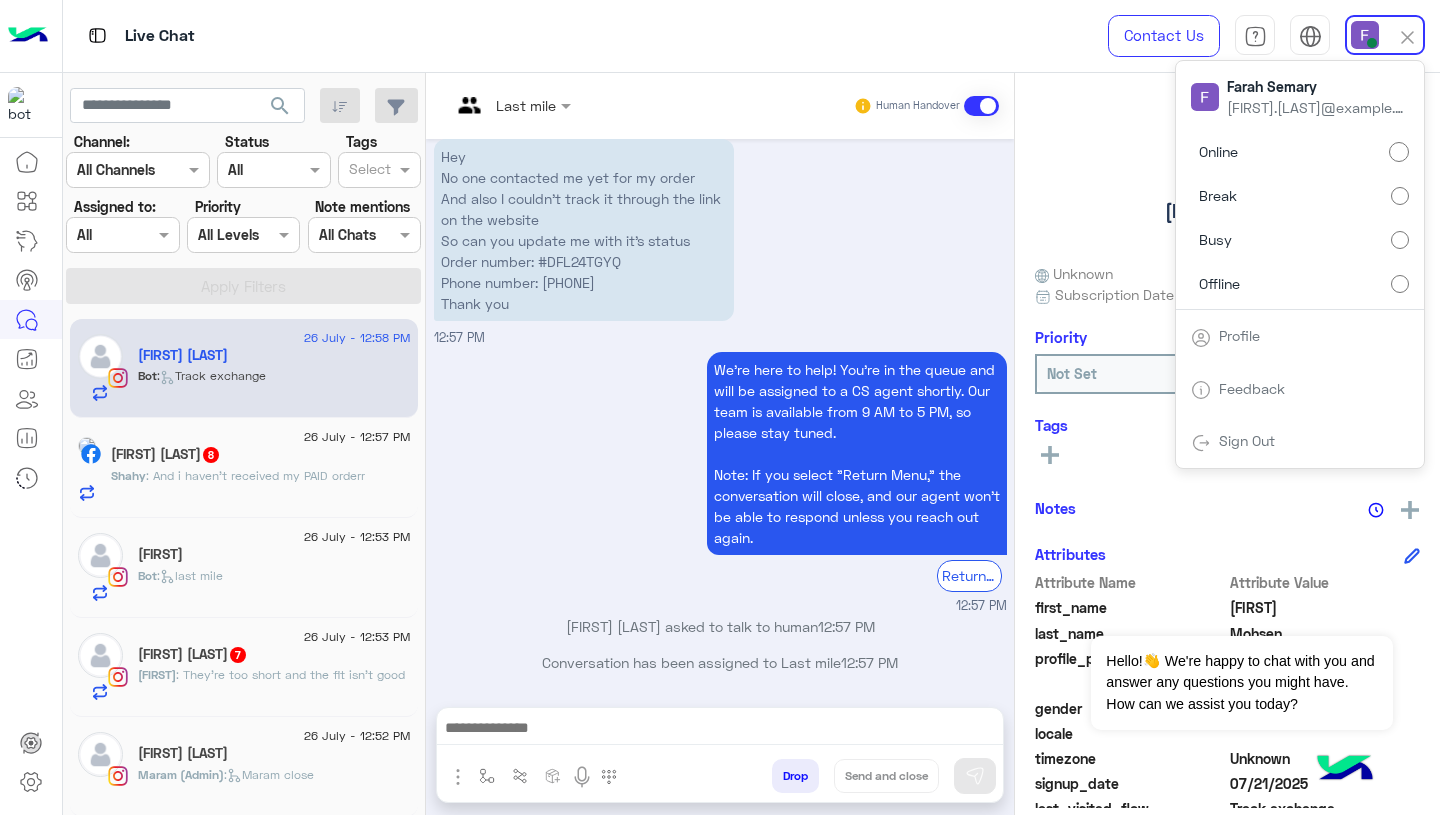 click on "[FIRST] [LAST]   Reachable   Unknown      Subscription Date : 07/21/2025  Priority Not Set  Tags   See All   Notes  Notes History No notes added yet.  Add note   Attributes  Attribute Name Attribute Value first_name  [FIRST]  last_name  [LAST]  profile_pic gender    locale    timezone  Unknown signup_date  07/21/2025  last_visited_flow  Track exchange  last_interaction  07/26/2025, 12:58 PM  last_message  Hey
No one contacted me yet for my order
And also I couldn’t track it through the link on the website
So can you update me with it’s status
Order number: #DFL24TGYQ
Phone number: [PHONE]
Thank you  last_message_sentiment  Neutral  last_message_id  aWdfZAG1faXRlbToxOklHTWVzc2FnZAUlEOjE3ODQxNDYxODU3MTcyNzQwOjM0MDI4MjM2Njg0MTcxMDMwMTI0NDI1OTYzODgzOTI2NTQzNDY3MTozMjM0NjgwNjE4MTM3ODMzOTk5MTg4OTU2OTI3OTYzOTU1MgZDZD" 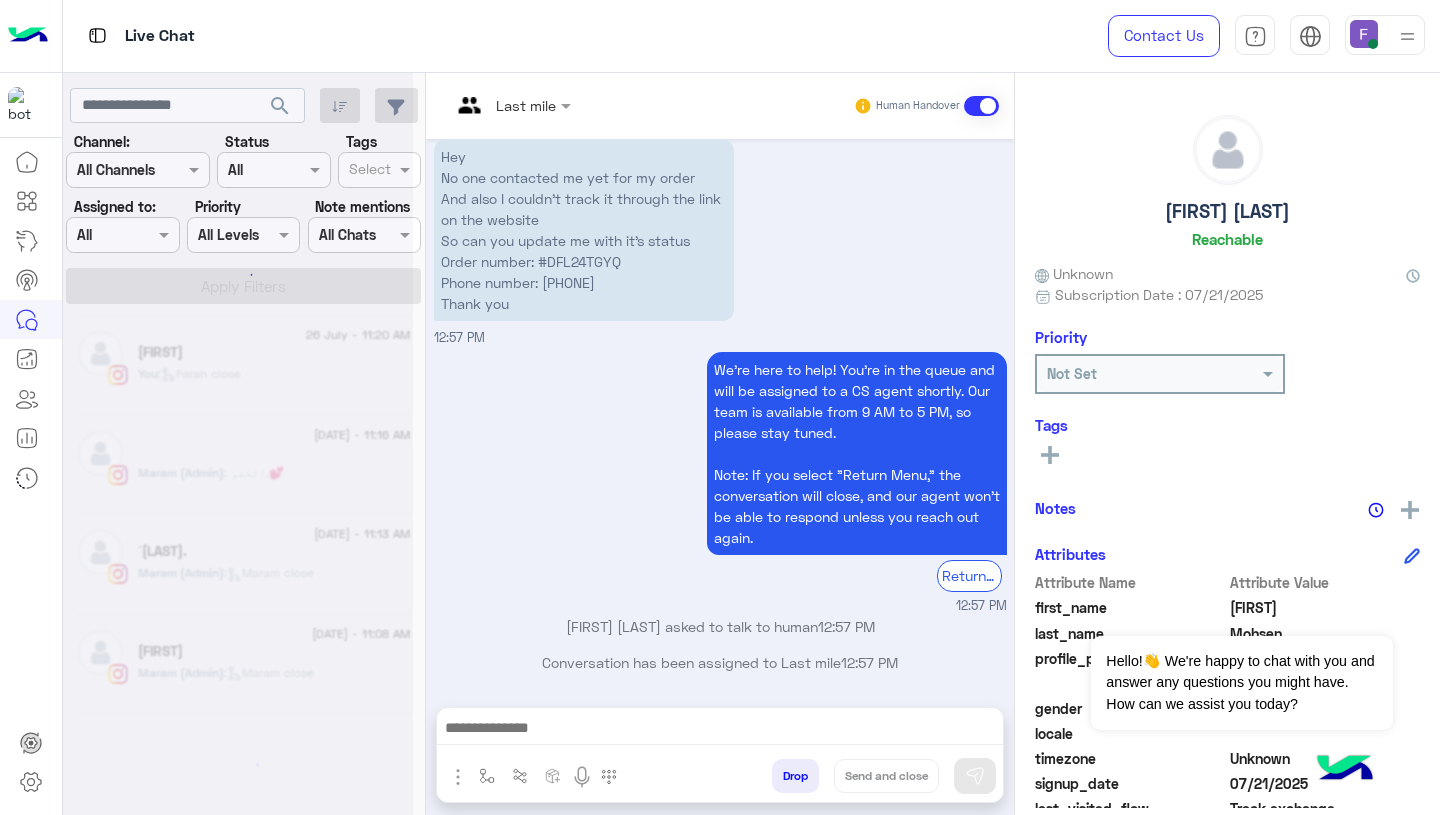click at bounding box center (122, 234) 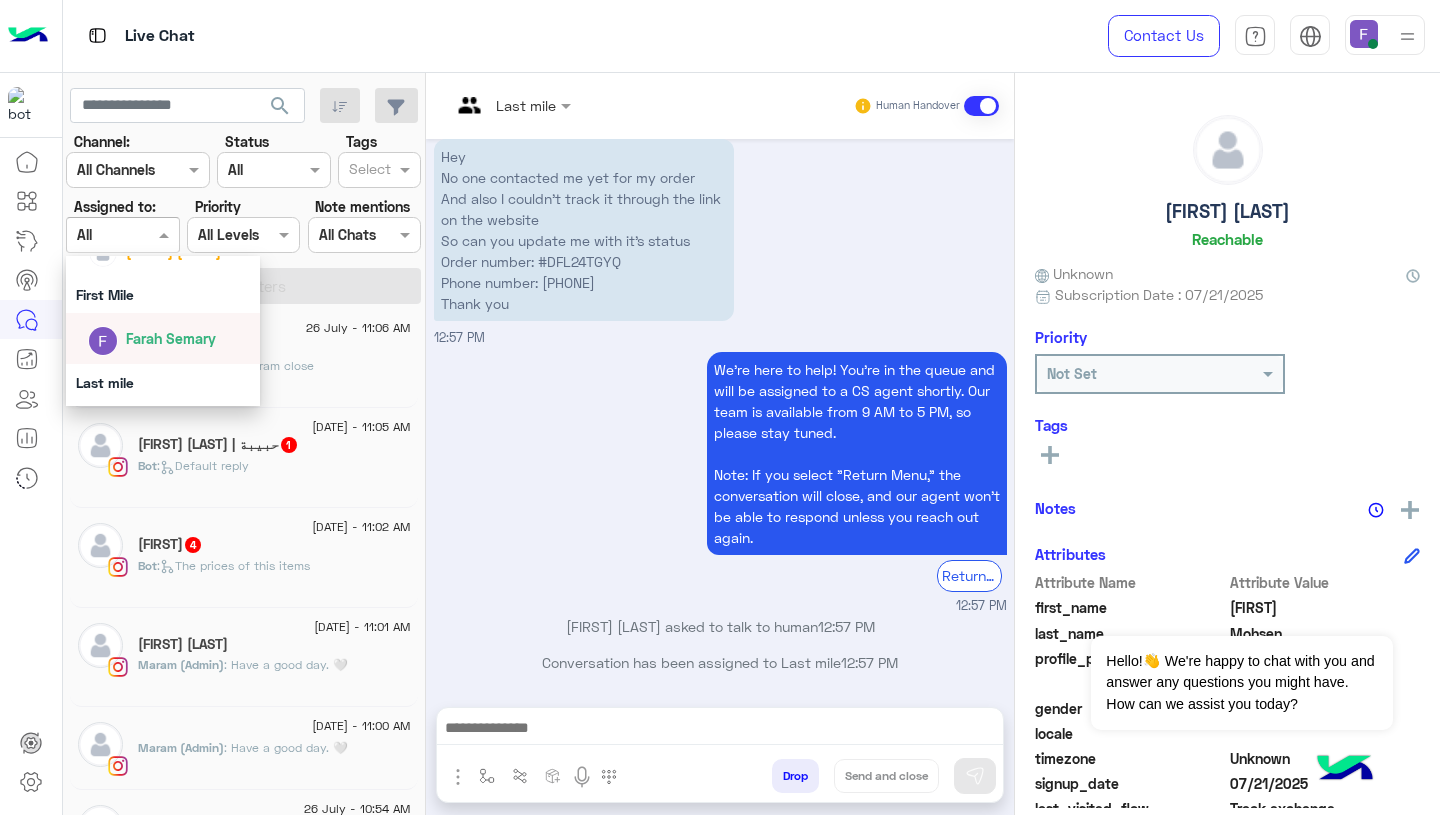 scroll, scrollTop: 352, scrollLeft: 0, axis: vertical 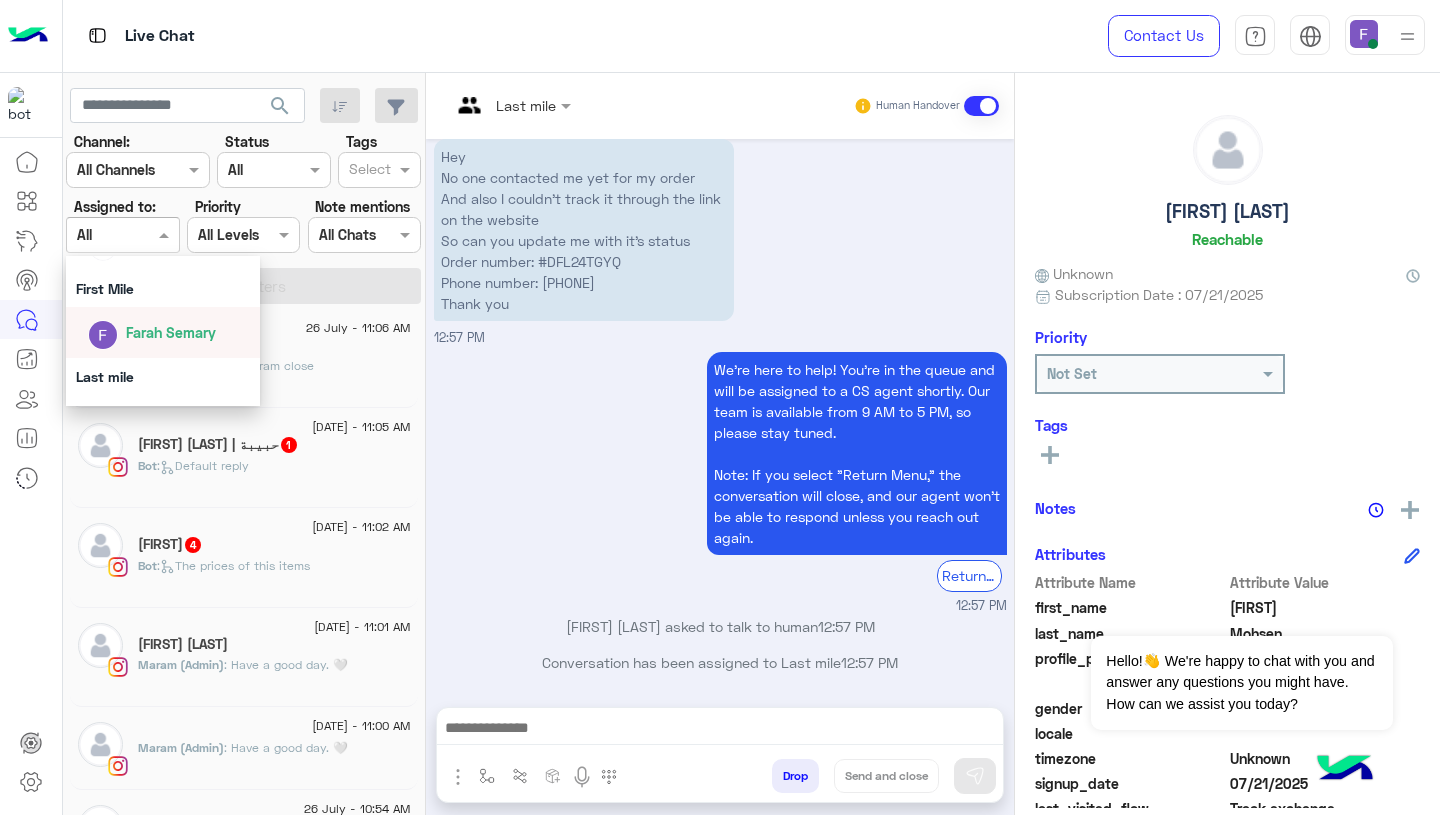 click on "Farah Semary" at bounding box center (171, 332) 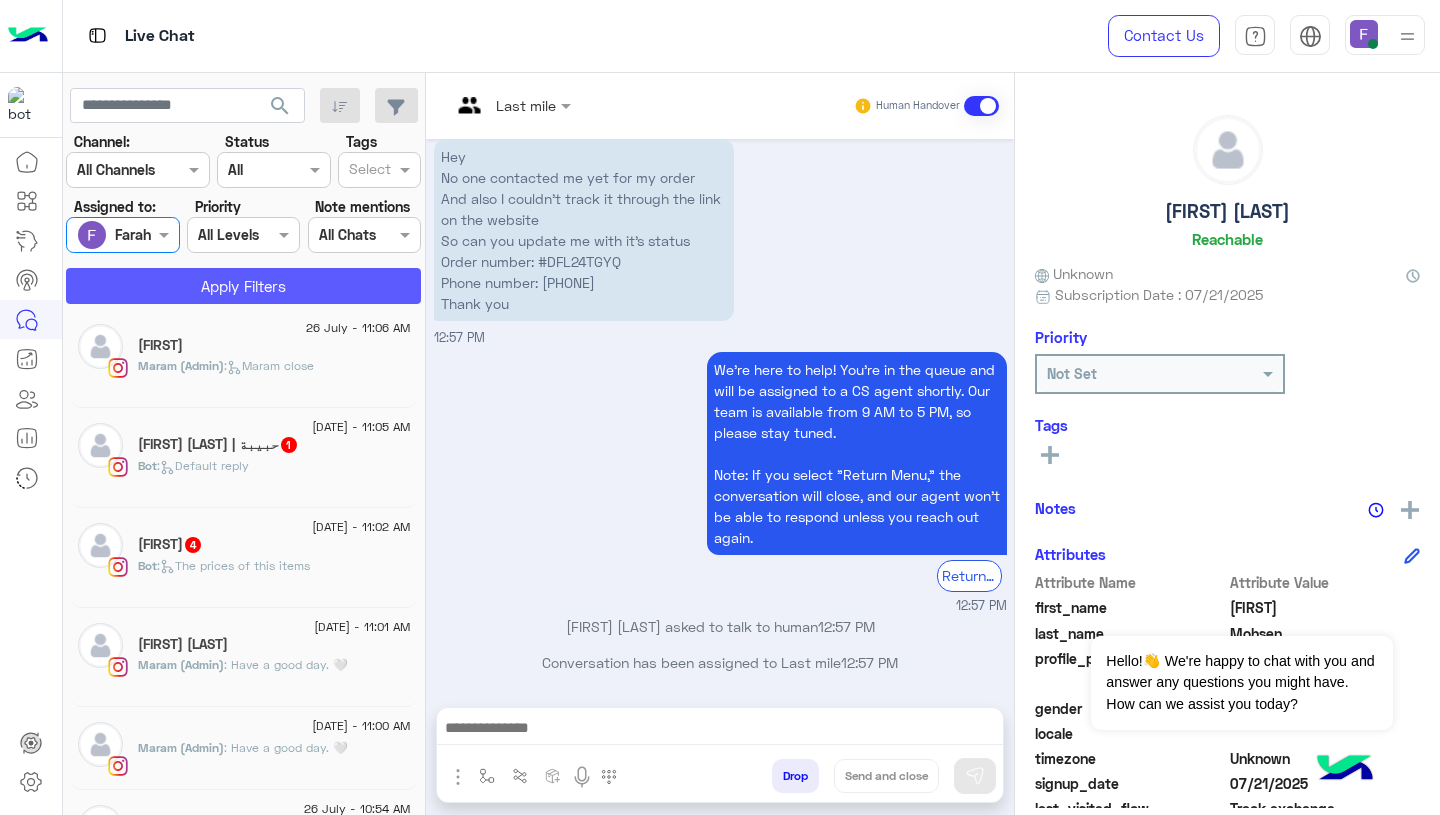 click on "Apply Filters" 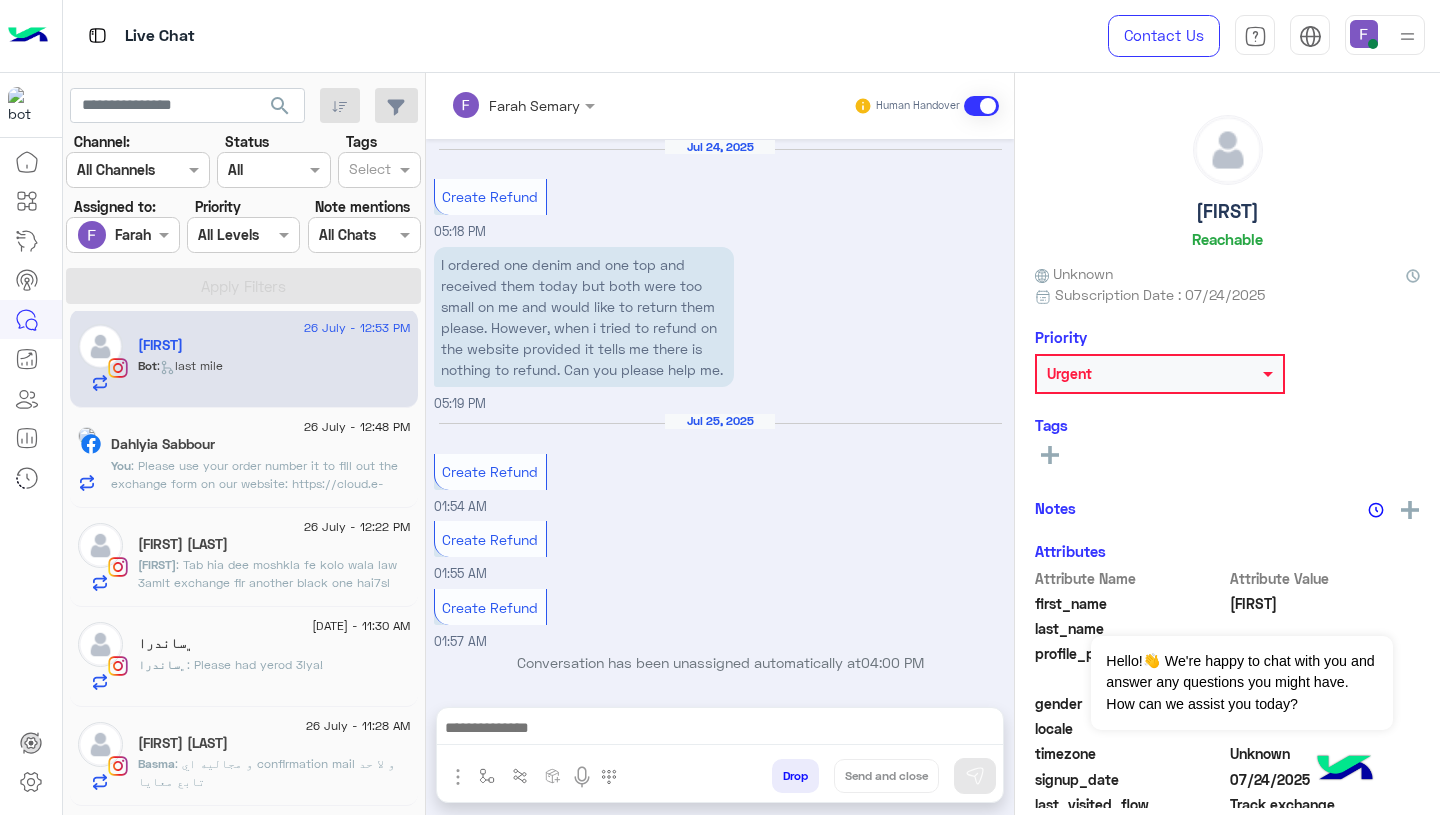 scroll, scrollTop: 1704, scrollLeft: 0, axis: vertical 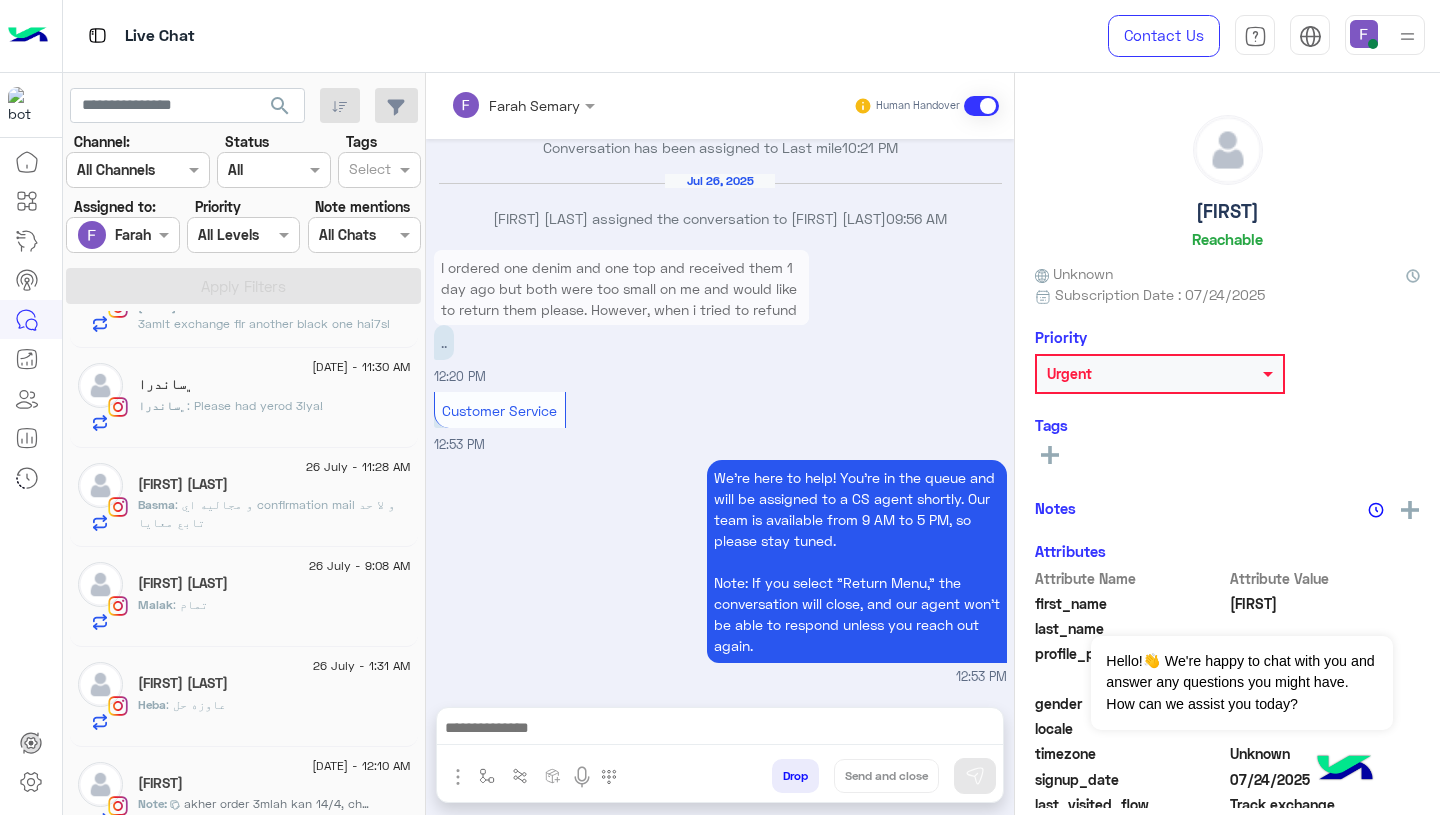 click on "[NAME]" 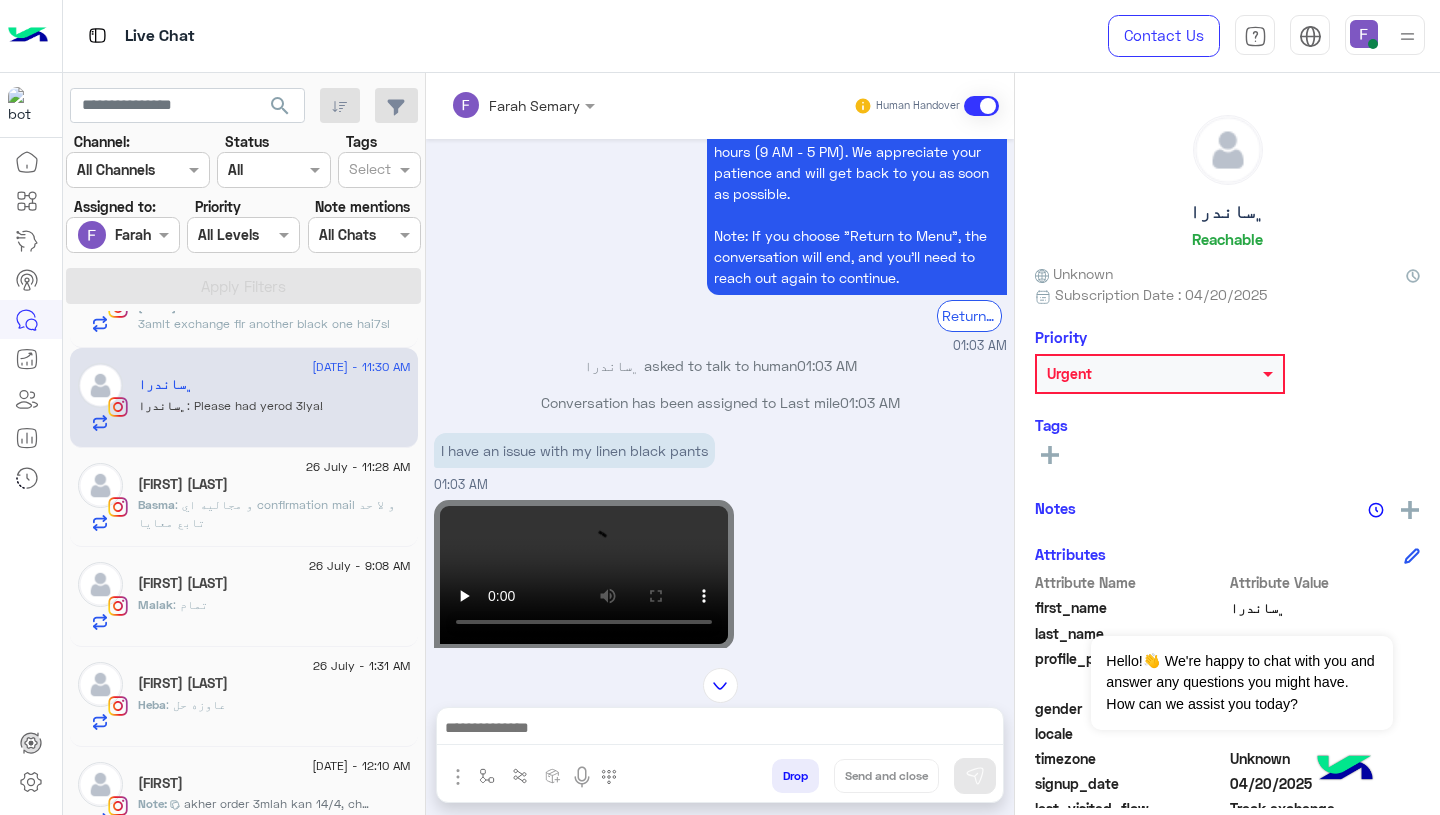 scroll, scrollTop: 1478, scrollLeft: 0, axis: vertical 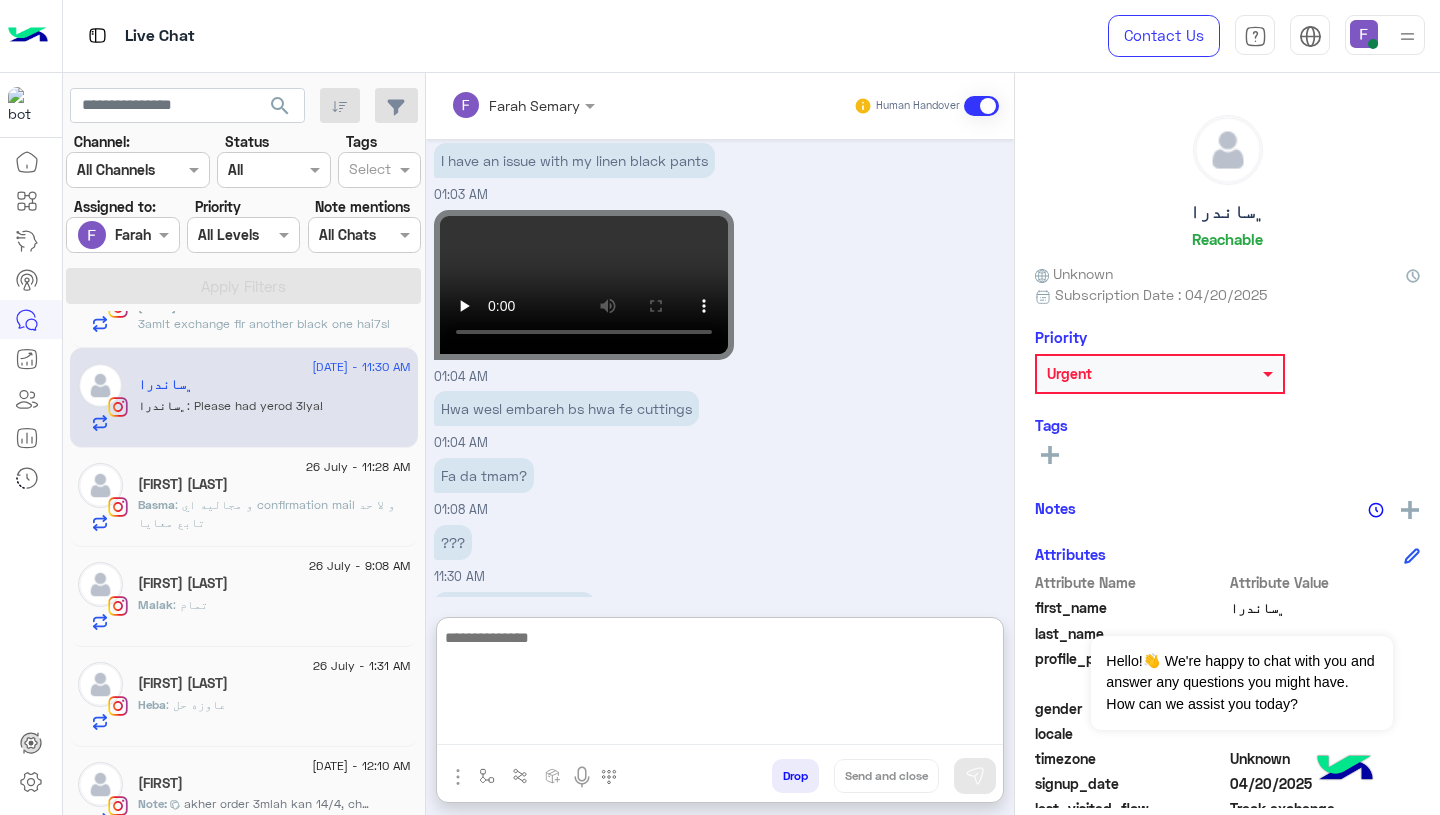 click at bounding box center (720, 685) 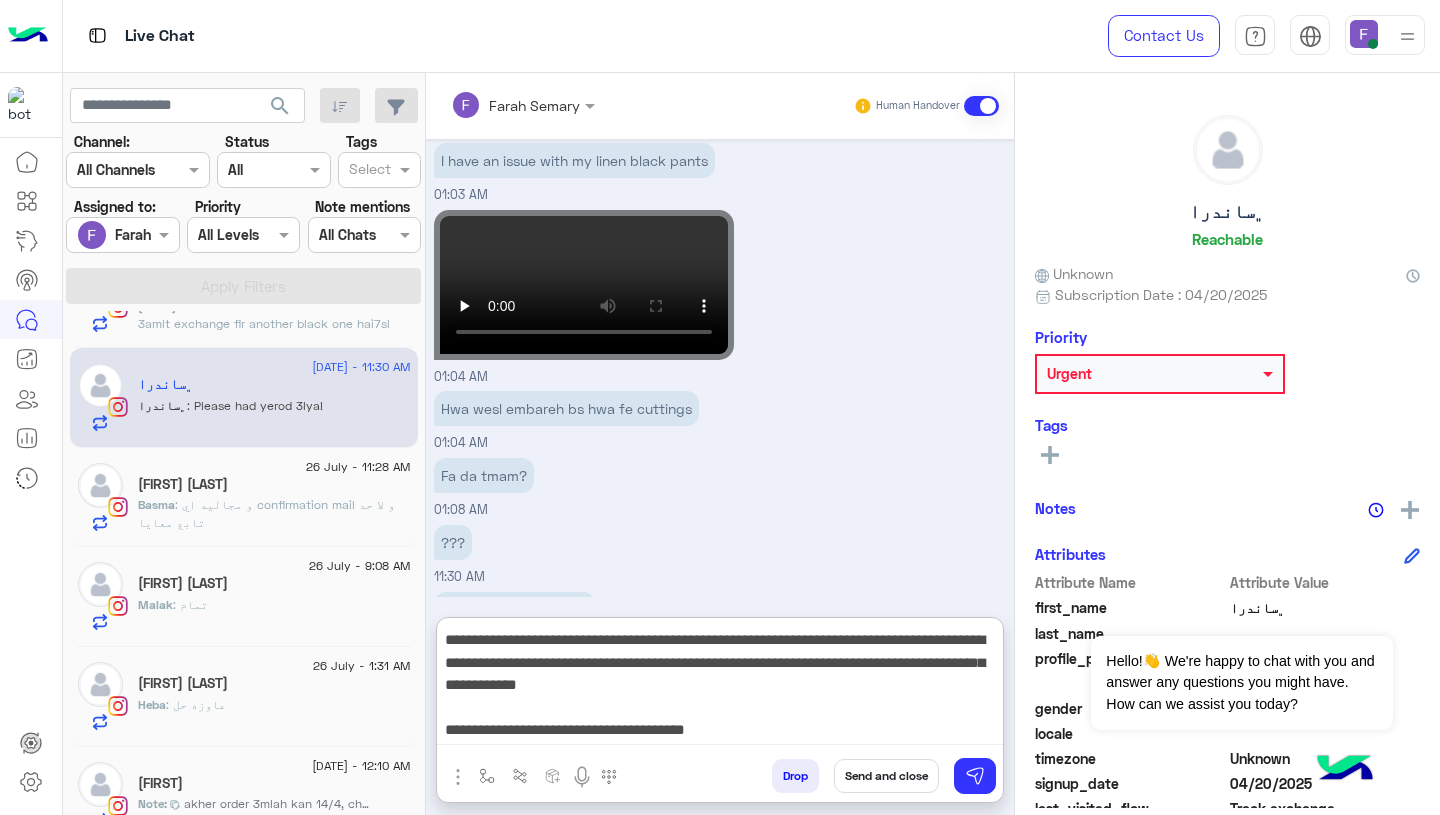 scroll, scrollTop: 0, scrollLeft: 0, axis: both 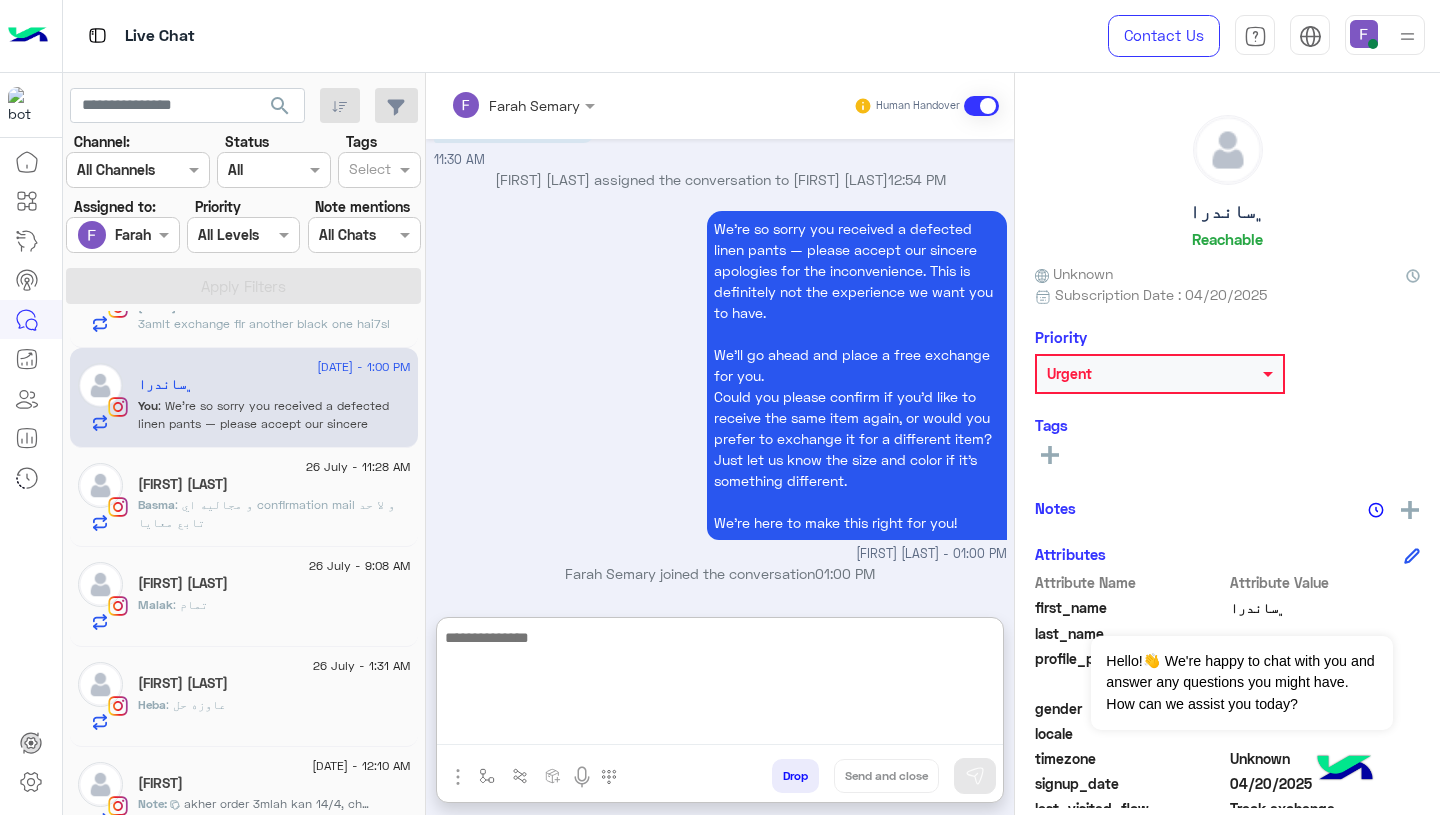 click on "Urgent" 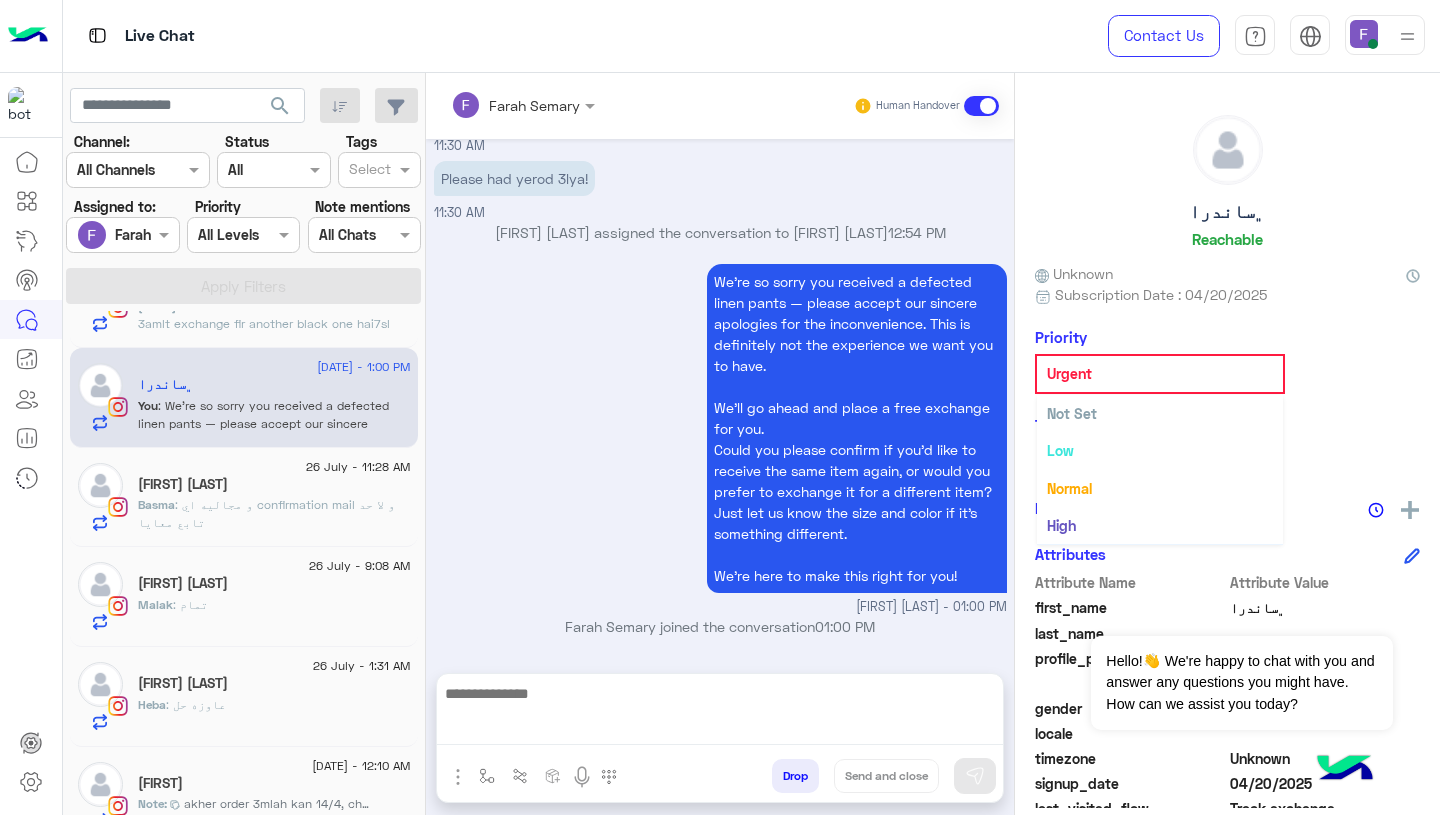 scroll, scrollTop: 2164, scrollLeft: 0, axis: vertical 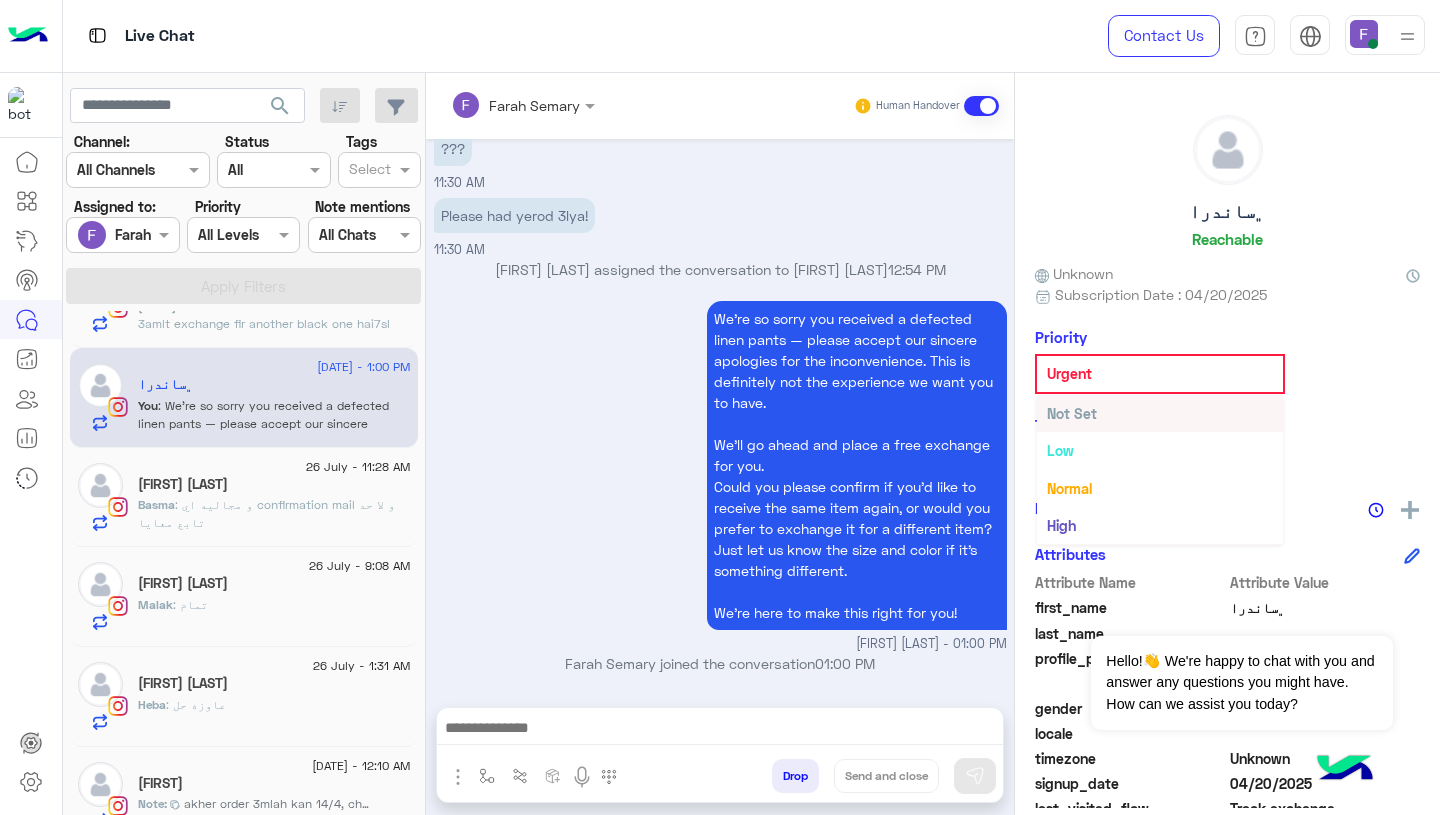 click on "Not Set" at bounding box center (1160, 413) 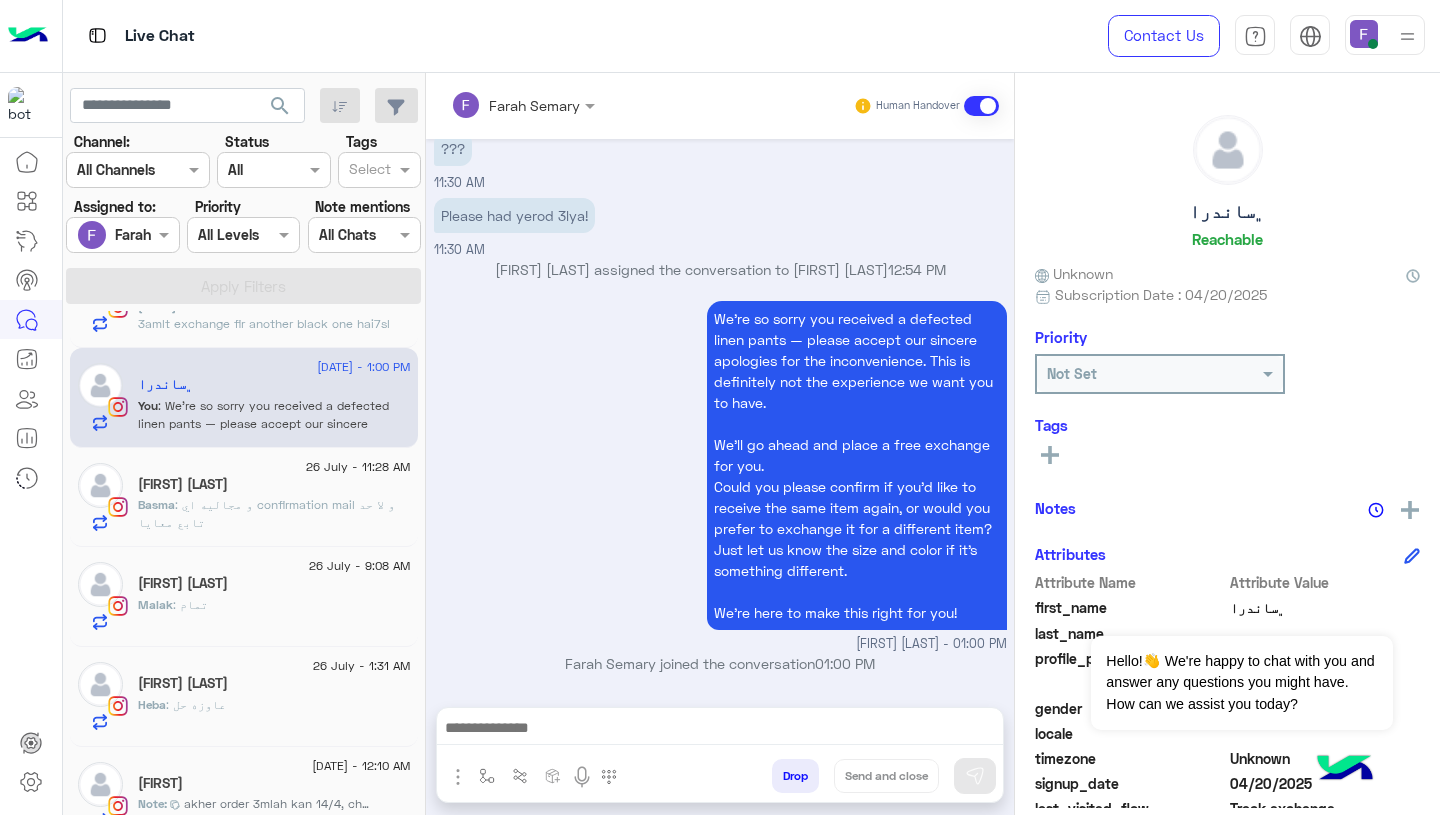 click on "We’re so sorry you received a defected linen pants — please accept our sincere apologies for the inconvenience. This is definitely not the experience we want you to have. We’ll go ahead and place a free exchange for you. Could you please confirm if you’d like to receive the same item again, or would you prefer to exchange it for a different item? Just let us know the size and color if it’s something different. We’re here to make this right for you!  [FIRST] [LAST] -  [TIME]" at bounding box center (720, 475) 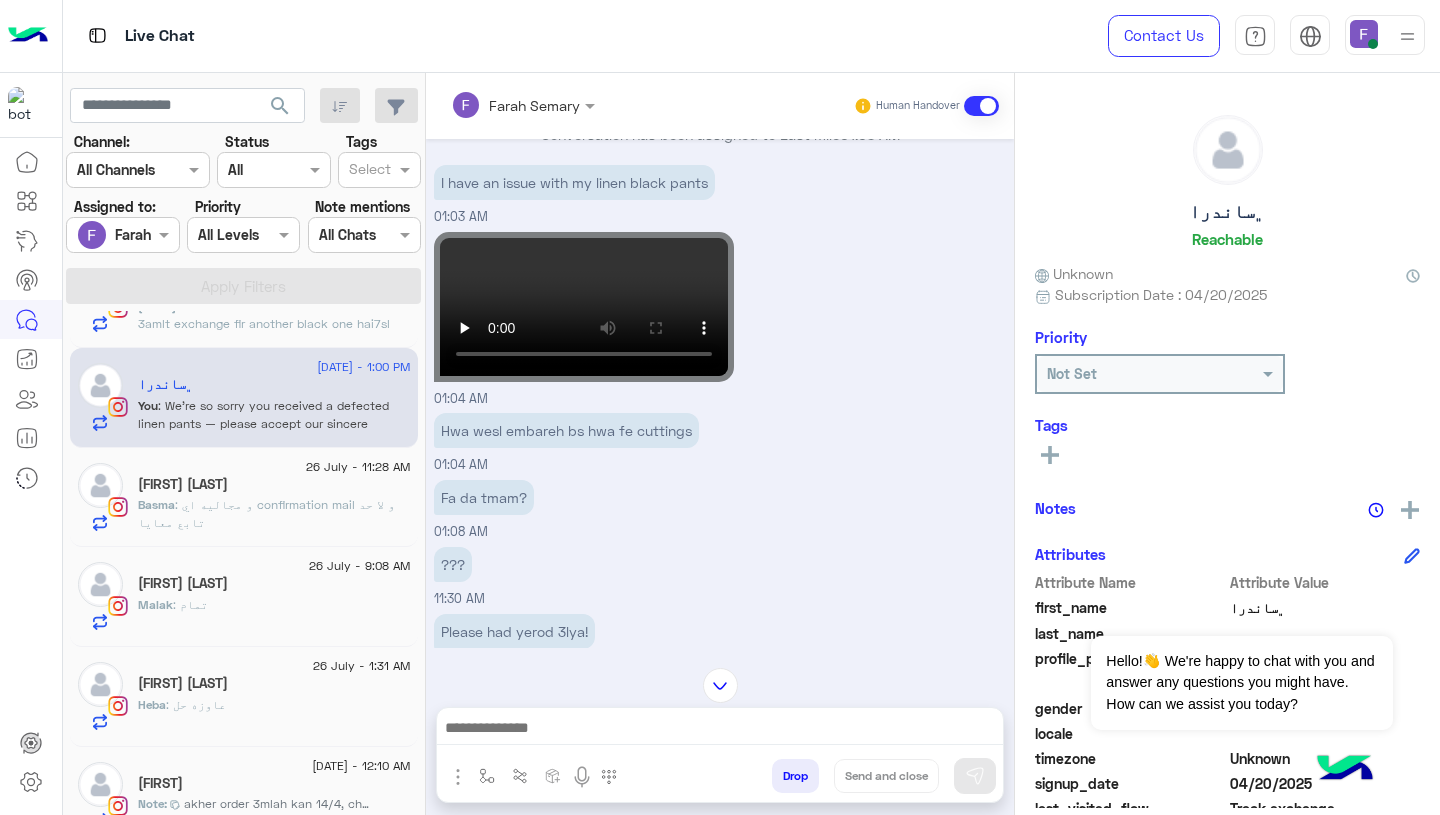 scroll, scrollTop: 2164, scrollLeft: 0, axis: vertical 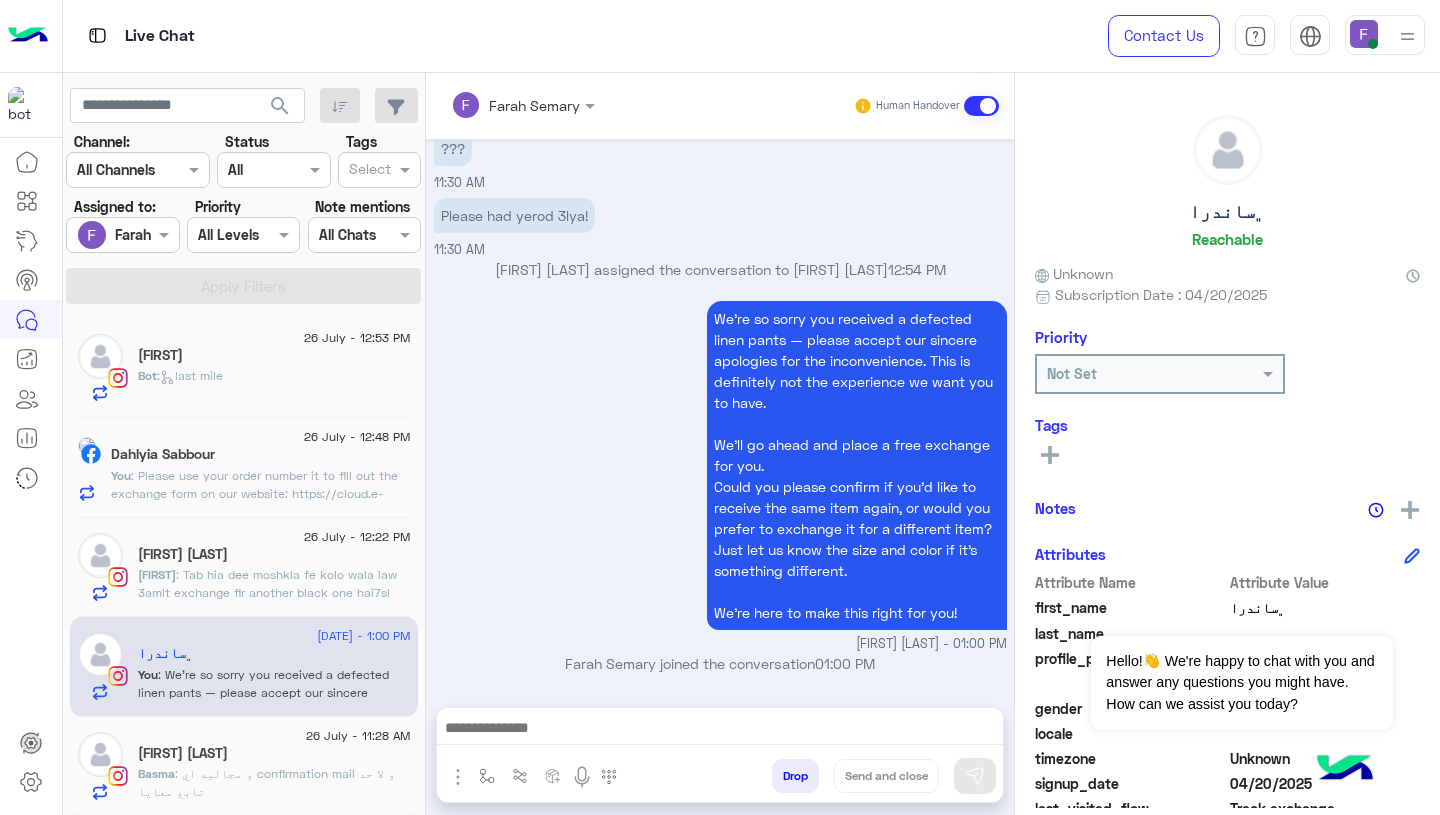 click on "You  : Please use your order number it to fill out the exchange form on our website: https://cloud.e-stebdal.com/returns Let us know if you need any help!" 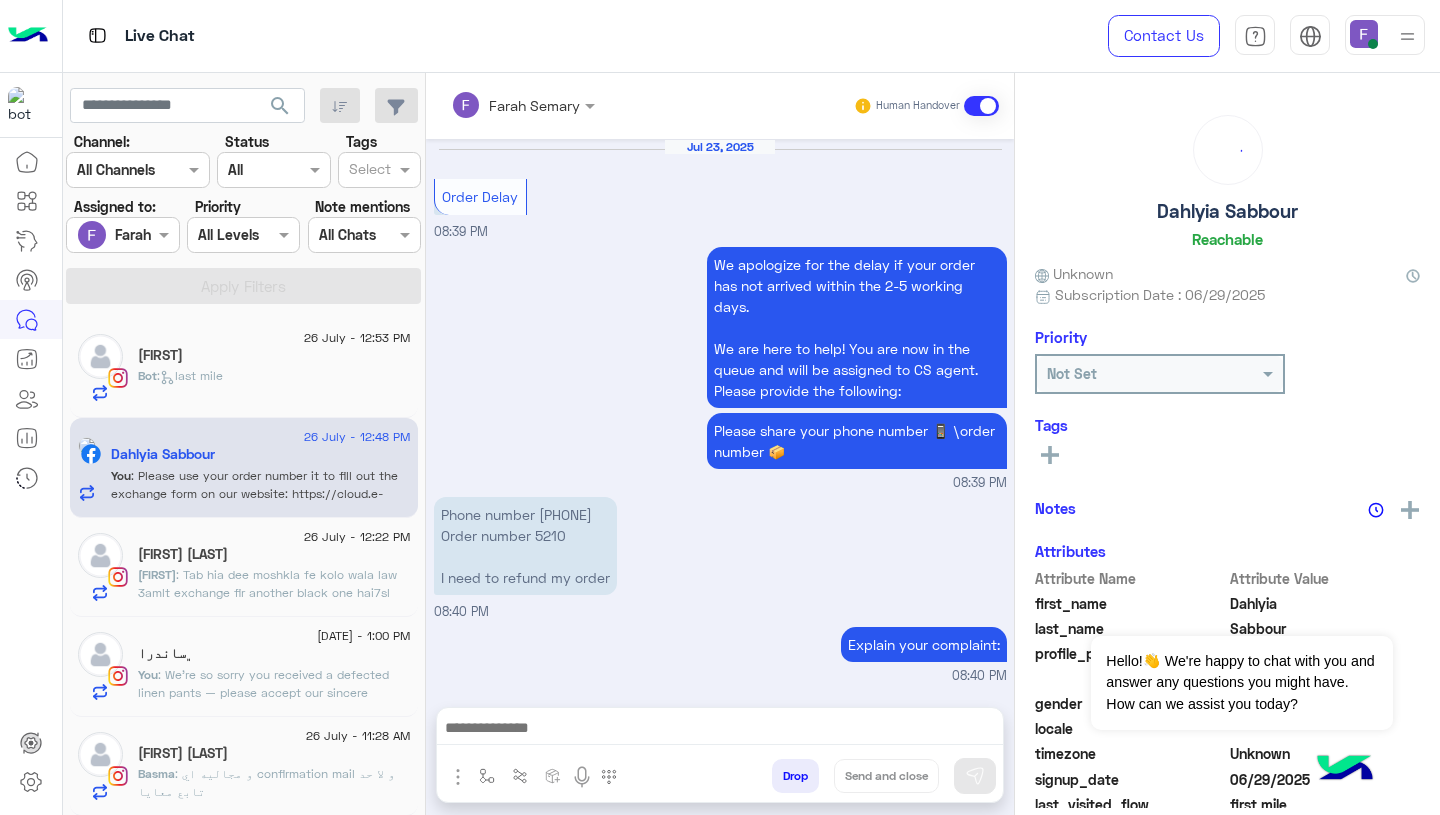 scroll, scrollTop: 1651, scrollLeft: 0, axis: vertical 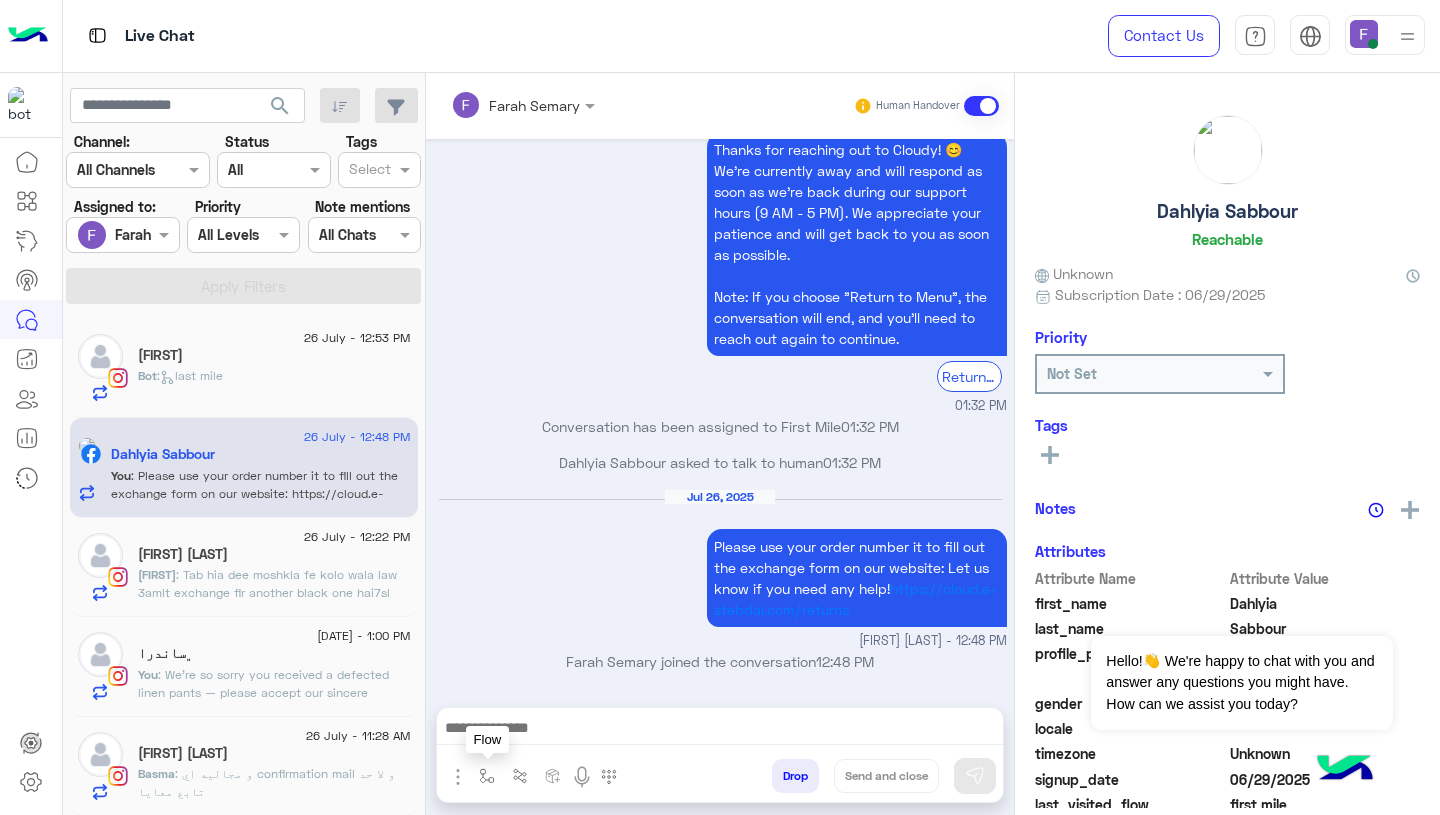 click at bounding box center [487, 776] 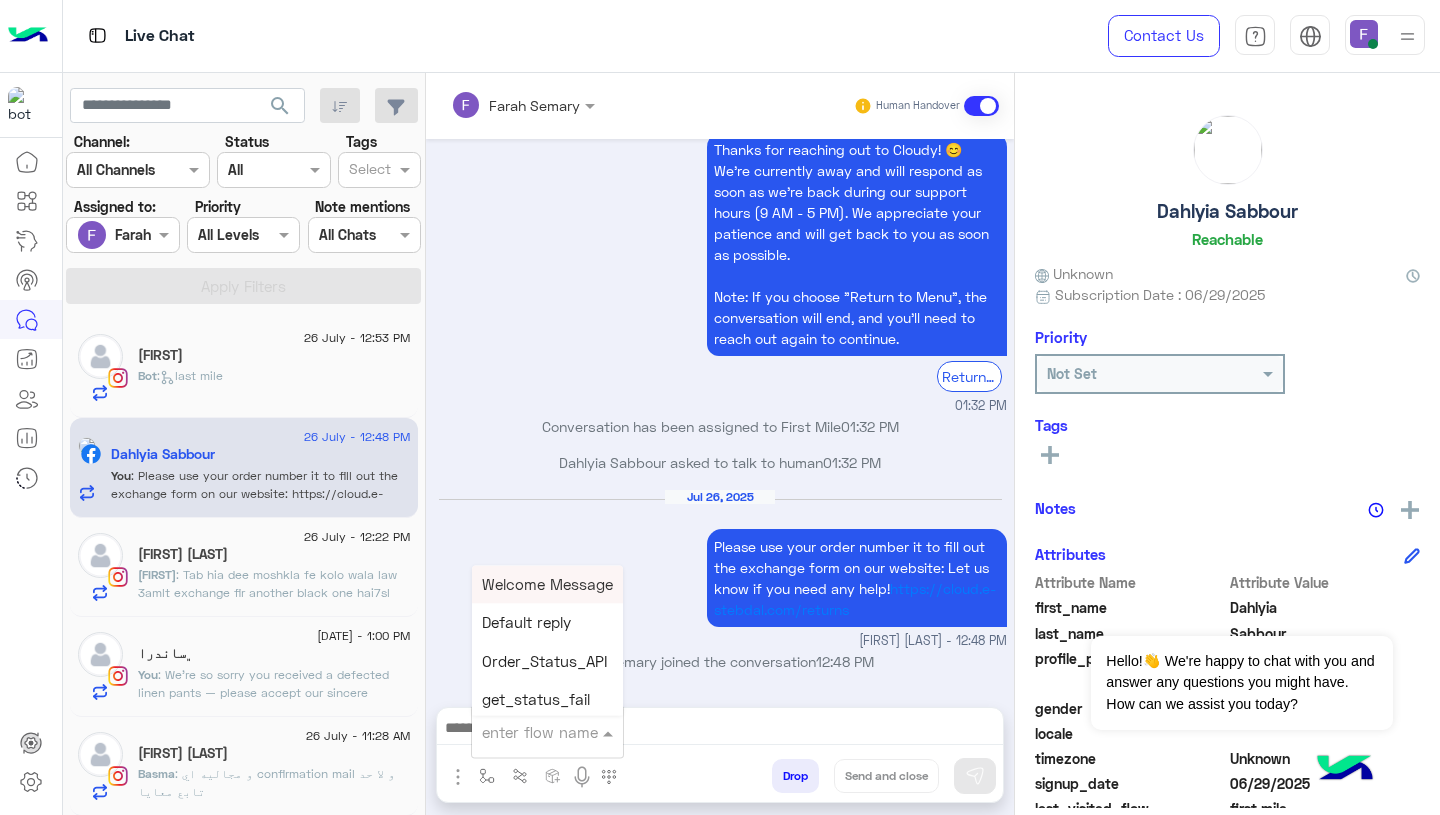 click on "enter flow name" at bounding box center [547, 732] 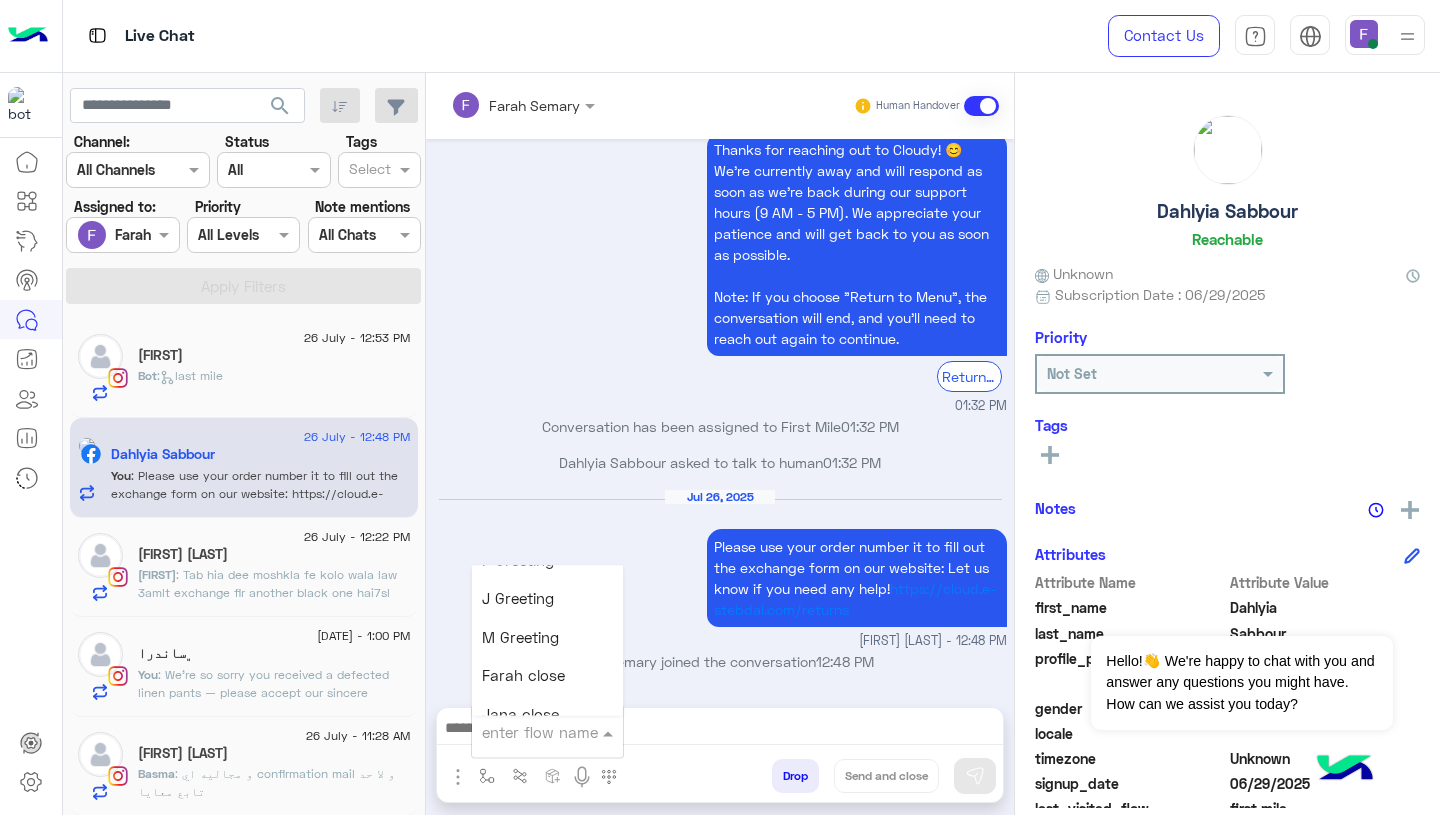 scroll, scrollTop: 2487, scrollLeft: 0, axis: vertical 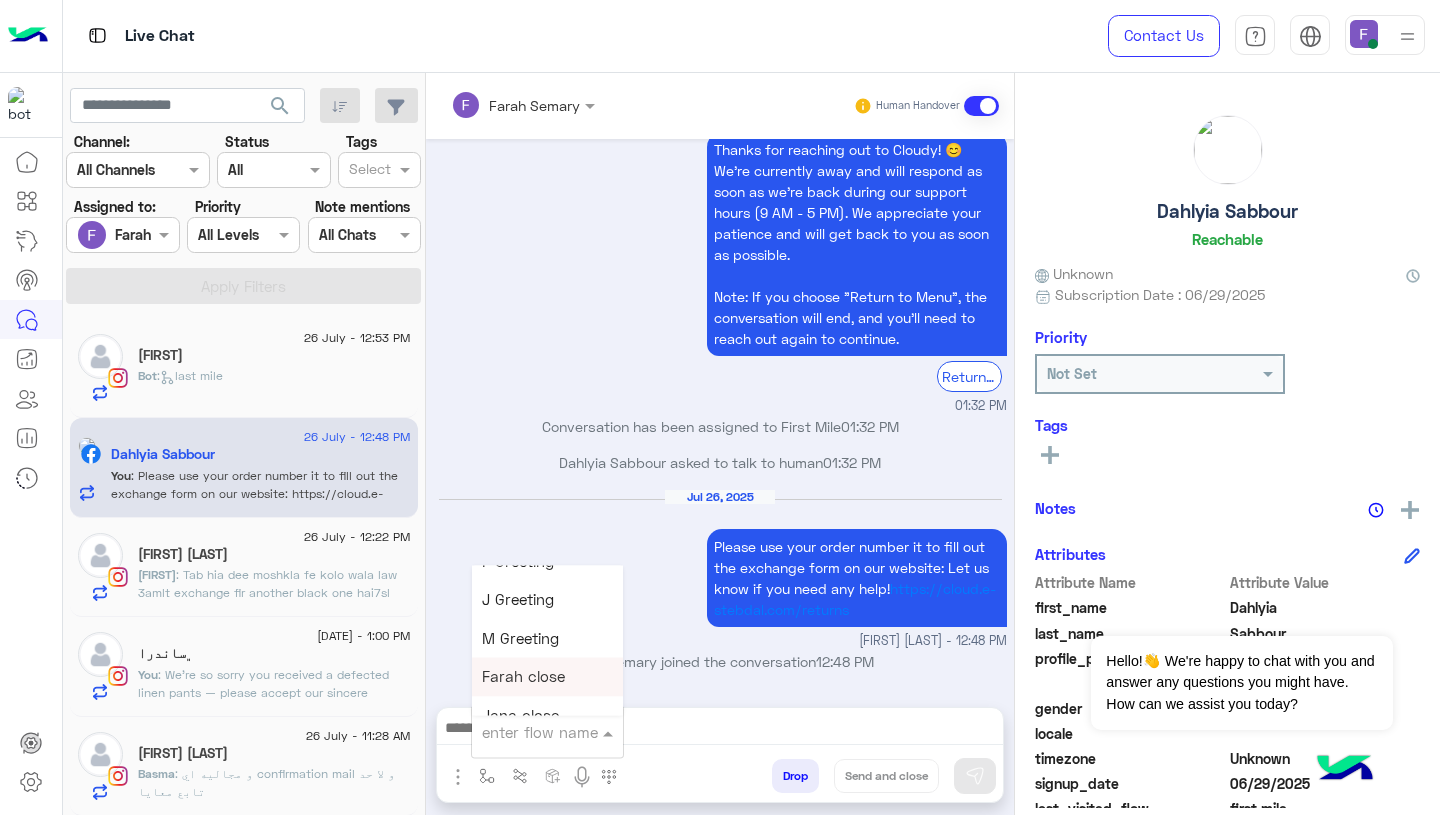 click on "Farah close" at bounding box center (523, 677) 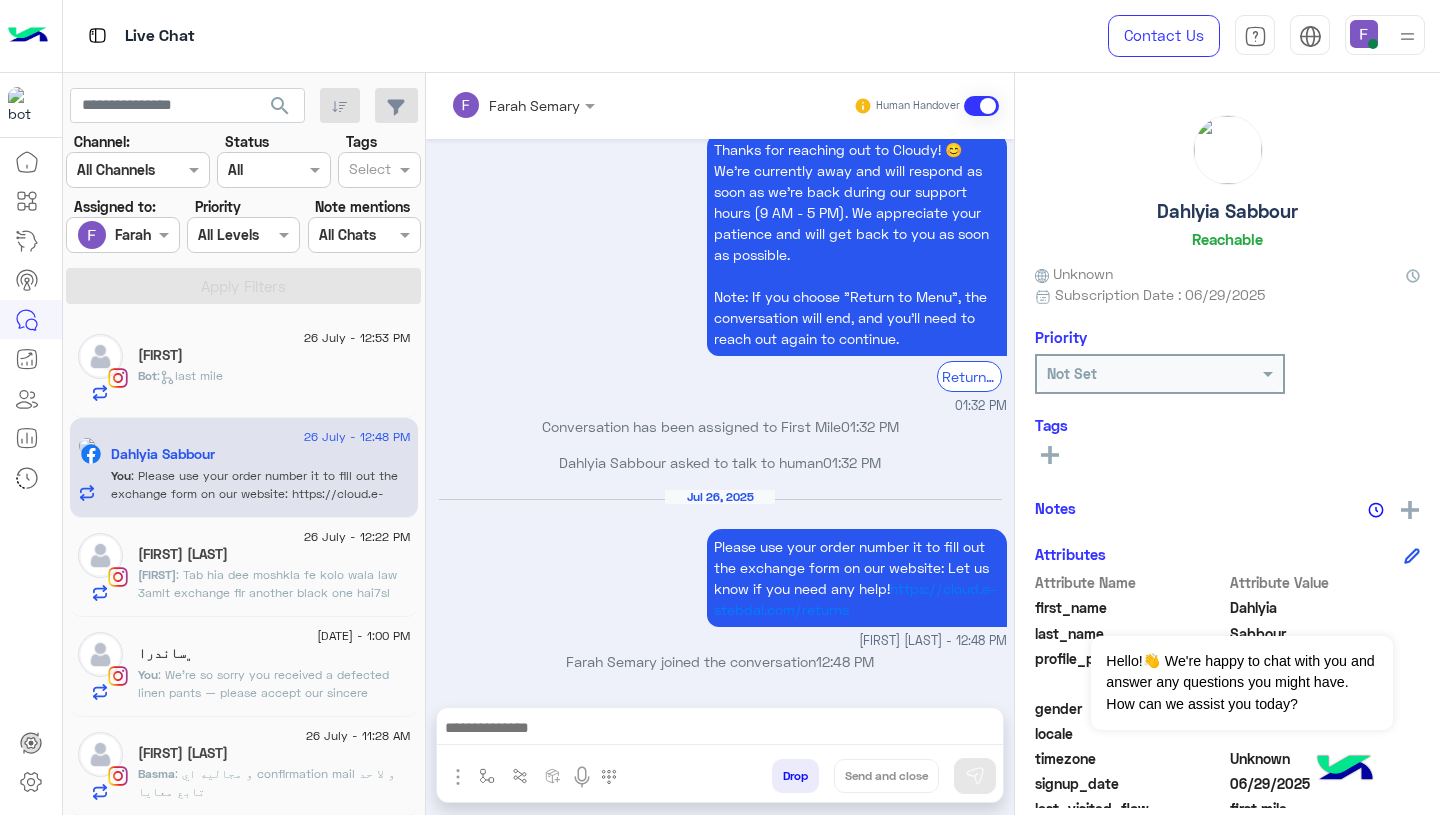 type on "**********" 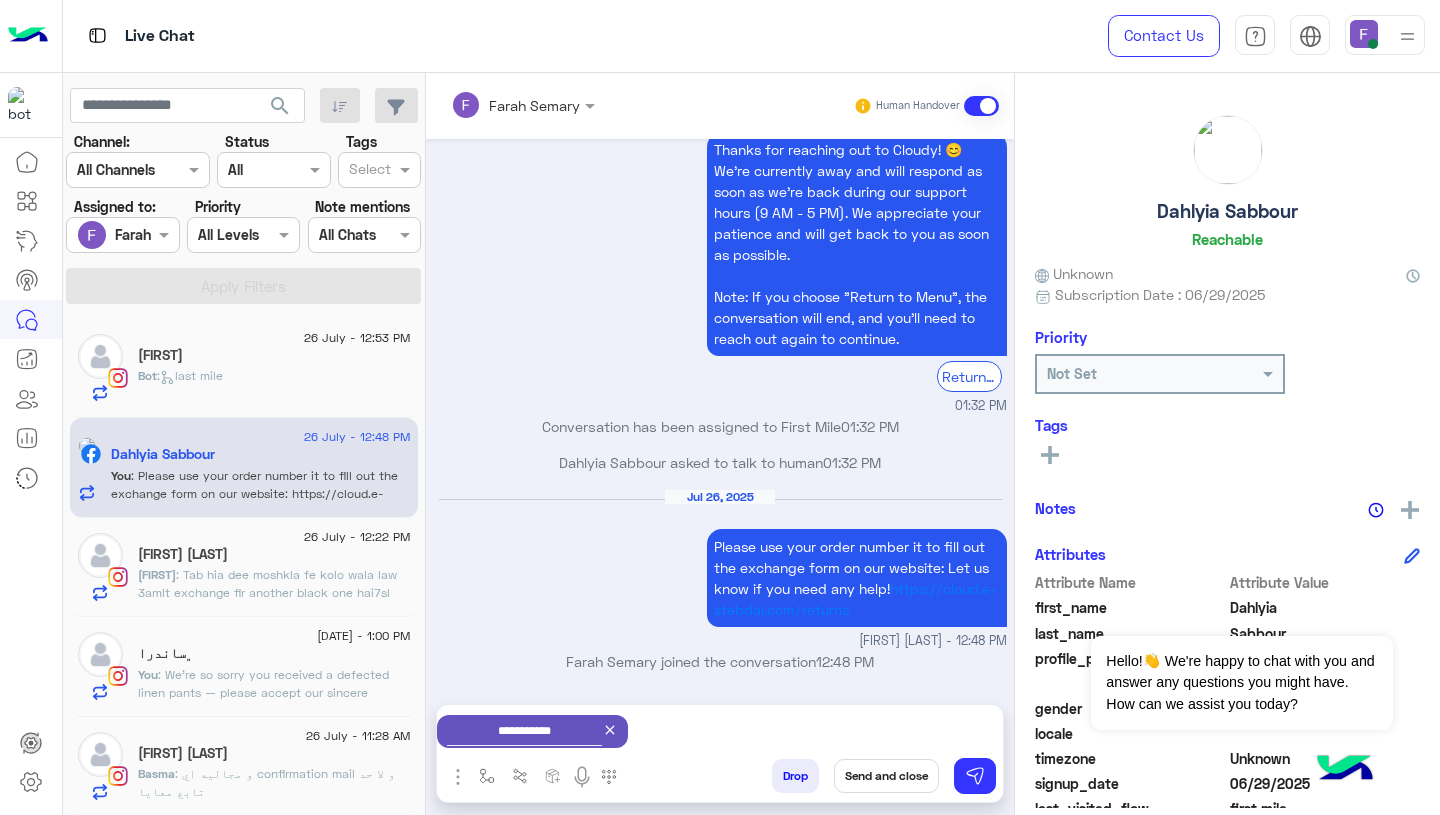 click on "Send and close" at bounding box center (886, 776) 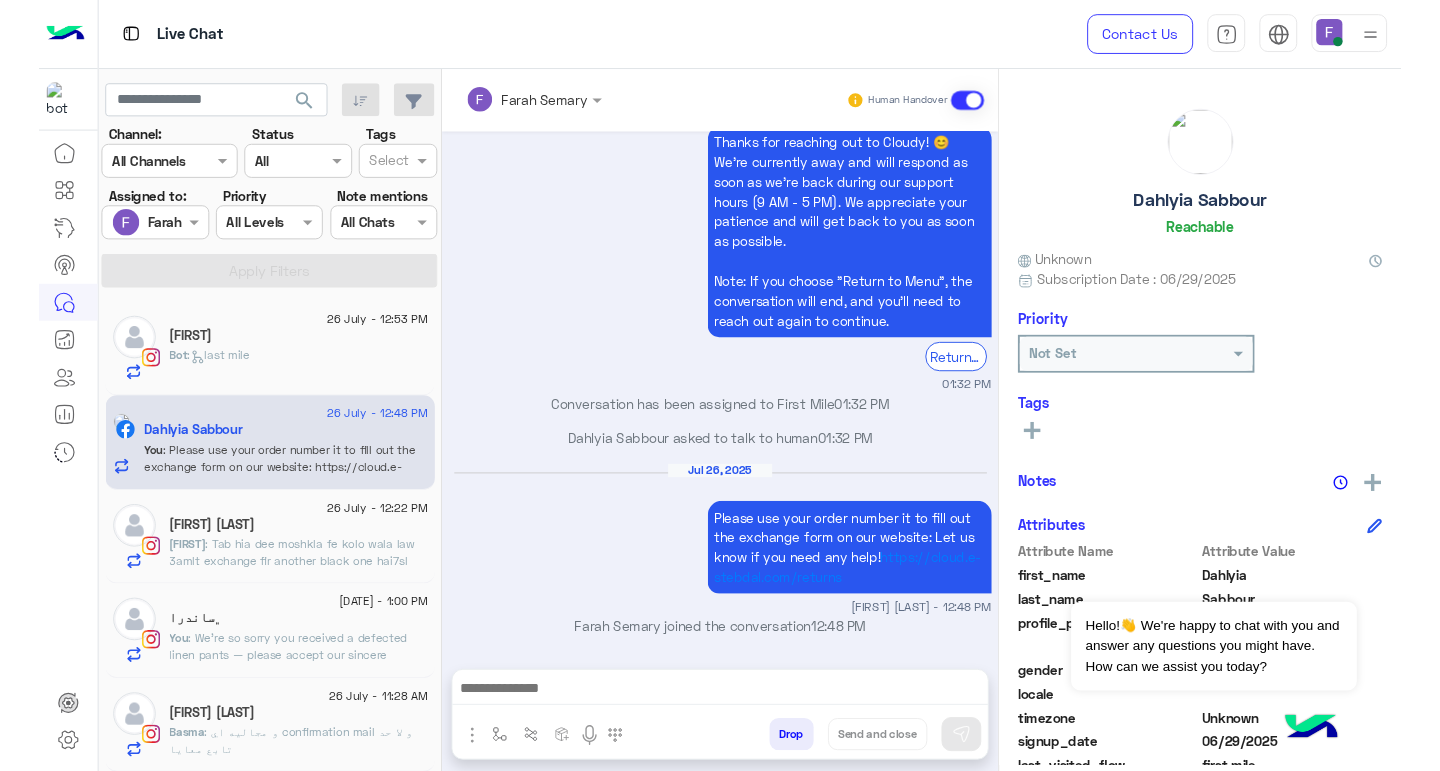 scroll, scrollTop: 1687, scrollLeft: 0, axis: vertical 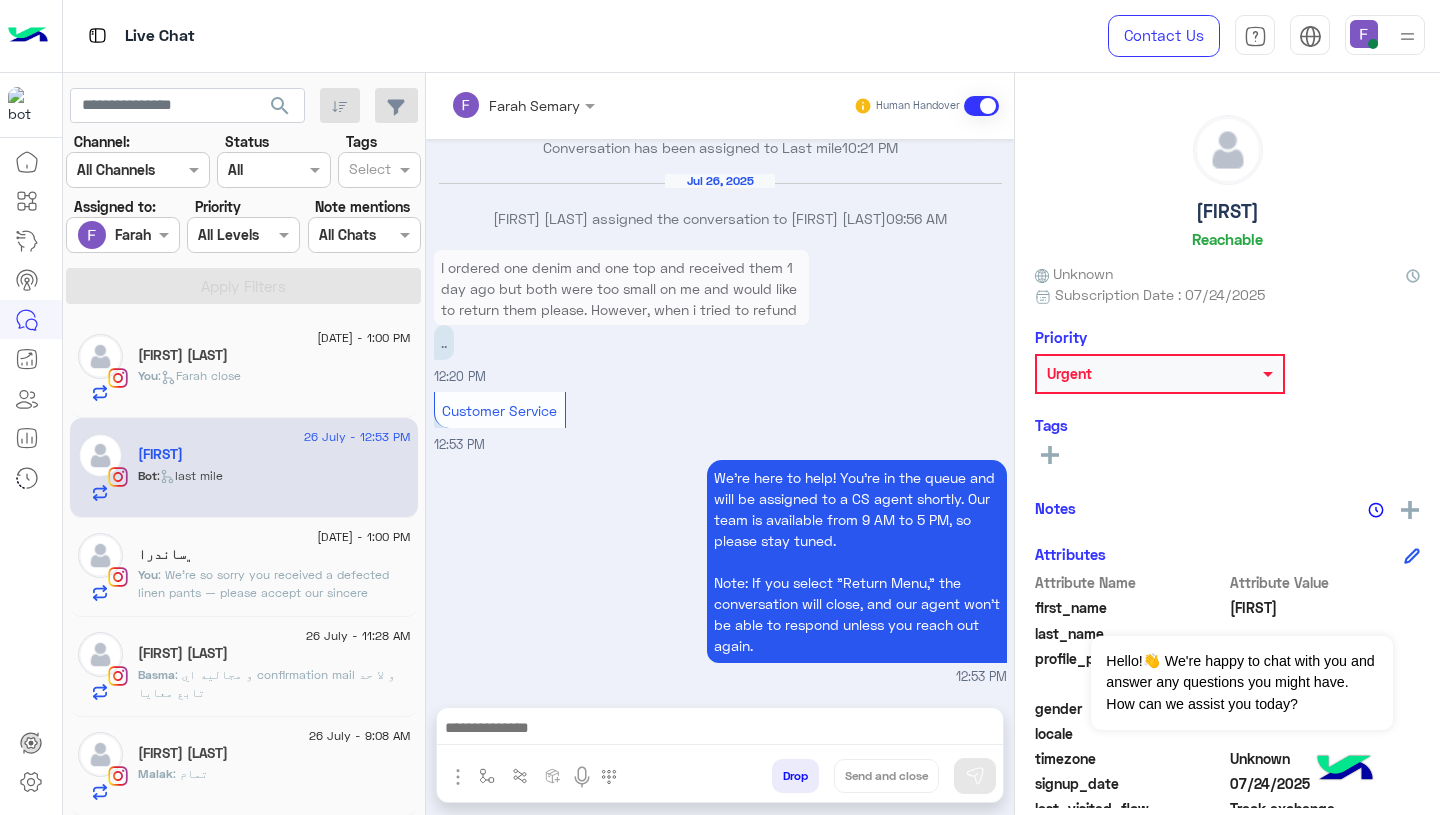 click on ":   Farah close" 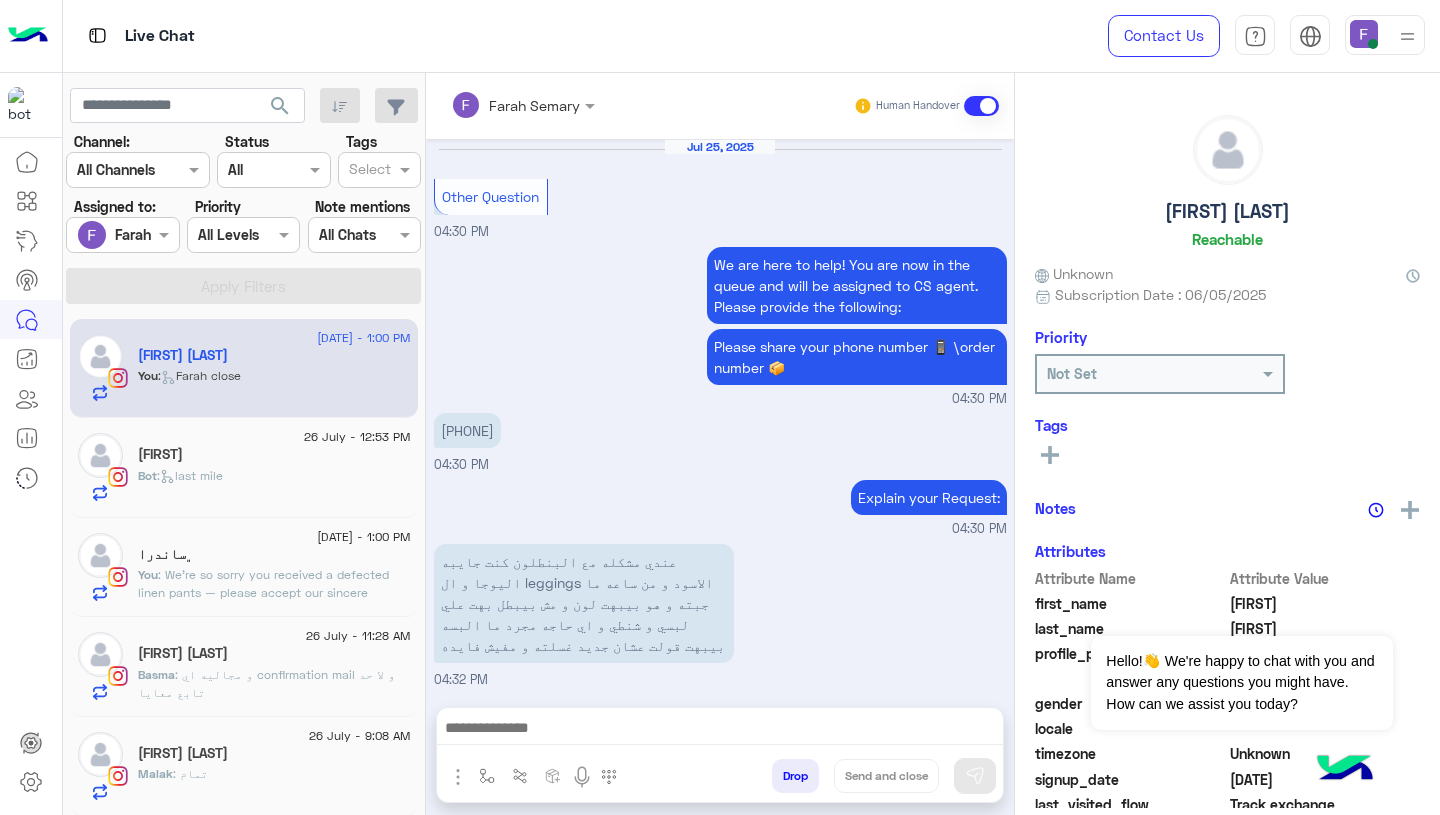 scroll, scrollTop: 2088, scrollLeft: 0, axis: vertical 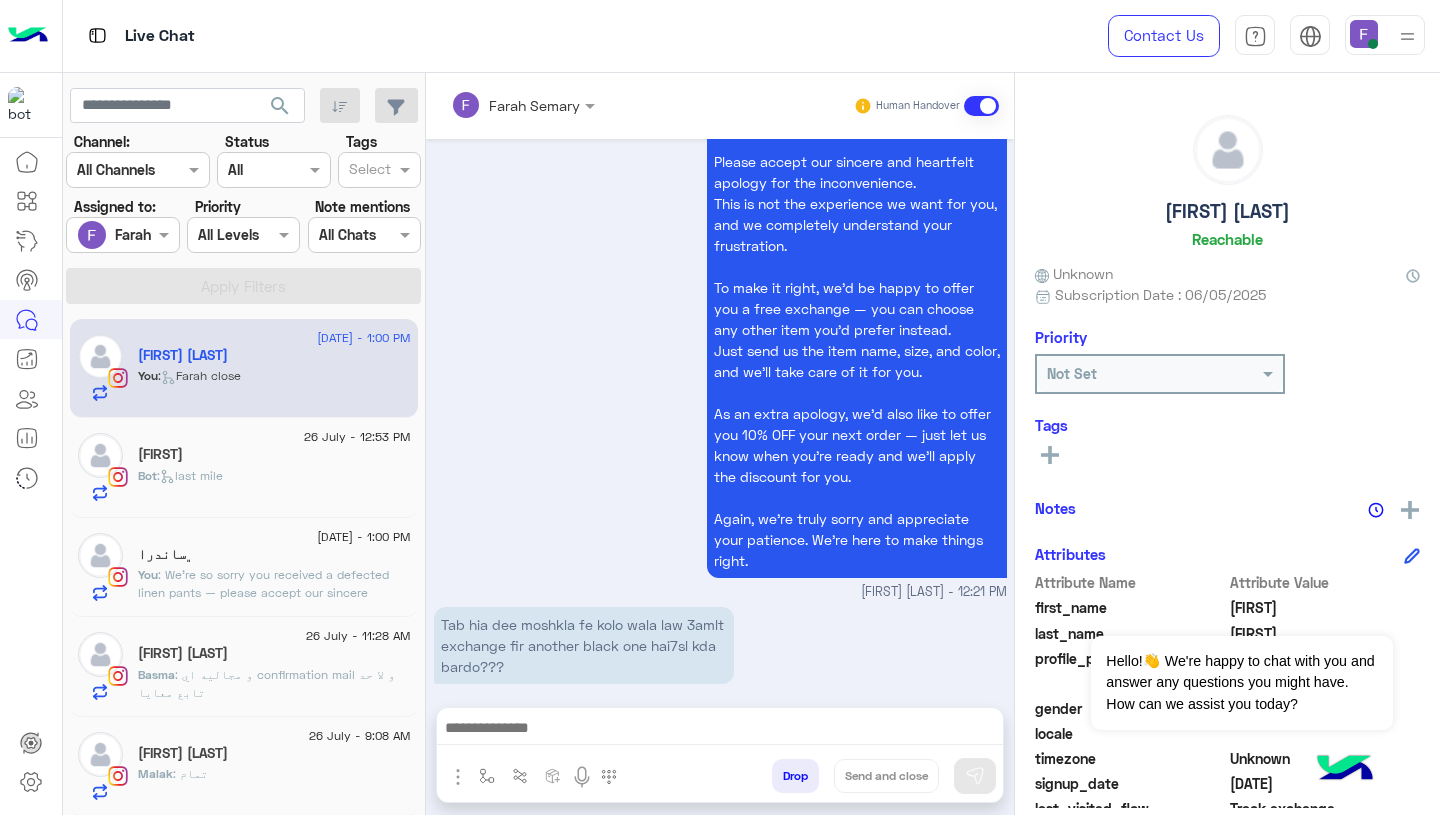 click on "Tab hia dee moshkla fe kolo wala law 3amlt exchange fir another black one hai7sl kda bardo???" at bounding box center (584, 645) 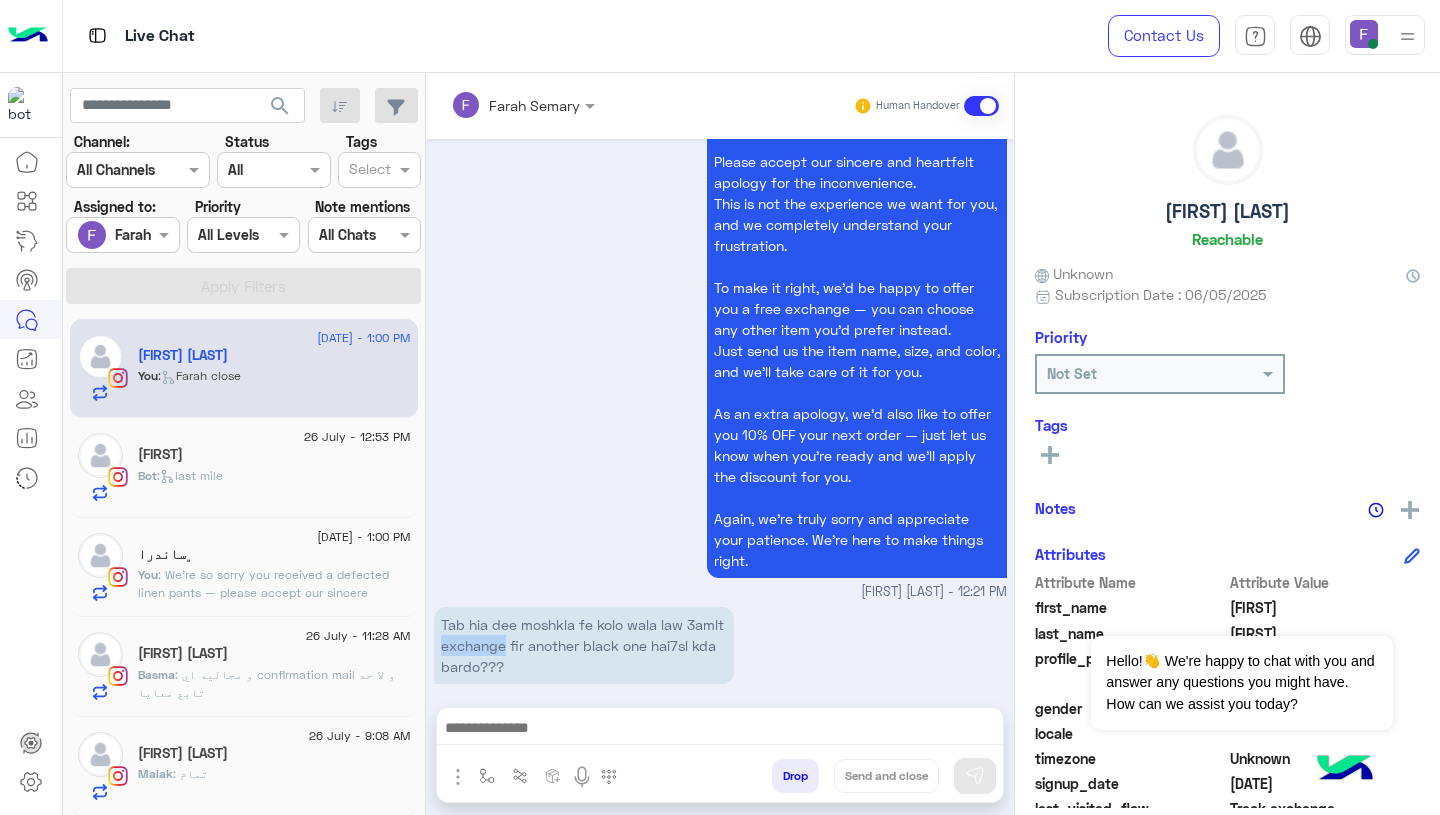 click on "Tab hia dee moshkla fe kolo wala law 3amlt exchange fir another black one hai7sl kda bardo???" at bounding box center (584, 645) 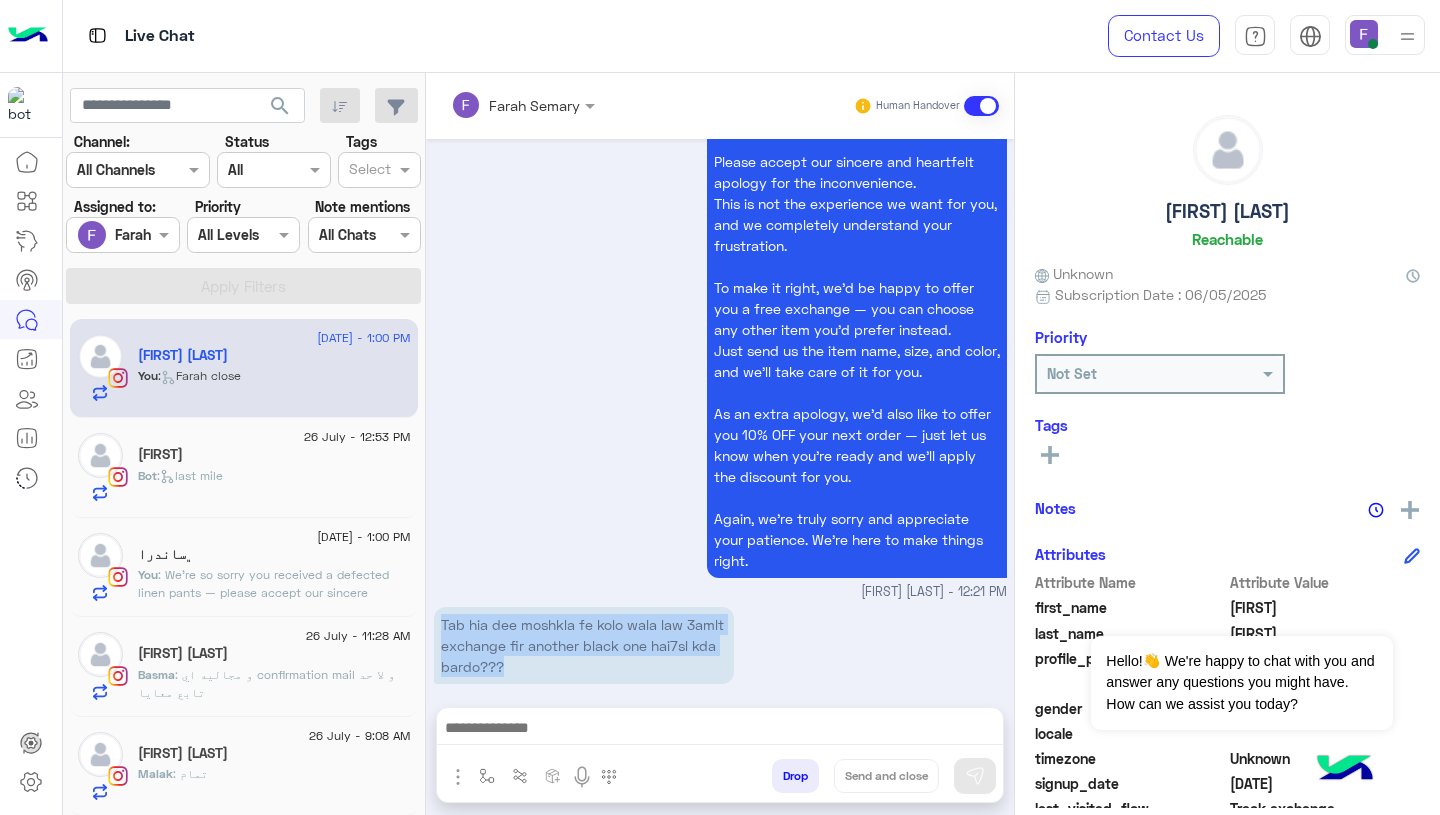 click on "Tab hia dee moshkla fe kolo wala law 3amlt exchange fir another black one hai7sl kda bardo???" at bounding box center (584, 645) 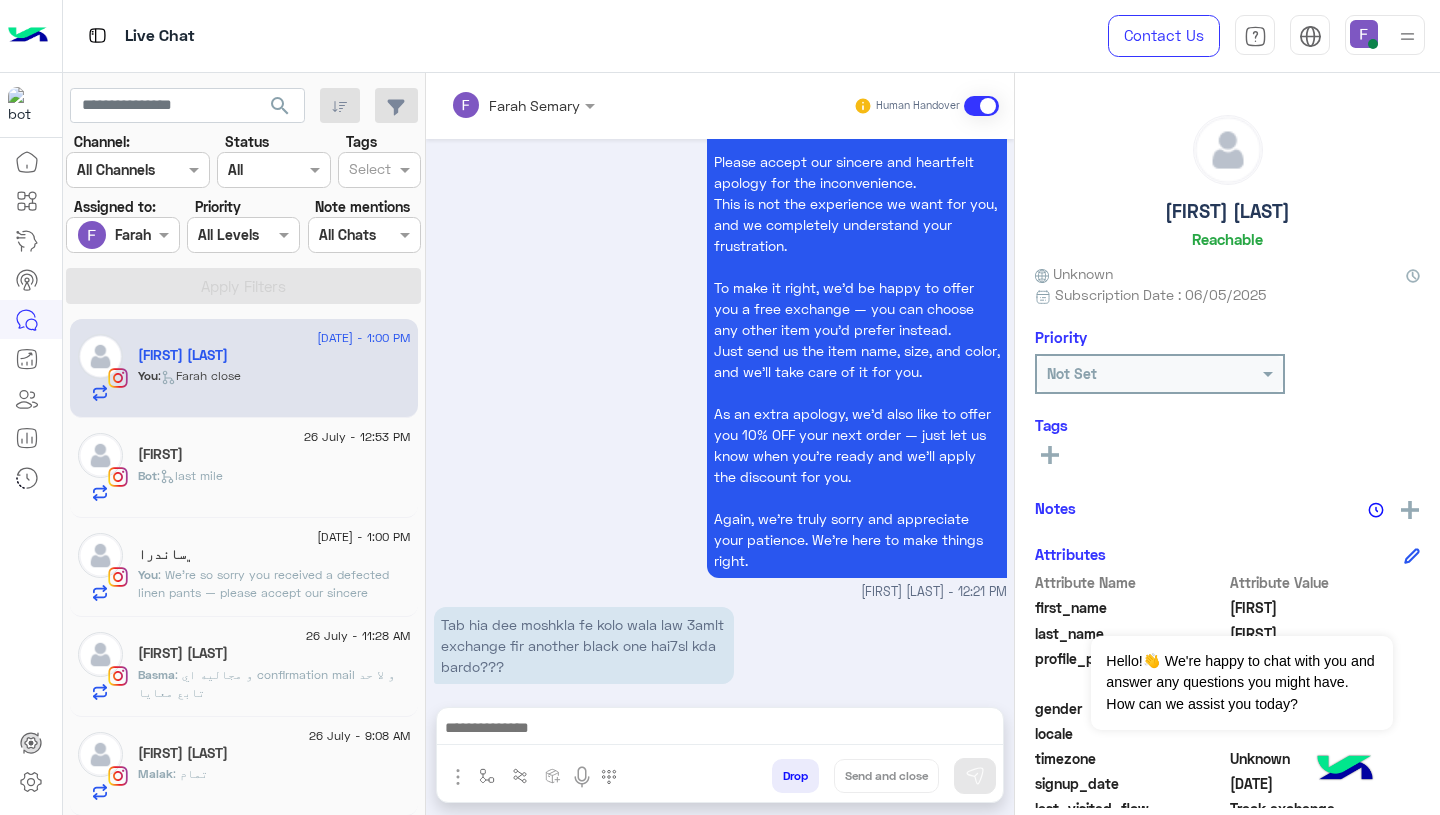click at bounding box center (720, 730) 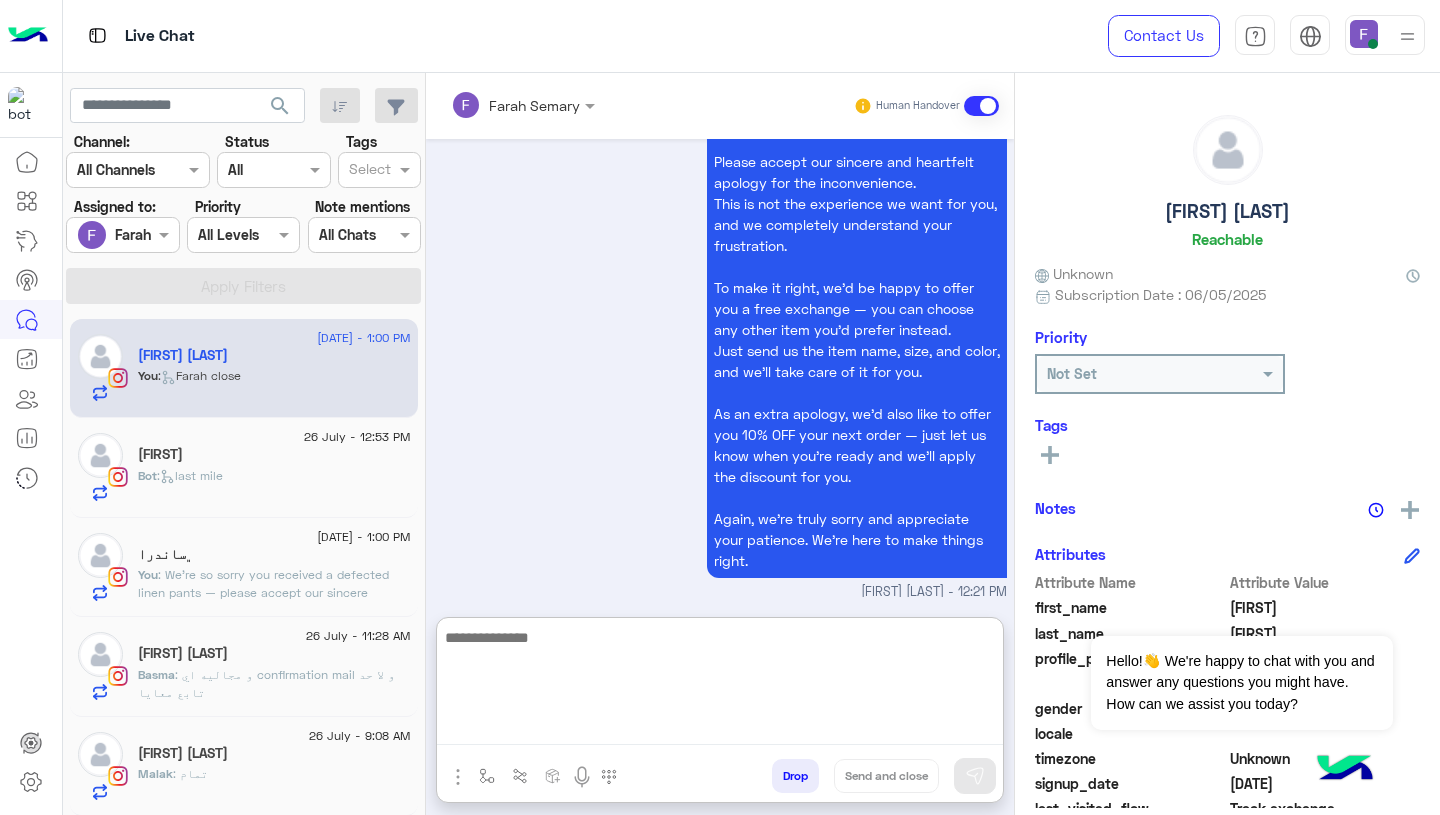 paste on "**********" 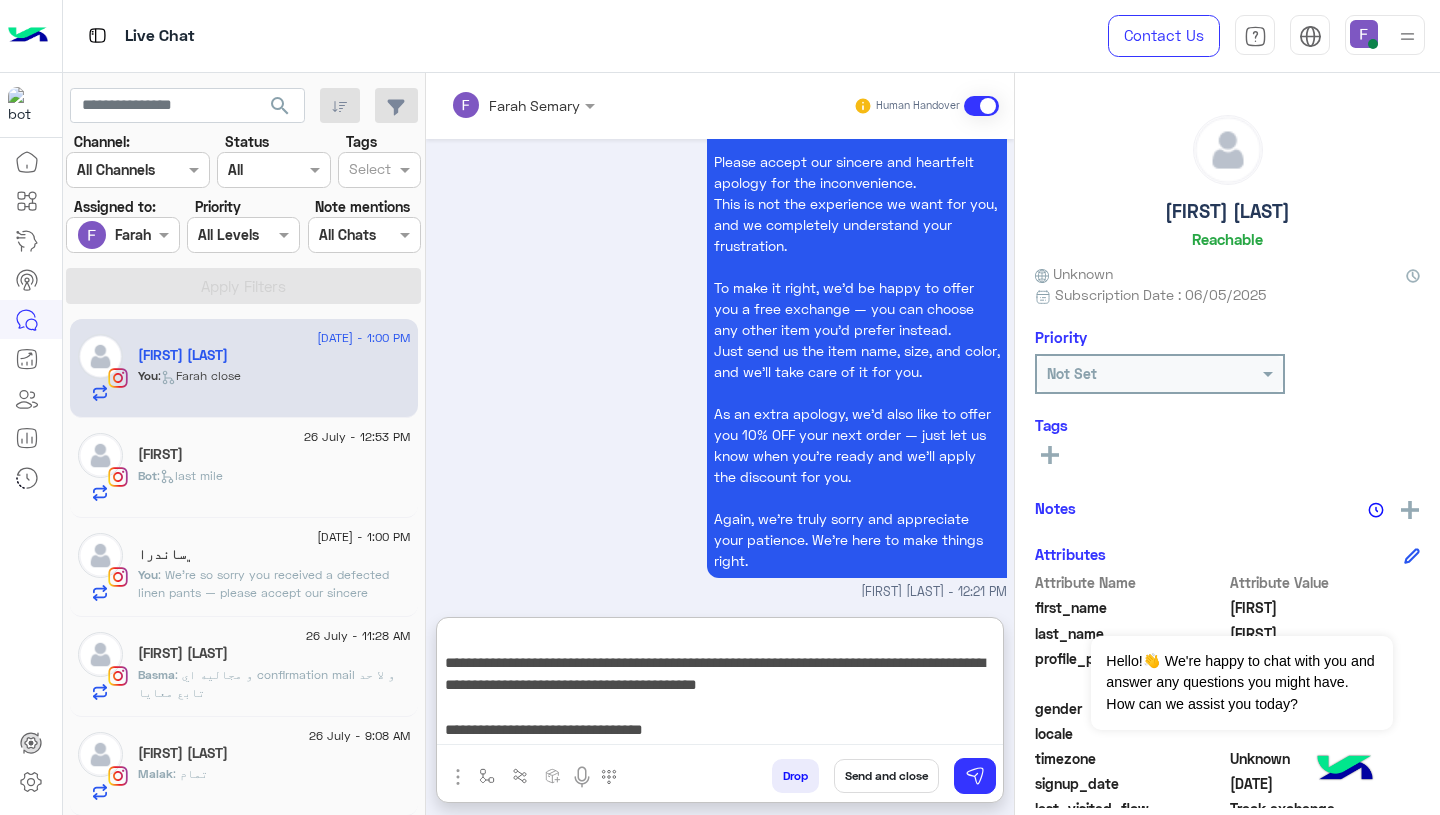 scroll, scrollTop: 0, scrollLeft: 0, axis: both 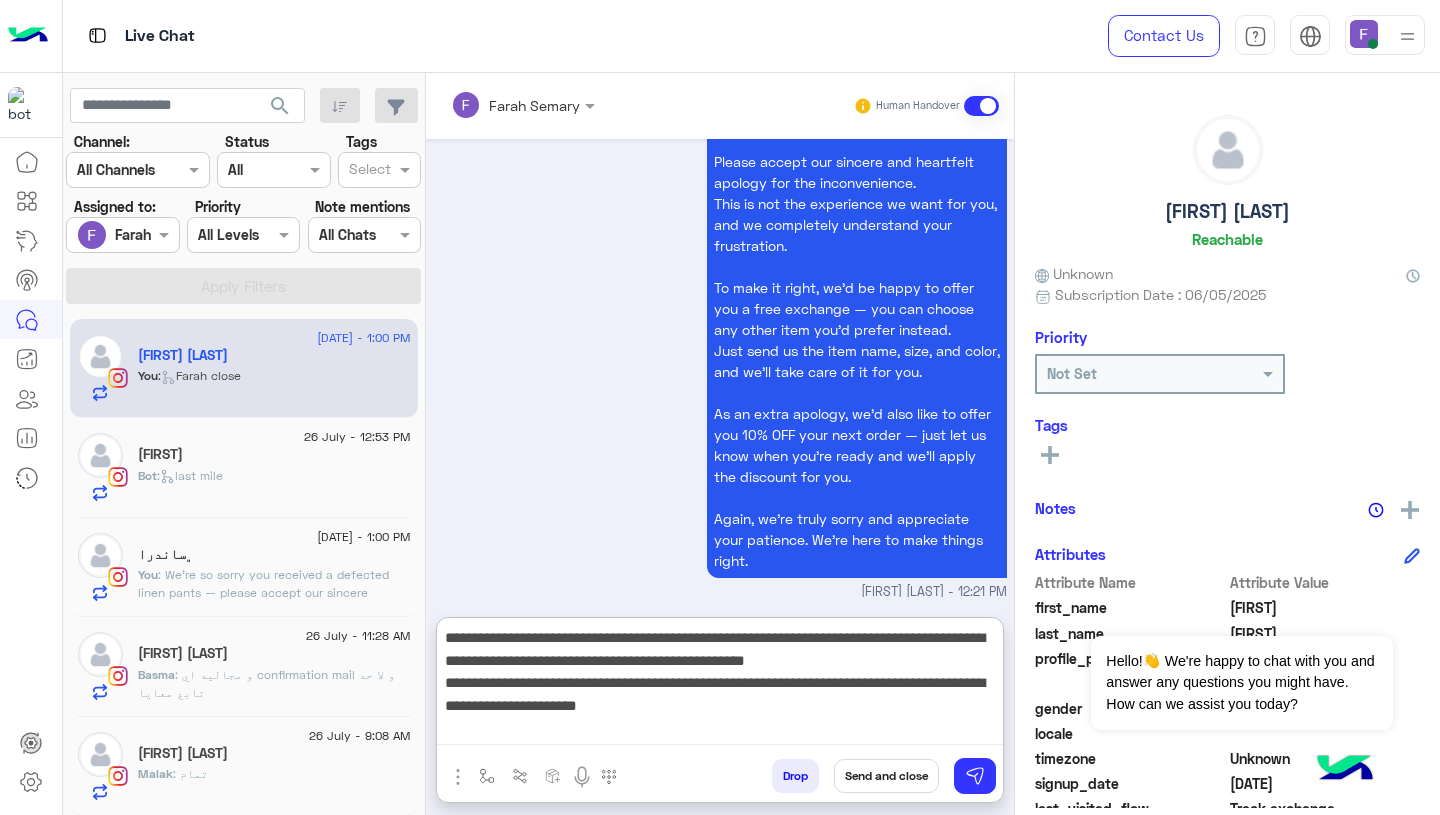 click on "**********" at bounding box center (720, 685) 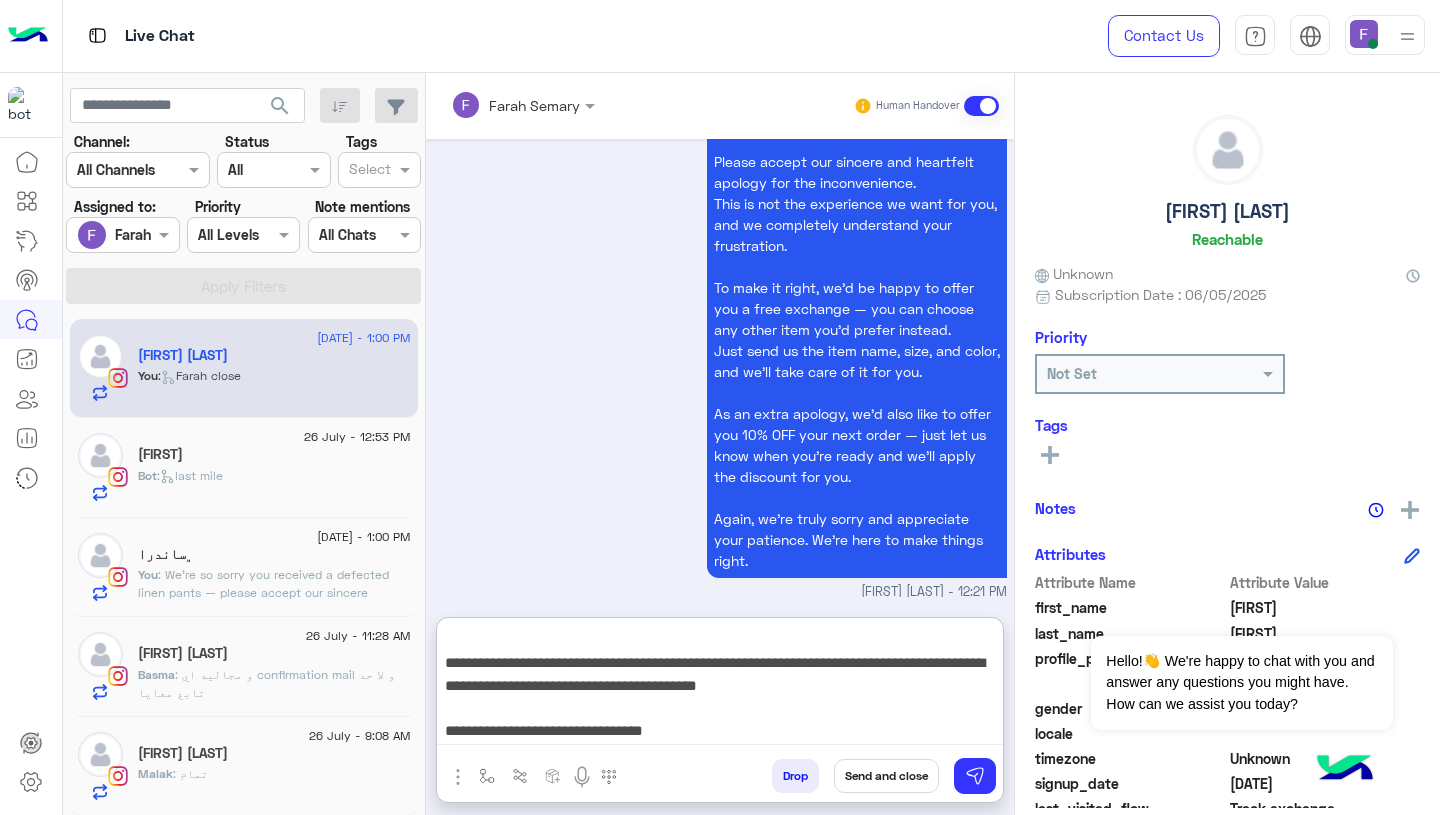 scroll, scrollTop: 132, scrollLeft: 0, axis: vertical 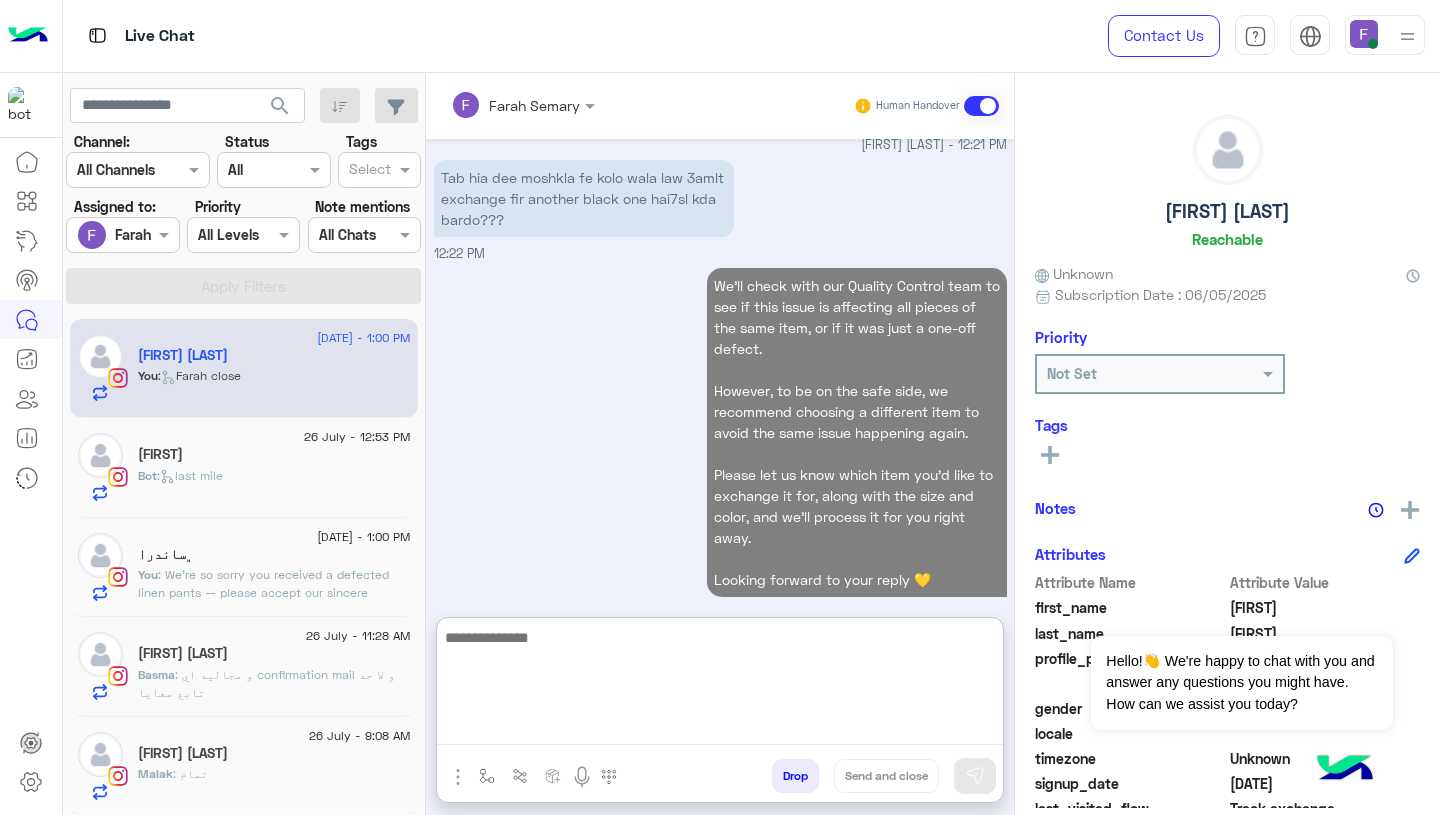 click on "We’ll check with our Quality Control team to see if this issue is affecting all pieces of the same item, or if it was just a one-off defect. However, to be on the safe side, we recommend choosing a different item to avoid the same issue happening again. Please let us know which item you’d like to exchange it for, along with the size and color, and we’ll process it for you right away. Looking forward to your reply 💛   [TIME]" at bounding box center [720, 442] 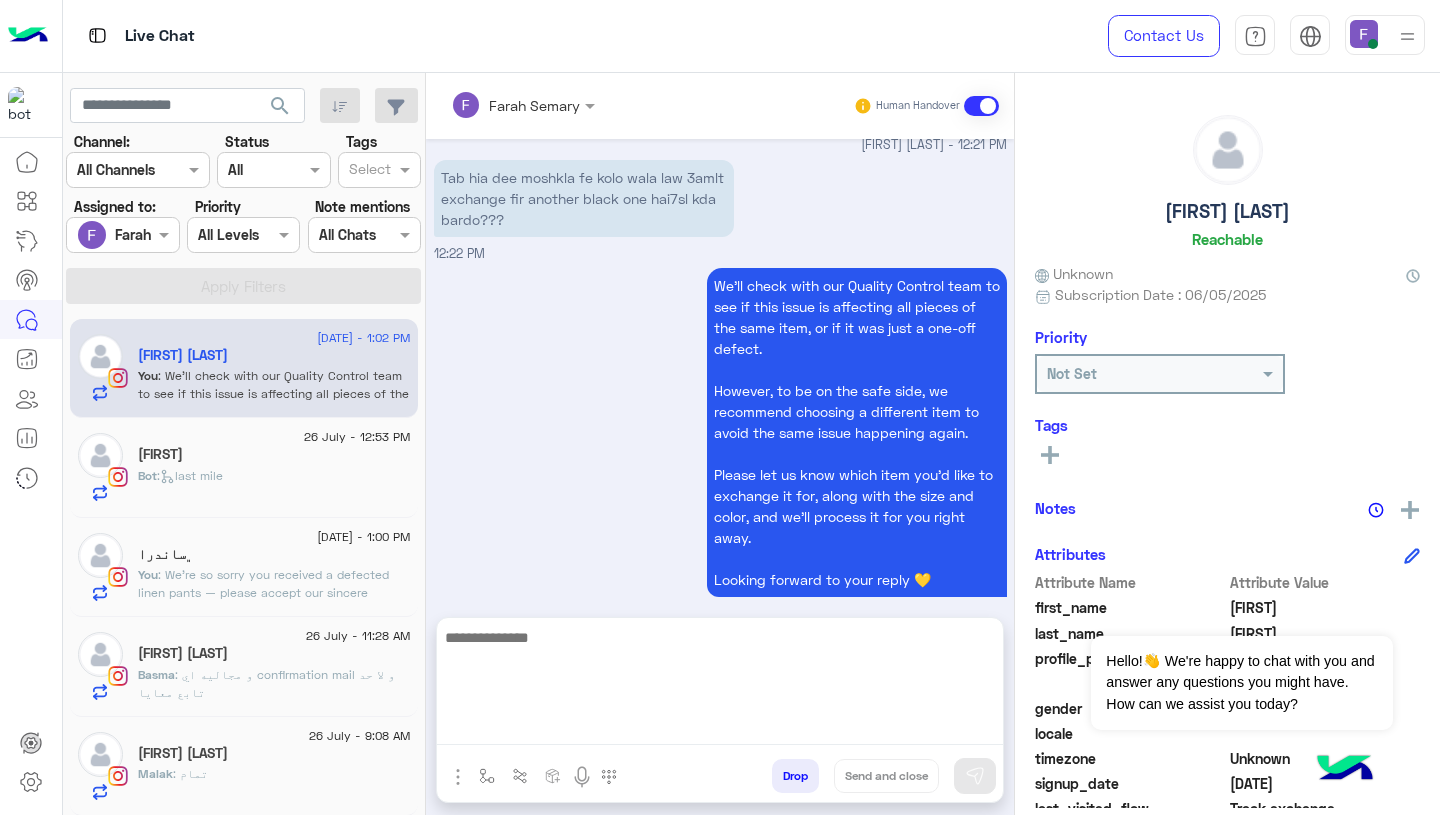 scroll, scrollTop: 2445, scrollLeft: 0, axis: vertical 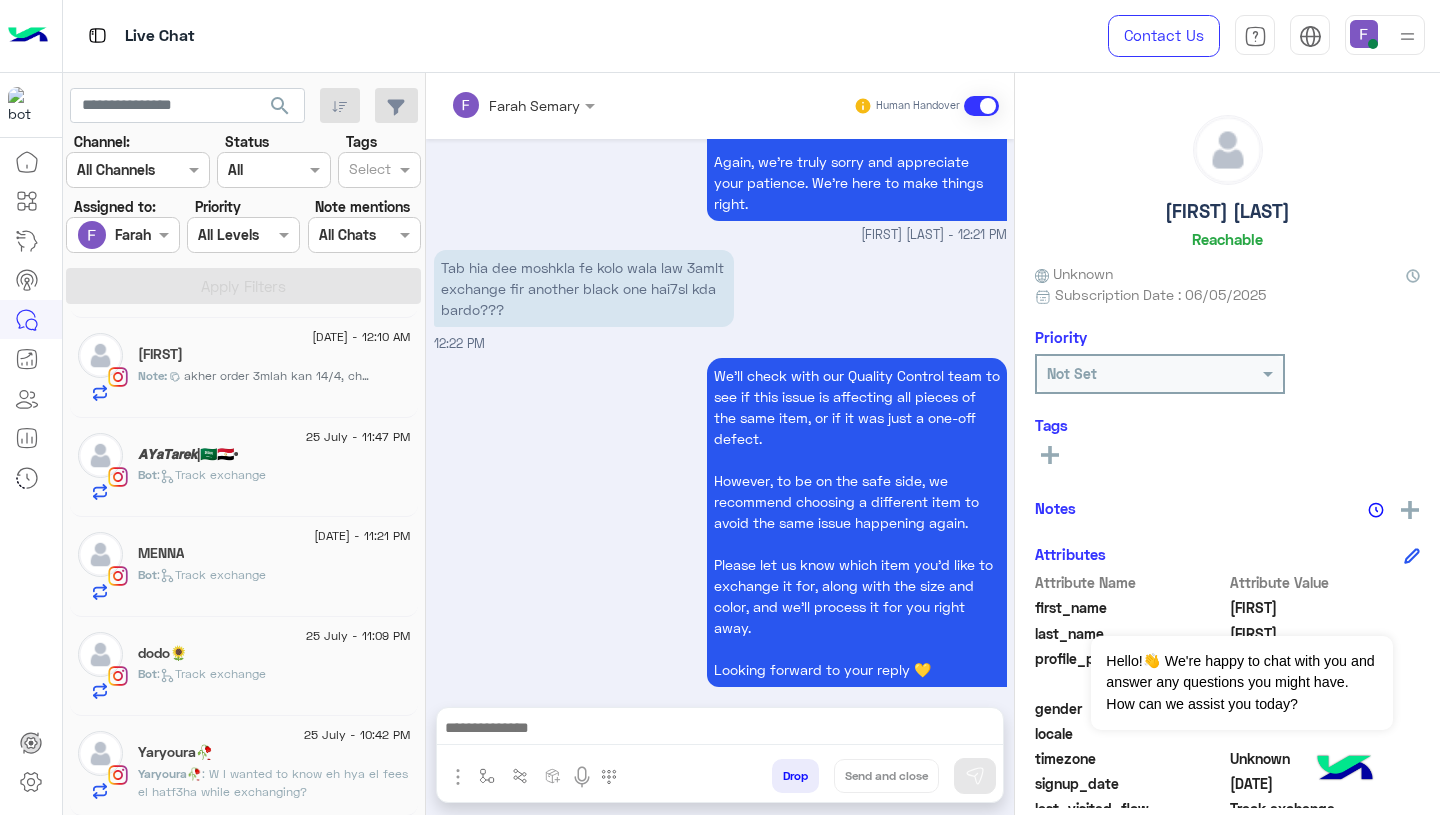 click on "[DATE] - [TIME]  [NAME]   [NAME] : W I wanted to know eh hya el fees el hatf3ha while exchanging?" 